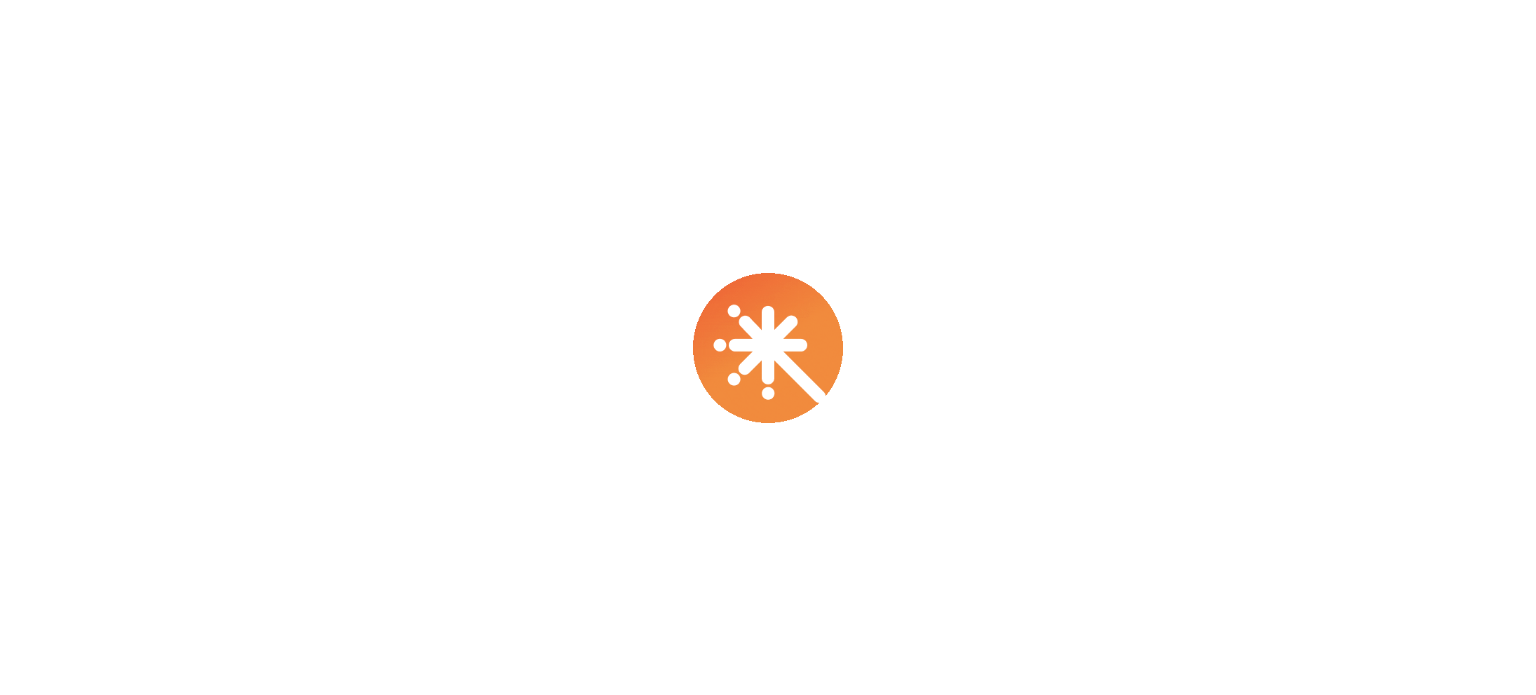 scroll, scrollTop: 0, scrollLeft: 0, axis: both 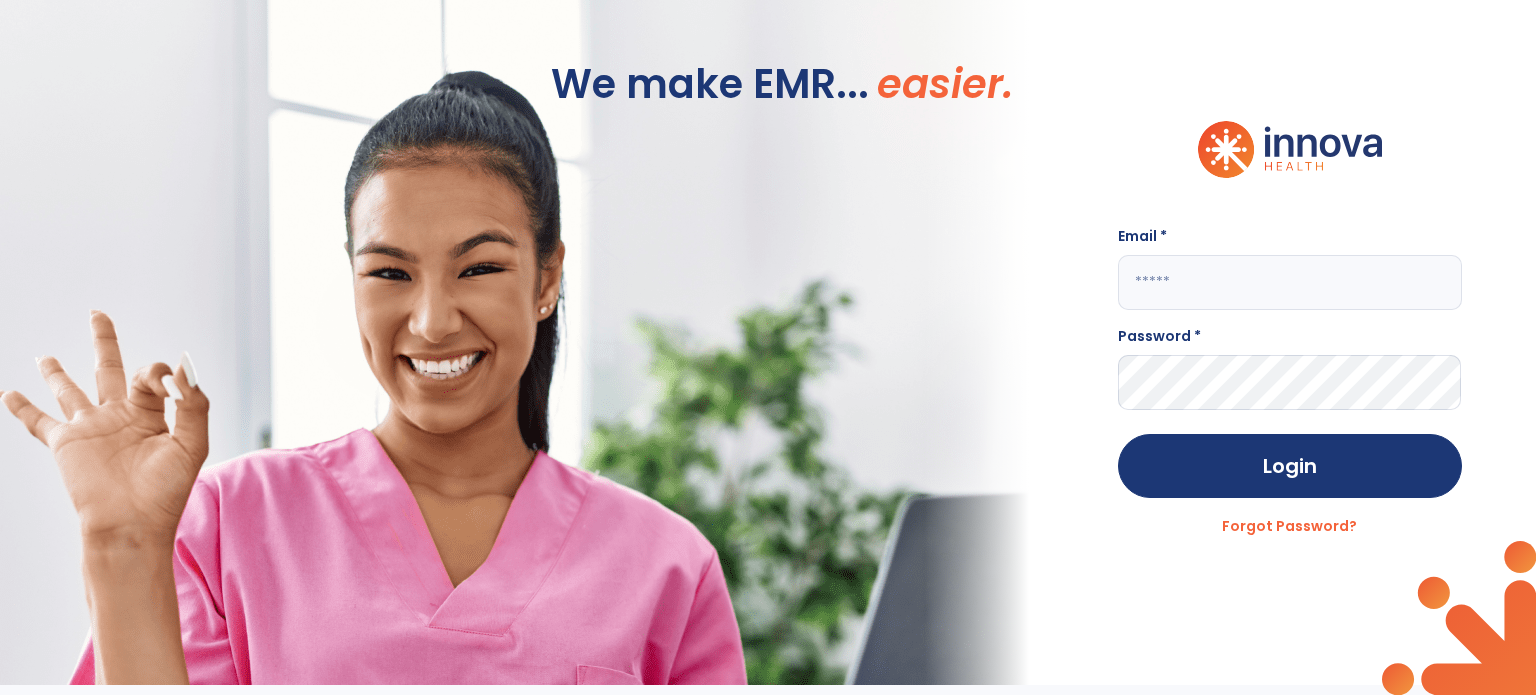 click 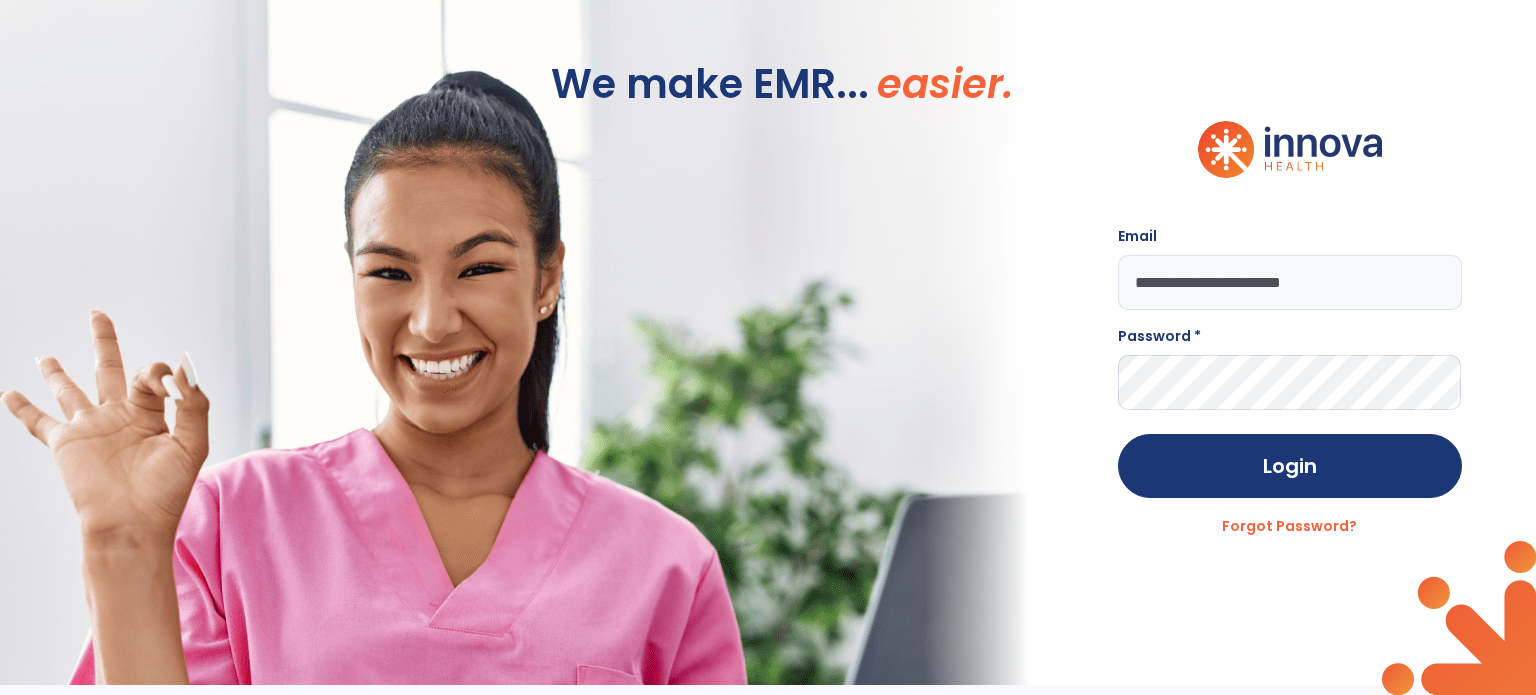type on "**********" 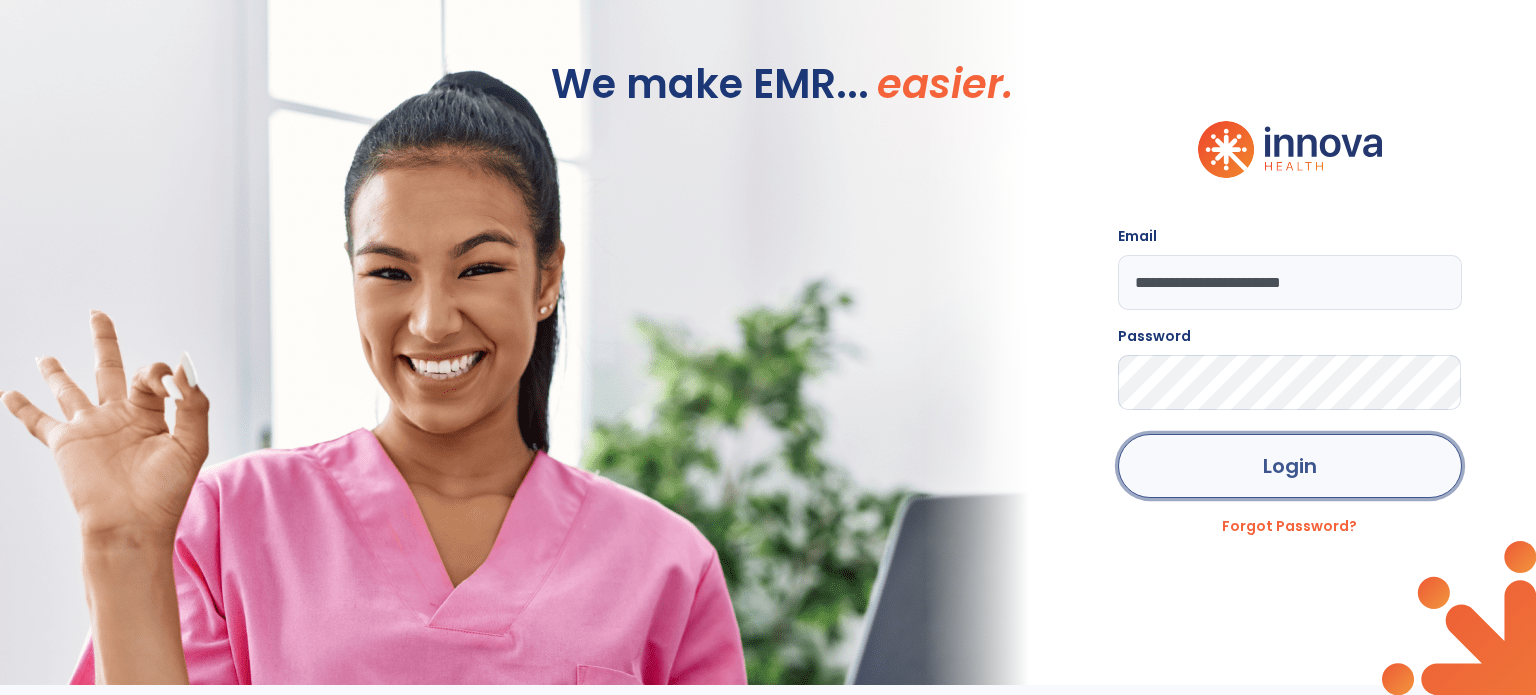click on "Login" 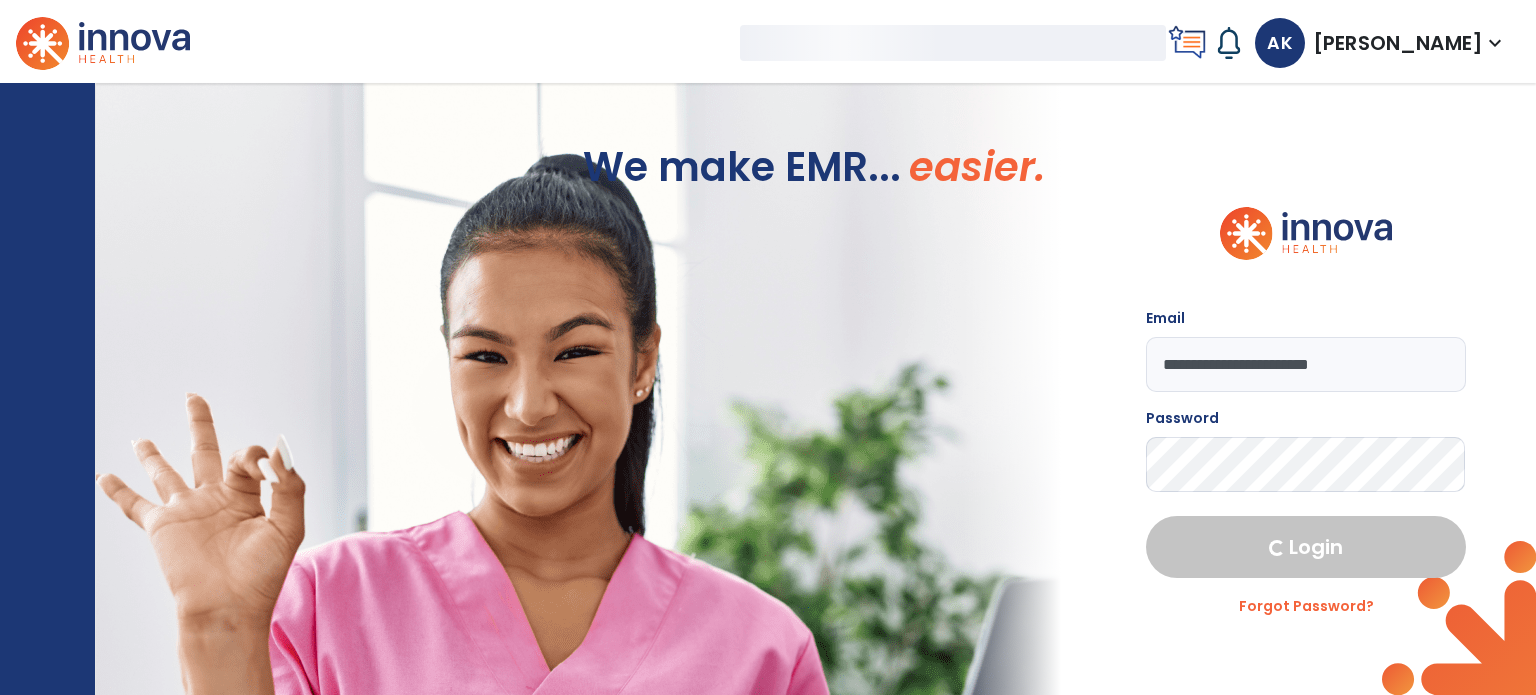 select on "****" 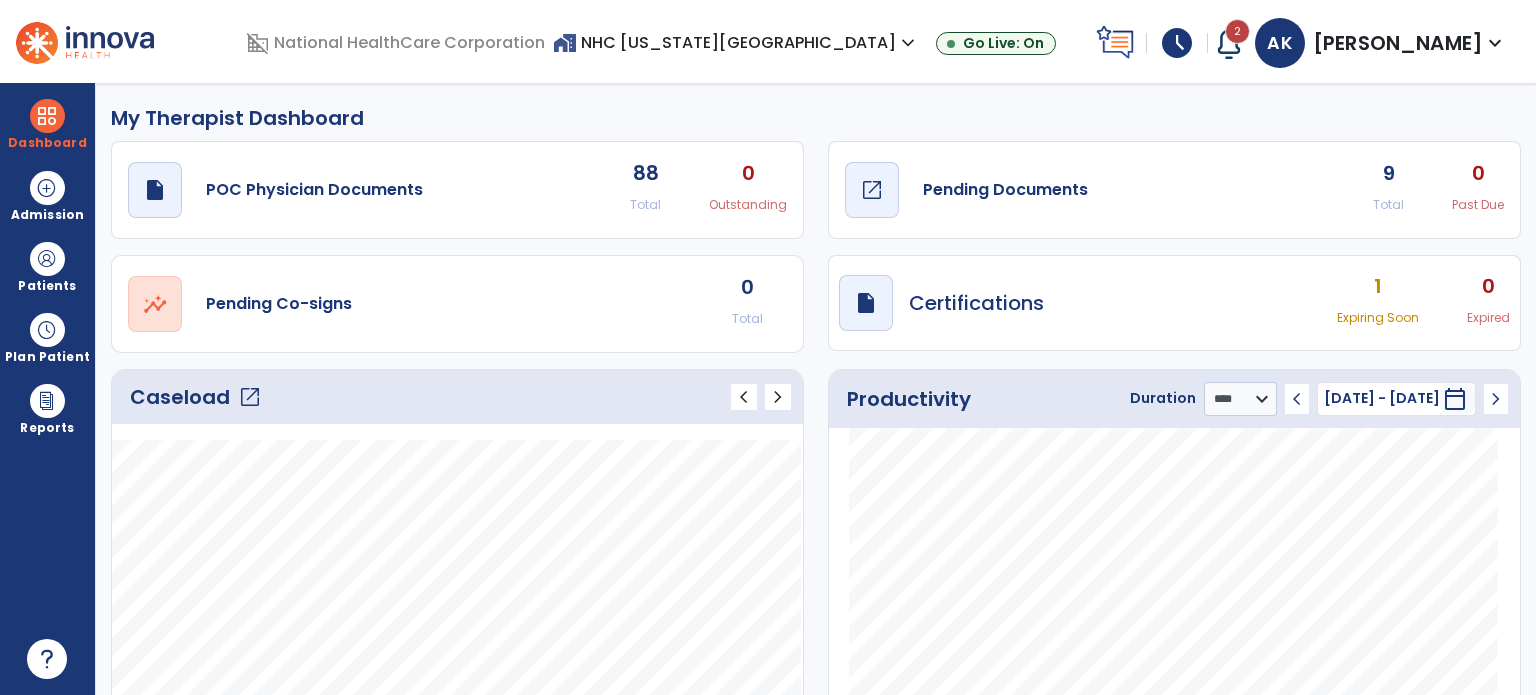 click on "open_in_new" 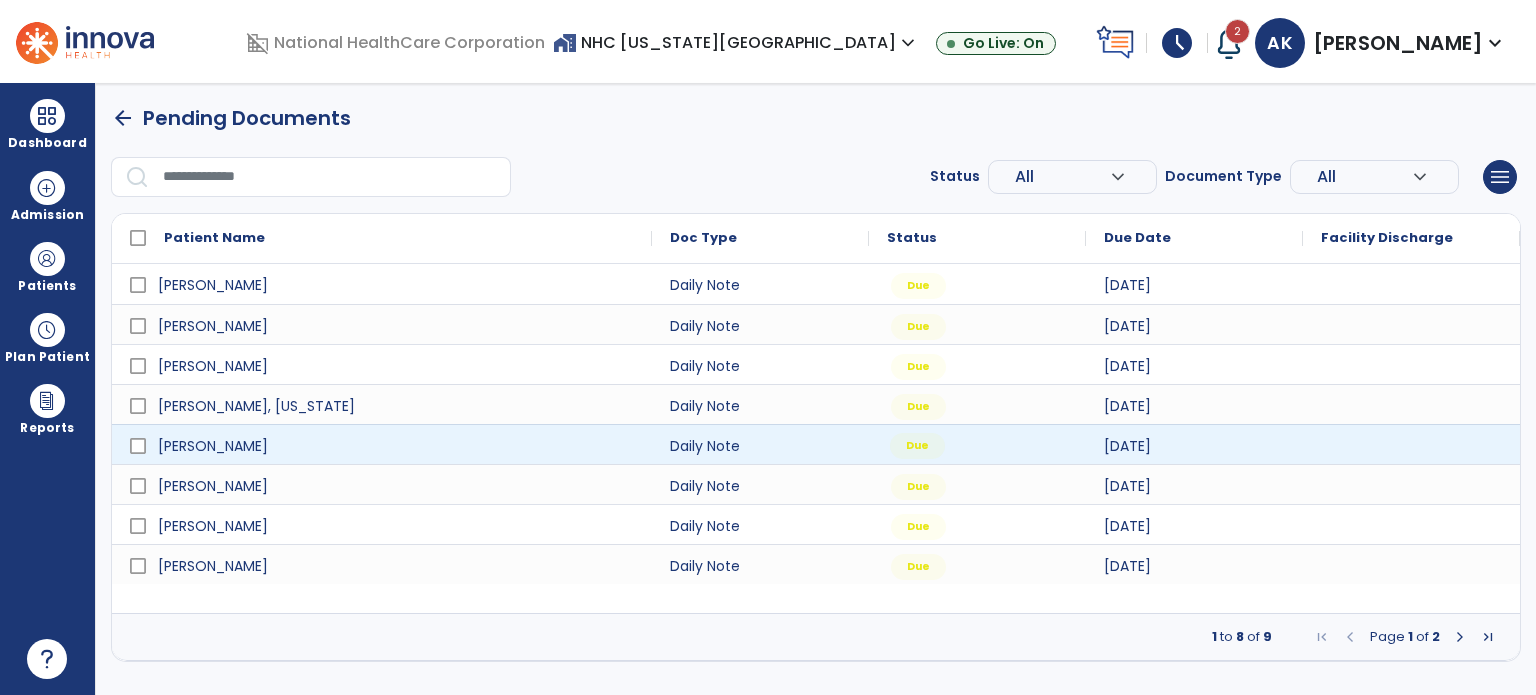 click on "Due" at bounding box center [977, 444] 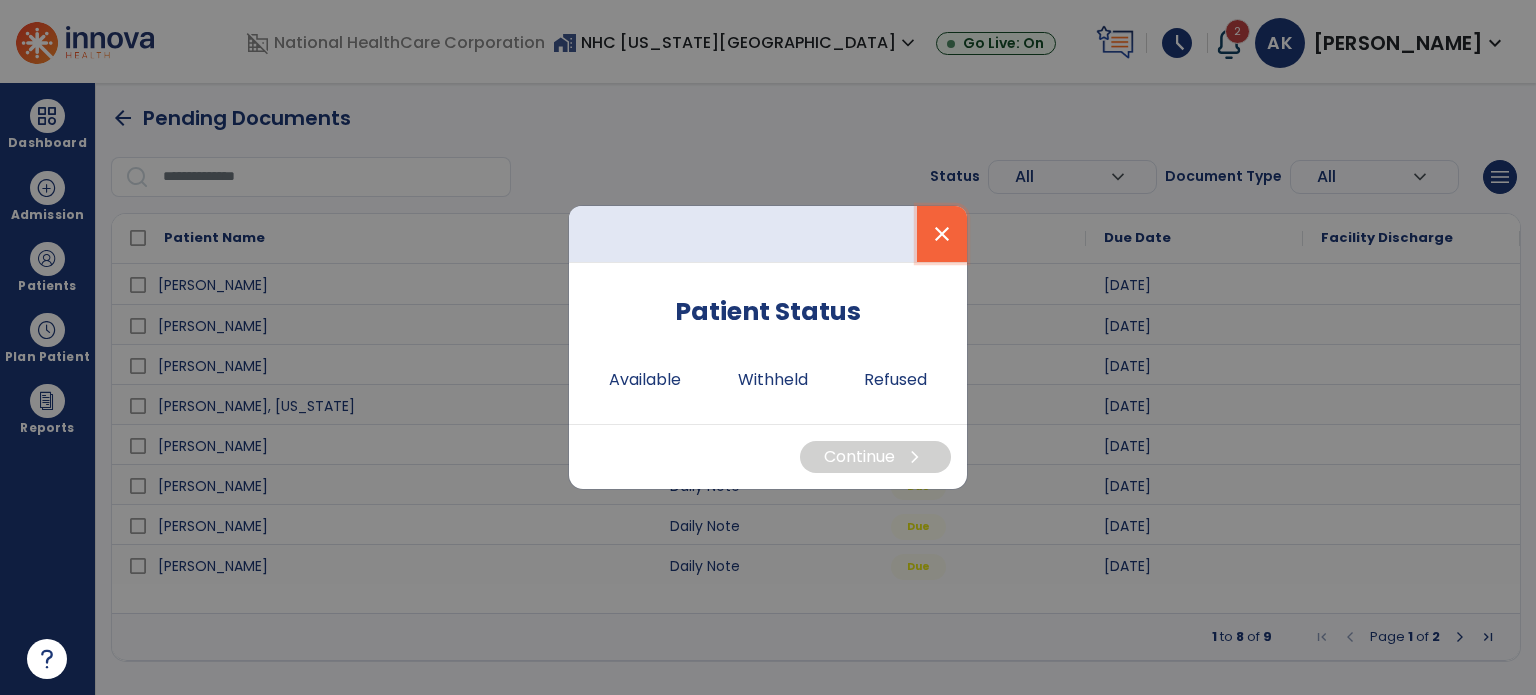 click on "close" at bounding box center (942, 234) 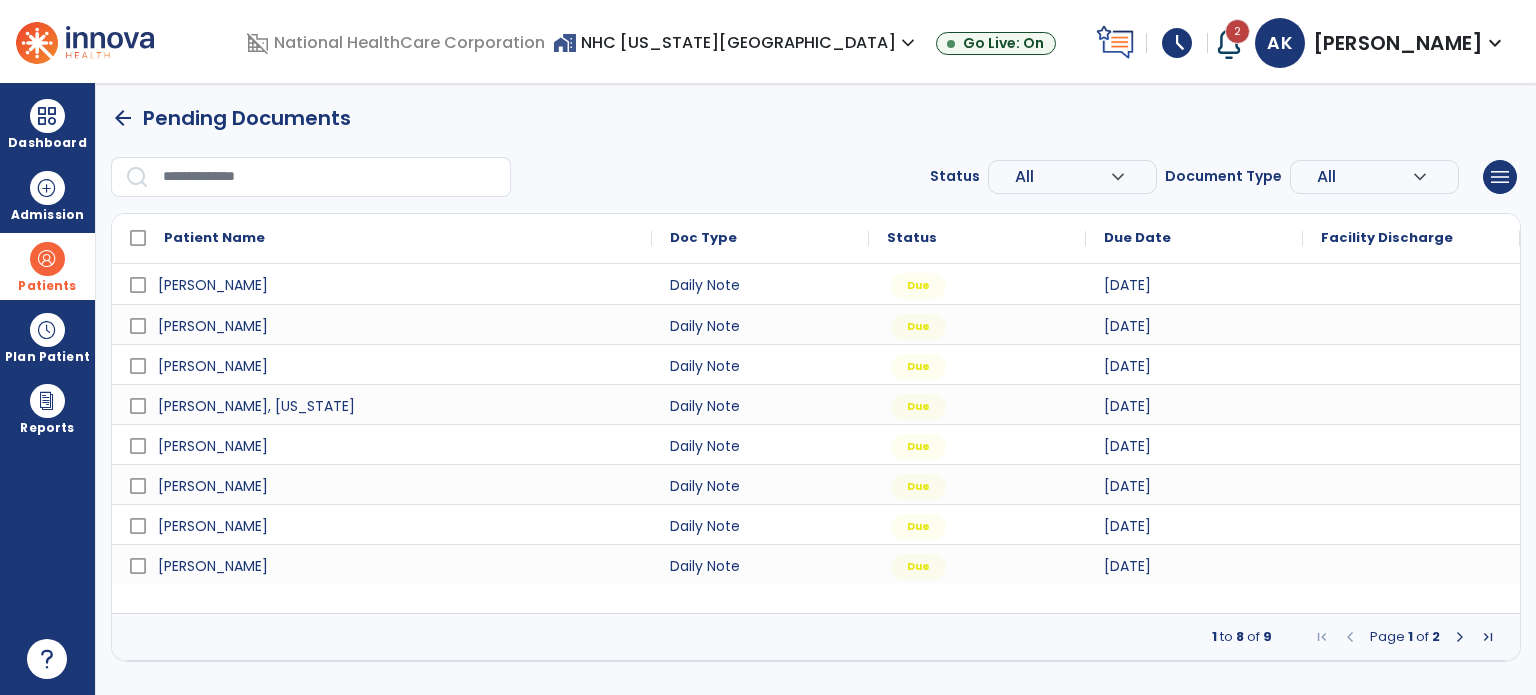 click at bounding box center (47, 259) 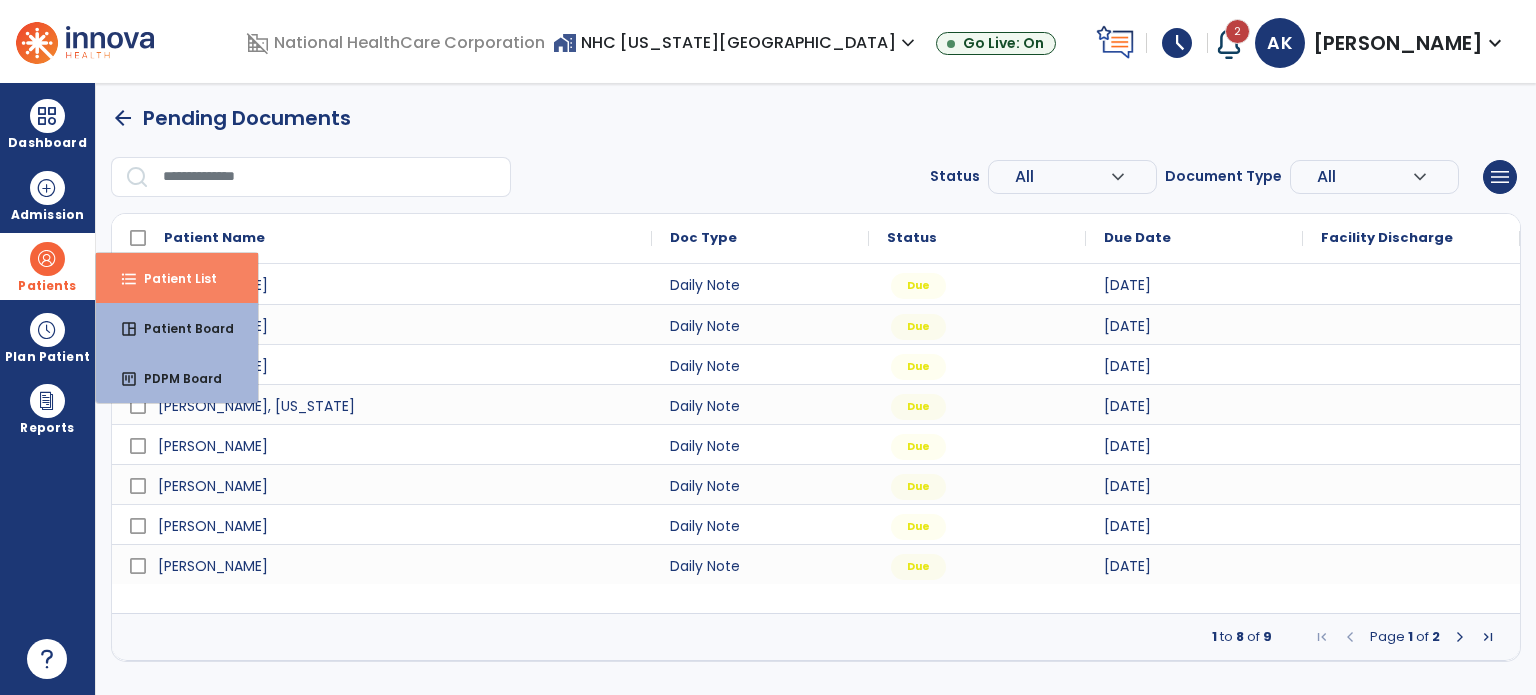 click on "format_list_bulleted  Patient List" at bounding box center (177, 278) 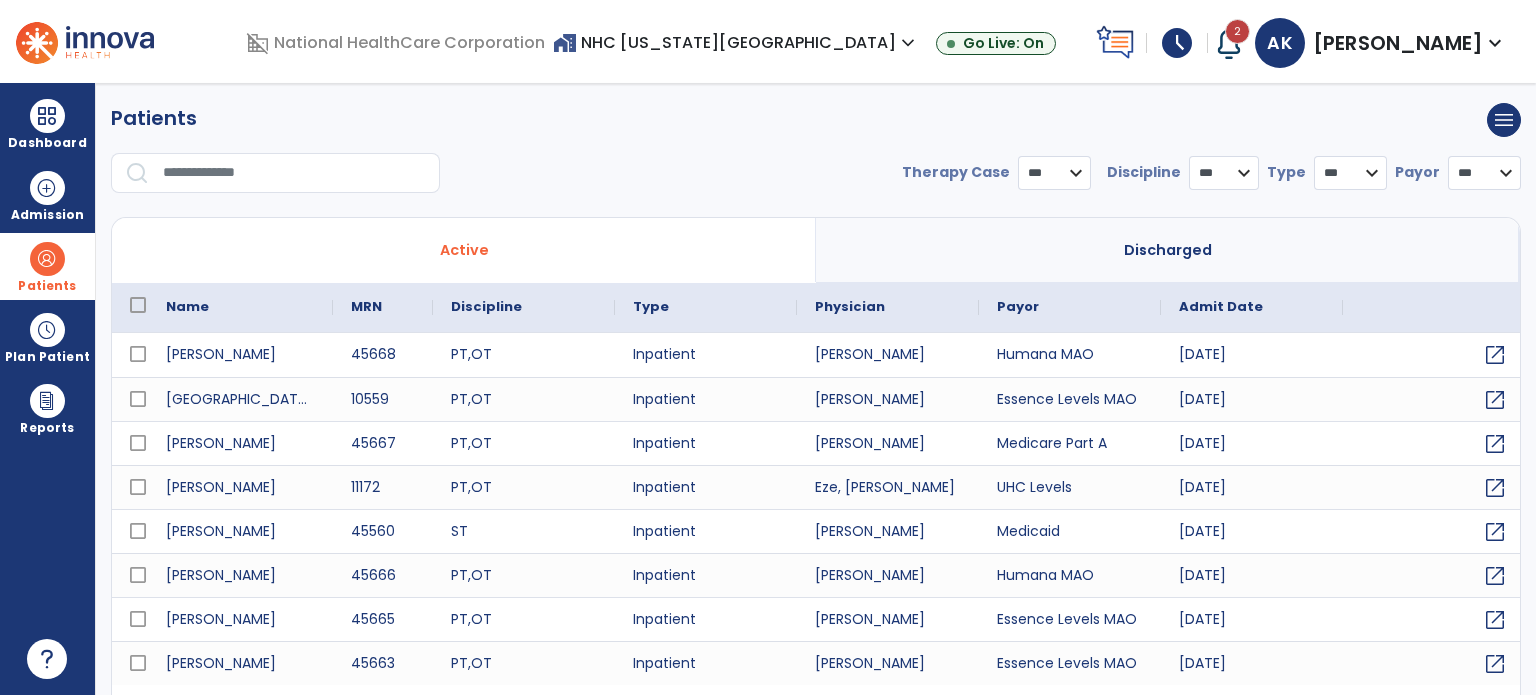 select on "***" 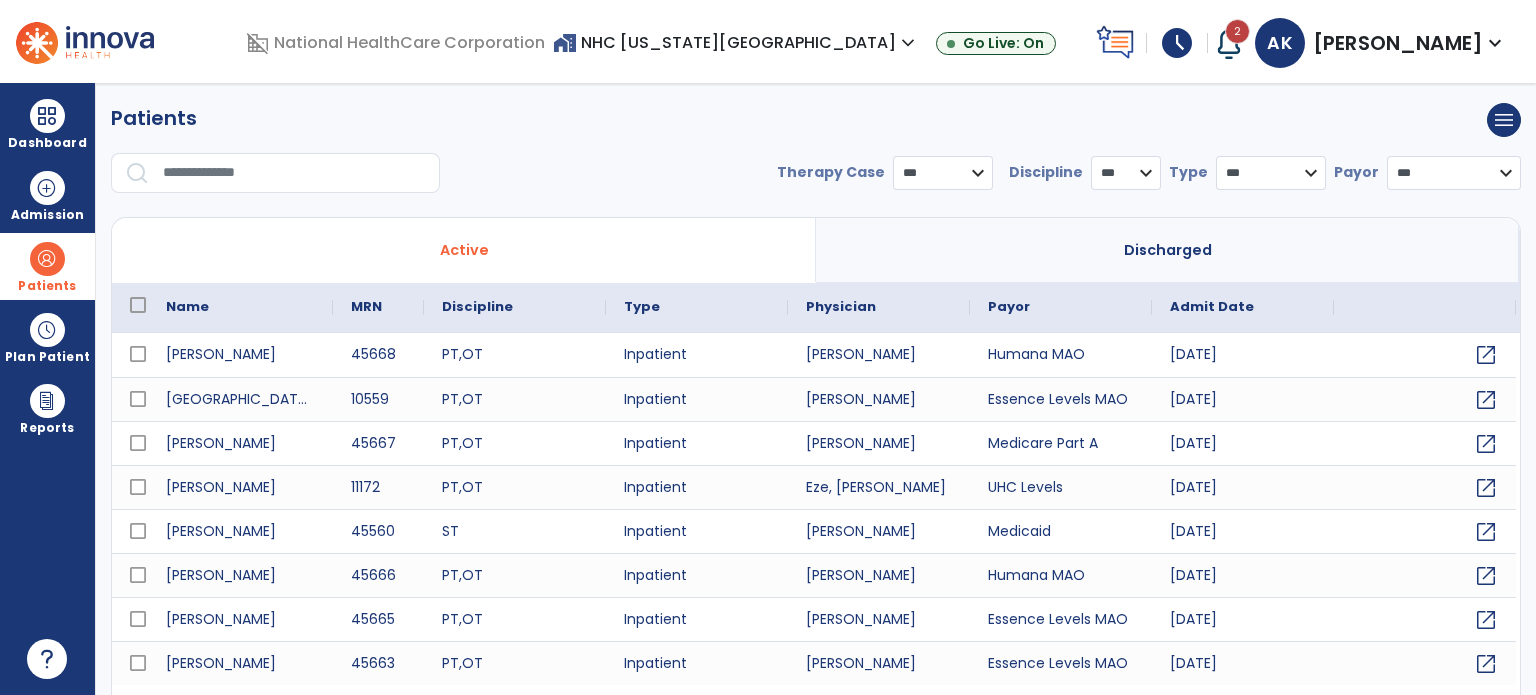 scroll, scrollTop: 46, scrollLeft: 0, axis: vertical 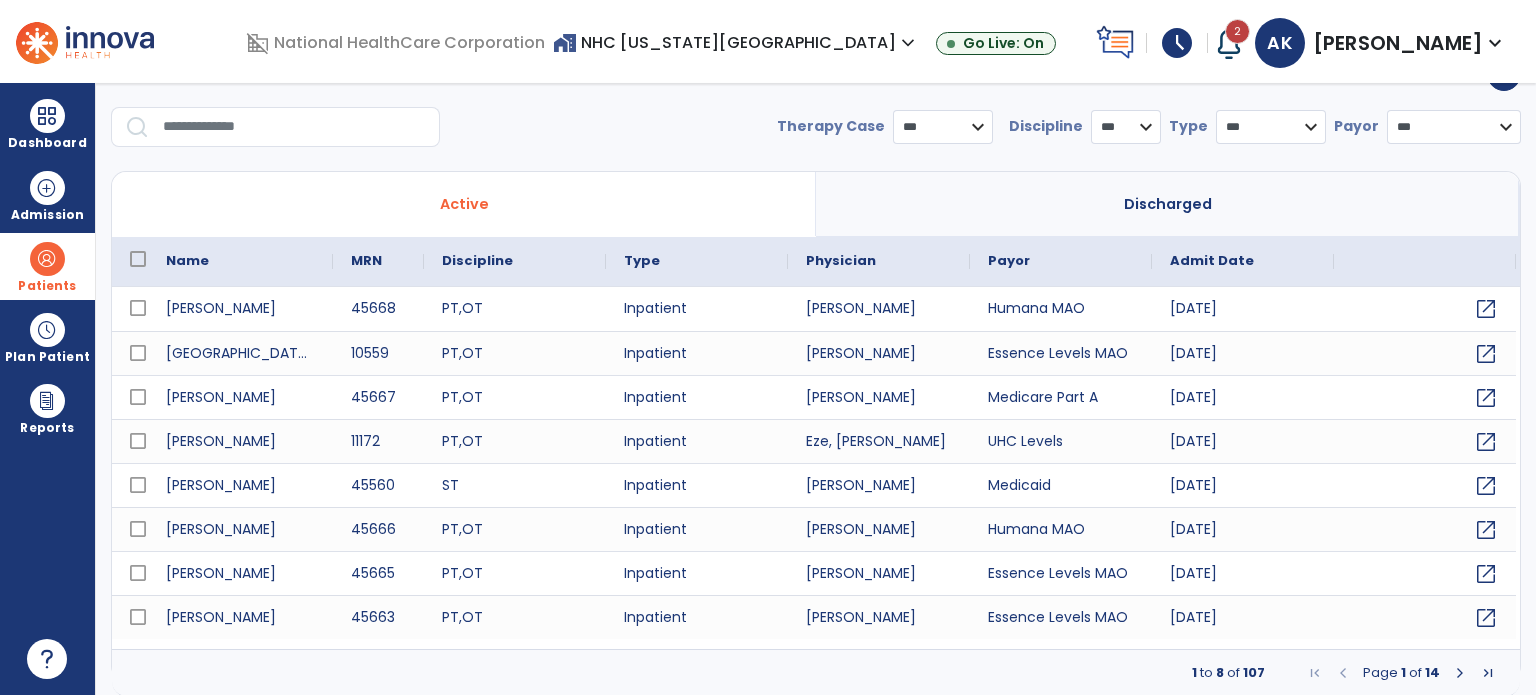 click on "* *** ** ** **" at bounding box center (1126, 127) 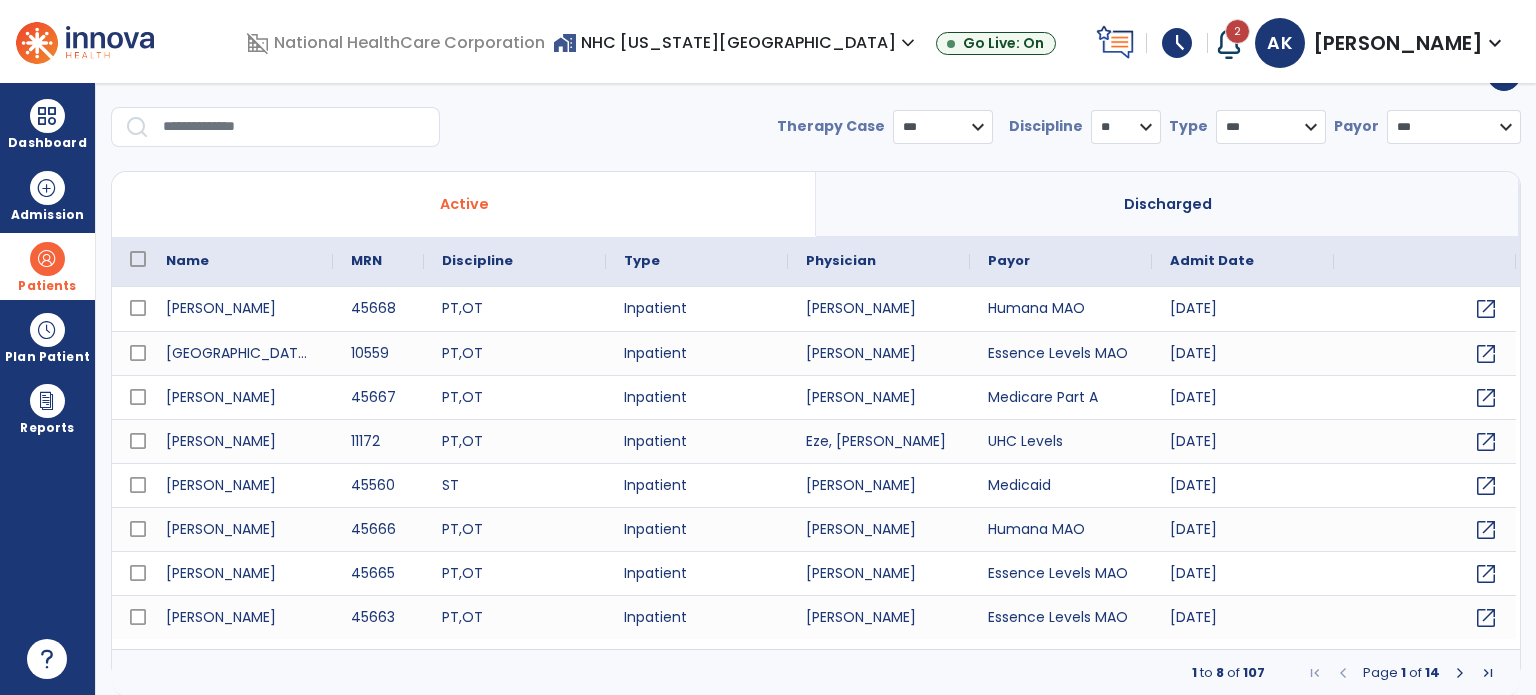 click on "* *** ** ** **" at bounding box center [1126, 127] 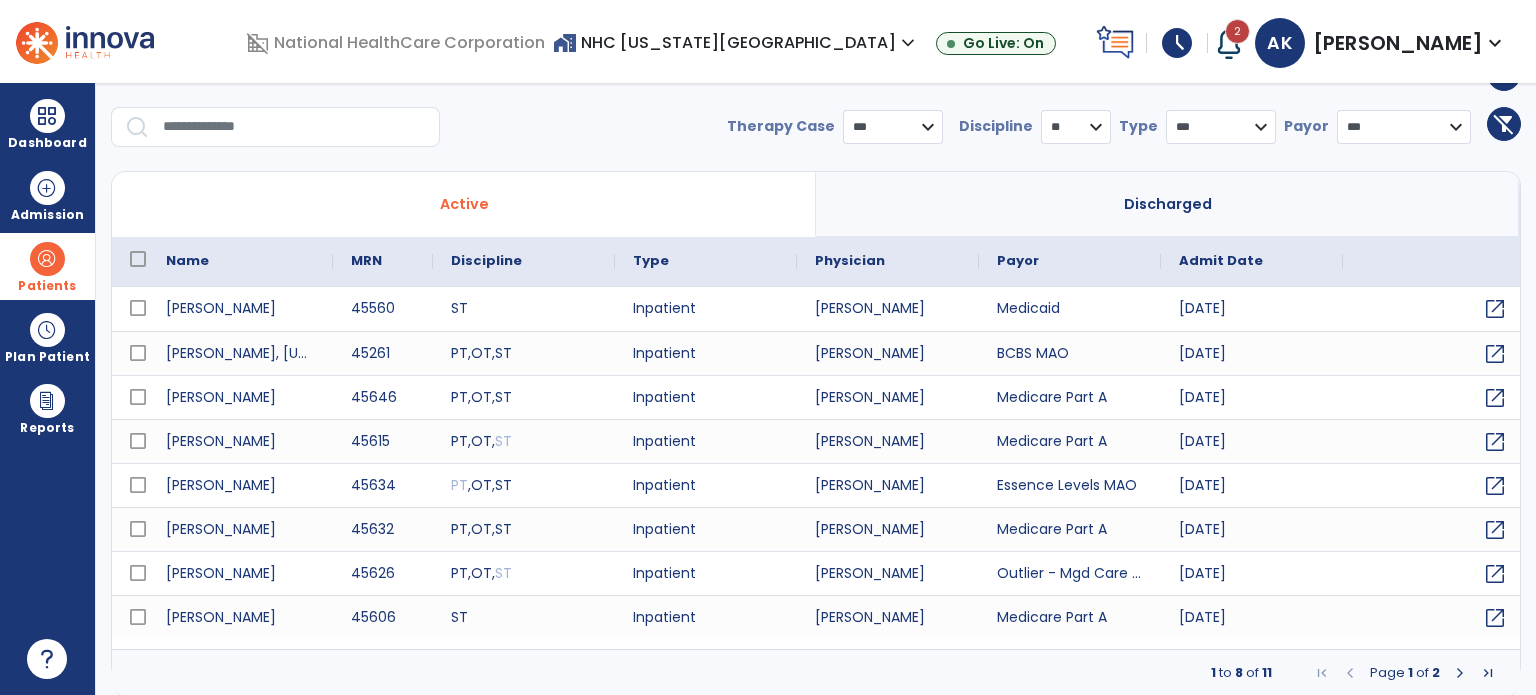click at bounding box center (1460, 673) 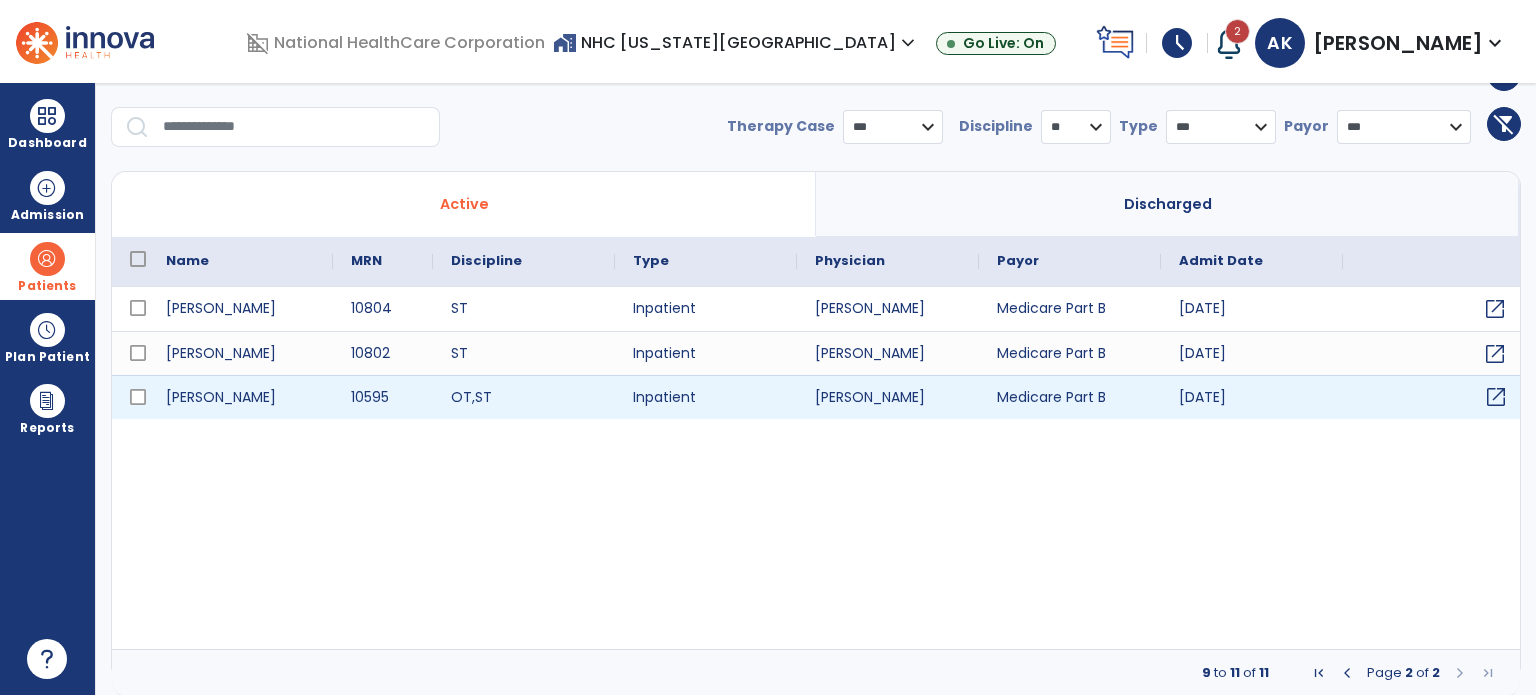 click on "open_in_new" at bounding box center (1496, 397) 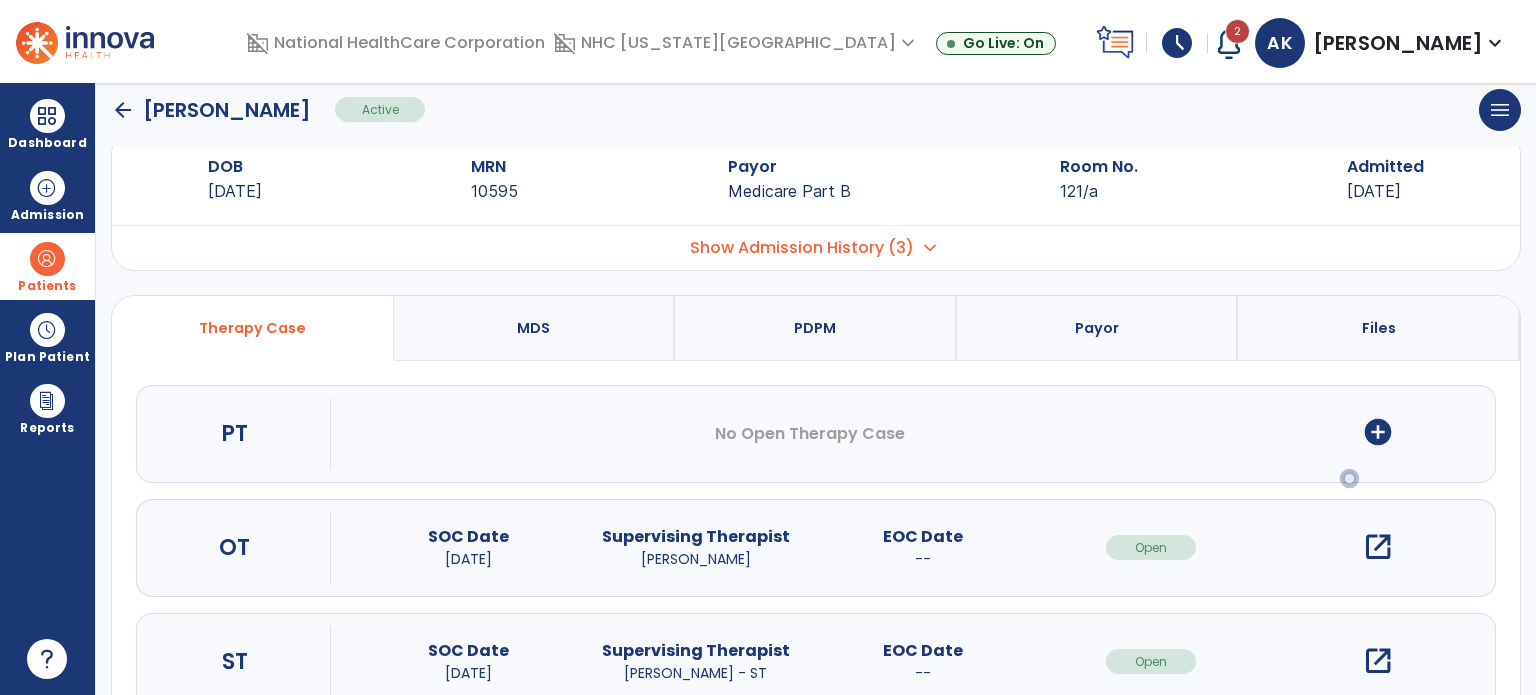 scroll, scrollTop: 0, scrollLeft: 0, axis: both 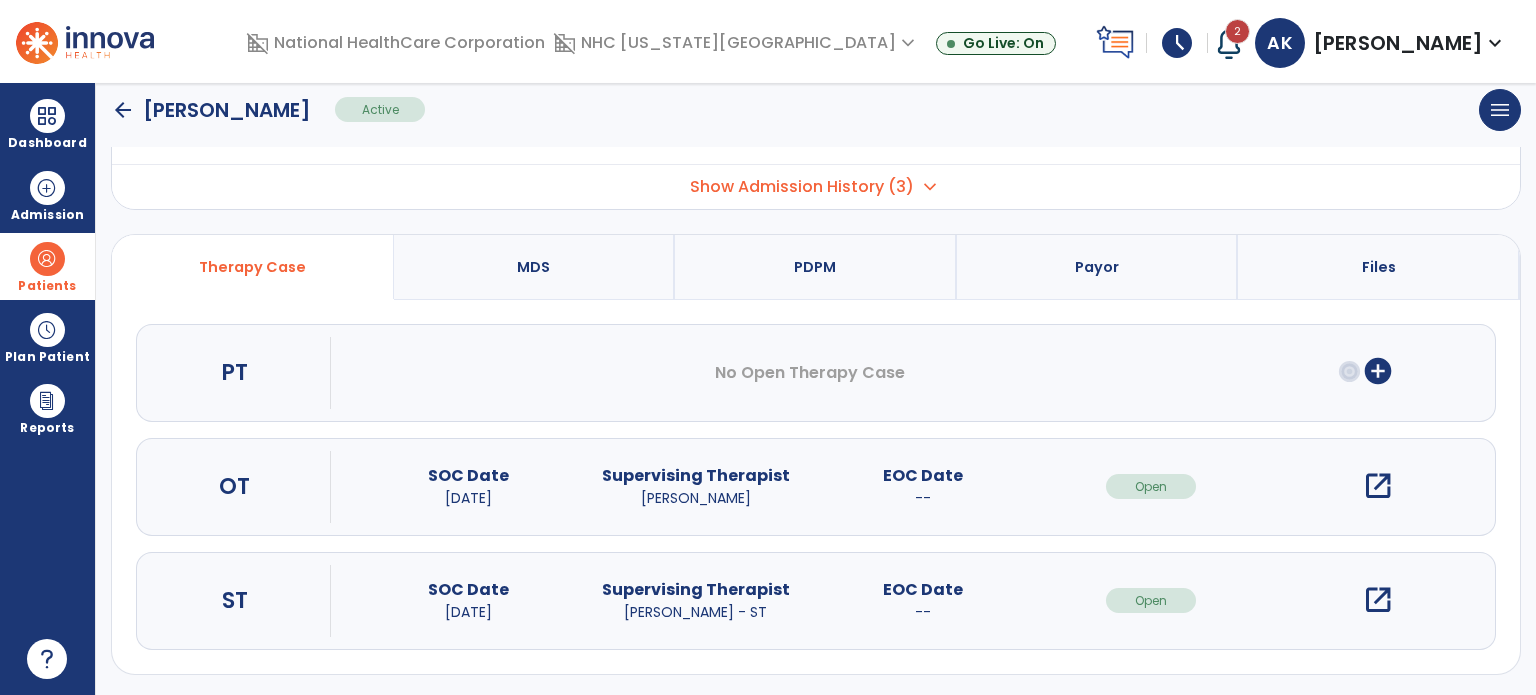 click on "open_in_new" at bounding box center [1378, 600] 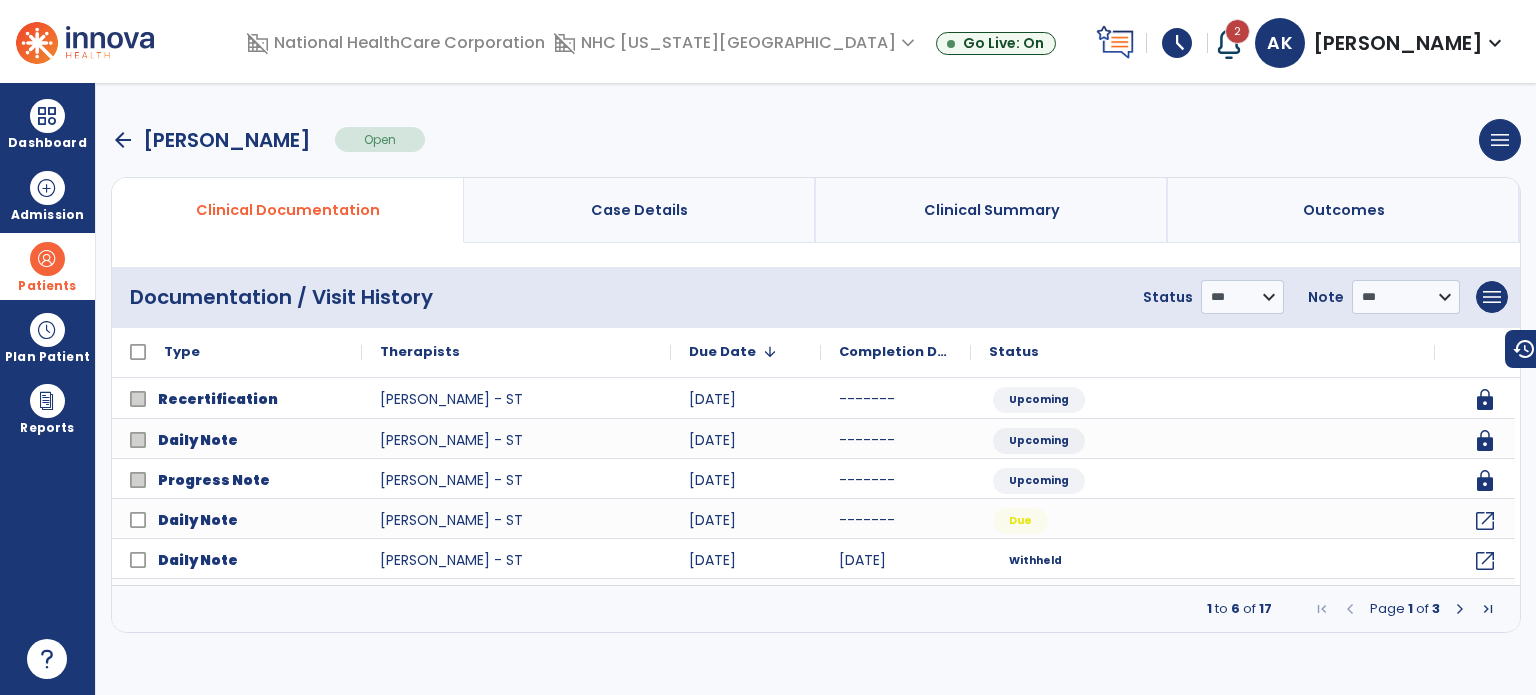 scroll, scrollTop: 0, scrollLeft: 0, axis: both 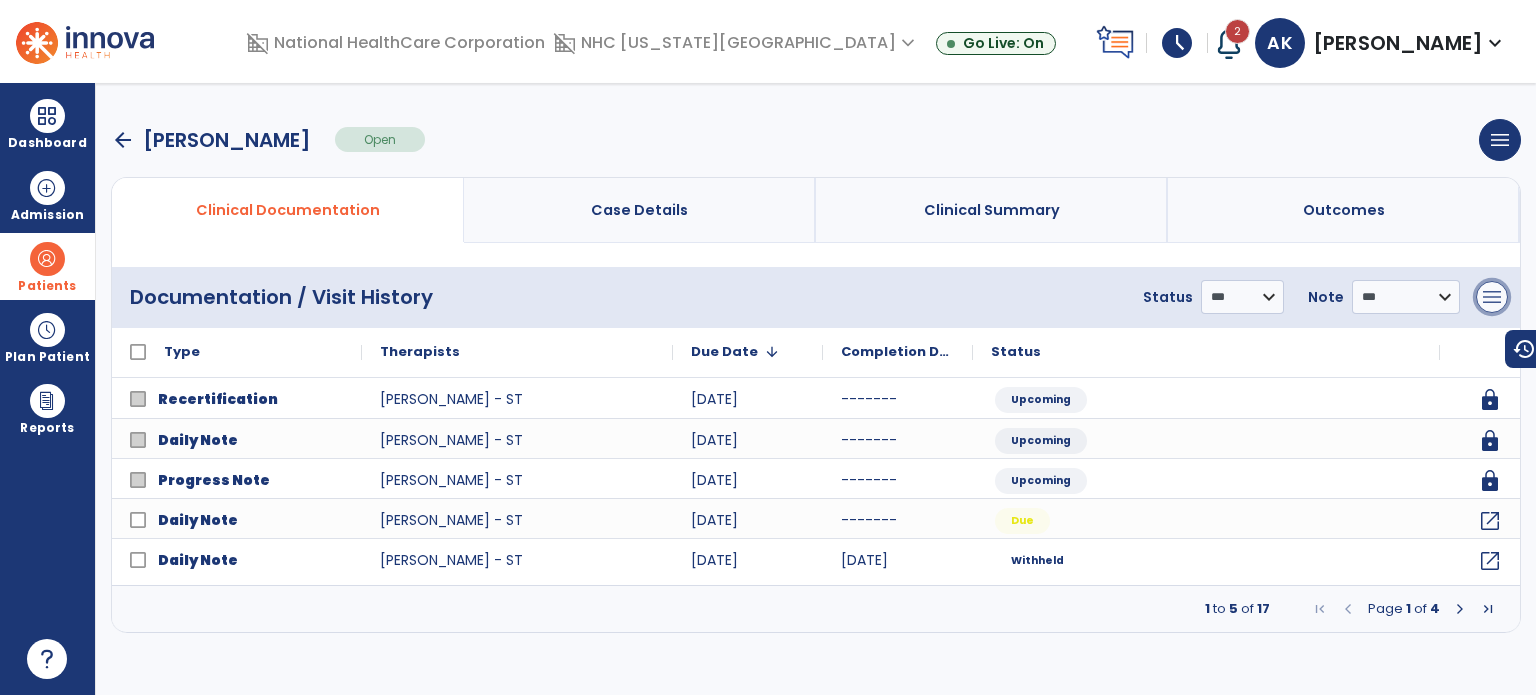 click on "menu" at bounding box center (1492, 297) 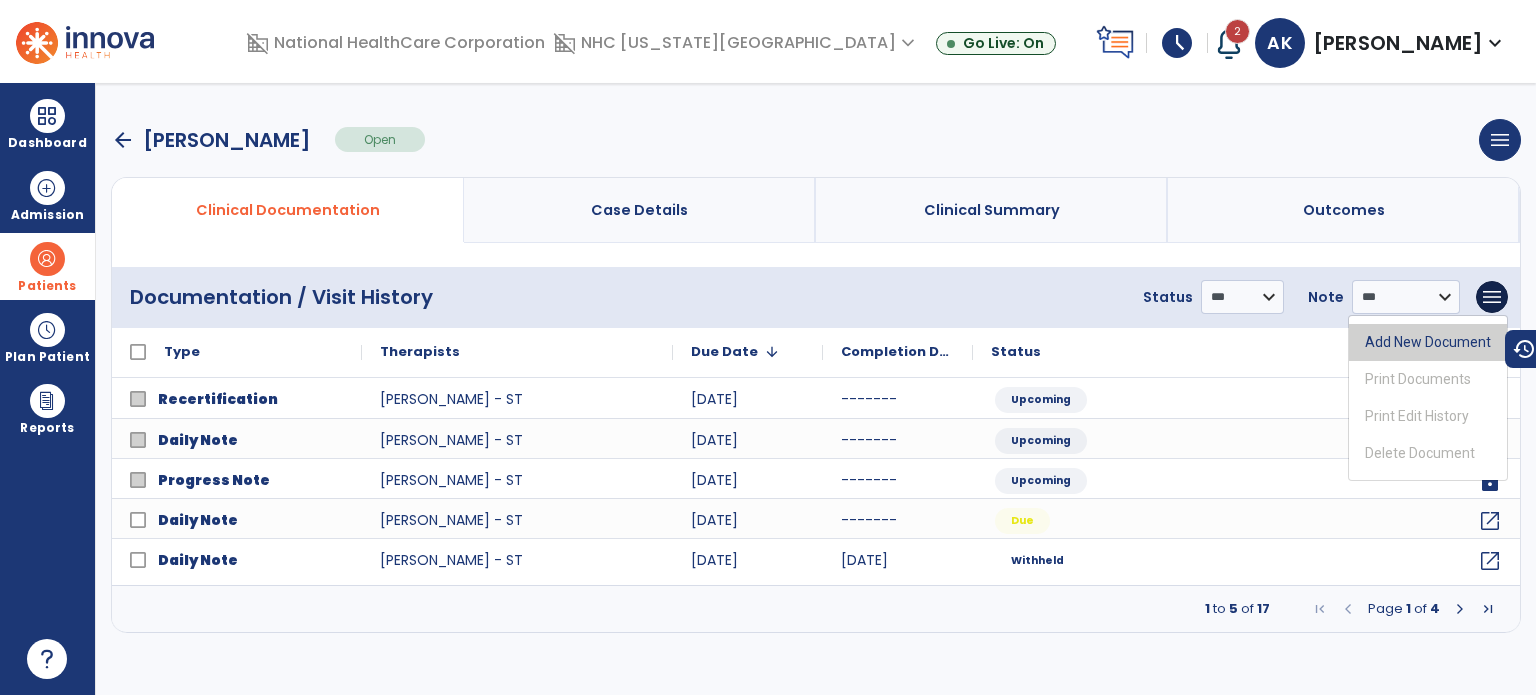 click on "Add New Document" at bounding box center [1428, 342] 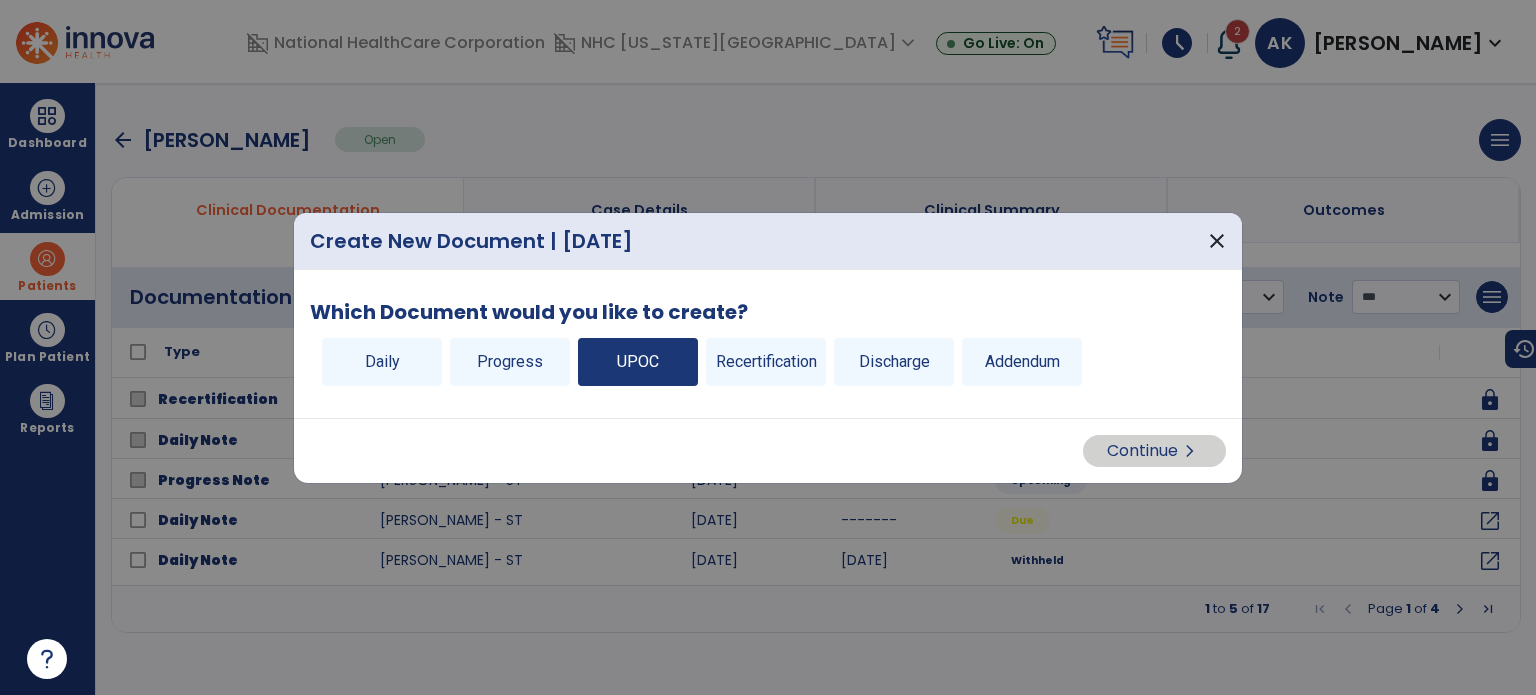 click on "UPOC" at bounding box center (638, 362) 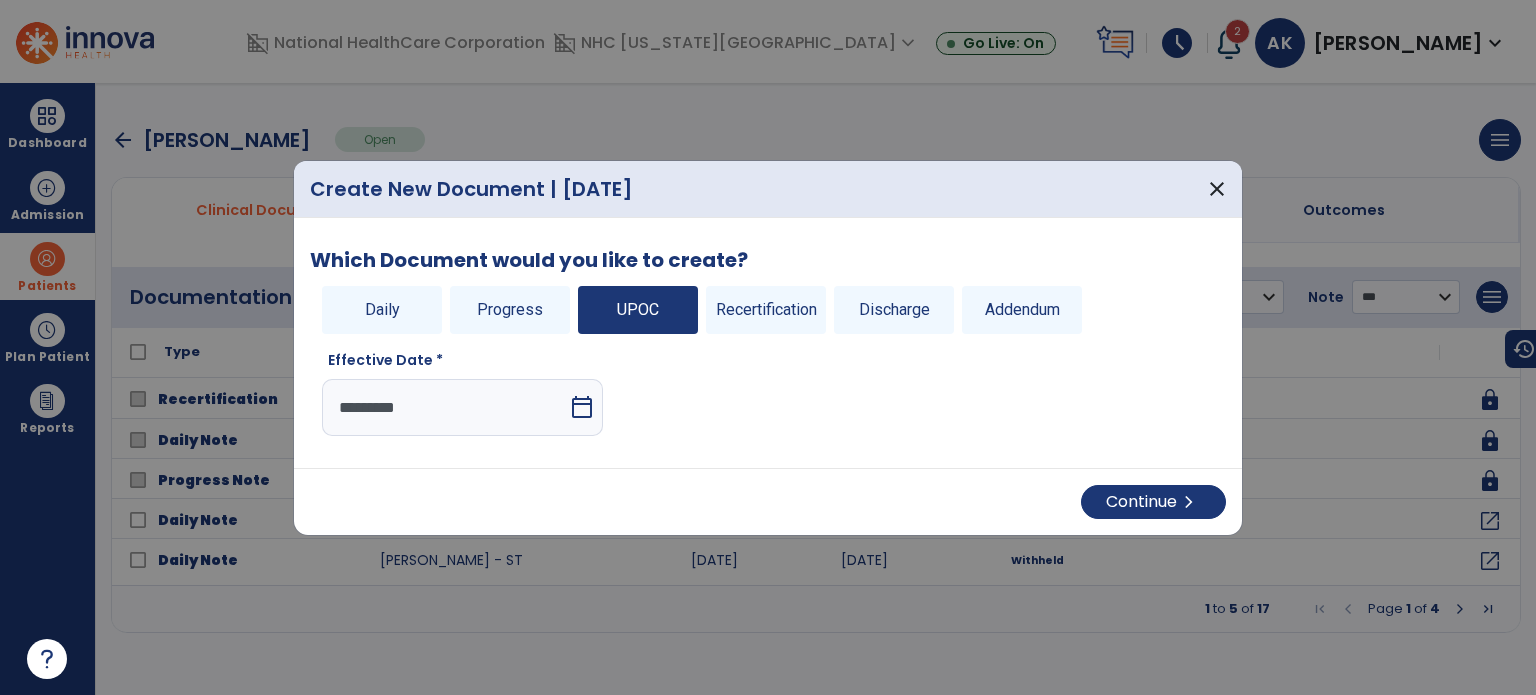 click on "*********" at bounding box center [445, 407] 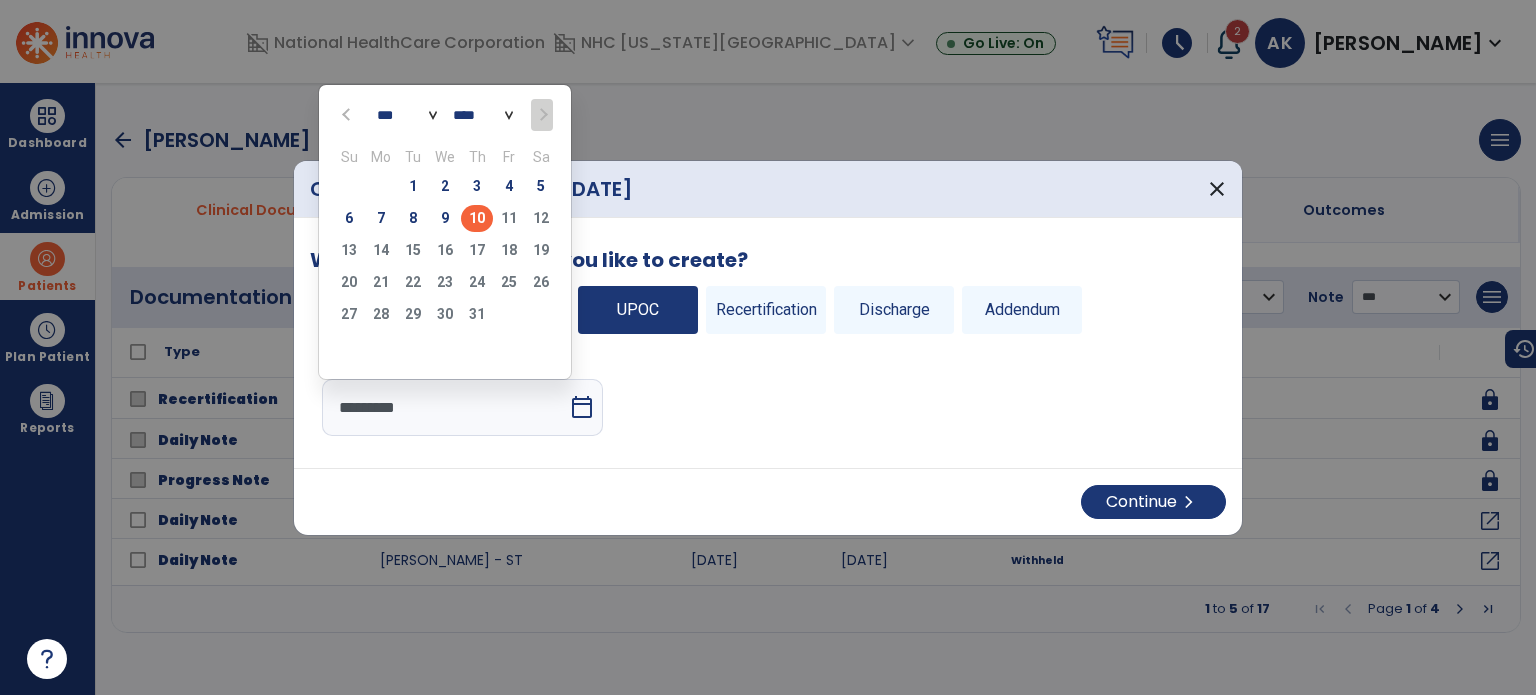 click at bounding box center [768, 347] 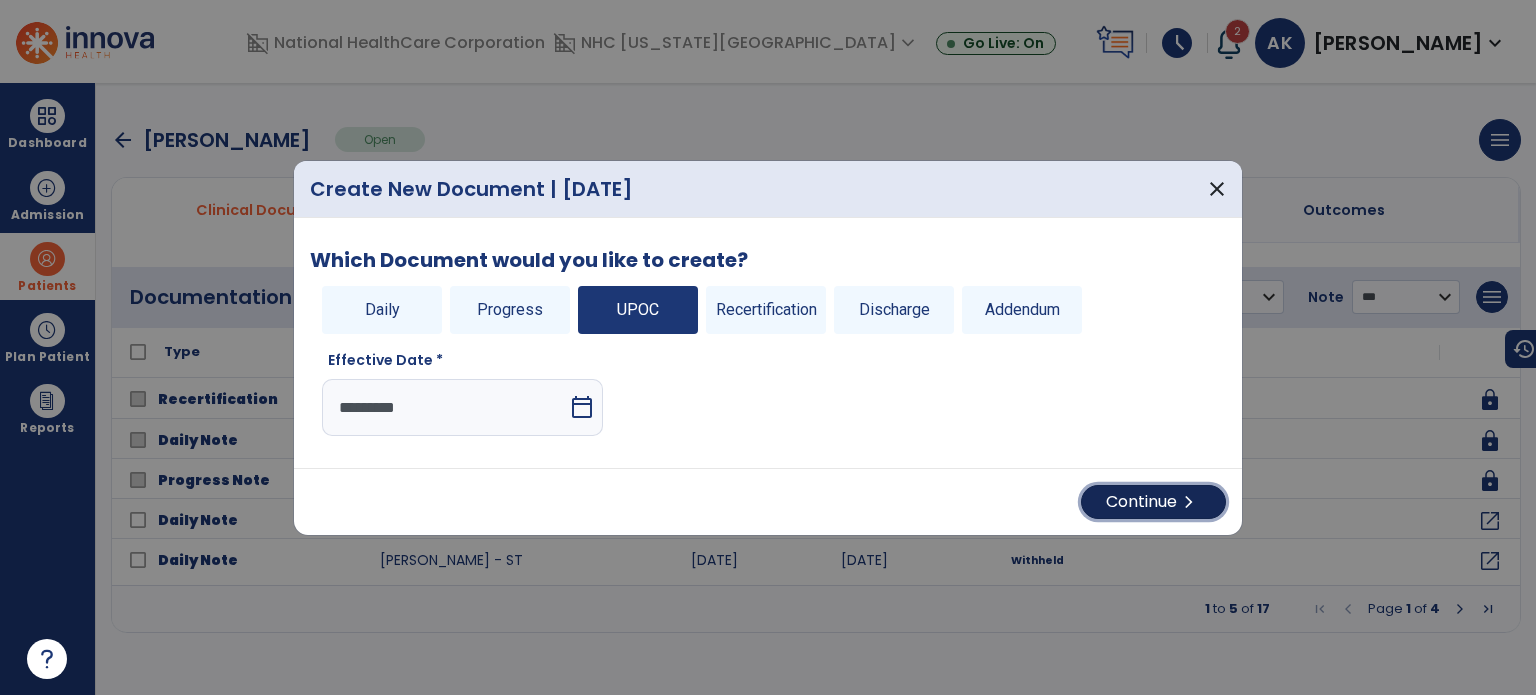 click on "Continue   chevron_right" at bounding box center (1153, 502) 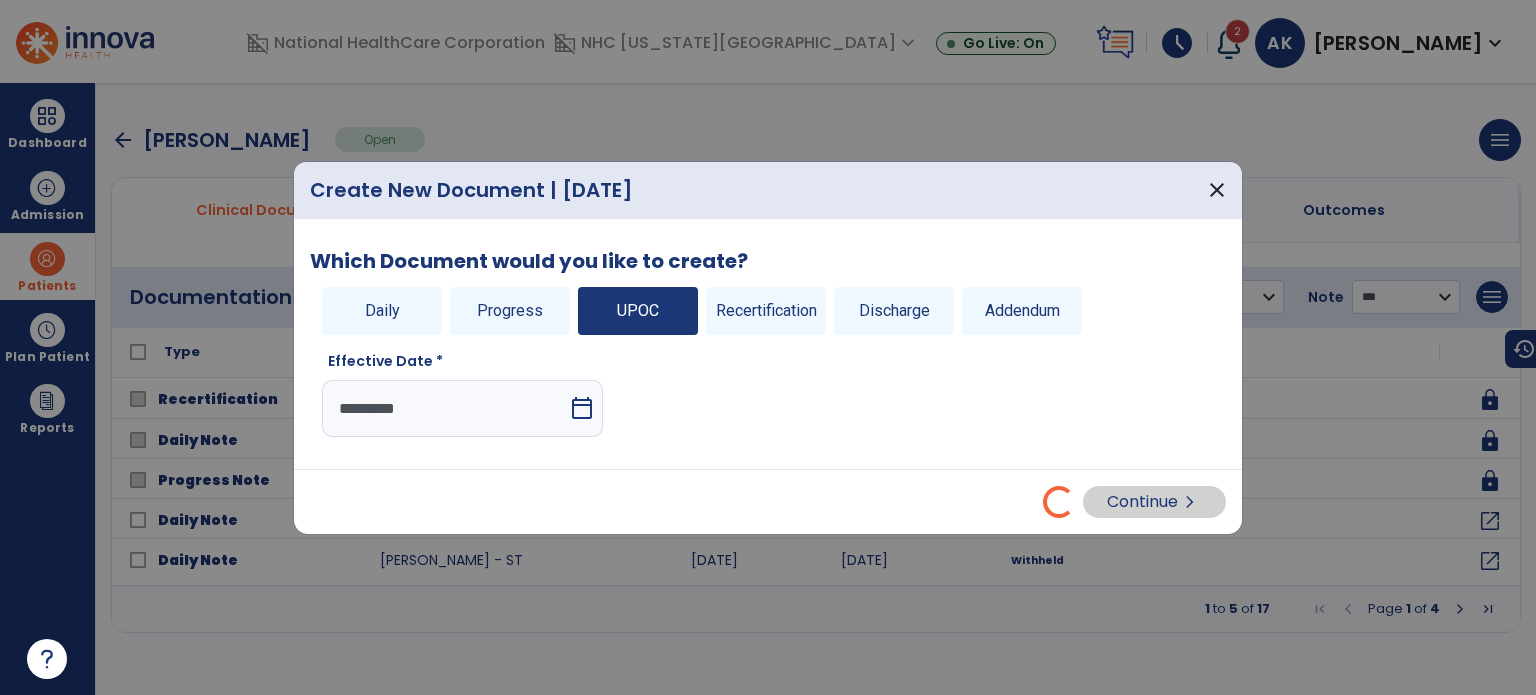 select on "**" 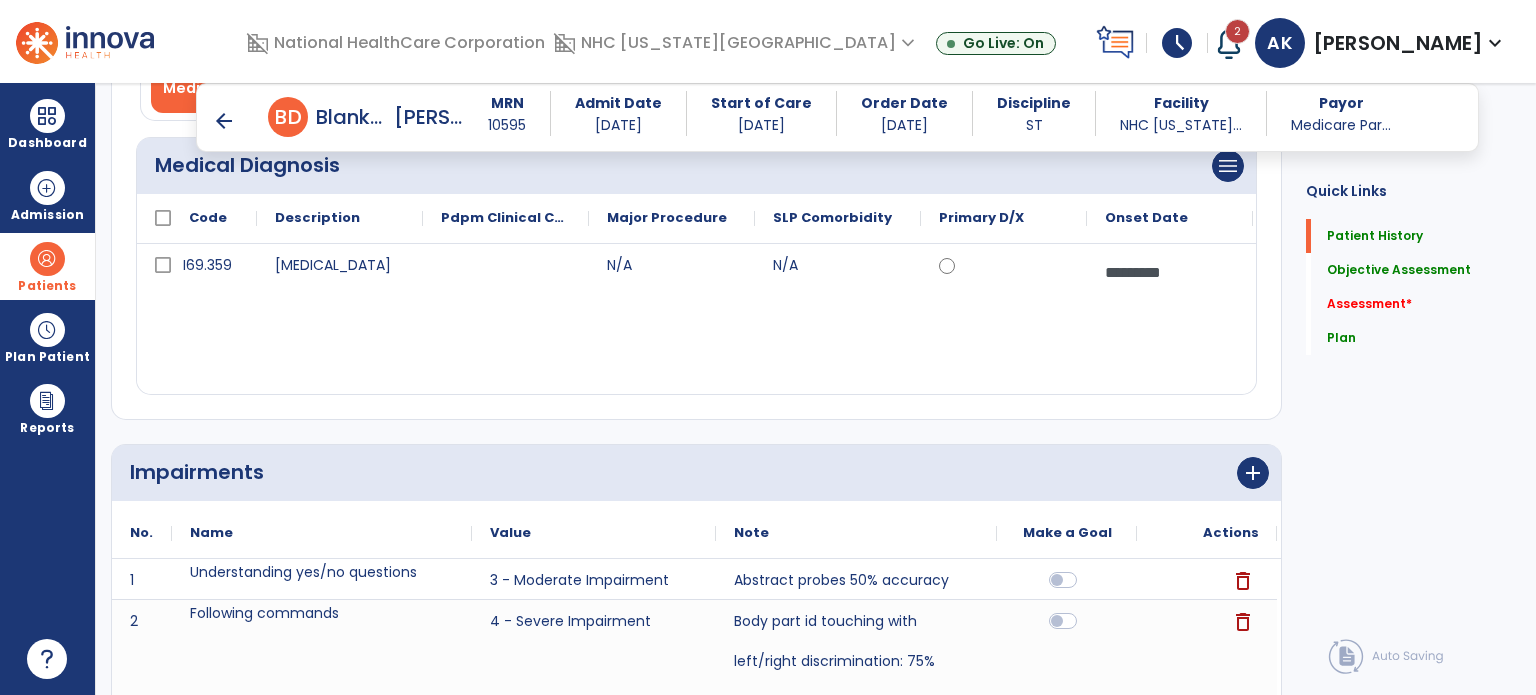 scroll, scrollTop: 231, scrollLeft: 0, axis: vertical 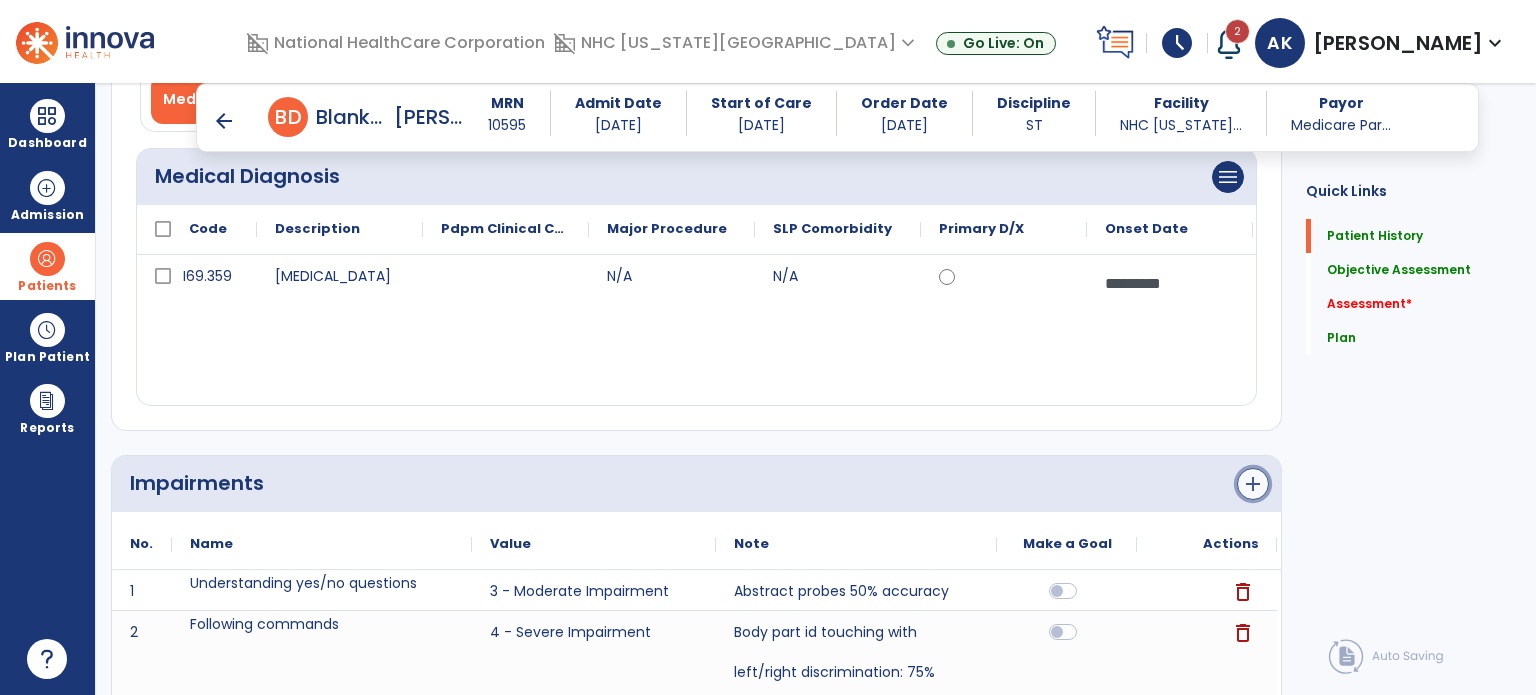 click on "add" 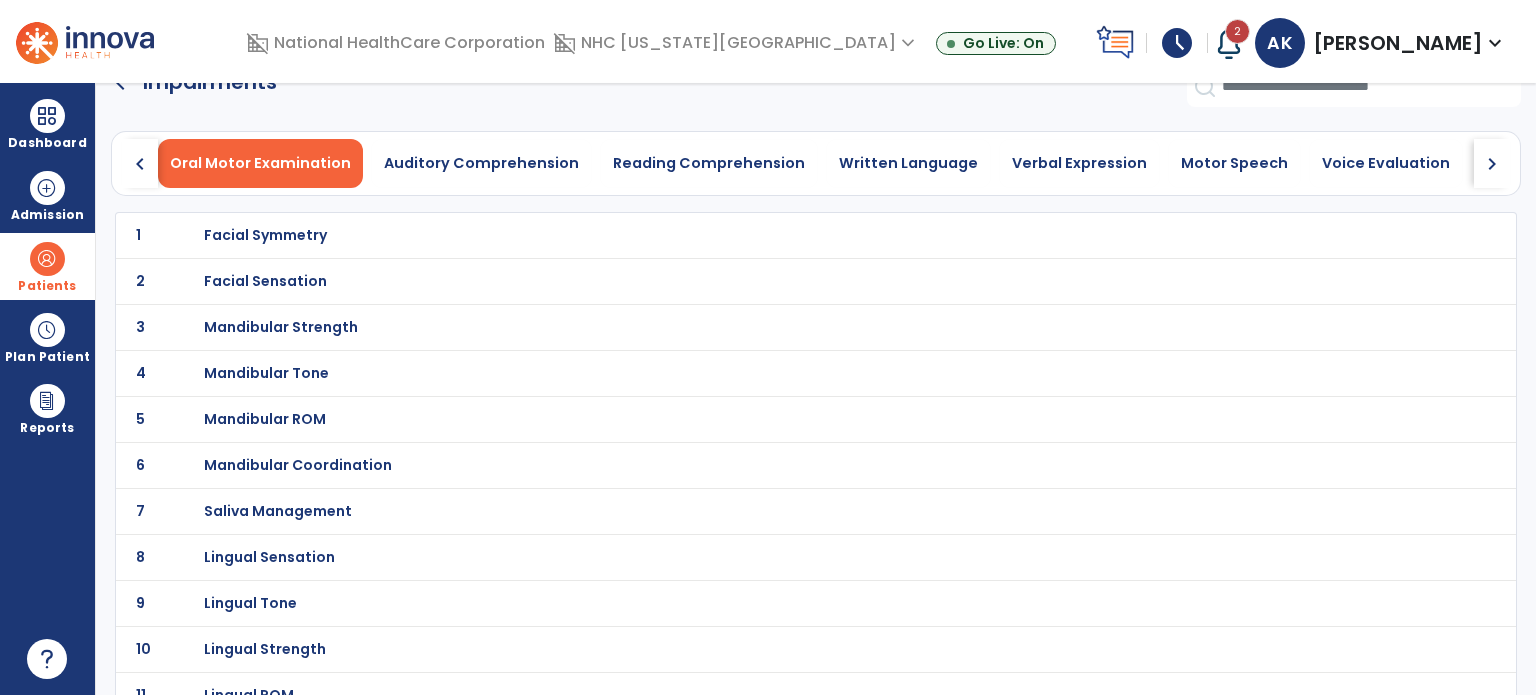 scroll, scrollTop: 0, scrollLeft: 0, axis: both 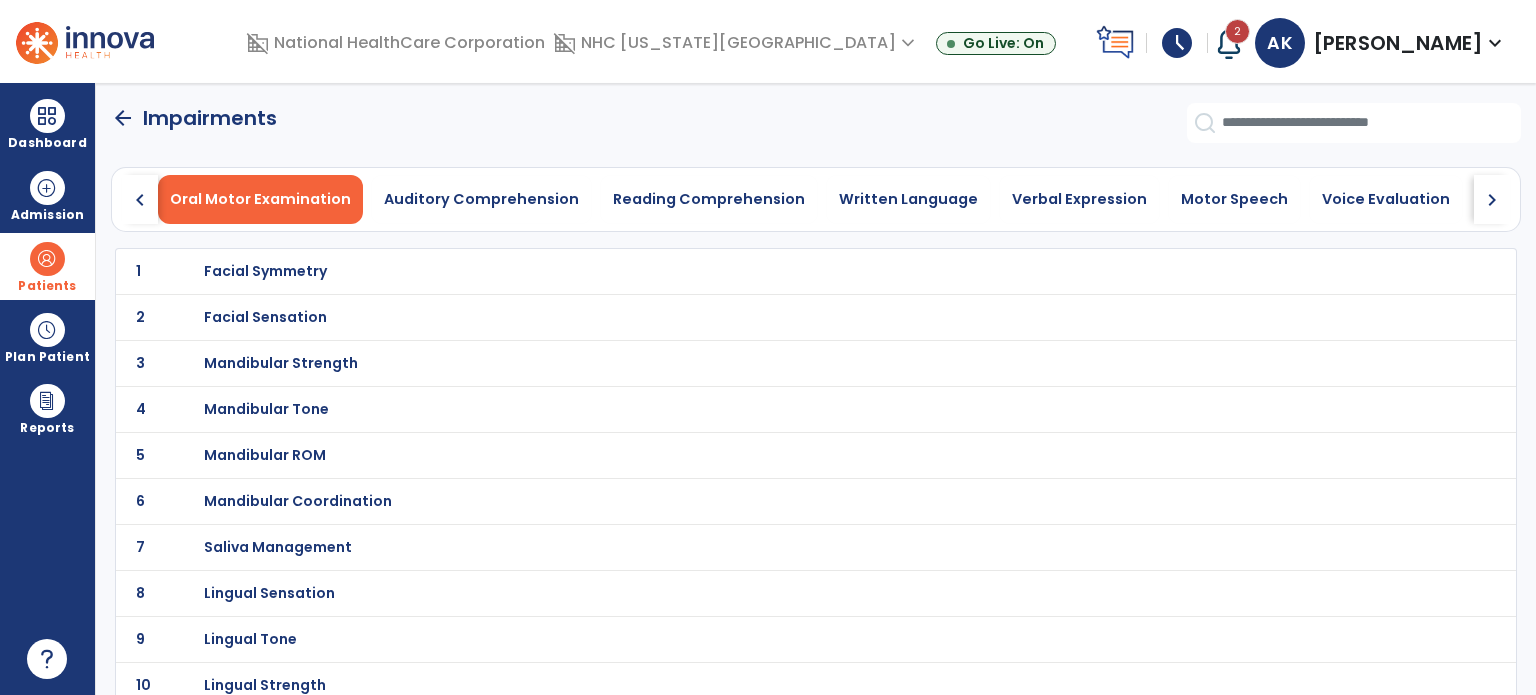 click on "chevron_right" 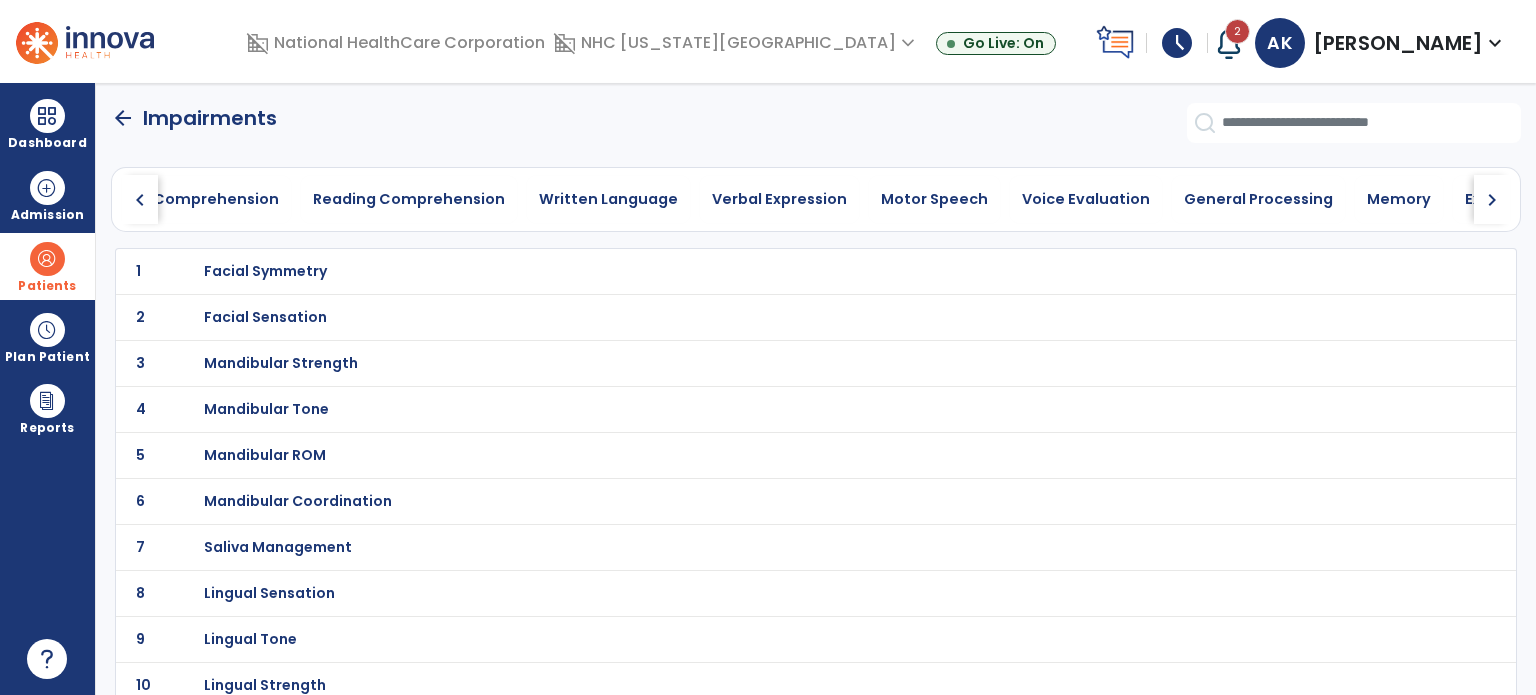 click on "chevron_right" 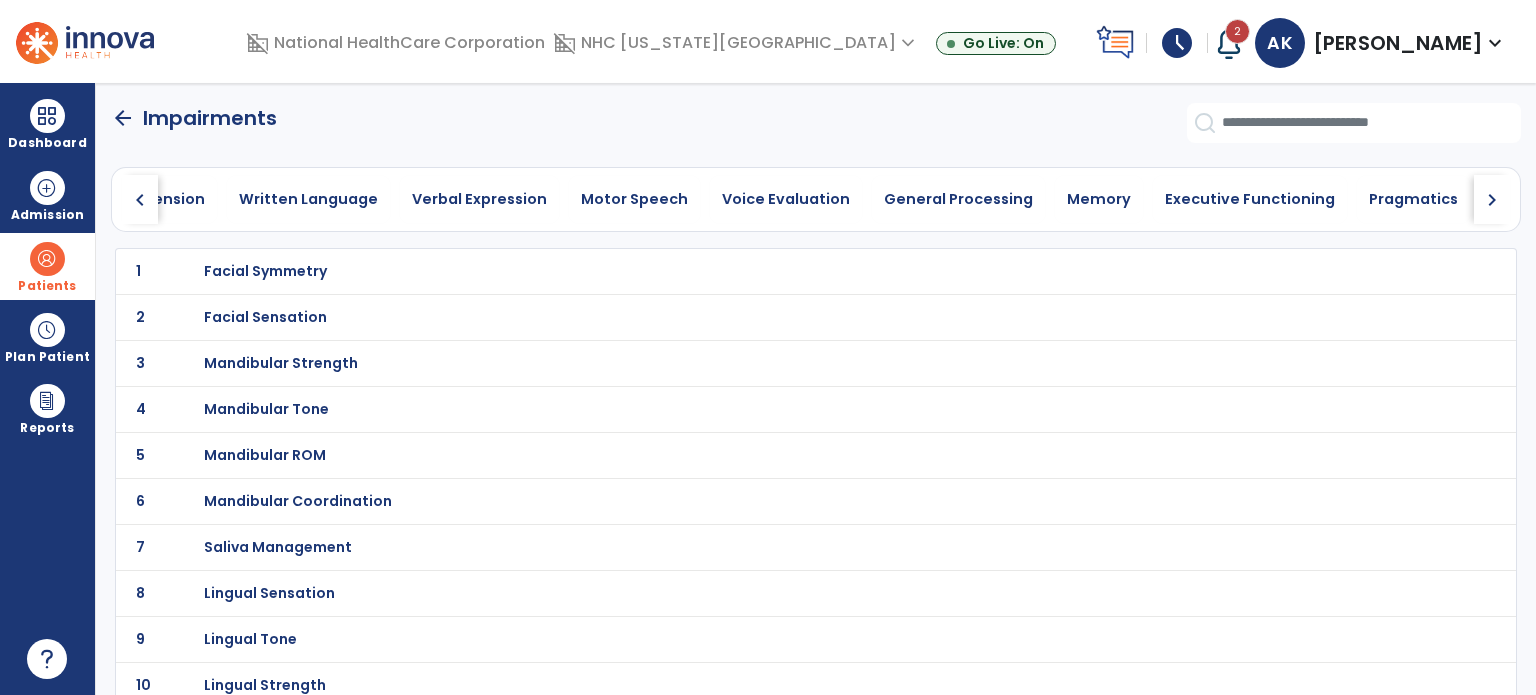 click on "chevron_right" 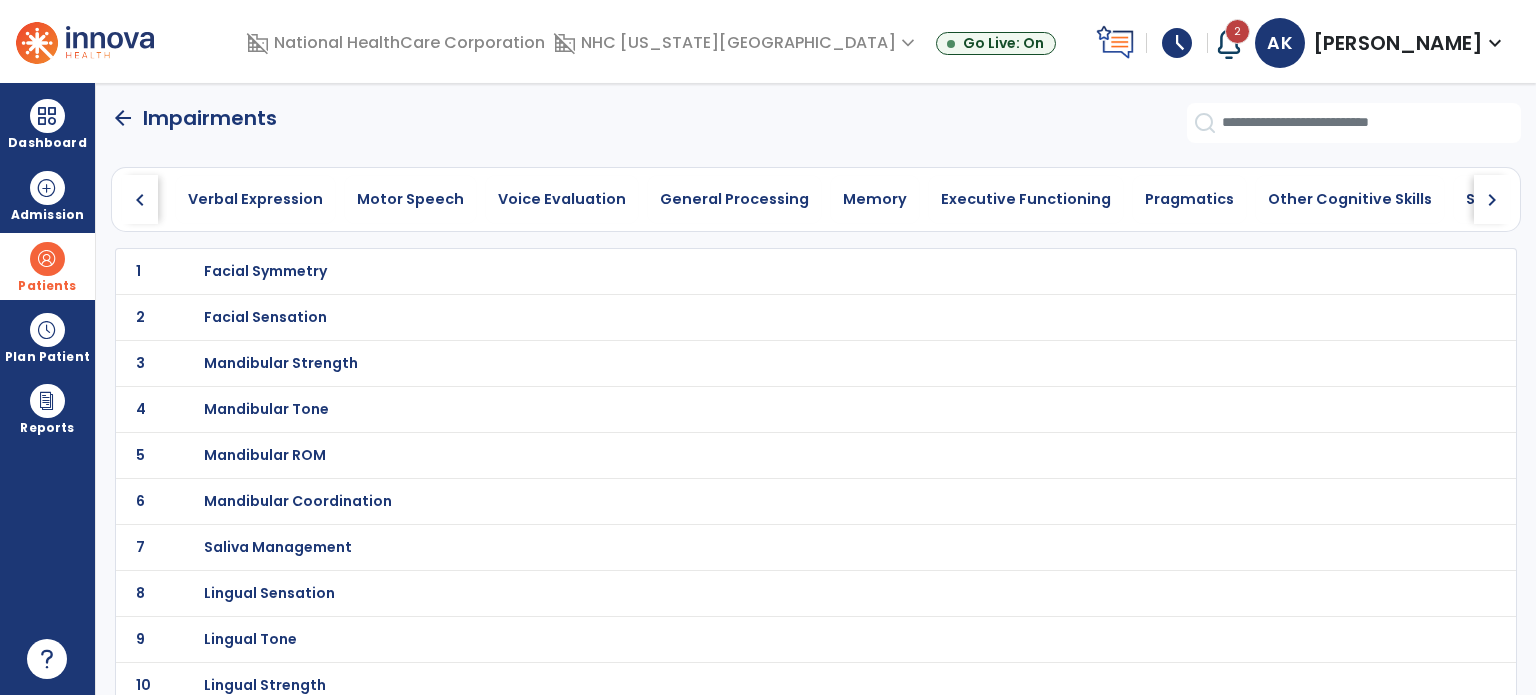 click on "chevron_right" 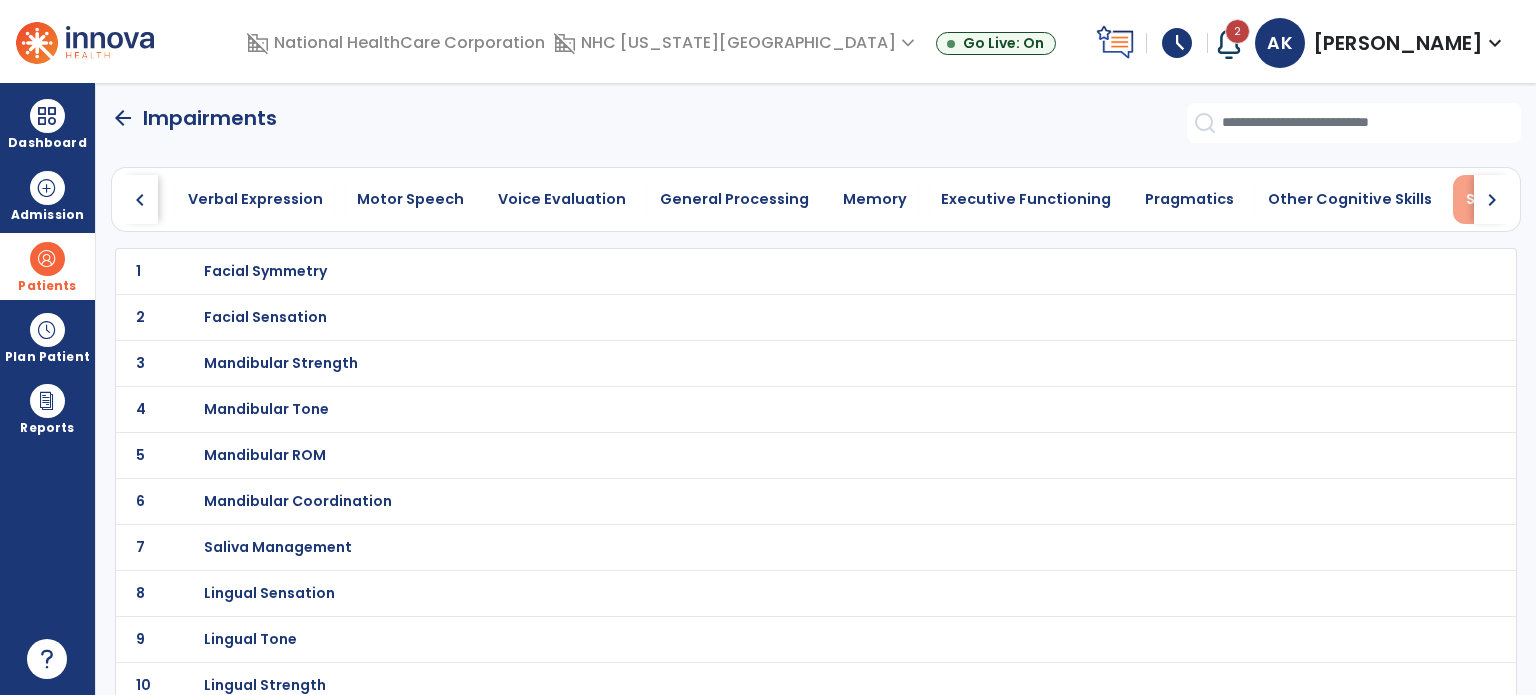 click on "Swallowing" at bounding box center (1508, 199) 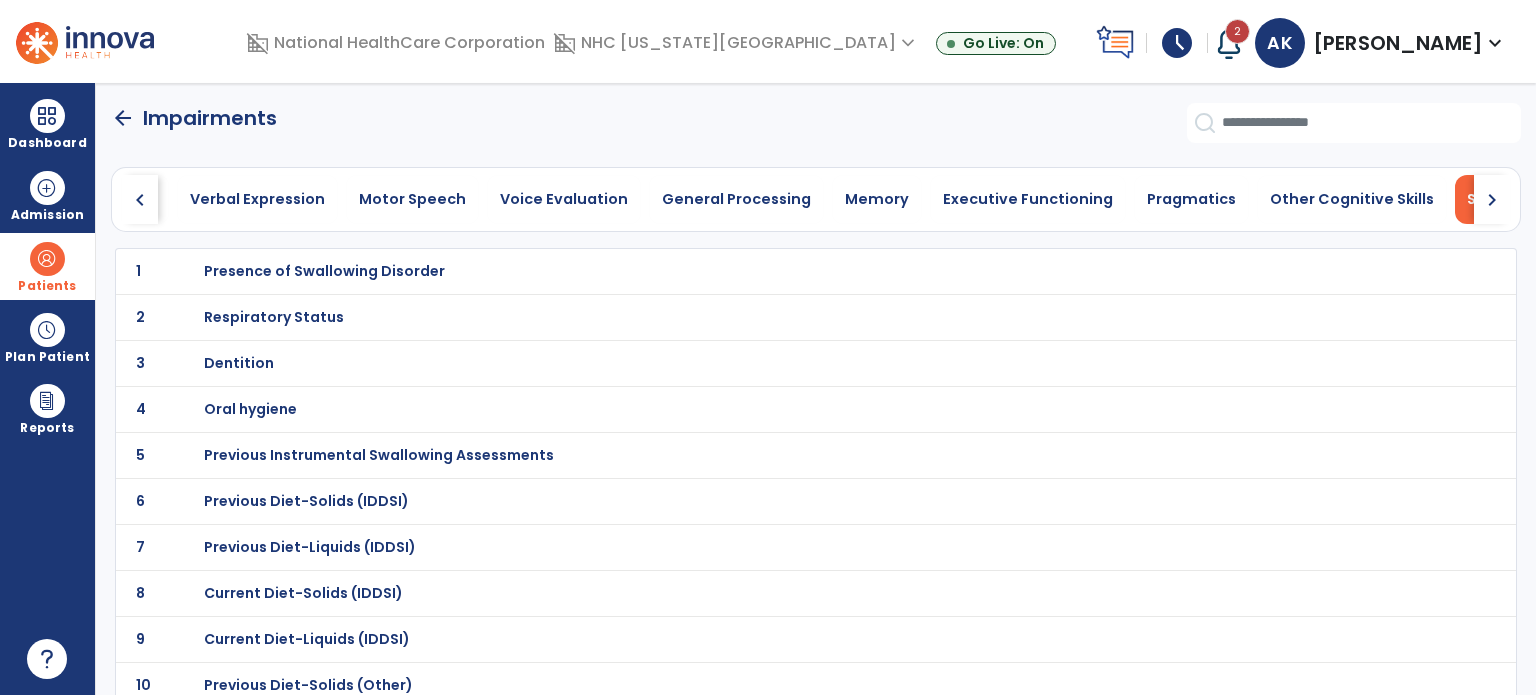 scroll, scrollTop: 0, scrollLeft: 822, axis: horizontal 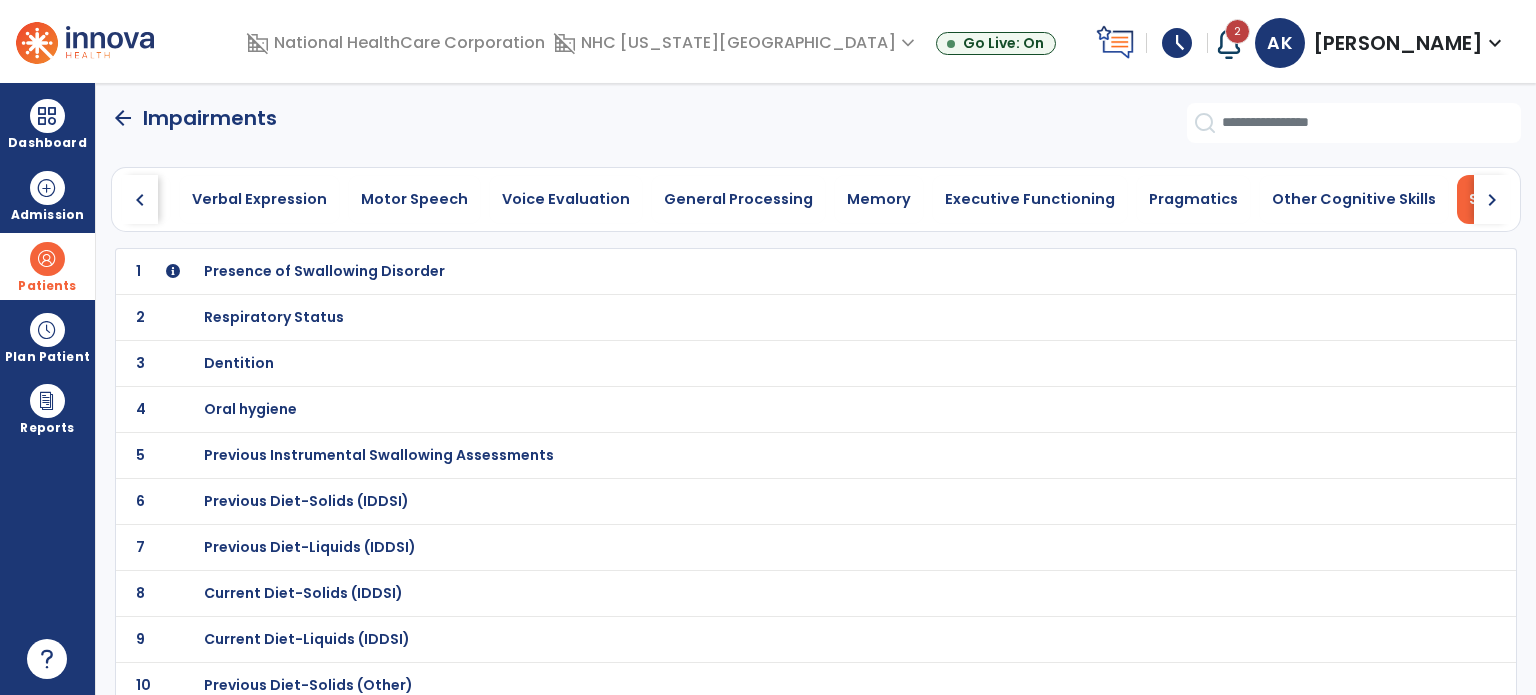 click on "1 Presence of Swallowing Disorder" 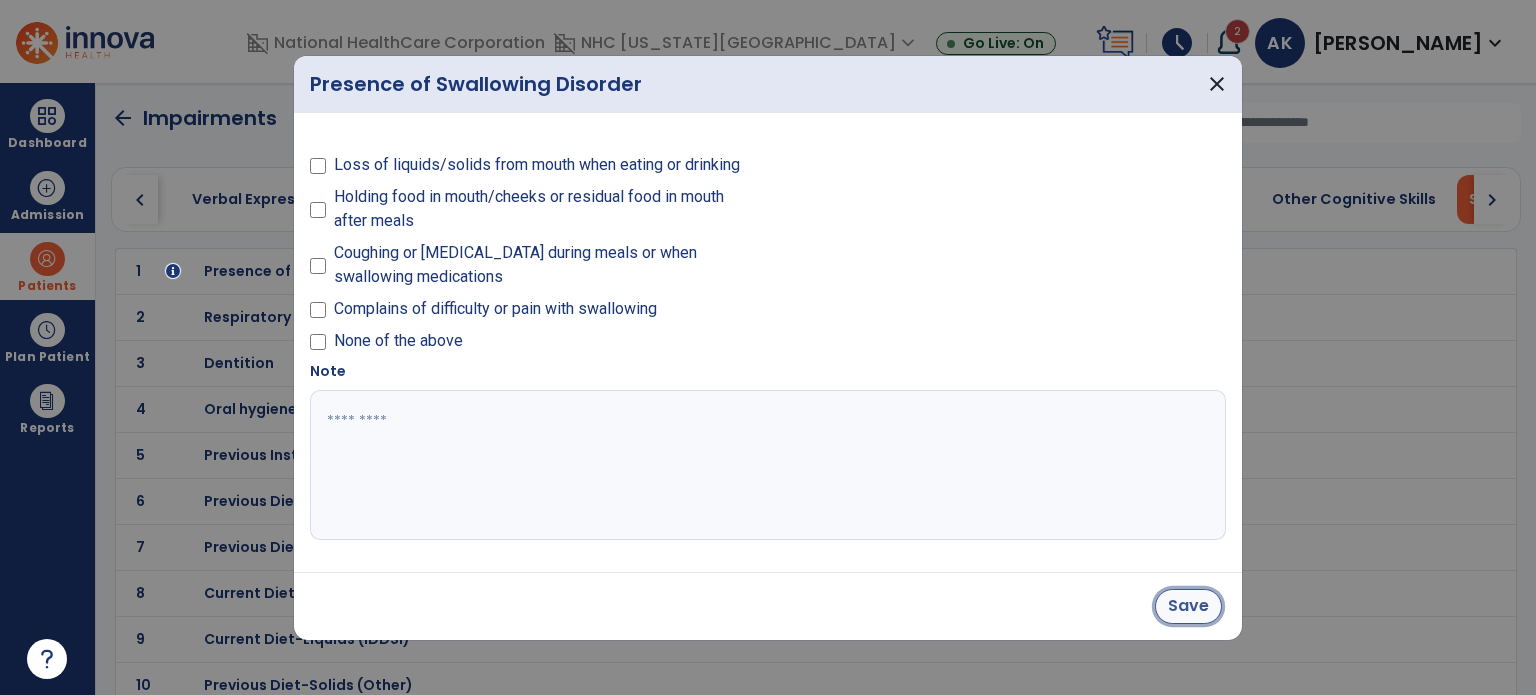 click on "Save" at bounding box center [1188, 606] 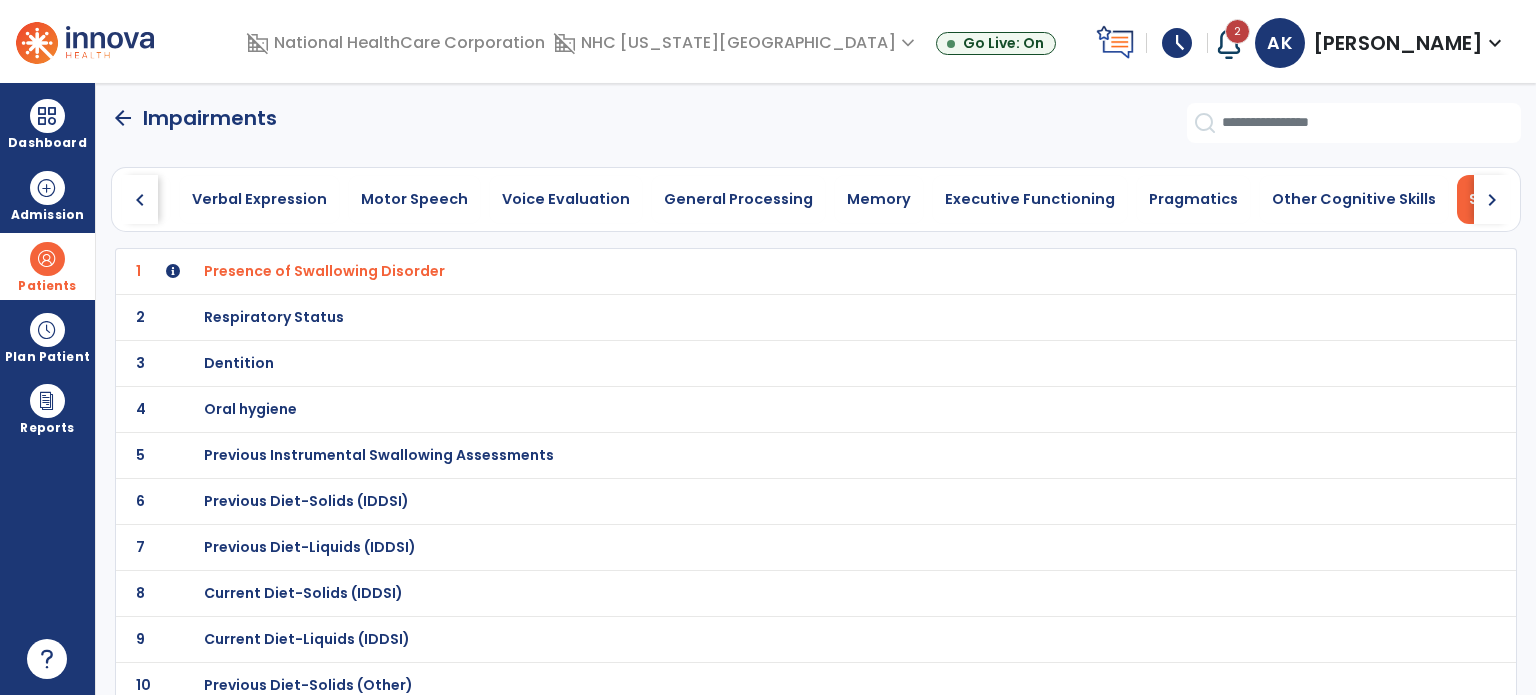 scroll, scrollTop: 468, scrollLeft: 0, axis: vertical 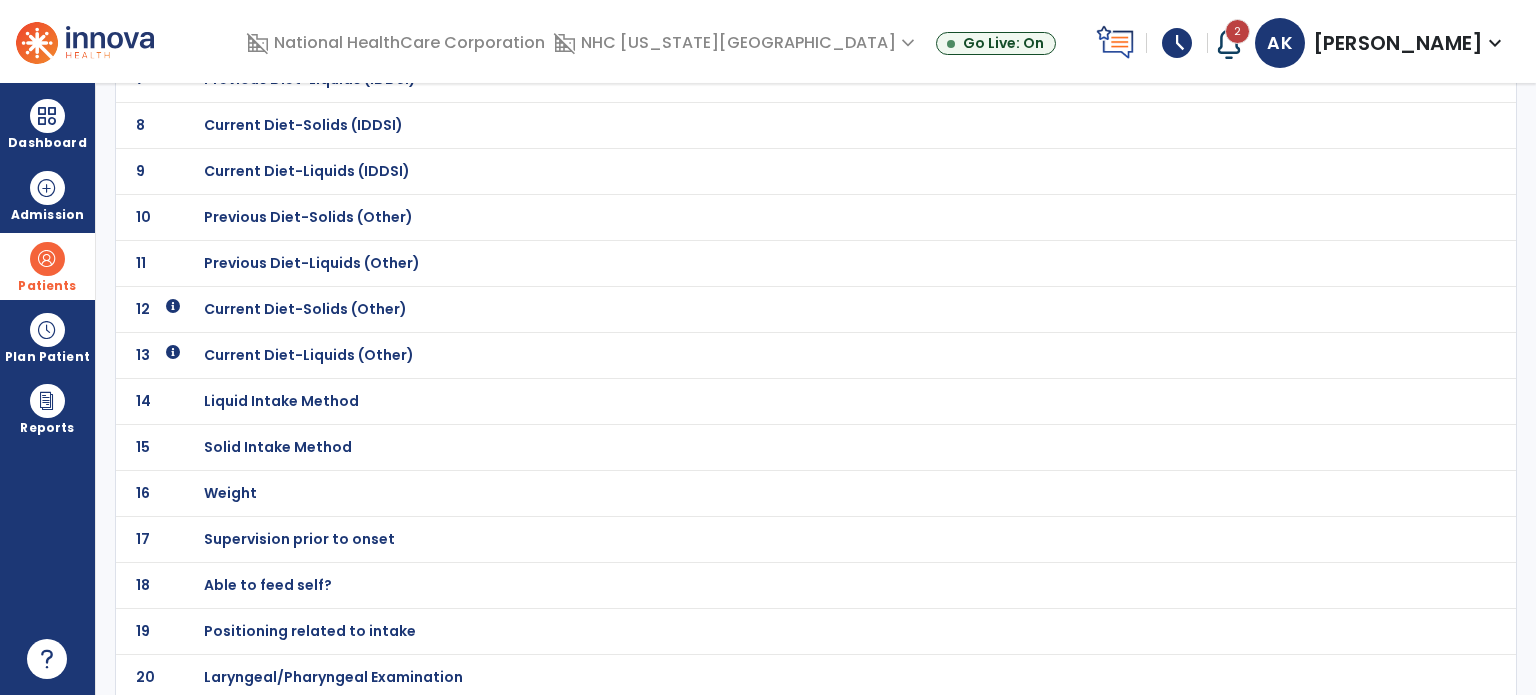 click on "Laryngeal/Pharyngeal Examination" at bounding box center [324, -197] 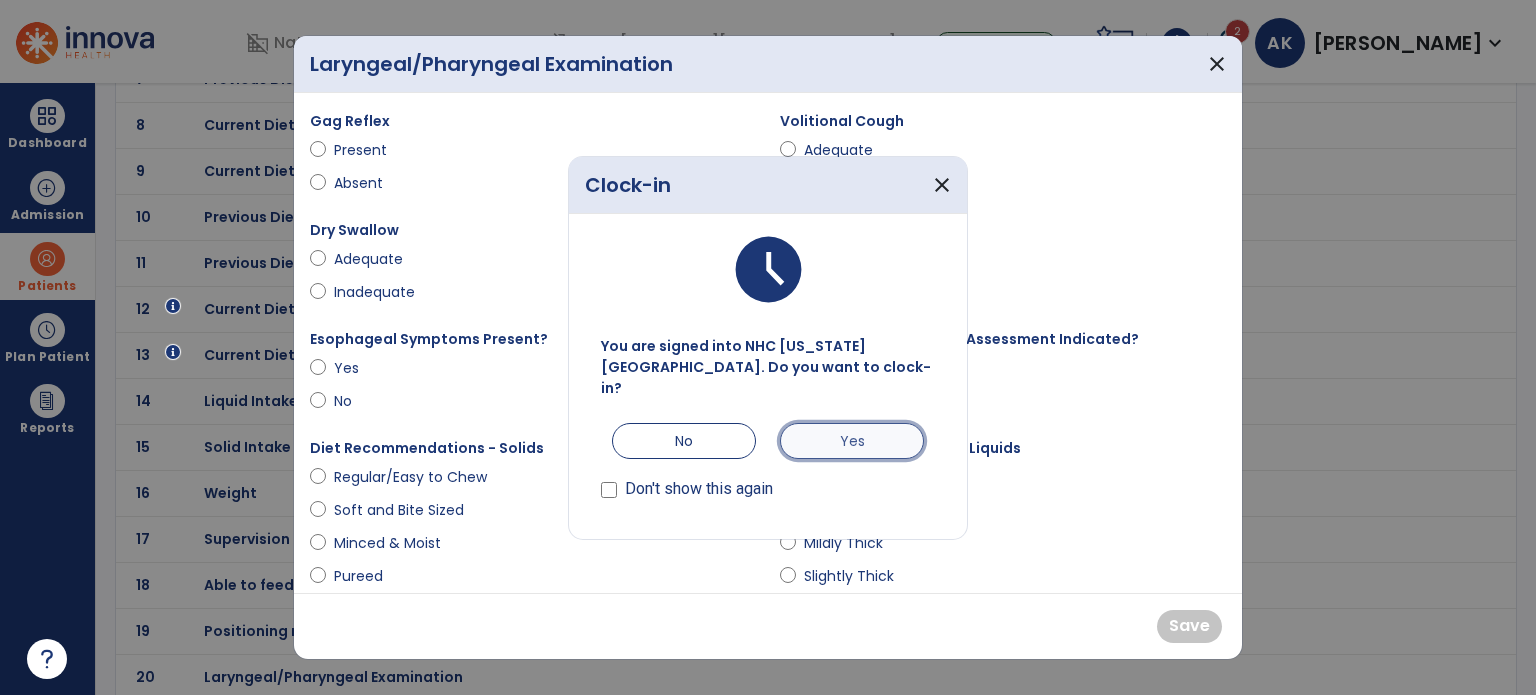 click on "Yes" at bounding box center (852, 441) 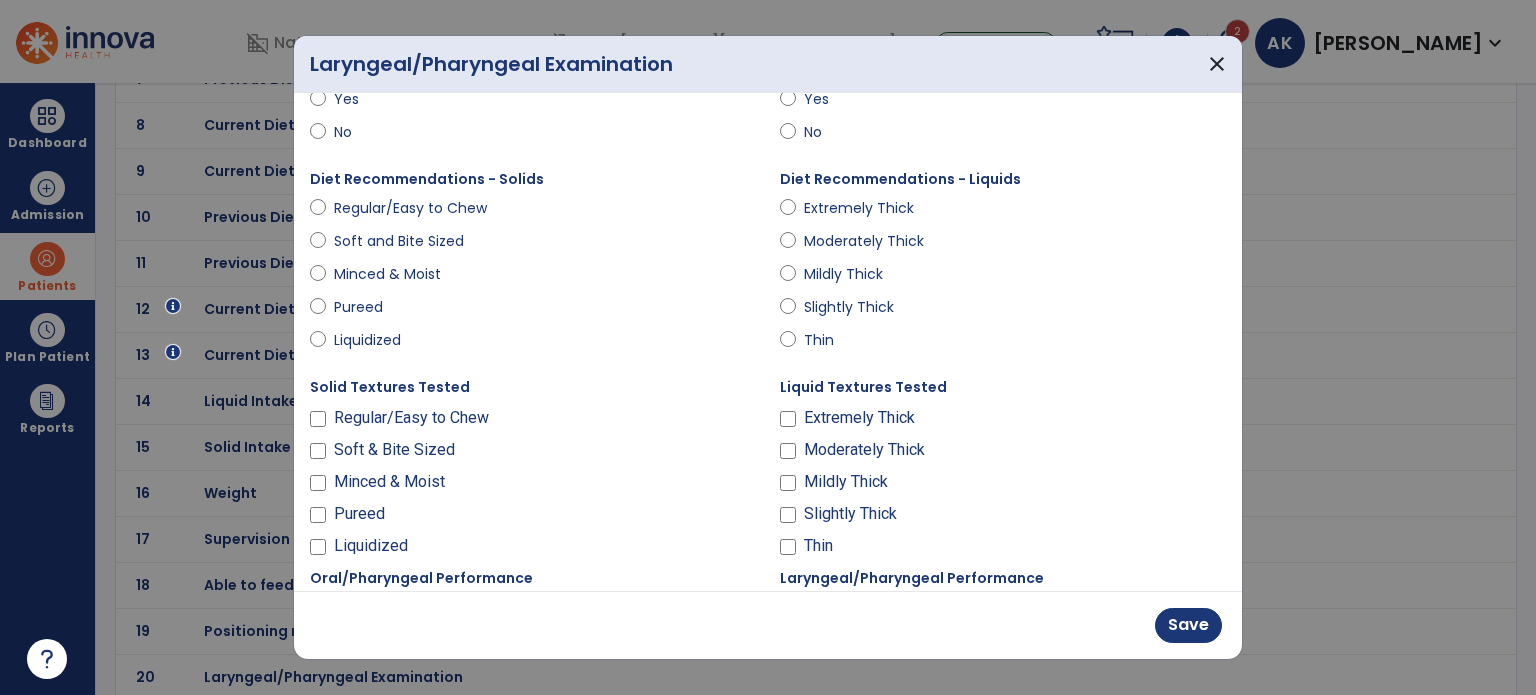 scroll, scrollTop: 282, scrollLeft: 0, axis: vertical 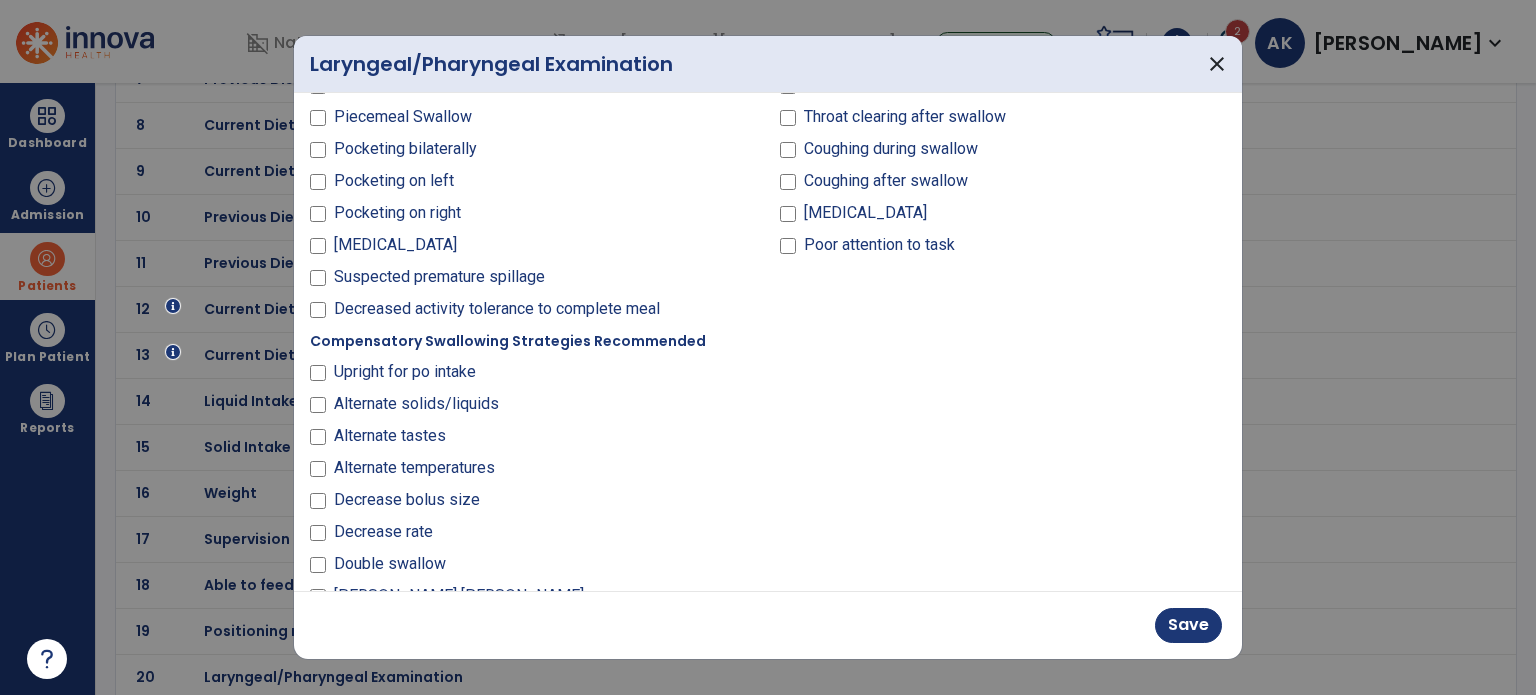 click on "Gag Reflex Present Absent Volitional Cough Adequate Inadequate Dry Swallow Adequate Inadequate Vocal Quality WFL Impaired Esophageal Symptoms Present? Yes No Instrumental Swallowing Assessment Indicated? Yes No Diet Recommendations - Solids Regular/Easy to Chew Soft and Bite Sized Minced & Moist Pureed Liquidized Diet Recommendations - Liquids Extremely Thick Moderately Thick Mildly Thick Slightly Thick Thin Solid Textures Tested     Regular/Easy to Chew      Soft & Bite Sized      Minced & Moist      Pureed      Liquidized  Liquid Textures Tested     Extremely Thick      Moderately Thick      Mildly Thick      Slightly Thick      Thin  Oral/Pharyngeal Performance     WFl      Anterior spillage      Inadequate rotary chew pattern      Incomplete bolus formation      Orally defensive      Oral residue      Piecemeal Swallow      Pocketing bilaterally      Pocketing on left      Pocketing on right      Shortness of breath      Suspected premature spillage" at bounding box center (768, 177) 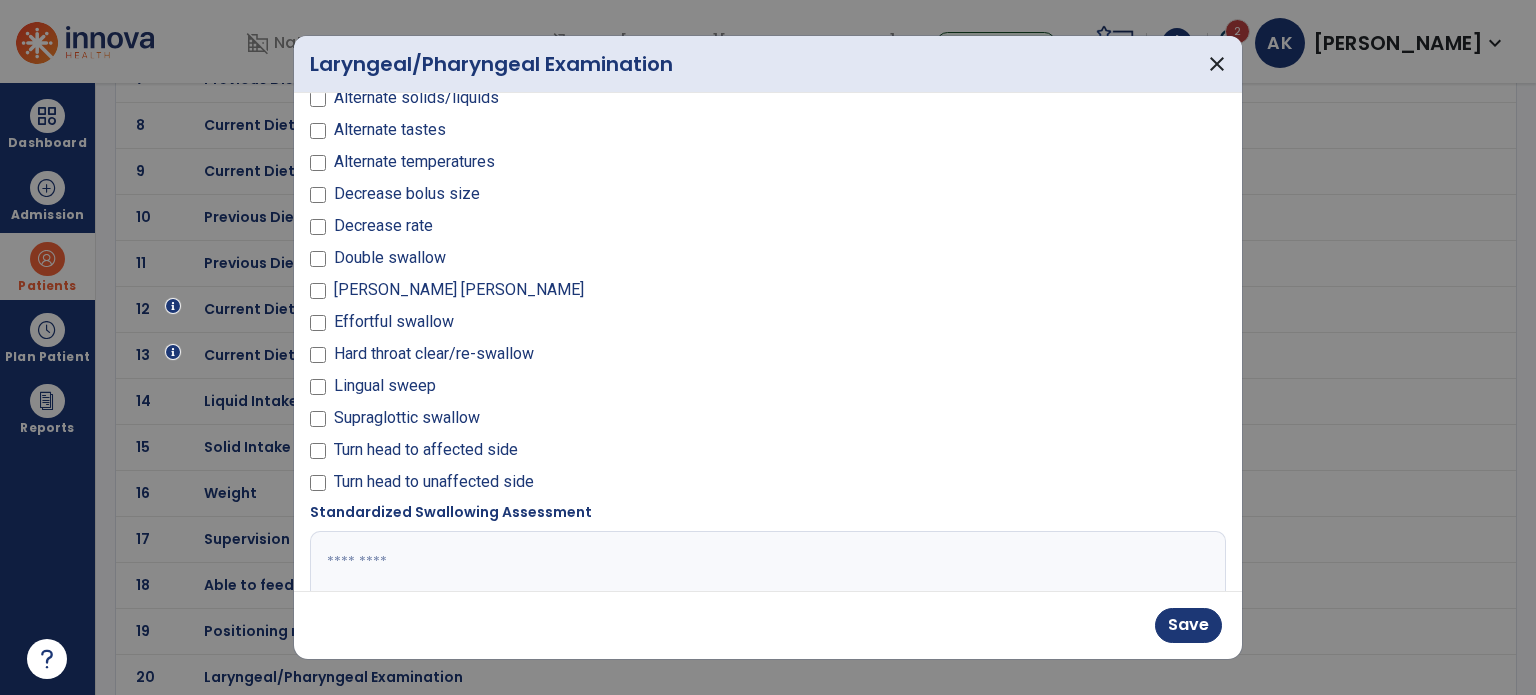 scroll, scrollTop: 1262, scrollLeft: 0, axis: vertical 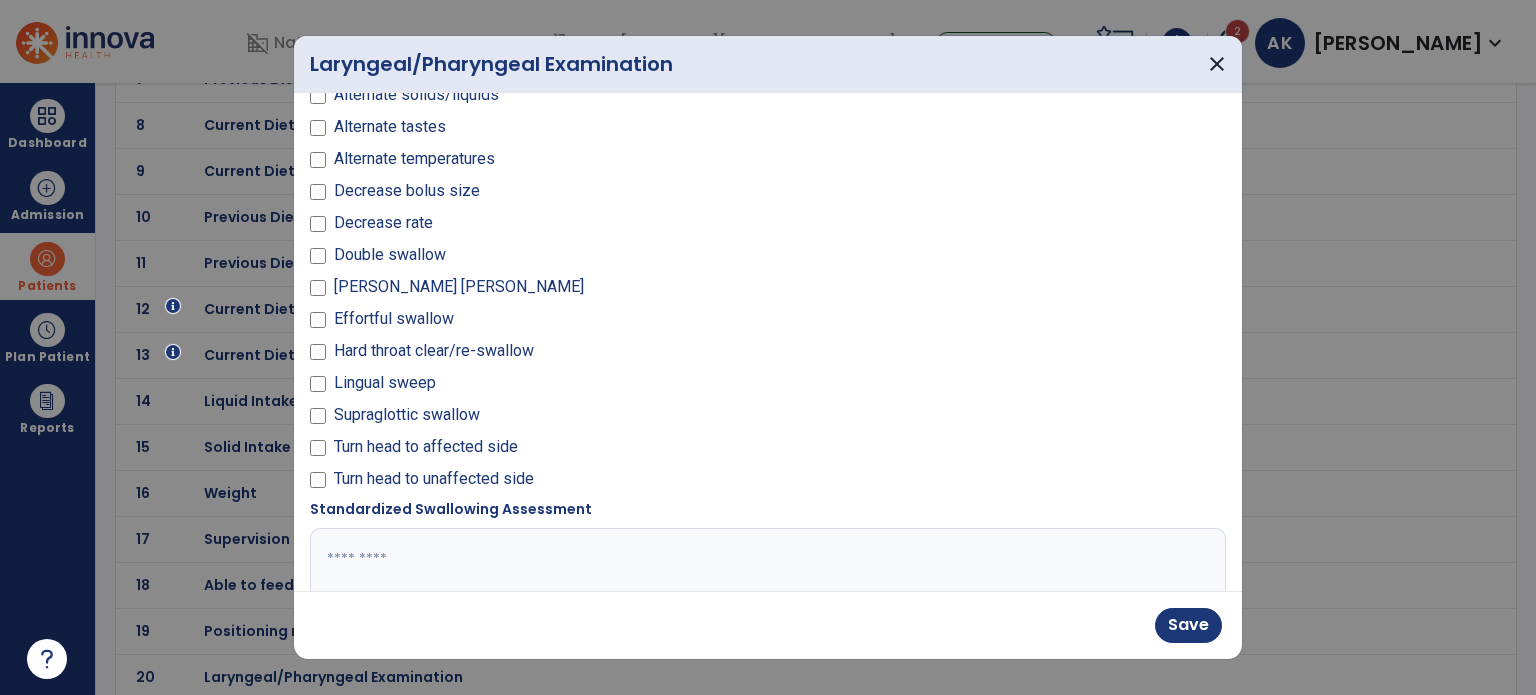 click on "Gag Reflex Present Absent Volitional Cough Adequate Inadequate Dry Swallow Adequate Inadequate Vocal Quality WFL Impaired Esophageal Symptoms Present? Yes No Instrumental Swallowing Assessment Indicated? Yes No Diet Recommendations - Solids Regular/Easy to Chew Soft and Bite Sized Minced & Moist Pureed Liquidized Diet Recommendations - Liquids Extremely Thick Moderately Thick Mildly Thick Slightly Thick Thin Solid Textures Tested     Regular/Easy to Chew      Soft & Bite Sized      Minced & Moist      Pureed      Liquidized  Liquid Textures Tested     Extremely Thick      Moderately Thick      Mildly Thick      Slightly Thick      Thin  Oral/Pharyngeal Performance     WFl      Anterior spillage      Inadequate rotary chew pattern      Incomplete bolus formation      Orally defensive      Oral residue      Piecemeal Swallow      Pocketing bilaterally      Pocketing on left      Pocketing on right      Shortness of breath      Suspected premature spillage" at bounding box center (768, 342) 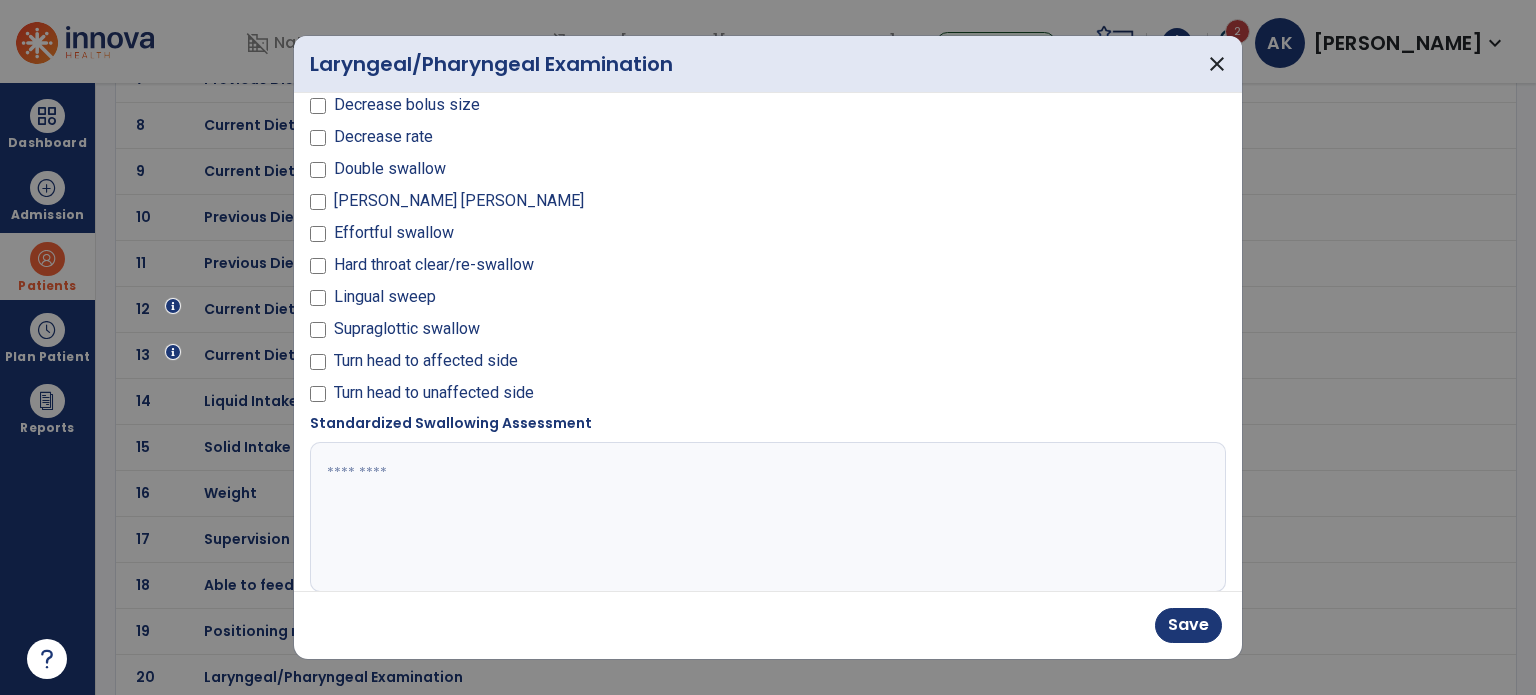 scroll, scrollTop: 1332, scrollLeft: 0, axis: vertical 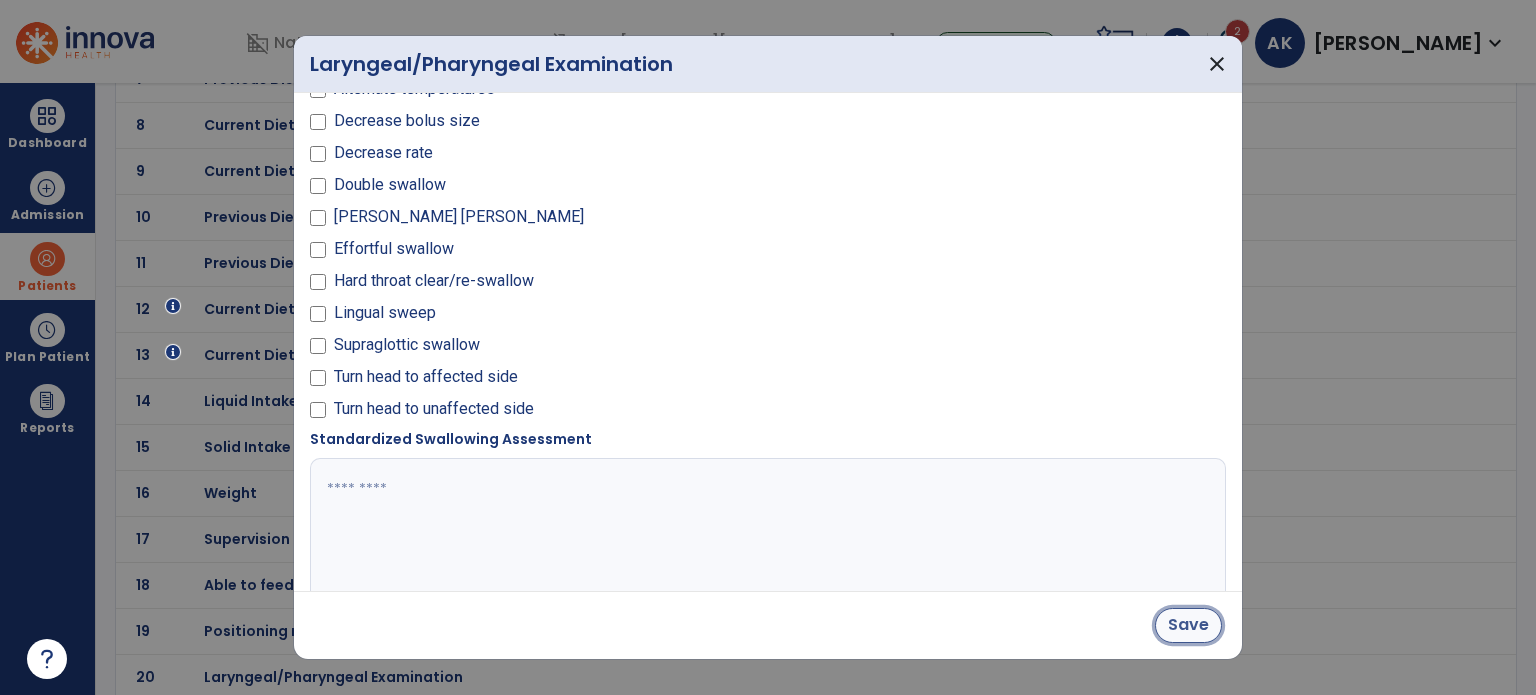 click on "Save" at bounding box center [1188, 625] 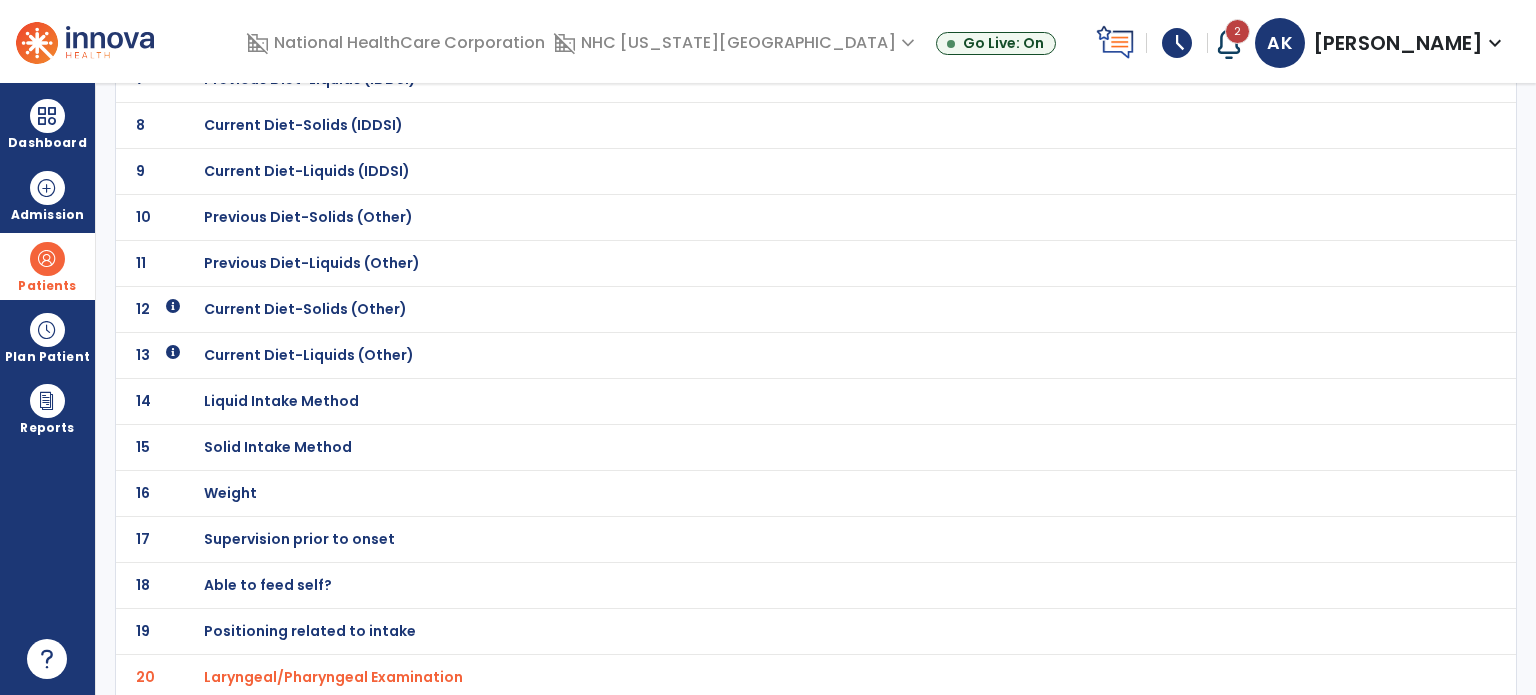 scroll, scrollTop: 0, scrollLeft: 0, axis: both 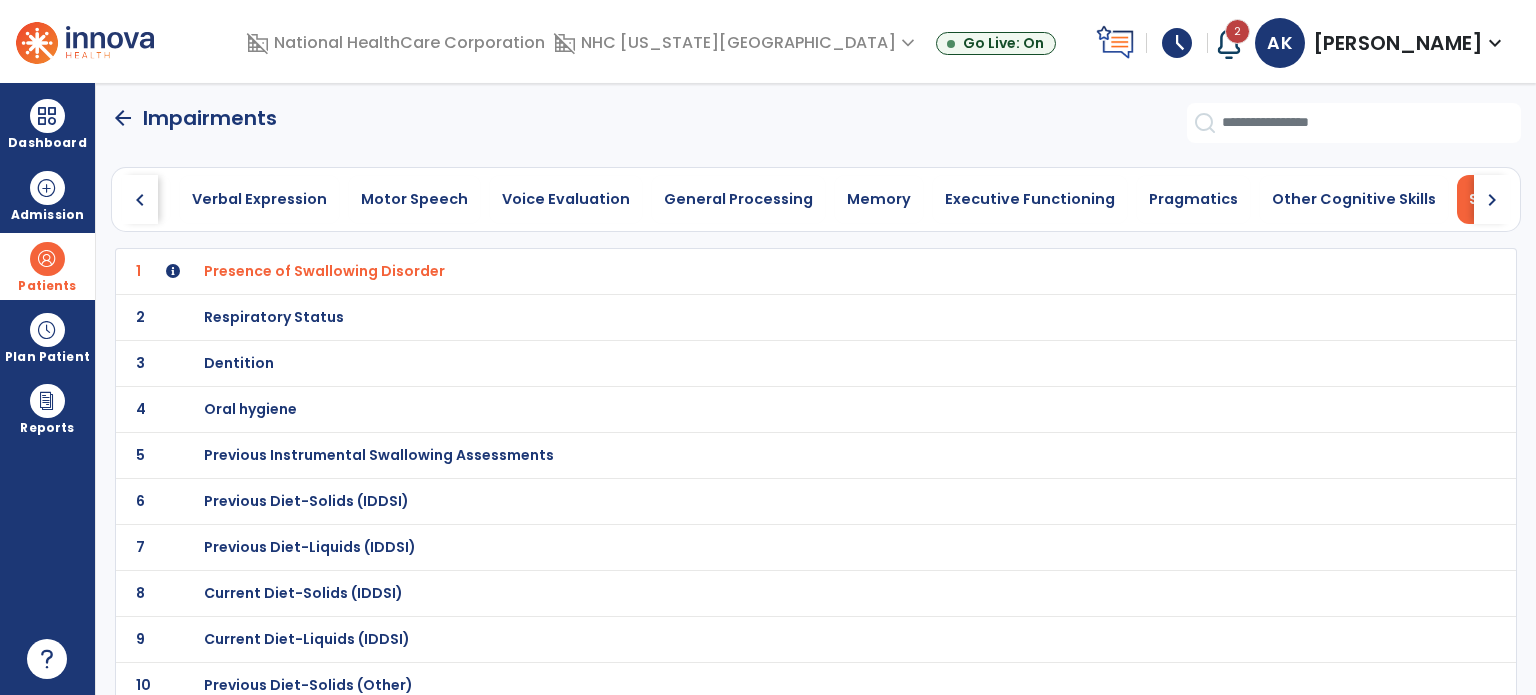 click on "arrow_back" 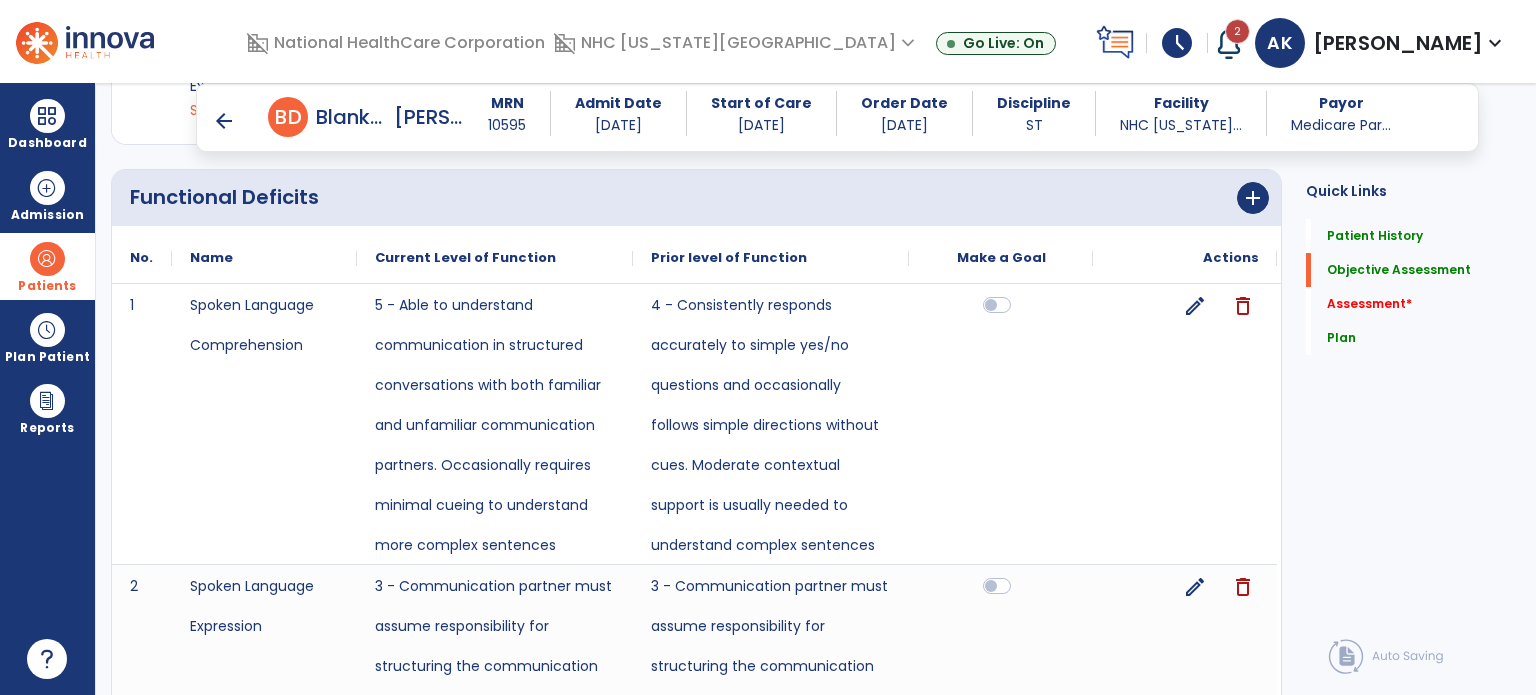 scroll, scrollTop: 2552, scrollLeft: 0, axis: vertical 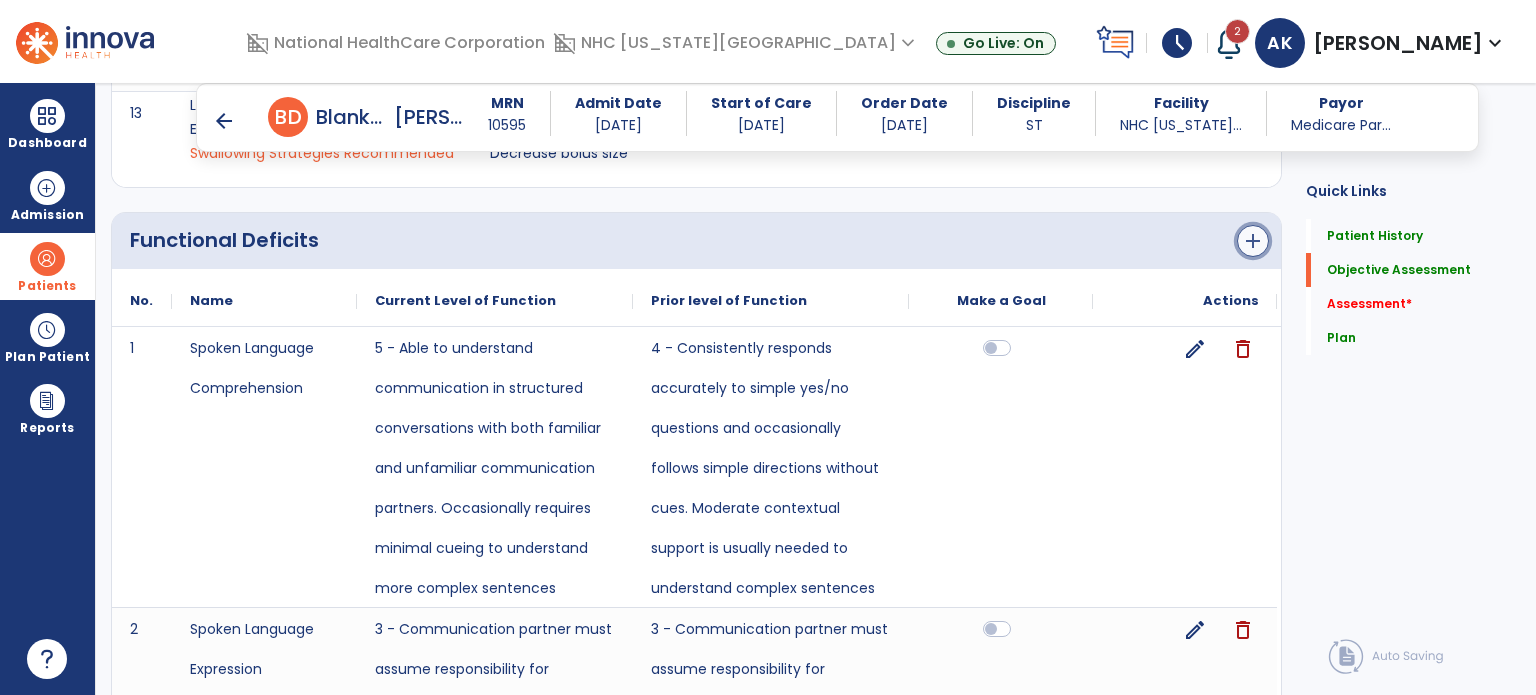 click on "add" 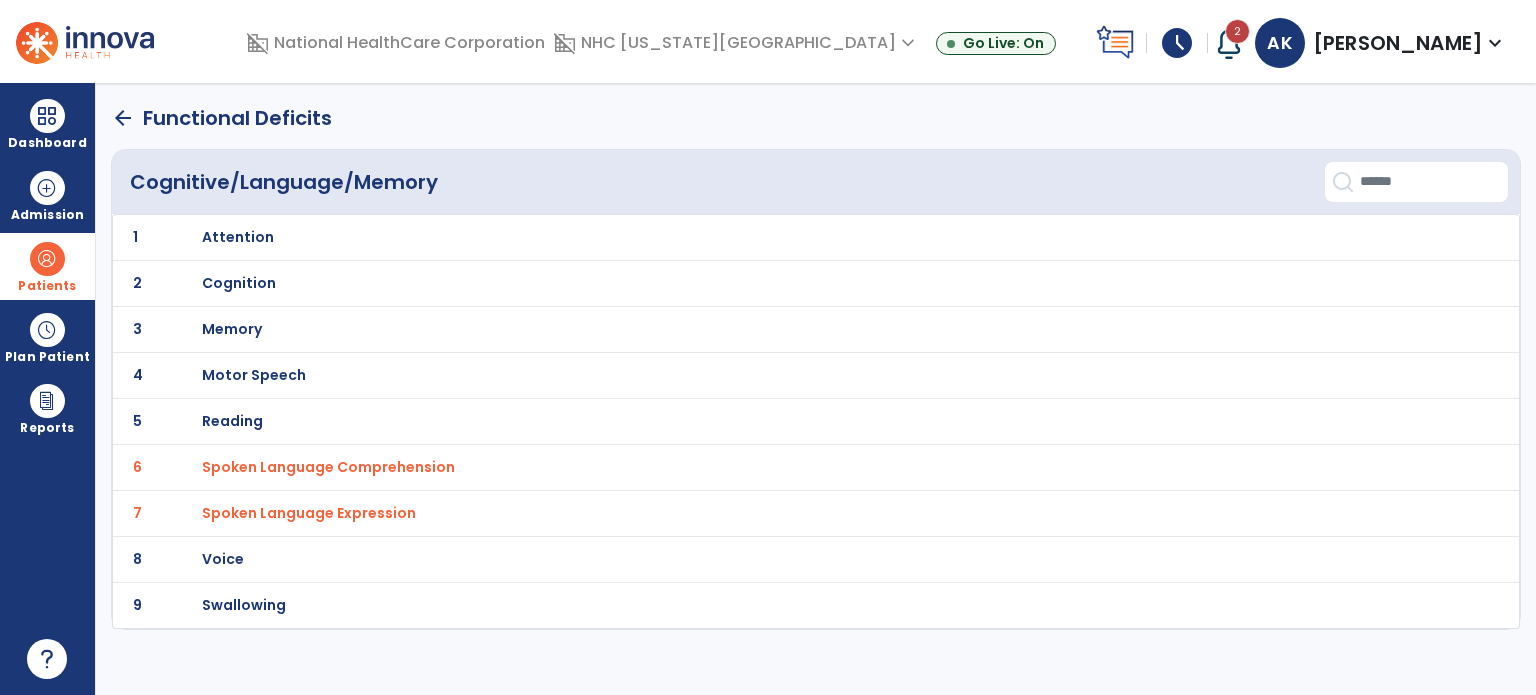 scroll, scrollTop: 0, scrollLeft: 0, axis: both 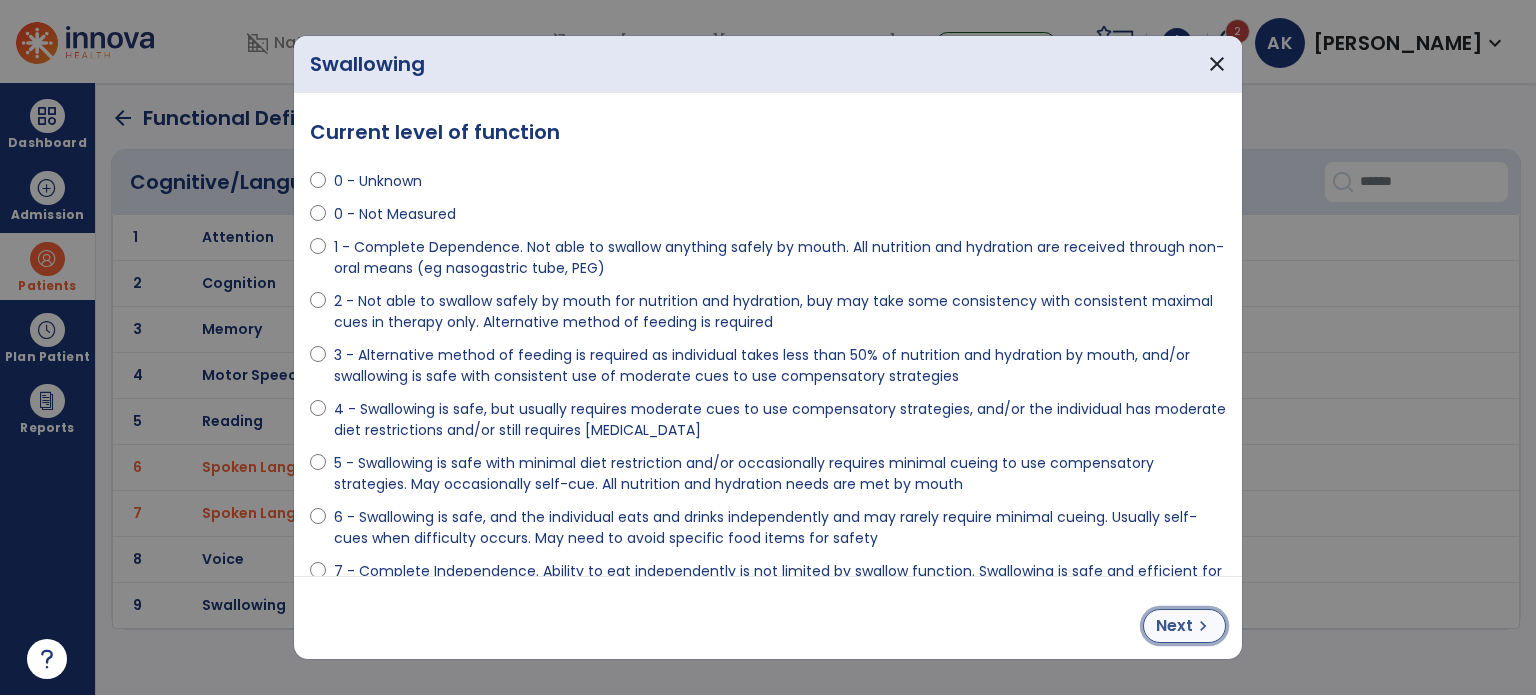 click on "Next" at bounding box center [1174, 626] 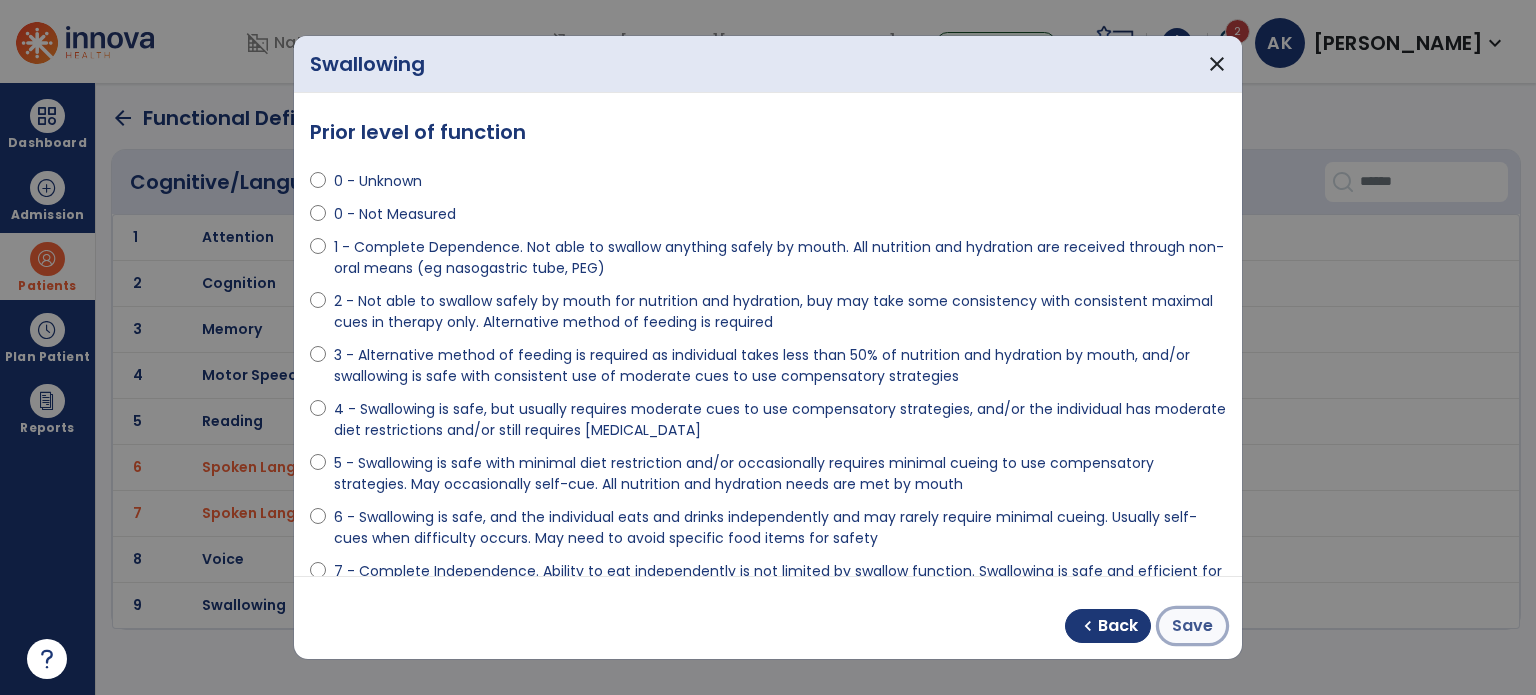click on "Save" at bounding box center (1192, 626) 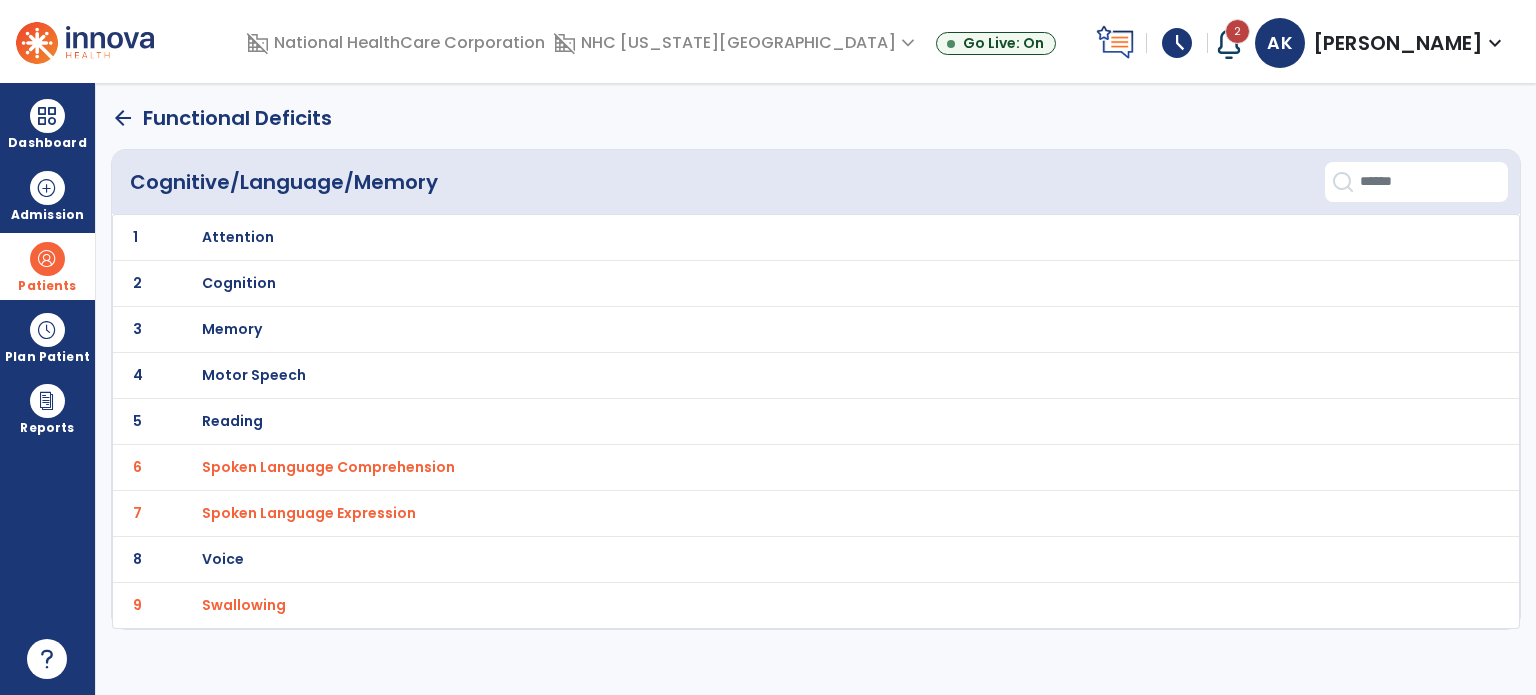 click on "arrow_back" 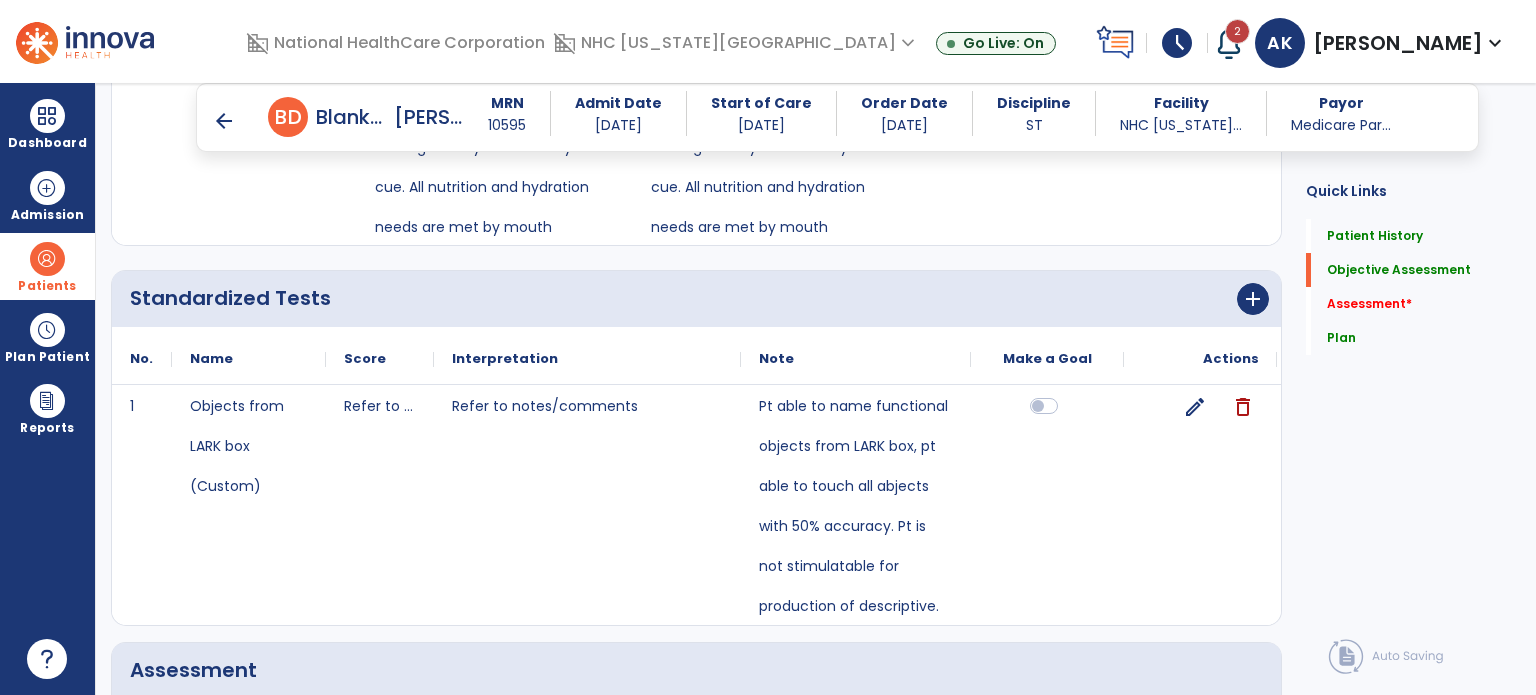 scroll, scrollTop: 3456, scrollLeft: 0, axis: vertical 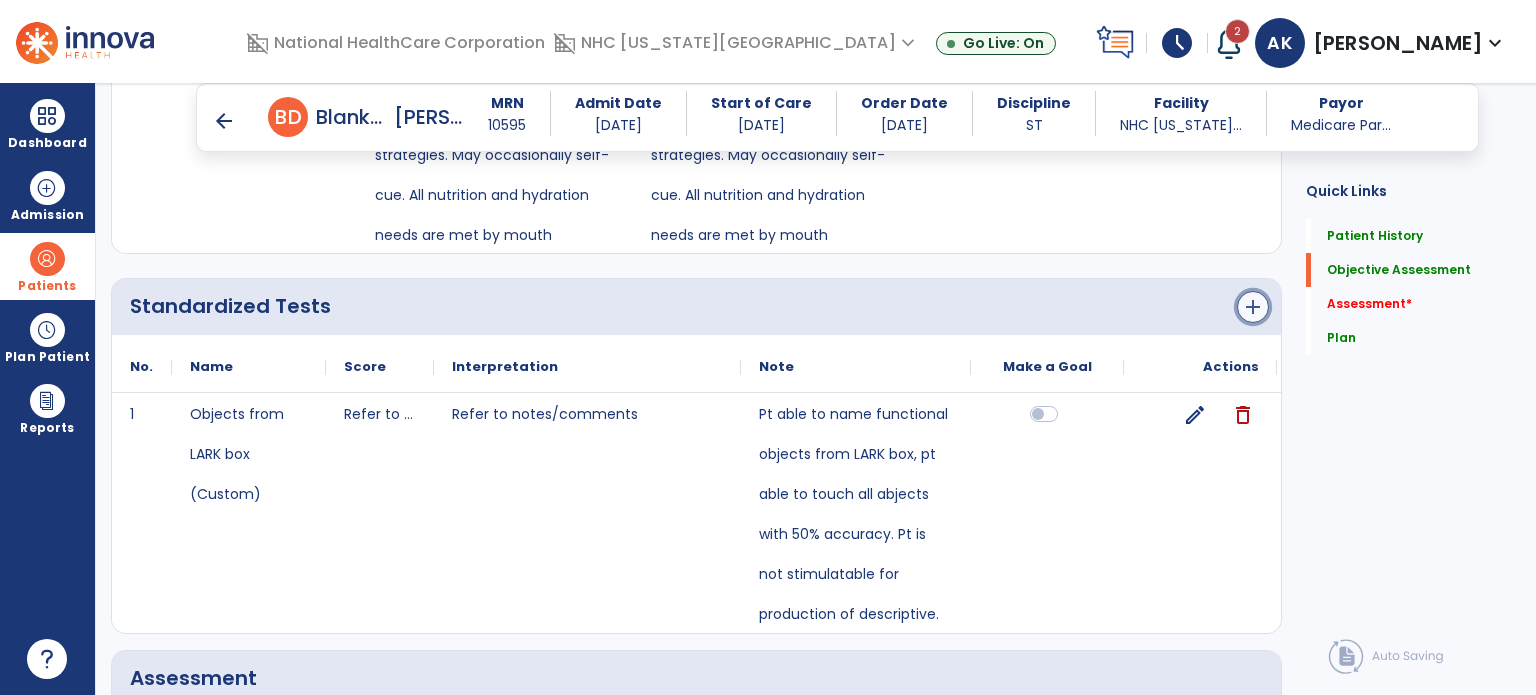 click on "add" 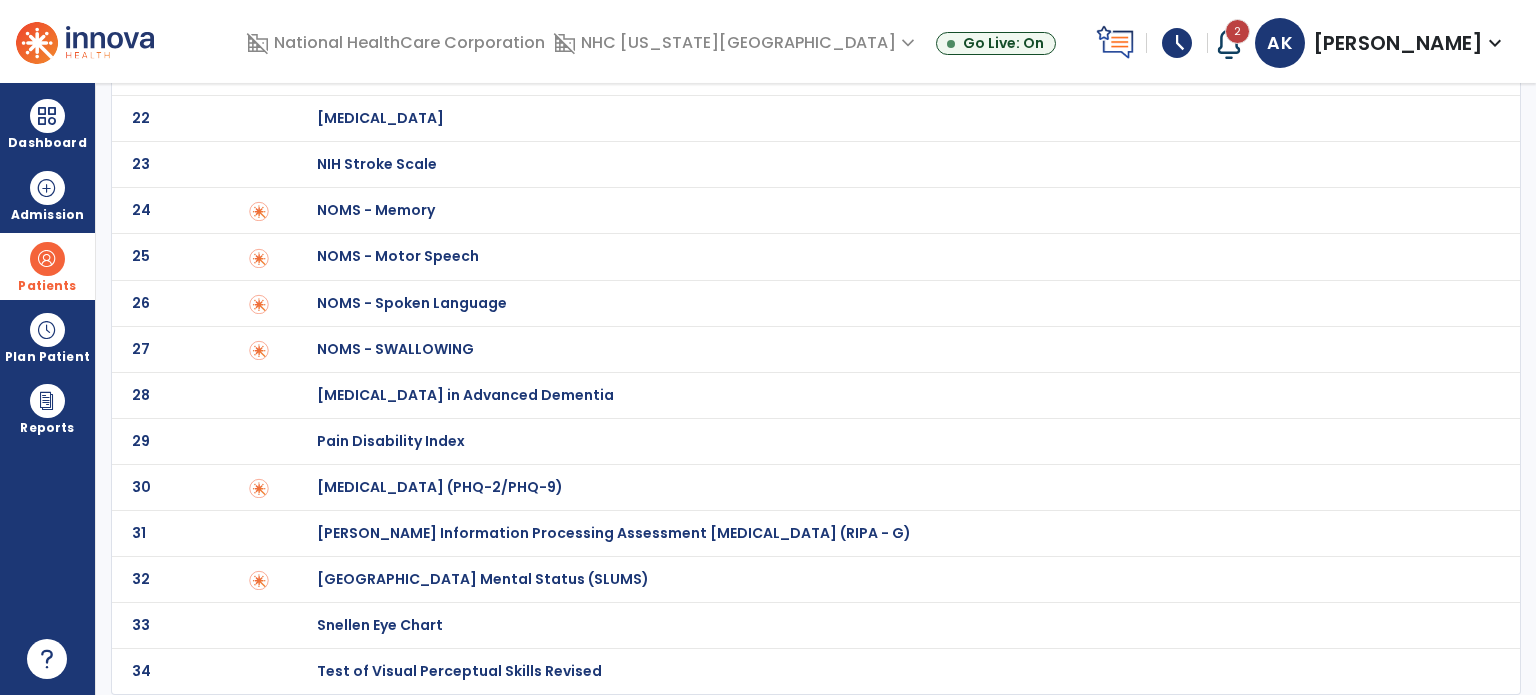 scroll, scrollTop: 0, scrollLeft: 0, axis: both 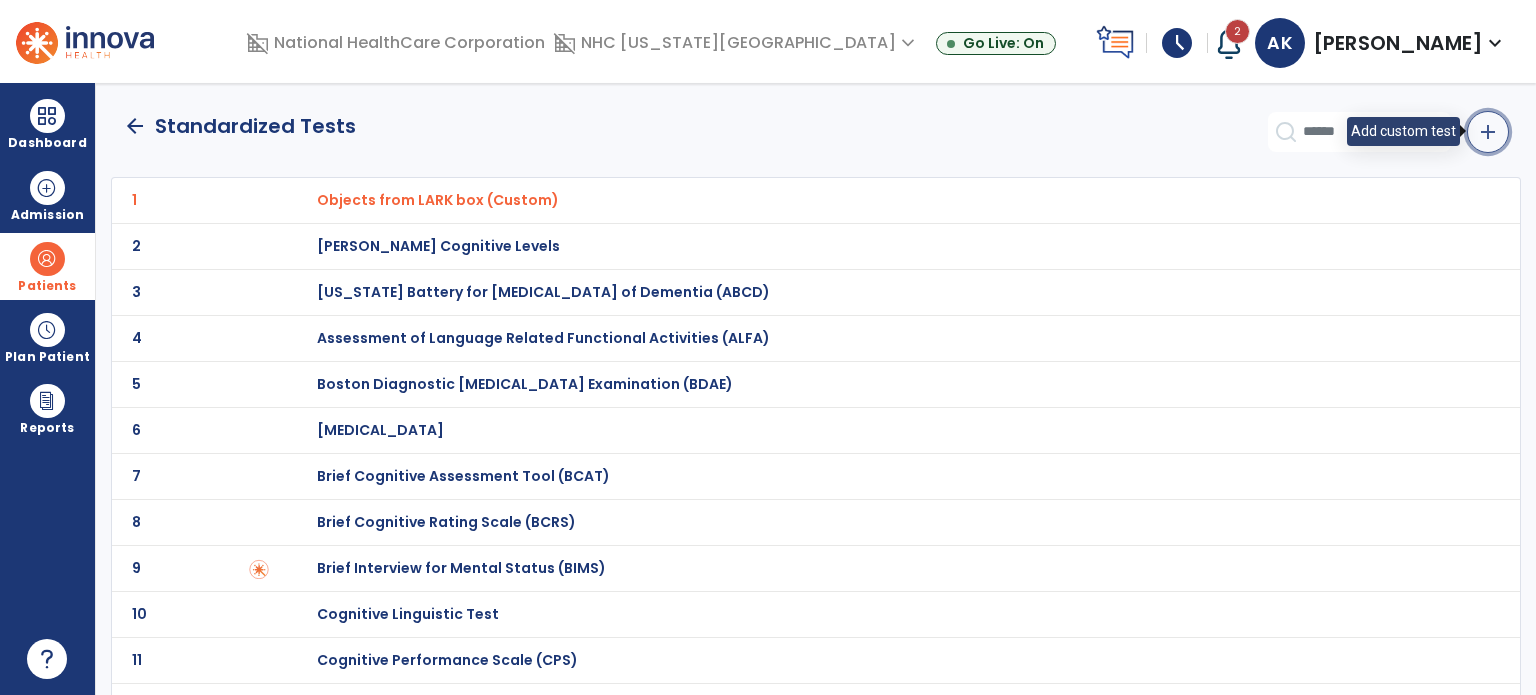 click on "add" 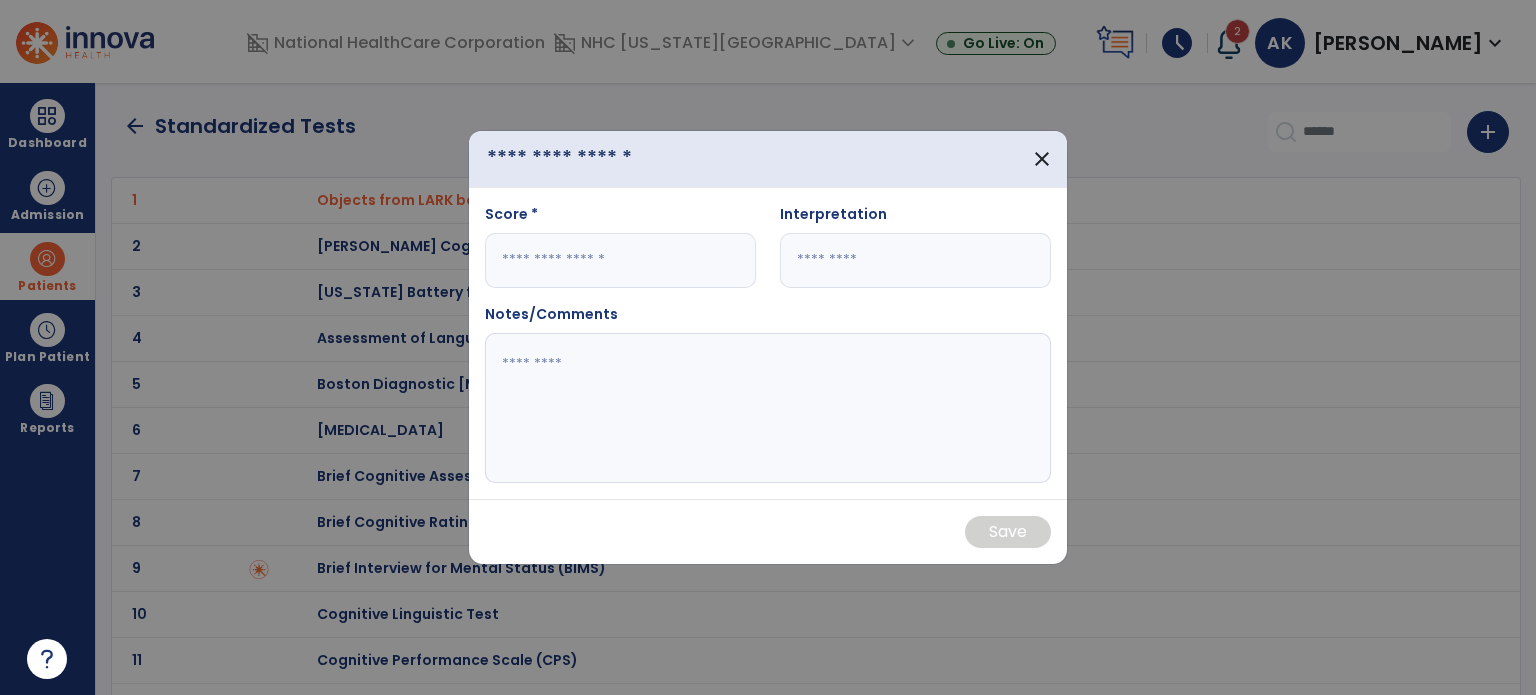 click at bounding box center (600, 159) 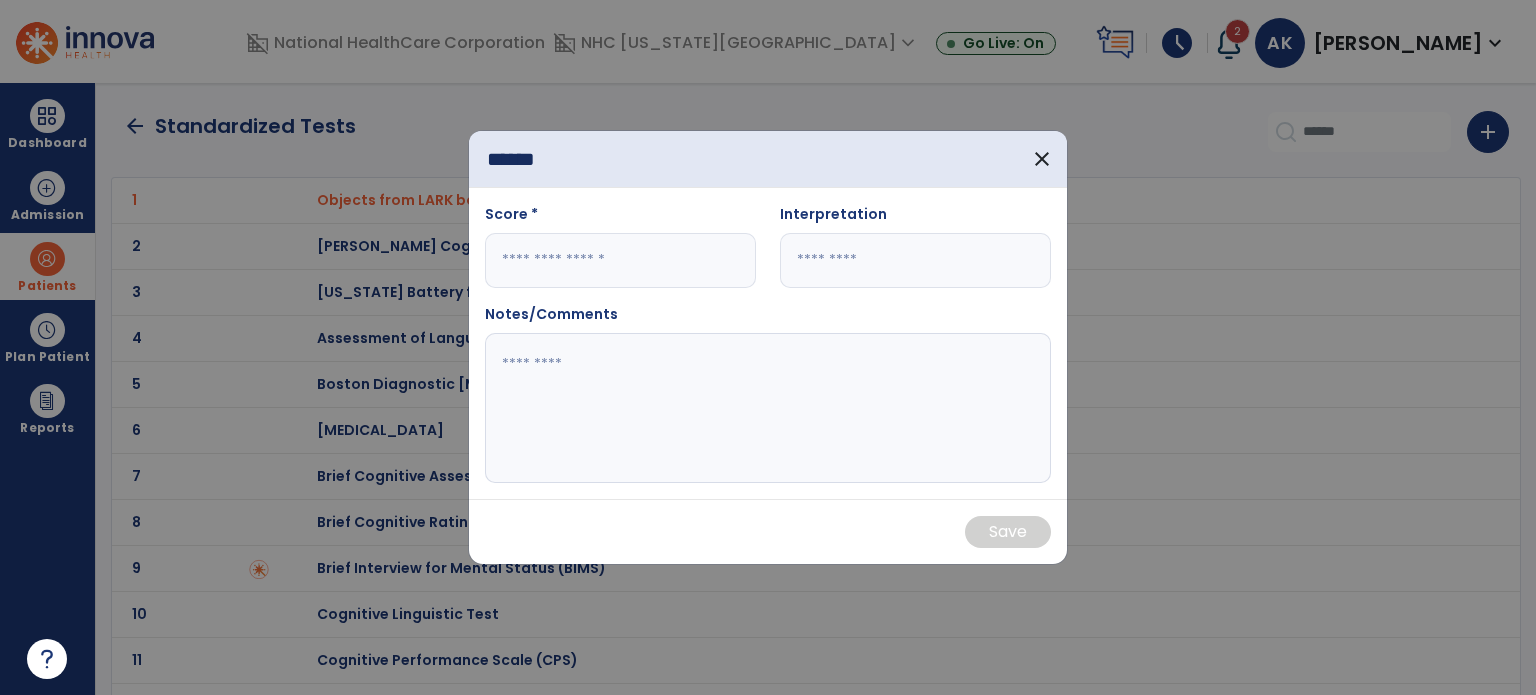 type on "*****" 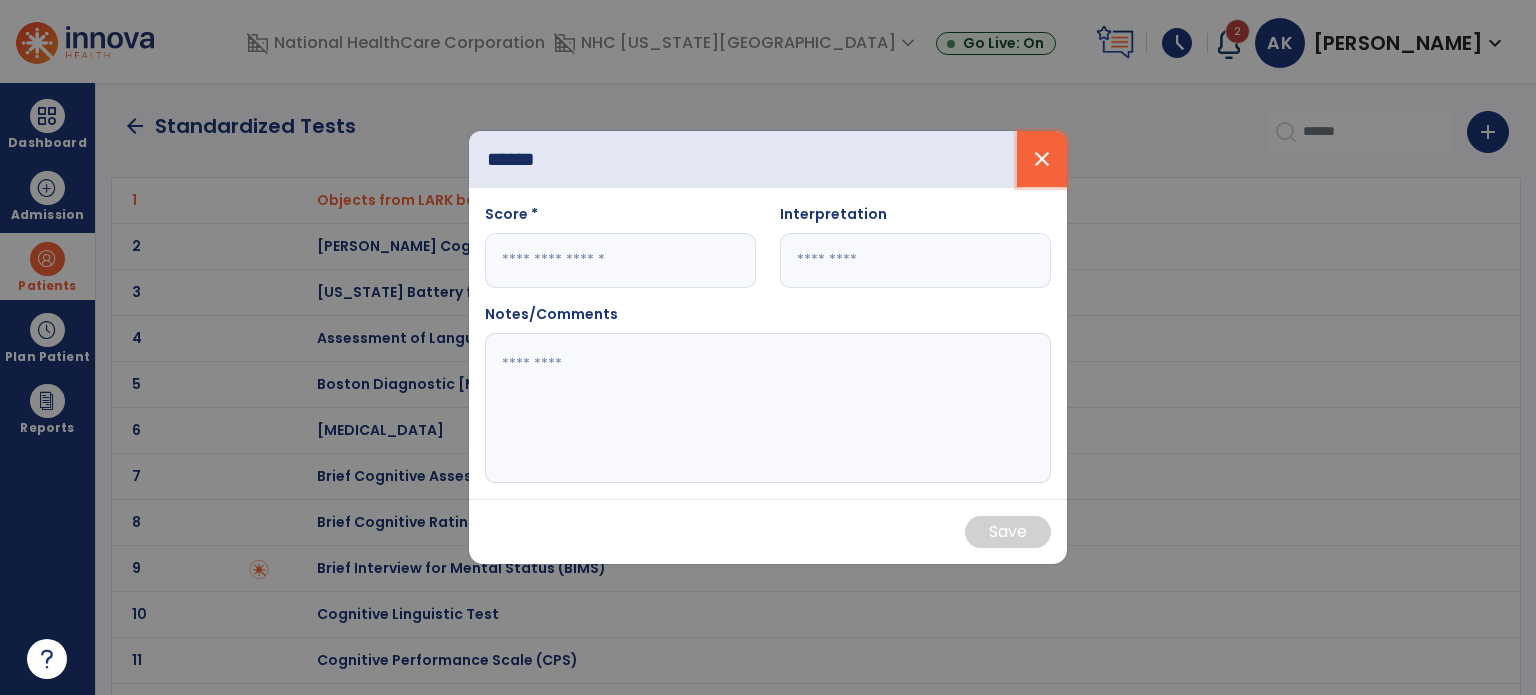 click on "close" at bounding box center (1042, 159) 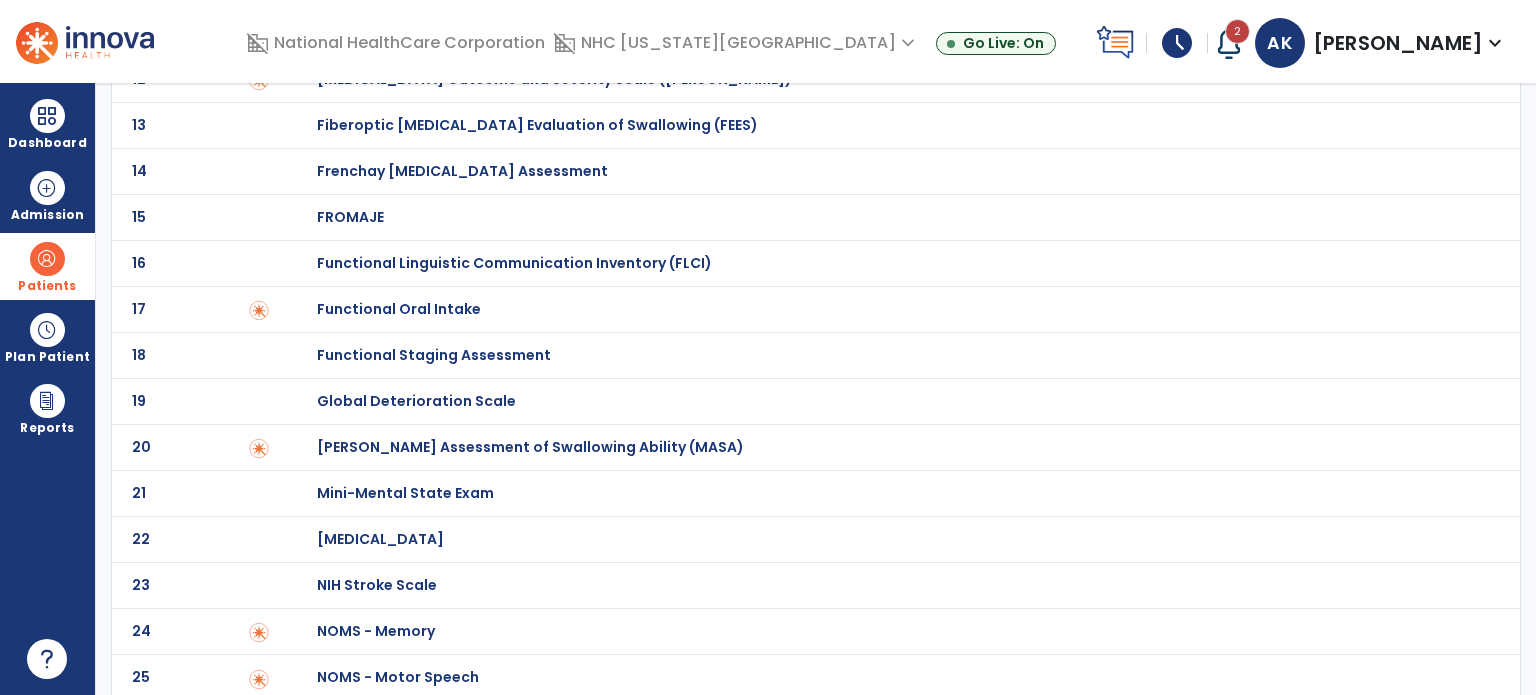 scroll, scrollTop: 0, scrollLeft: 0, axis: both 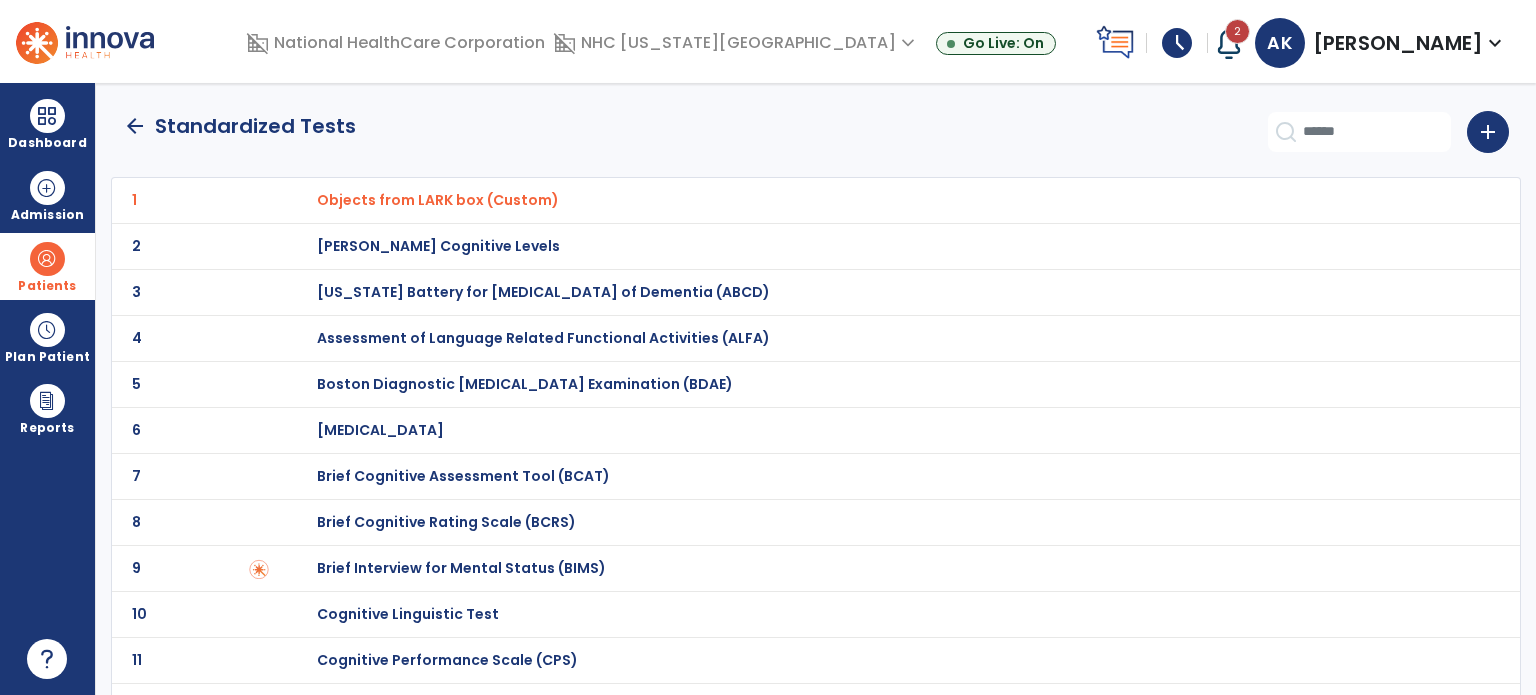 click on "arrow_back" 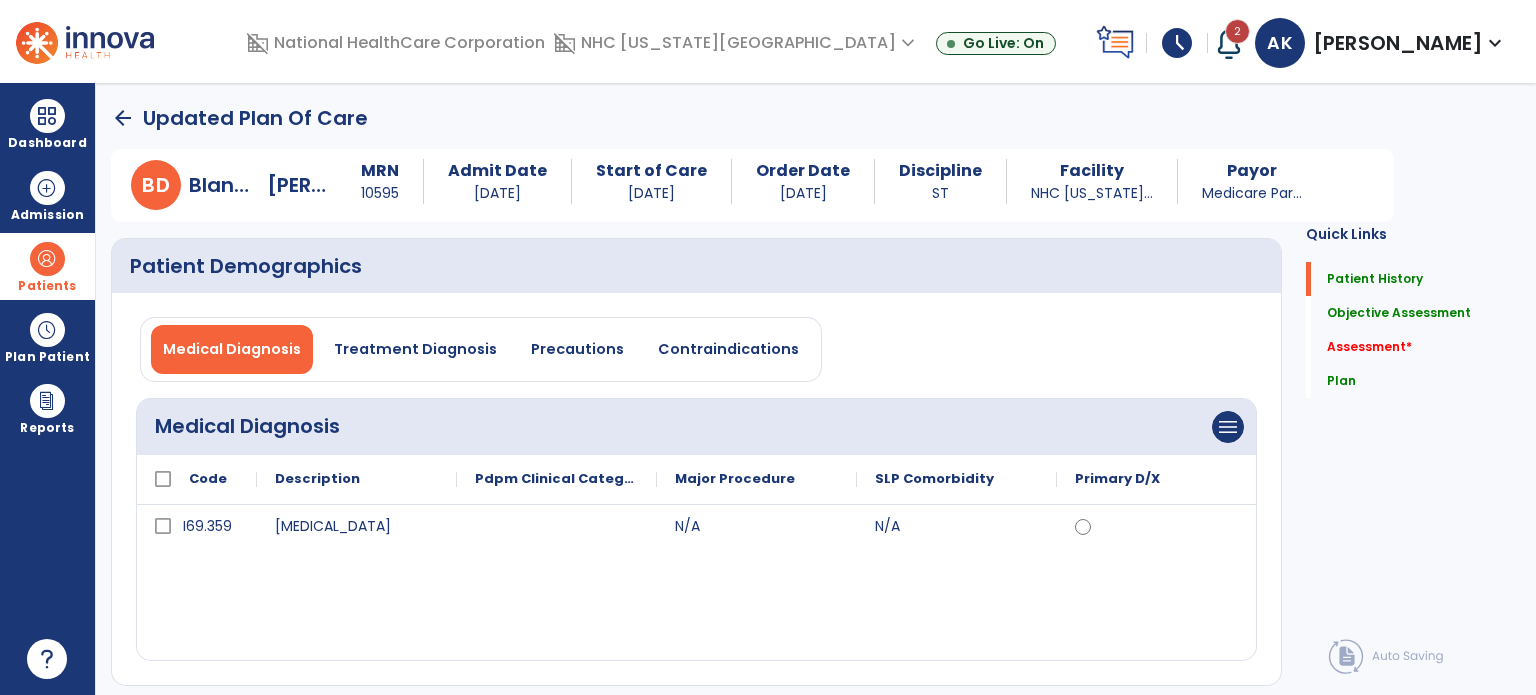 scroll, scrollTop: 20, scrollLeft: 0, axis: vertical 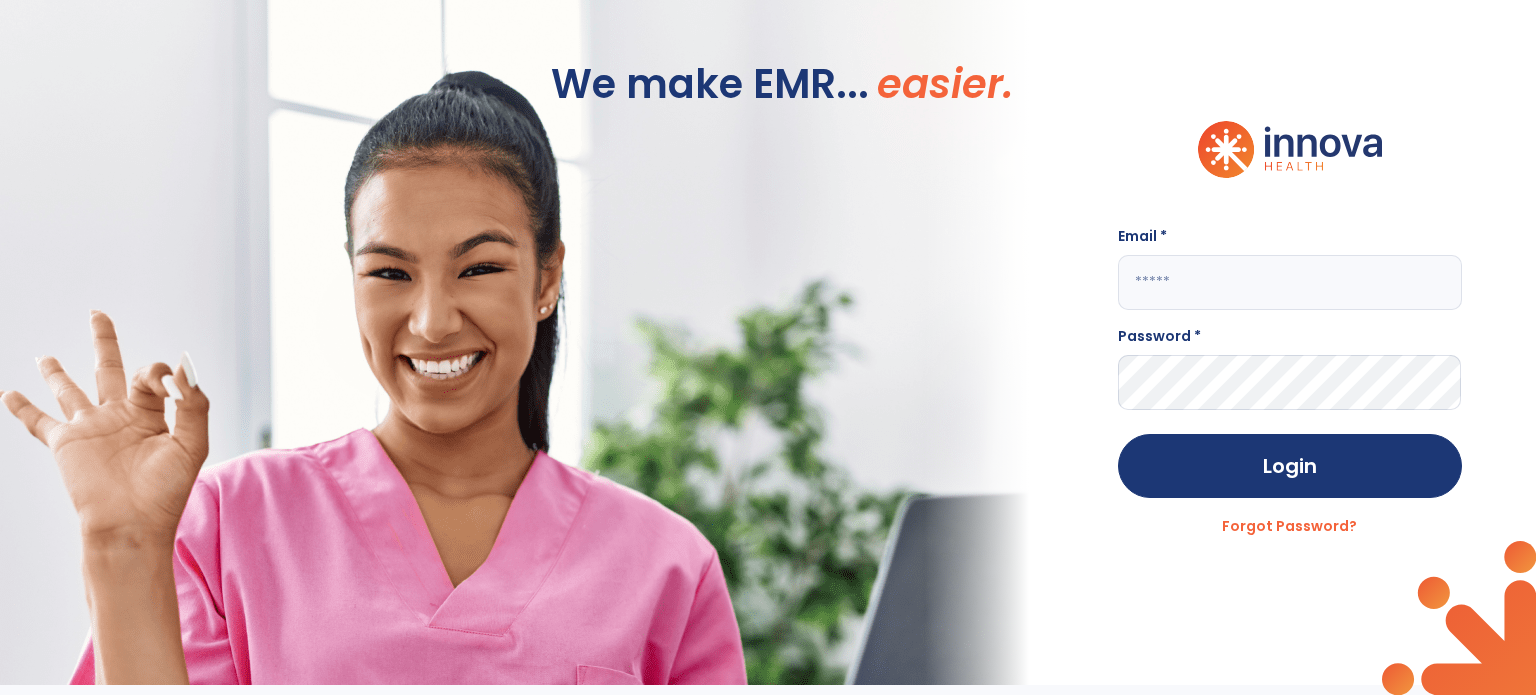 click 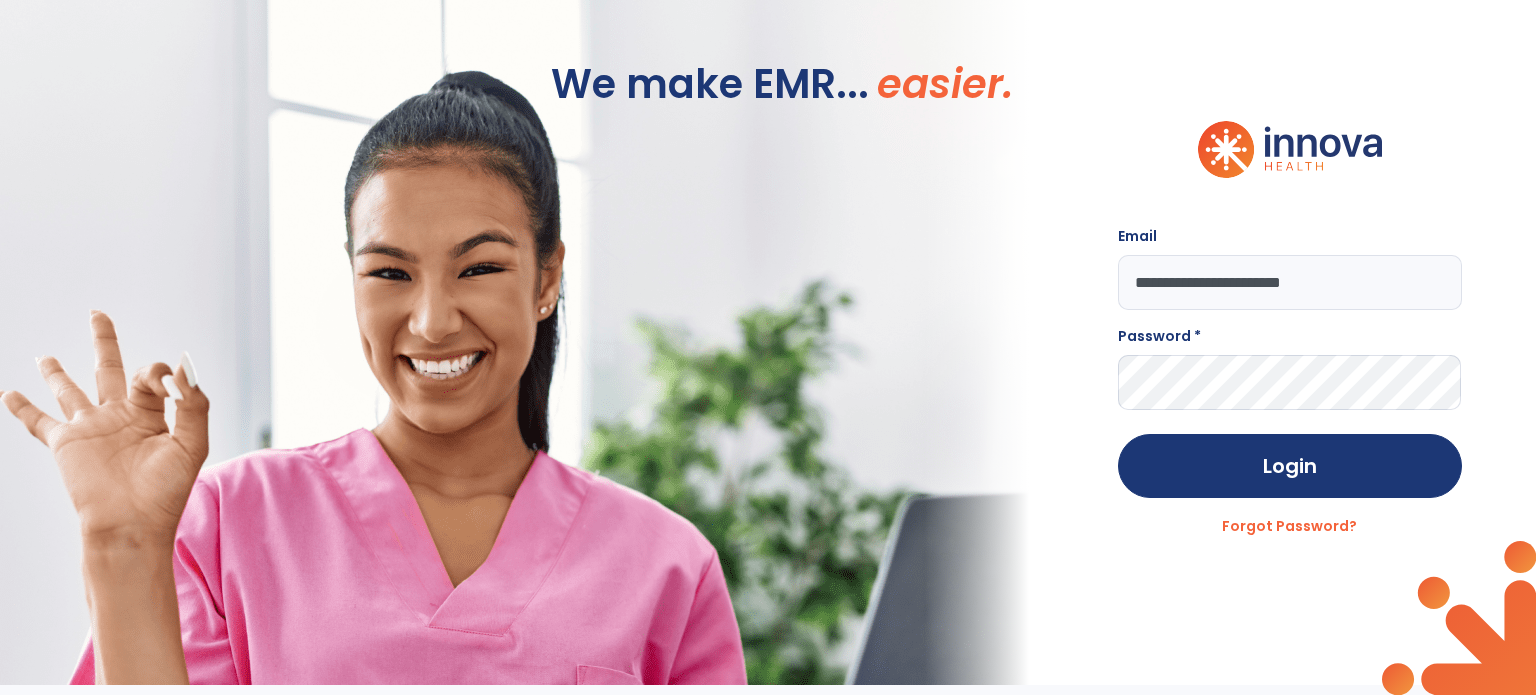 type on "**********" 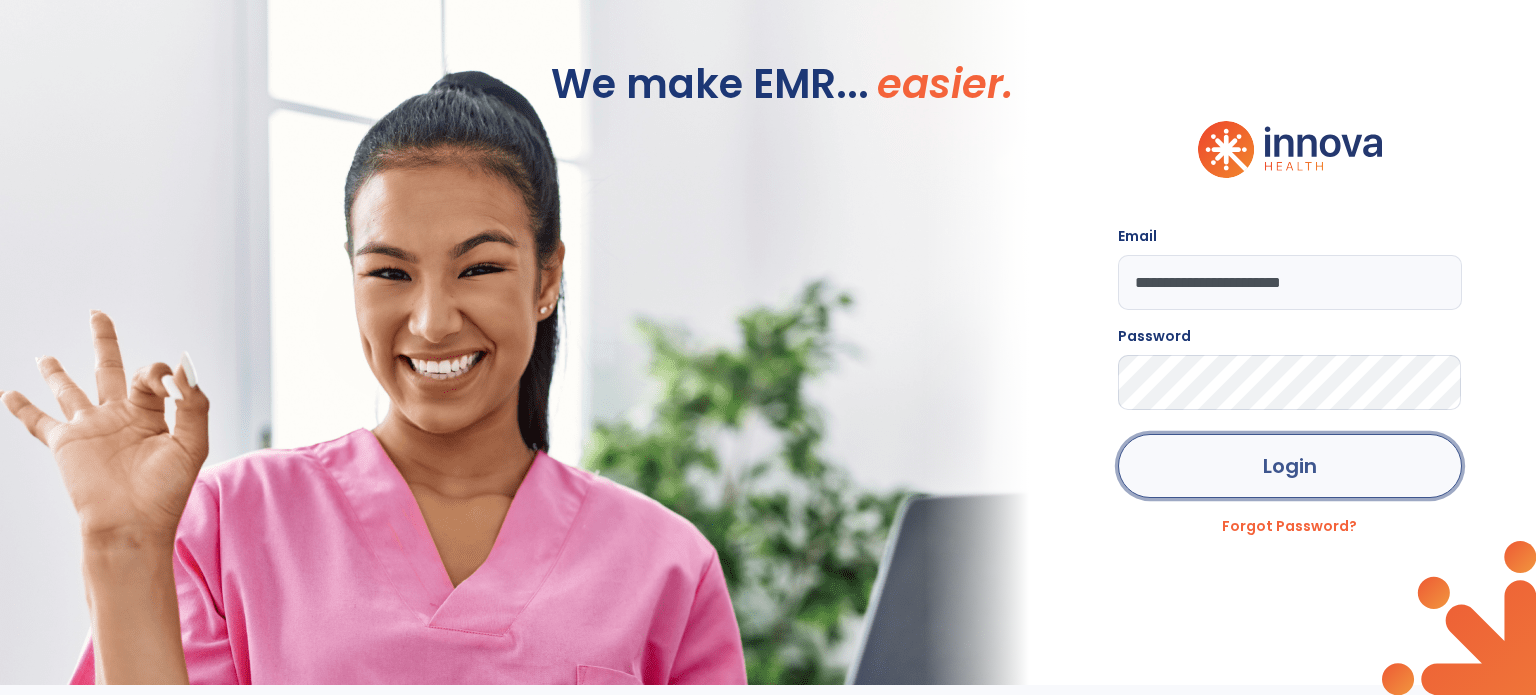 click on "Login" 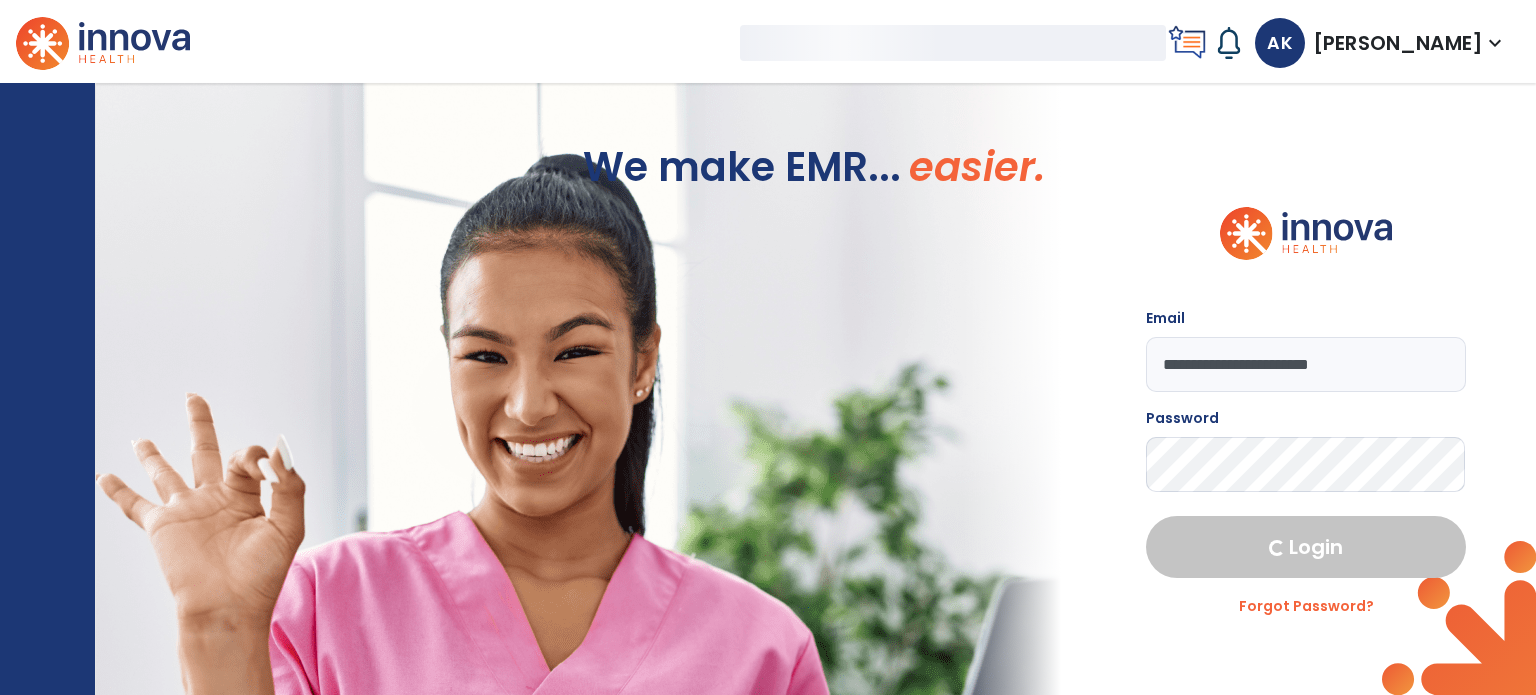 select on "****" 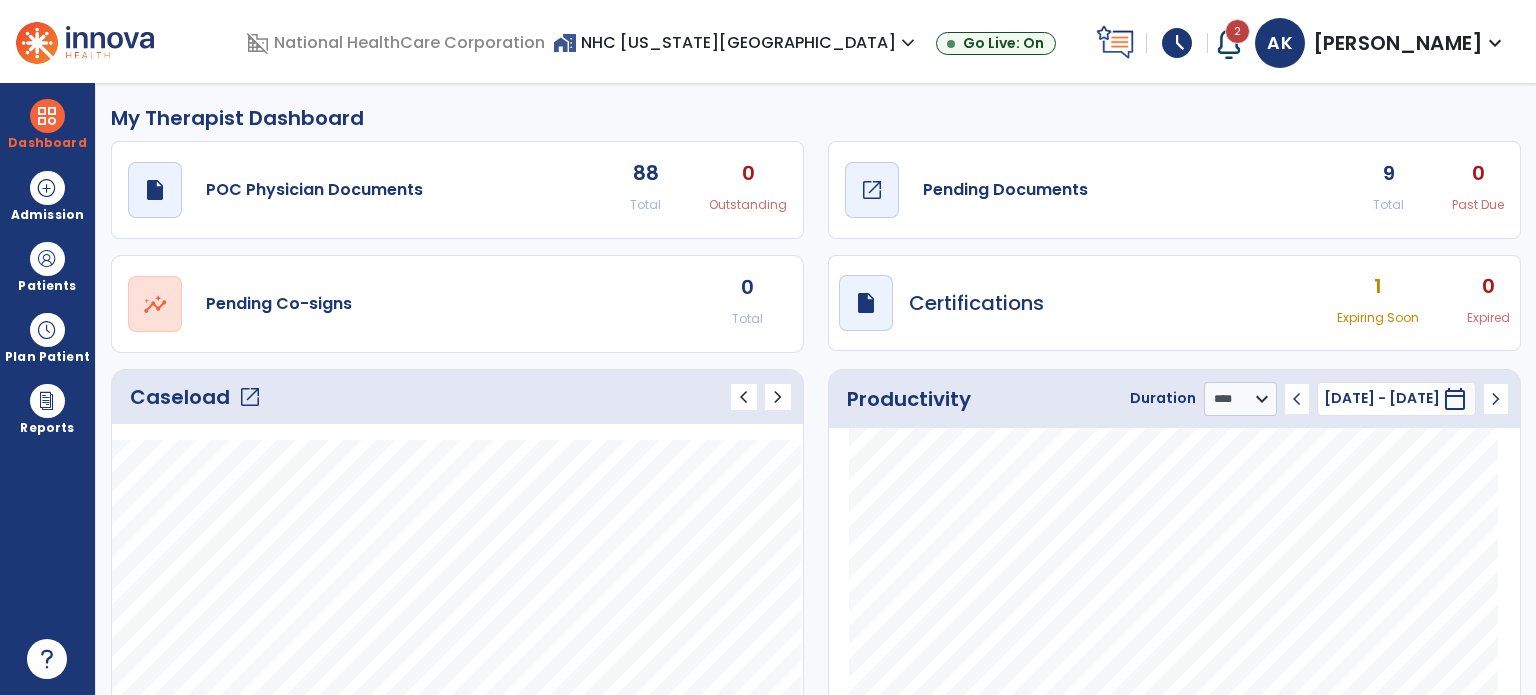 click on "open_in_new" 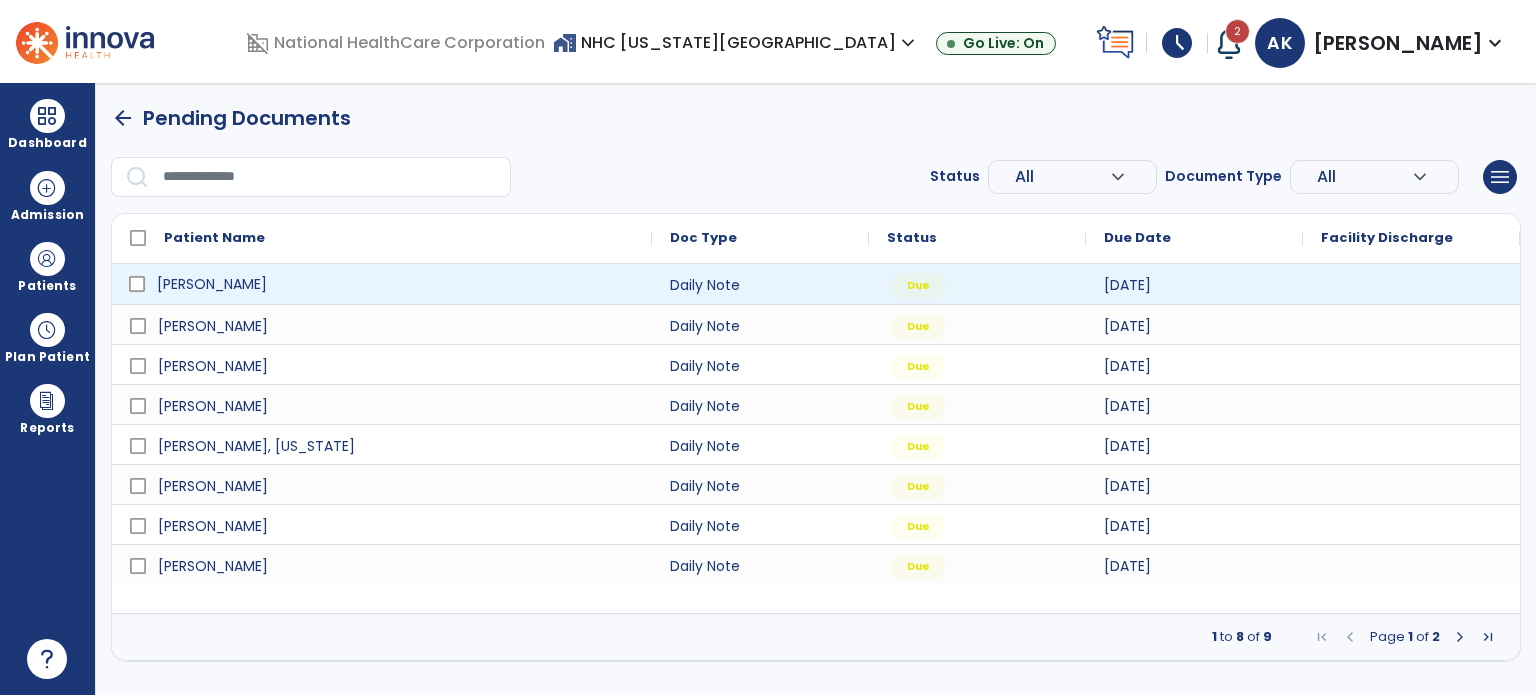 click on "[PERSON_NAME]" at bounding box center [212, 284] 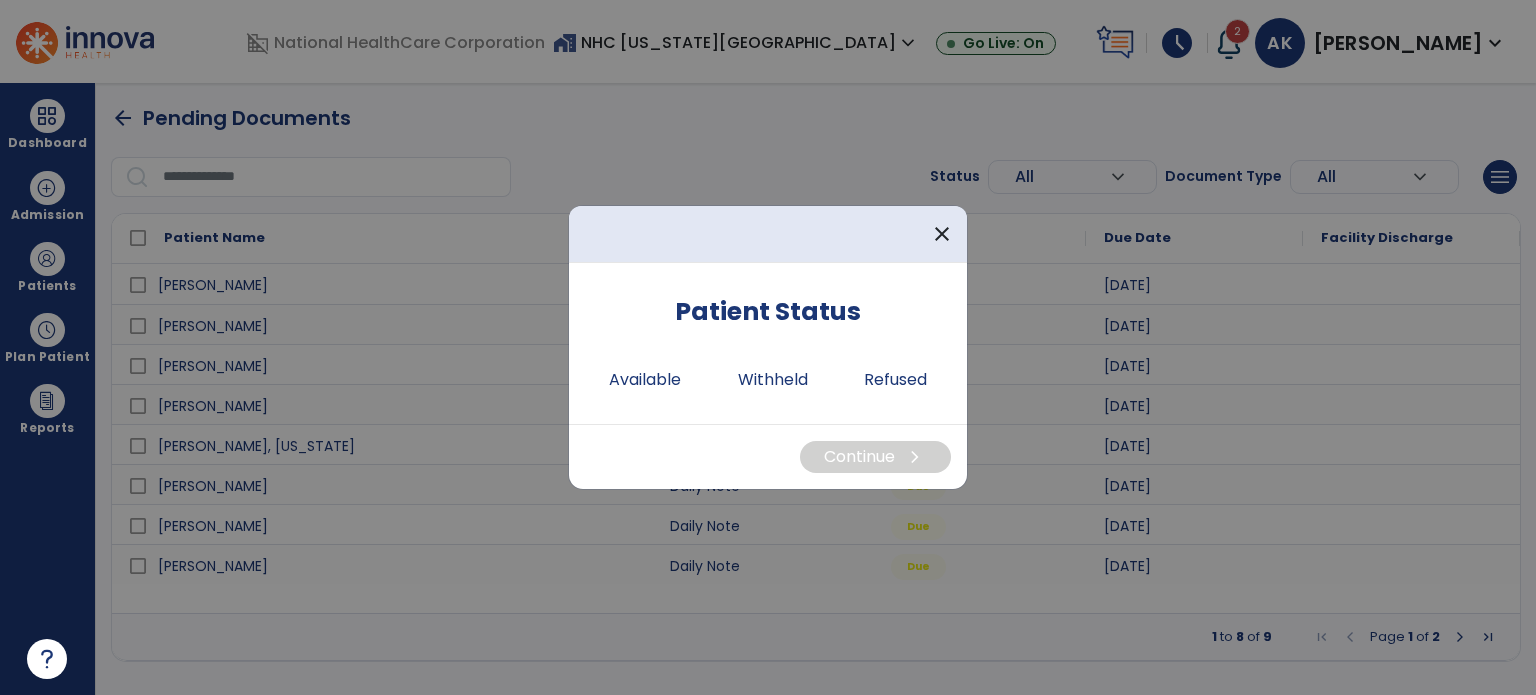 click at bounding box center (768, 347) 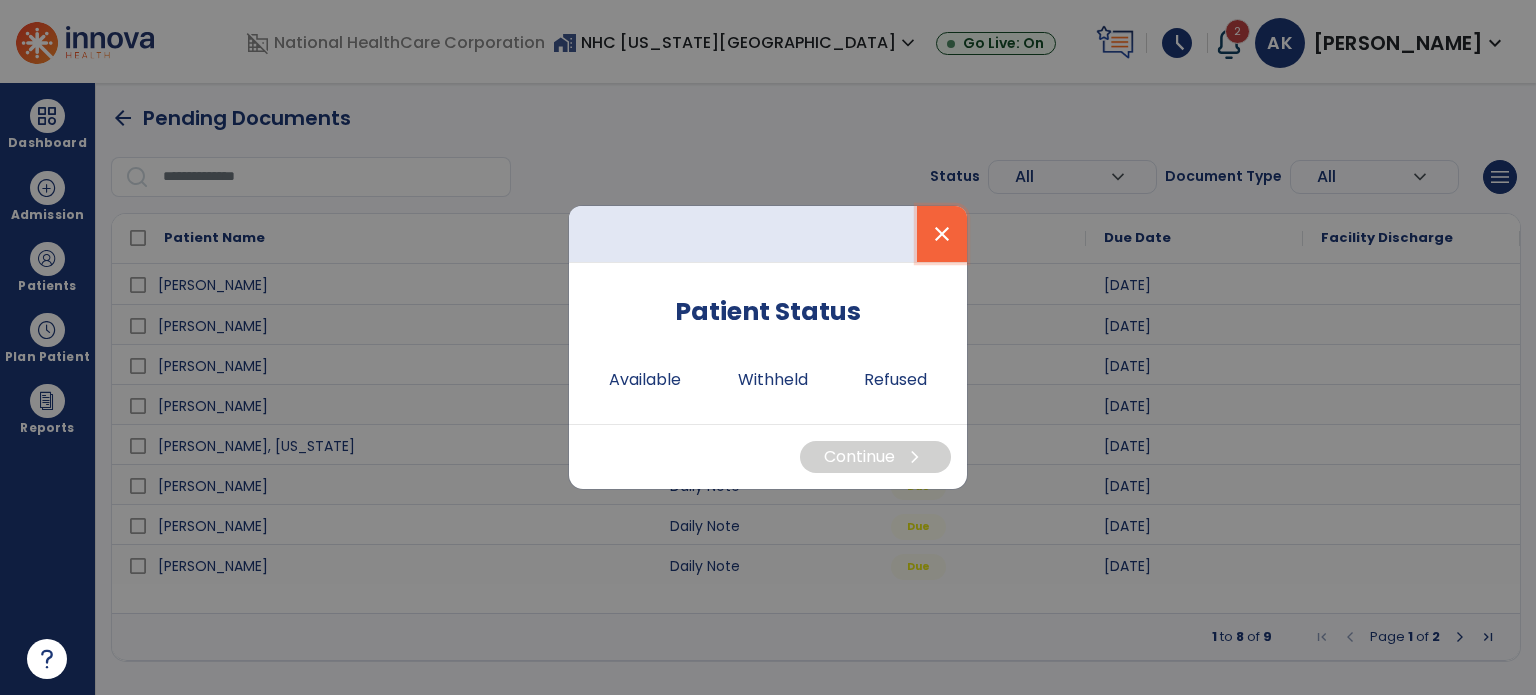 click on "close" at bounding box center [942, 234] 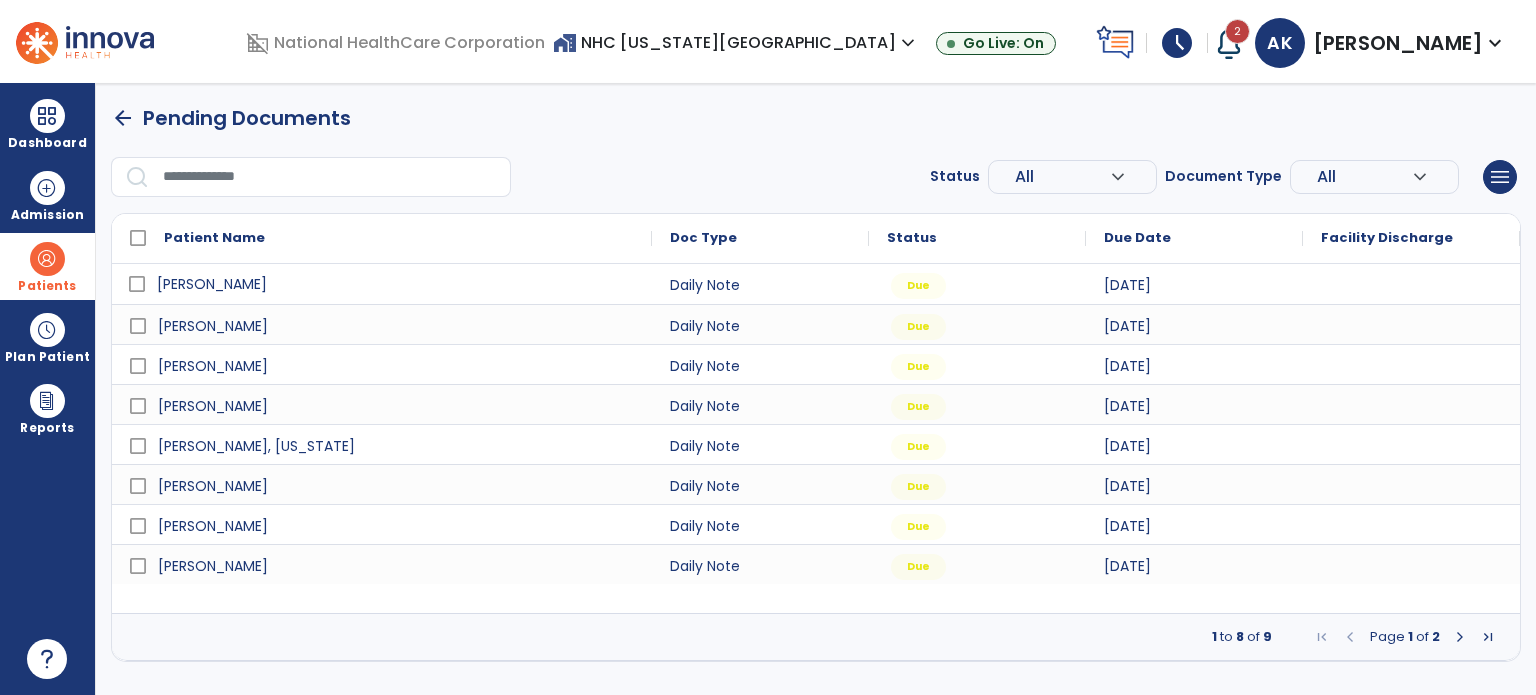 click at bounding box center [47, 259] 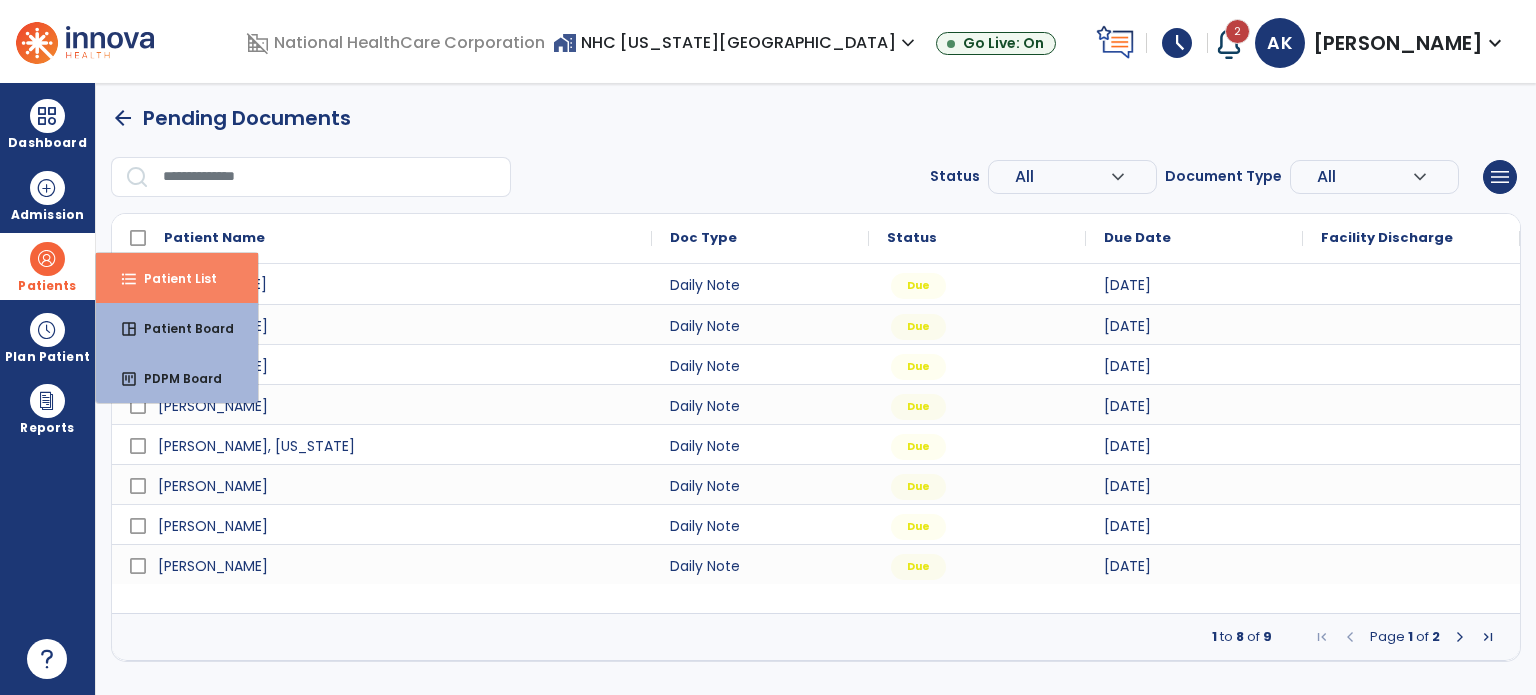 click on "Patient List" at bounding box center (172, 278) 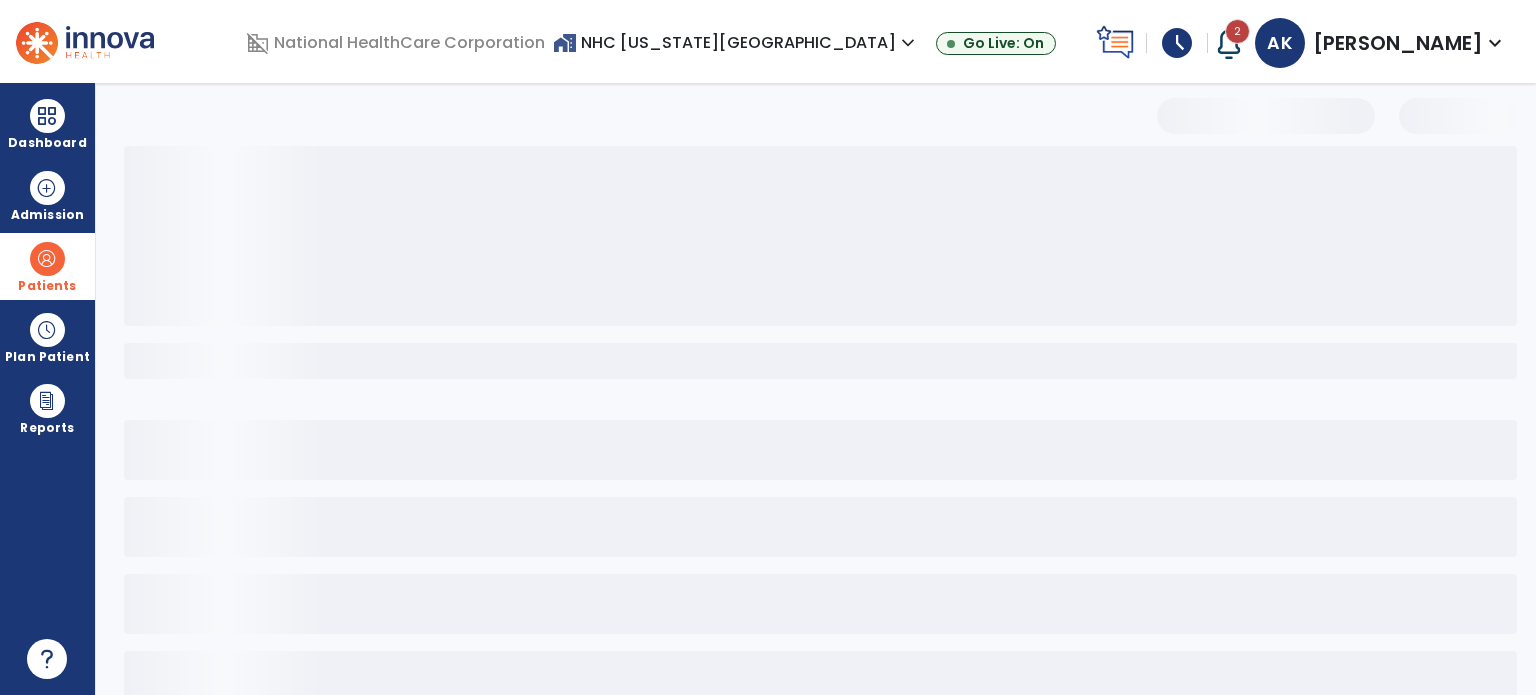 select on "***" 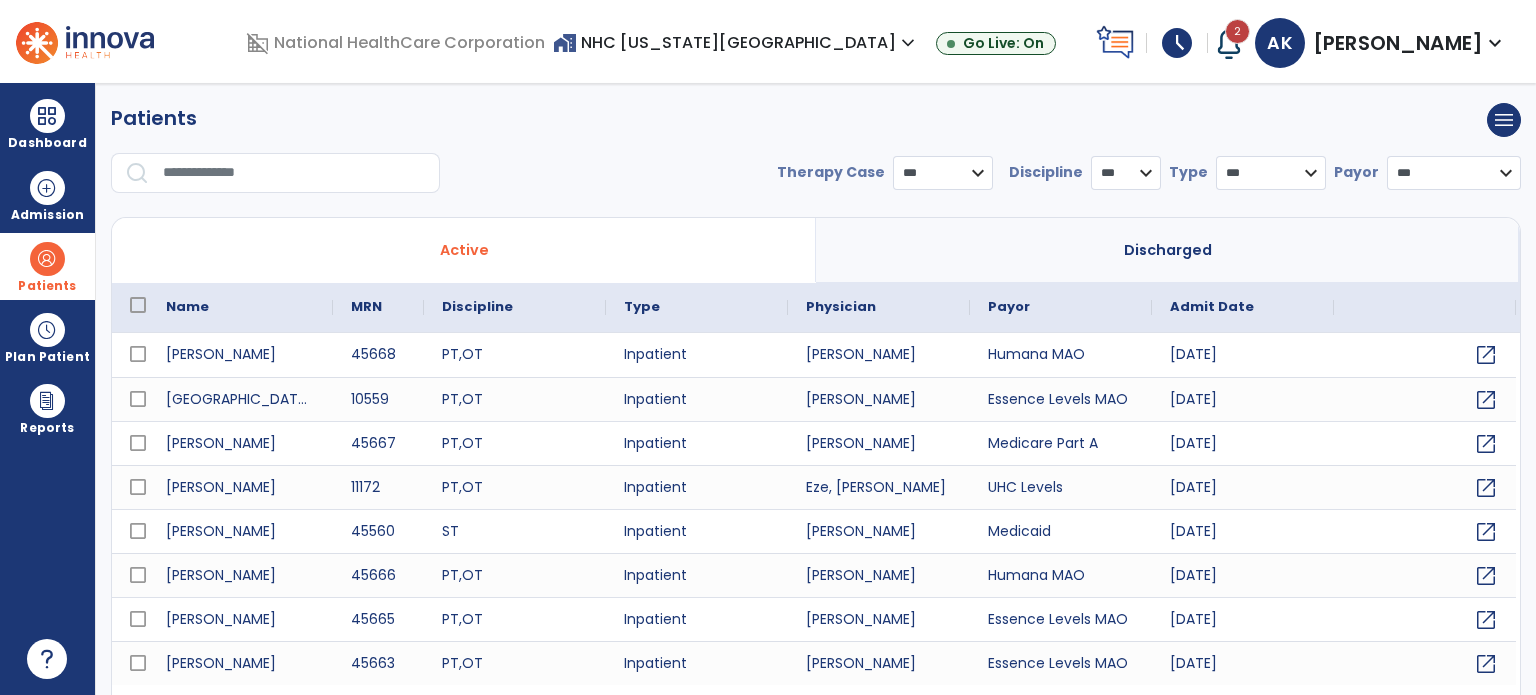 click on "* *** ** ** **" at bounding box center [1126, 173] 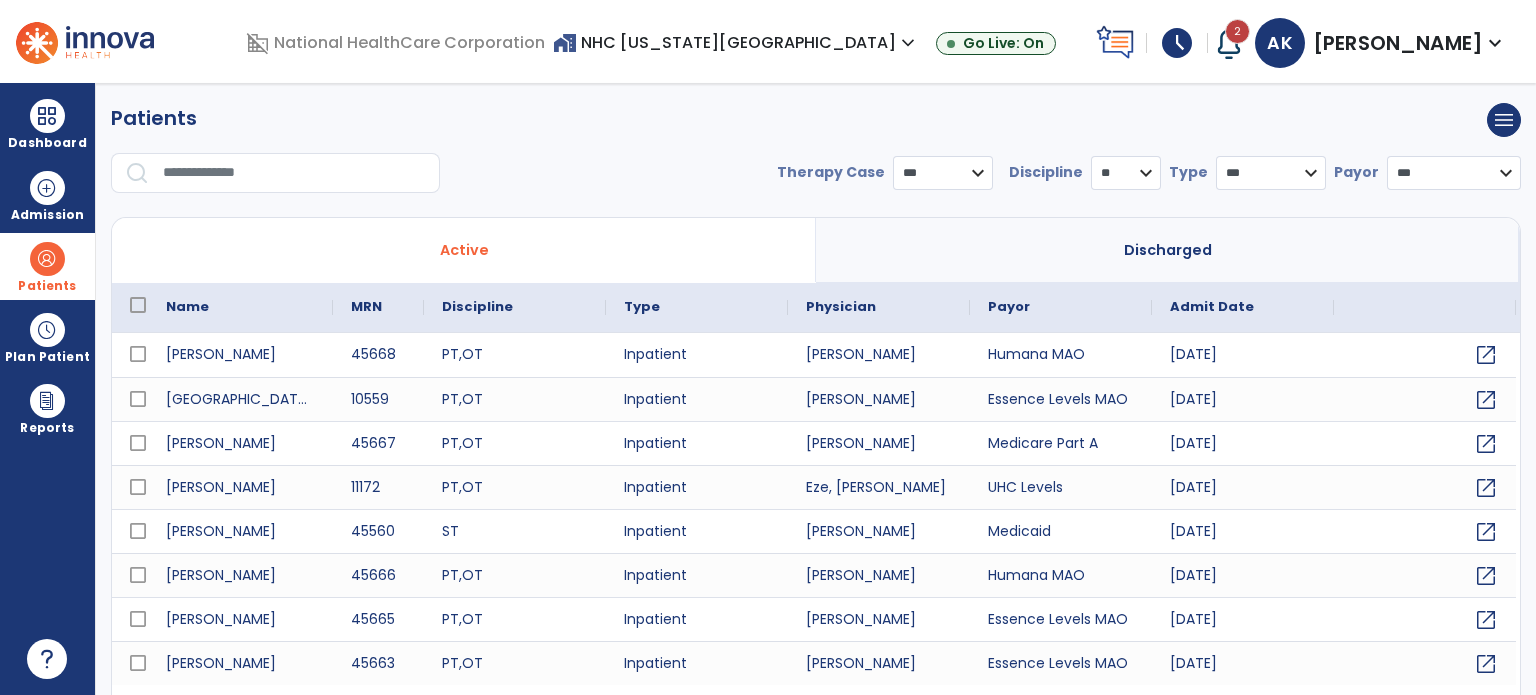 click on "* *** ** ** **" at bounding box center [1126, 173] 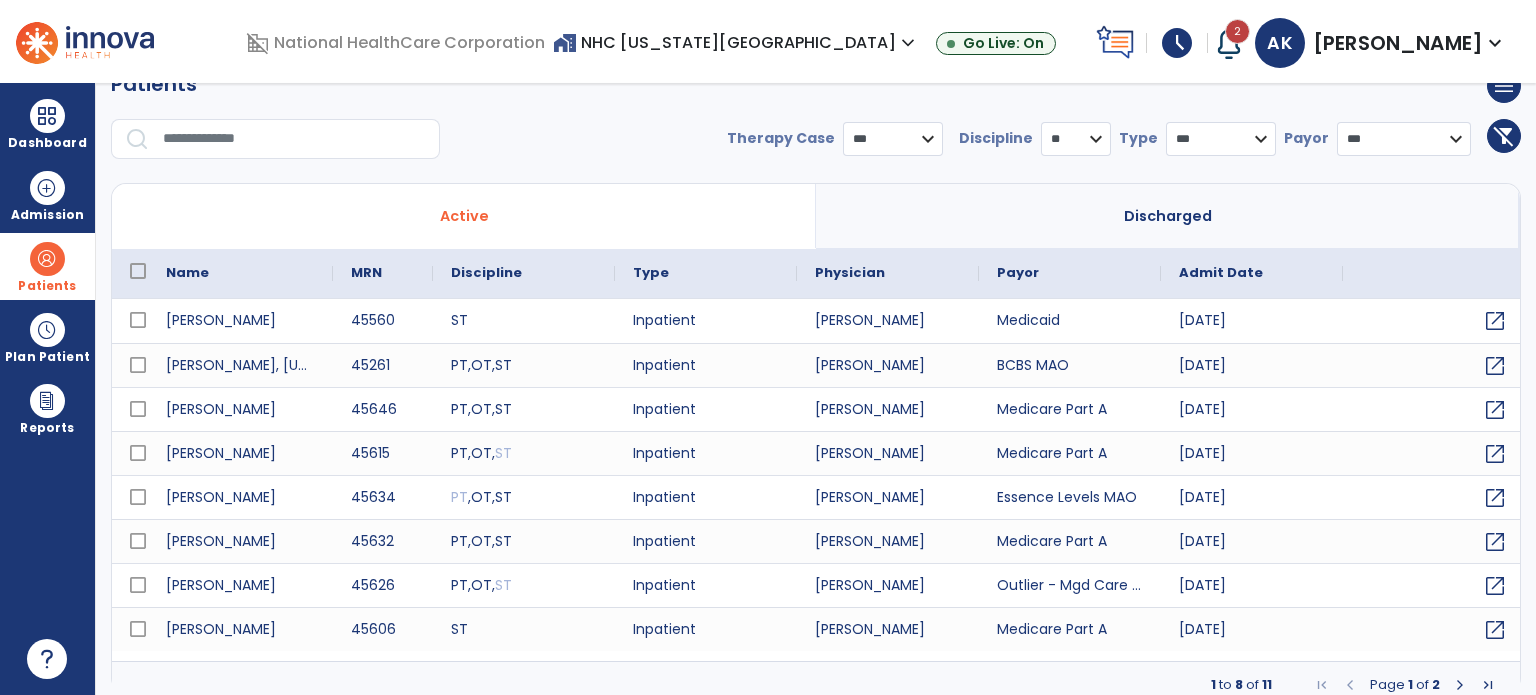 scroll, scrollTop: 46, scrollLeft: 0, axis: vertical 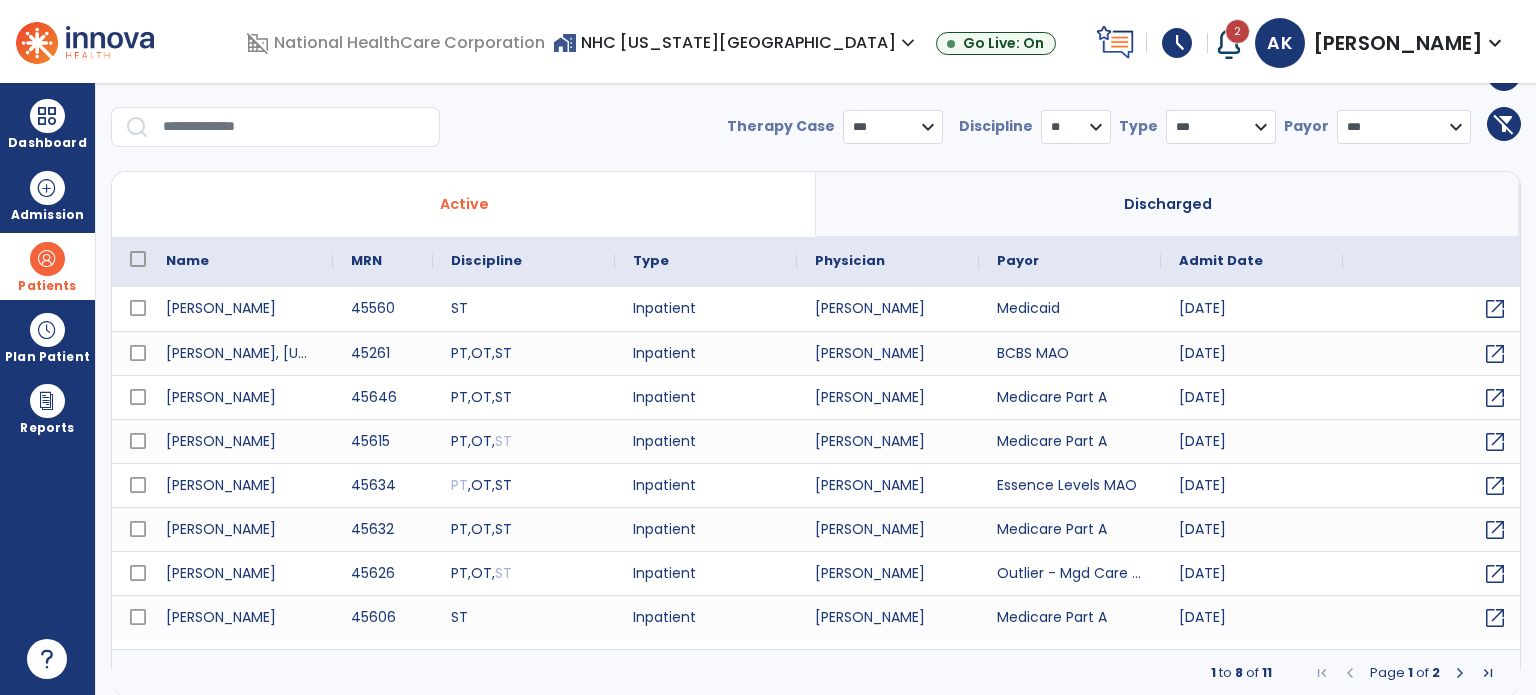 click on "* *** ** ** **" at bounding box center [1076, 127] 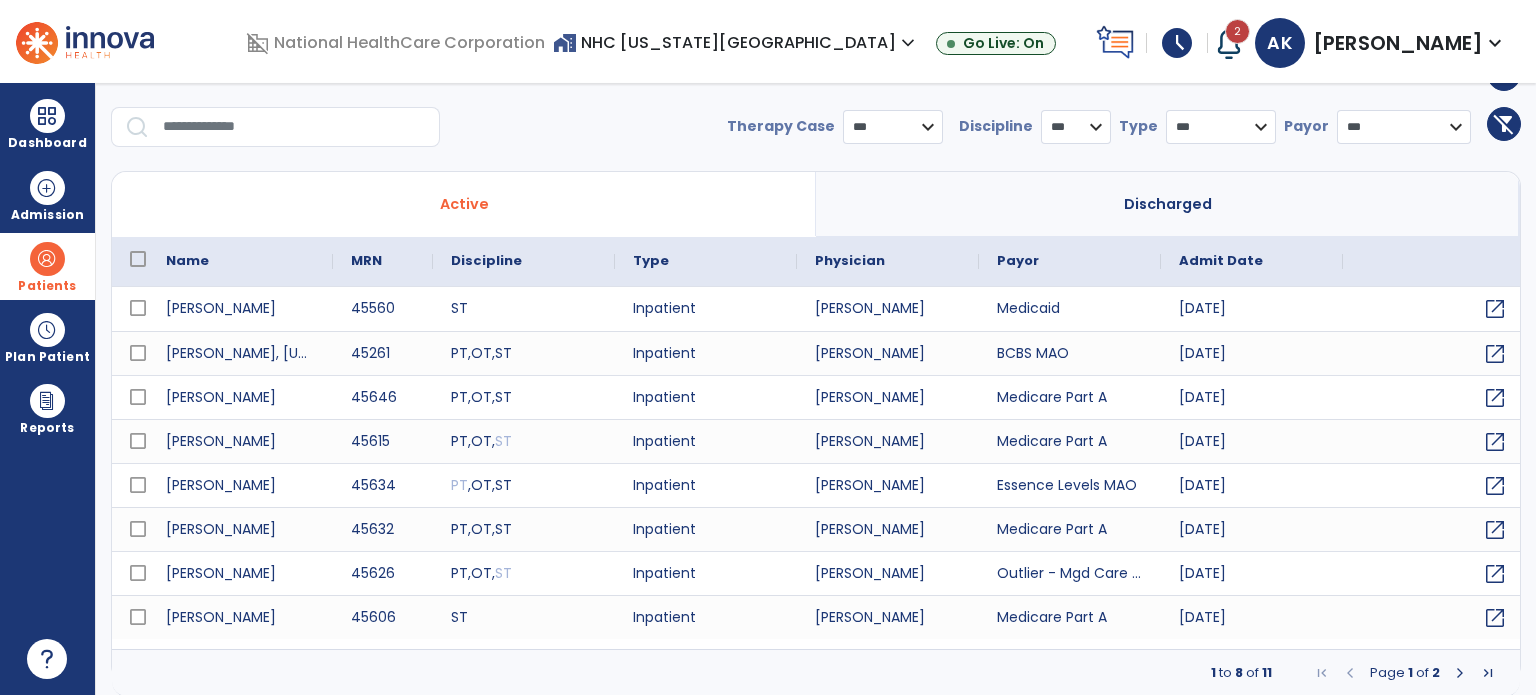 click on "* *** ** ** **" at bounding box center (1076, 127) 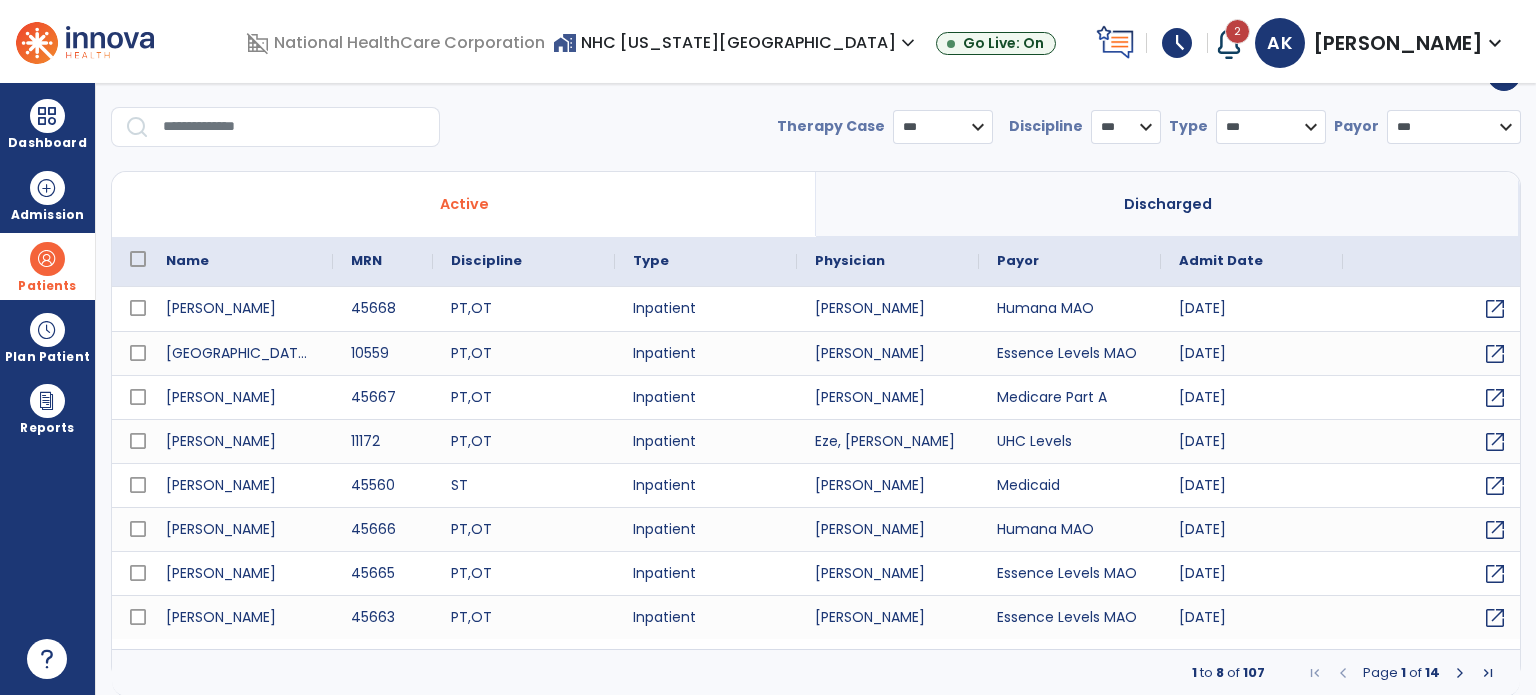 drag, startPoint x: 1050, startPoint y: 148, endPoint x: 336, endPoint y: 155, distance: 714.0343 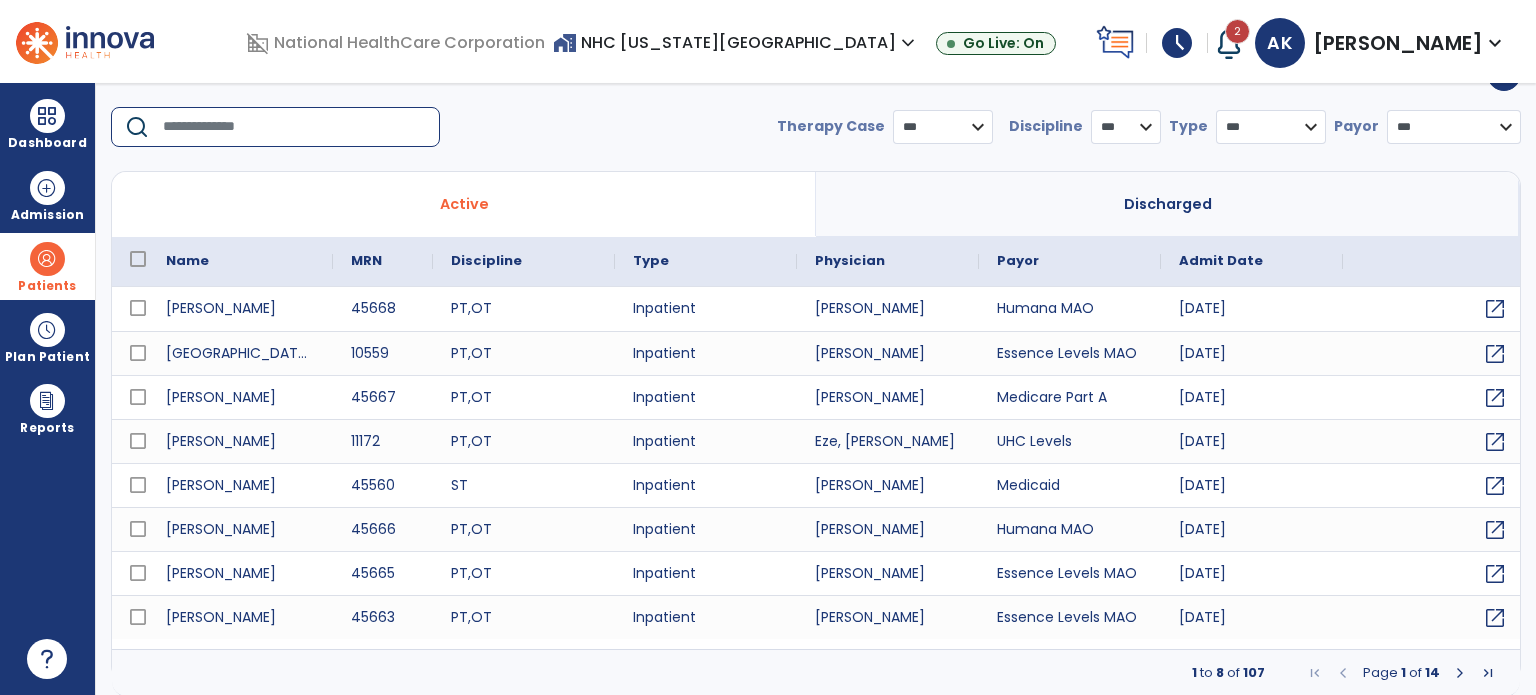click at bounding box center [294, 127] 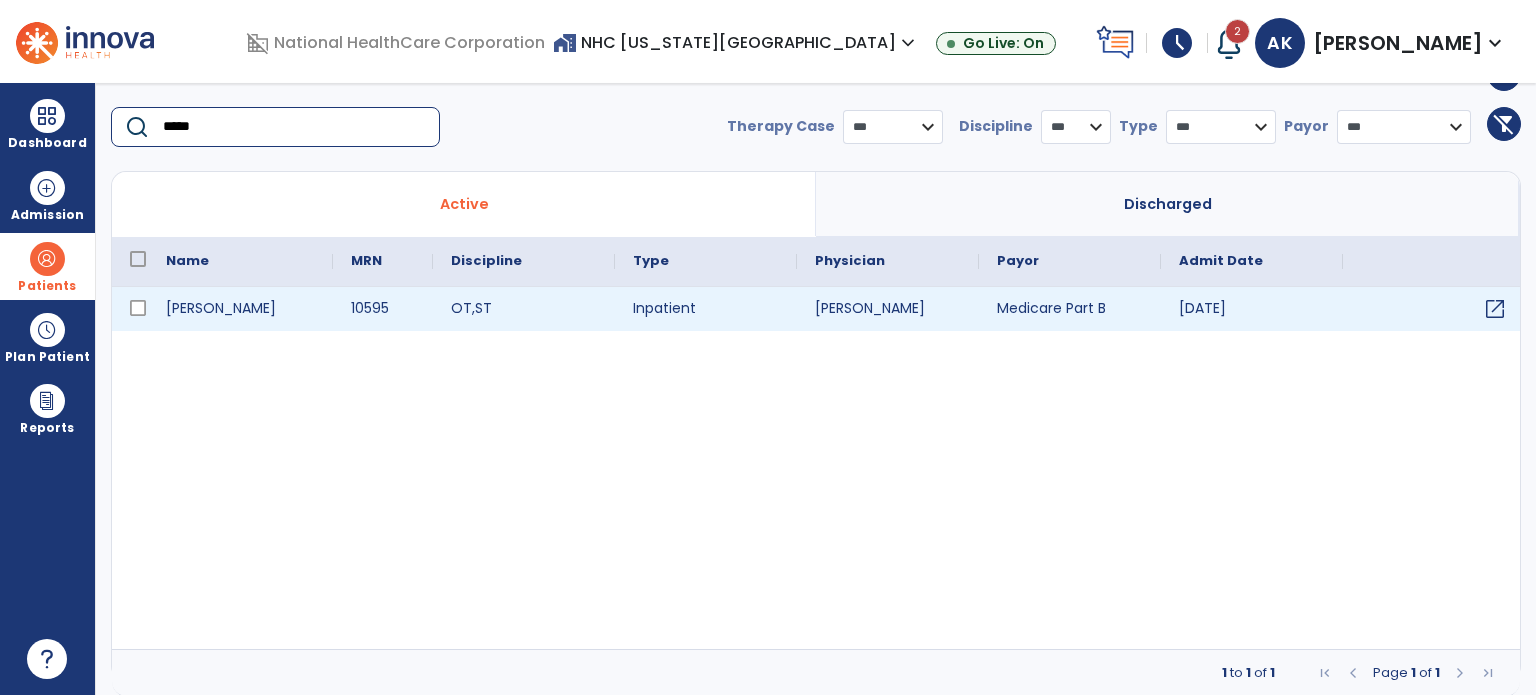 type on "*****" 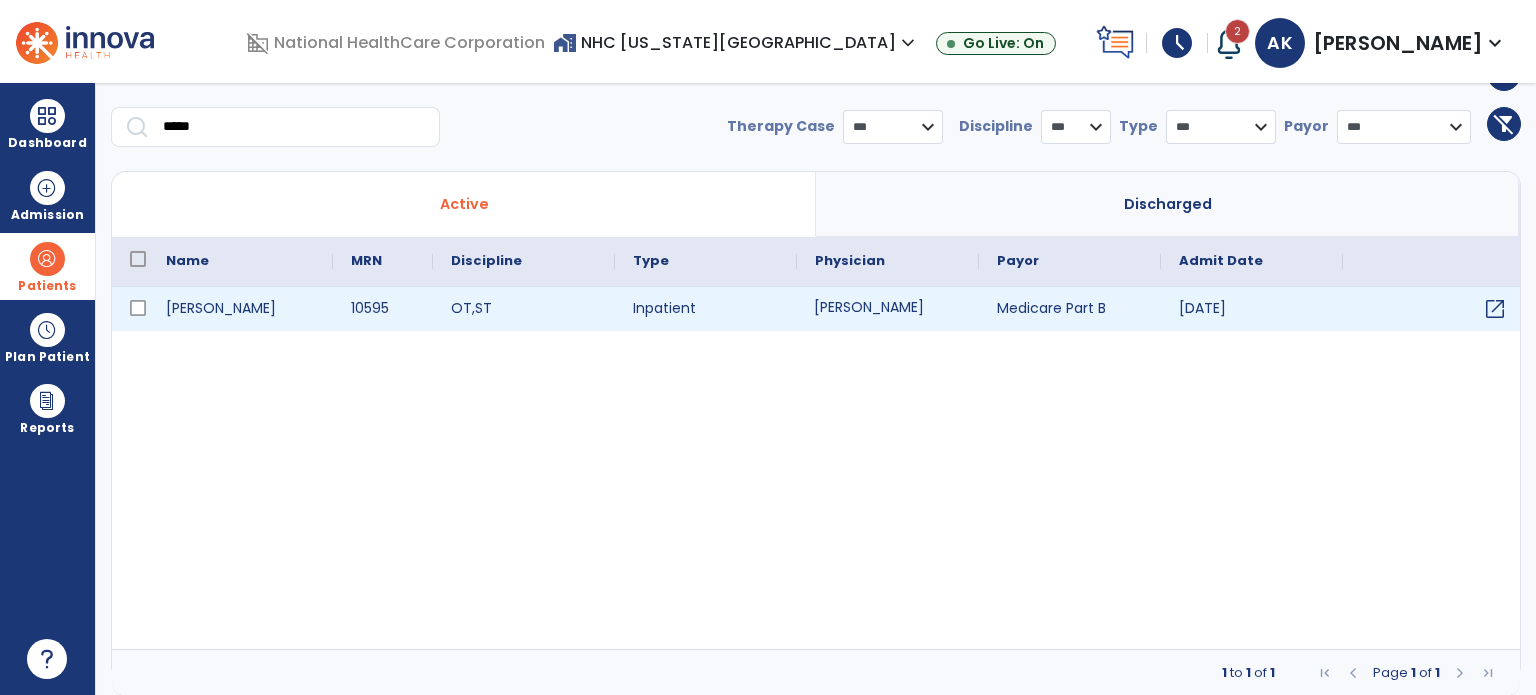 click on "[PERSON_NAME]" at bounding box center [888, 309] 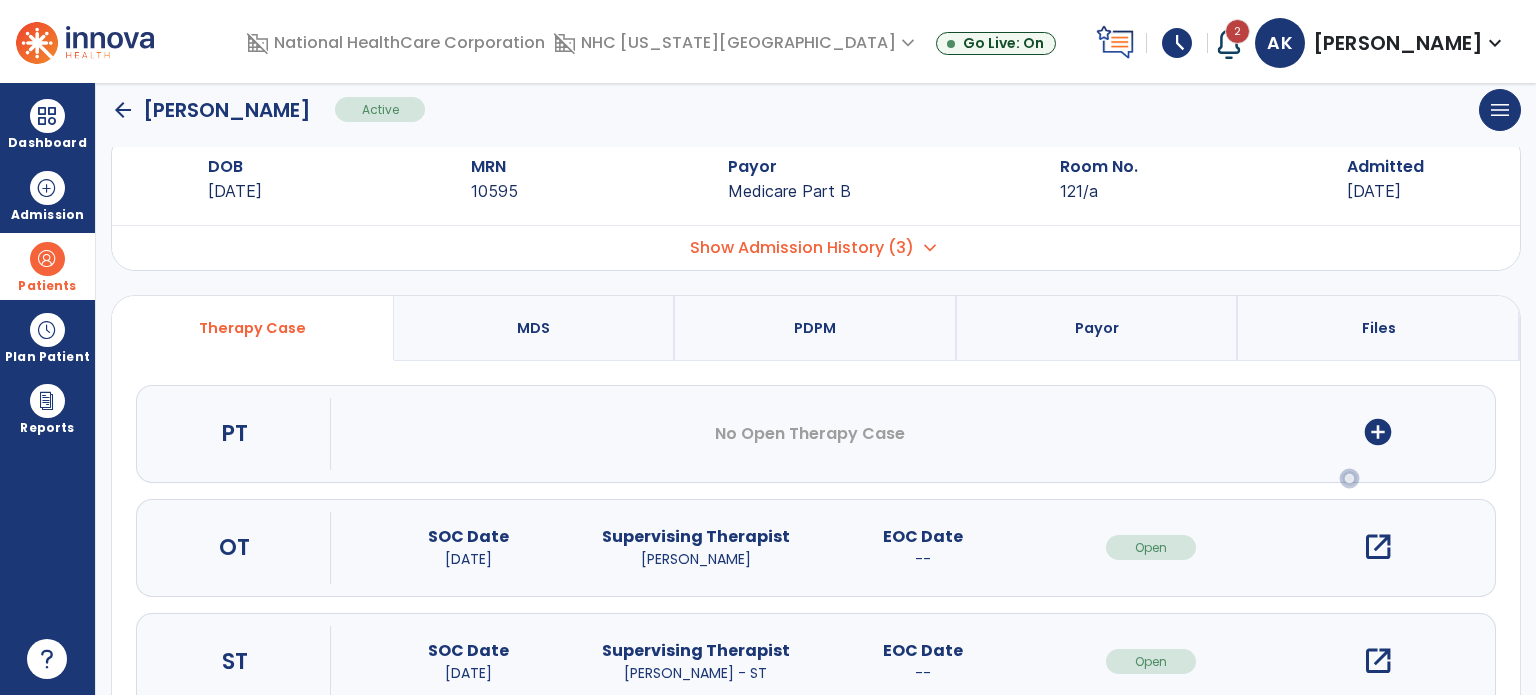 scroll, scrollTop: 0, scrollLeft: 0, axis: both 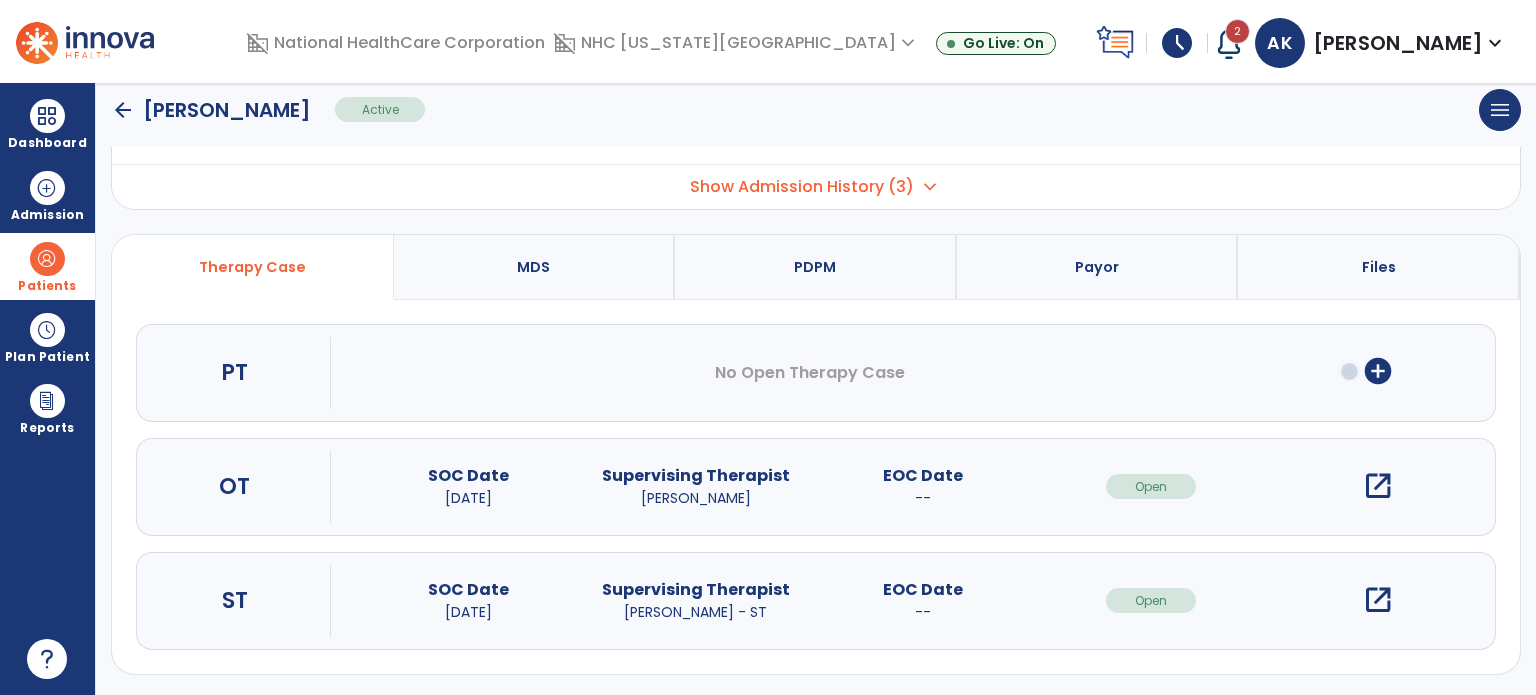 click on "open_in_new" at bounding box center [1378, 600] 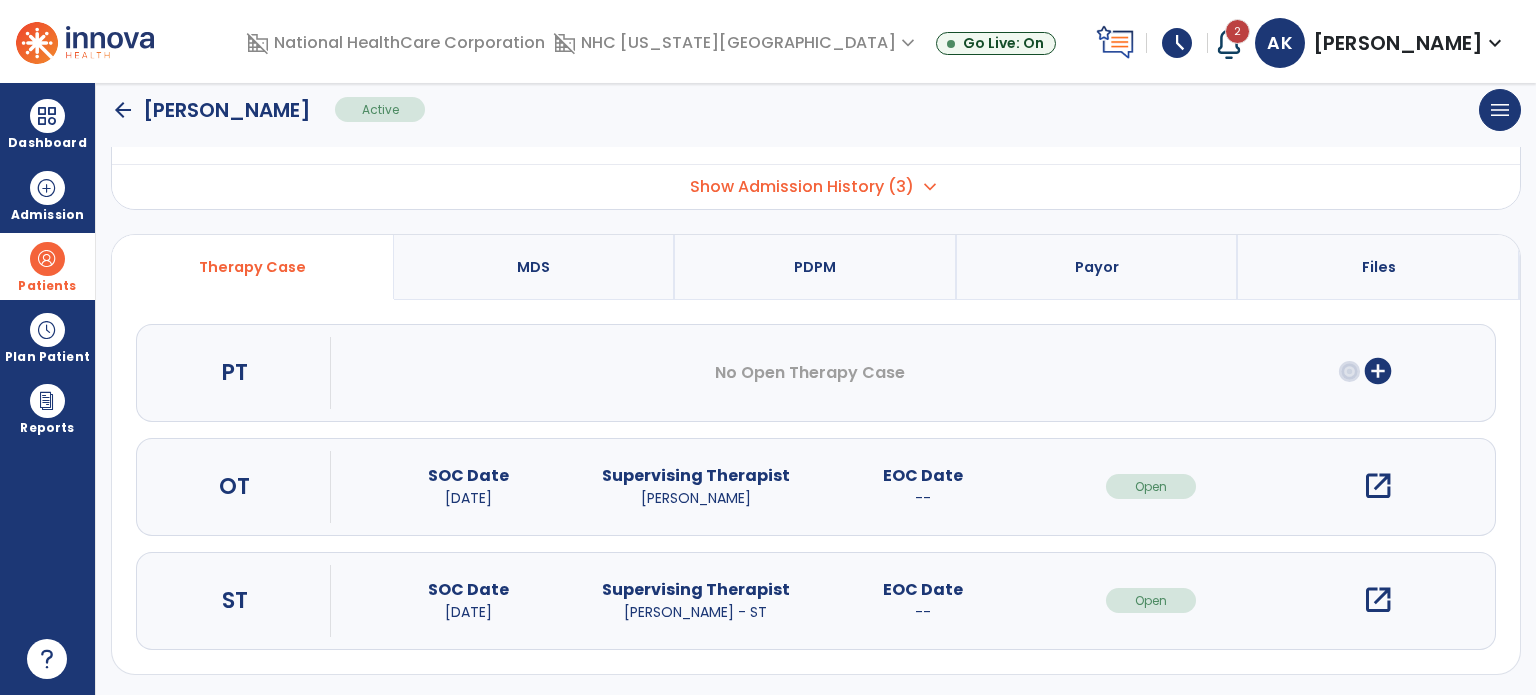 scroll, scrollTop: 0, scrollLeft: 0, axis: both 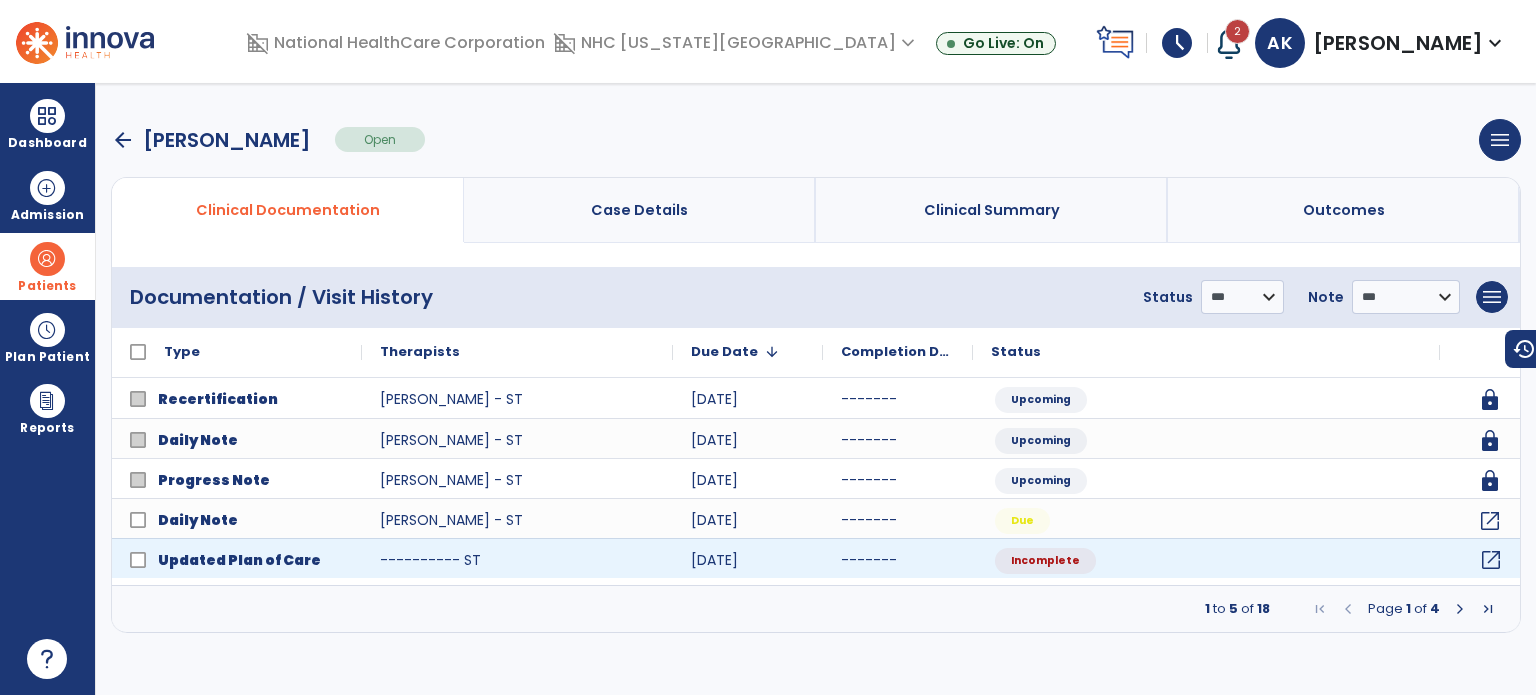 click on "open_in_new" 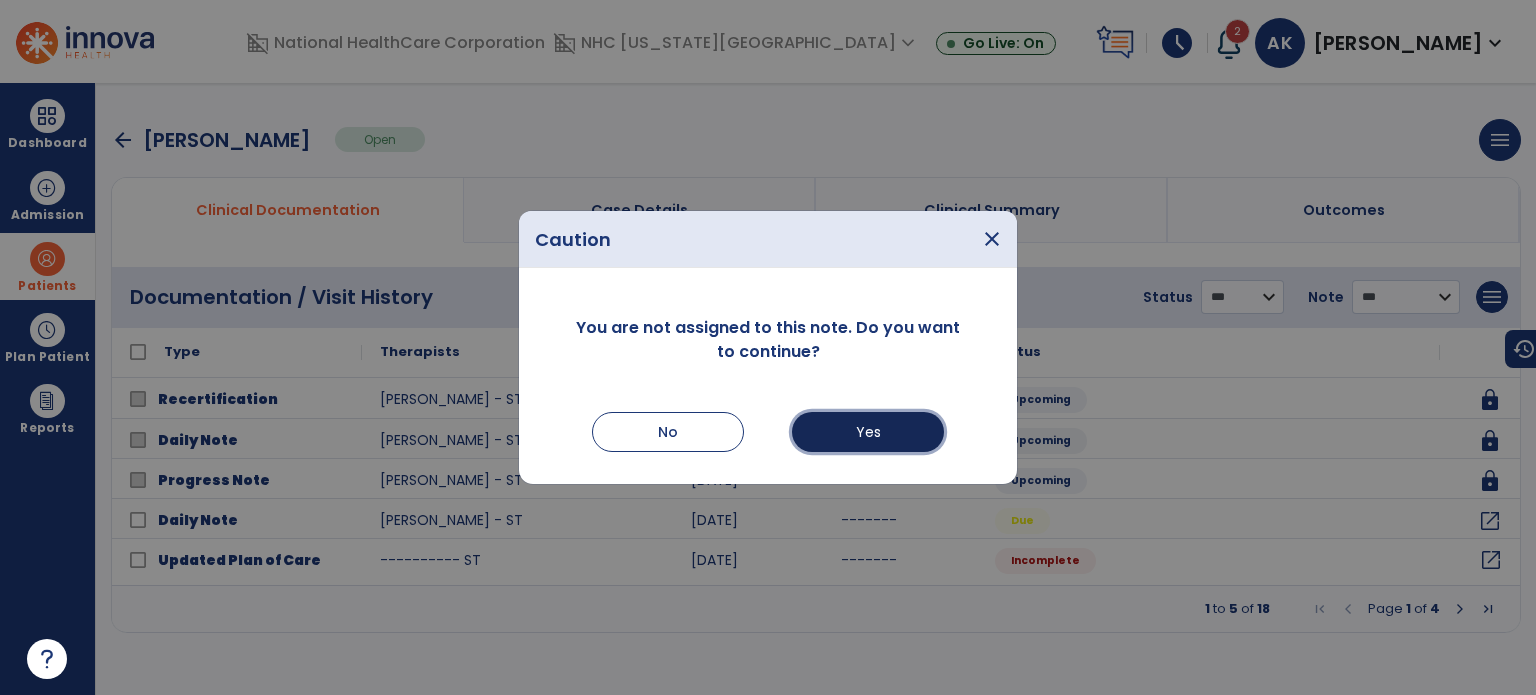 click on "Yes" at bounding box center [868, 432] 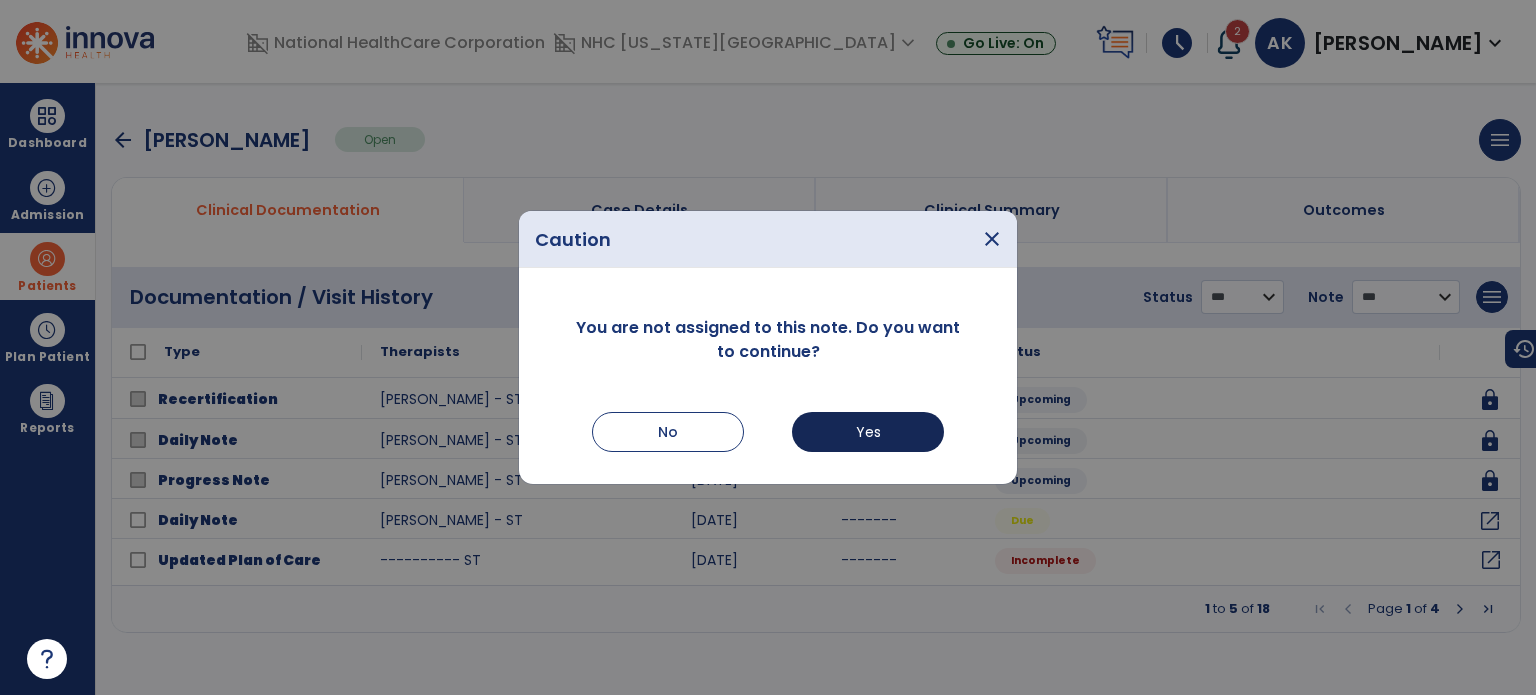 select on "**" 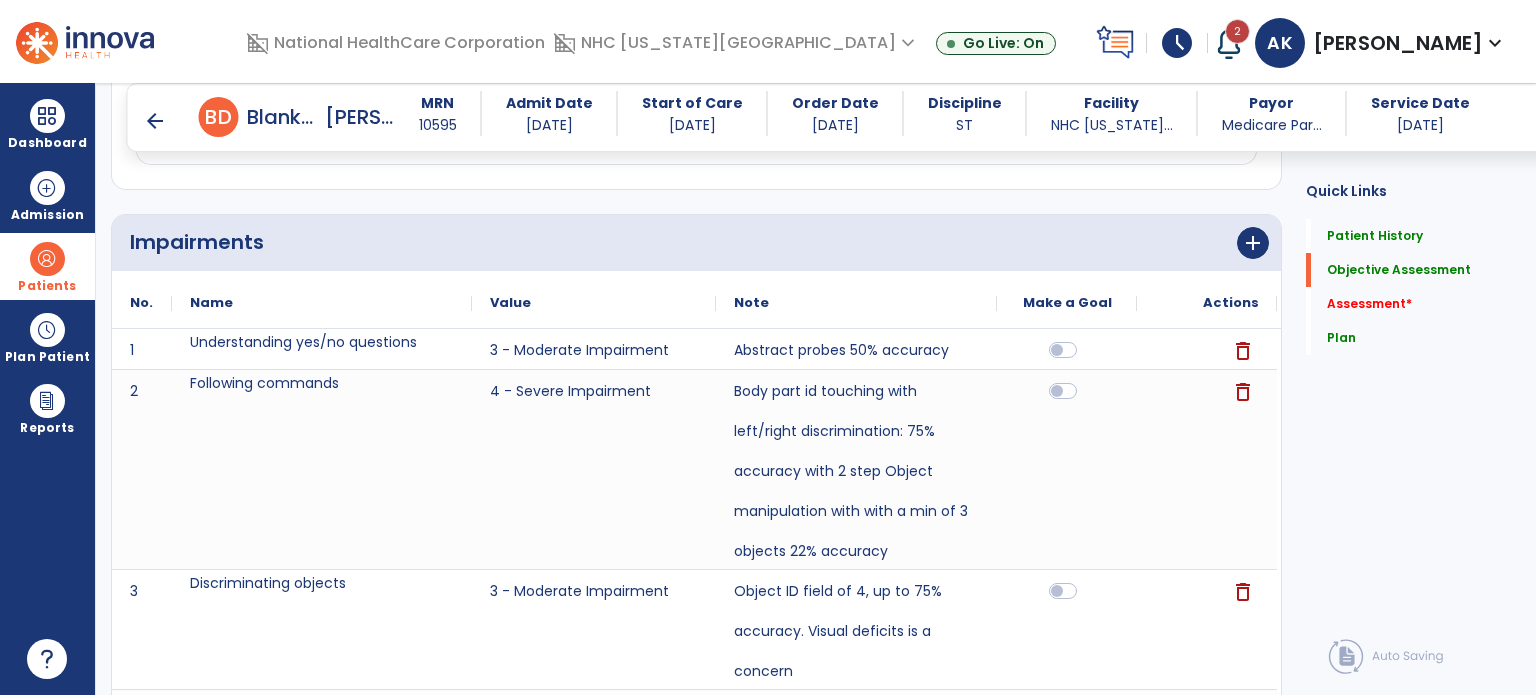 scroll, scrollTop: 464, scrollLeft: 0, axis: vertical 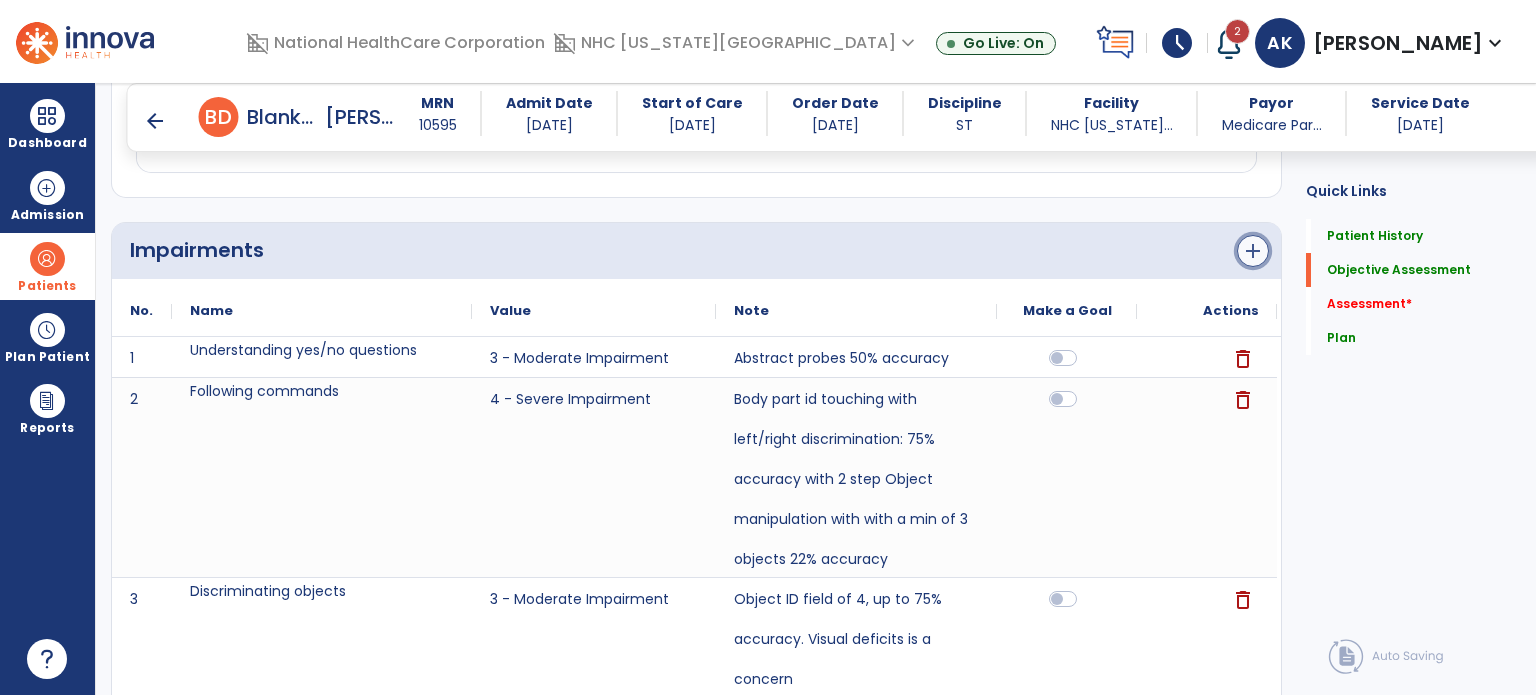 click on "add" 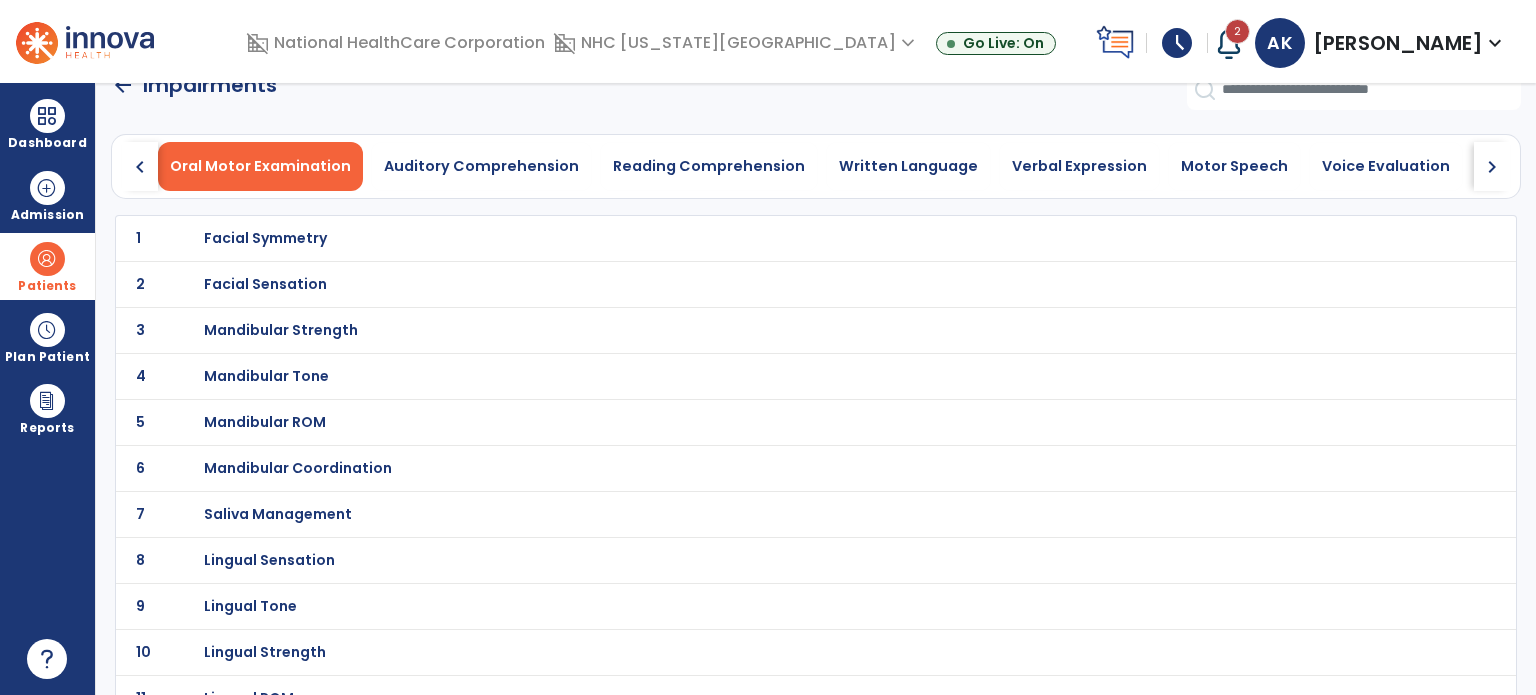 scroll, scrollTop: 0, scrollLeft: 0, axis: both 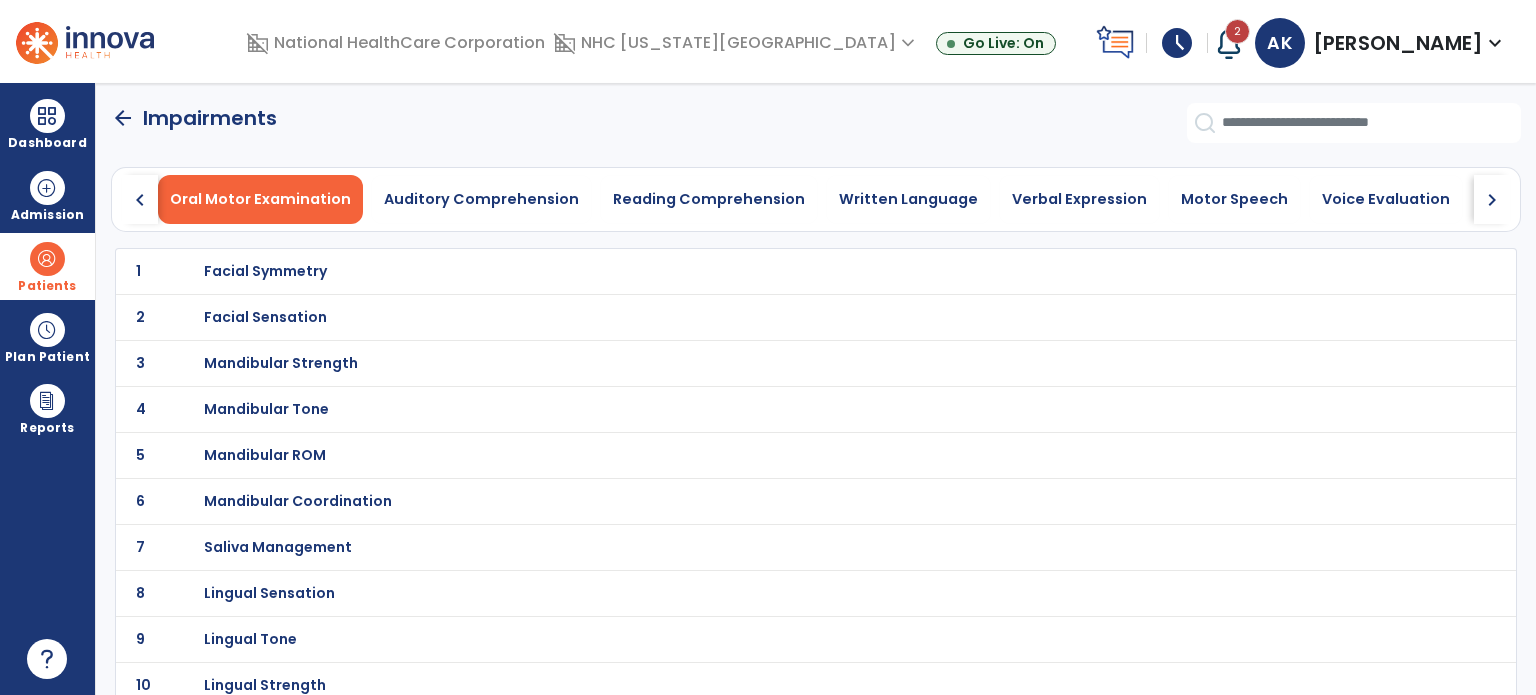 click on "chevron_right" 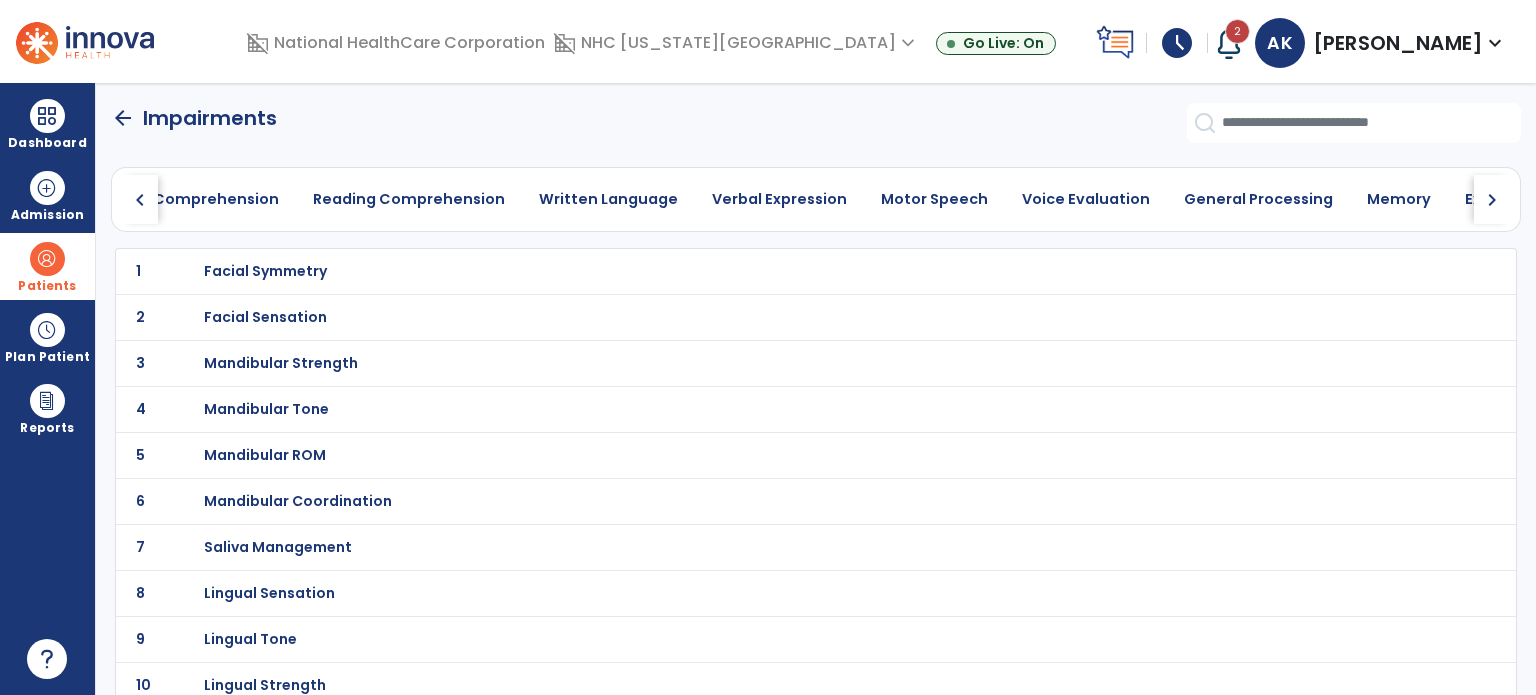 click on "chevron_right" 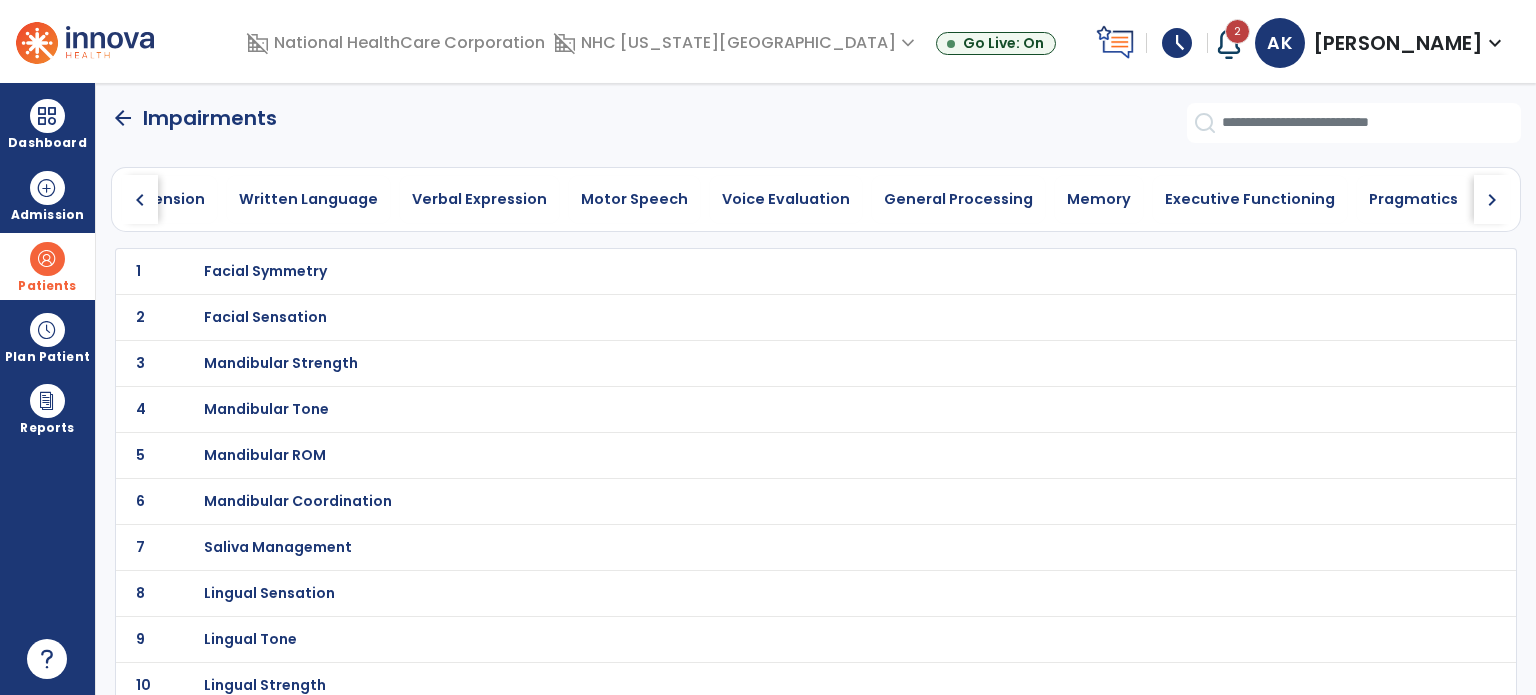 click on "chevron_right" 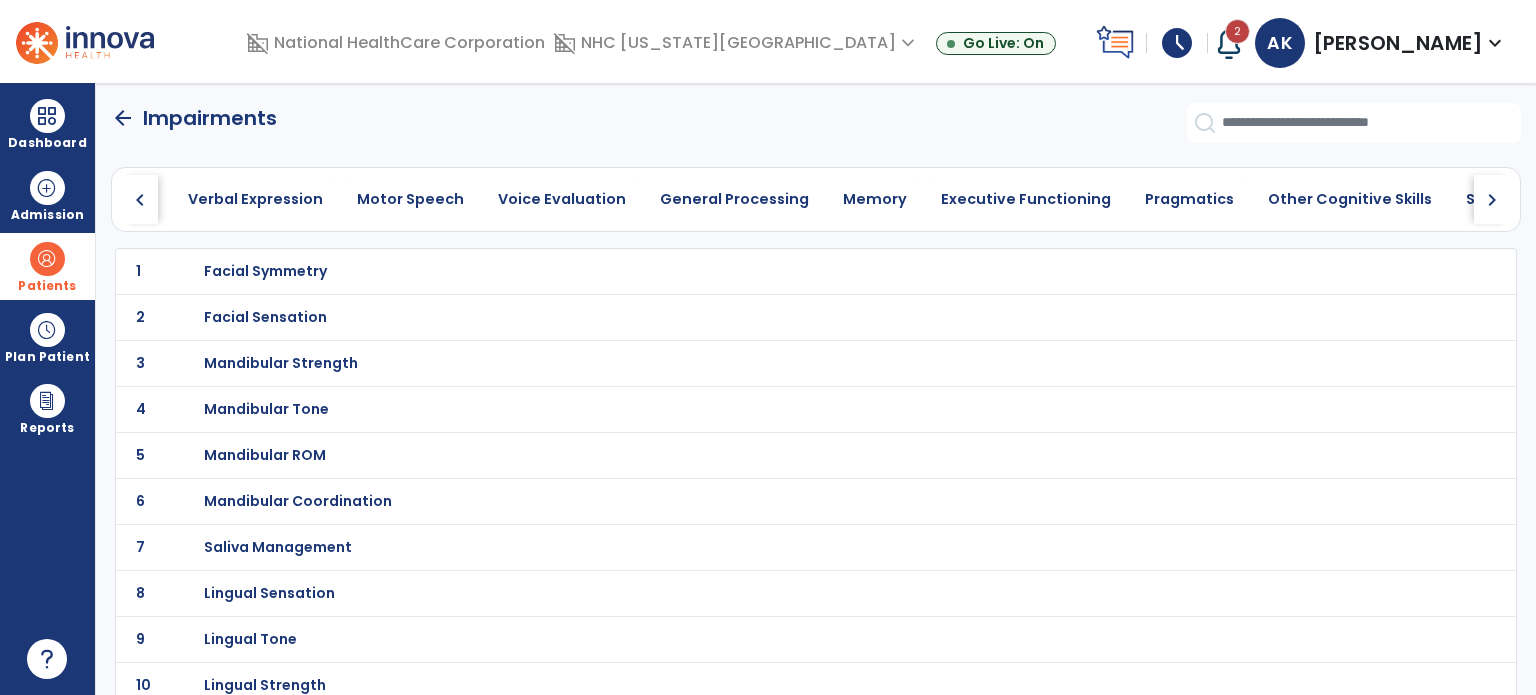 click on "chevron_right" 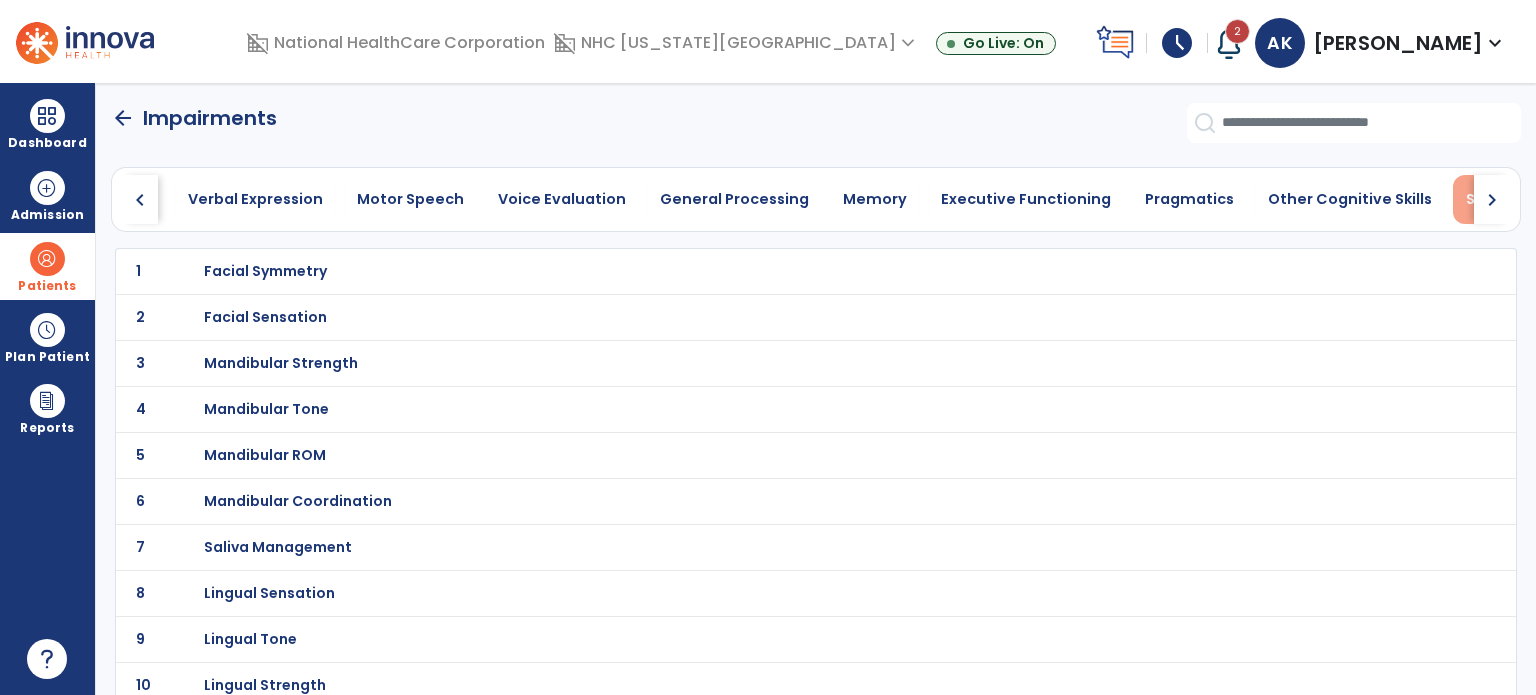 click on "Swallowing" at bounding box center (1508, 199) 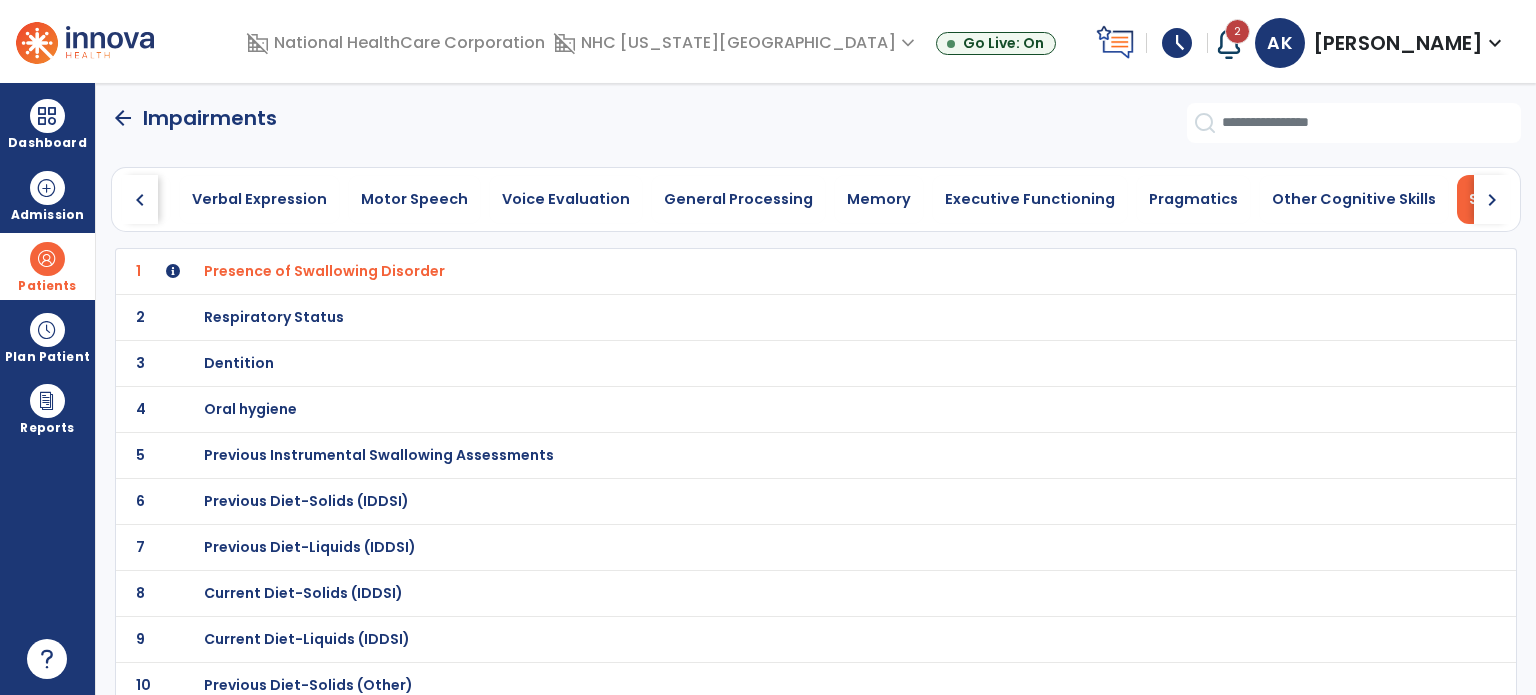 click on "1 Presence of Swallowing Disorder" 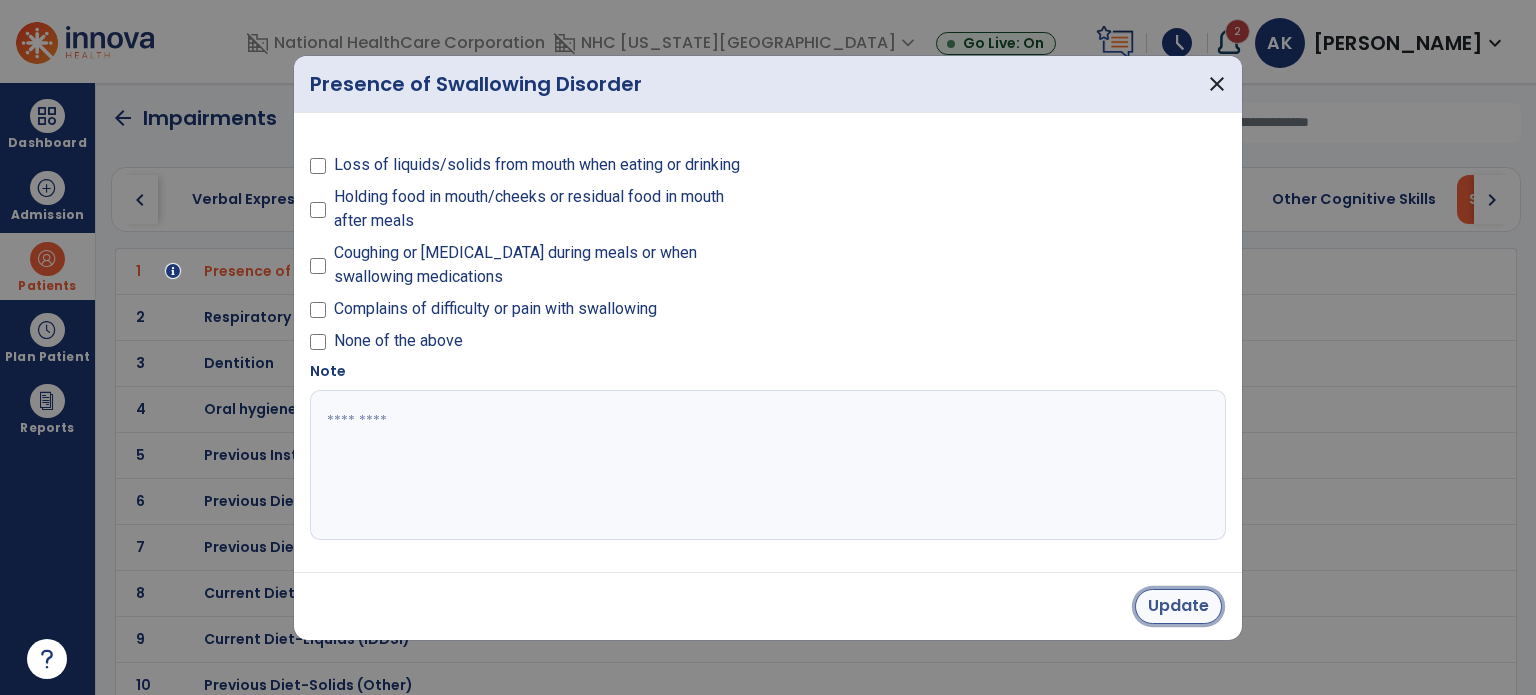 click on "Update" at bounding box center (1178, 606) 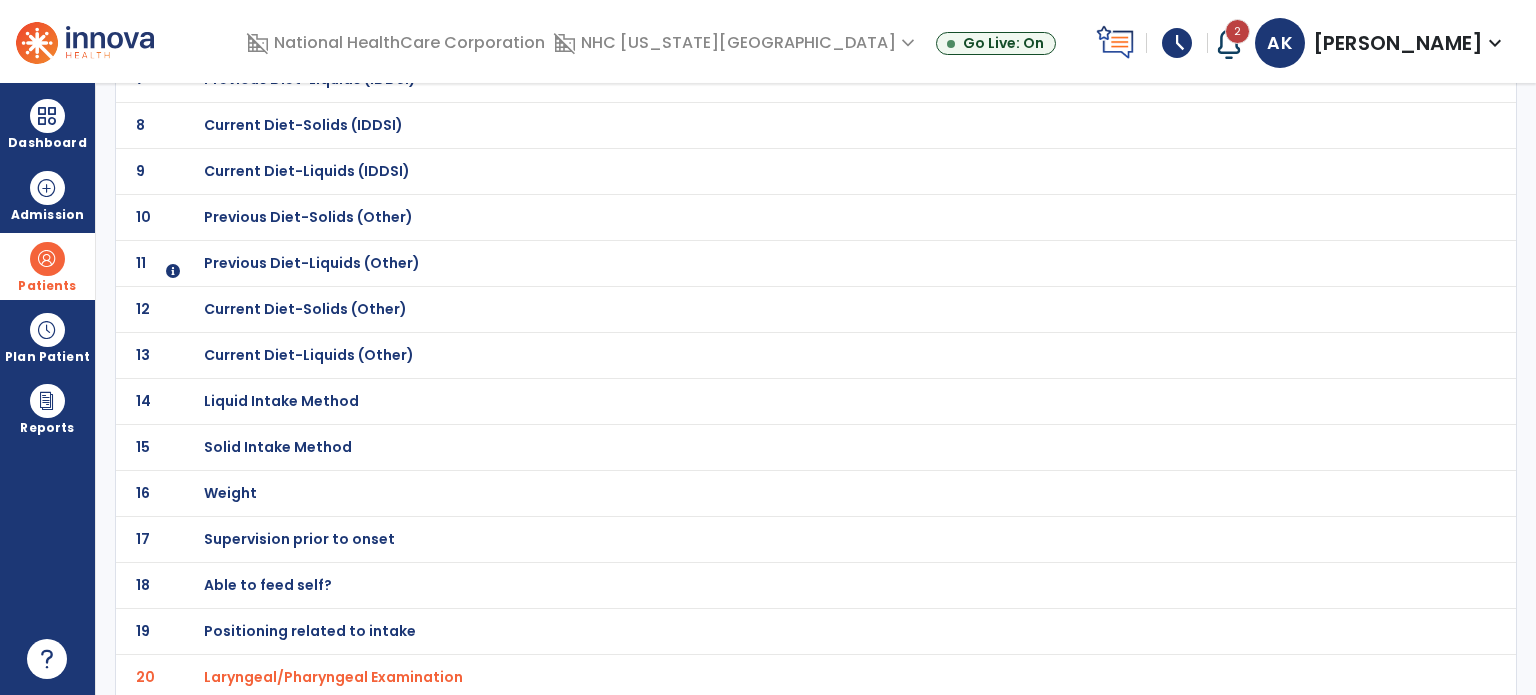scroll, scrollTop: 0, scrollLeft: 0, axis: both 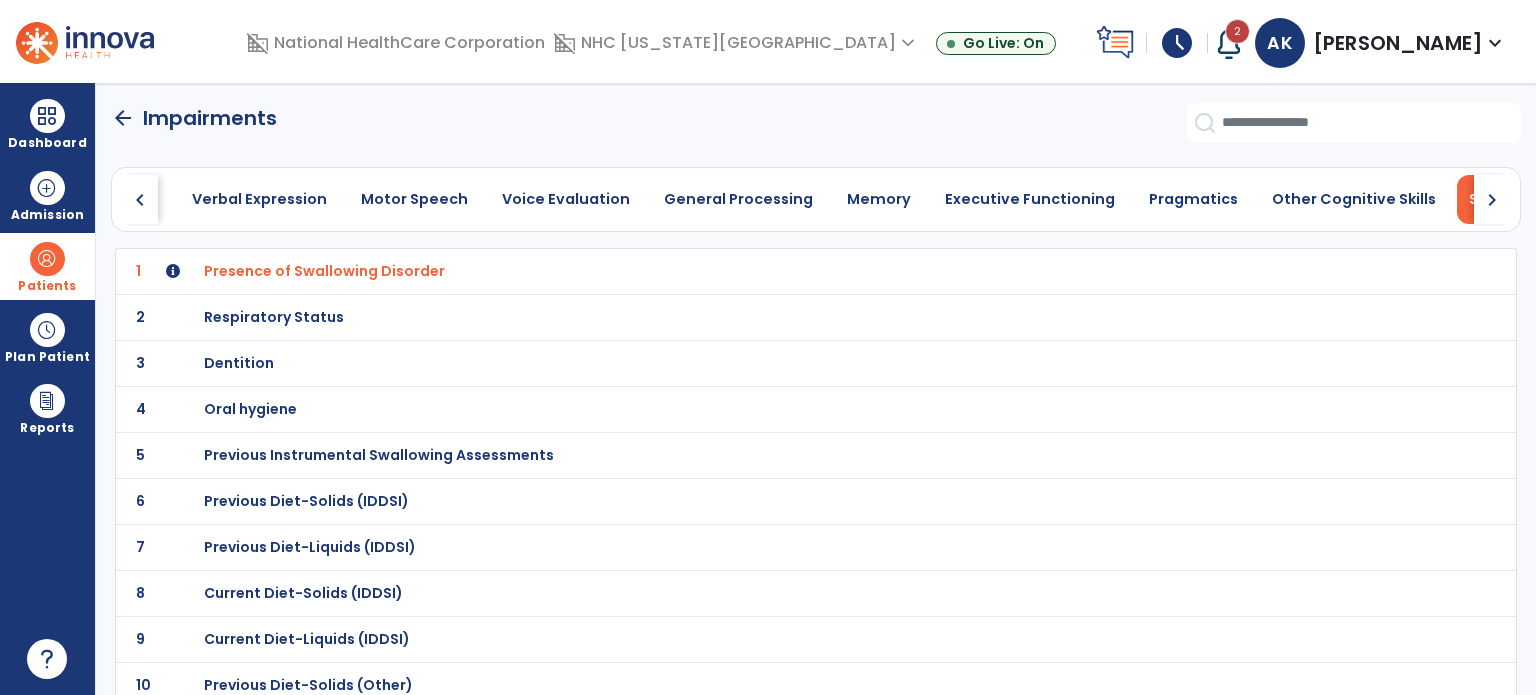click on "arrow_back" 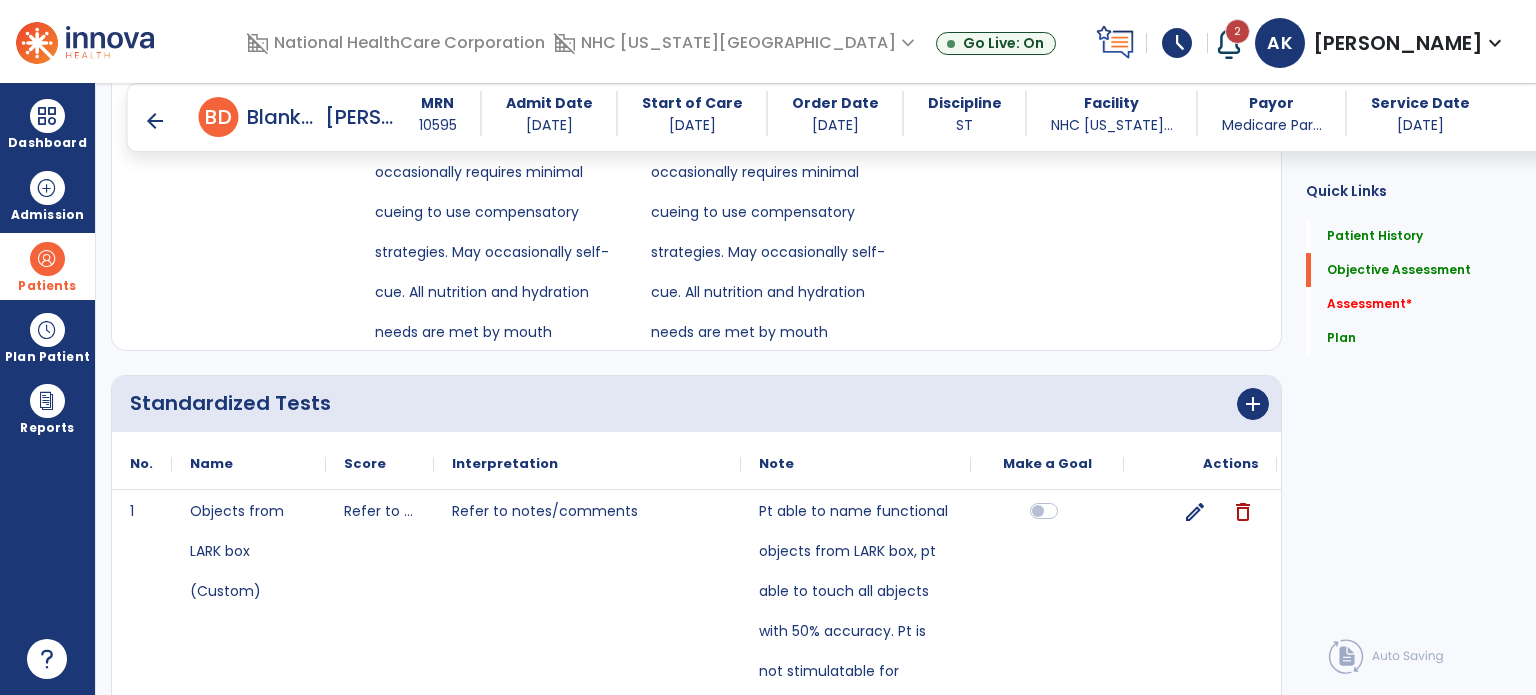 scroll, scrollTop: 3344, scrollLeft: 0, axis: vertical 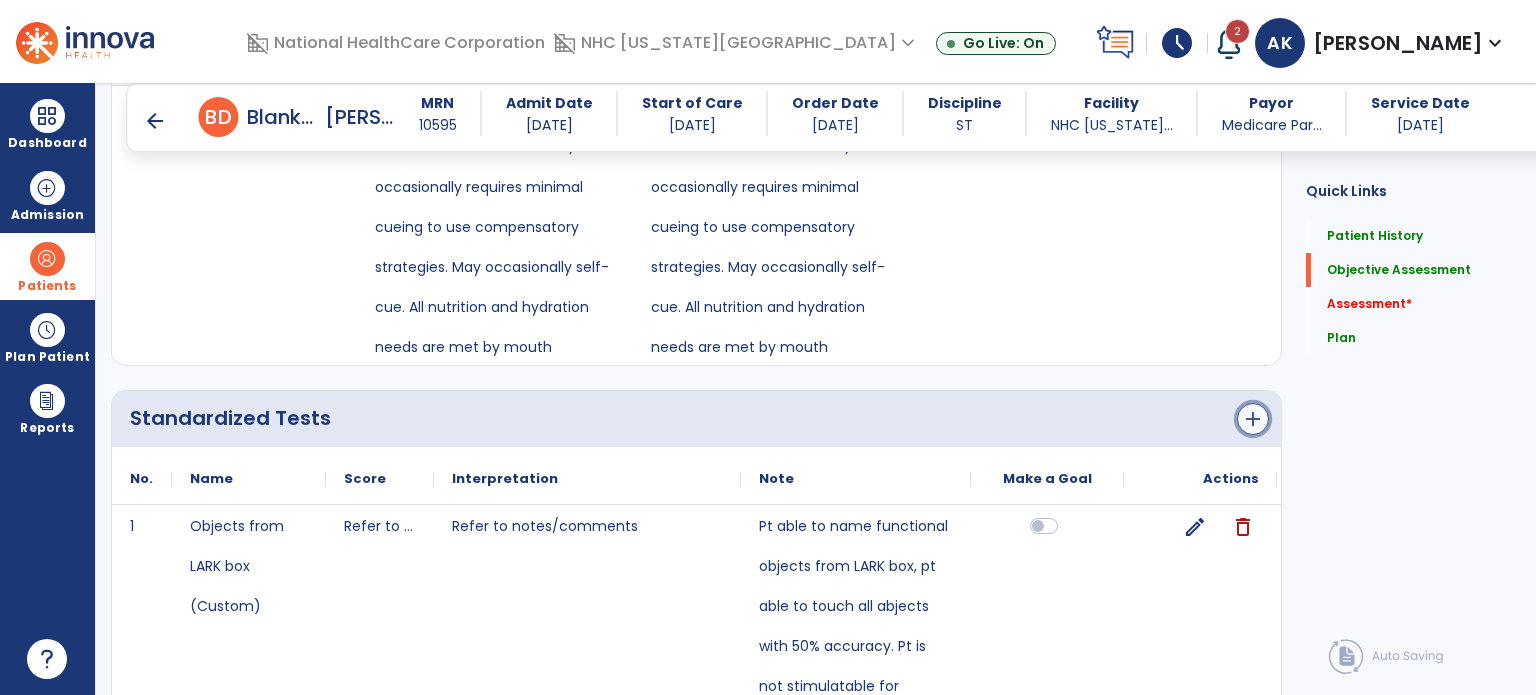 click on "add" 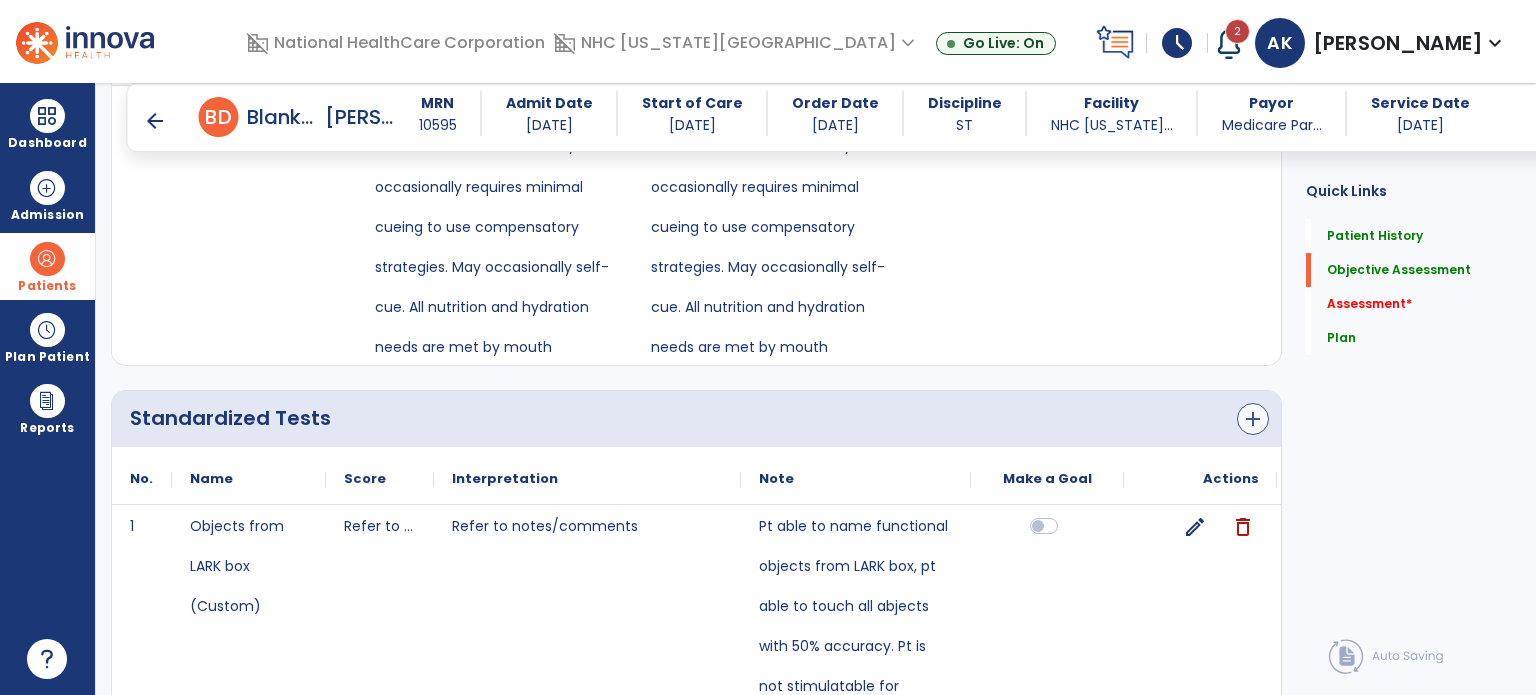 scroll, scrollTop: 0, scrollLeft: 0, axis: both 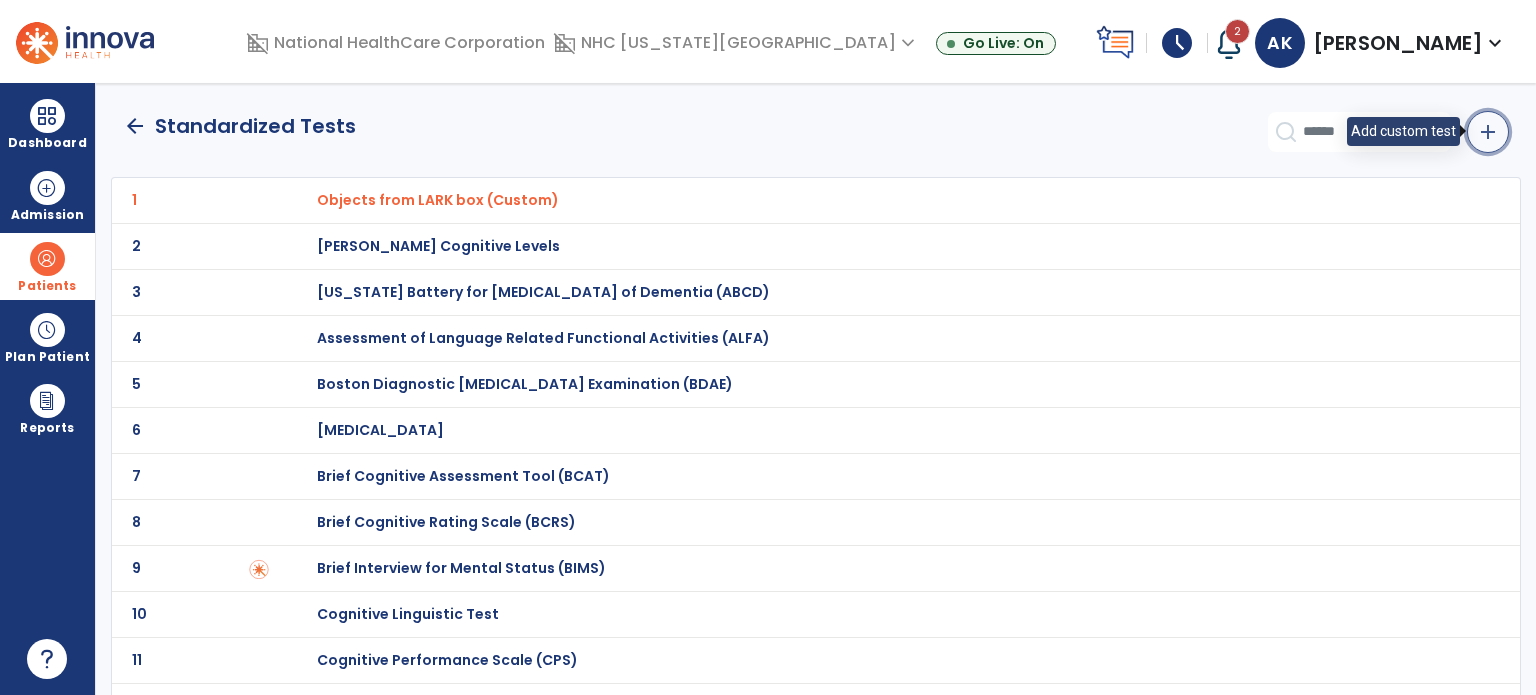 click on "add" 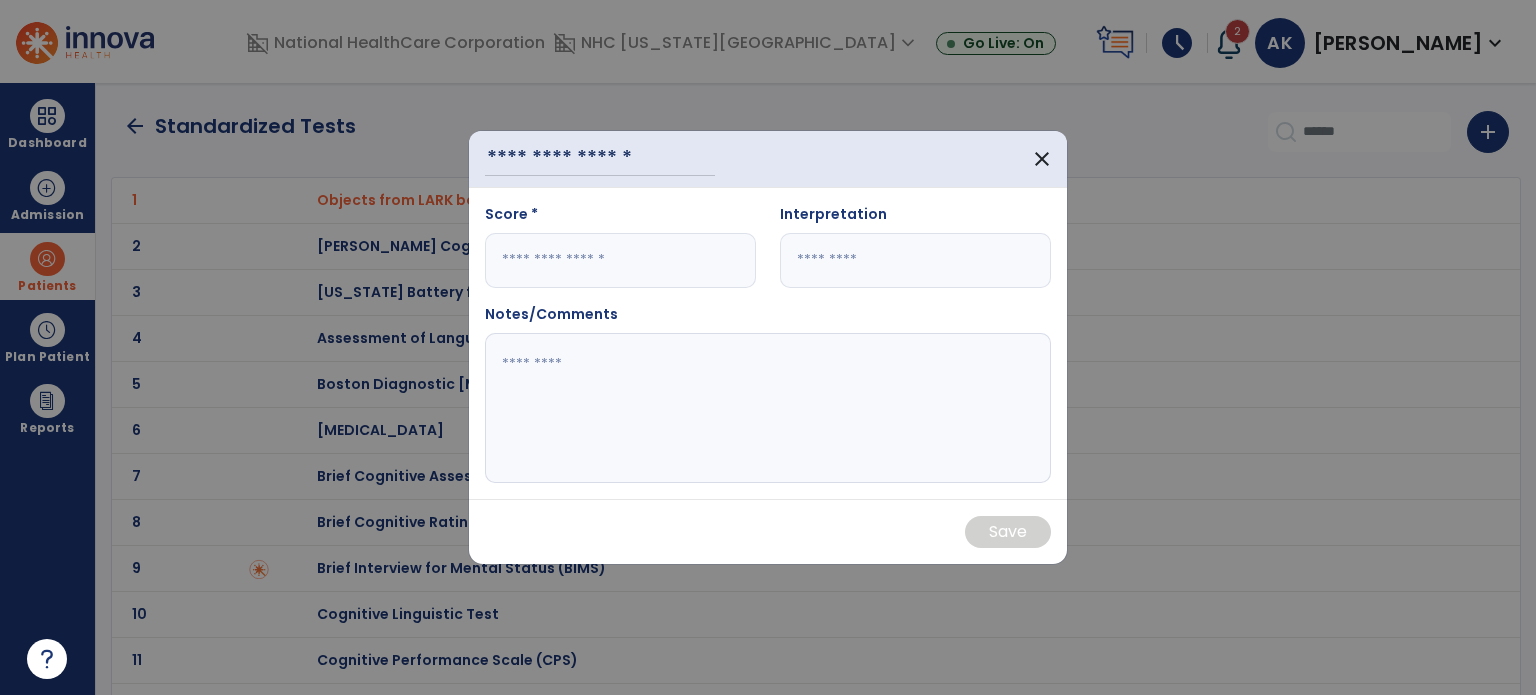 click on "close" at bounding box center [768, 159] 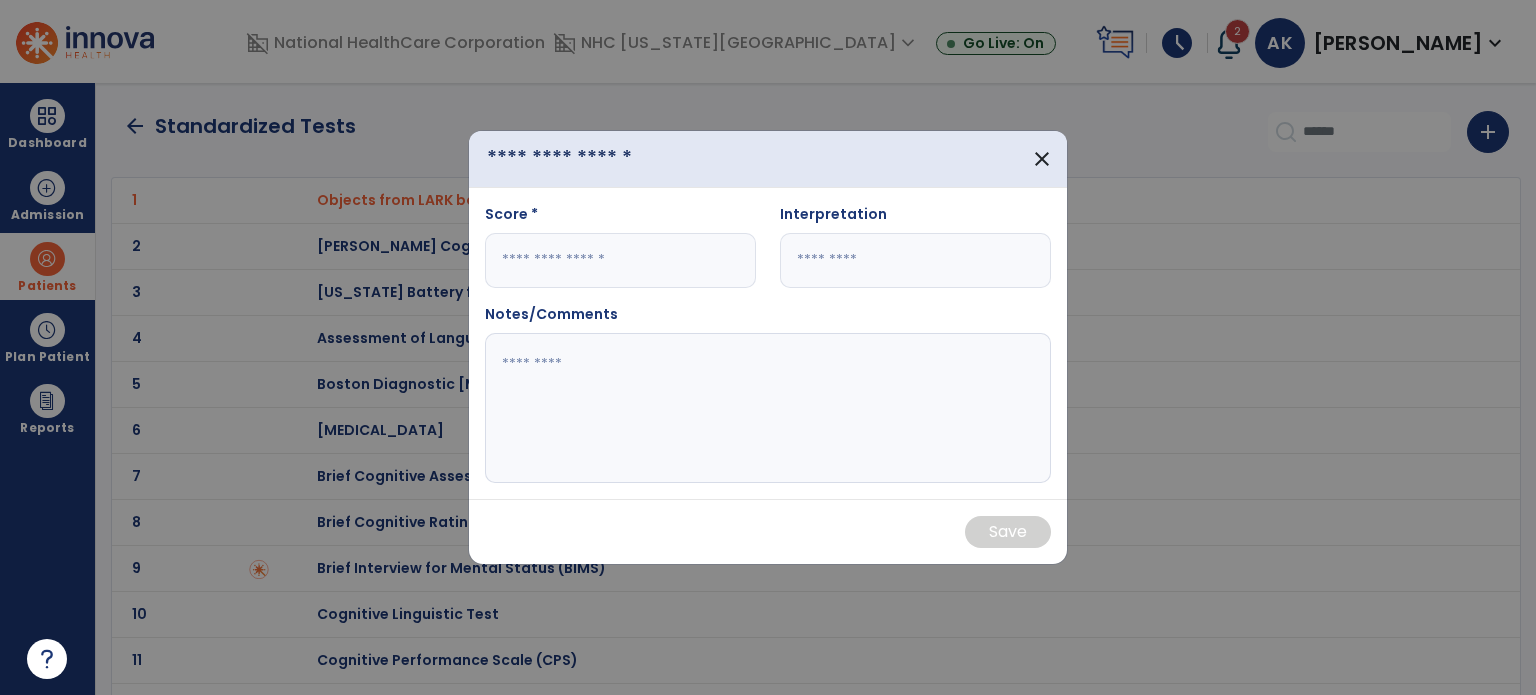click at bounding box center (600, 159) 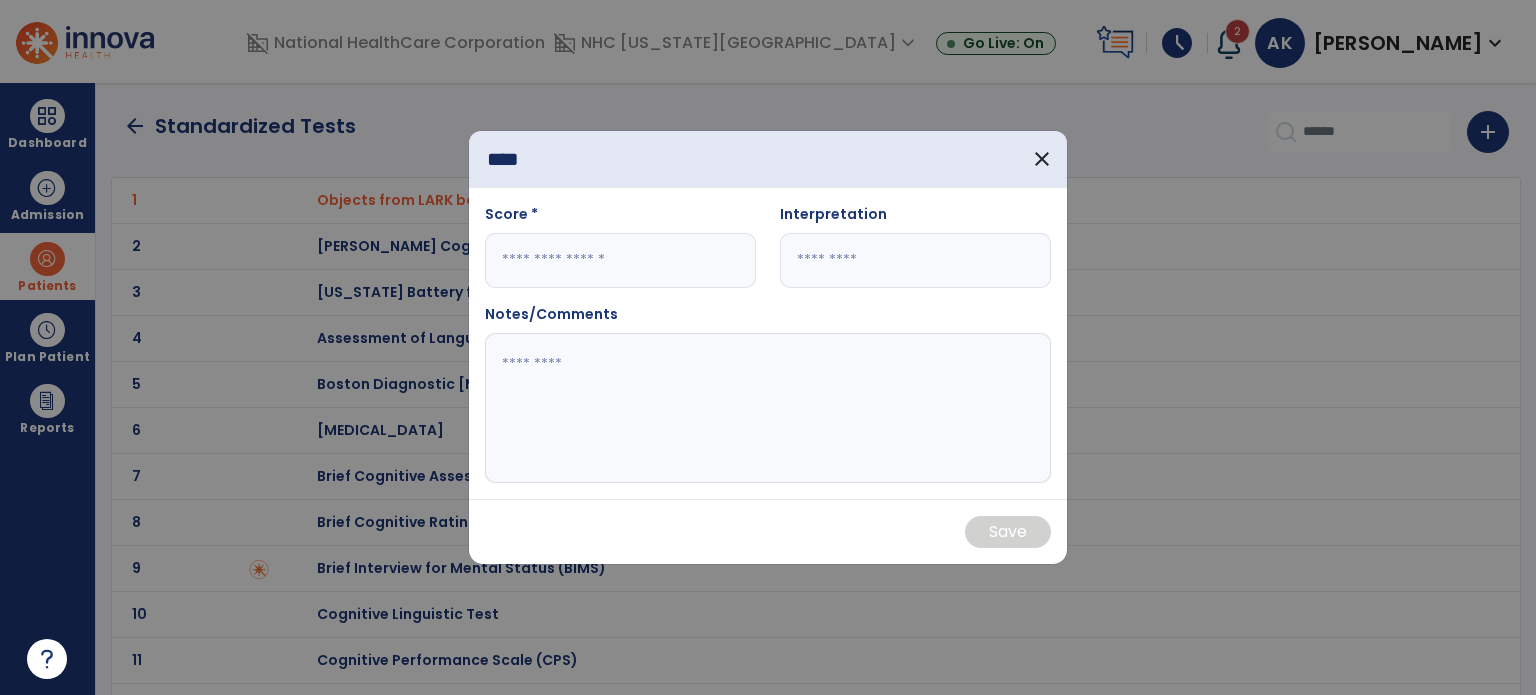 type on "****" 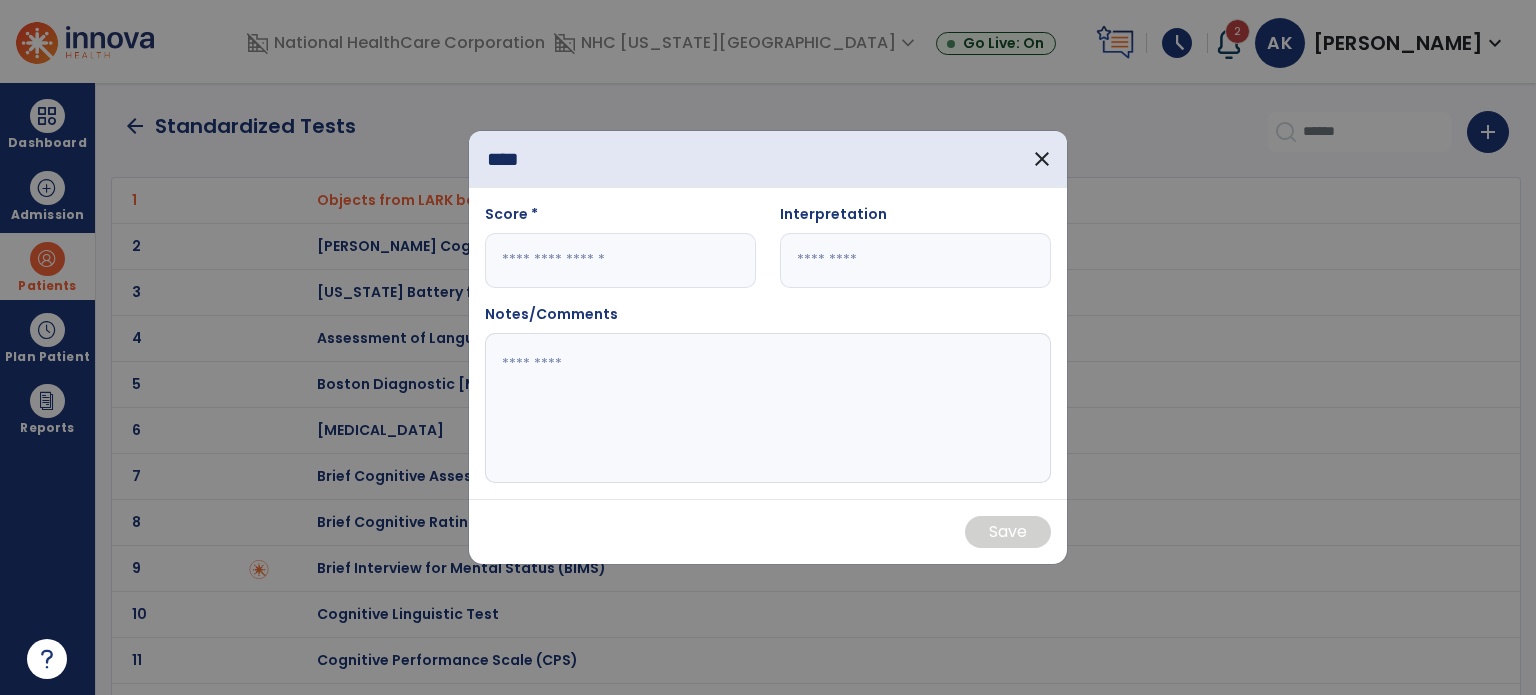 click at bounding box center [620, 260] 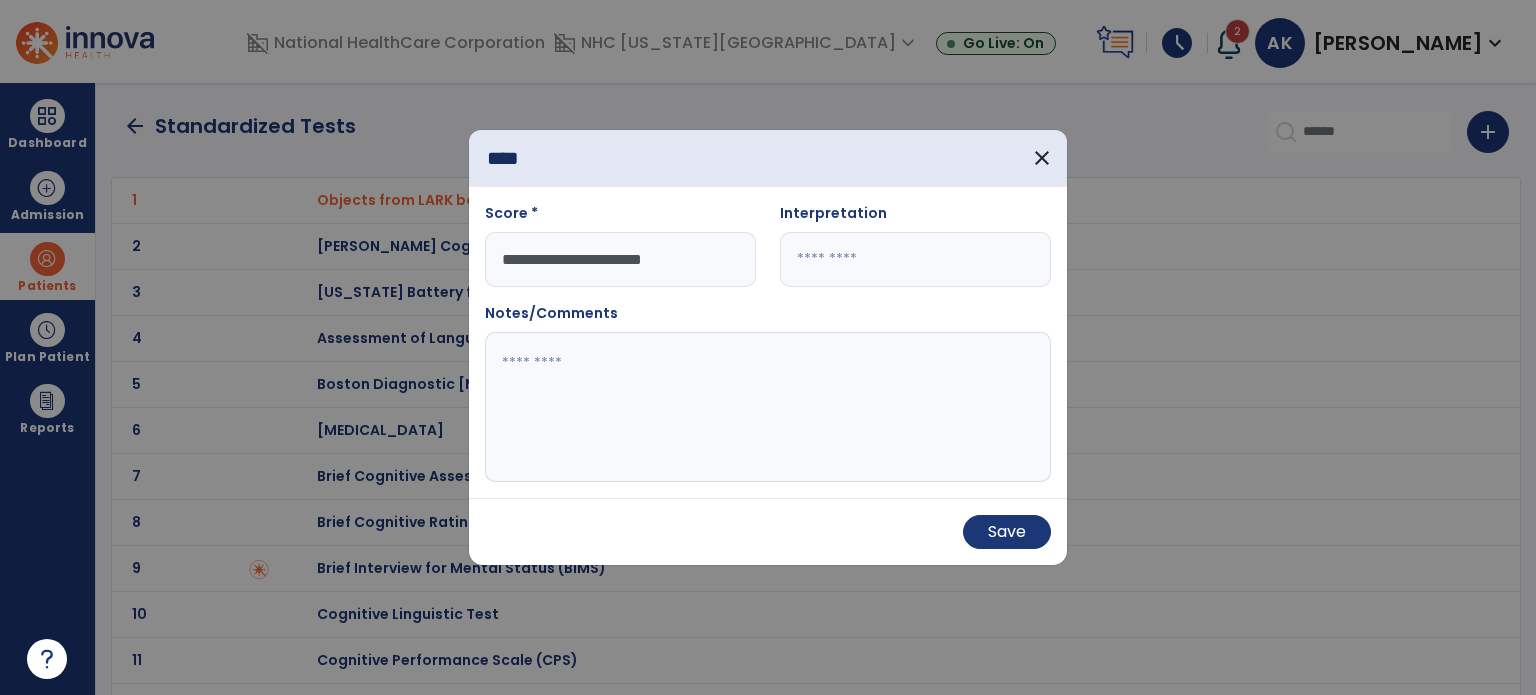 type on "**********" 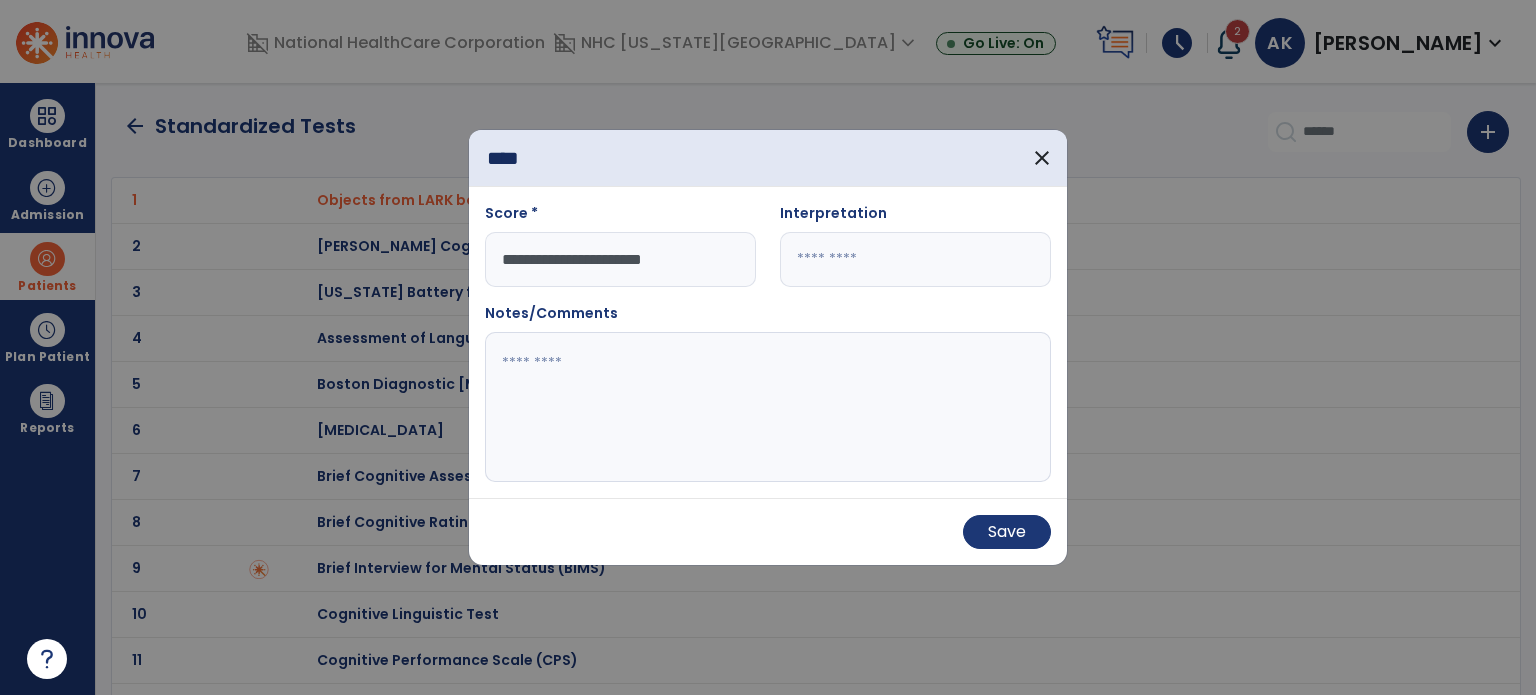 click at bounding box center (915, 259) 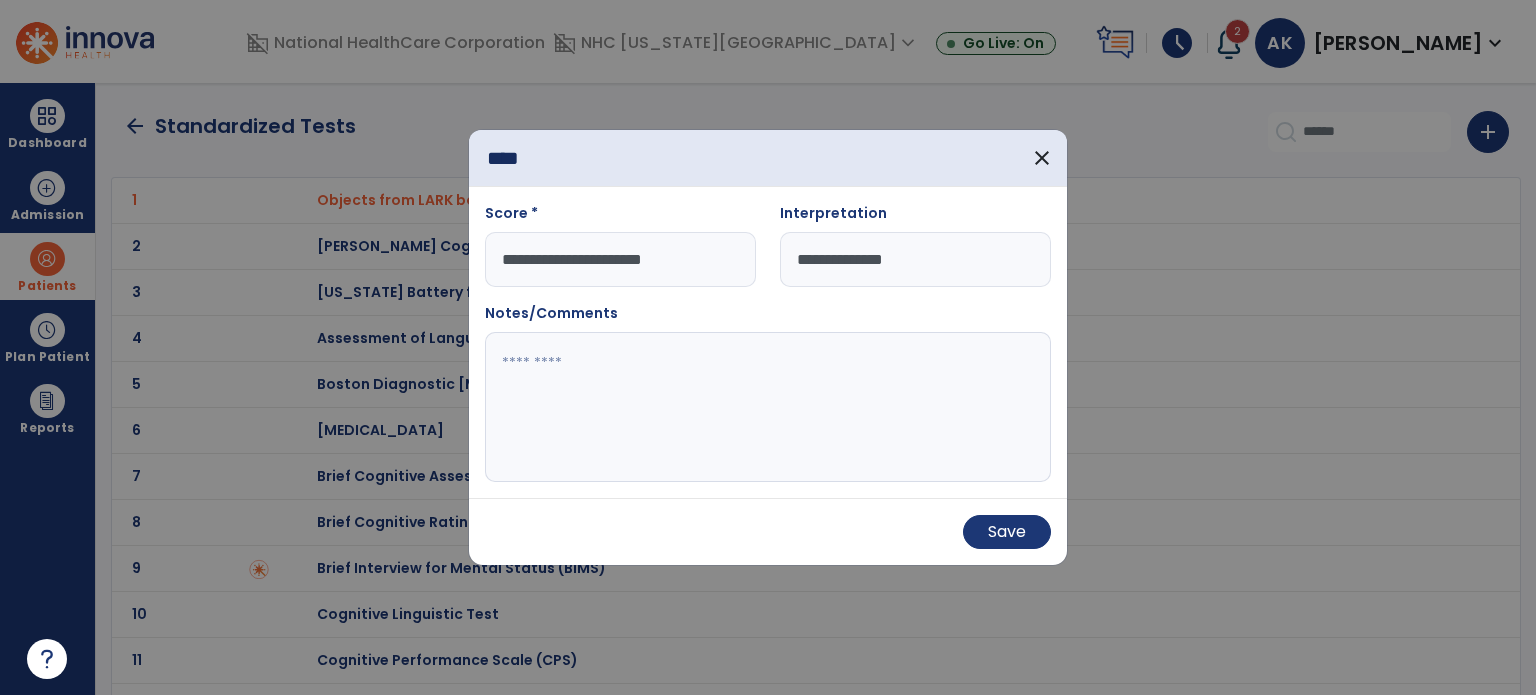 click on "**********" at bounding box center [915, 259] 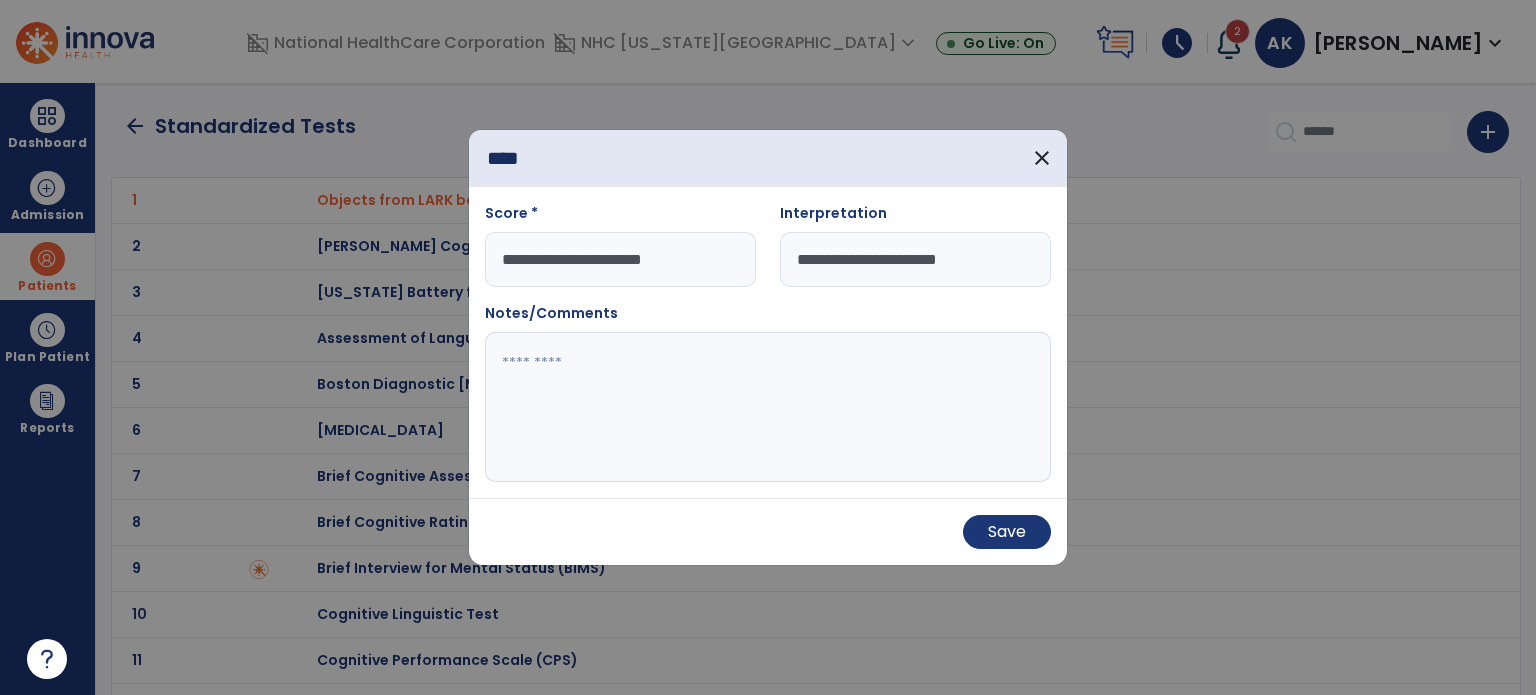type on "**********" 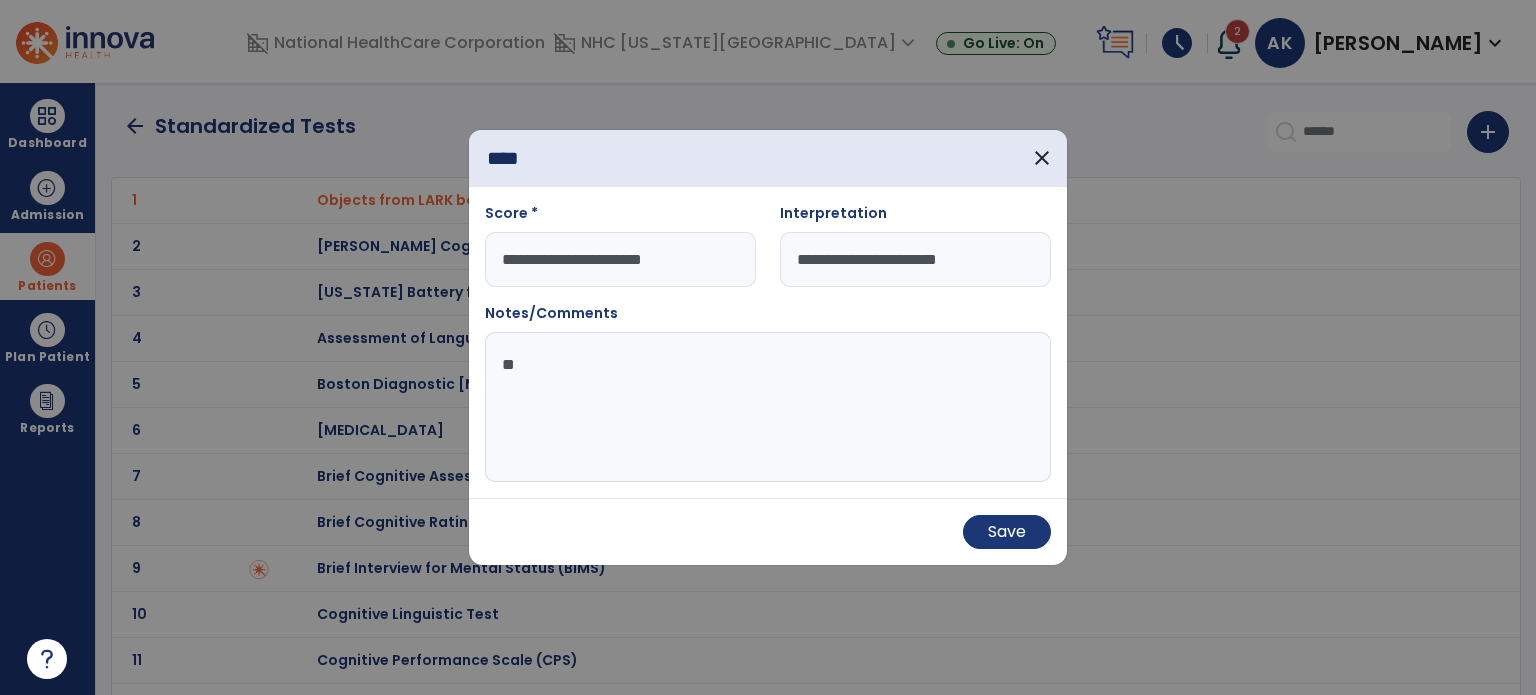 type on "*" 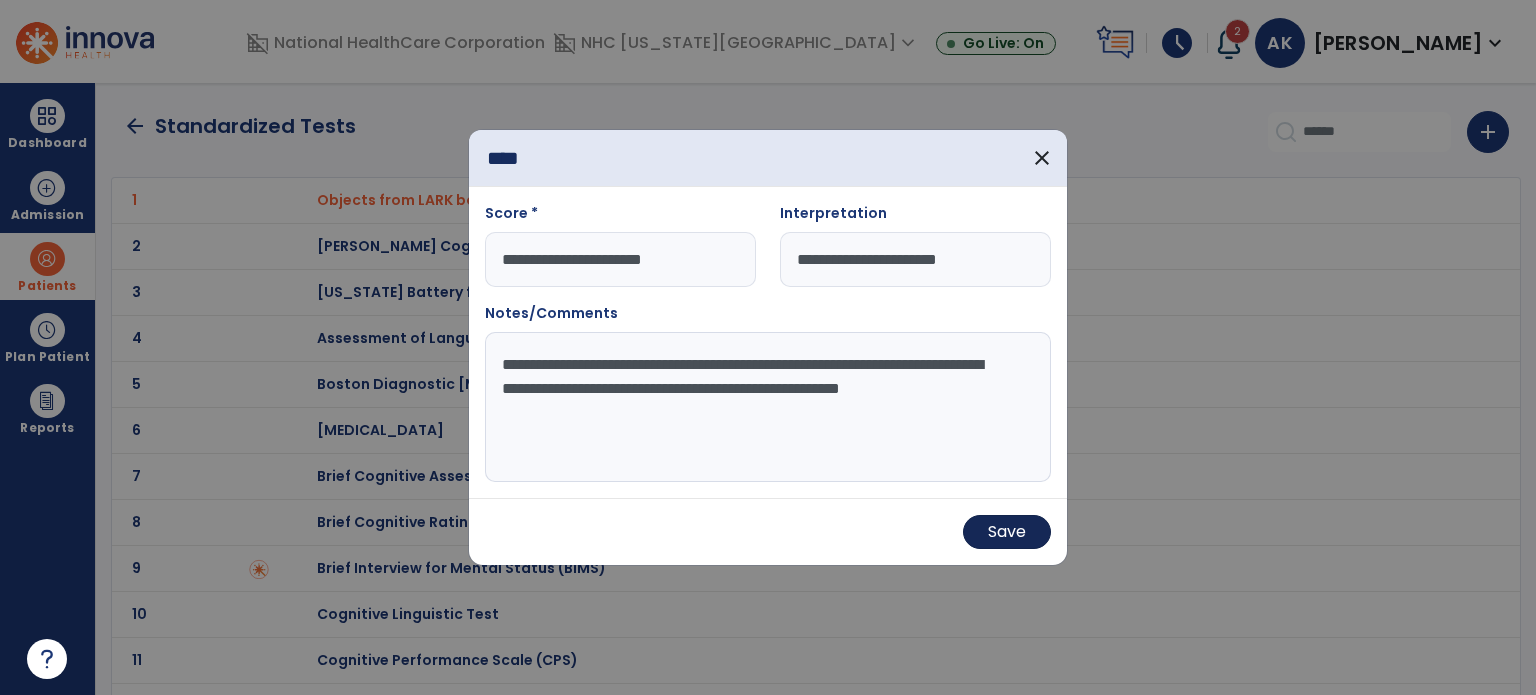 type on "**********" 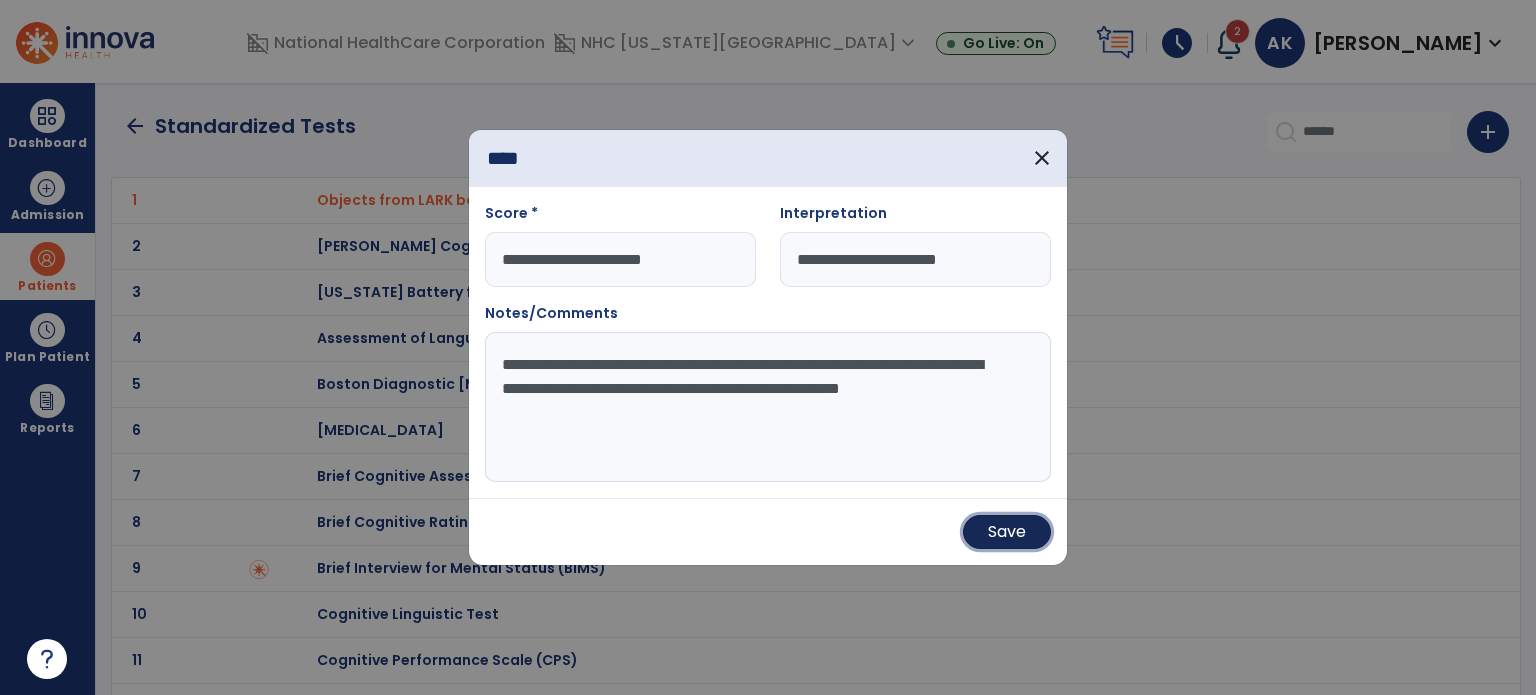 click on "Save" at bounding box center (1007, 532) 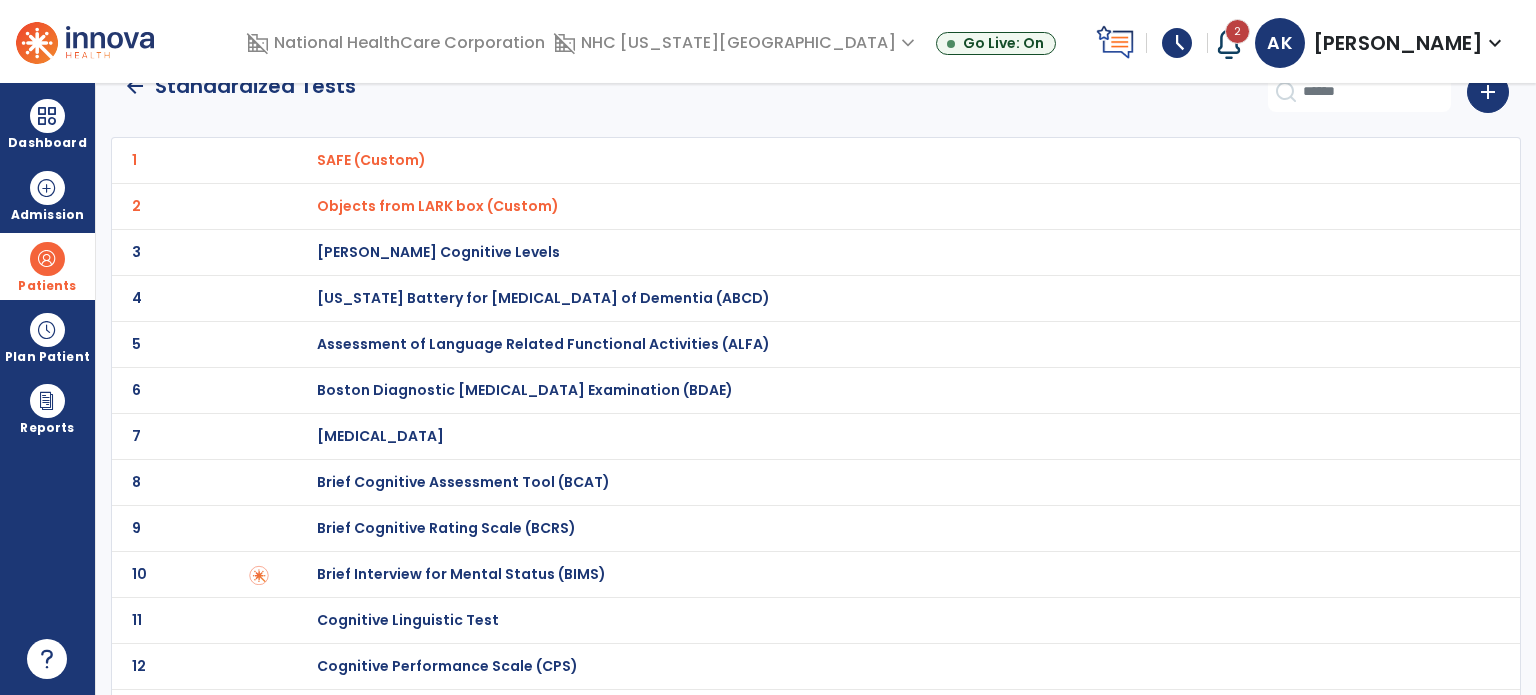 scroll, scrollTop: 0, scrollLeft: 0, axis: both 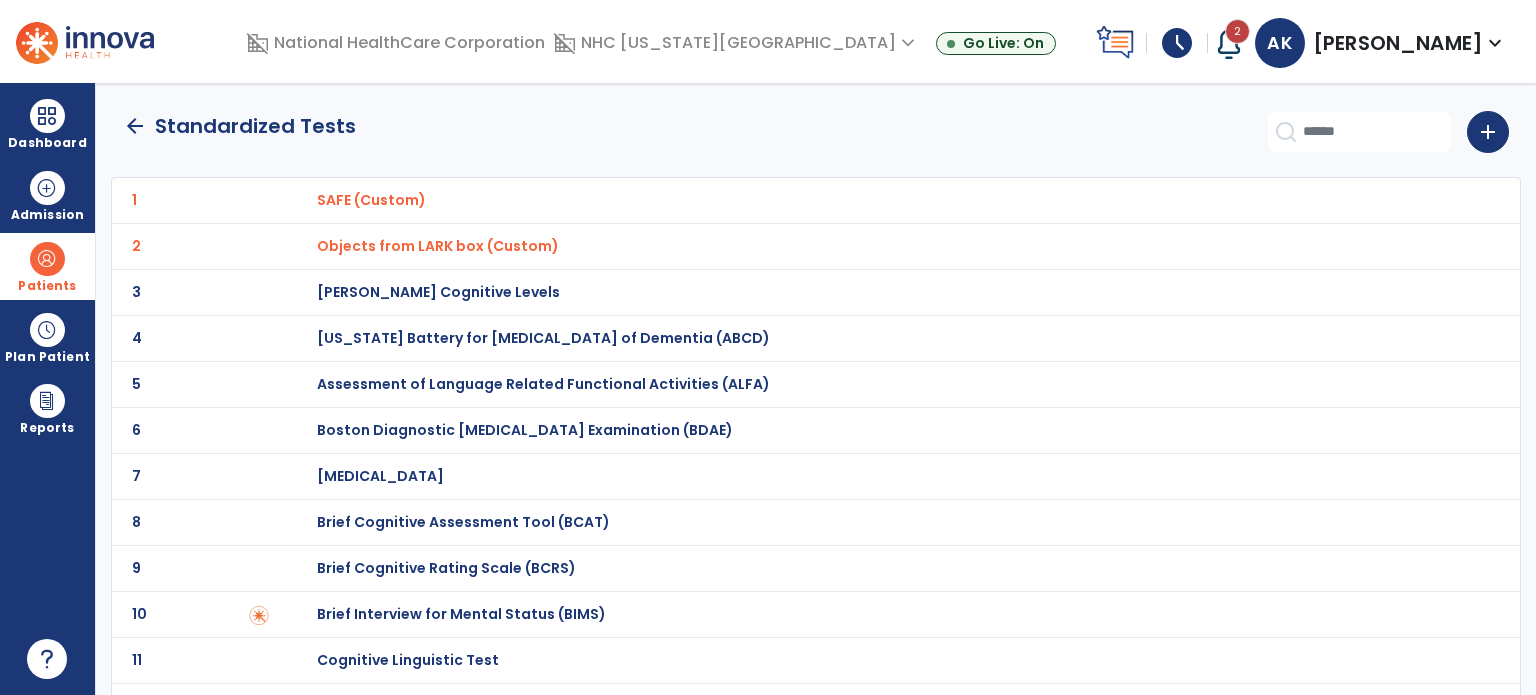 click on "SAFE (Custom)" at bounding box center (888, 200) 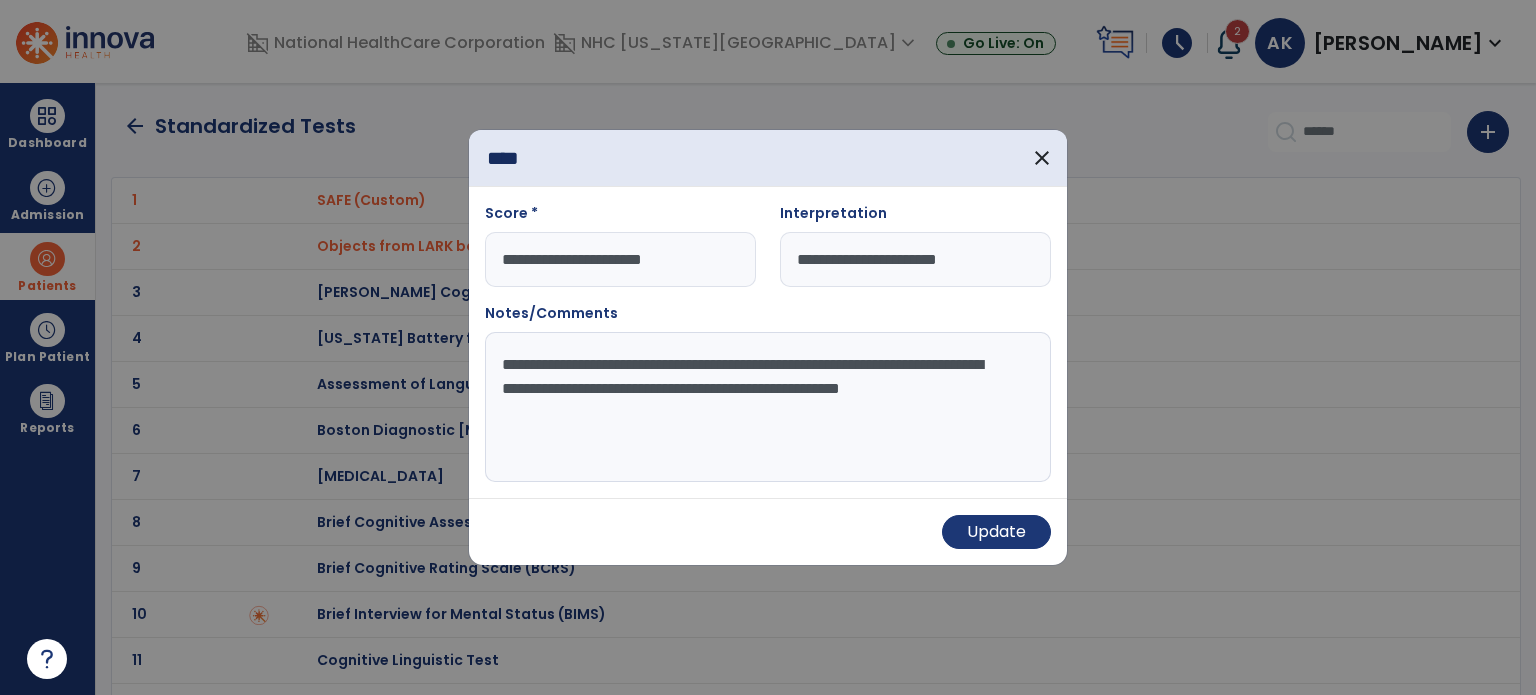 click on "**********" at bounding box center (768, 407) 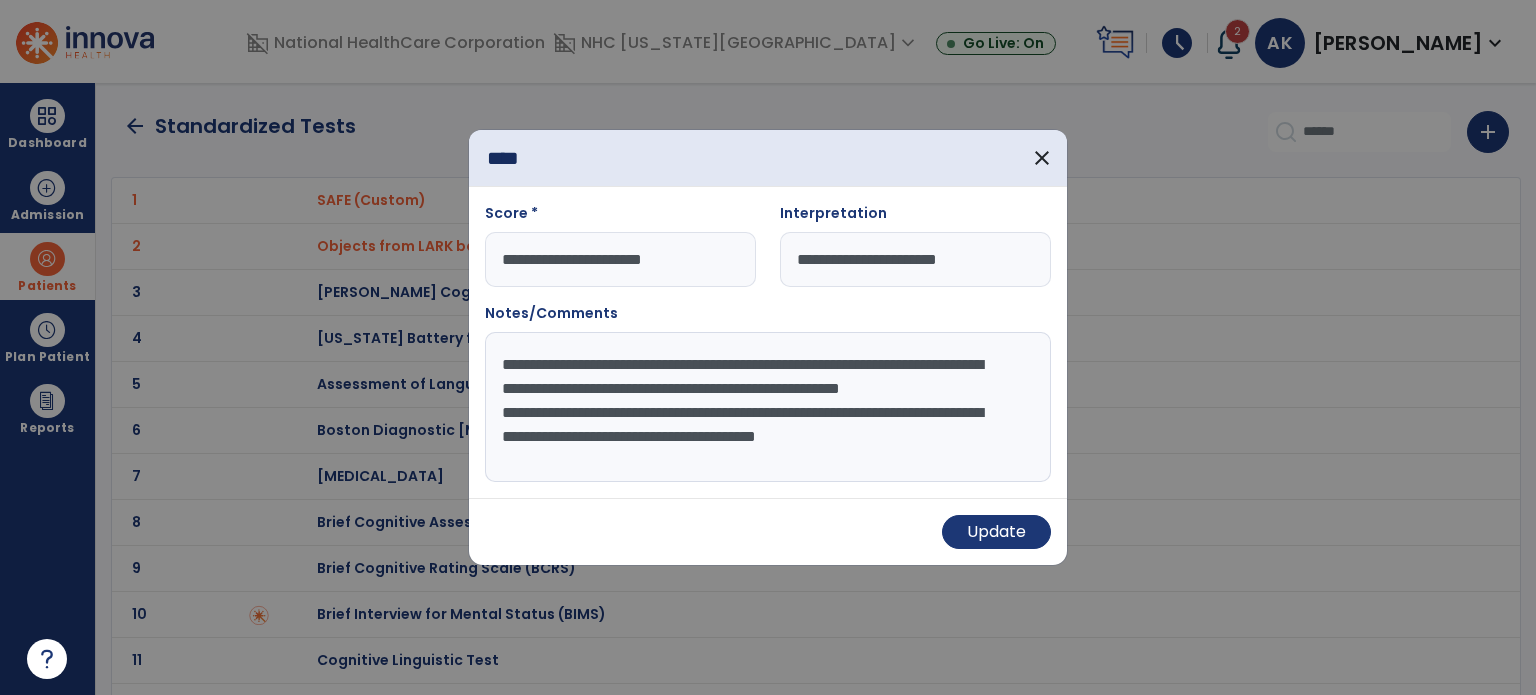 scroll, scrollTop: 15, scrollLeft: 0, axis: vertical 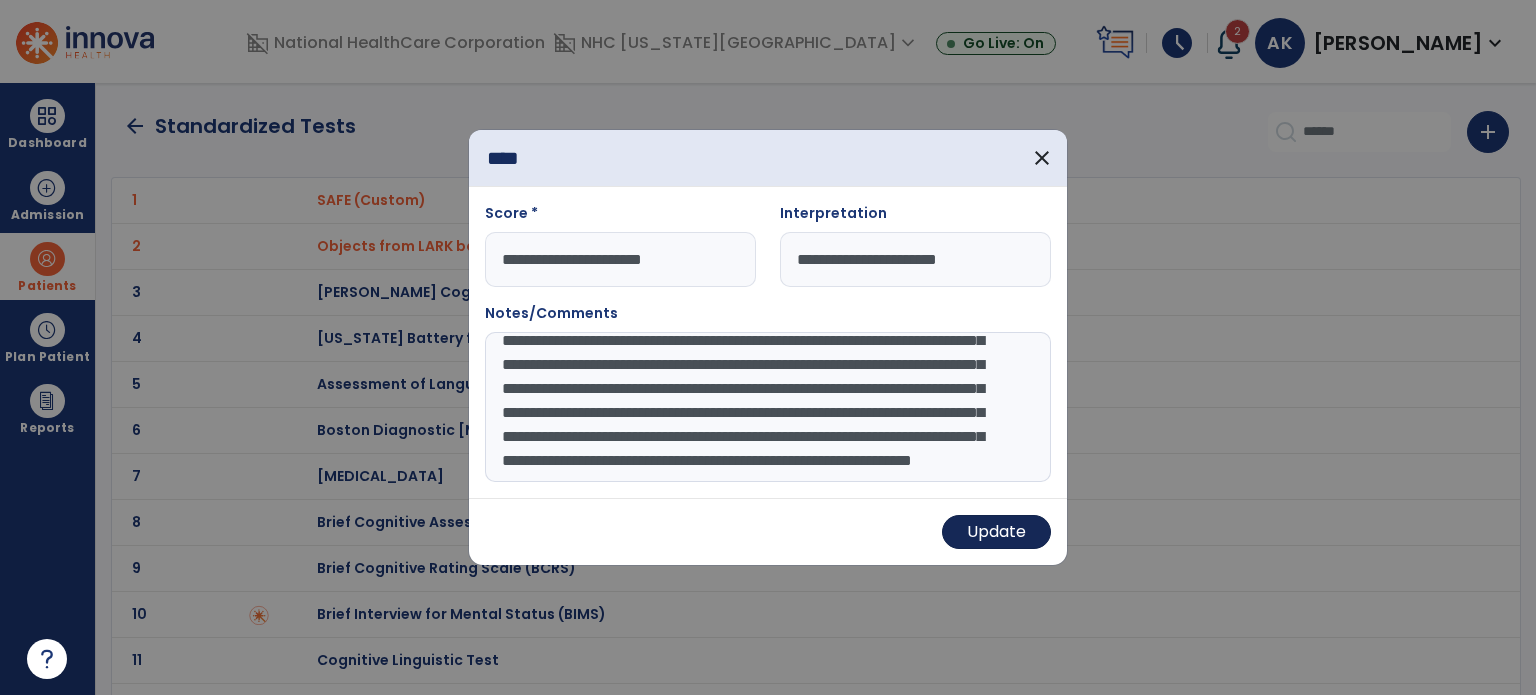 type on "**********" 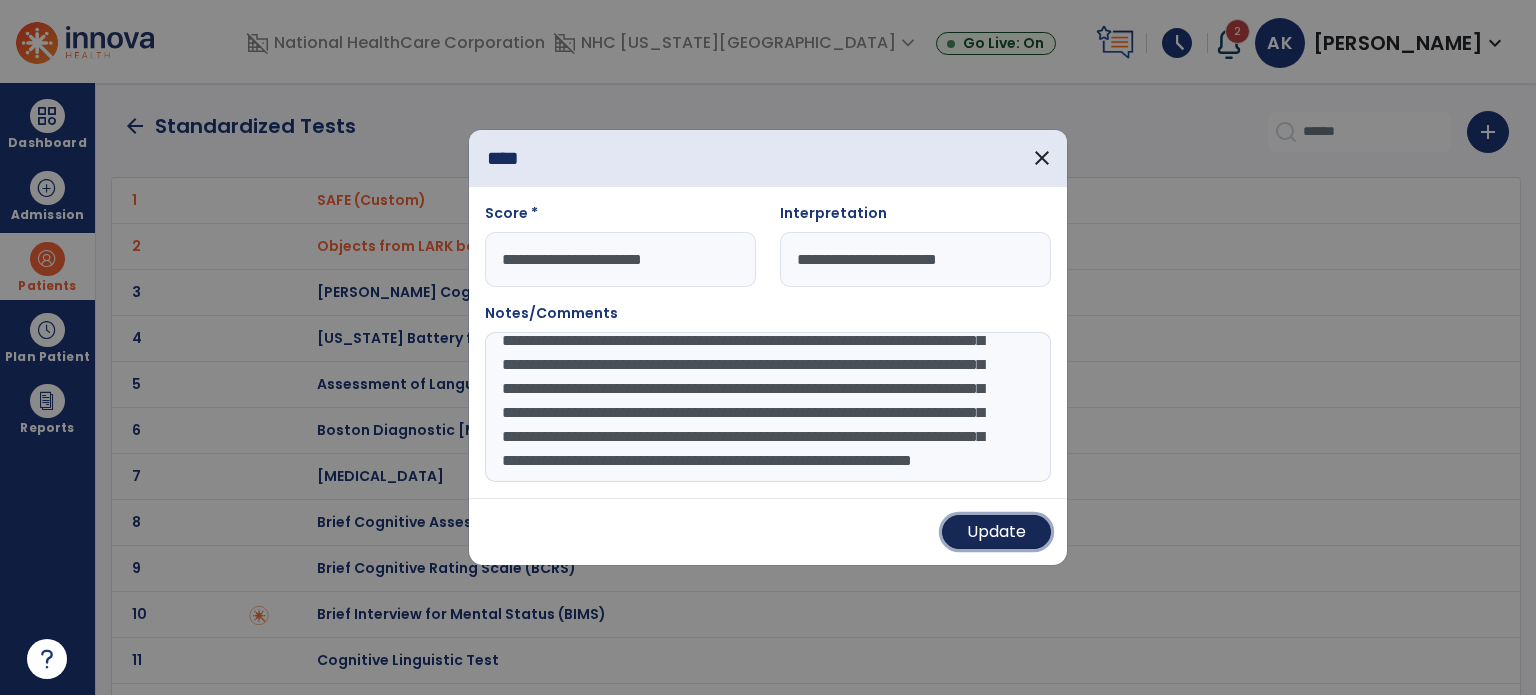 click on "Update" at bounding box center [996, 532] 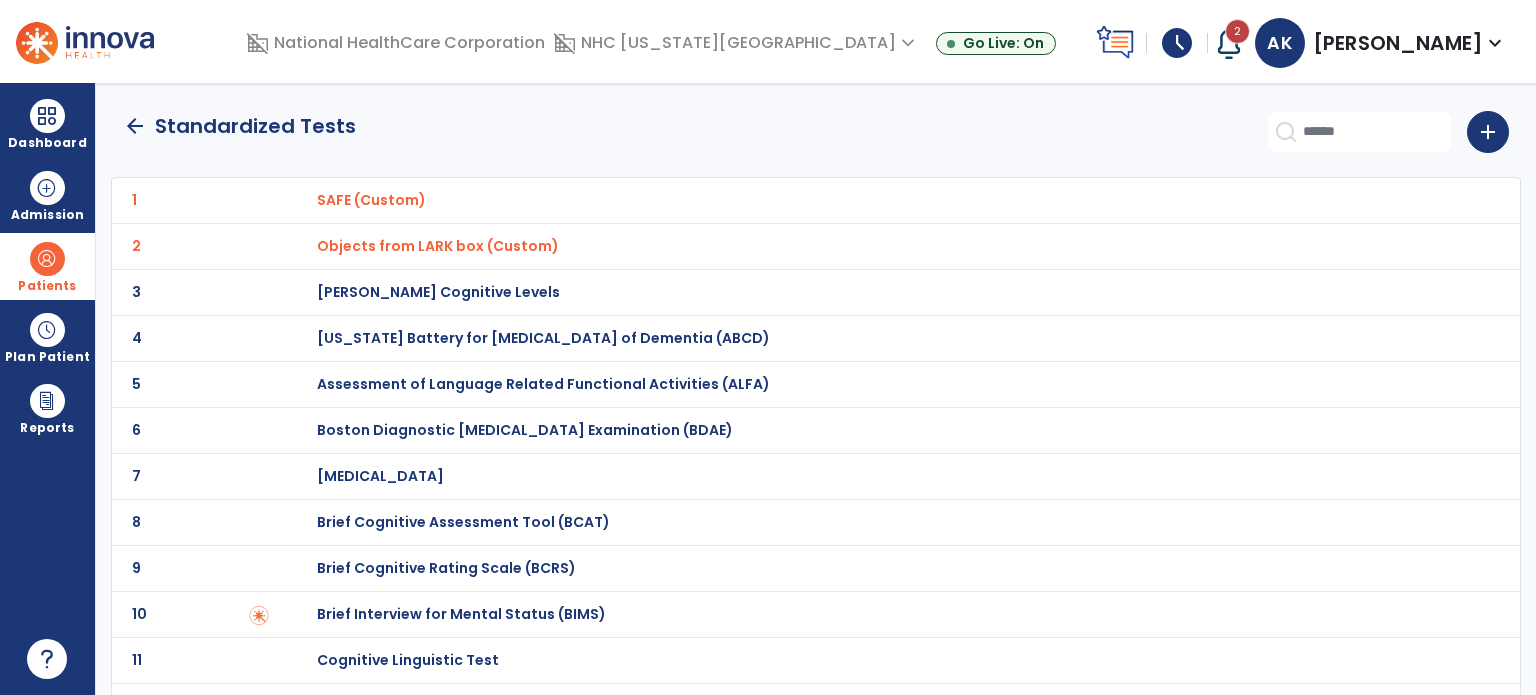 click on "arrow_back" 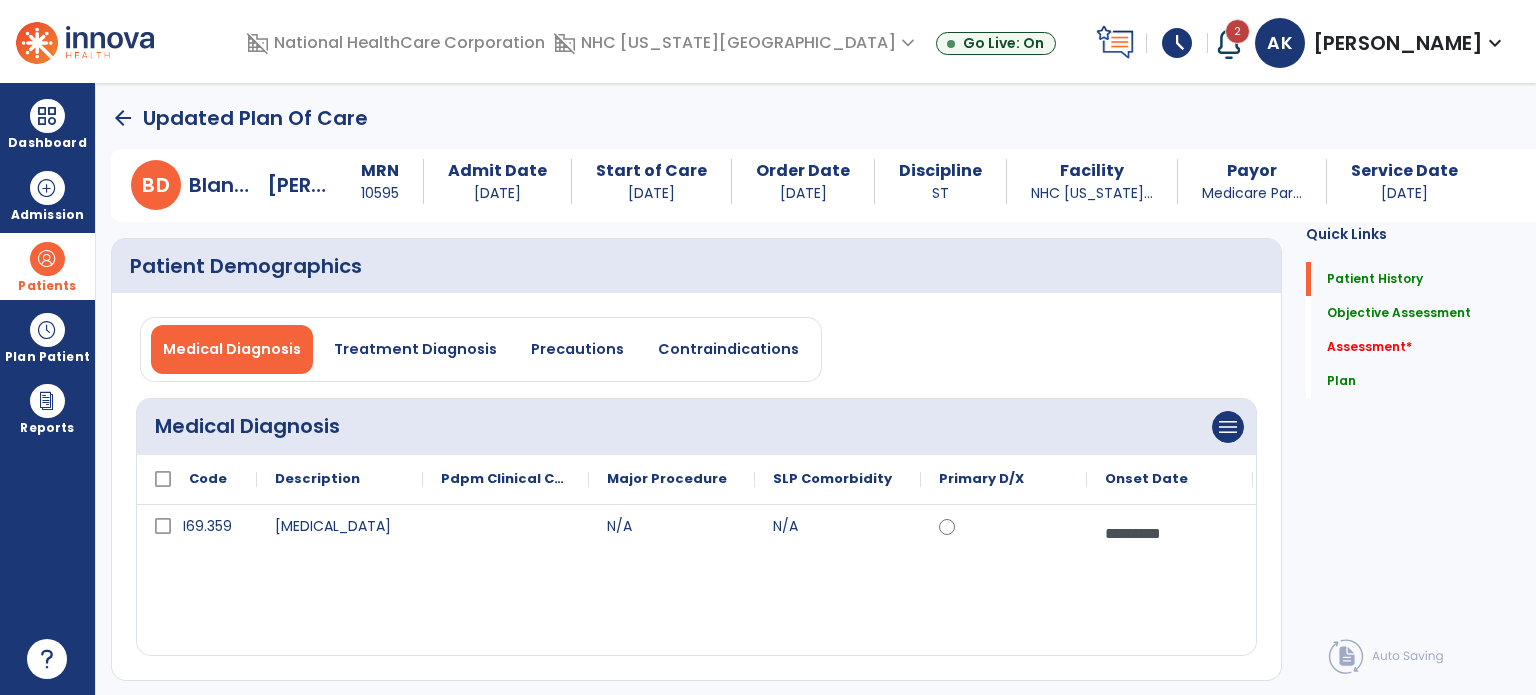 scroll, scrollTop: 20, scrollLeft: 0, axis: vertical 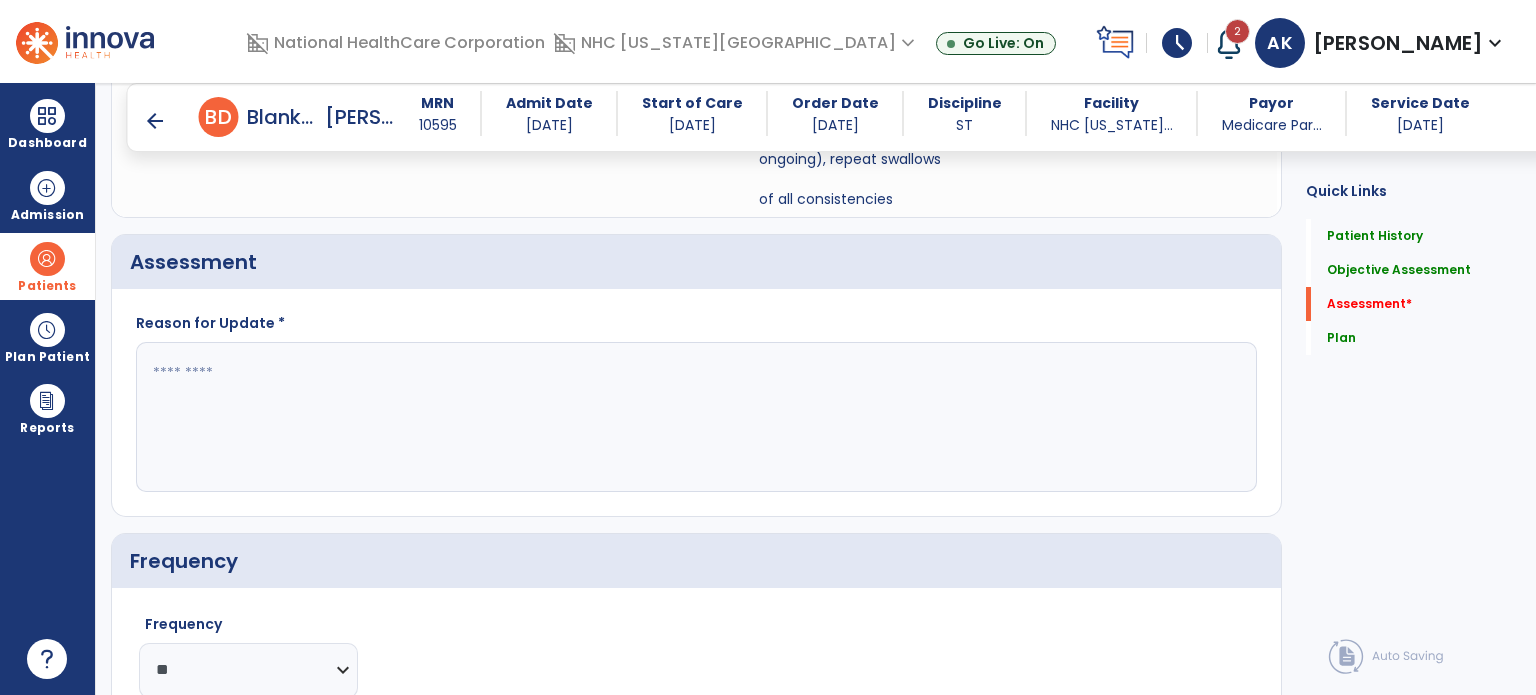 click 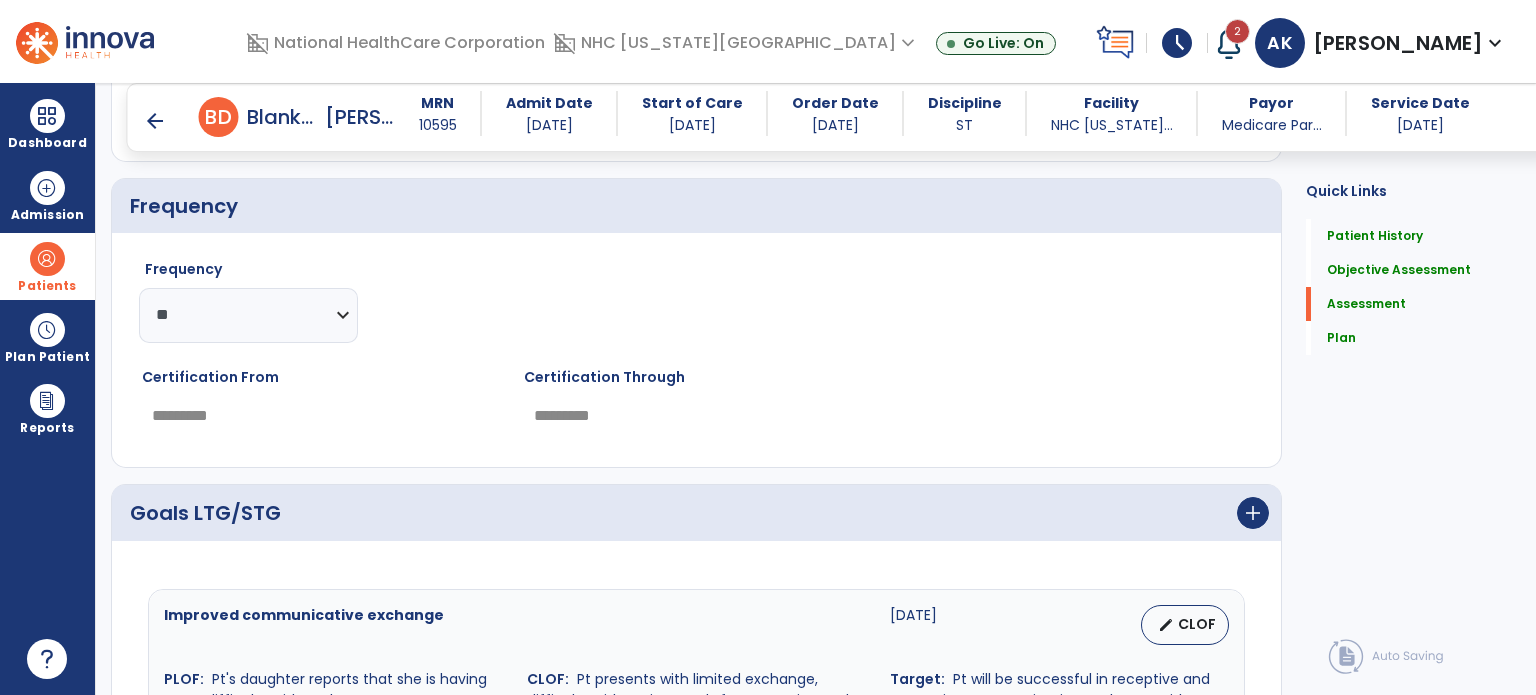 scroll, scrollTop: 5805, scrollLeft: 0, axis: vertical 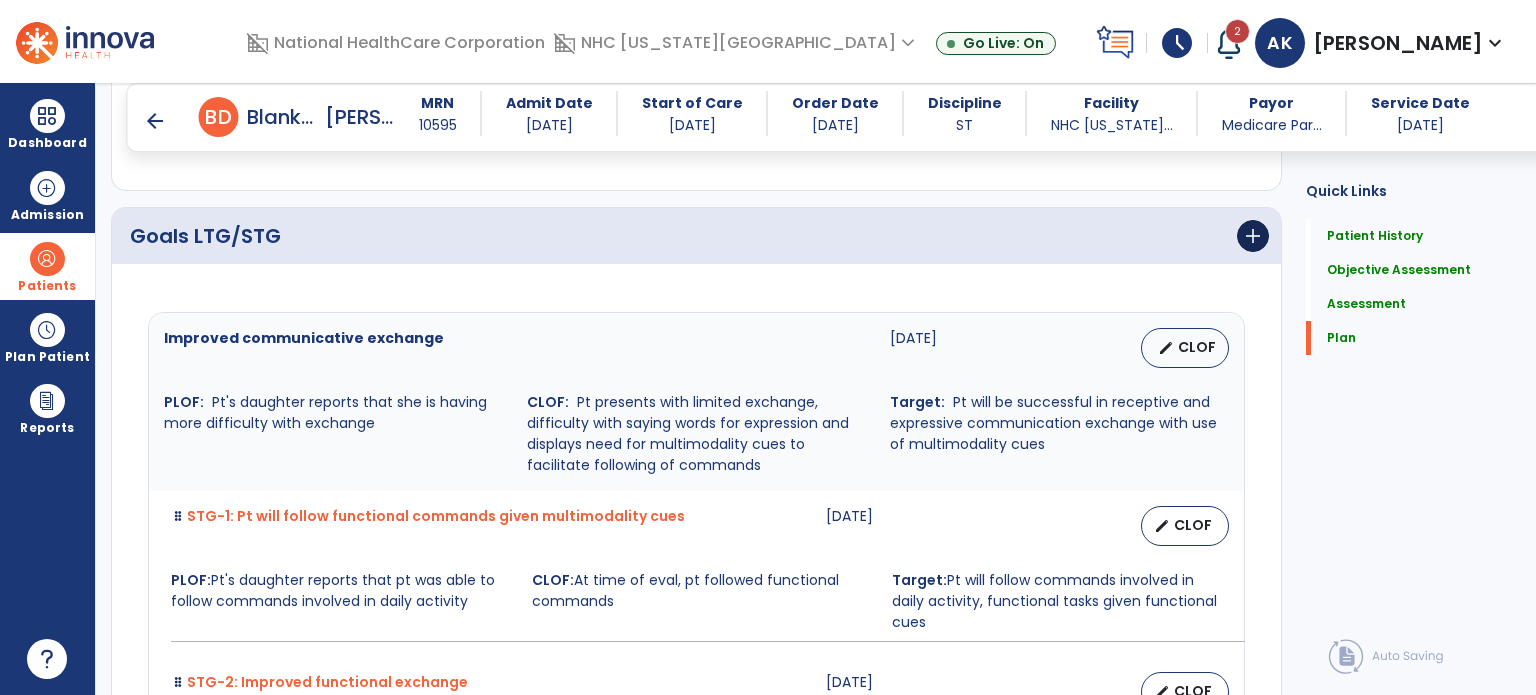 type on "**********" 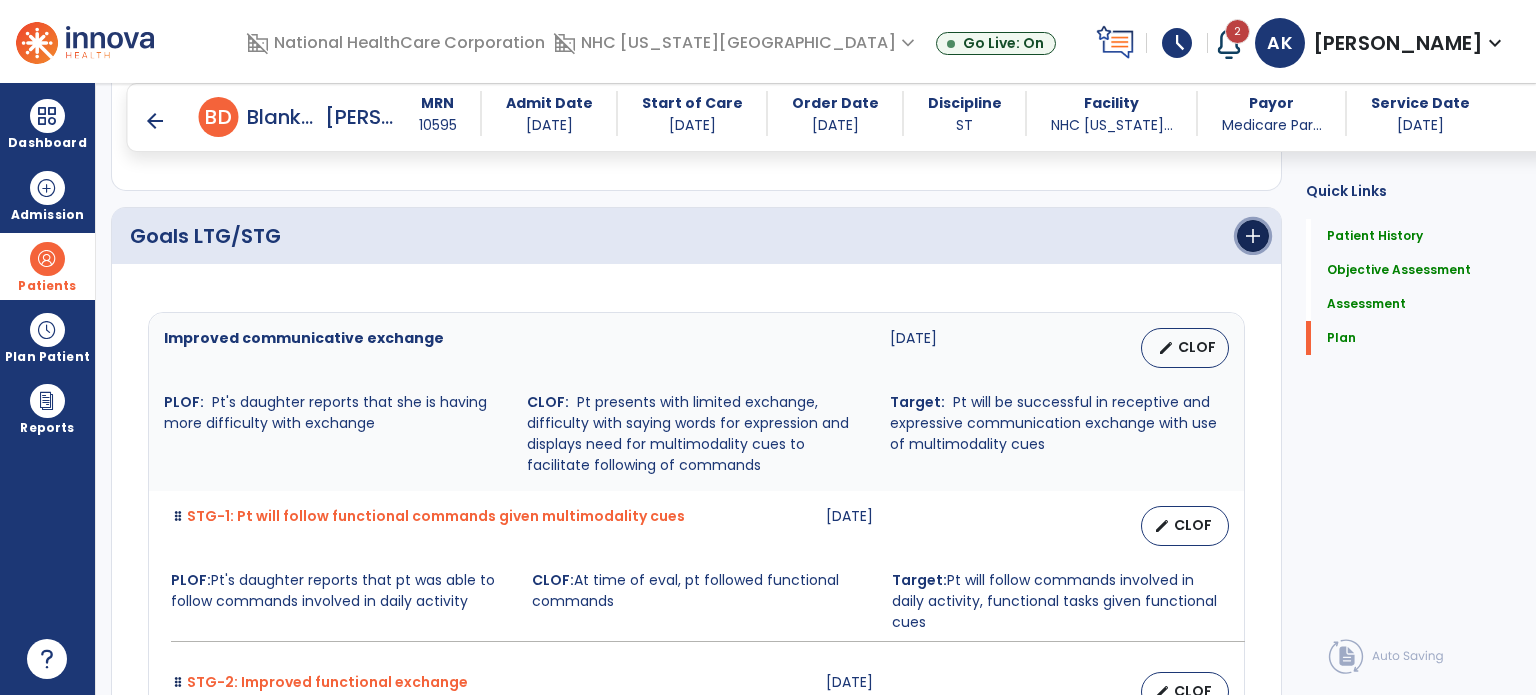 click on "add" 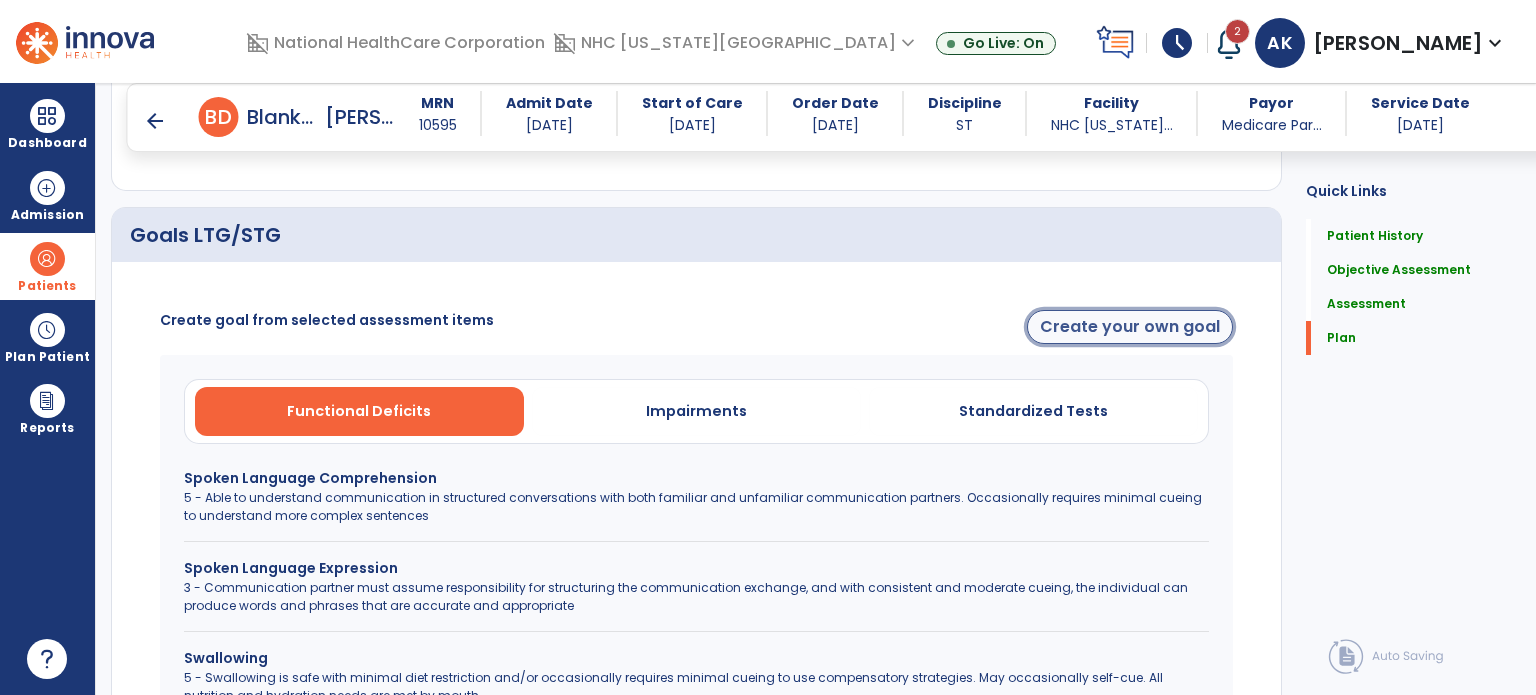 click on "Create your own goal" 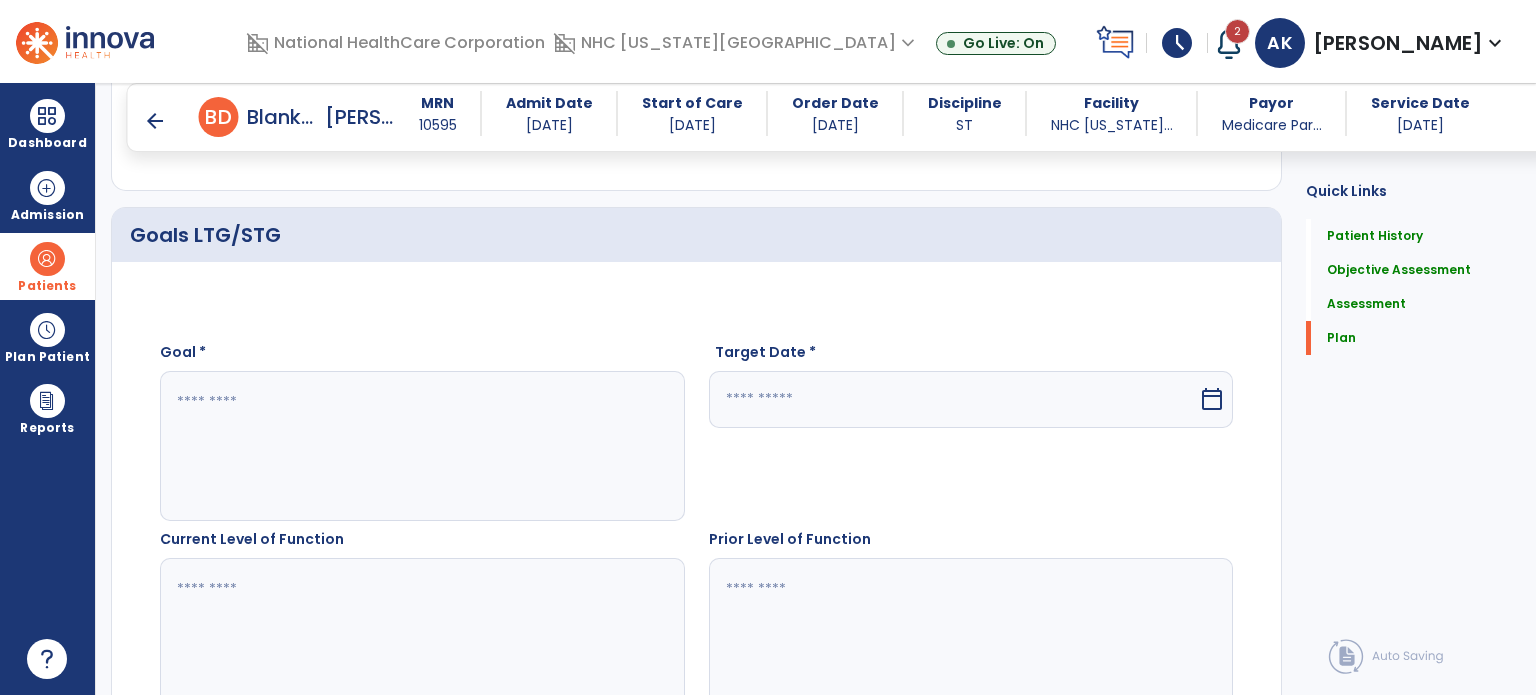 click 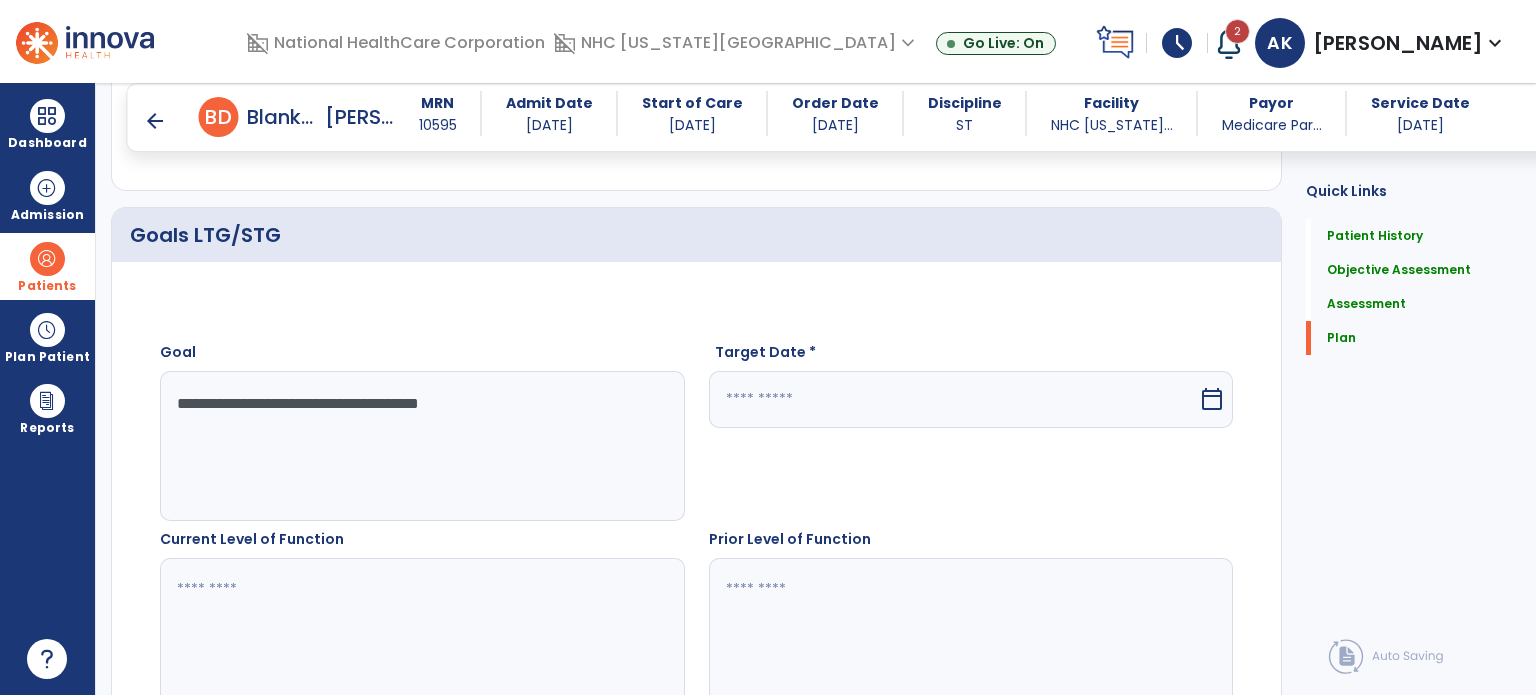type on "**********" 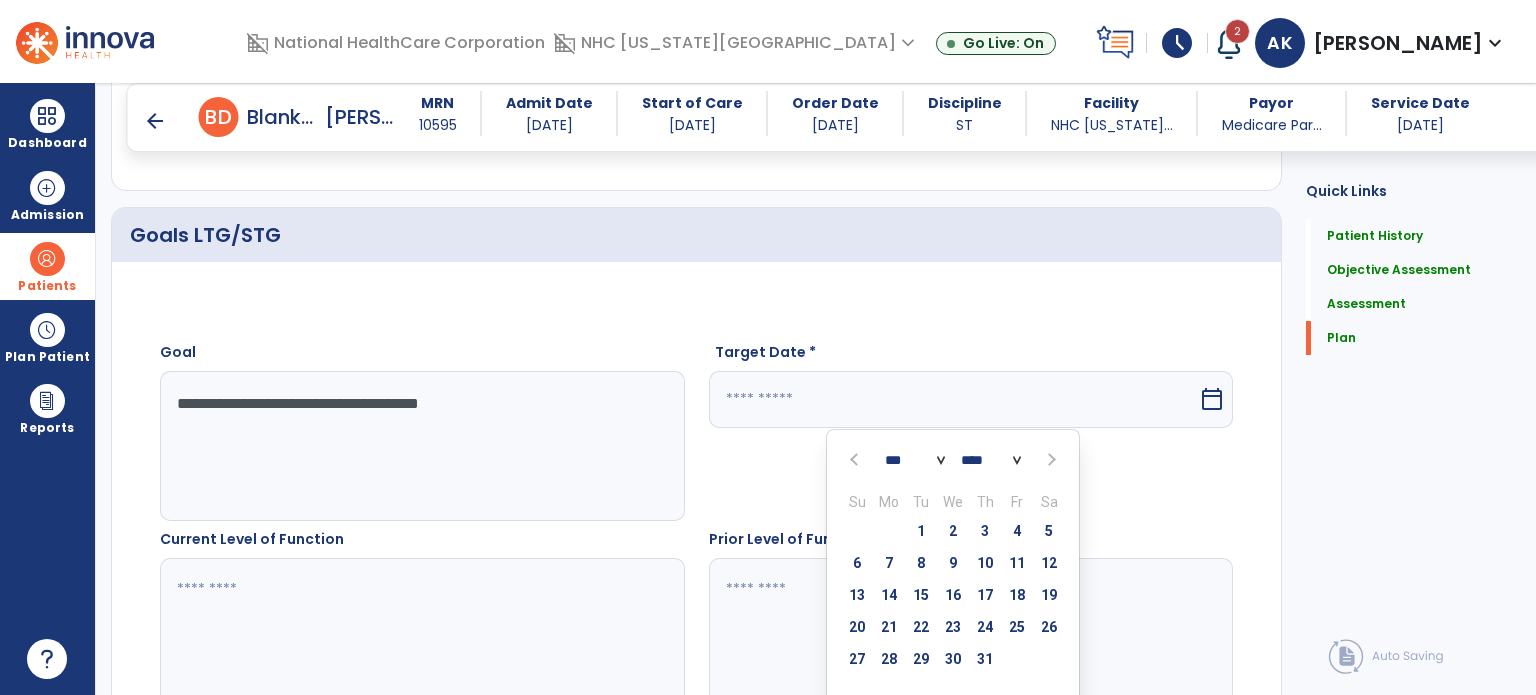 click at bounding box center [1049, 459] 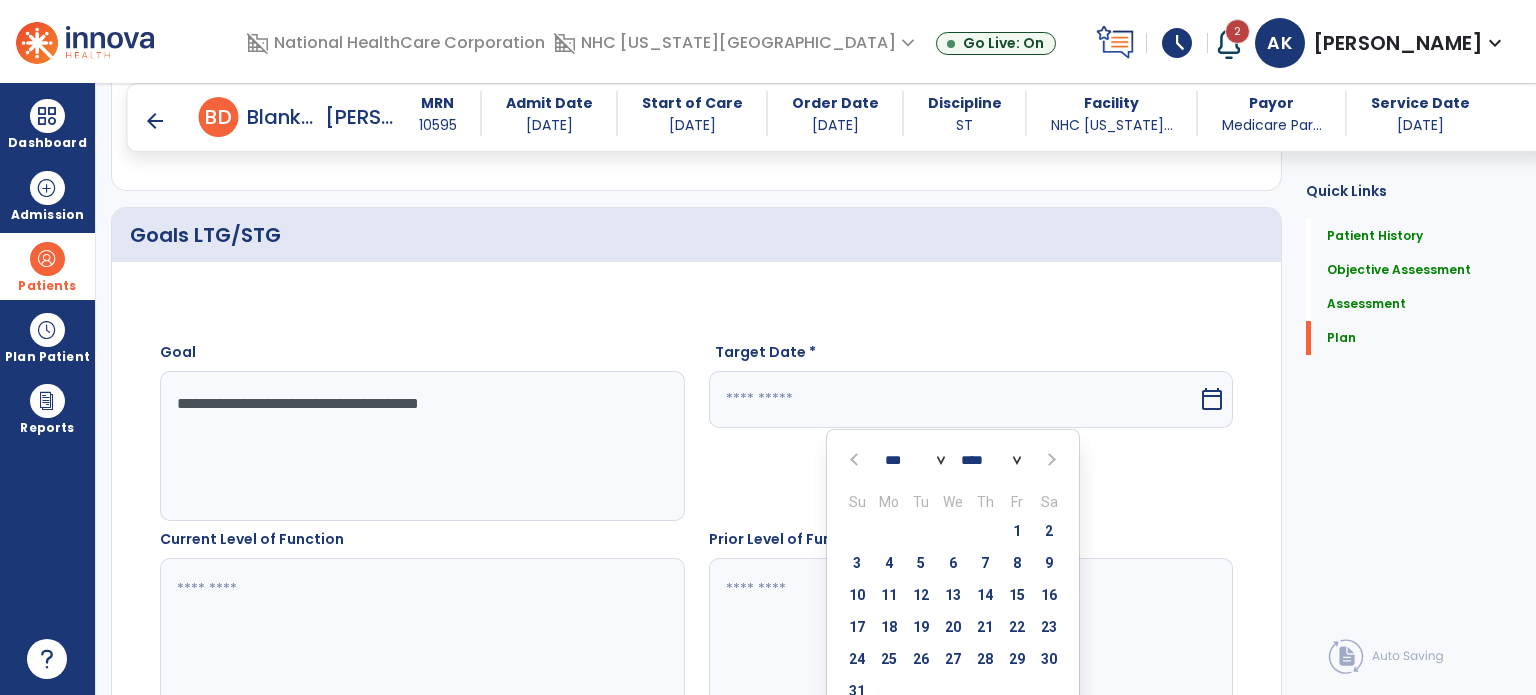 click on "calendar_today" at bounding box center (1212, 399) 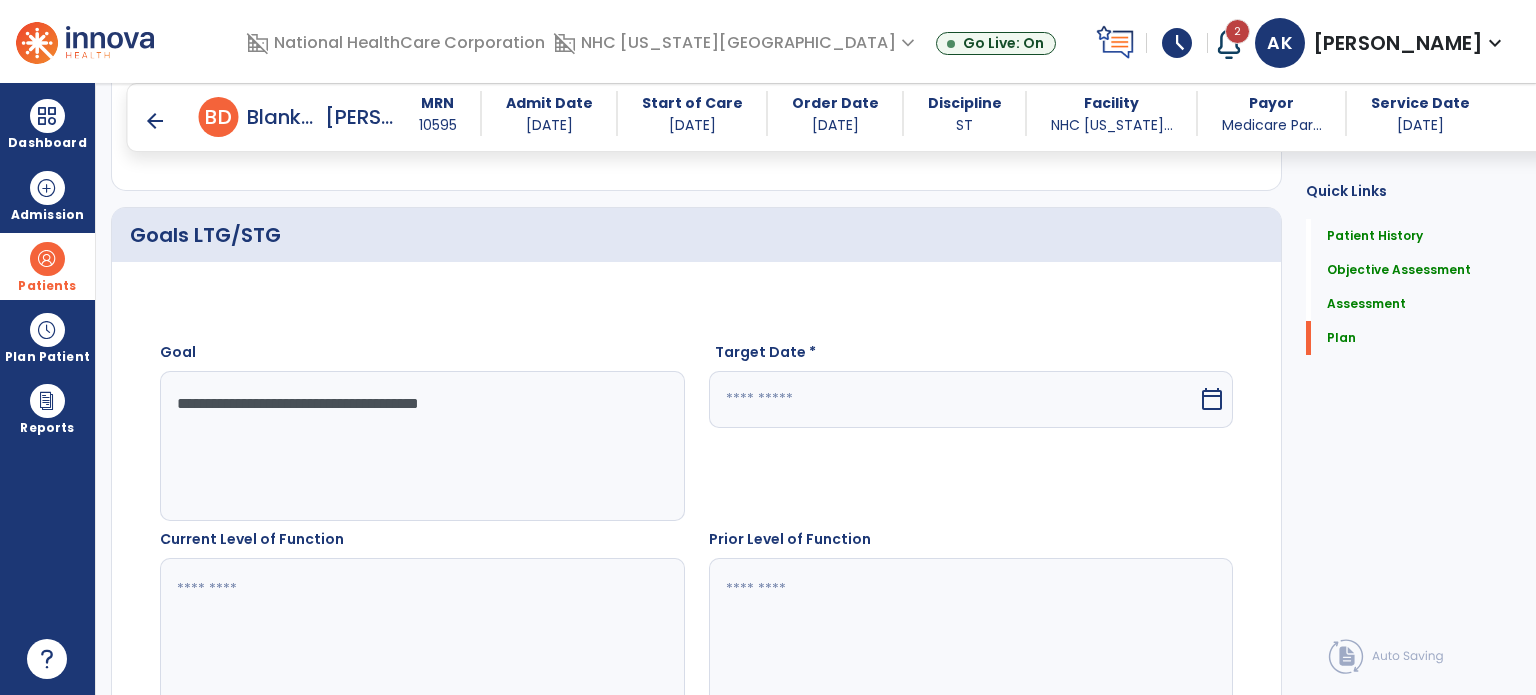click on "calendar_today" at bounding box center (1212, 399) 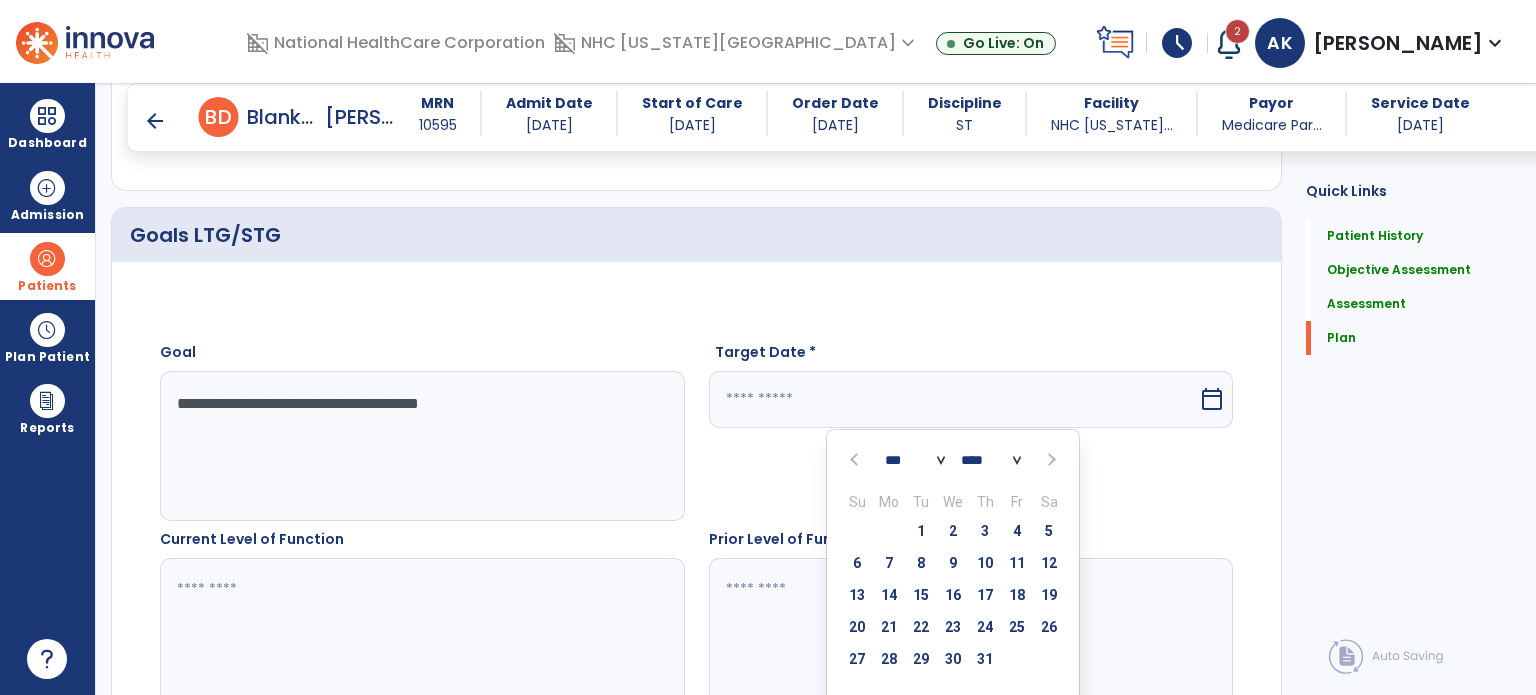 click at bounding box center (1050, 460) 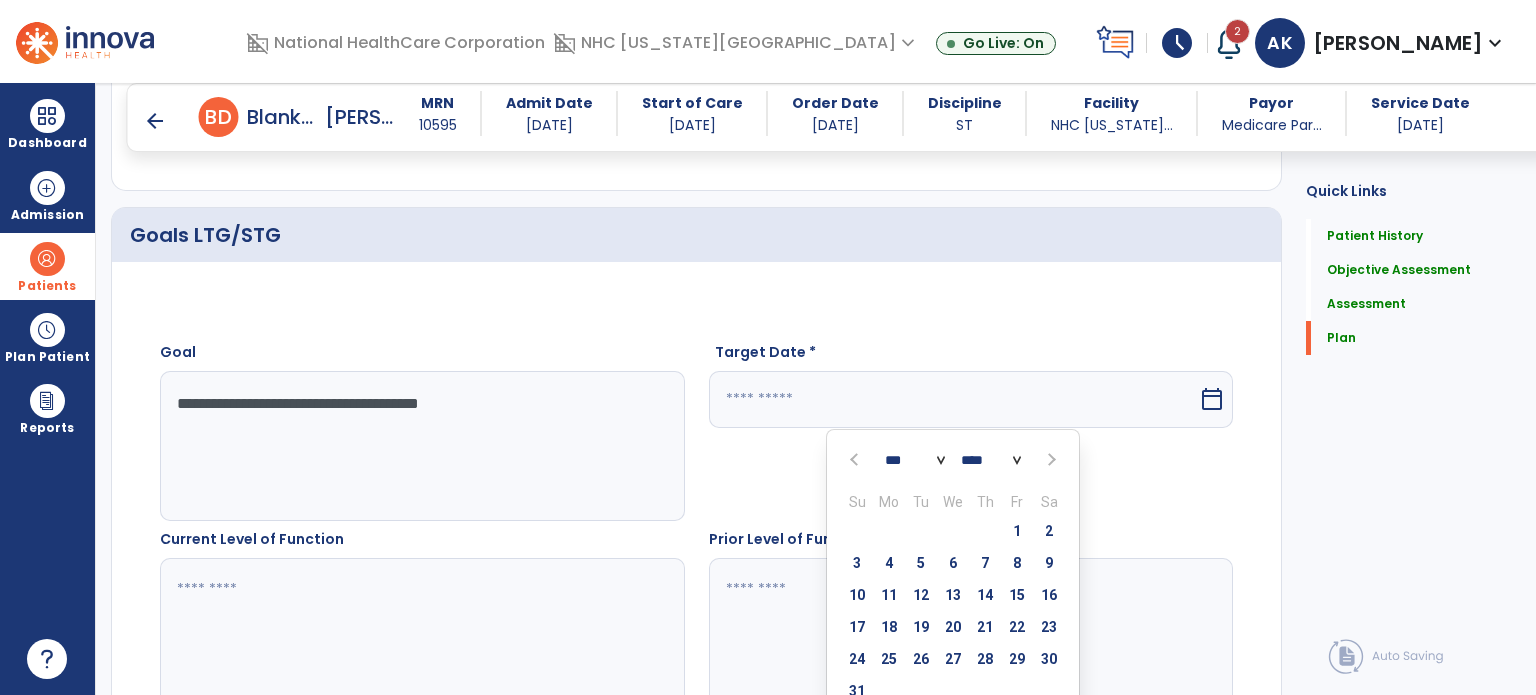 click at bounding box center [1050, 460] 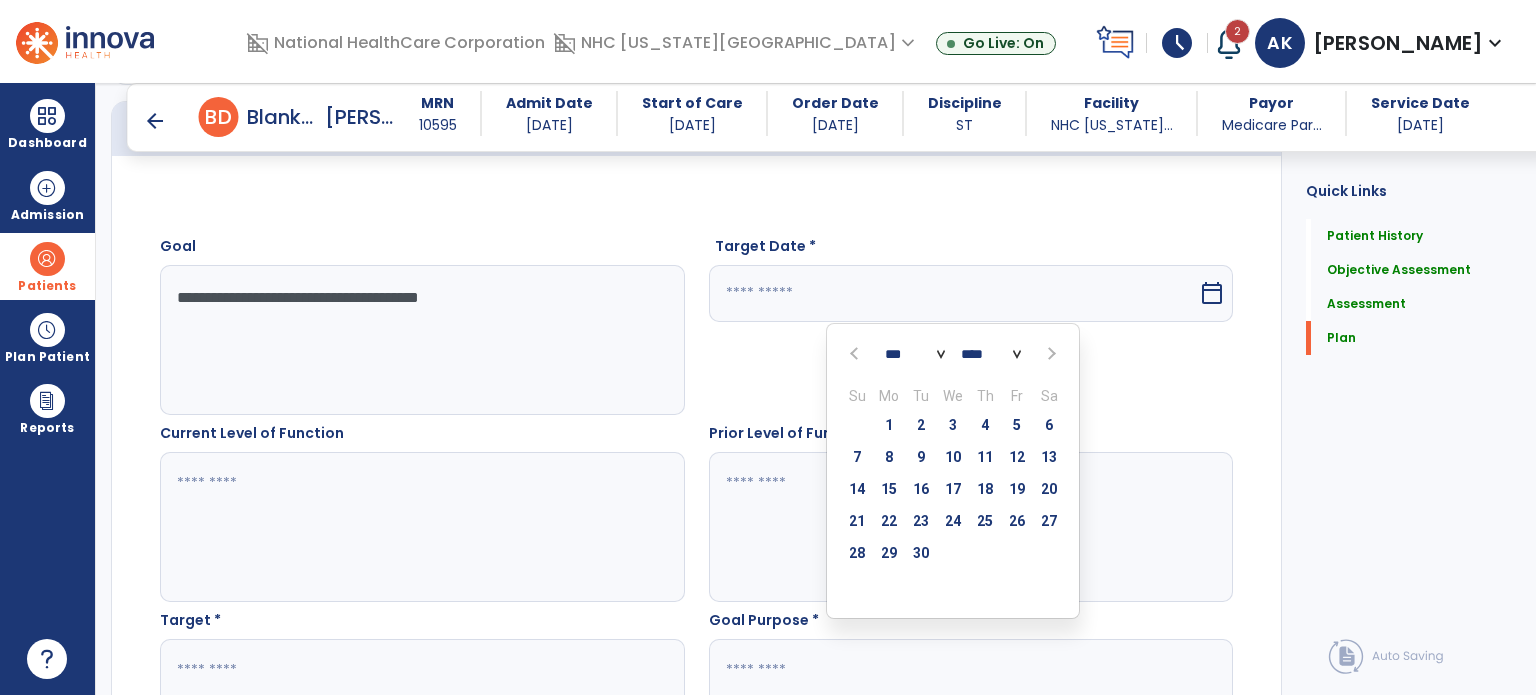 scroll, scrollTop: 6180, scrollLeft: 0, axis: vertical 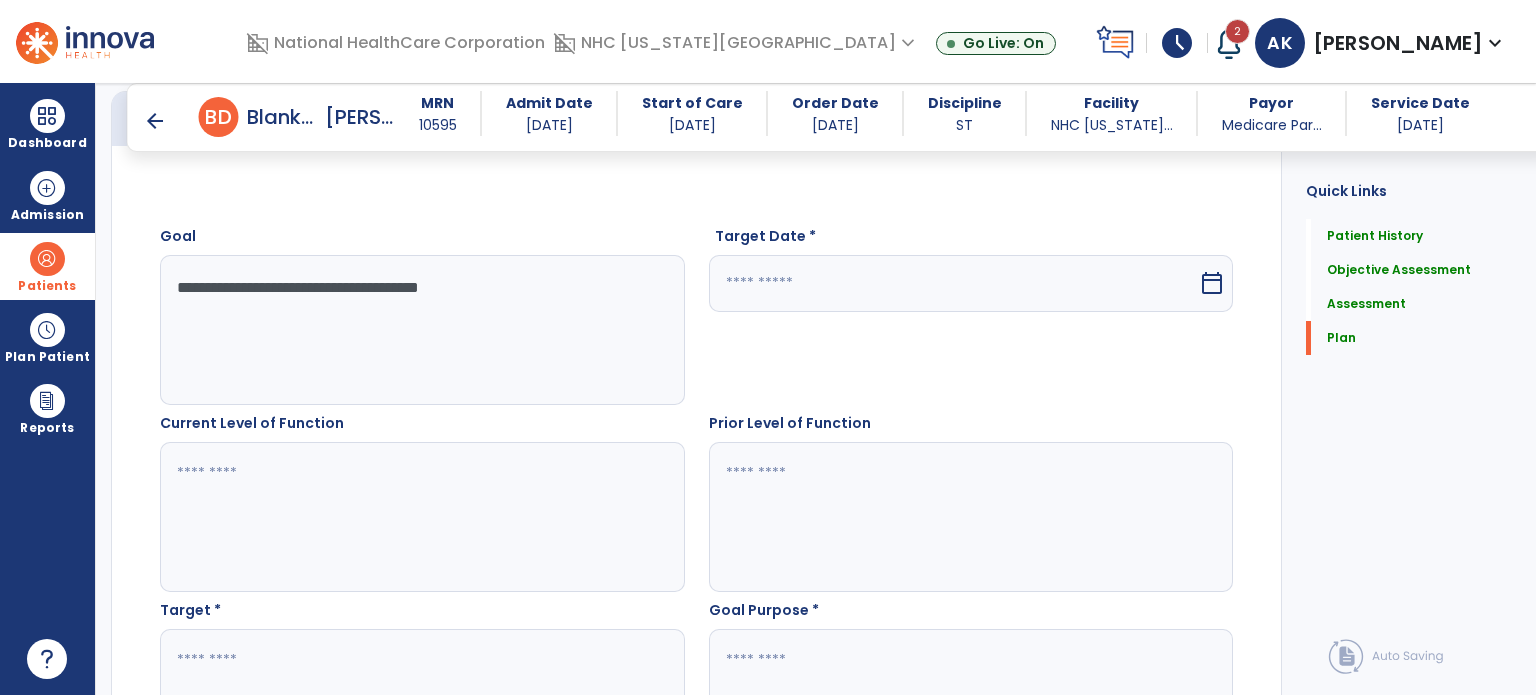 click on "calendar_today" at bounding box center [1212, 283] 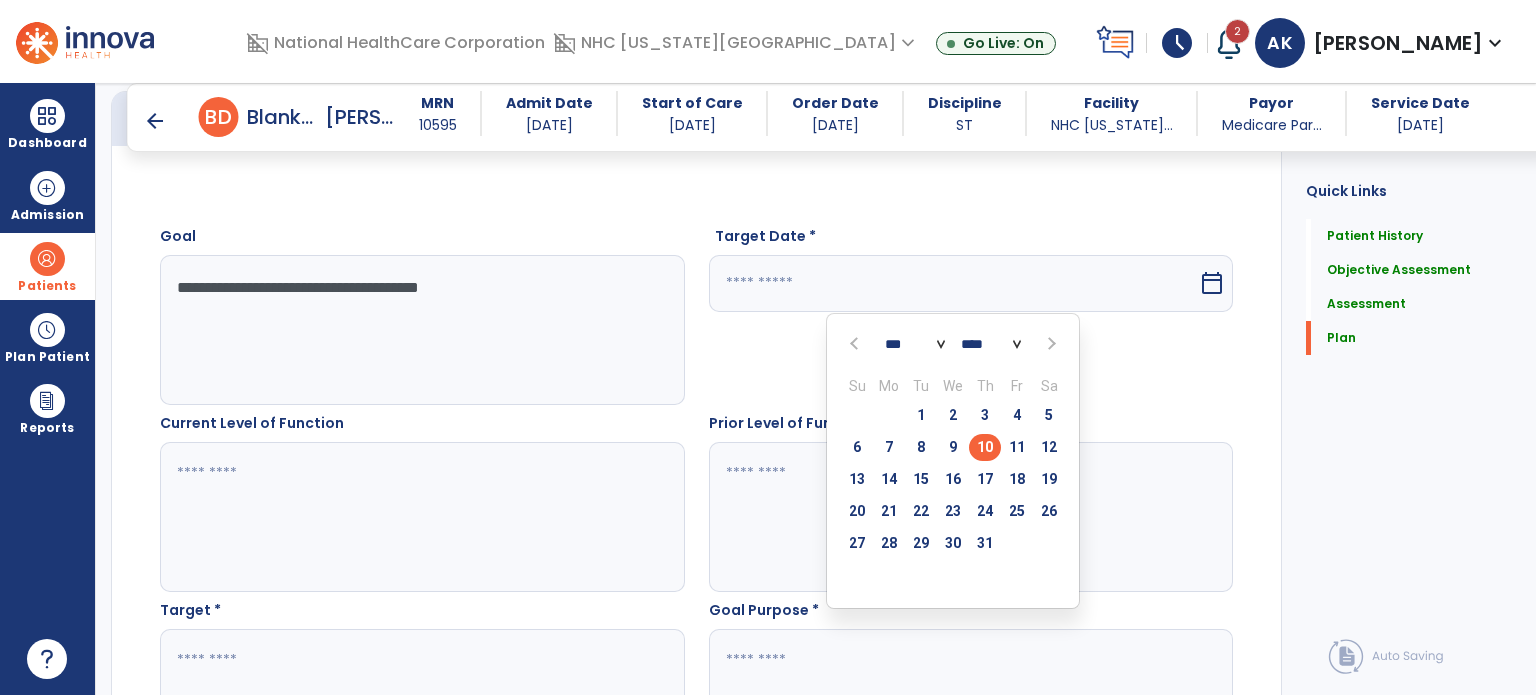 click at bounding box center (1049, 343) 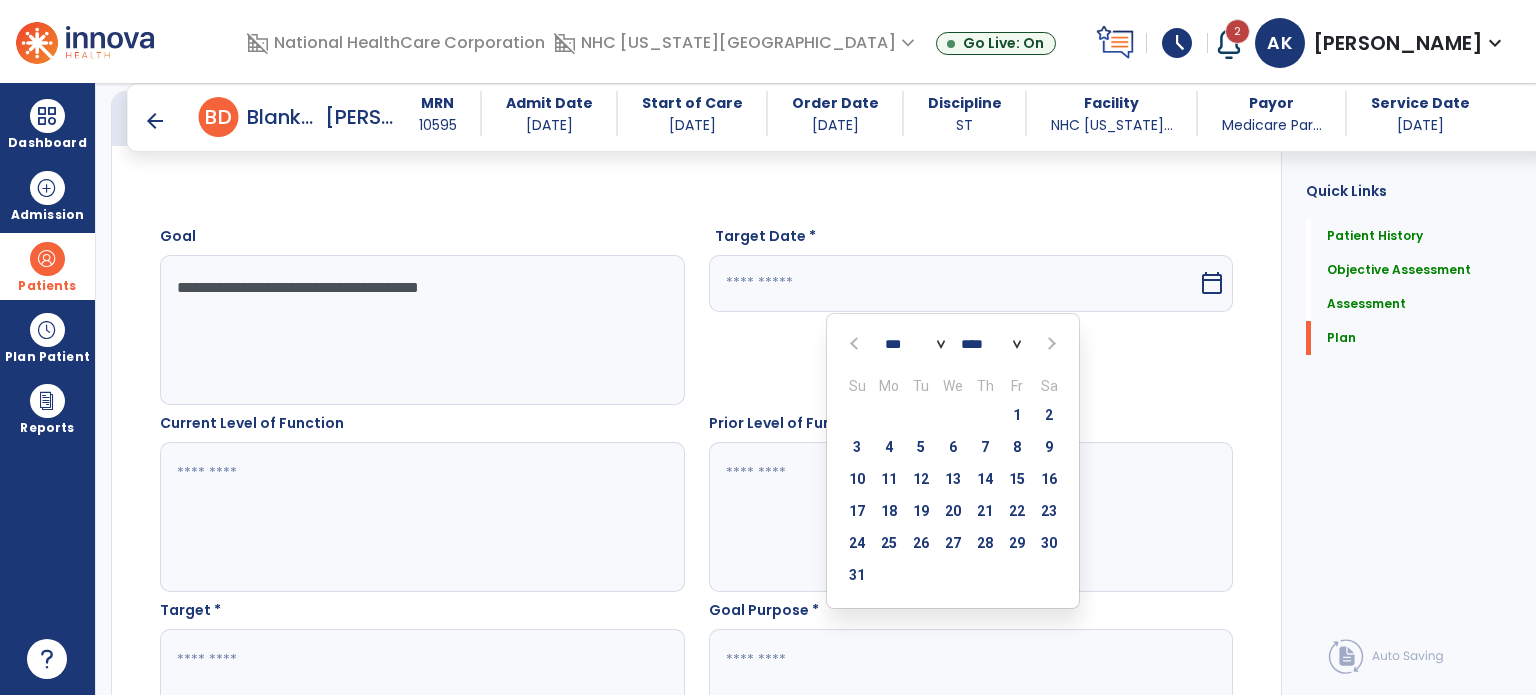 click at bounding box center (1049, 343) 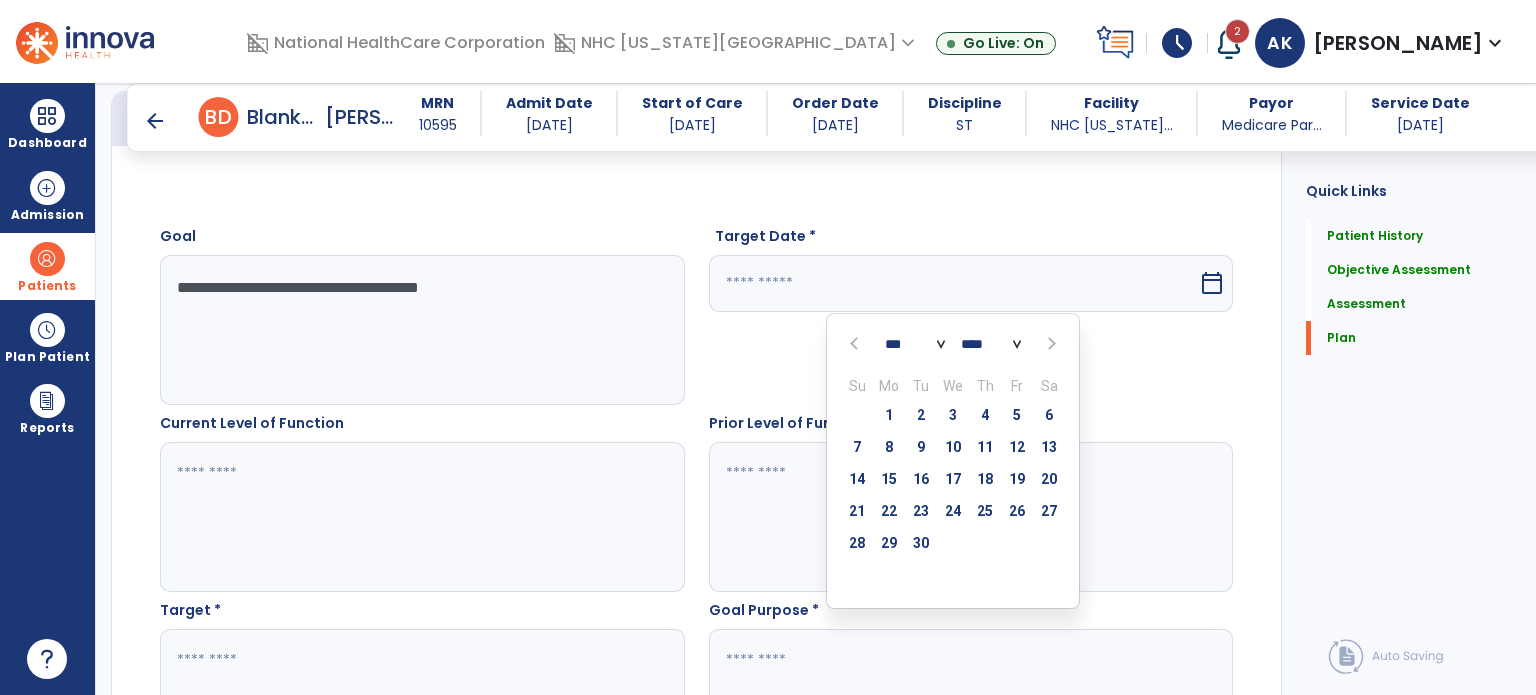 click at bounding box center (856, 344) 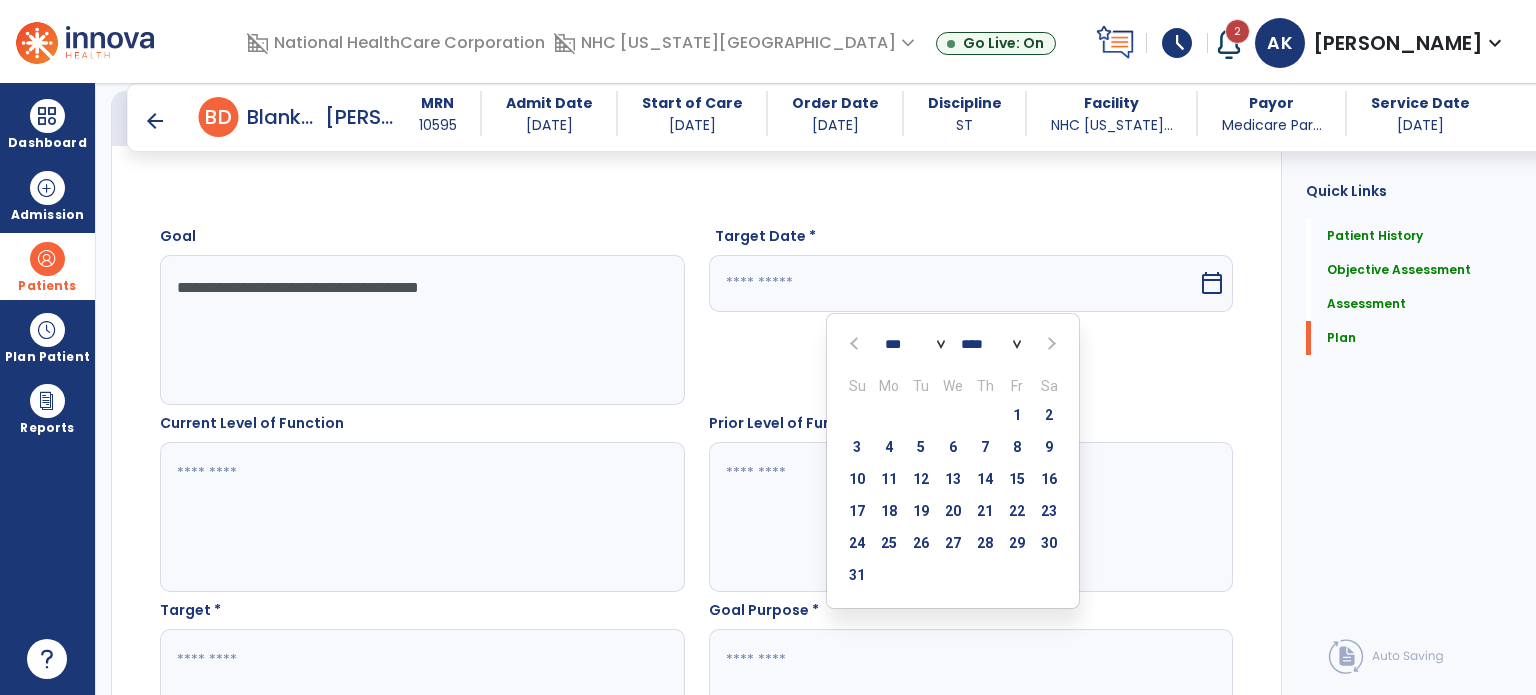 click at bounding box center (856, 344) 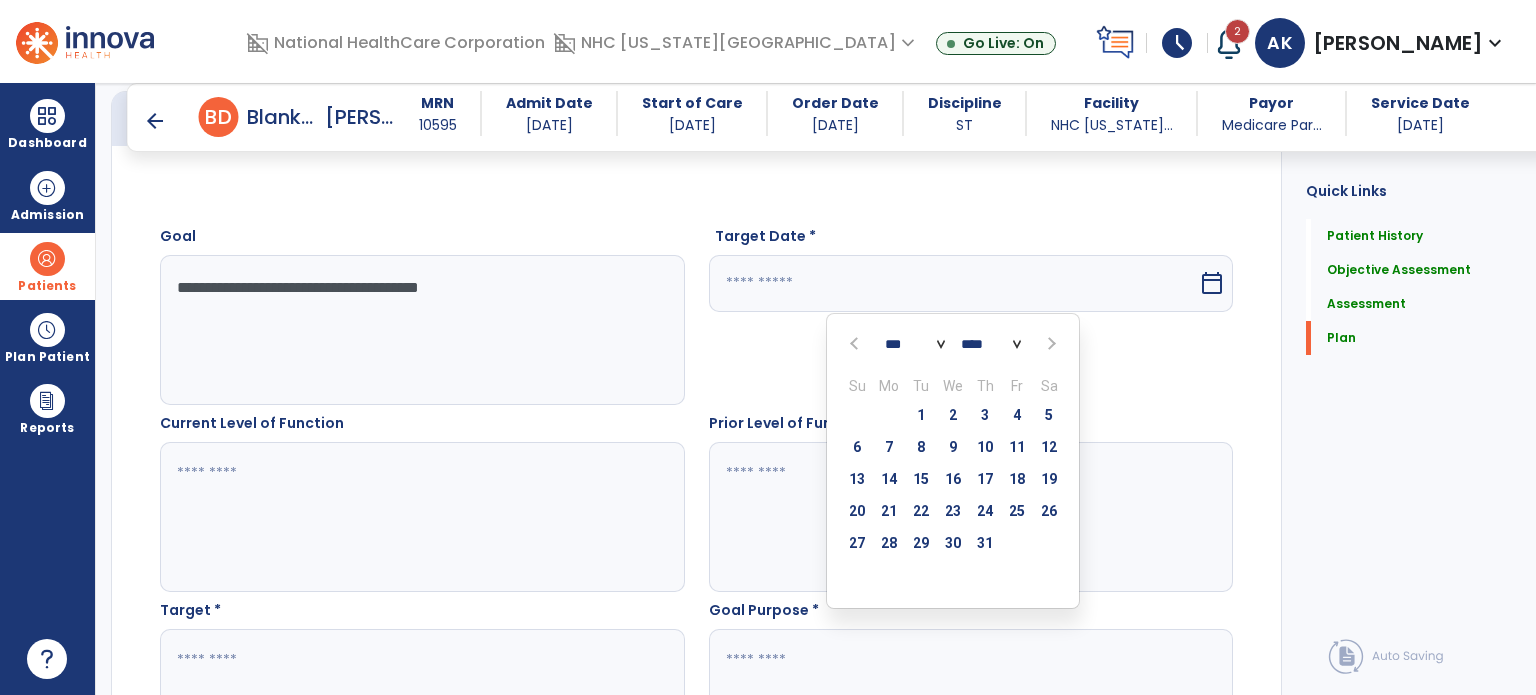 click at bounding box center [856, 344] 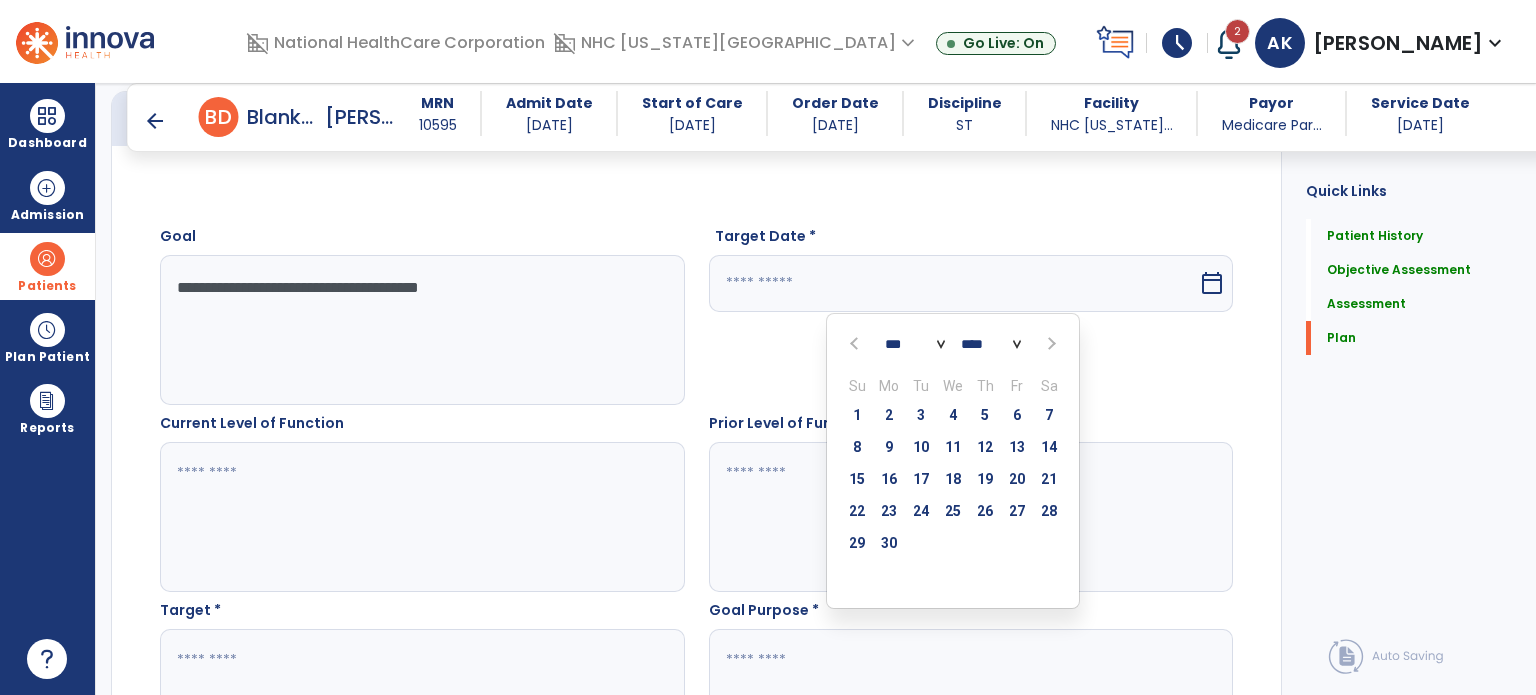click at bounding box center (856, 344) 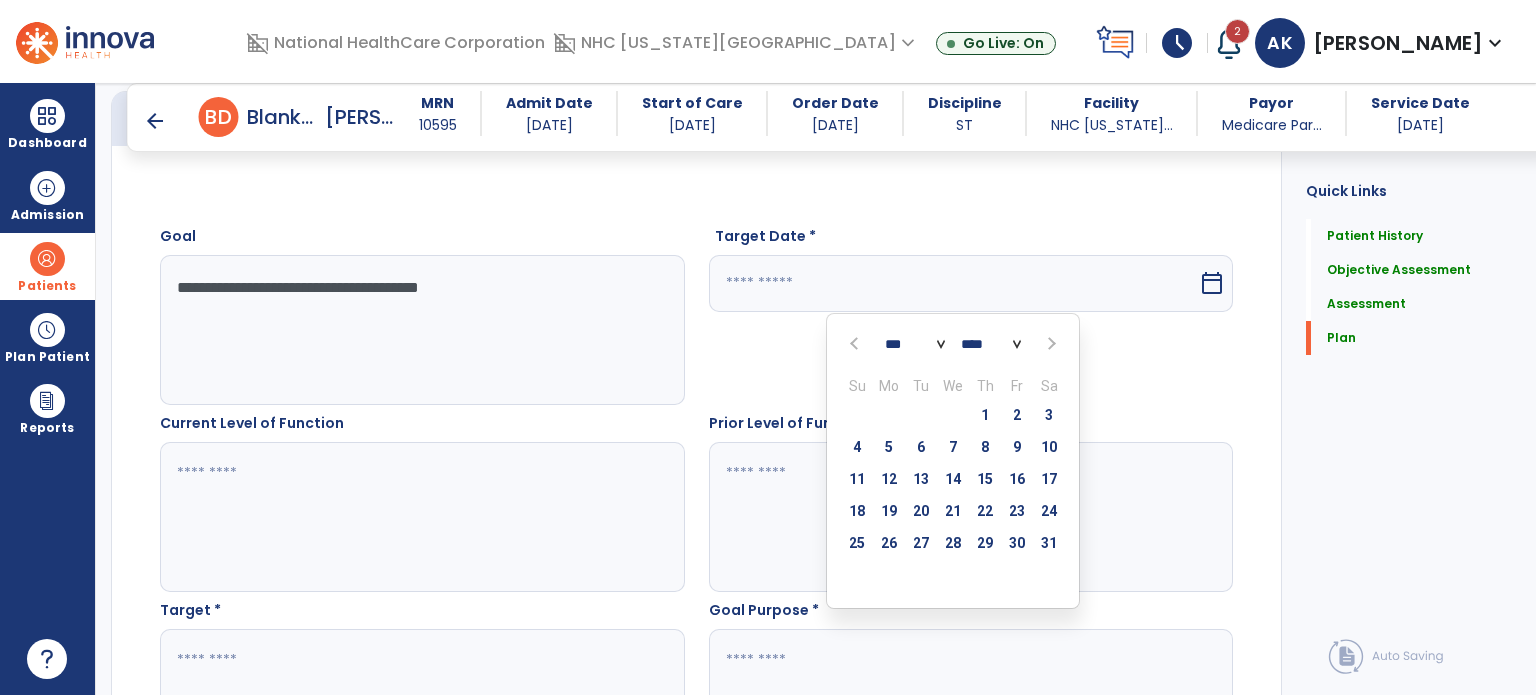 click at bounding box center (1049, 343) 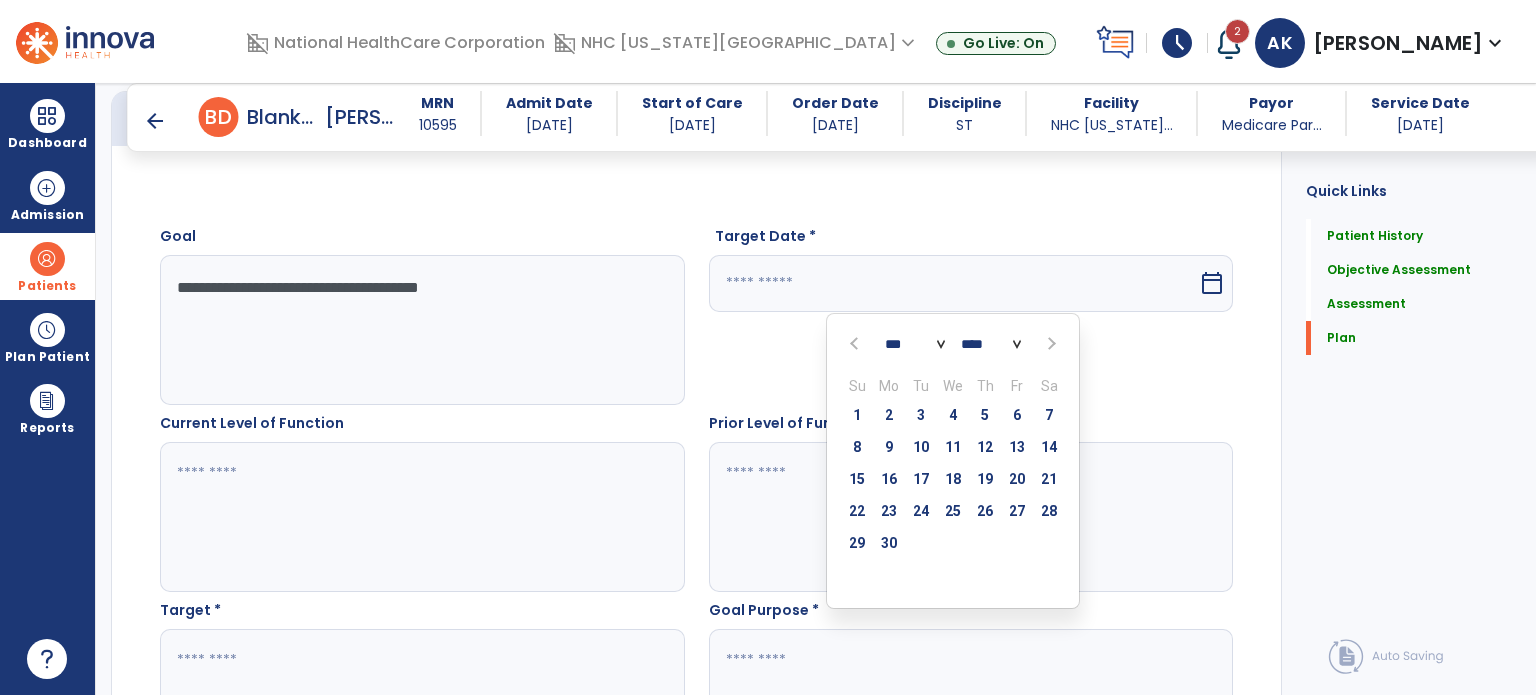 click at bounding box center [1049, 343] 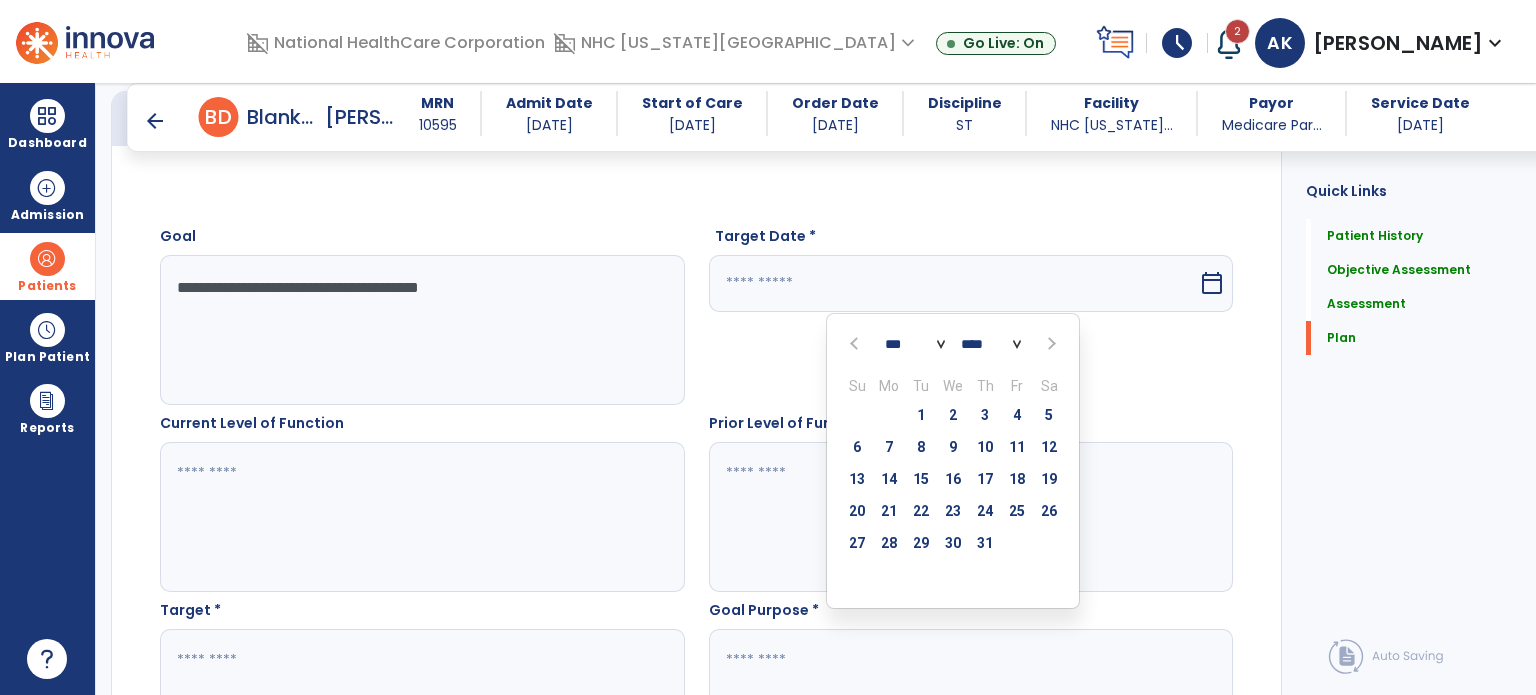 click at bounding box center (1049, 343) 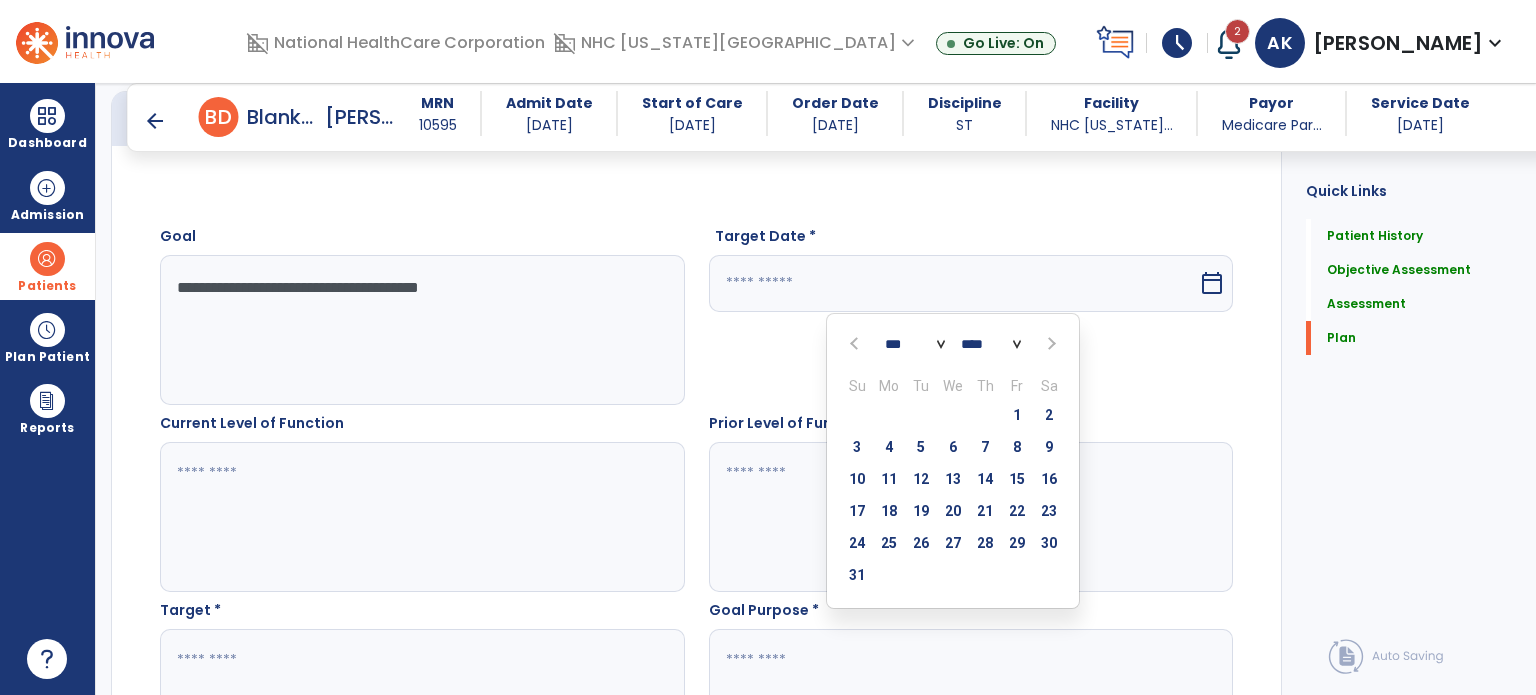 click at bounding box center [1049, 343] 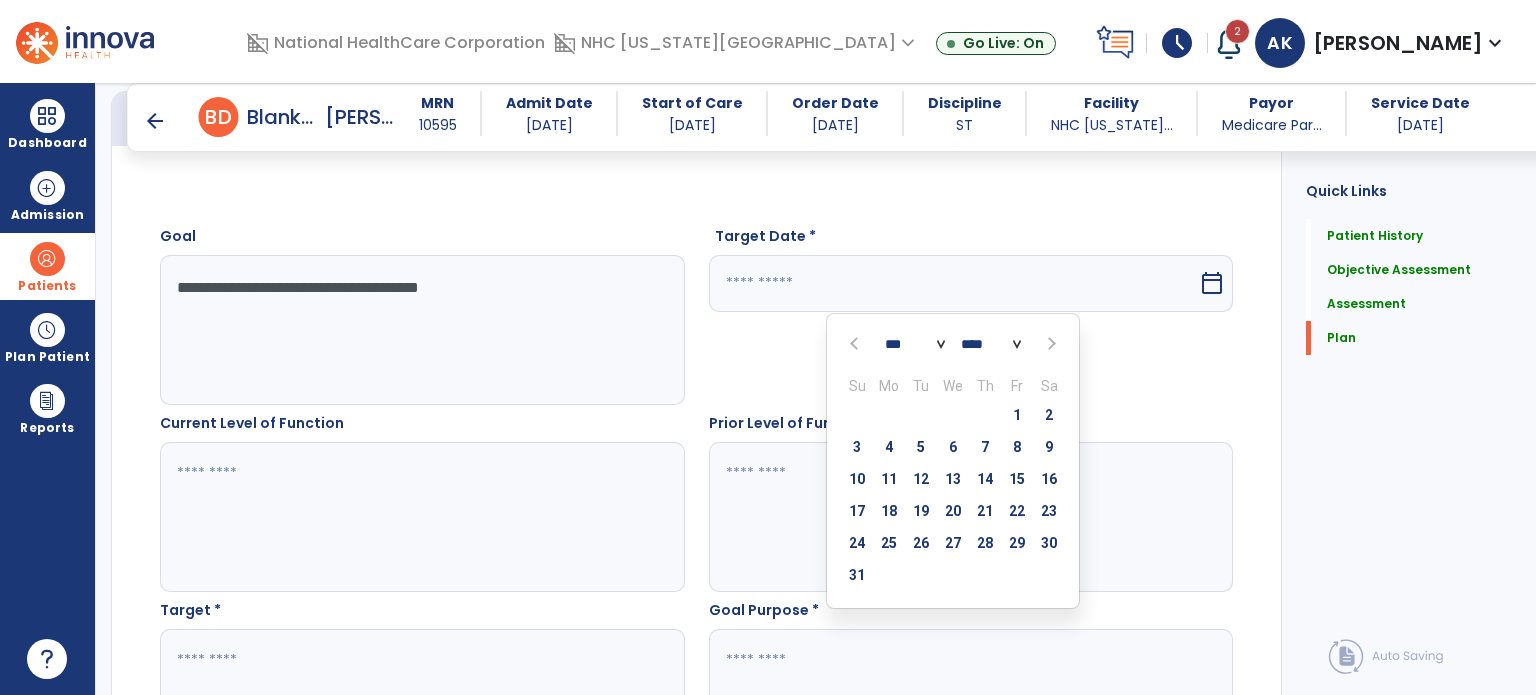 select on "*" 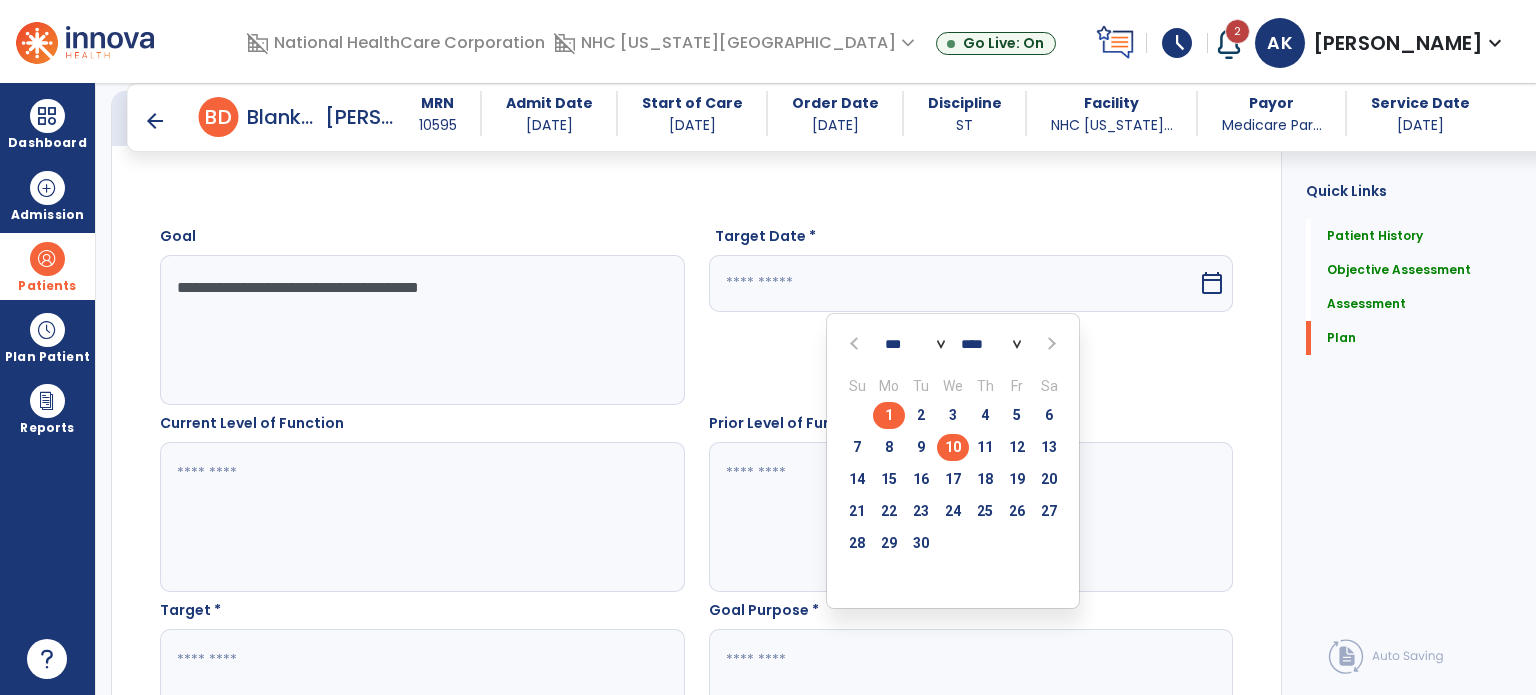 click on "10" at bounding box center [953, 447] 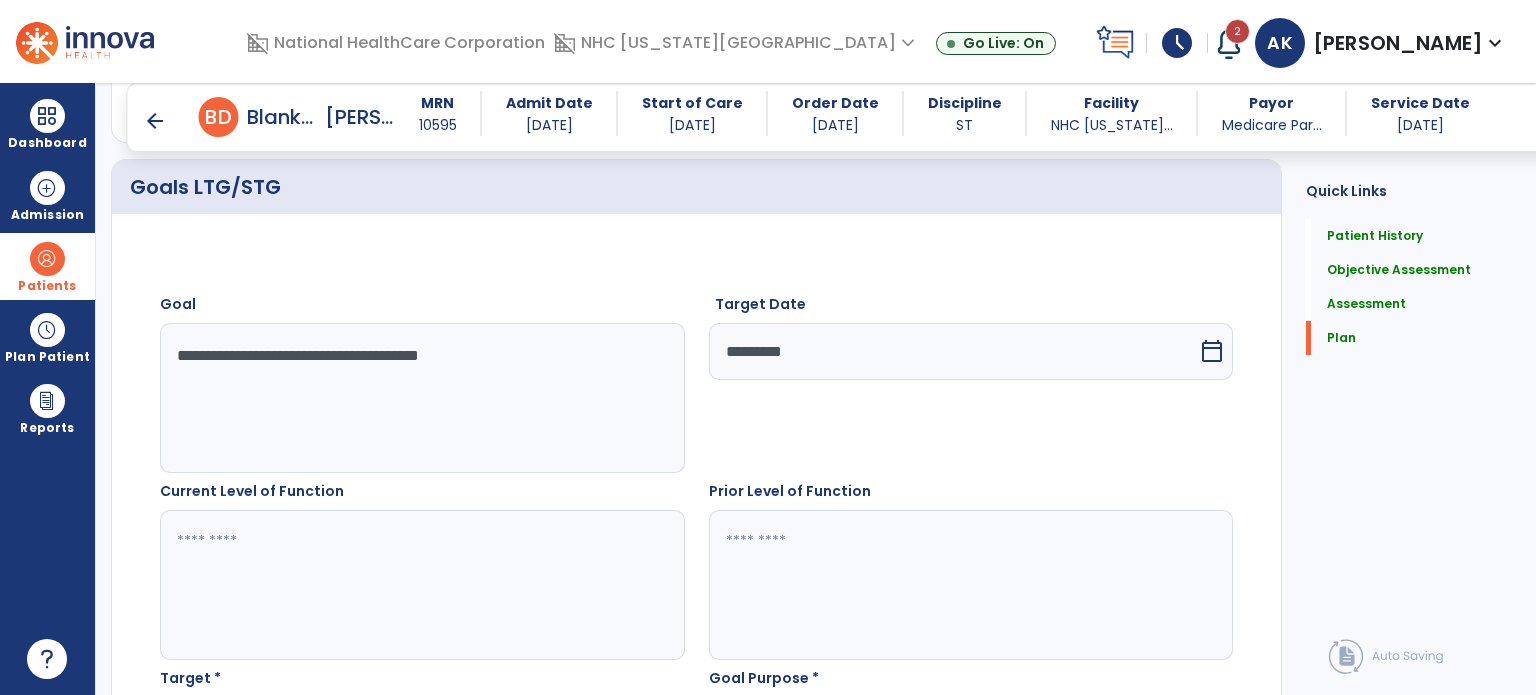 scroll, scrollTop: 6074, scrollLeft: 0, axis: vertical 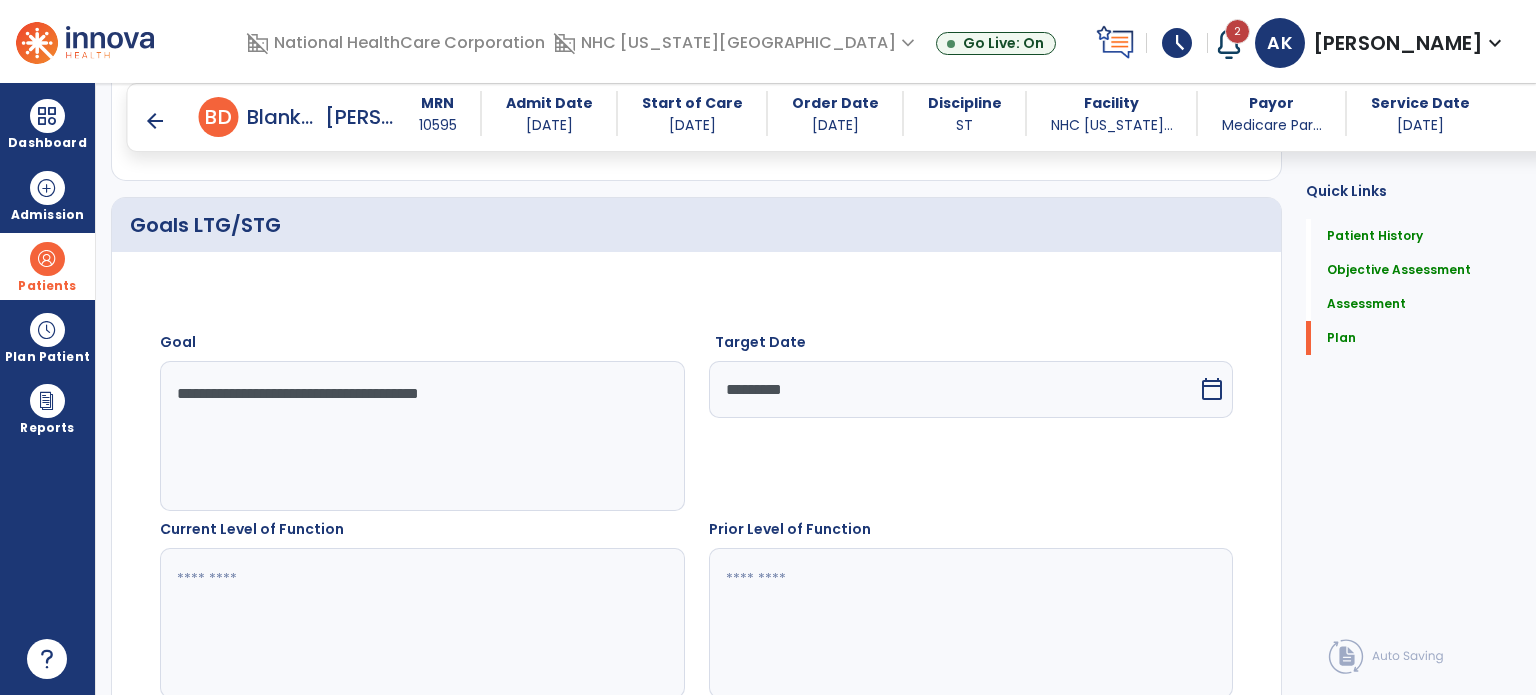 click on "calendar_today" at bounding box center [1212, 389] 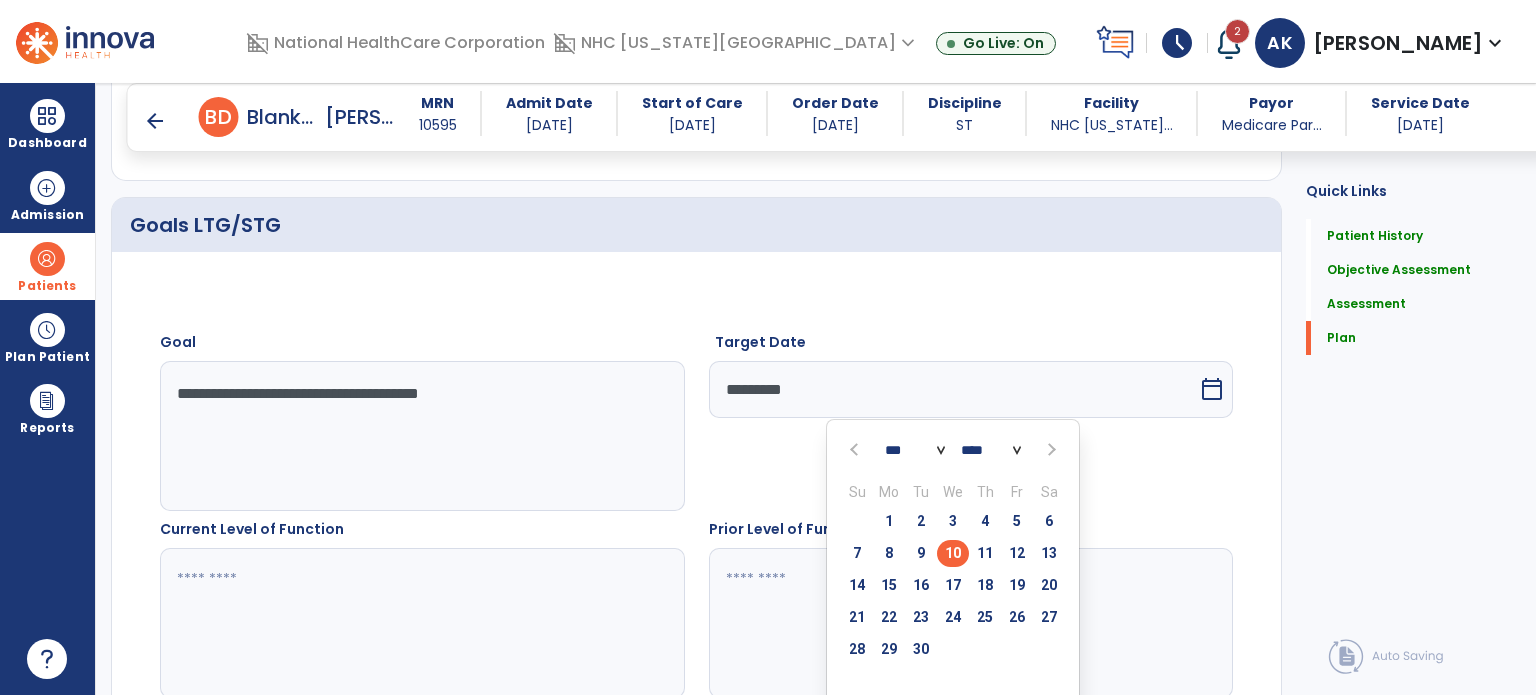 click at bounding box center (856, 449) 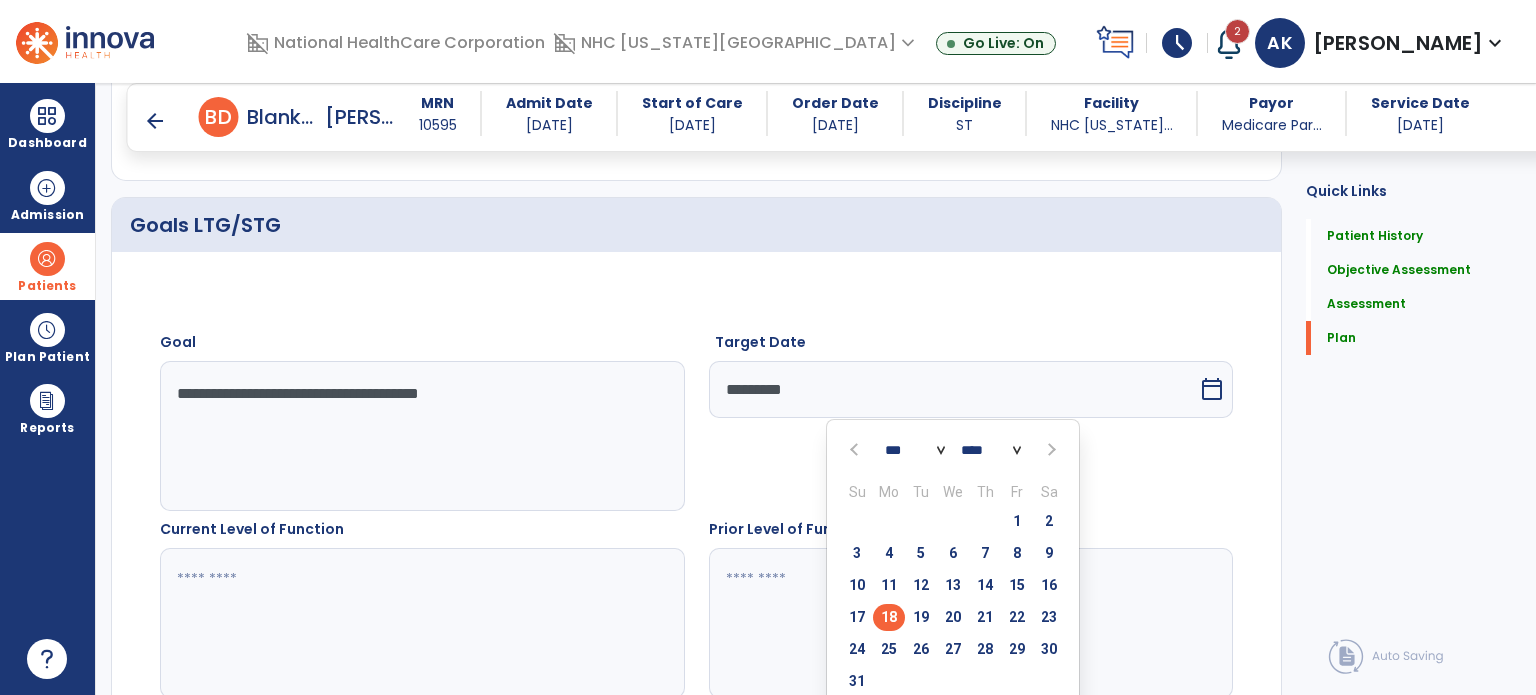 click on "18" at bounding box center [889, 617] 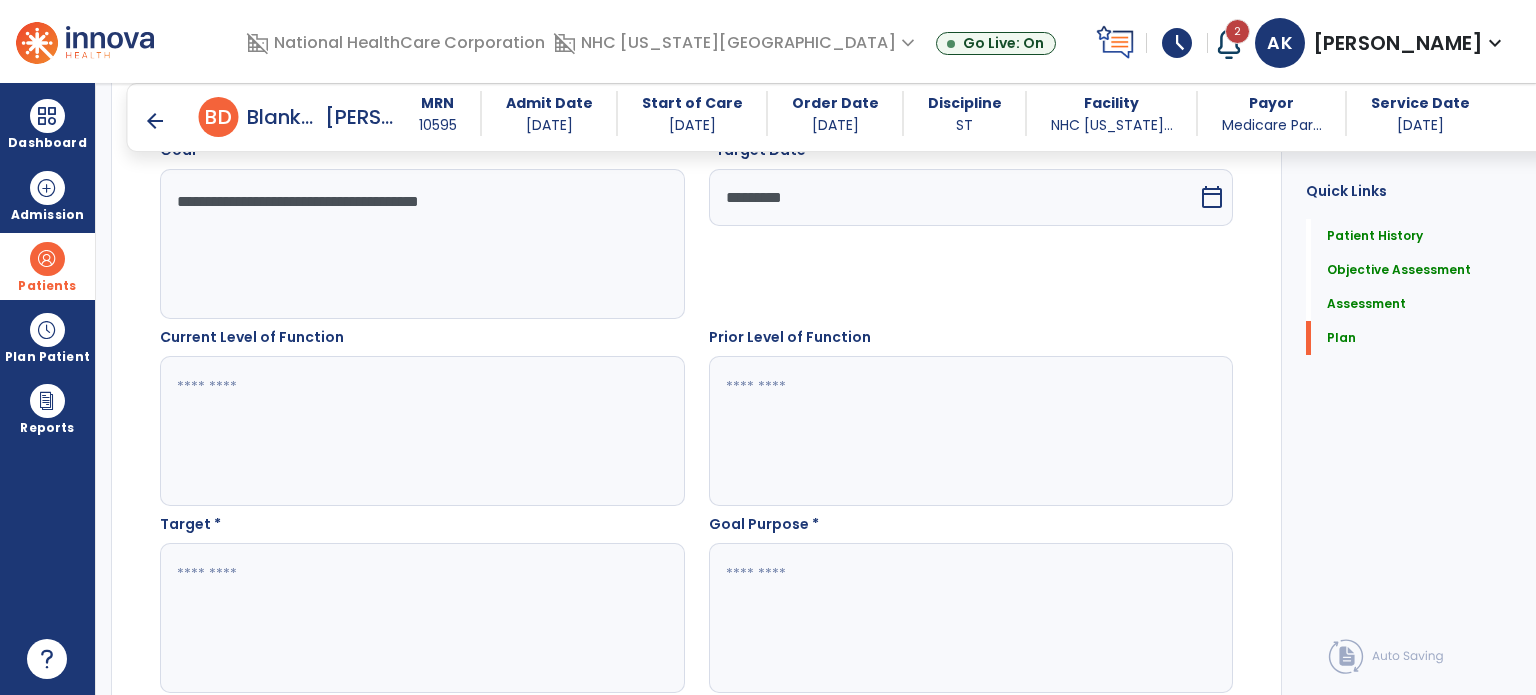 scroll, scrollTop: 6334, scrollLeft: 0, axis: vertical 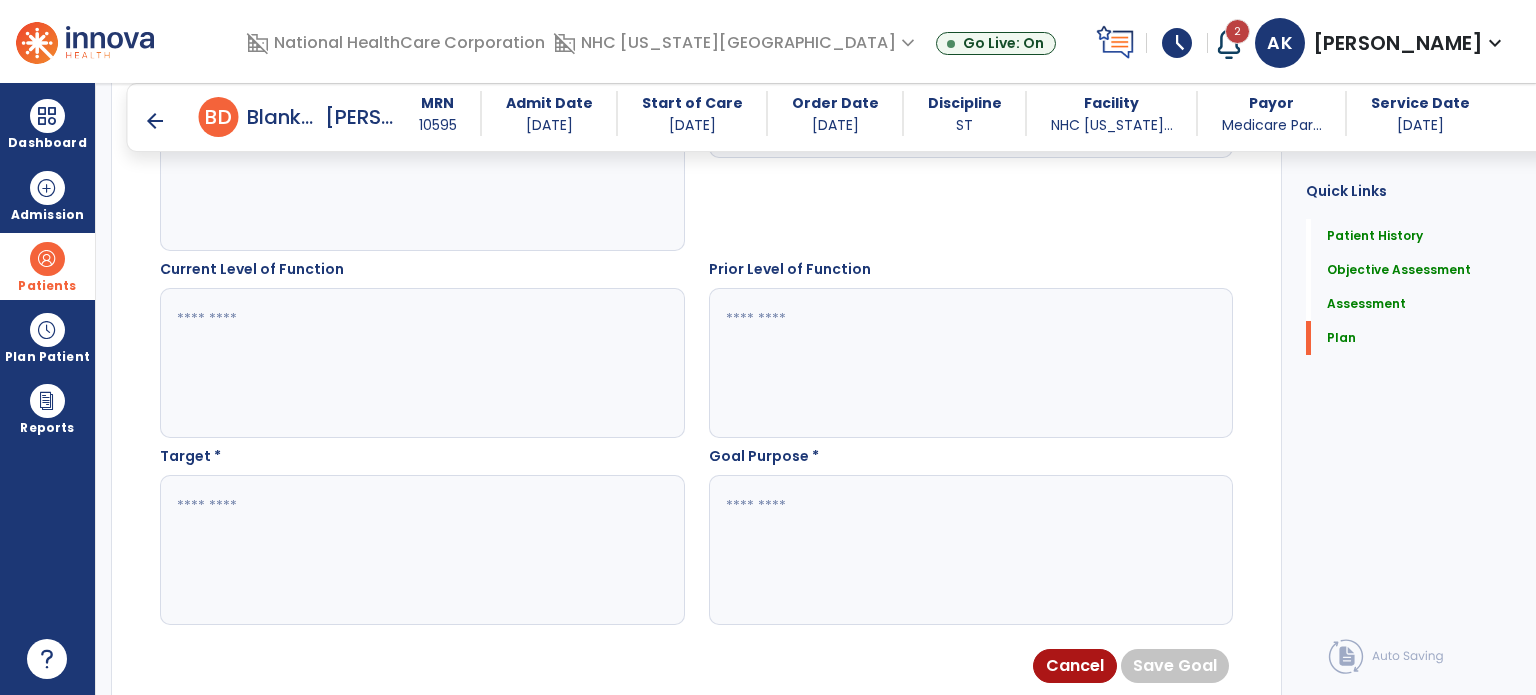click 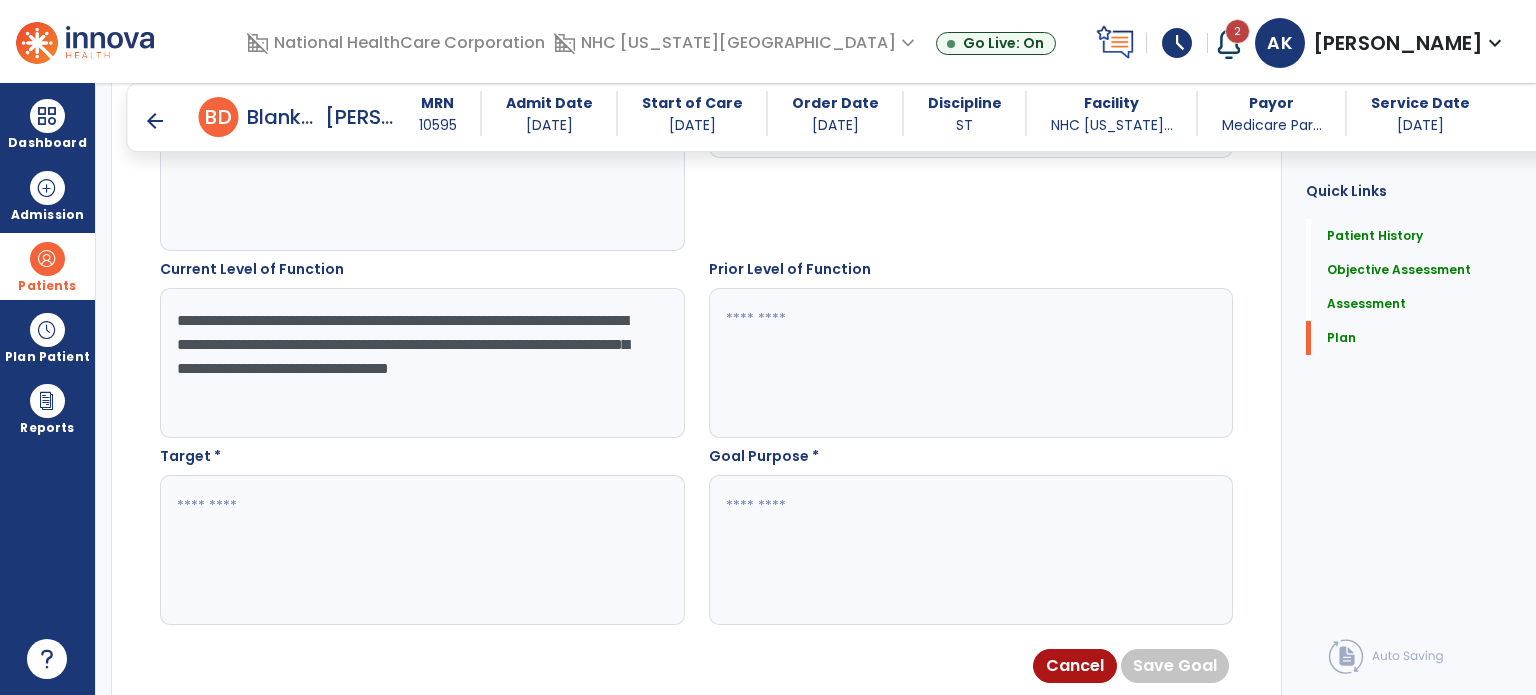 type on "**********" 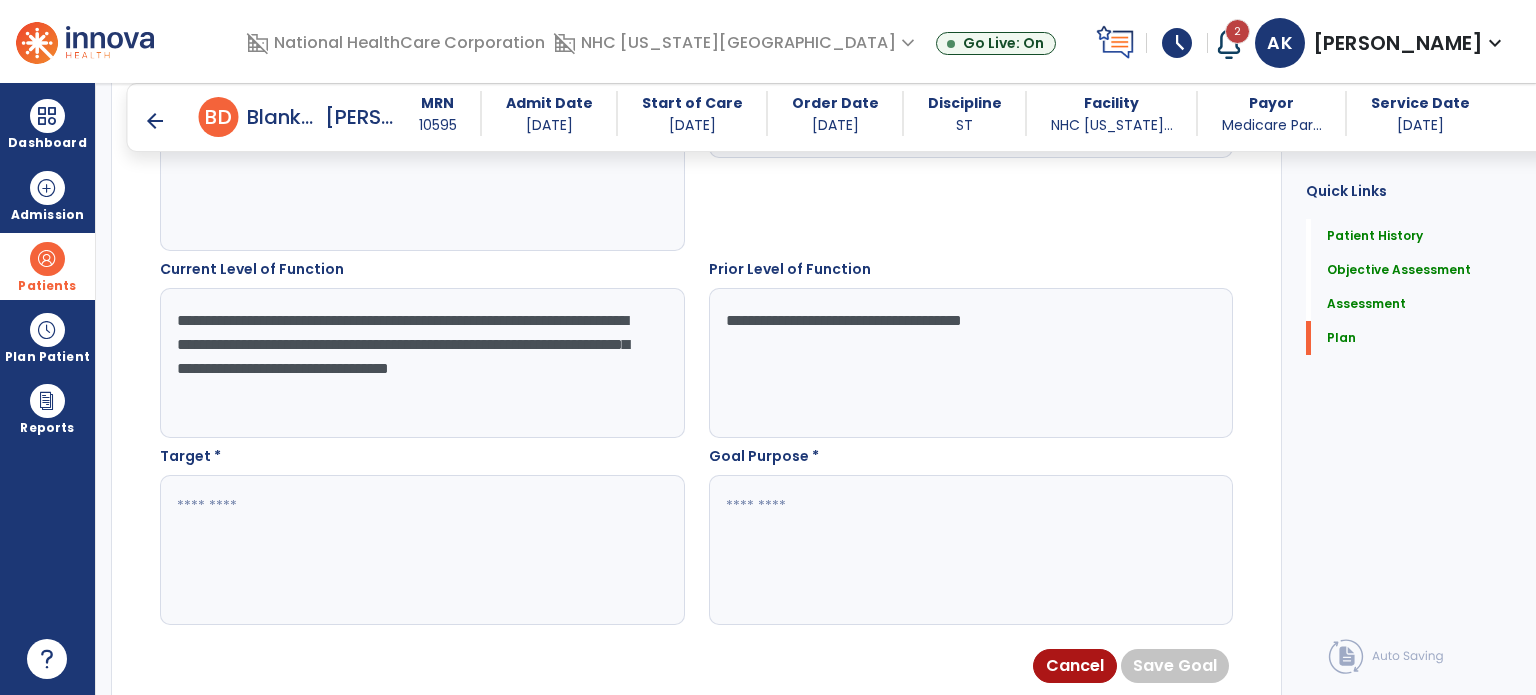 type on "**********" 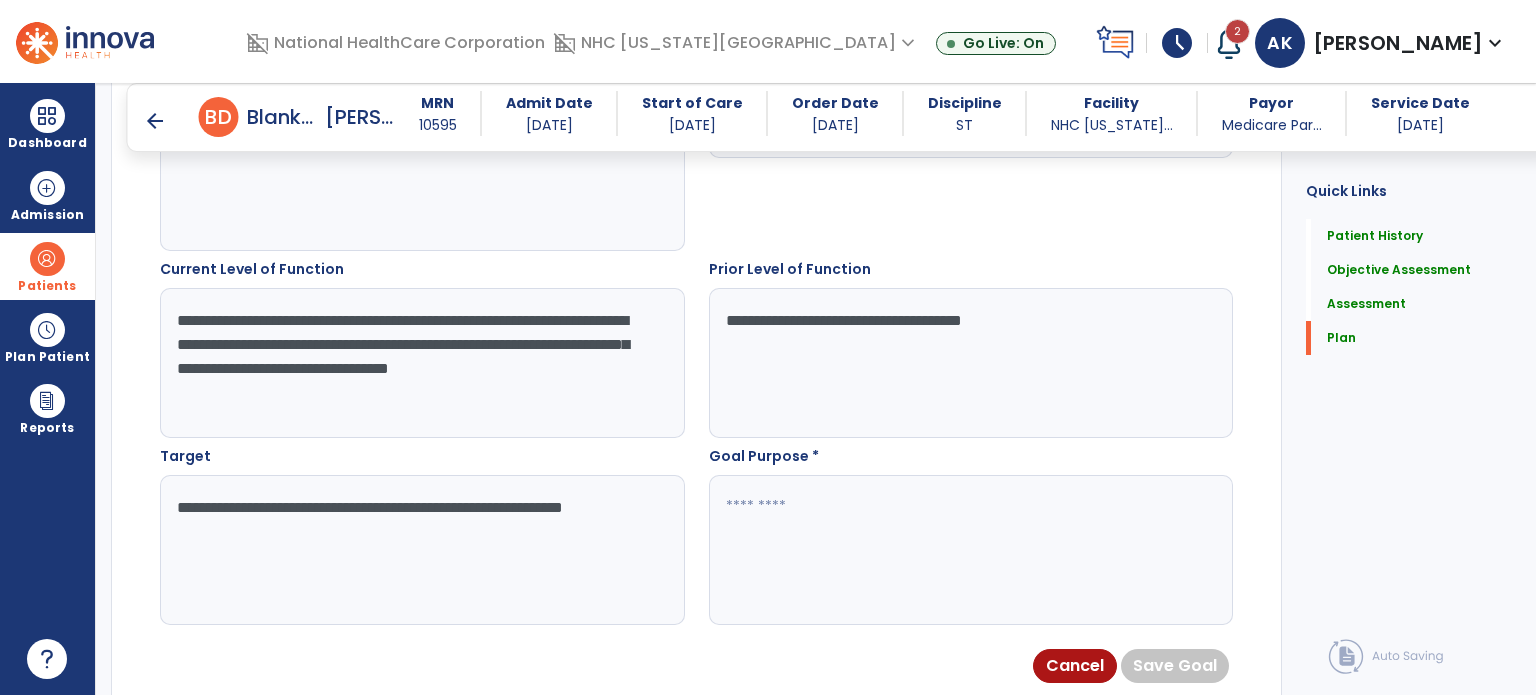 type on "**********" 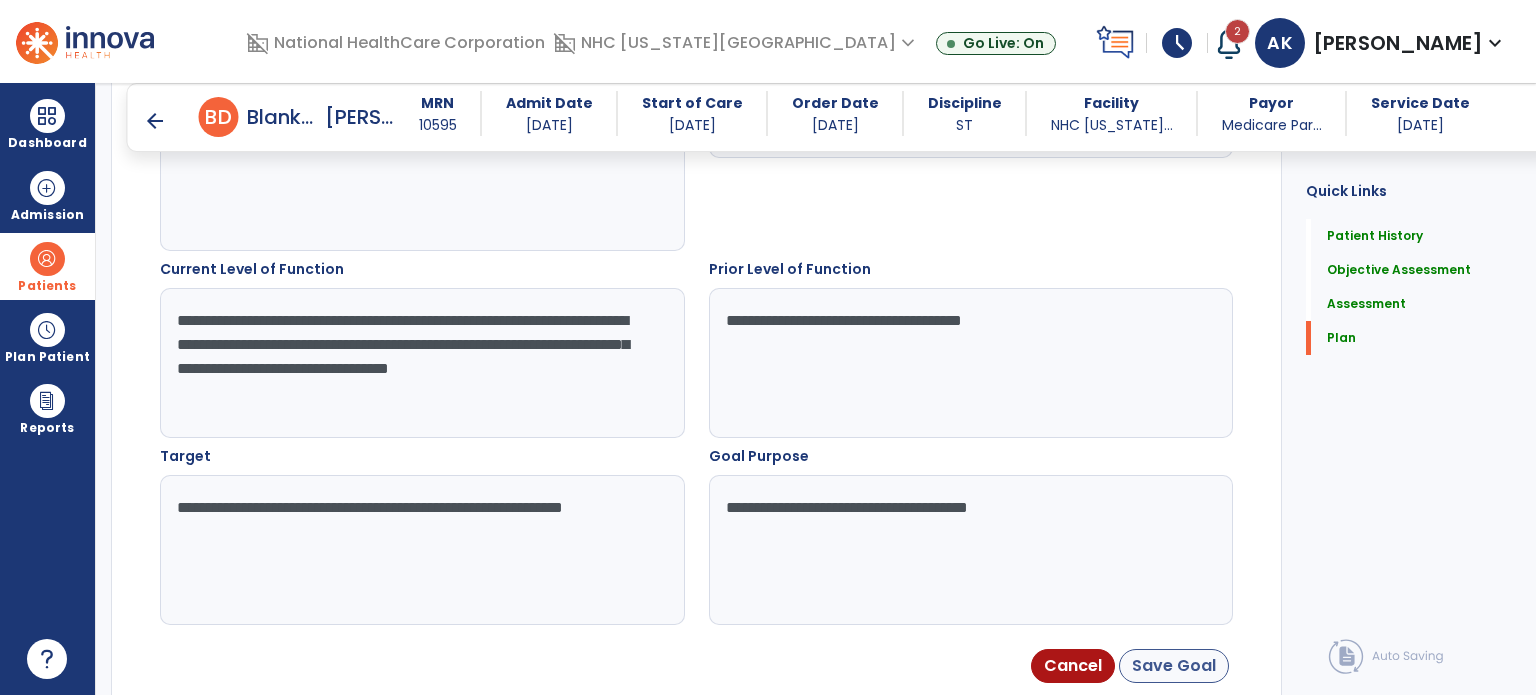 type on "**********" 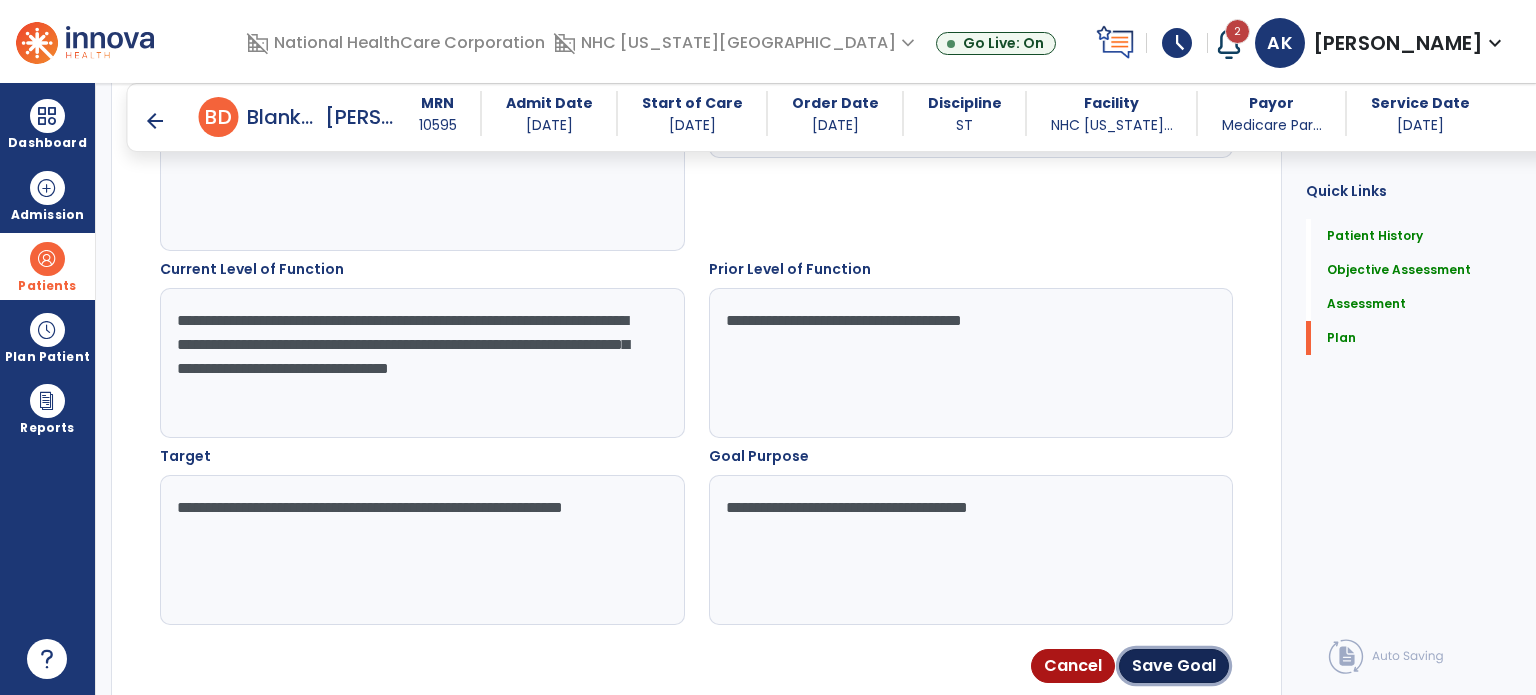 drag, startPoint x: 1164, startPoint y: 667, endPoint x: 1150, endPoint y: 700, distance: 35.846897 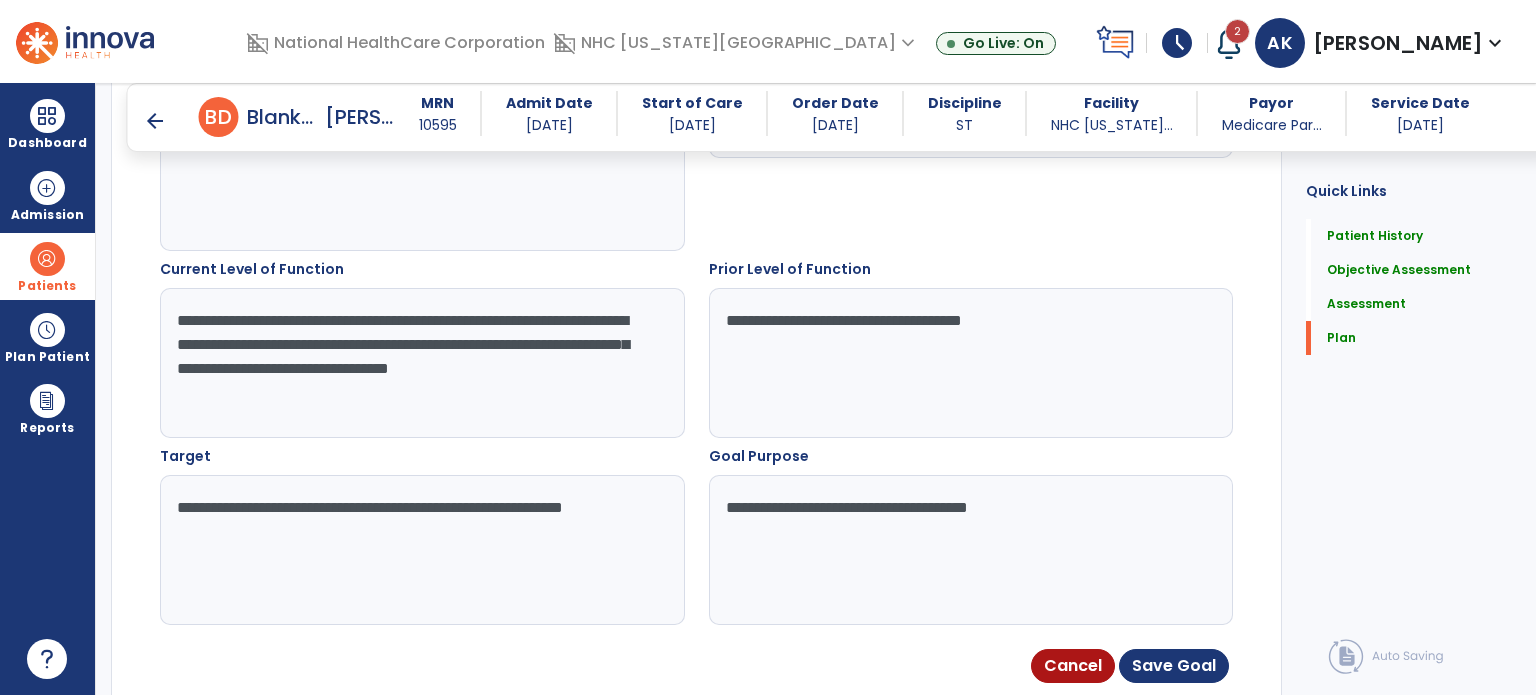 click on "Cancel   Save Goal" 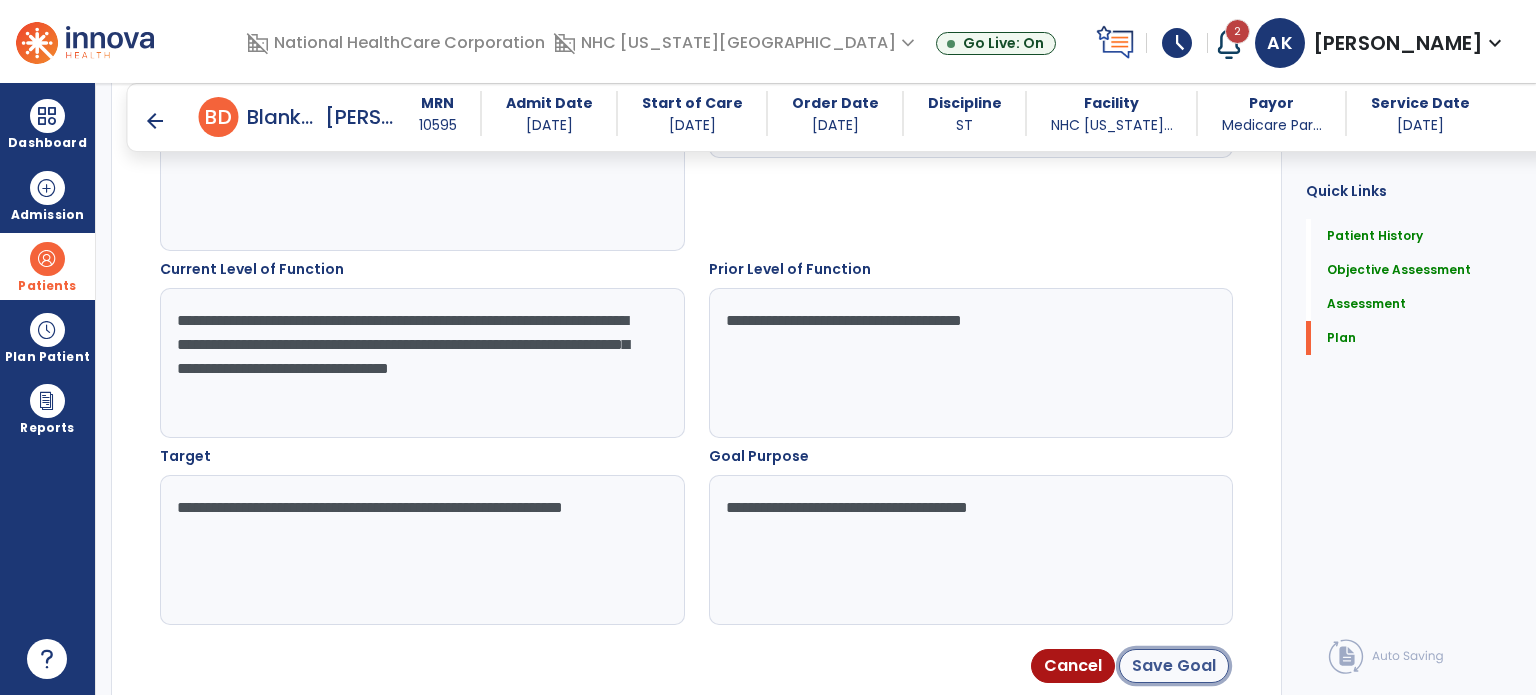 click on "Save Goal" 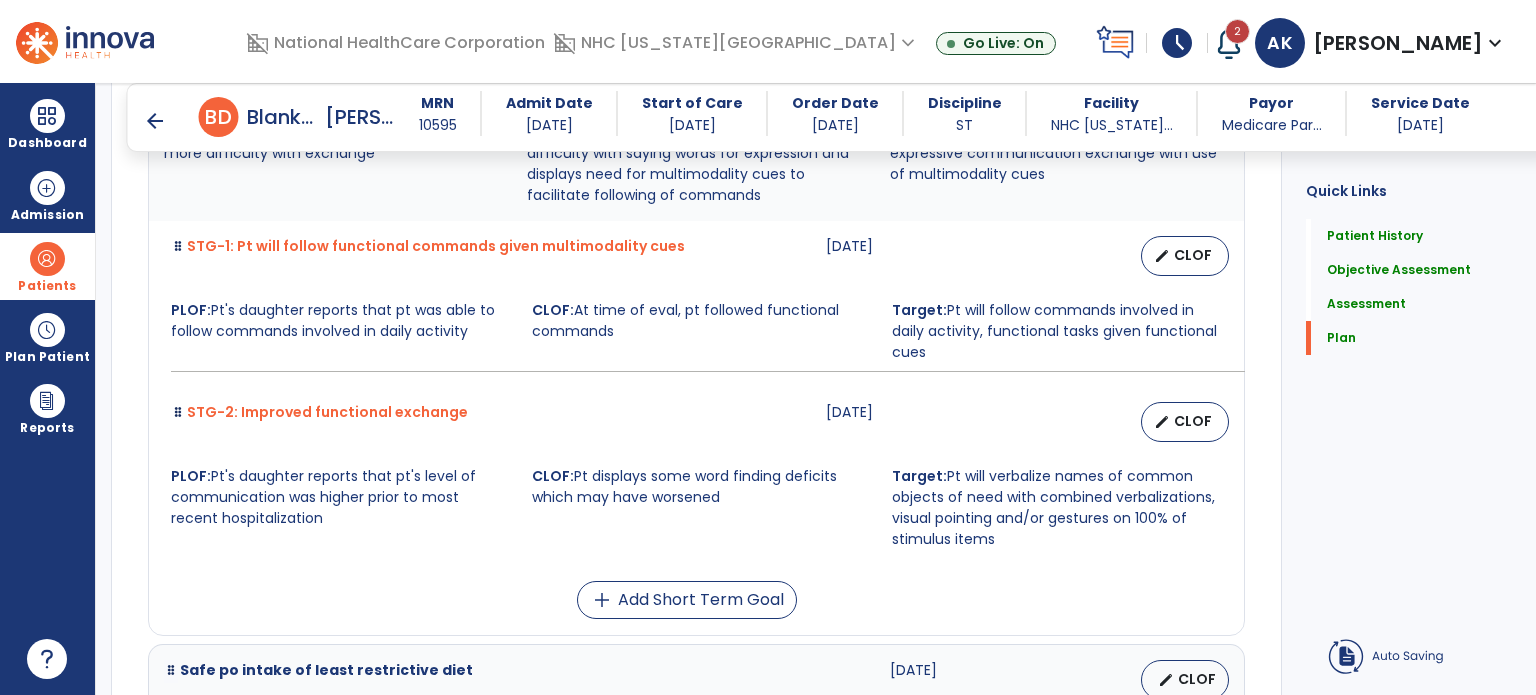 scroll, scrollTop: 6336, scrollLeft: 0, axis: vertical 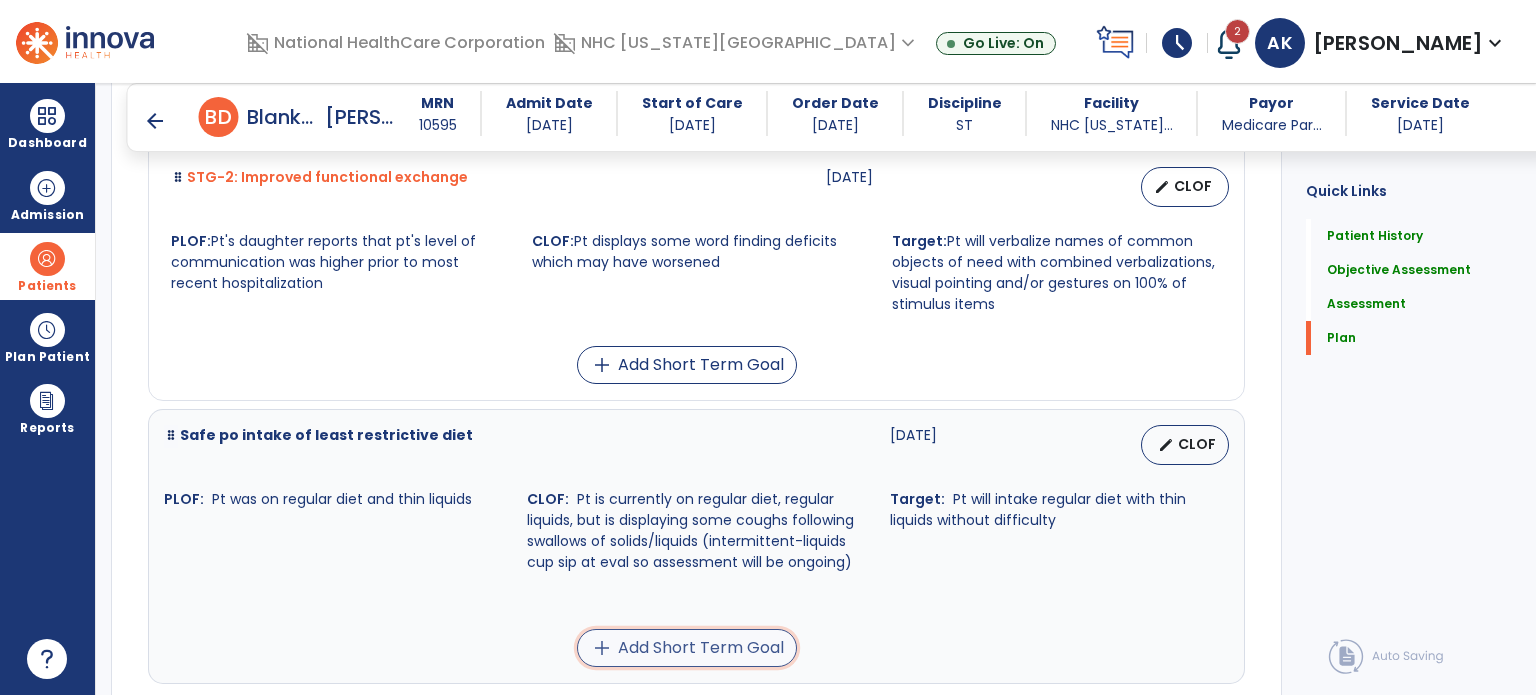 click on "add  Add Short Term Goal" at bounding box center (687, 648) 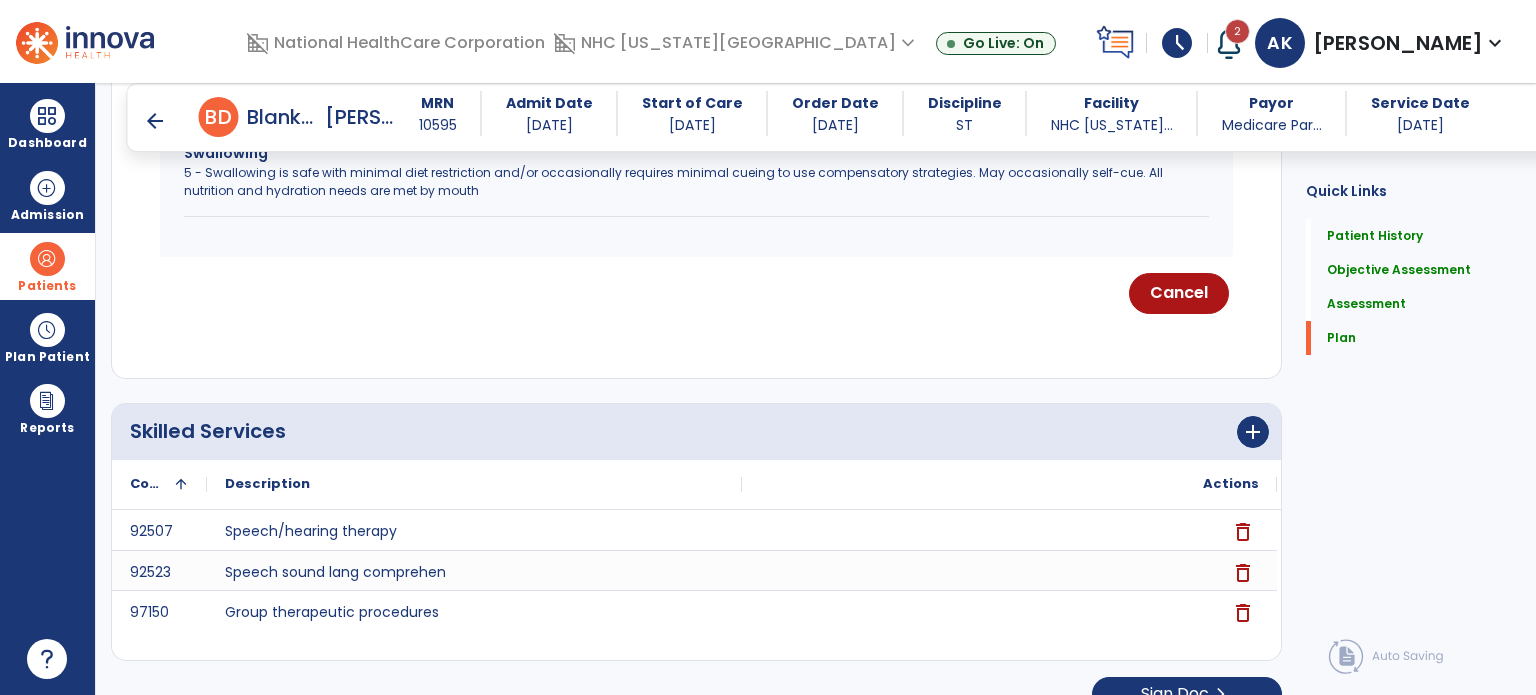 scroll, scrollTop: 6604, scrollLeft: 0, axis: vertical 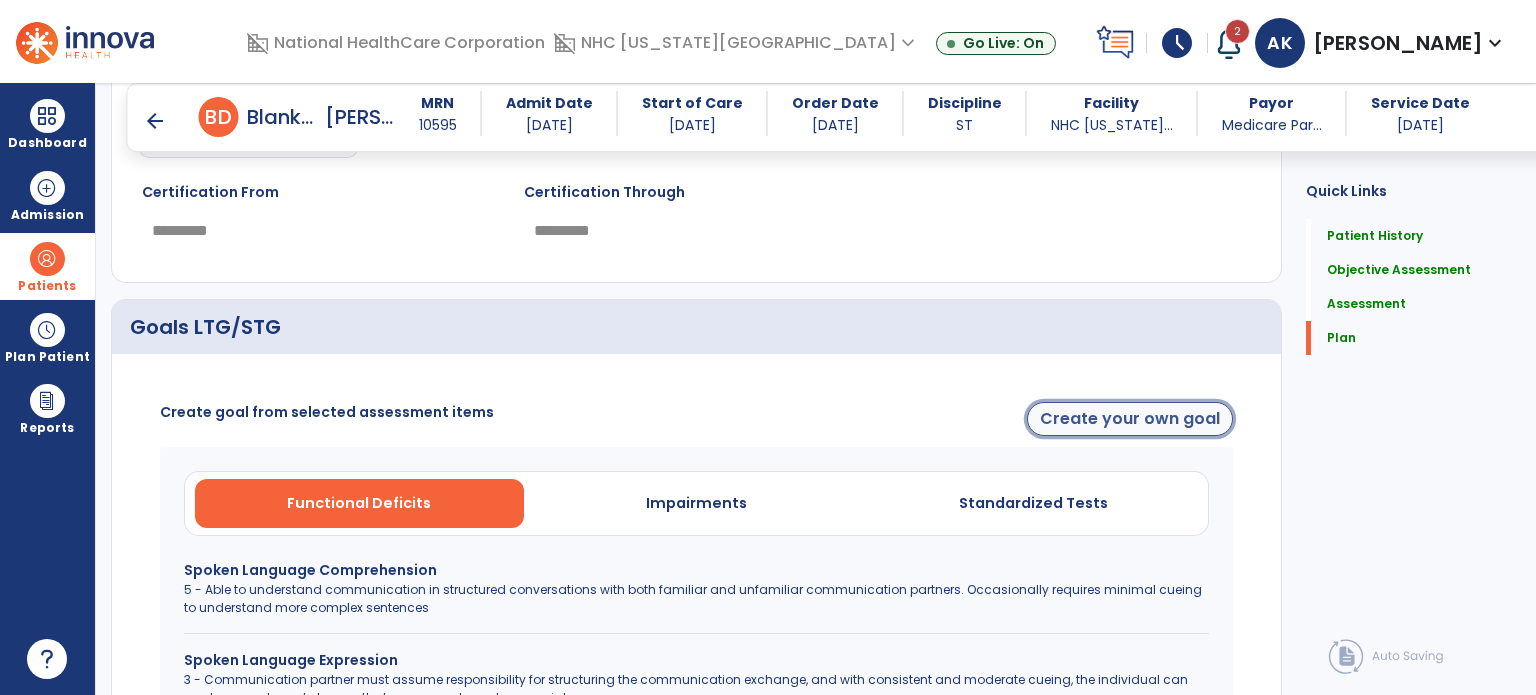click on "Create your own goal" 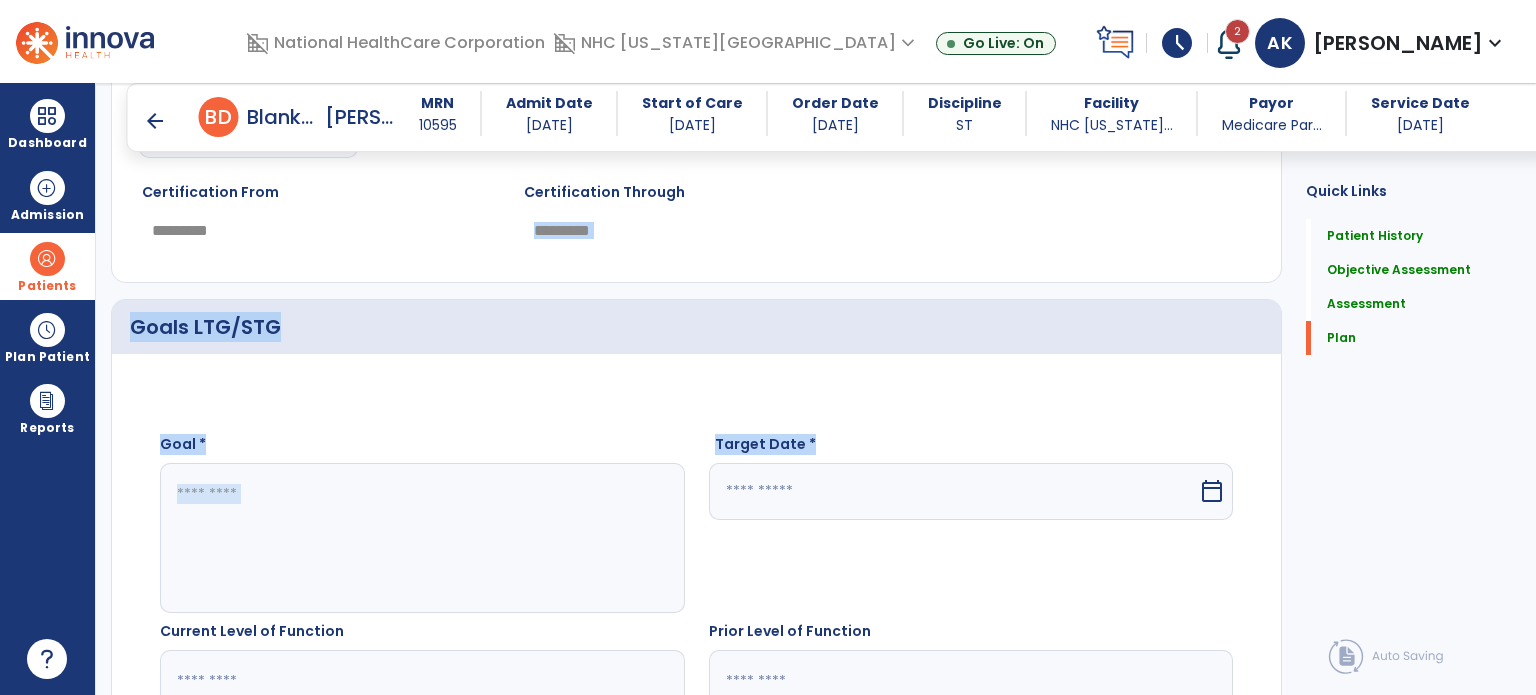 click on "Patient Demographics  Medical Diagnosis   Treatment Diagnosis   Precautions   Contraindications  Medical Diagnosis      menu   Add Medical Diagnosis   Delete Medical Diagnosis
Code
Description
Pdpm Clinical Category
to" 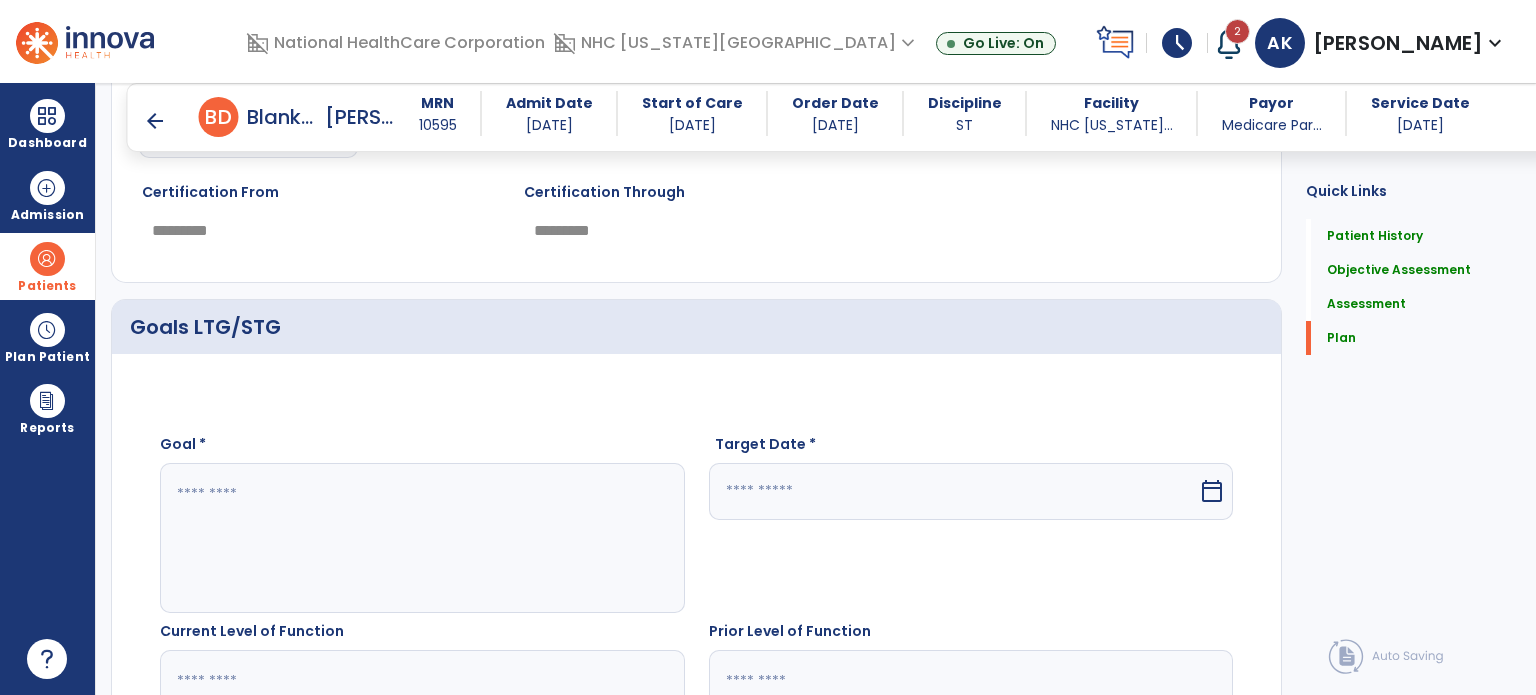click 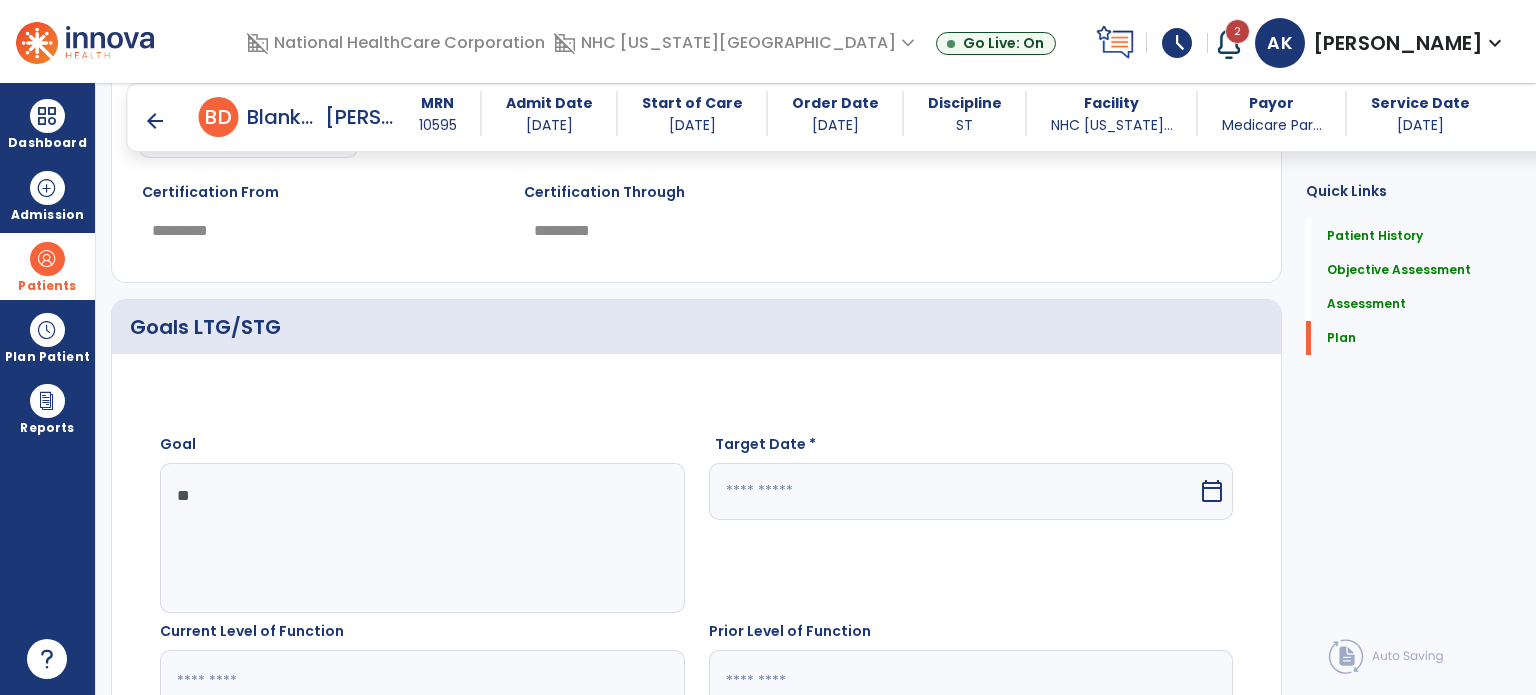 type on "*" 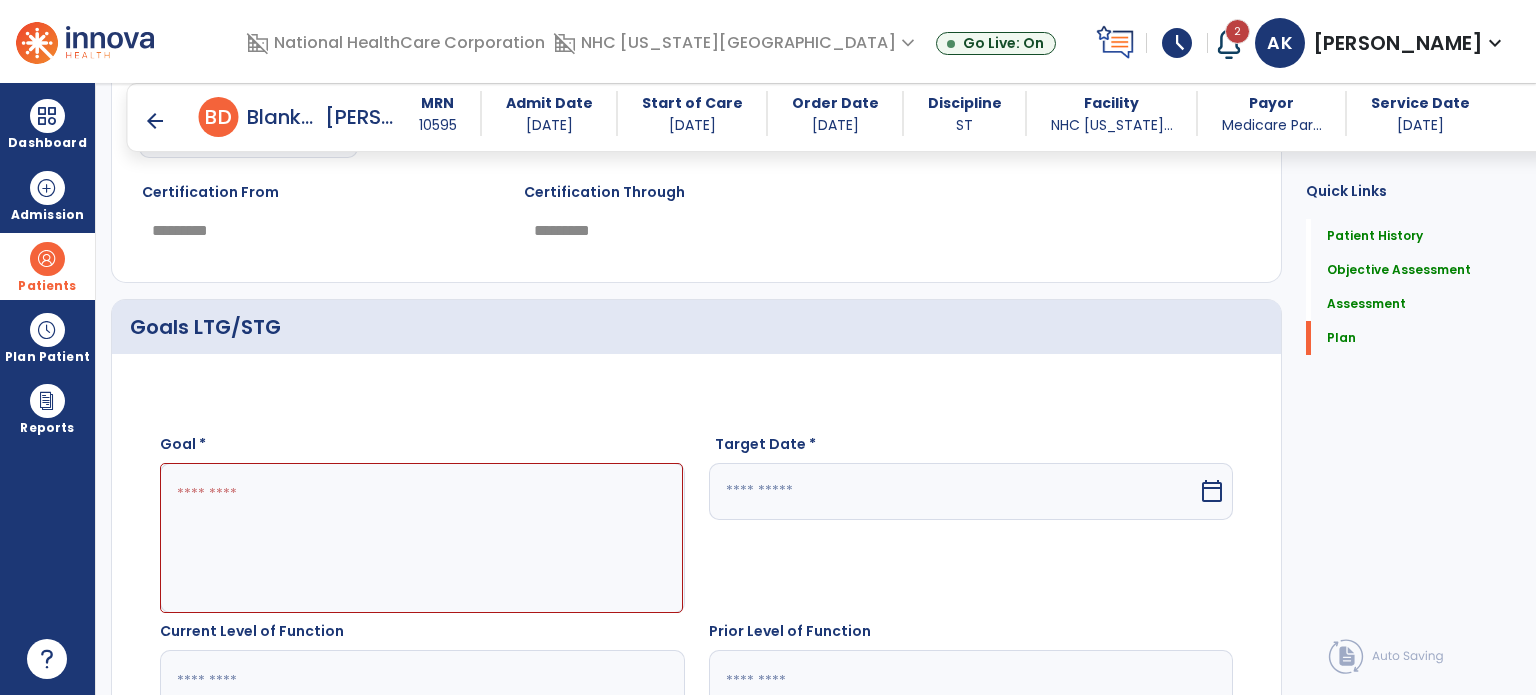 type on "*" 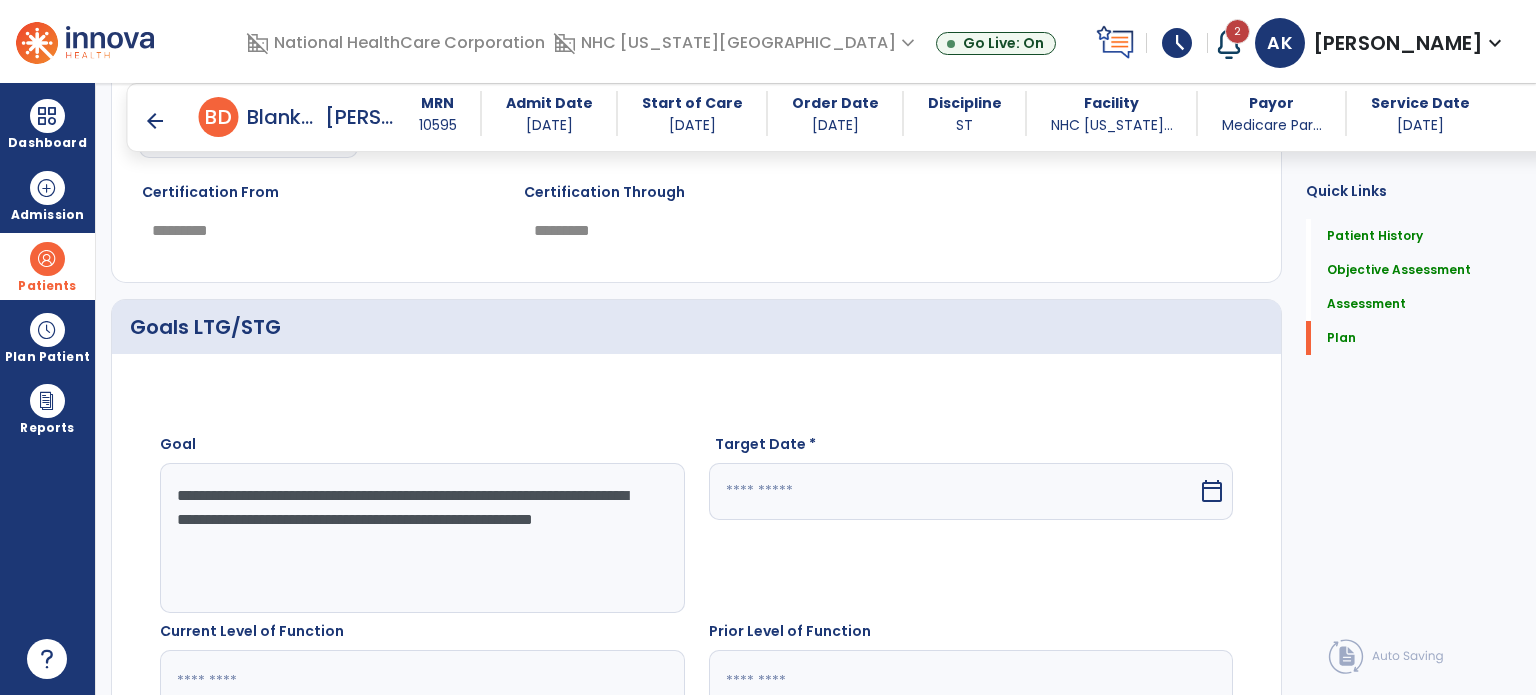 type on "**********" 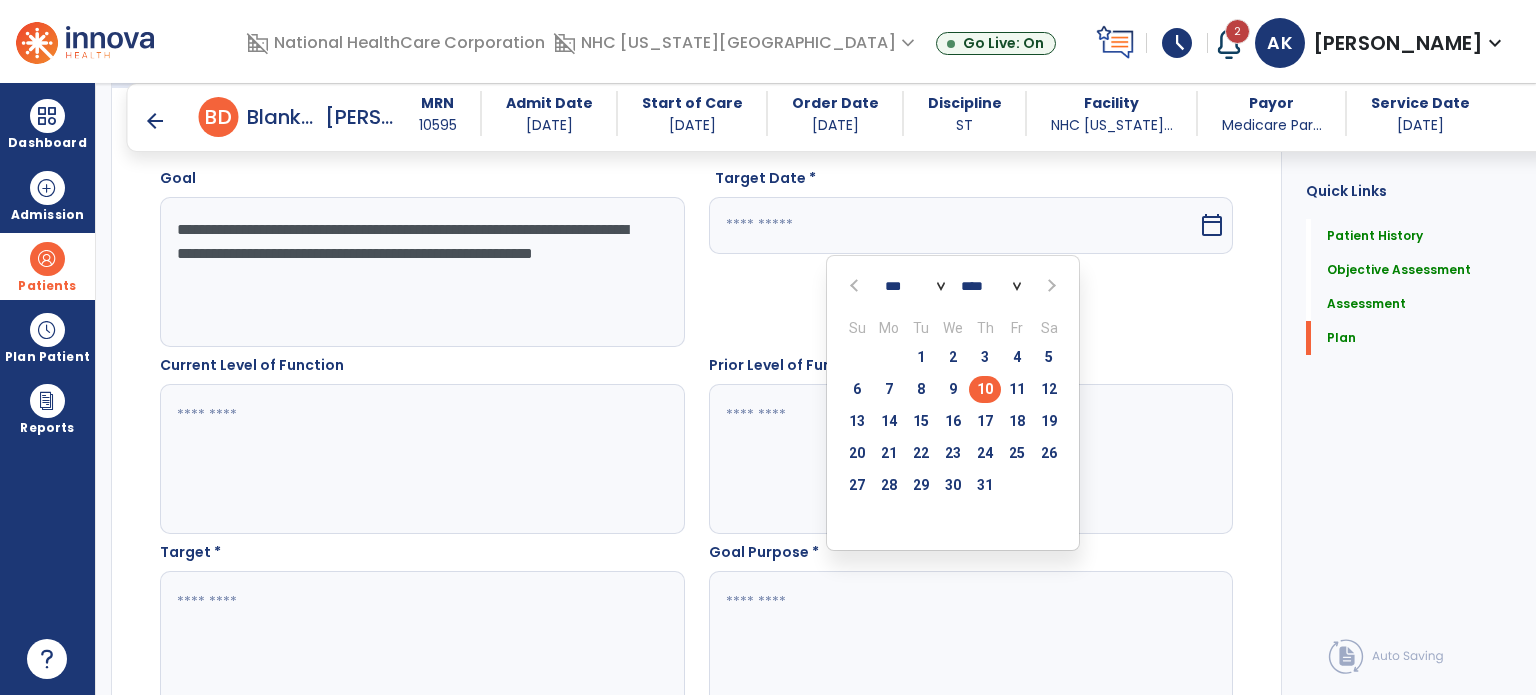 scroll, scrollTop: 6247, scrollLeft: 0, axis: vertical 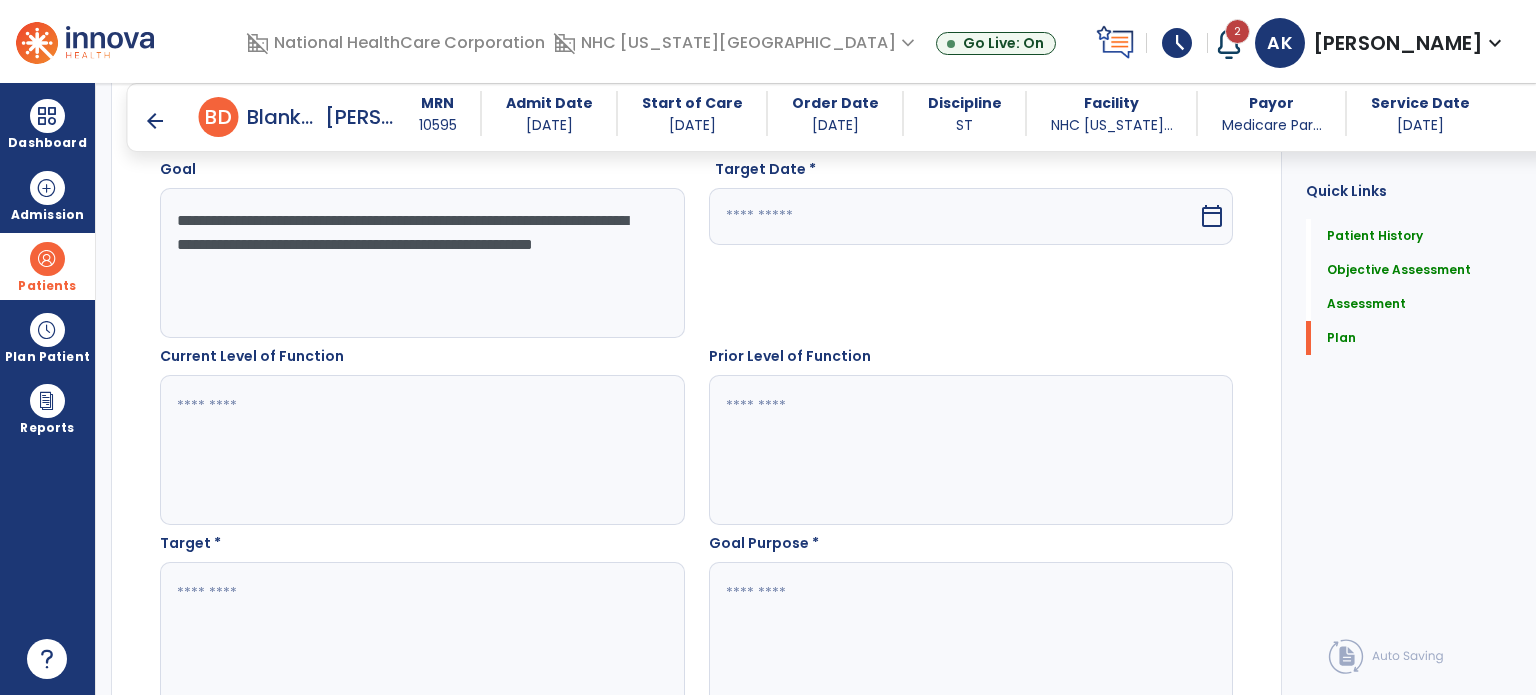 click on "**********" 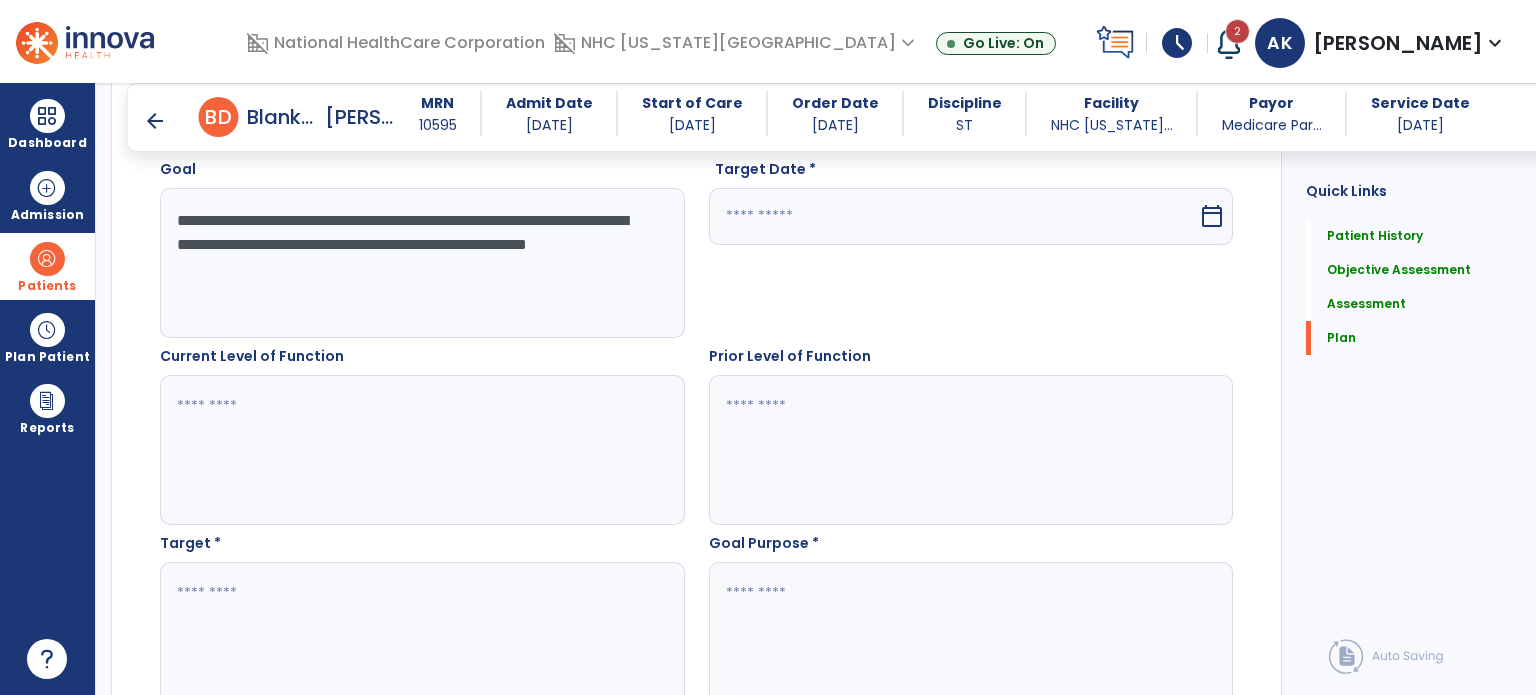 type on "**********" 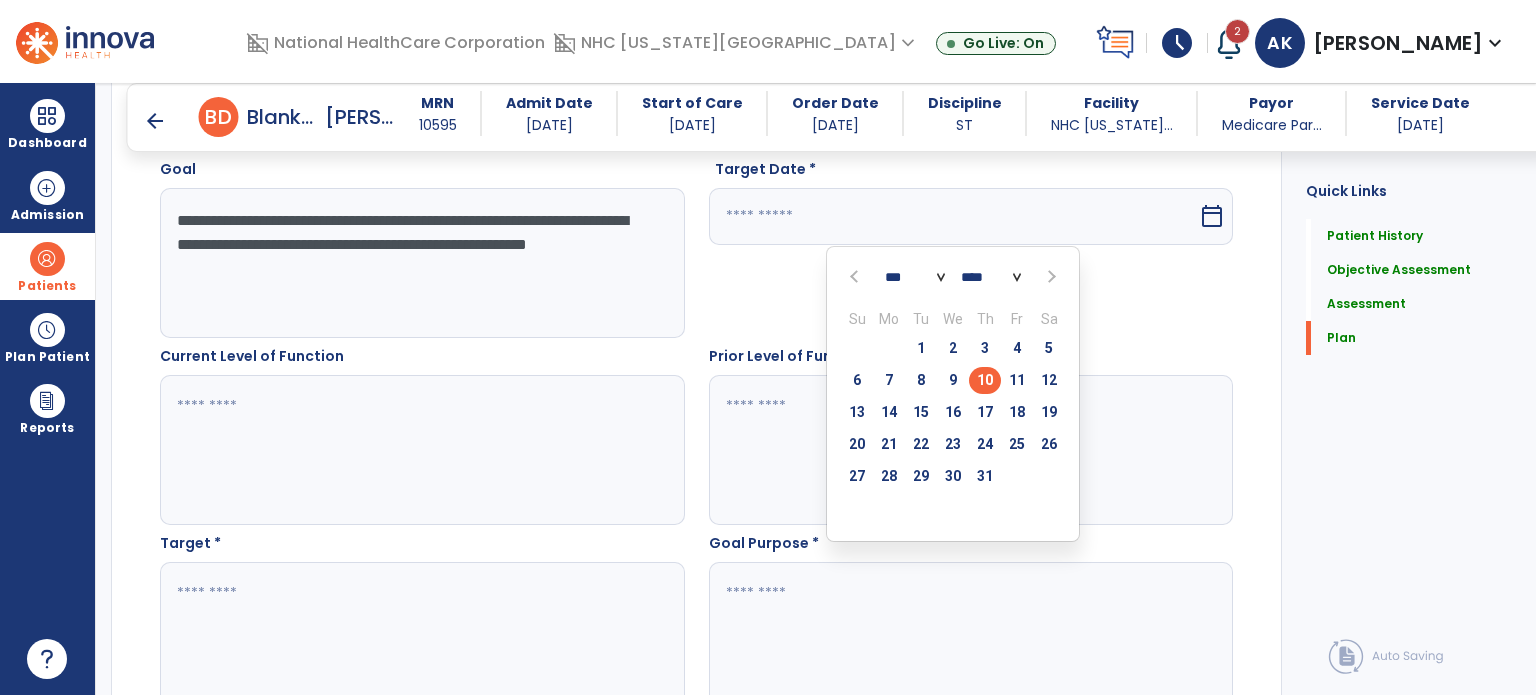 click at bounding box center (1050, 277) 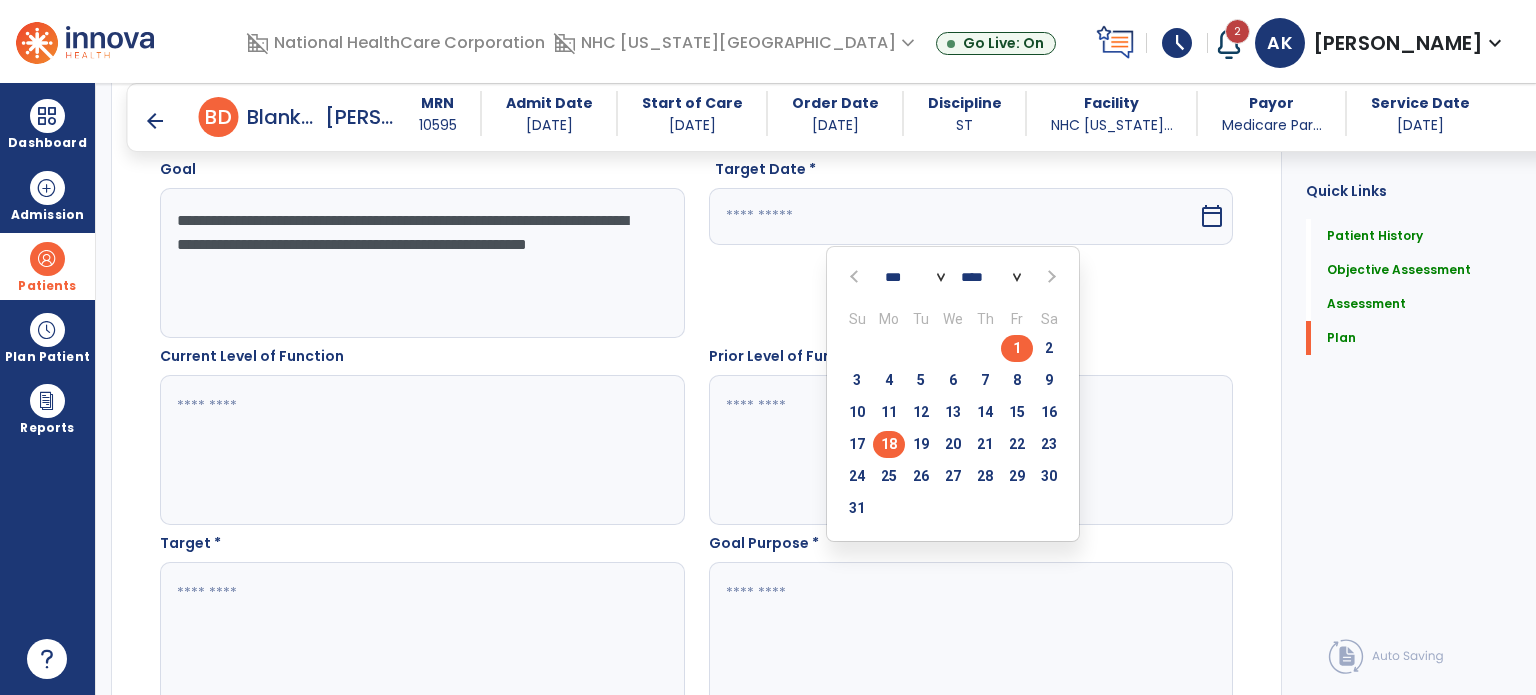 click on "18" at bounding box center (889, 444) 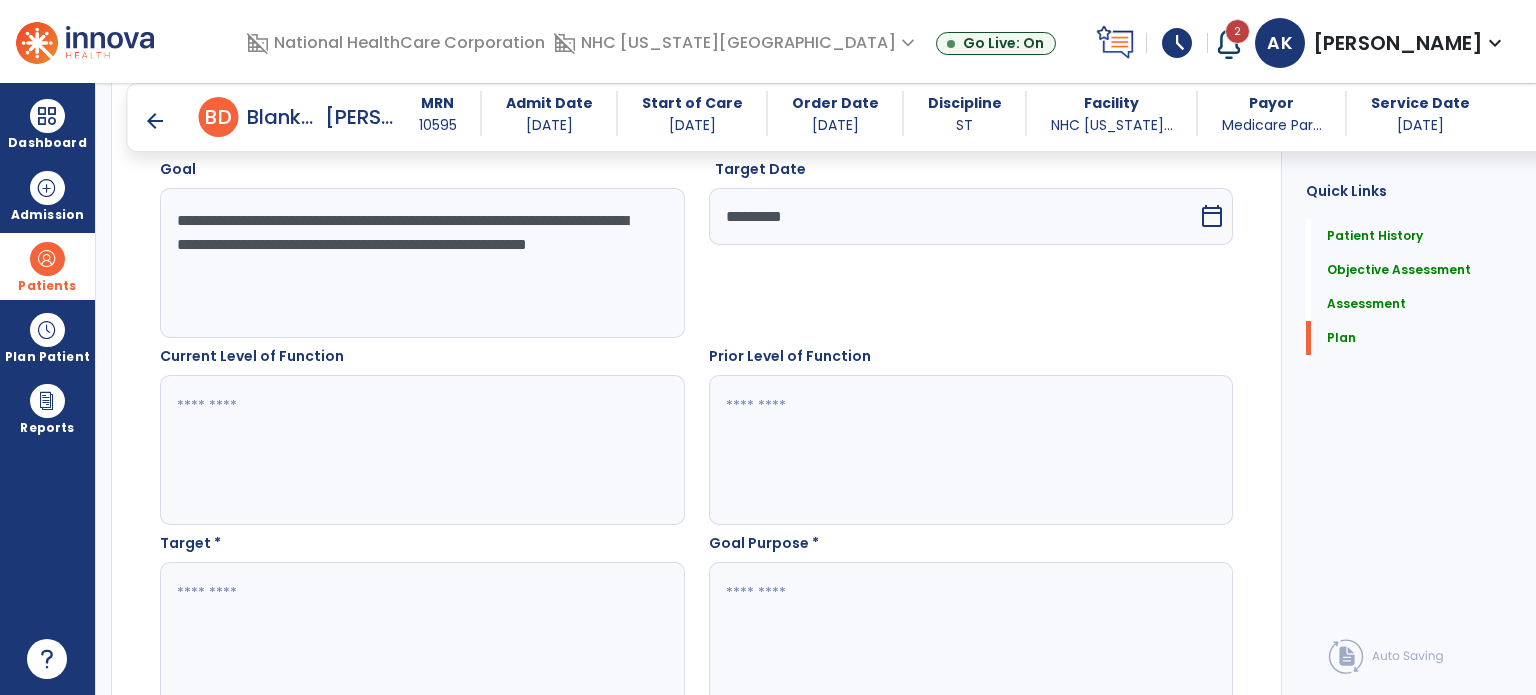 click on "**********" 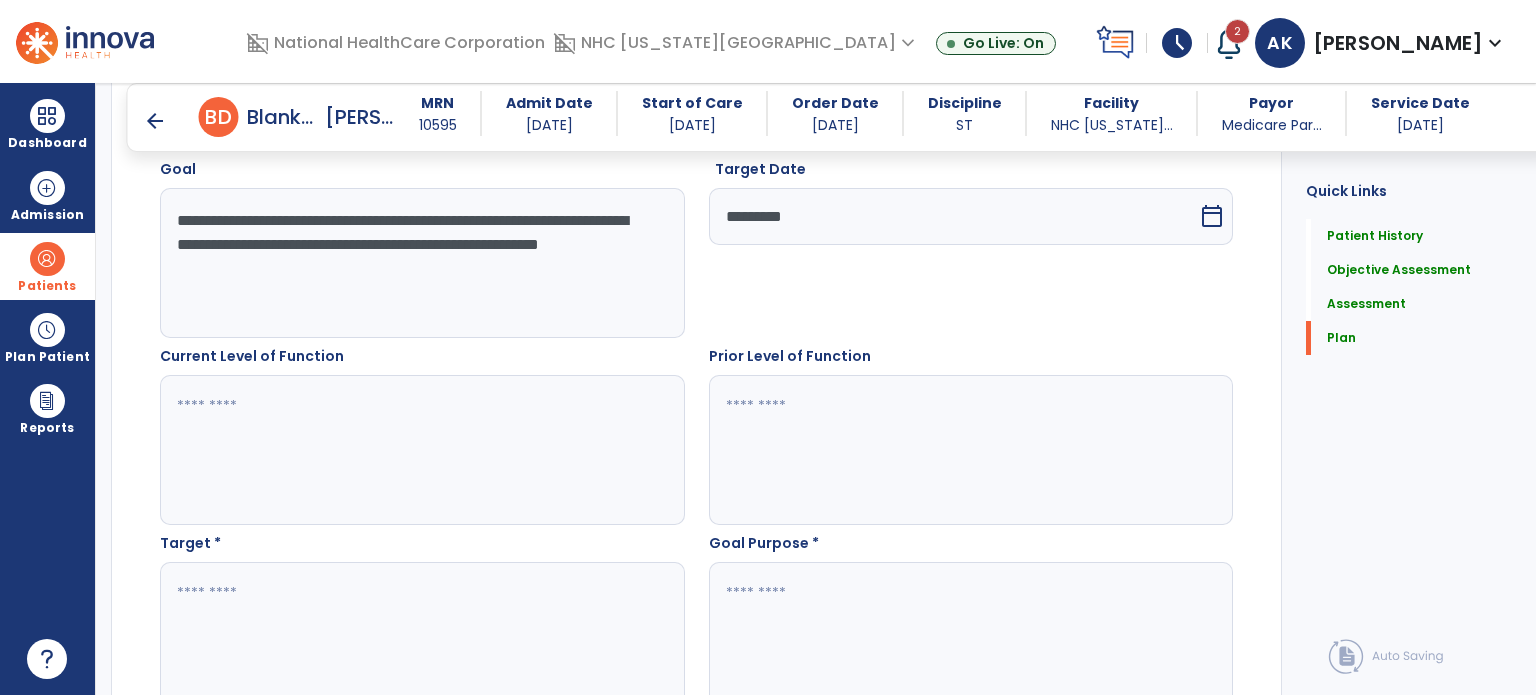 type on "**********" 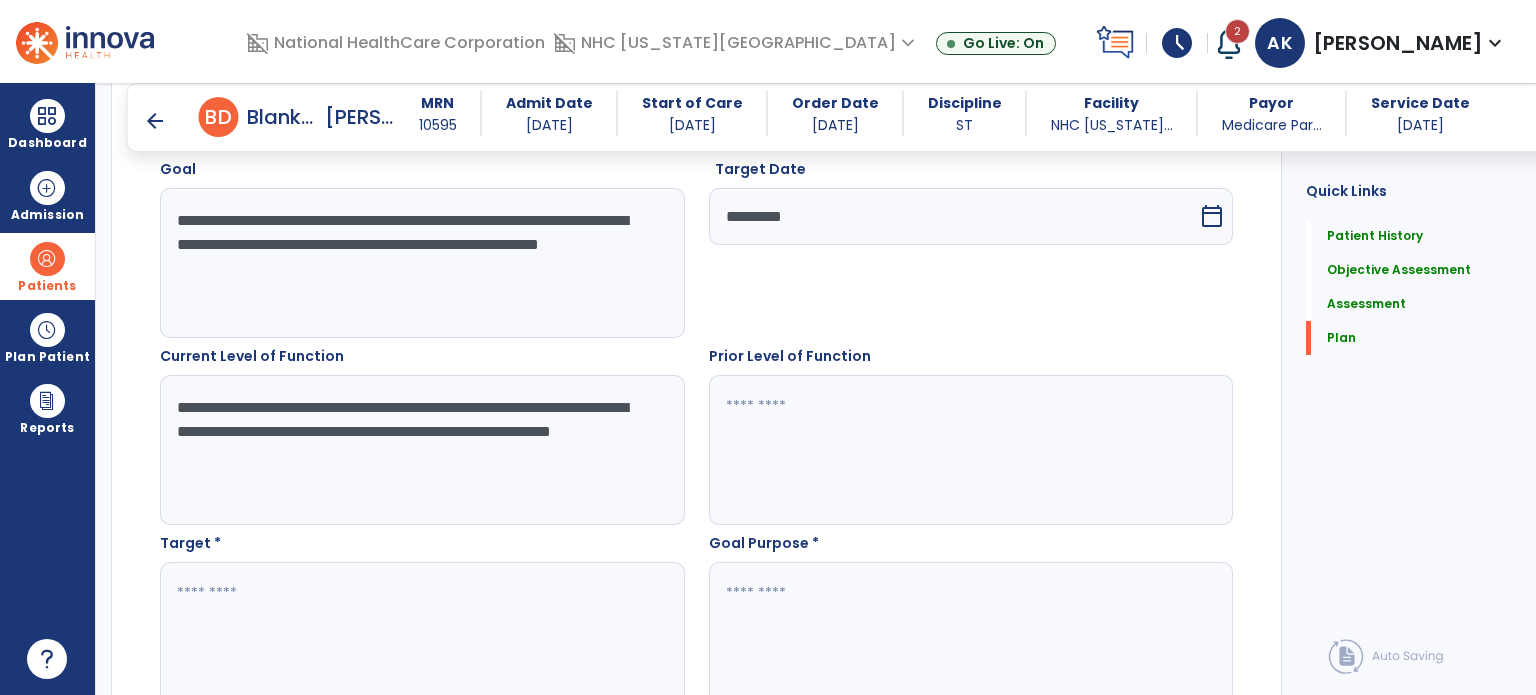 type on "**********" 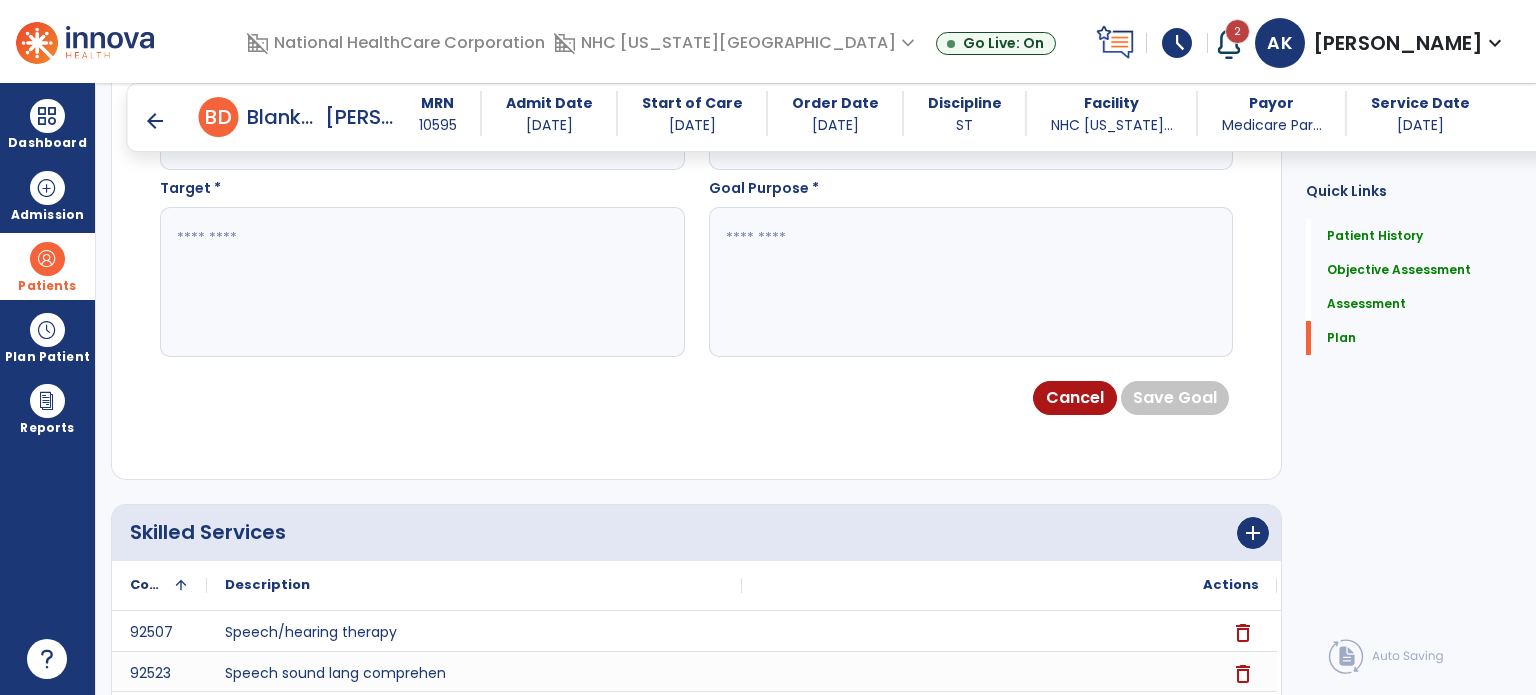 scroll, scrollTop: 6660, scrollLeft: 0, axis: vertical 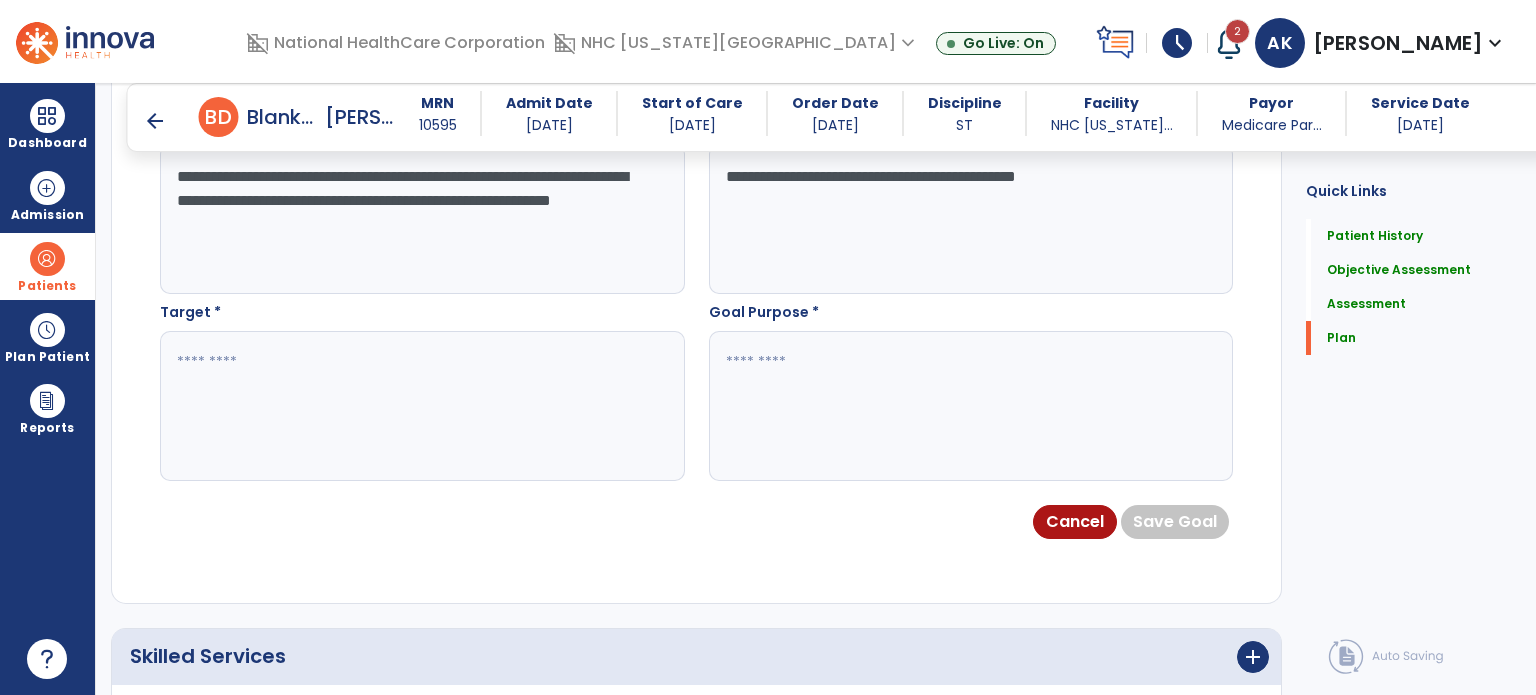 type on "**********" 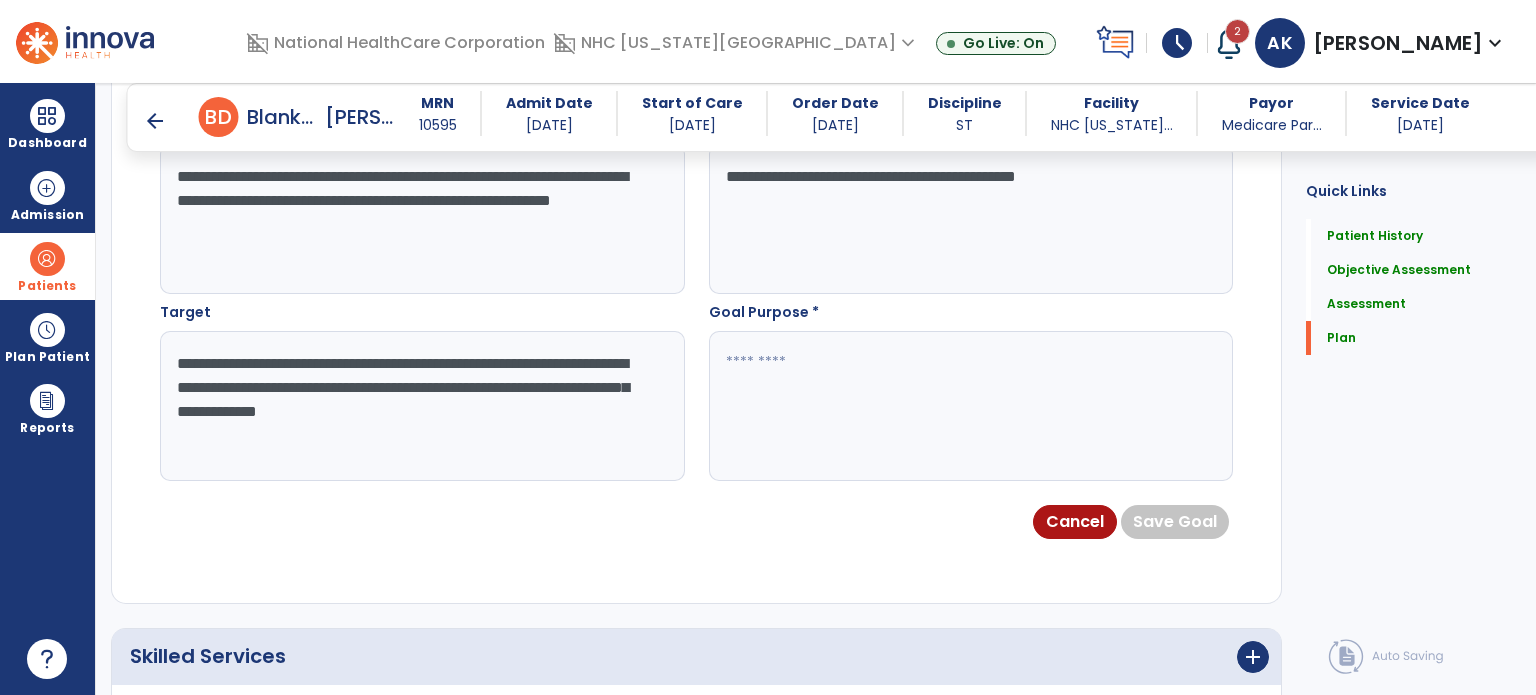 type on "**********" 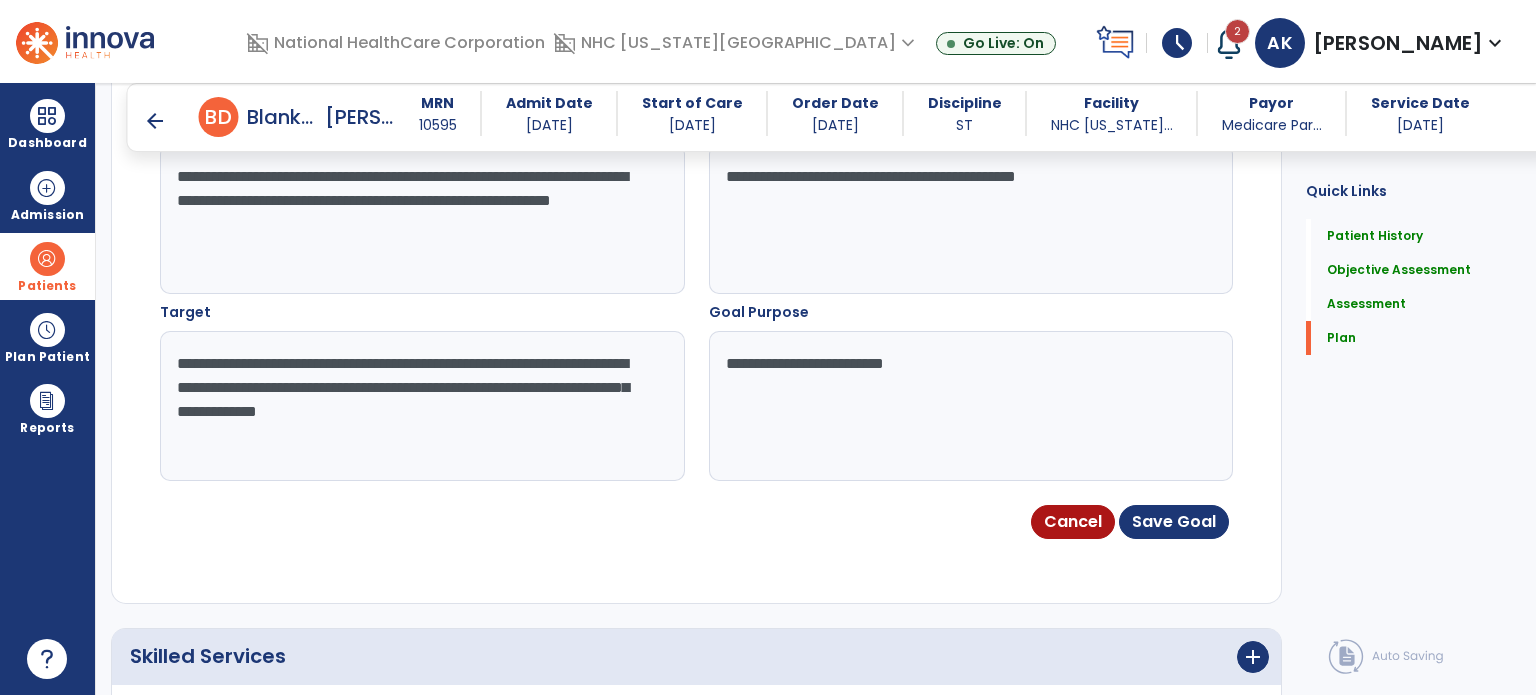 type on "**********" 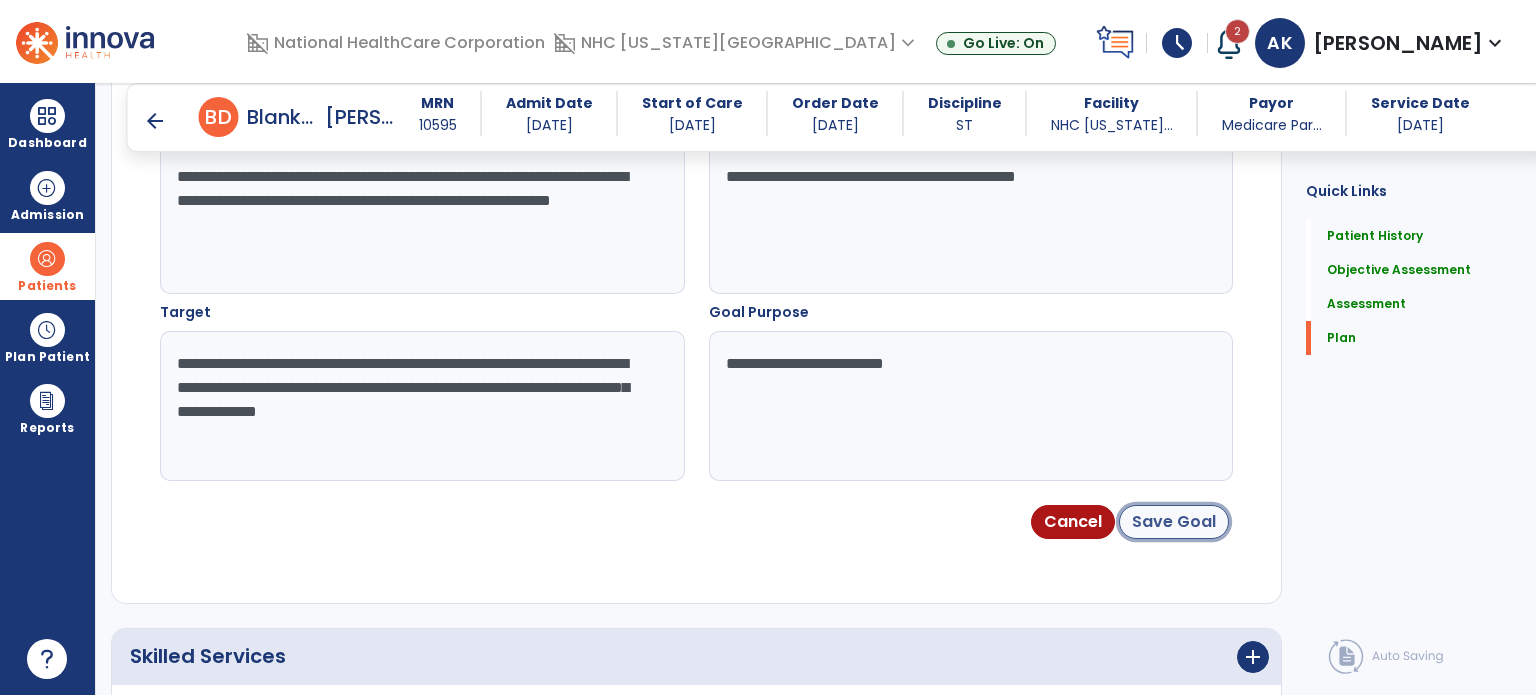 click on "Save Goal" 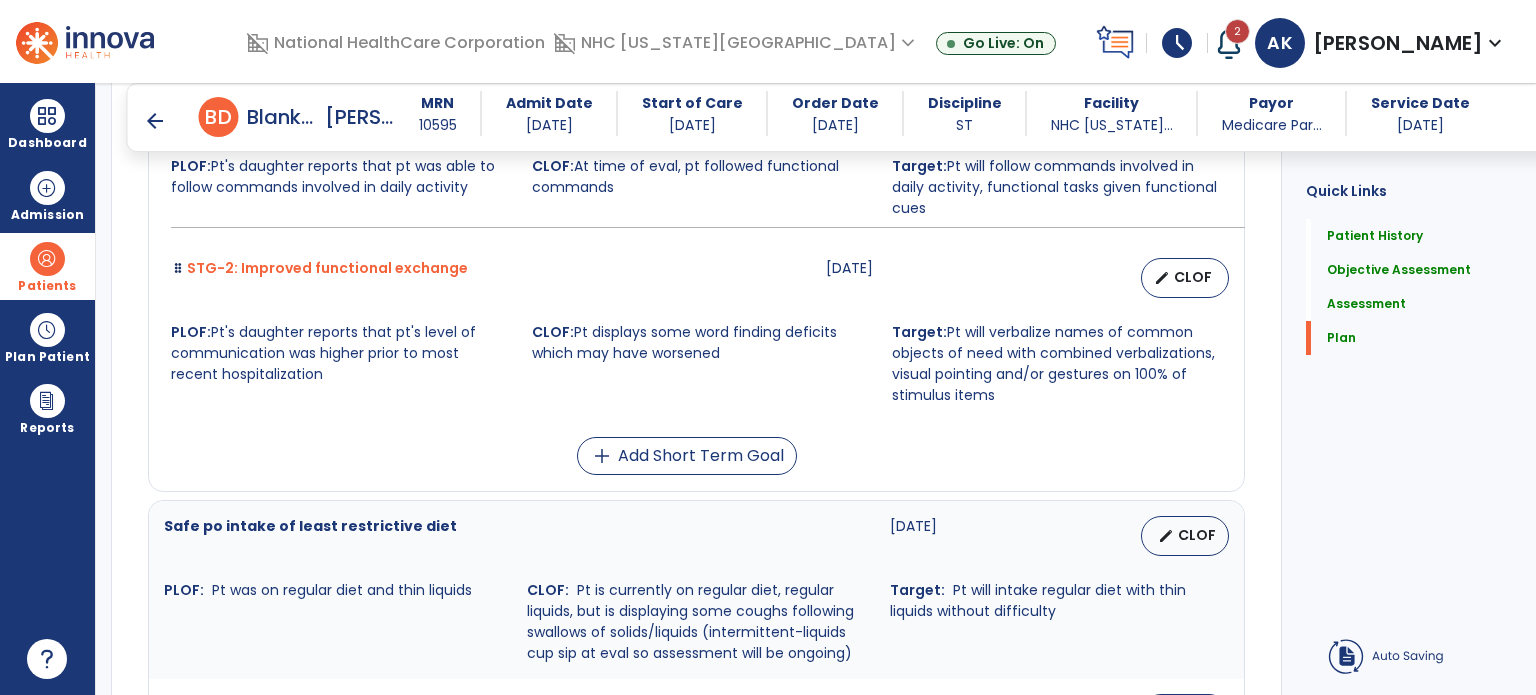 scroll, scrollTop: 5775, scrollLeft: 0, axis: vertical 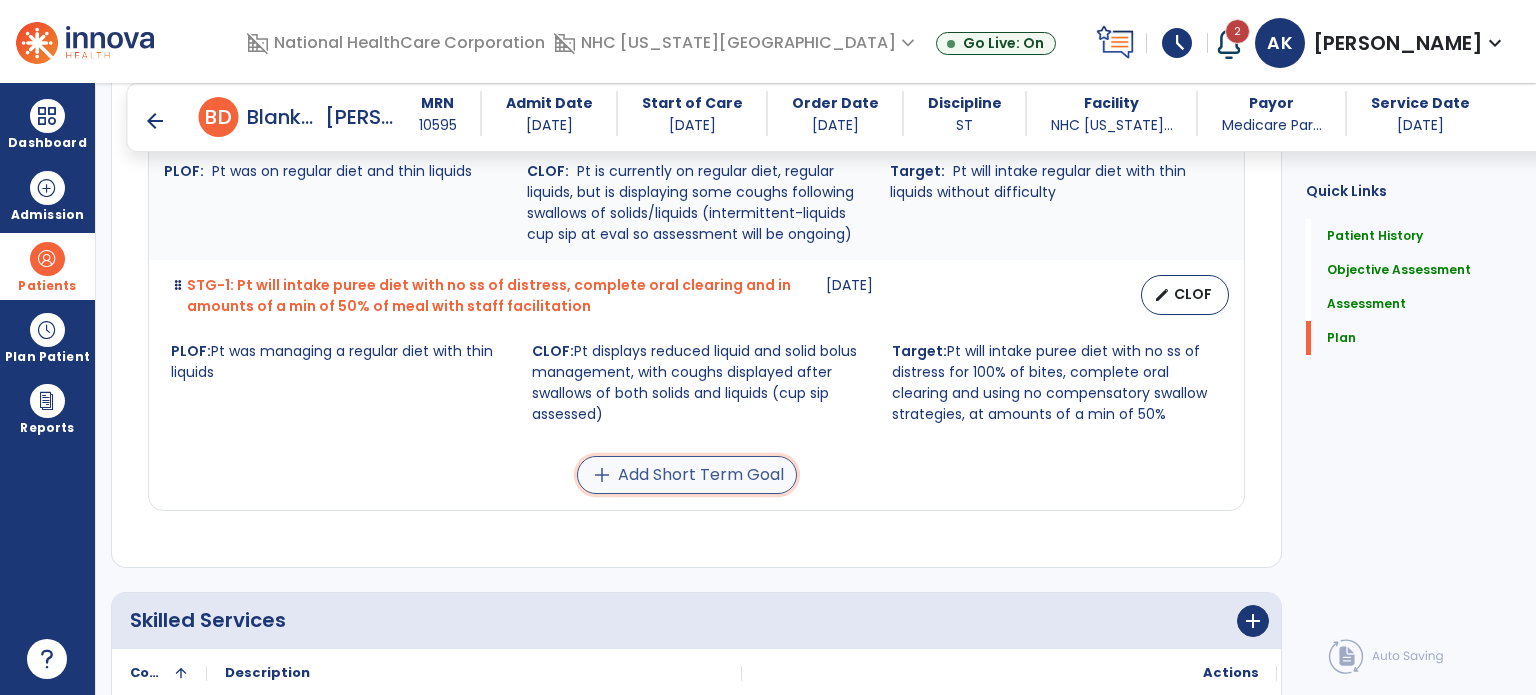click on "add  Add Short Term Goal" at bounding box center (687, 475) 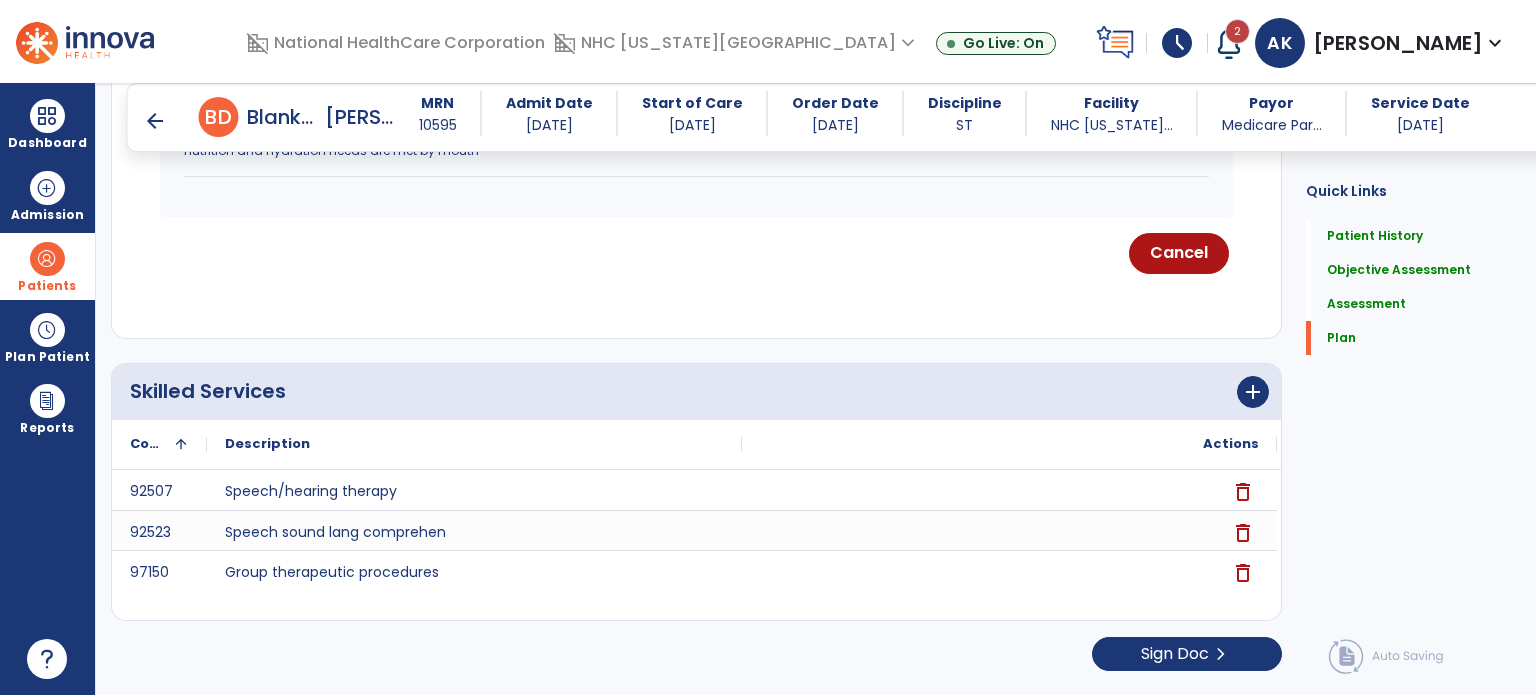 scroll, scrollTop: 6604, scrollLeft: 0, axis: vertical 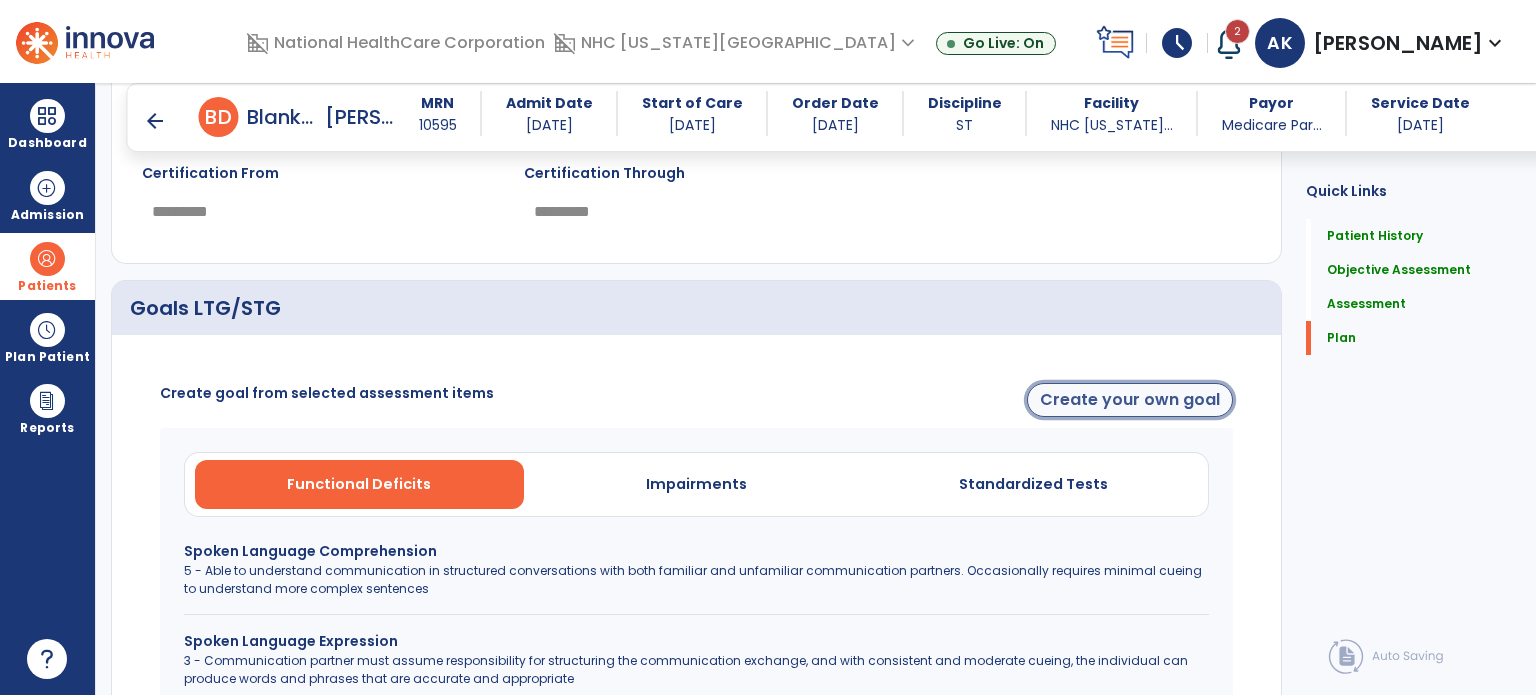 click on "Create your own goal" 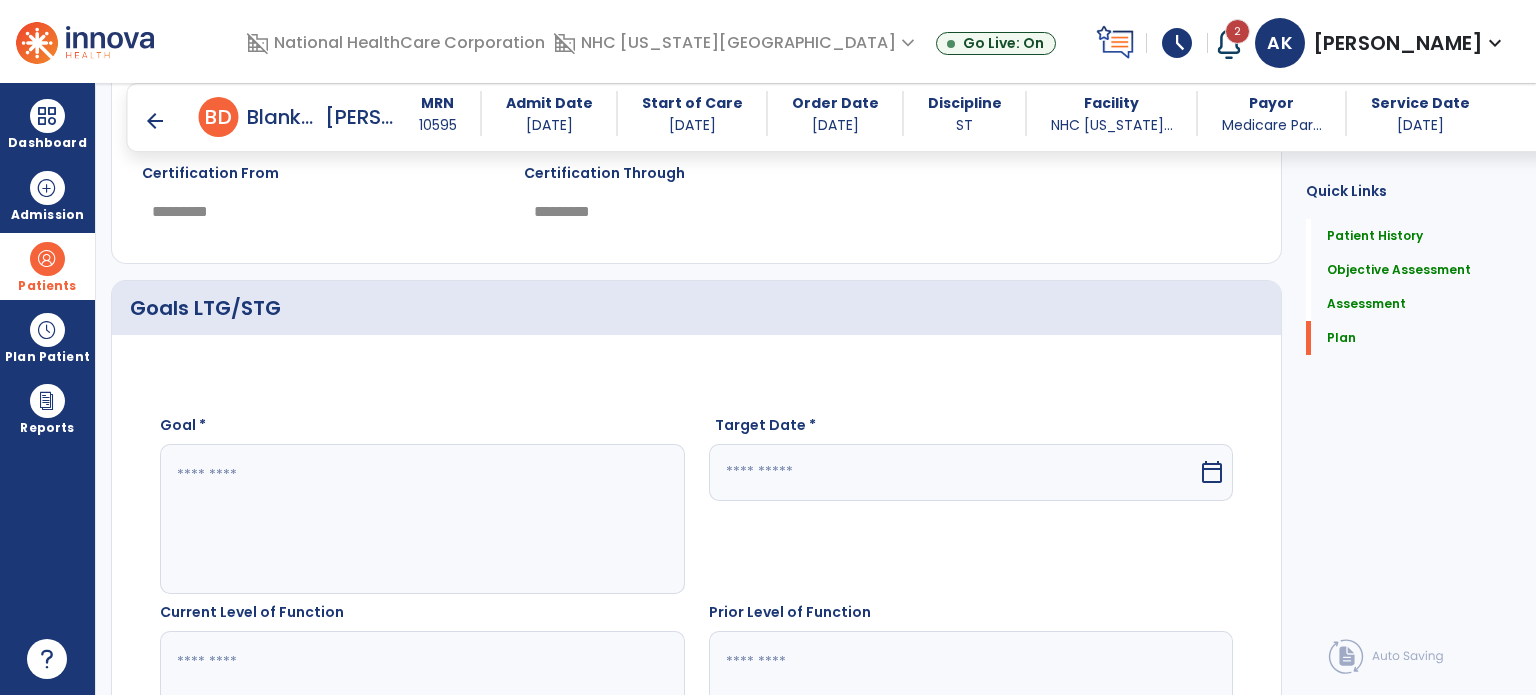 click 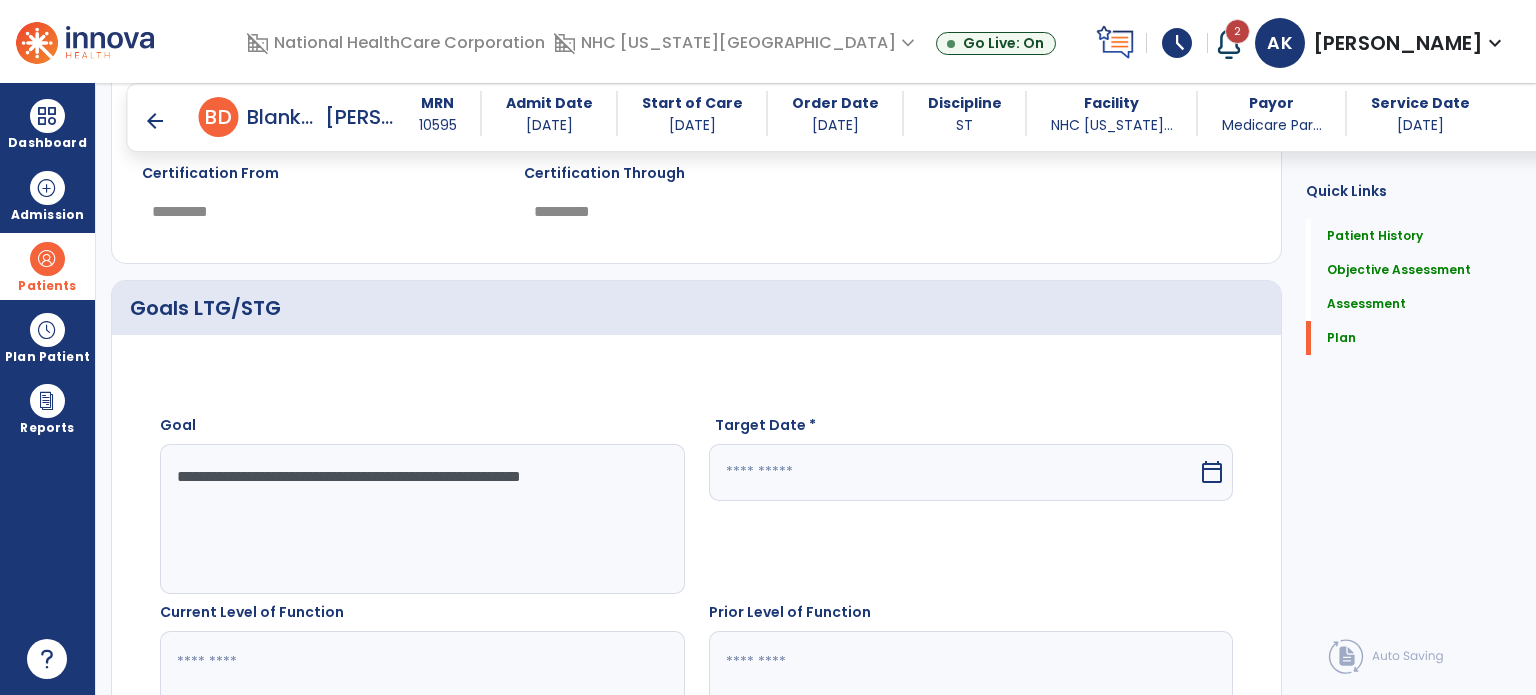 type on "**********" 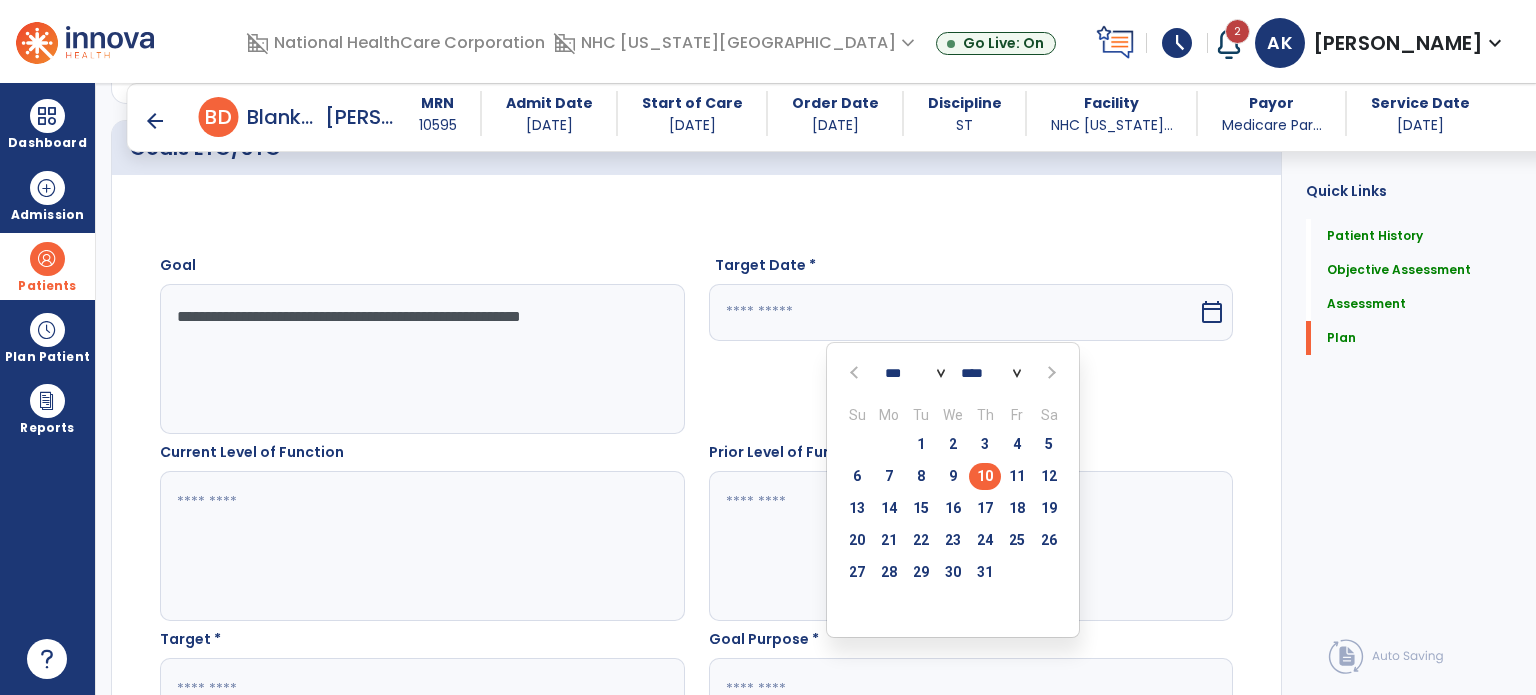 scroll, scrollTop: 6180, scrollLeft: 0, axis: vertical 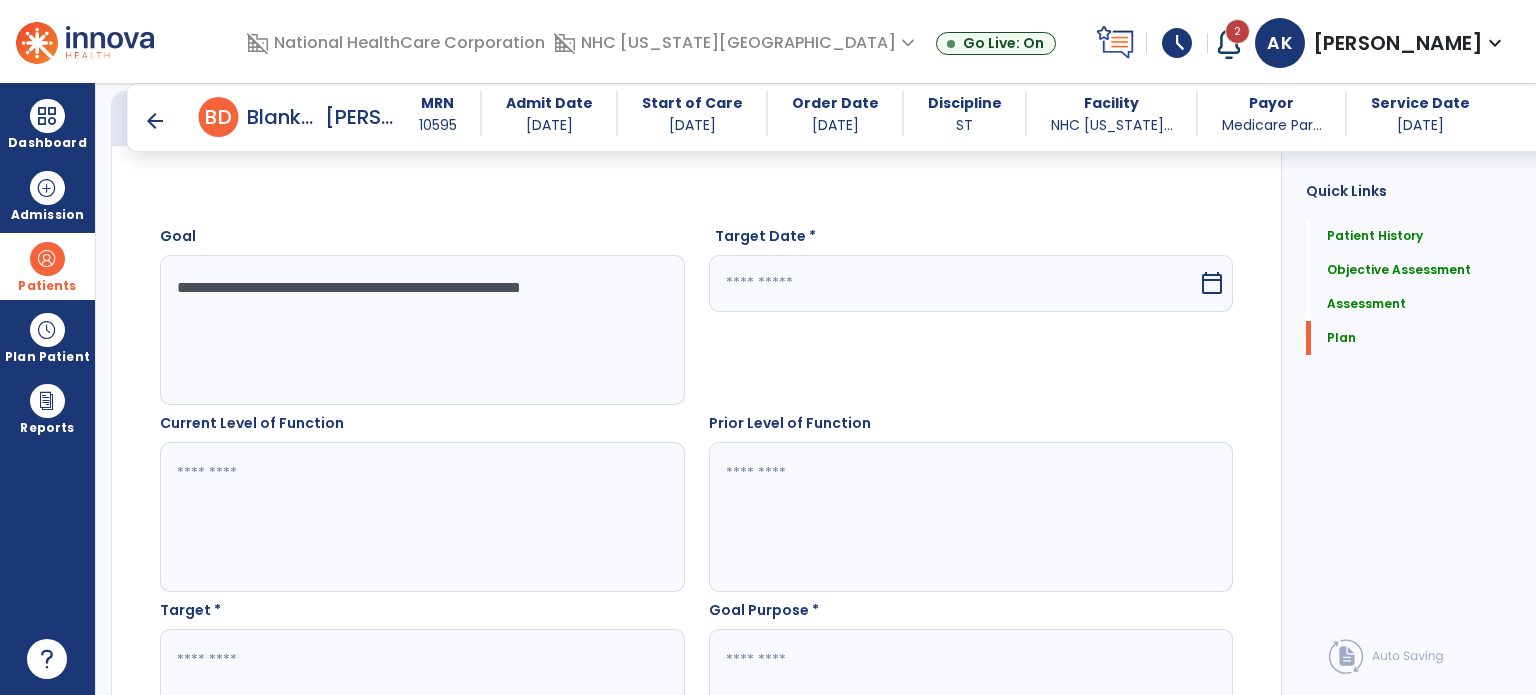 click on "calendar_today" at bounding box center [1212, 283] 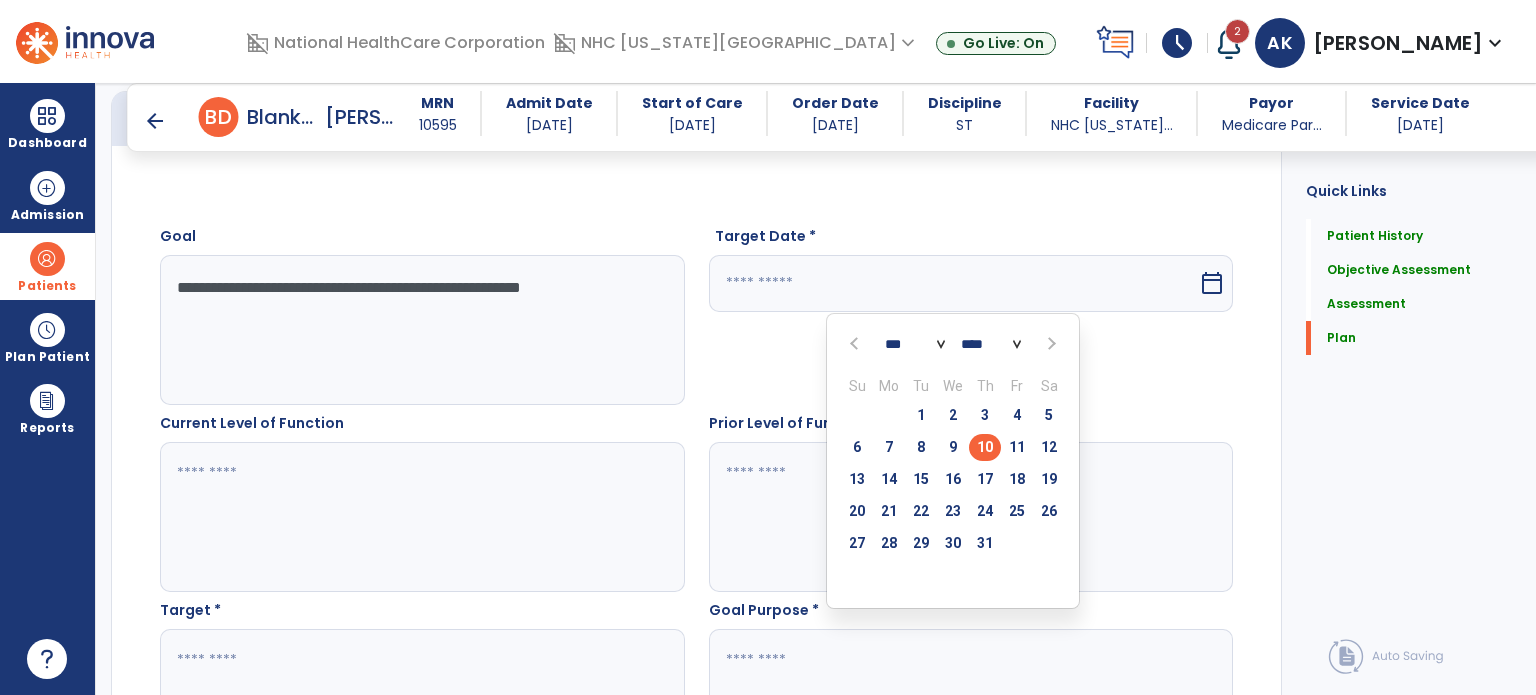 click at bounding box center (1049, 343) 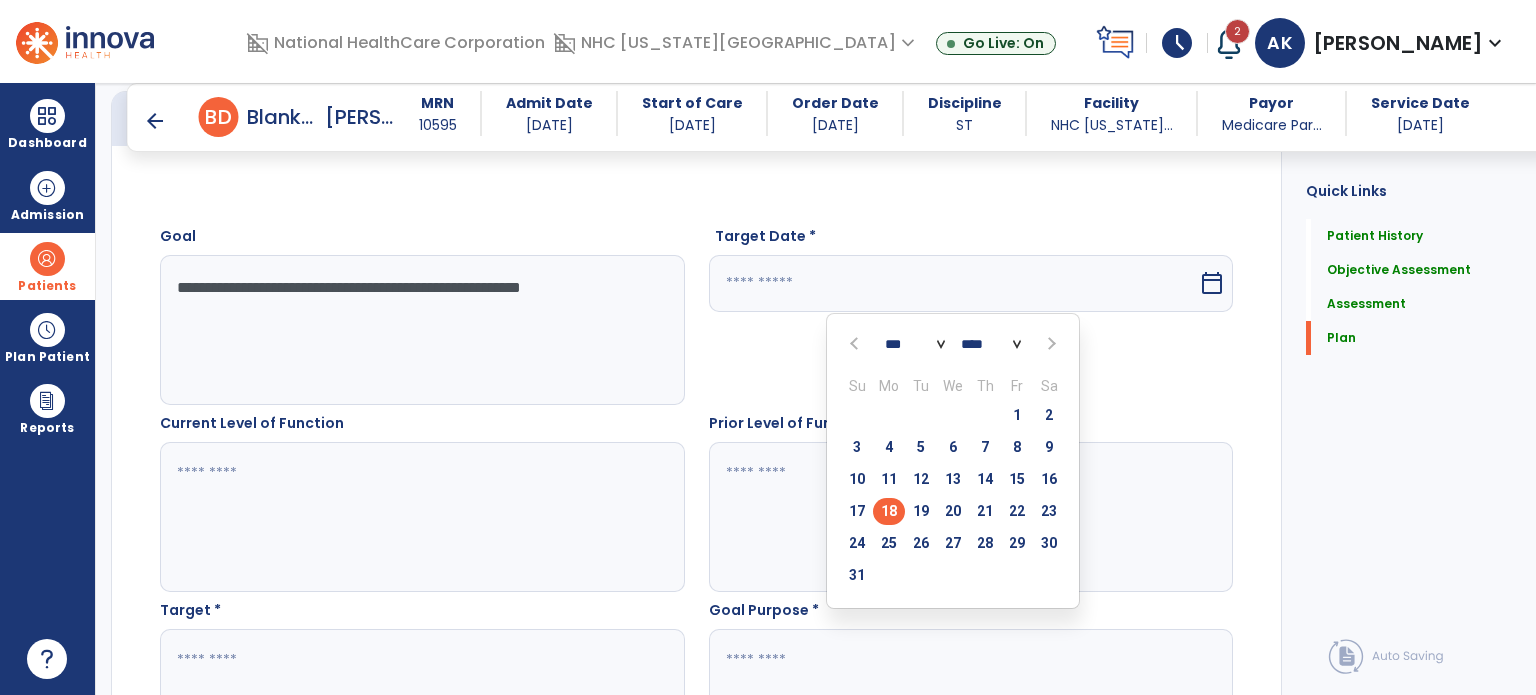 click on "18" at bounding box center (889, 511) 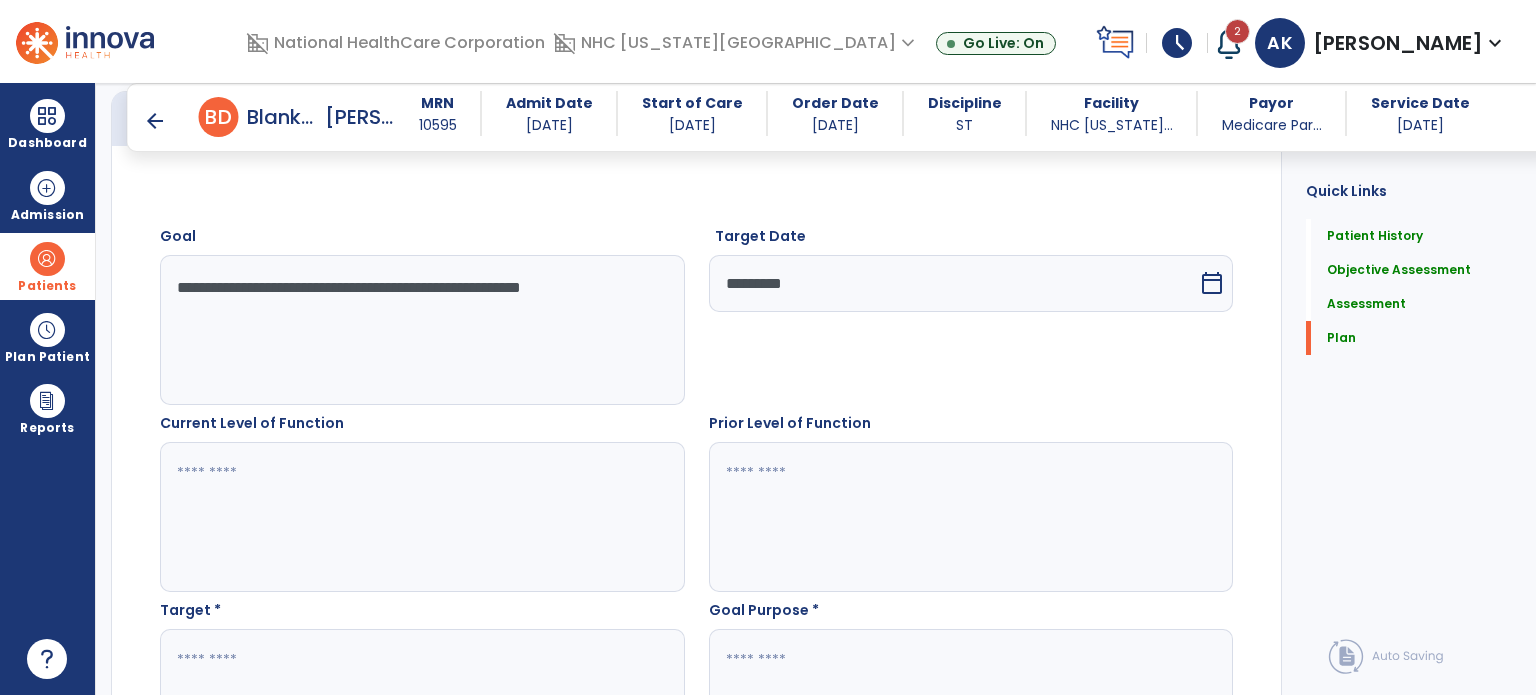 click 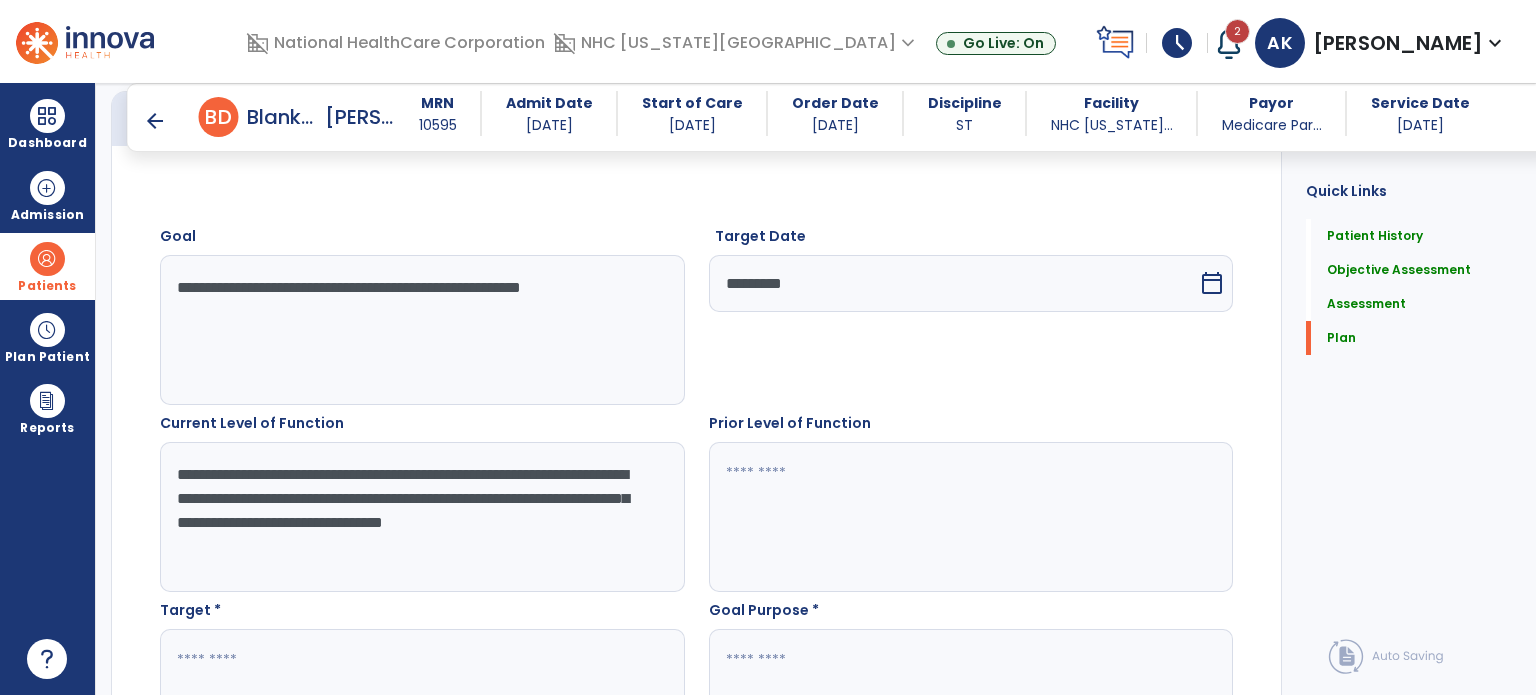 type on "**********" 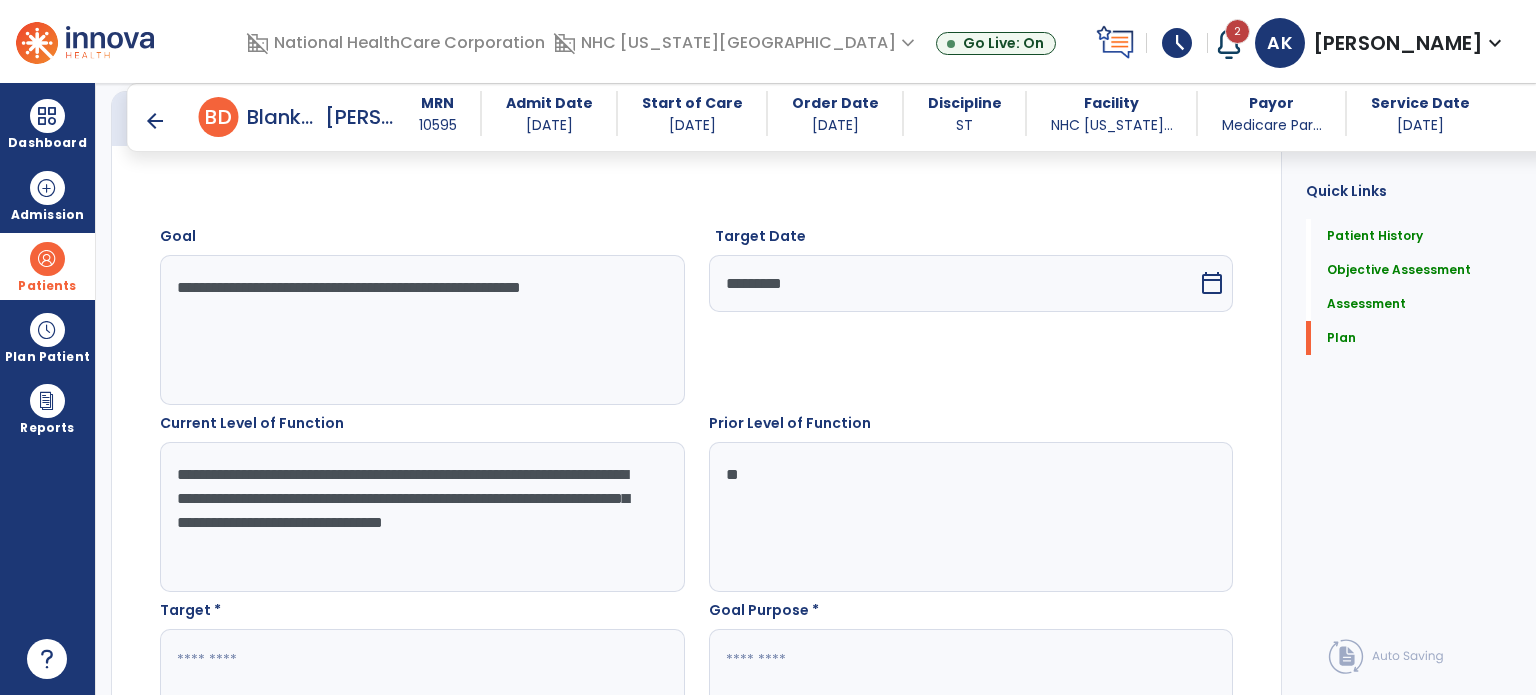 type on "*" 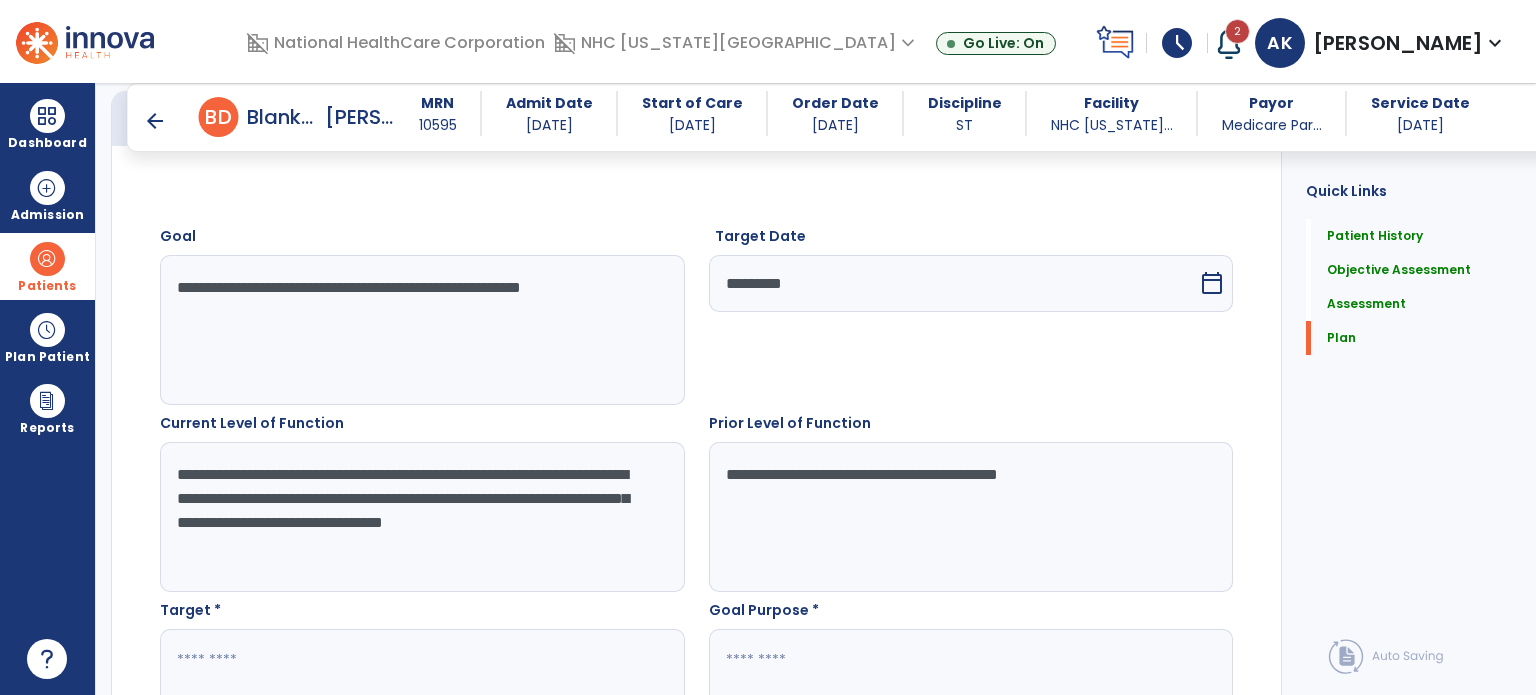 scroll, scrollTop: 6715, scrollLeft: 0, axis: vertical 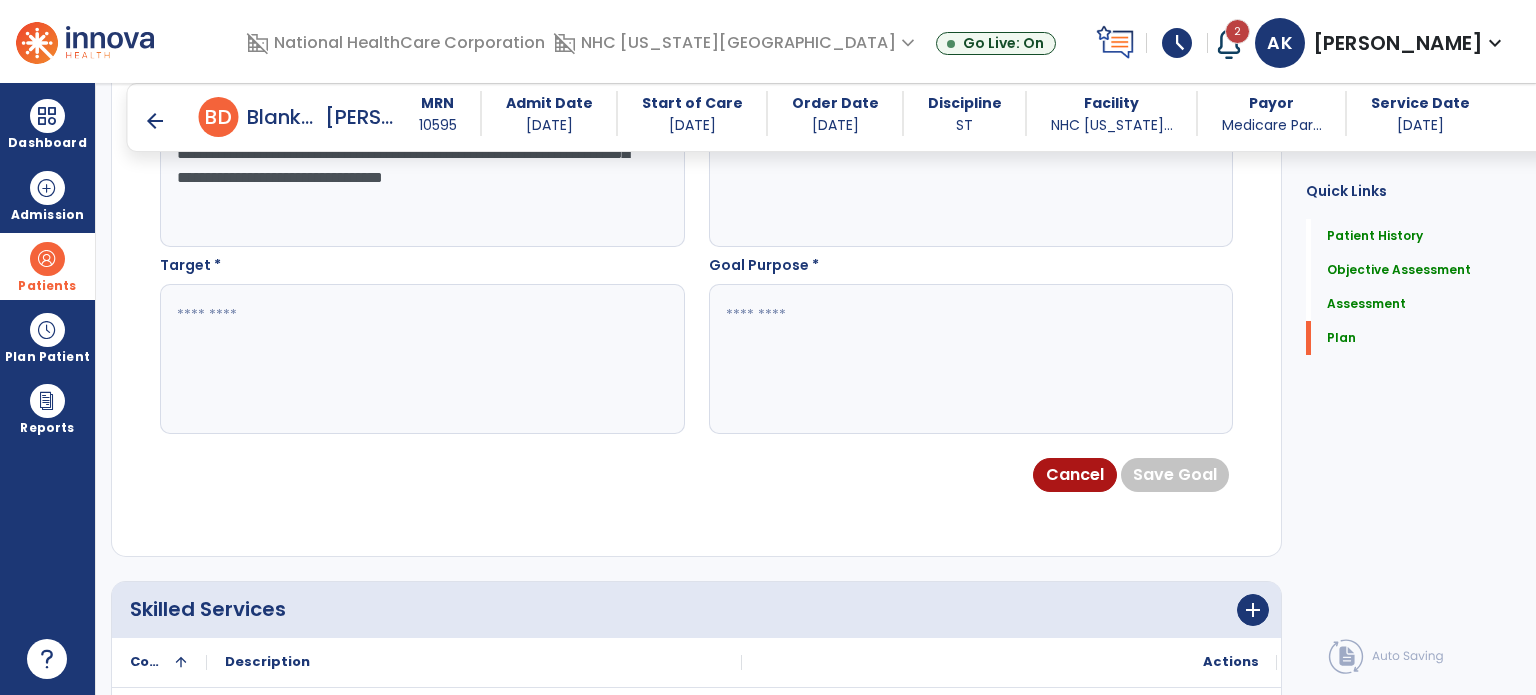 type on "**********" 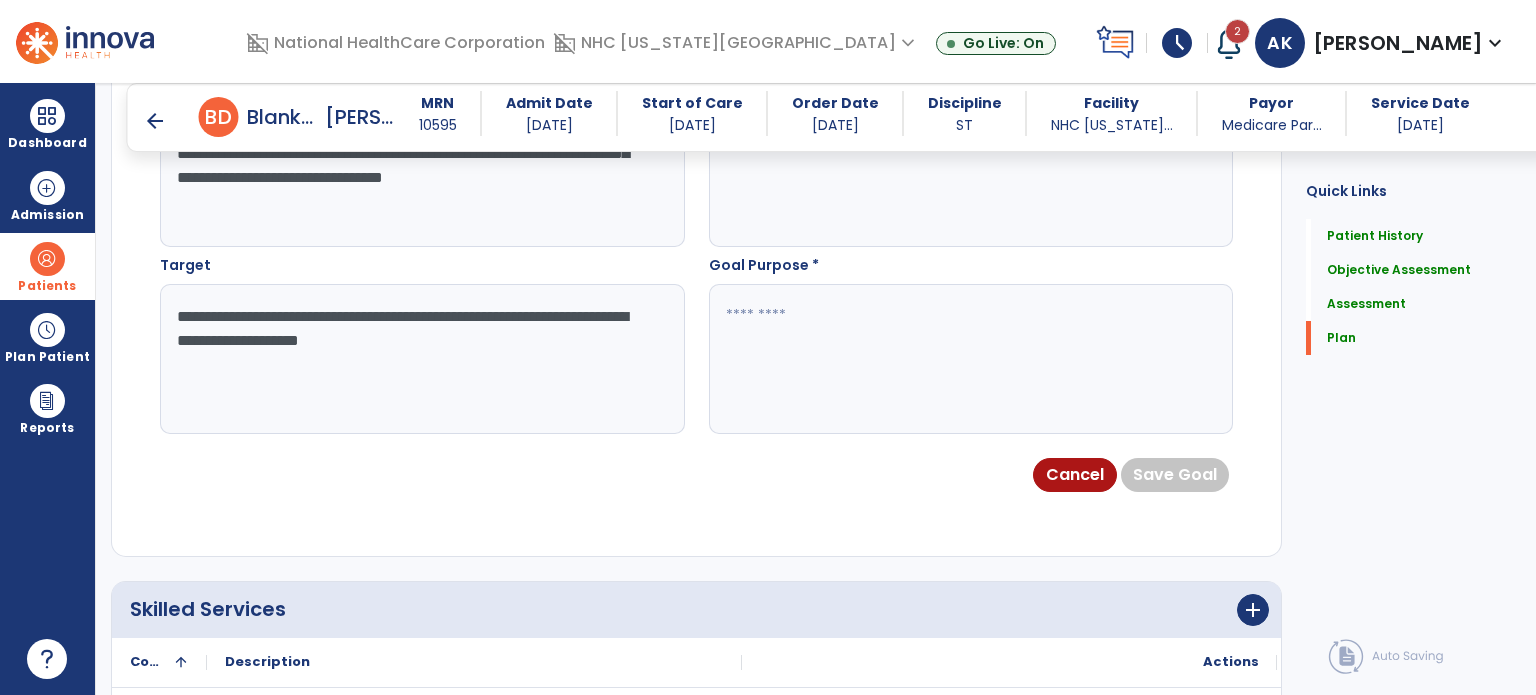 type on "**********" 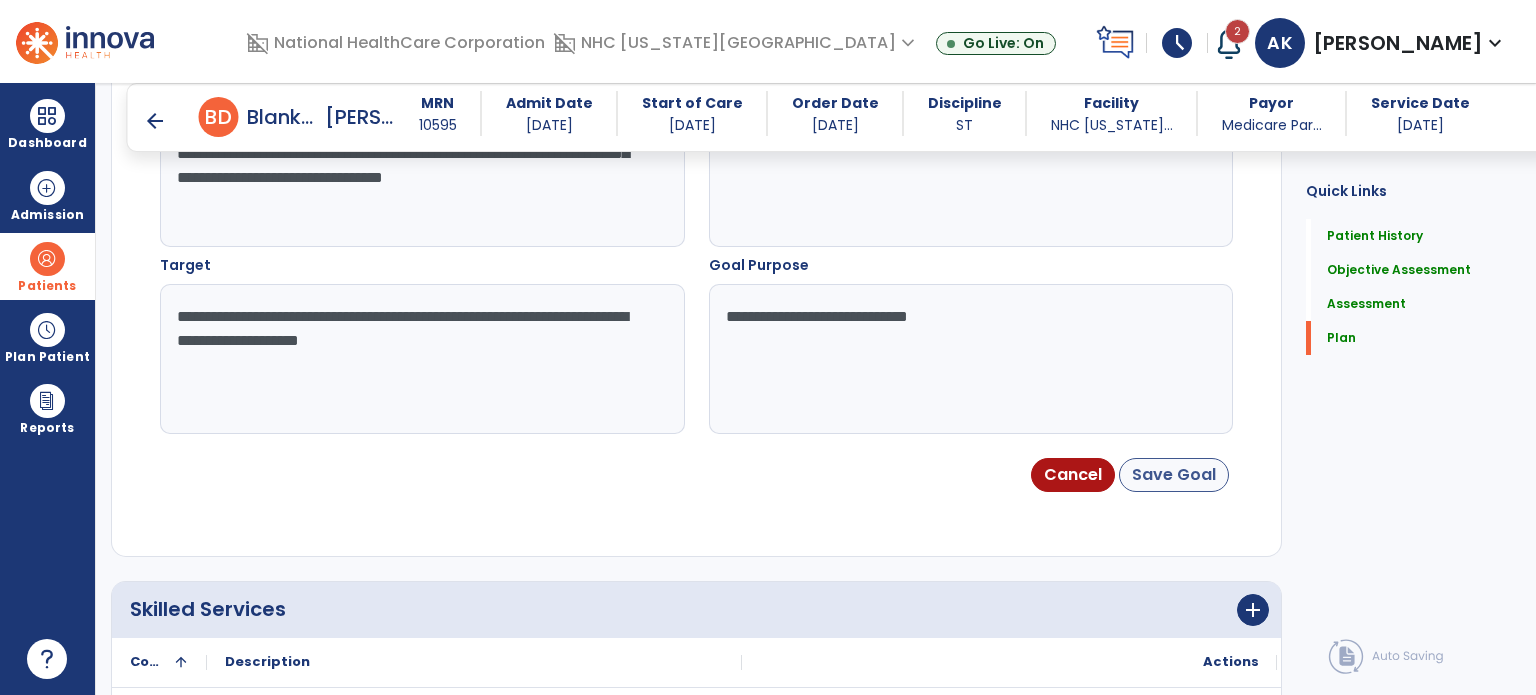 type on "**********" 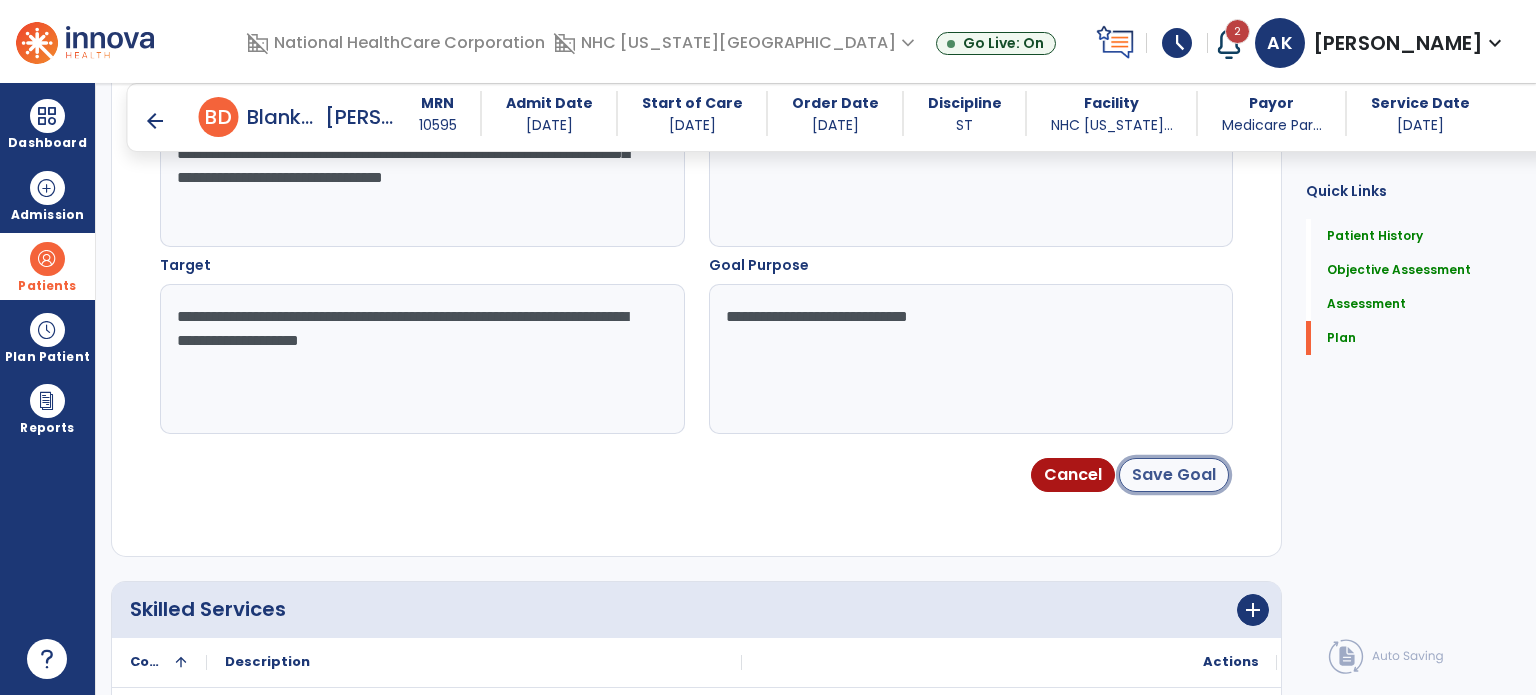 click on "Save Goal" 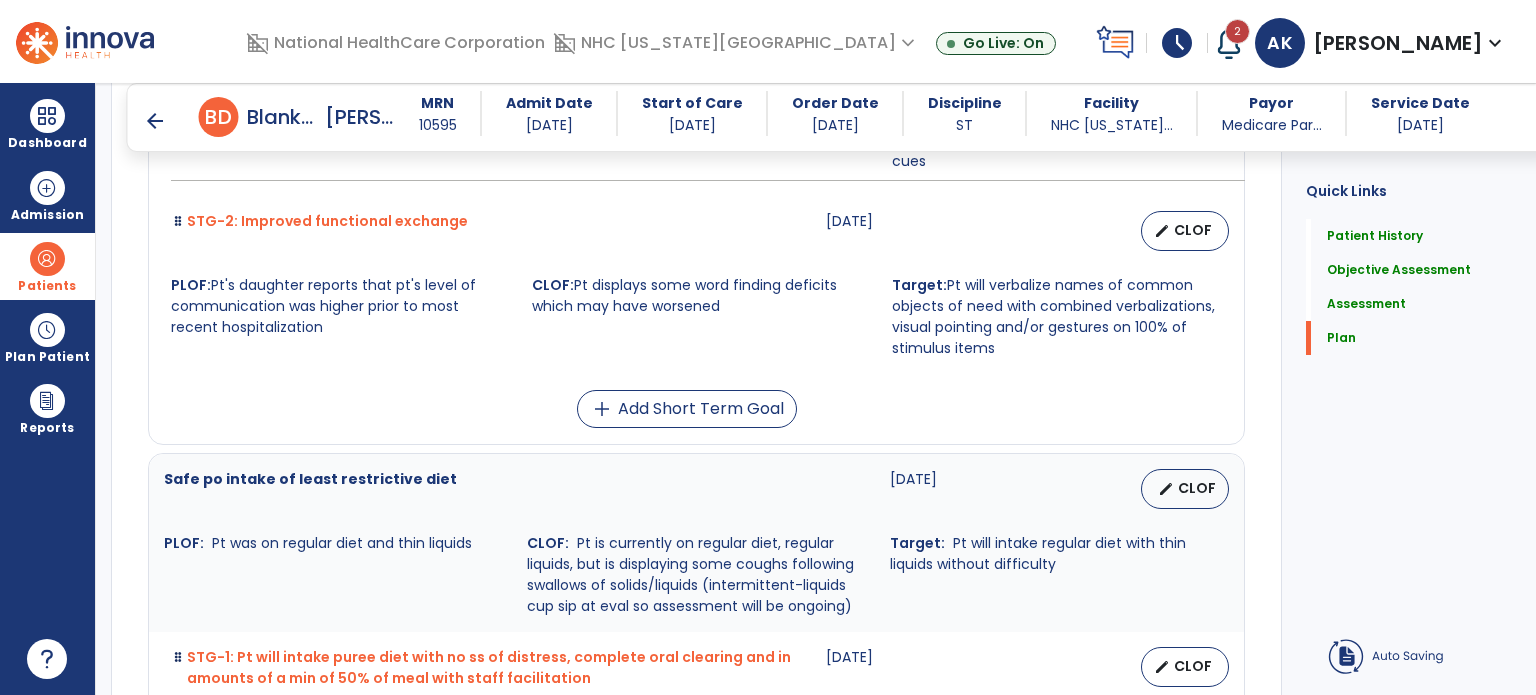 scroll, scrollTop: 5822, scrollLeft: 0, axis: vertical 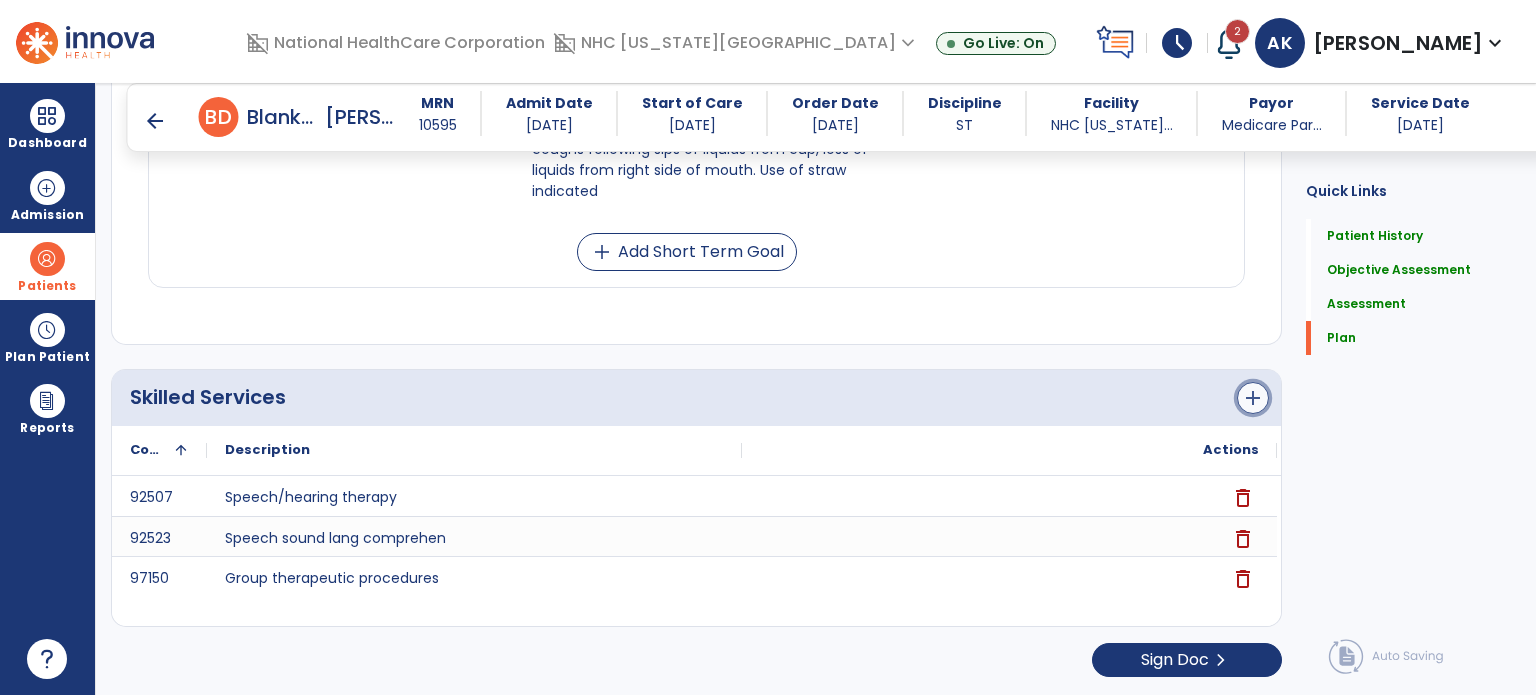 click on "add" 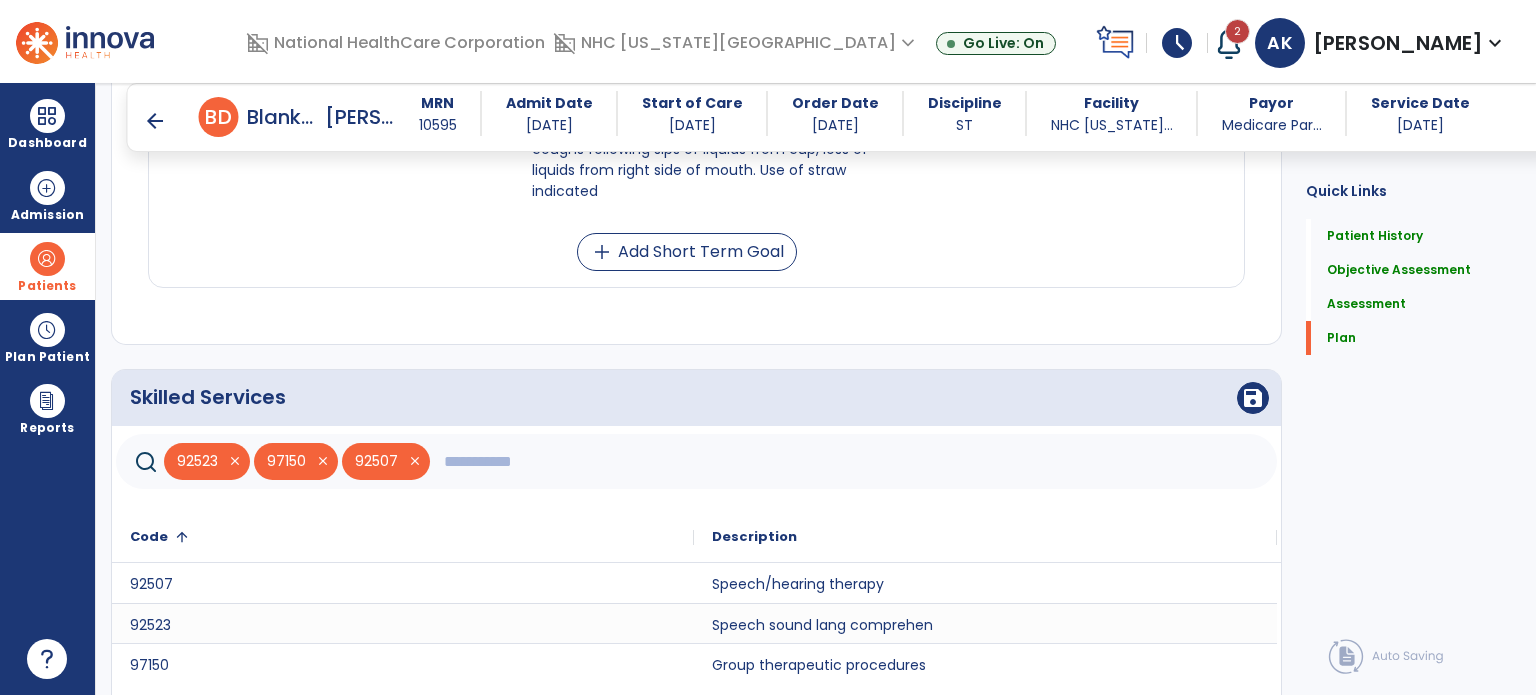 click 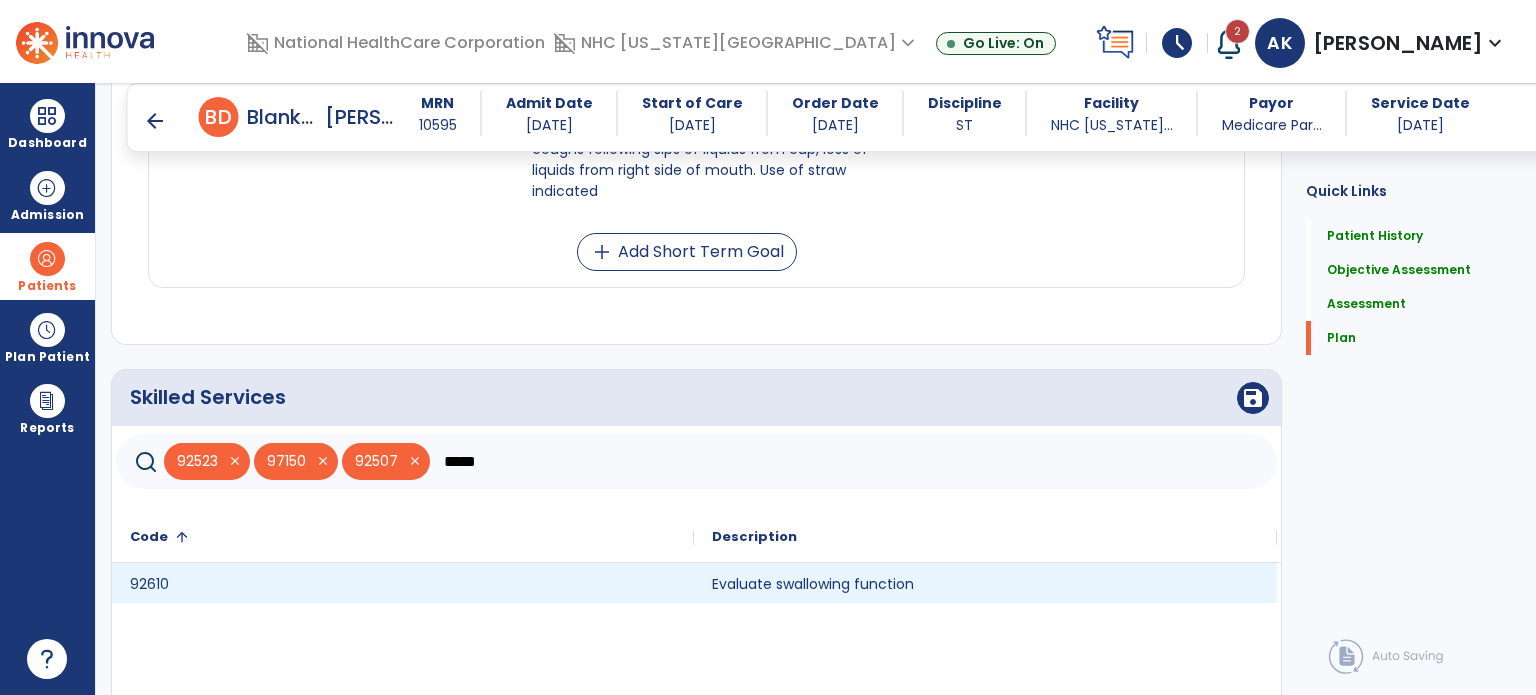 type on "*****" 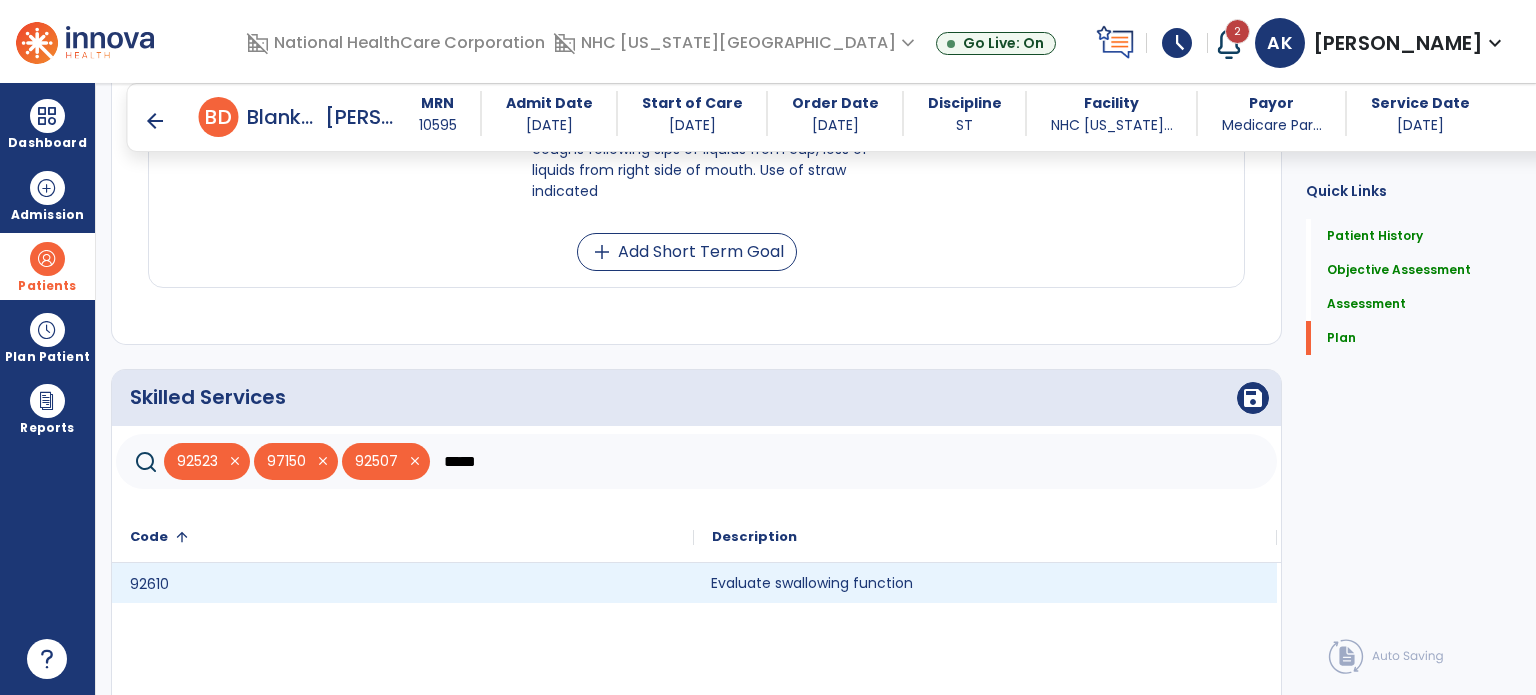click on "Evaluate swallowing function" 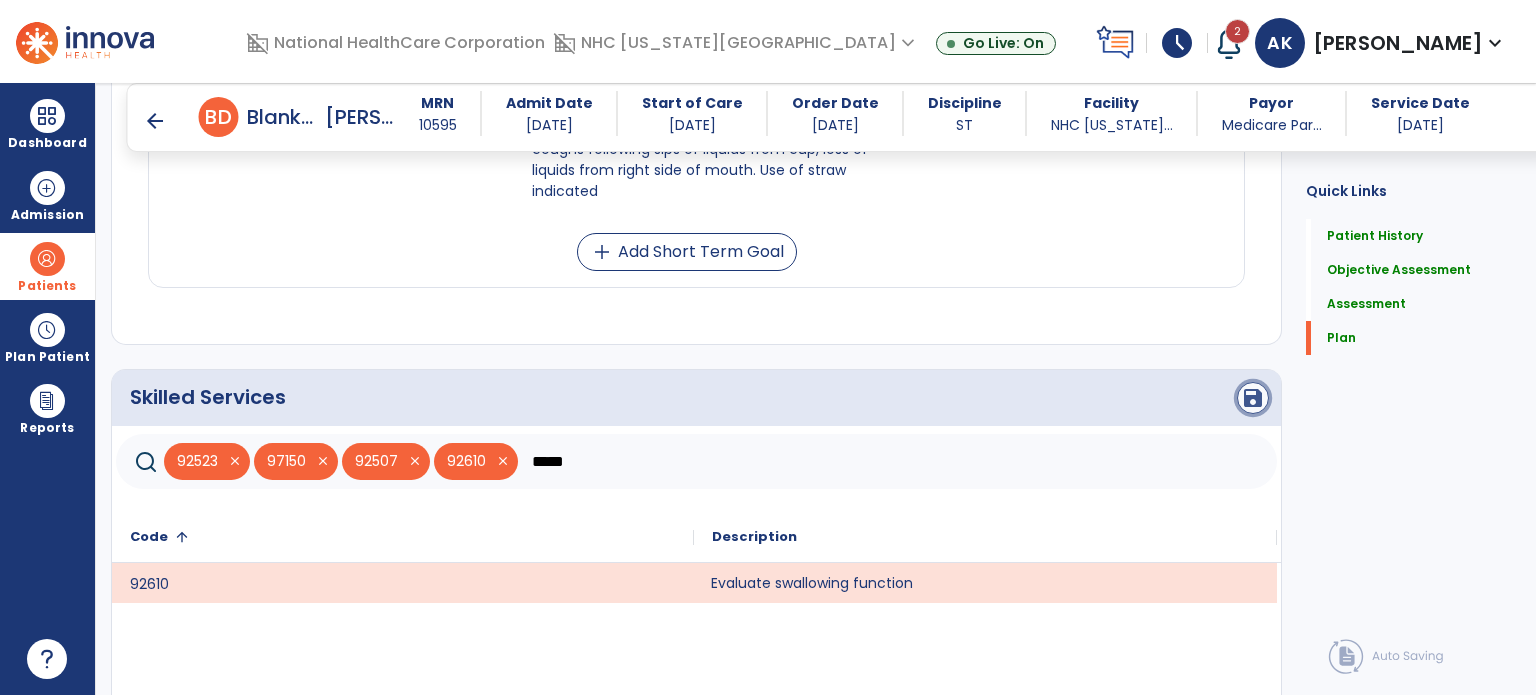 click on "save" 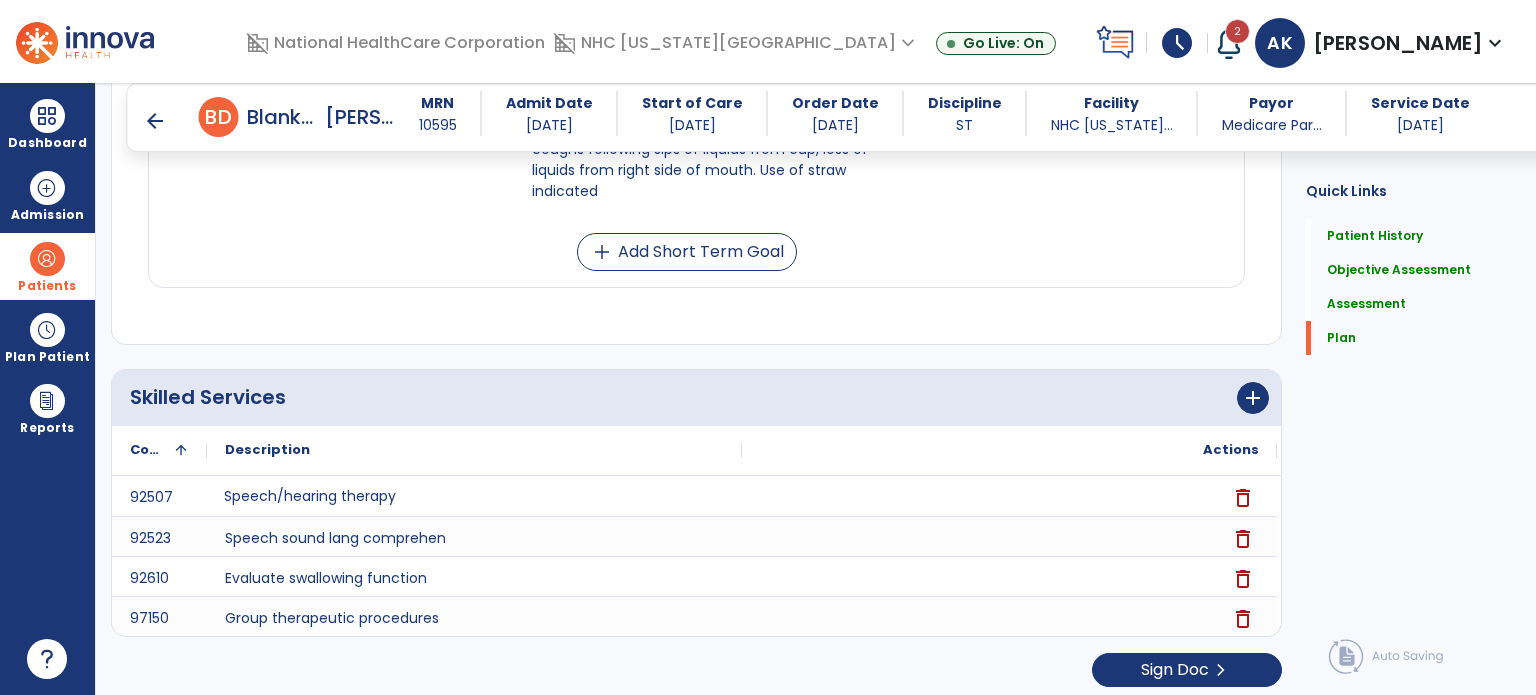 scroll, scrollTop: 6082, scrollLeft: 0, axis: vertical 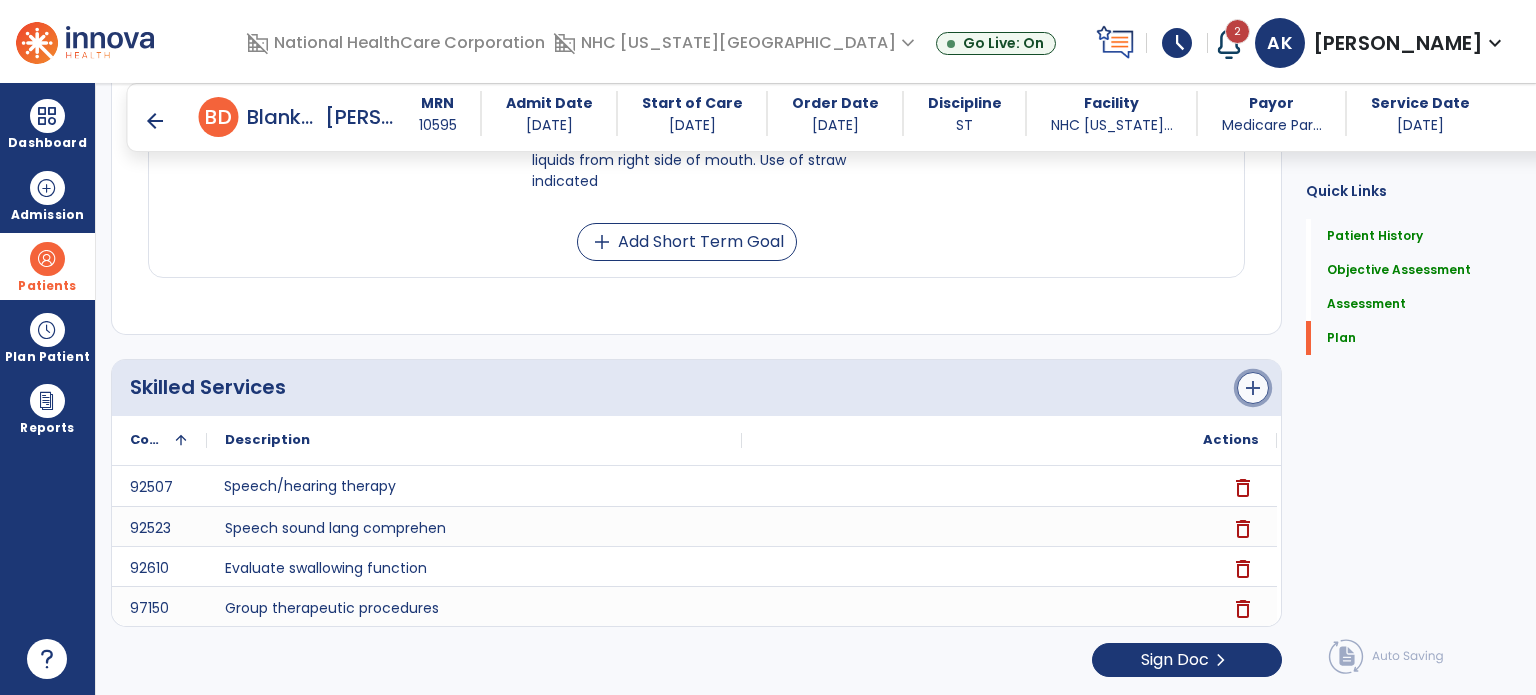 click on "add" 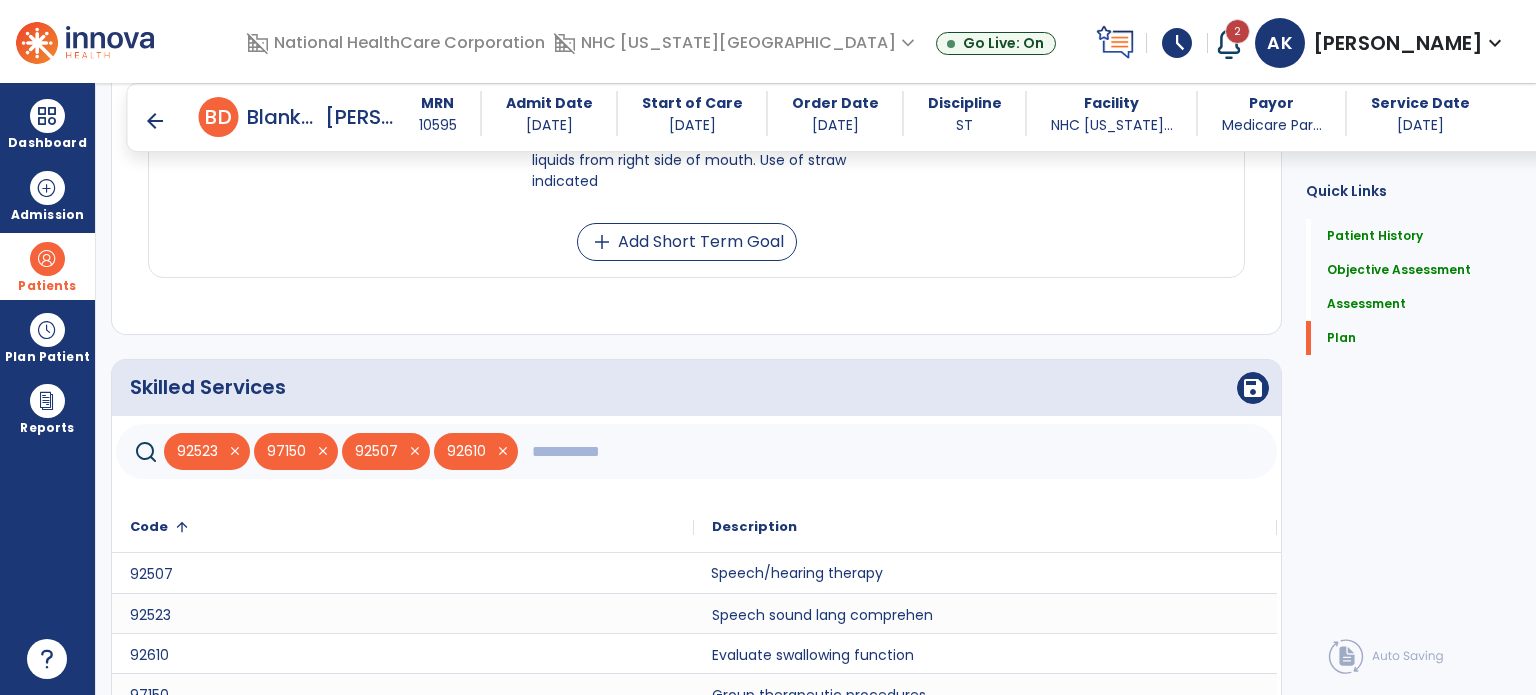 click 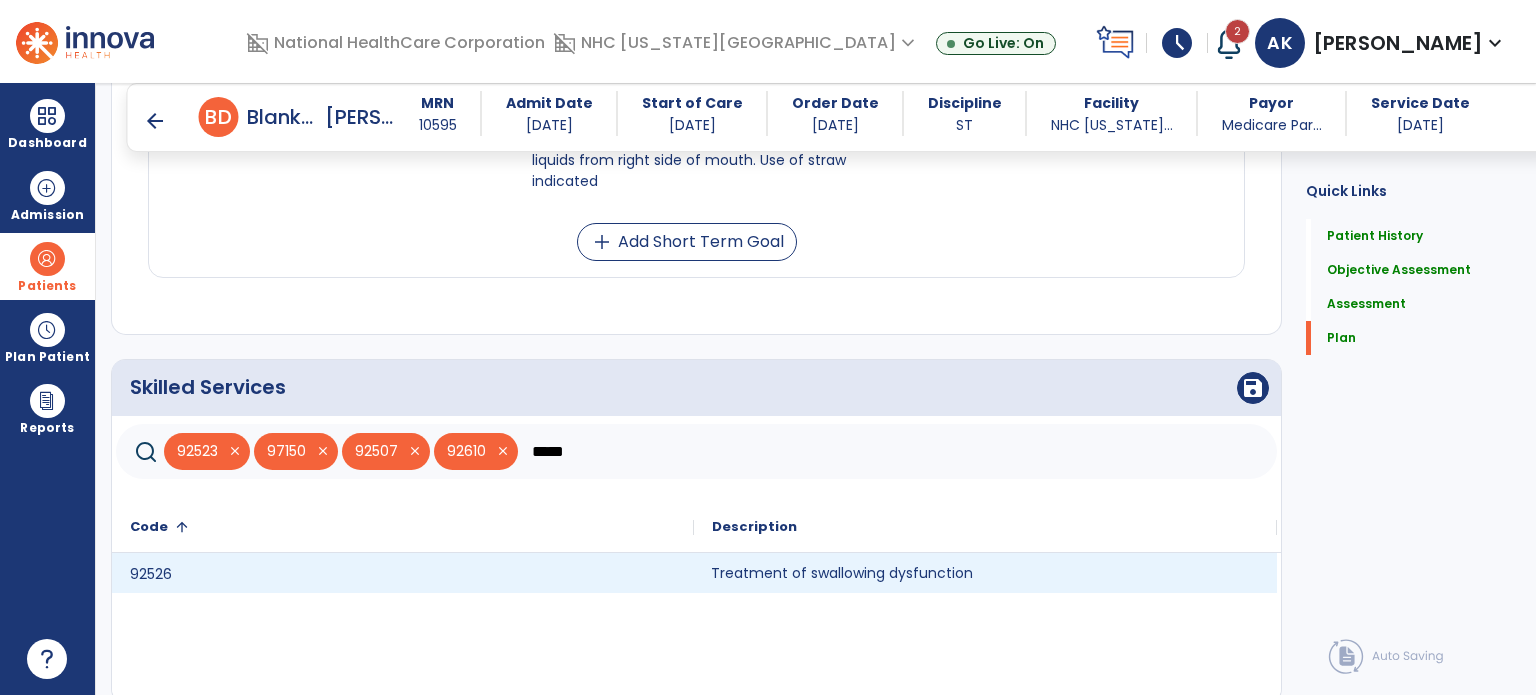 type on "*****" 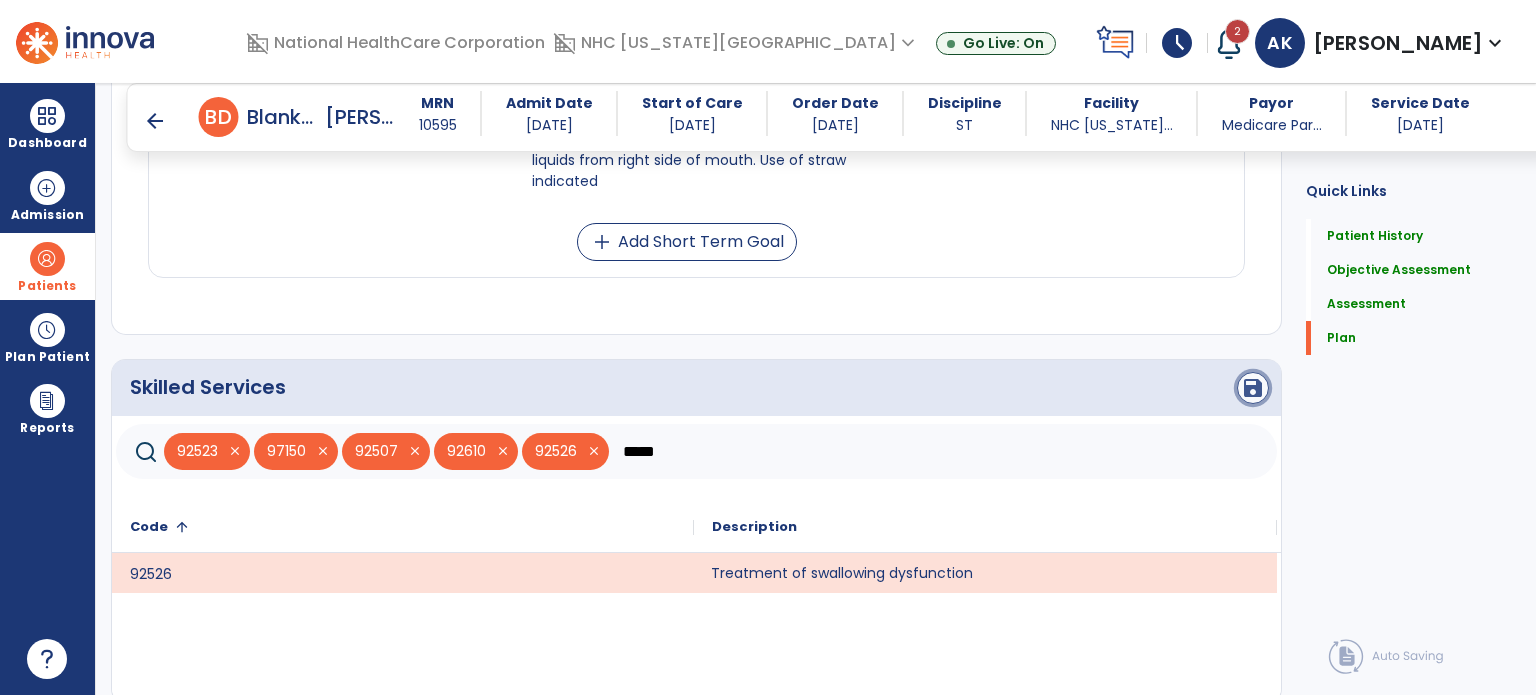 click on "save" 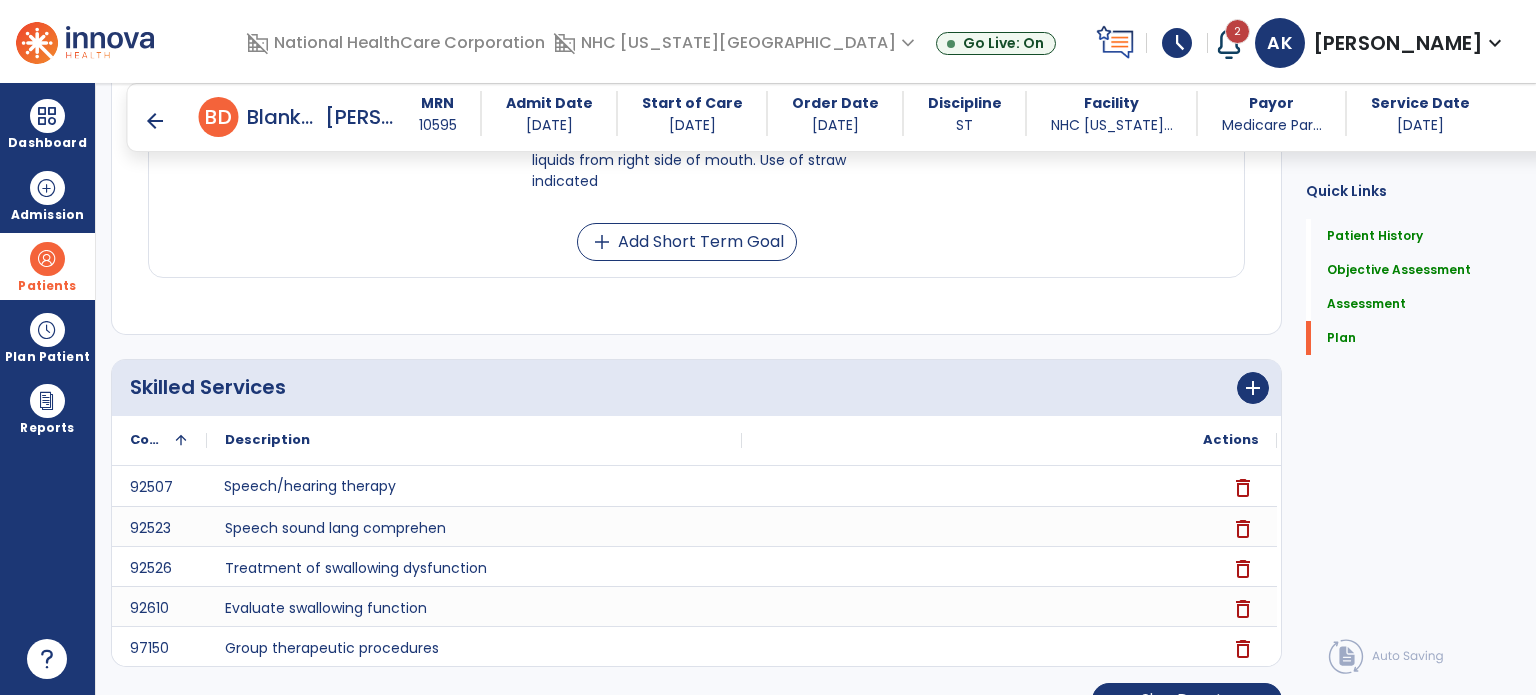 scroll, scrollTop: 6092, scrollLeft: 0, axis: vertical 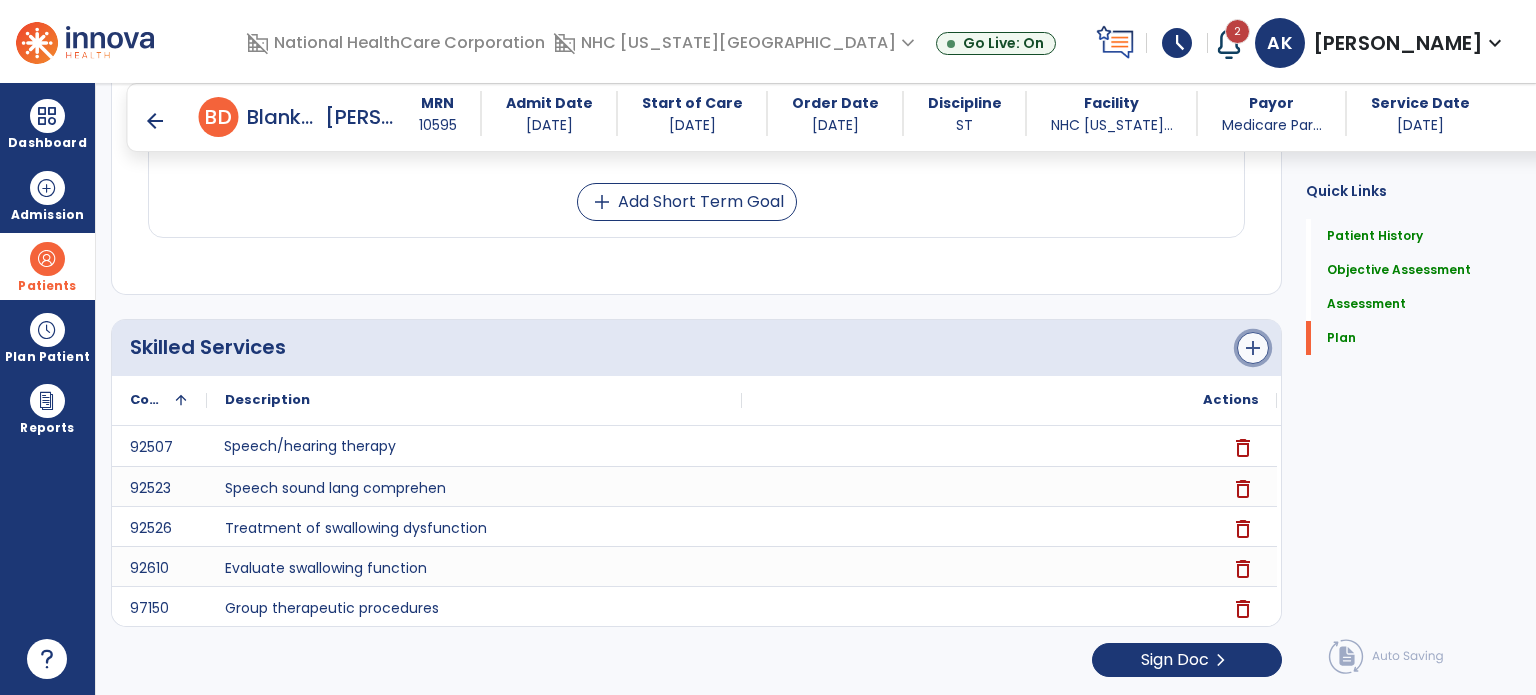click on "add" 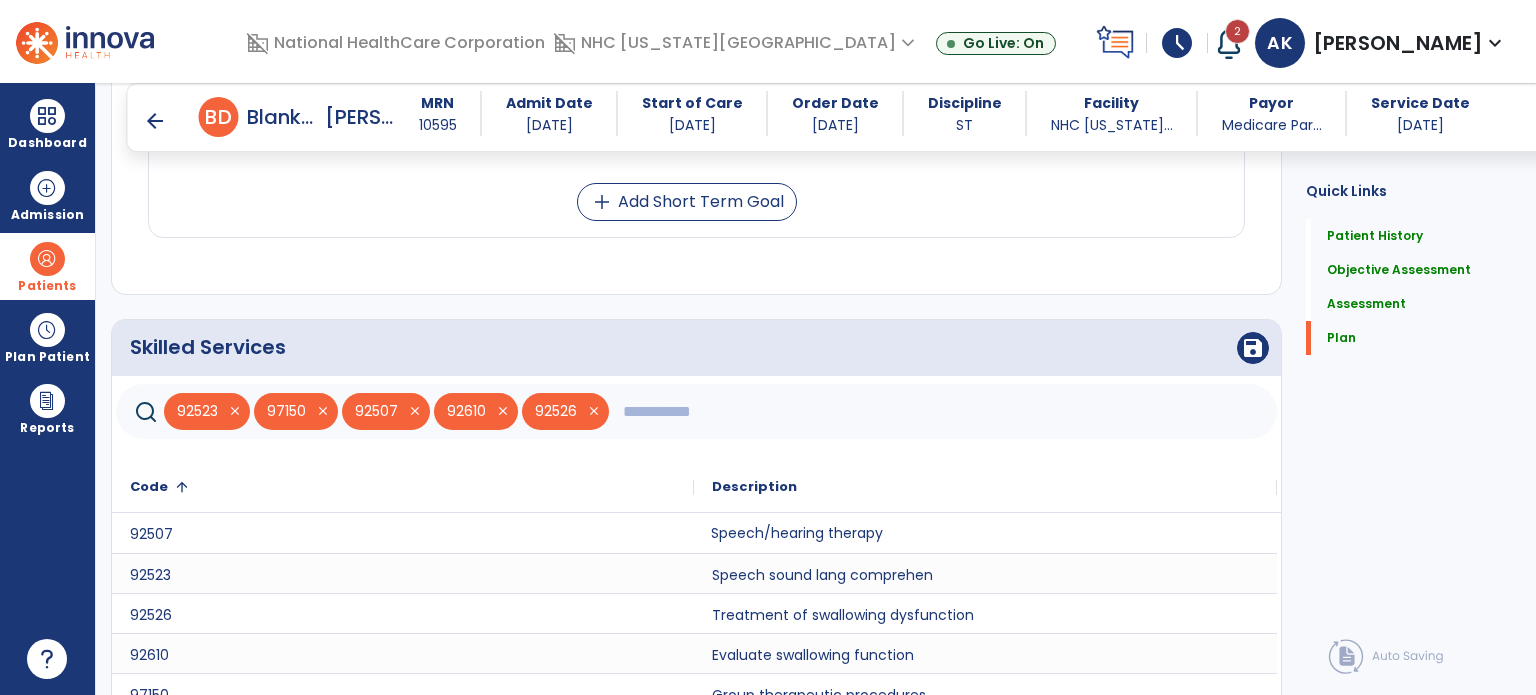 click 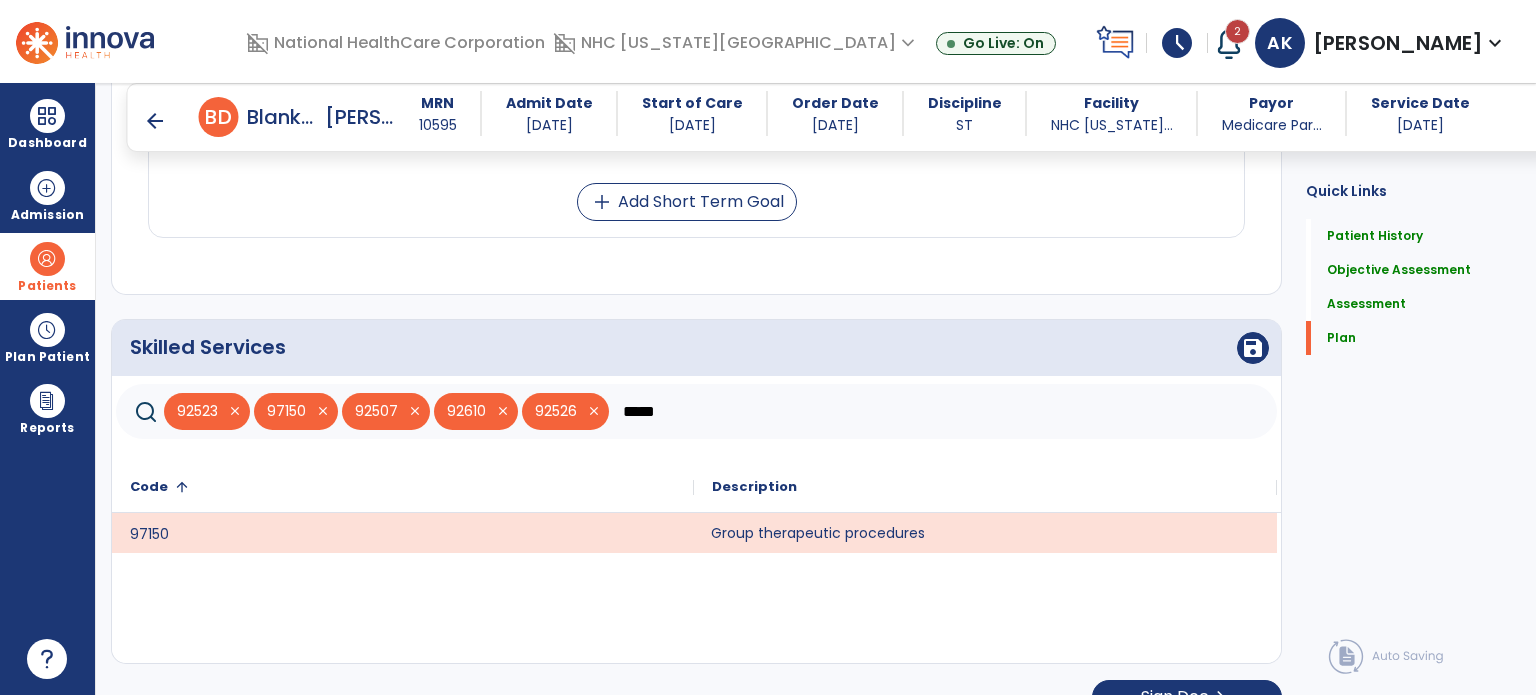 type on "*****" 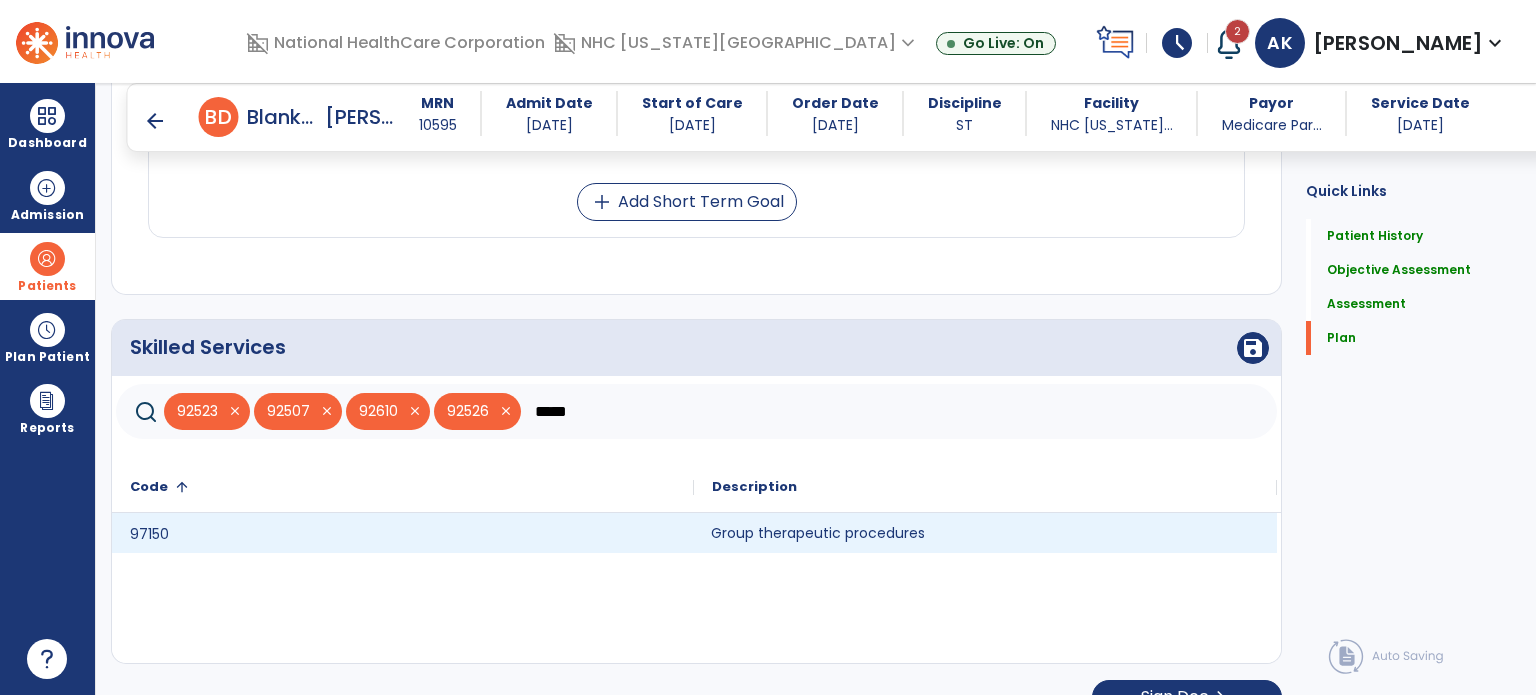 click on "Group therapeutic procedures" 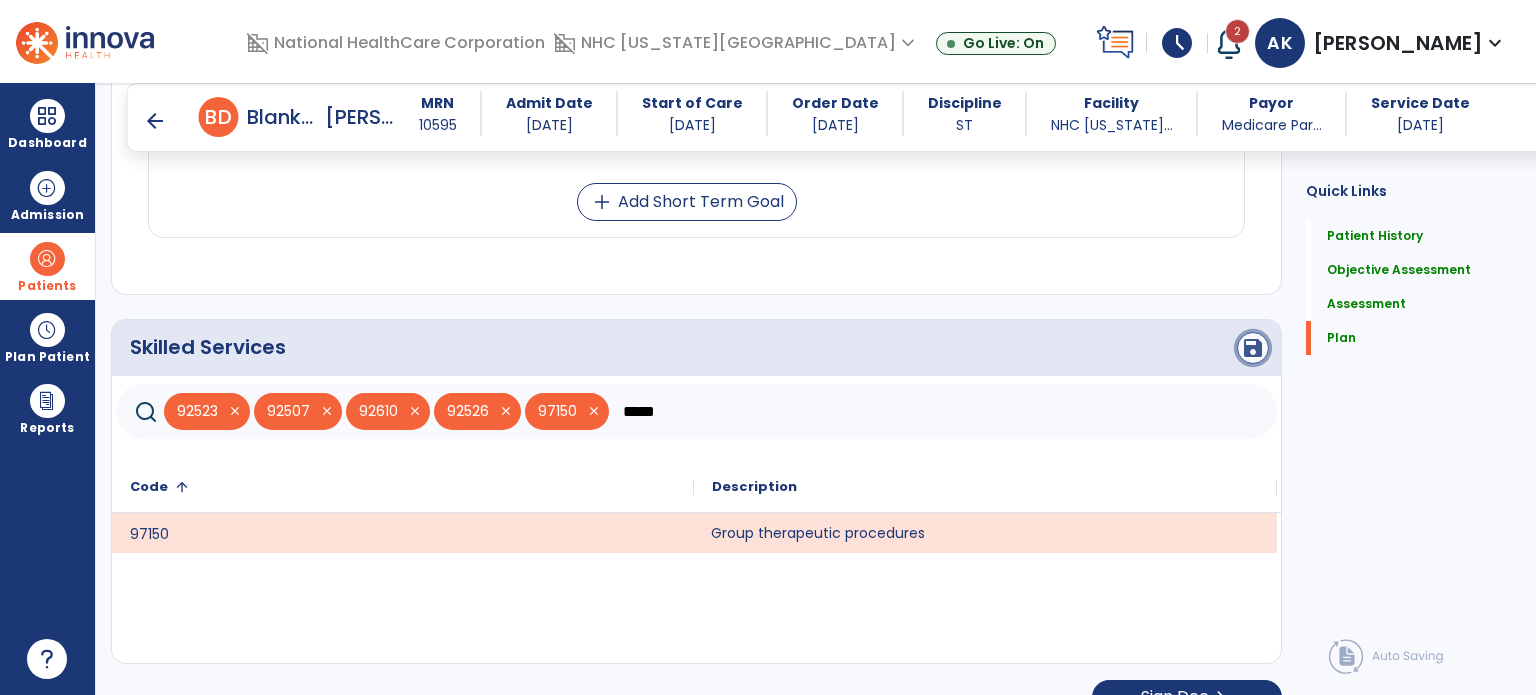 click on "save" 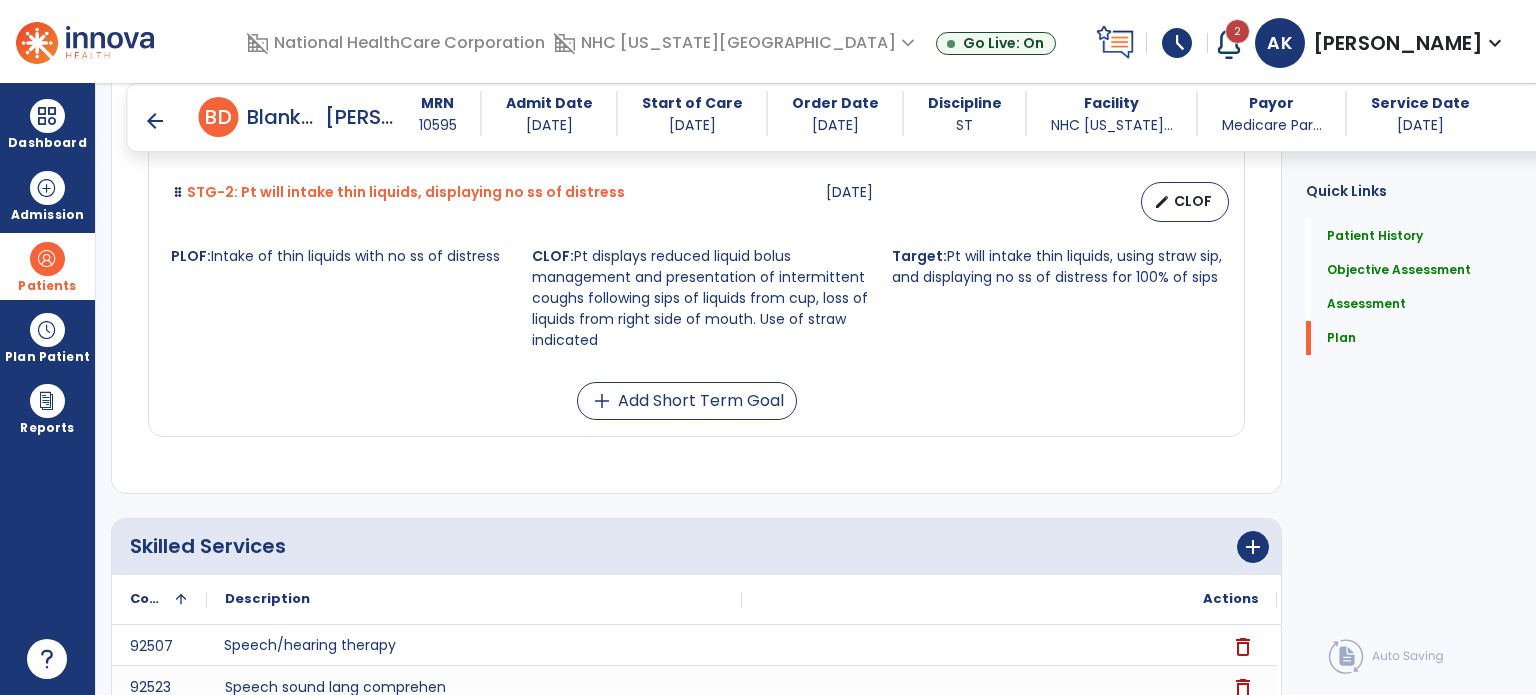 scroll, scrollTop: 7378, scrollLeft: 0, axis: vertical 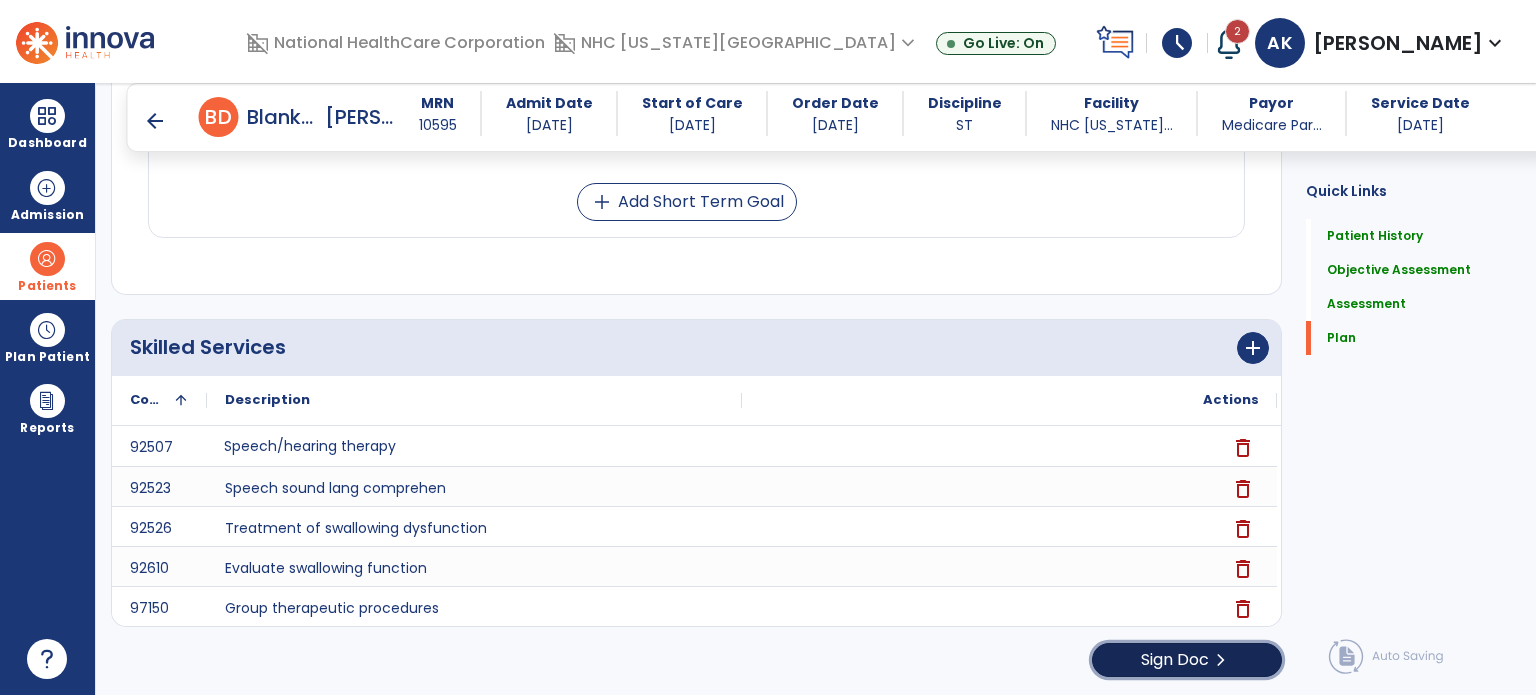 click on "Sign Doc" 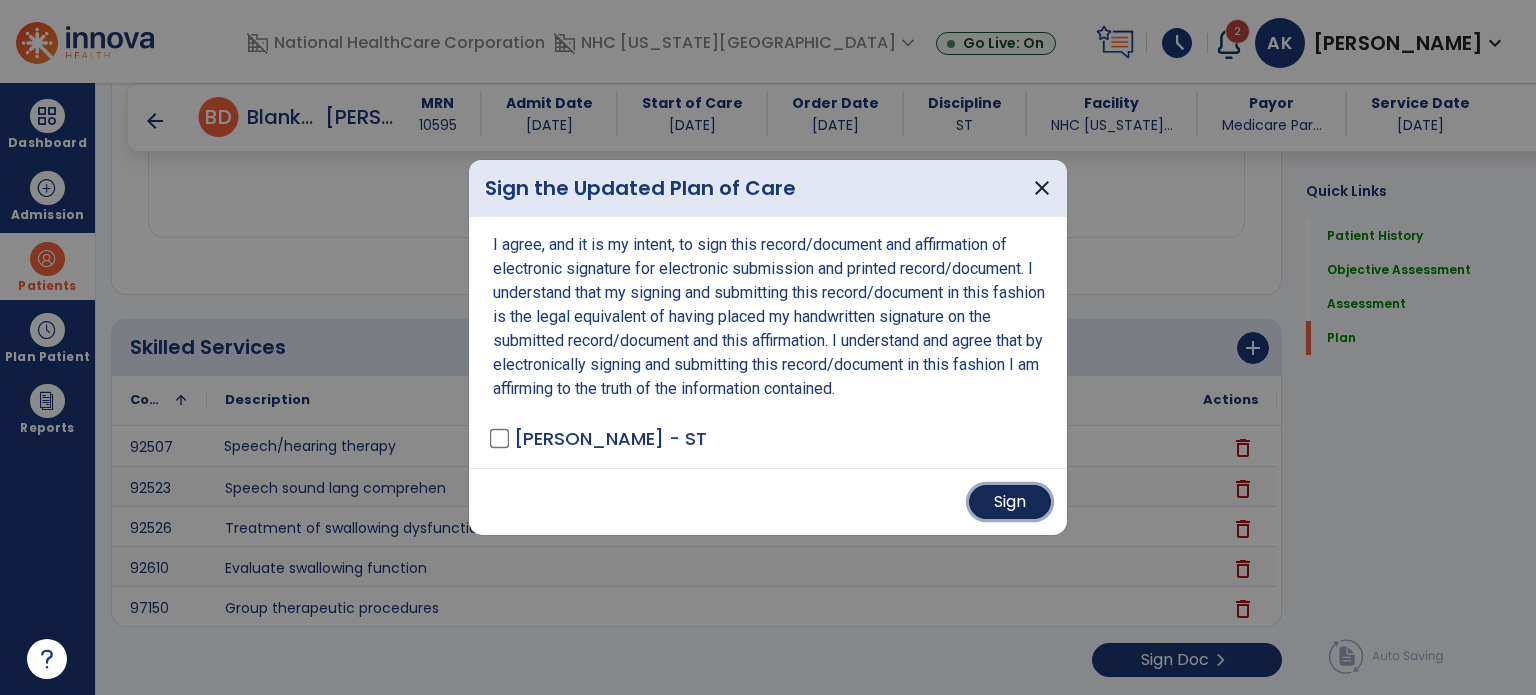 click on "Sign" at bounding box center [1010, 502] 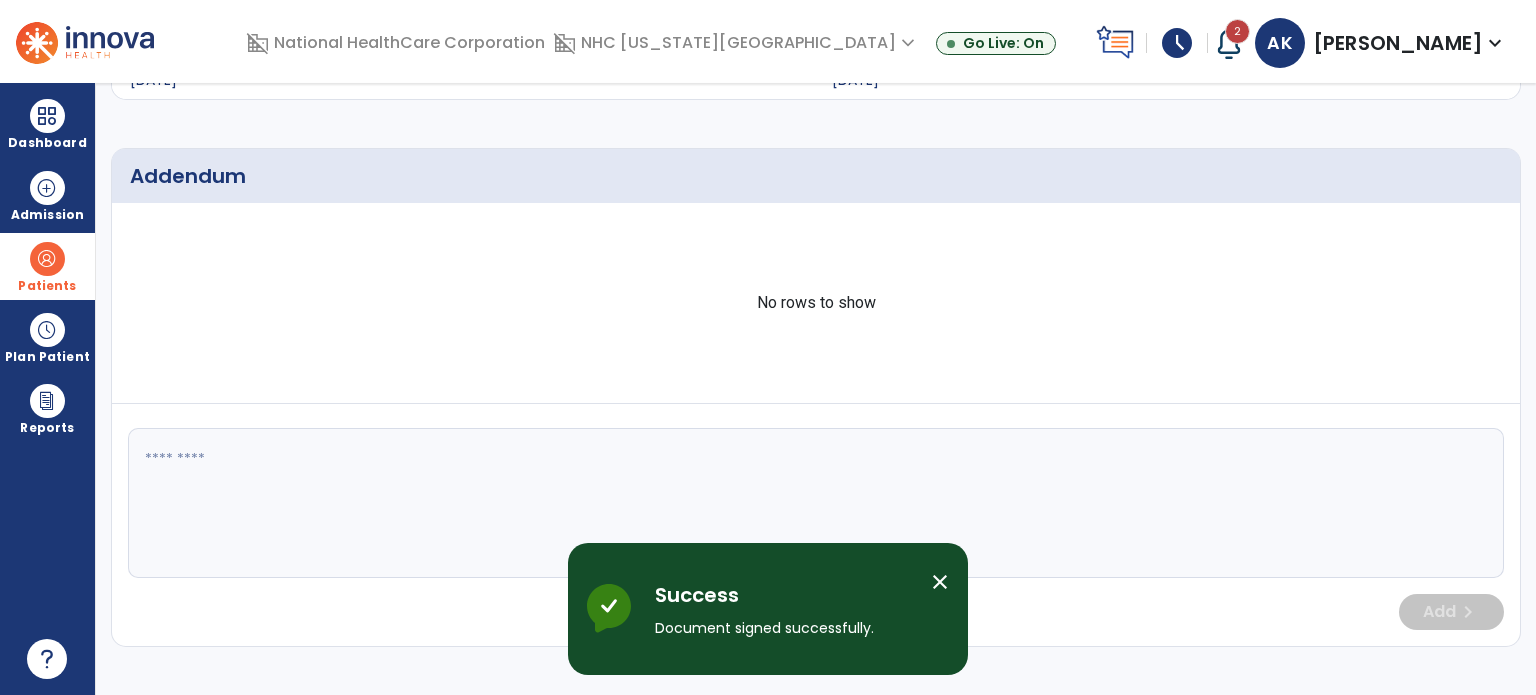 scroll, scrollTop: 0, scrollLeft: 0, axis: both 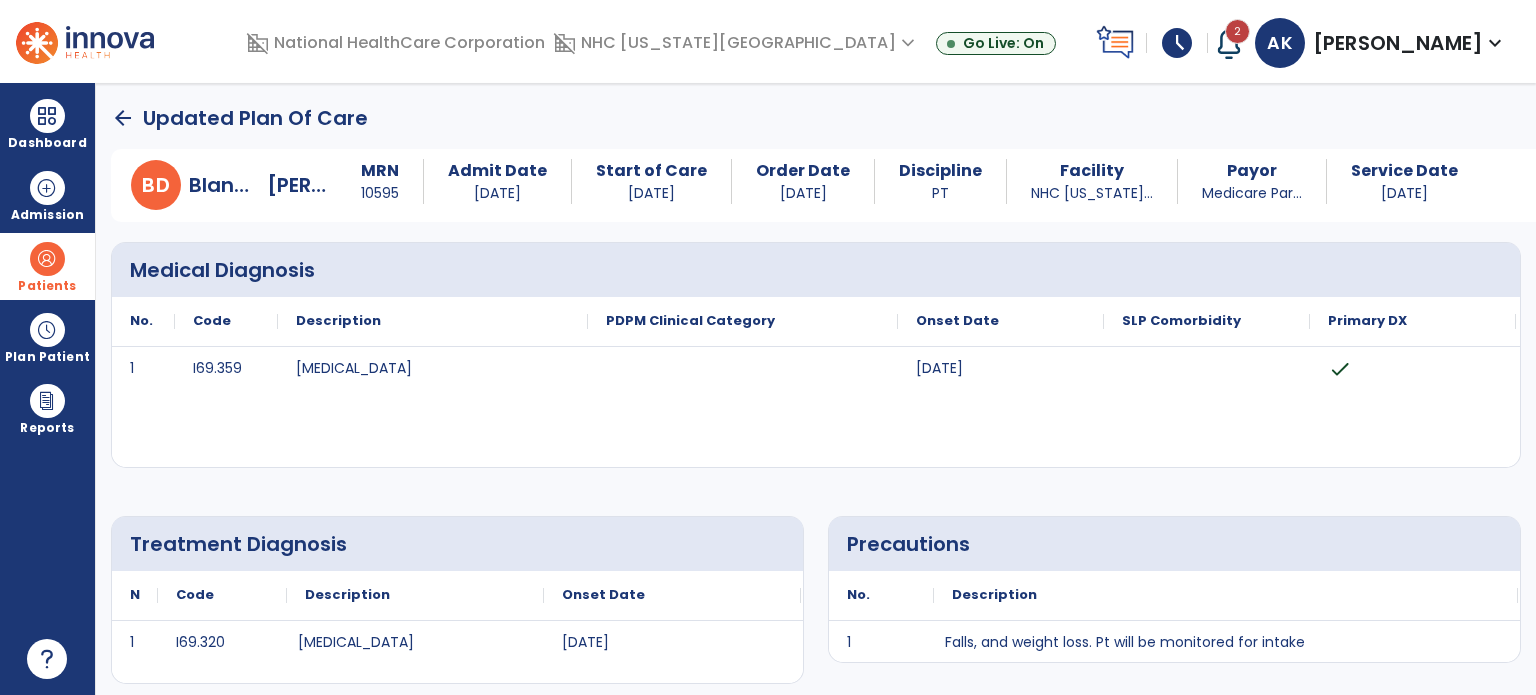 click on "arrow_back" 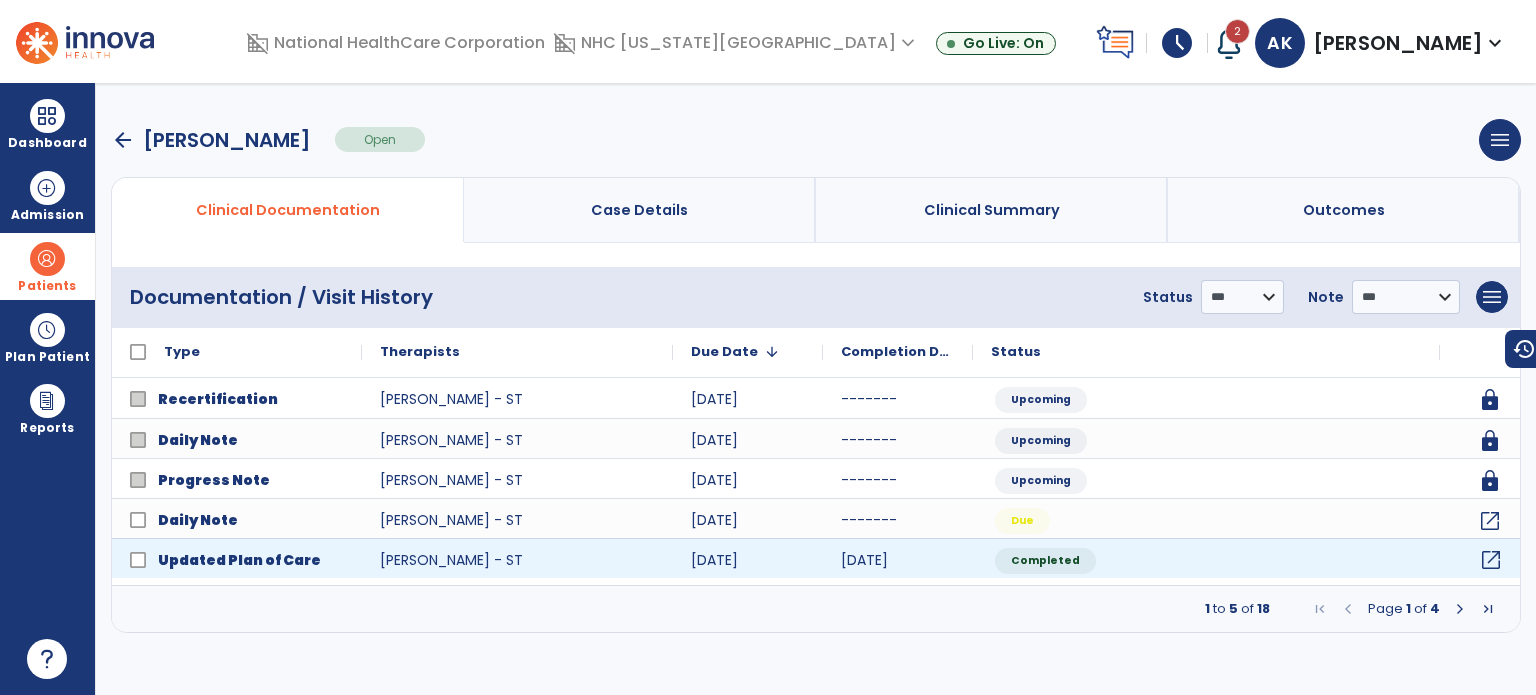 click on "open_in_new" 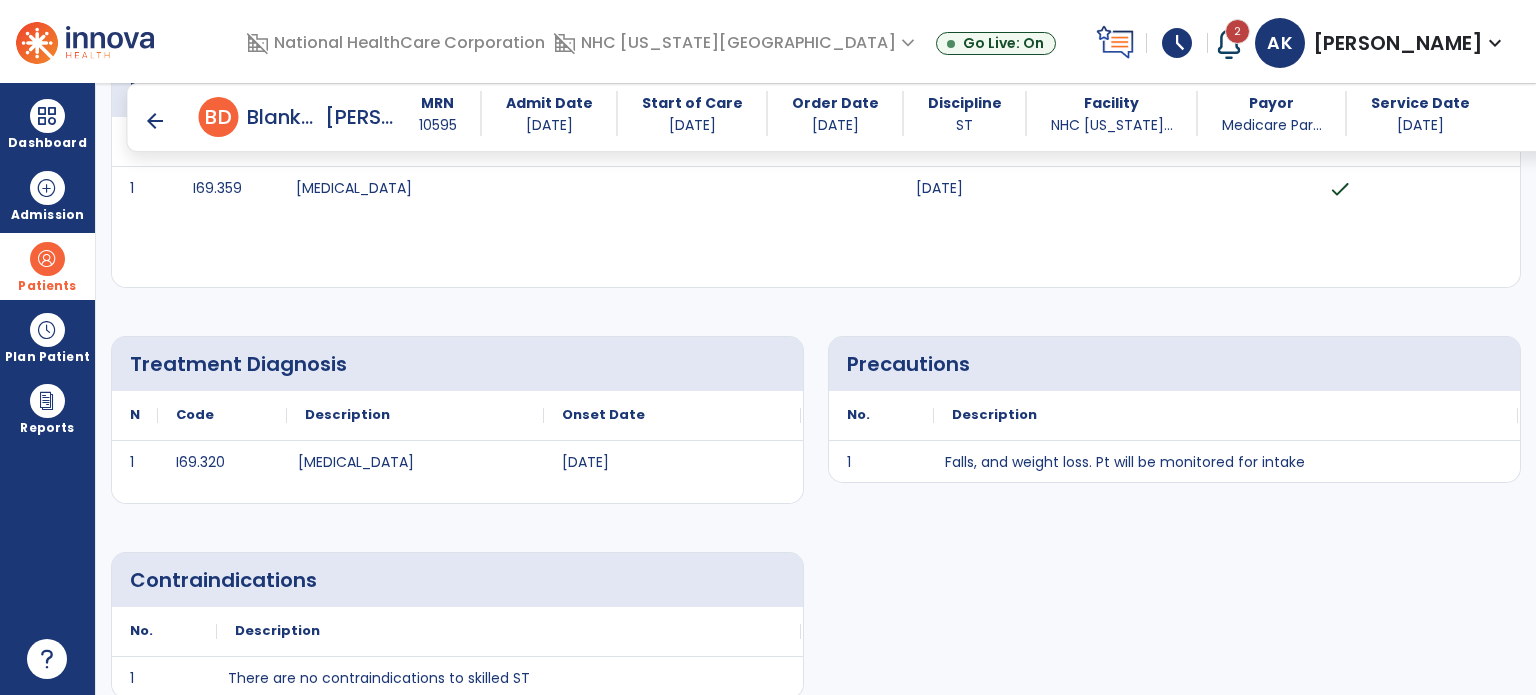 scroll, scrollTop: 0, scrollLeft: 0, axis: both 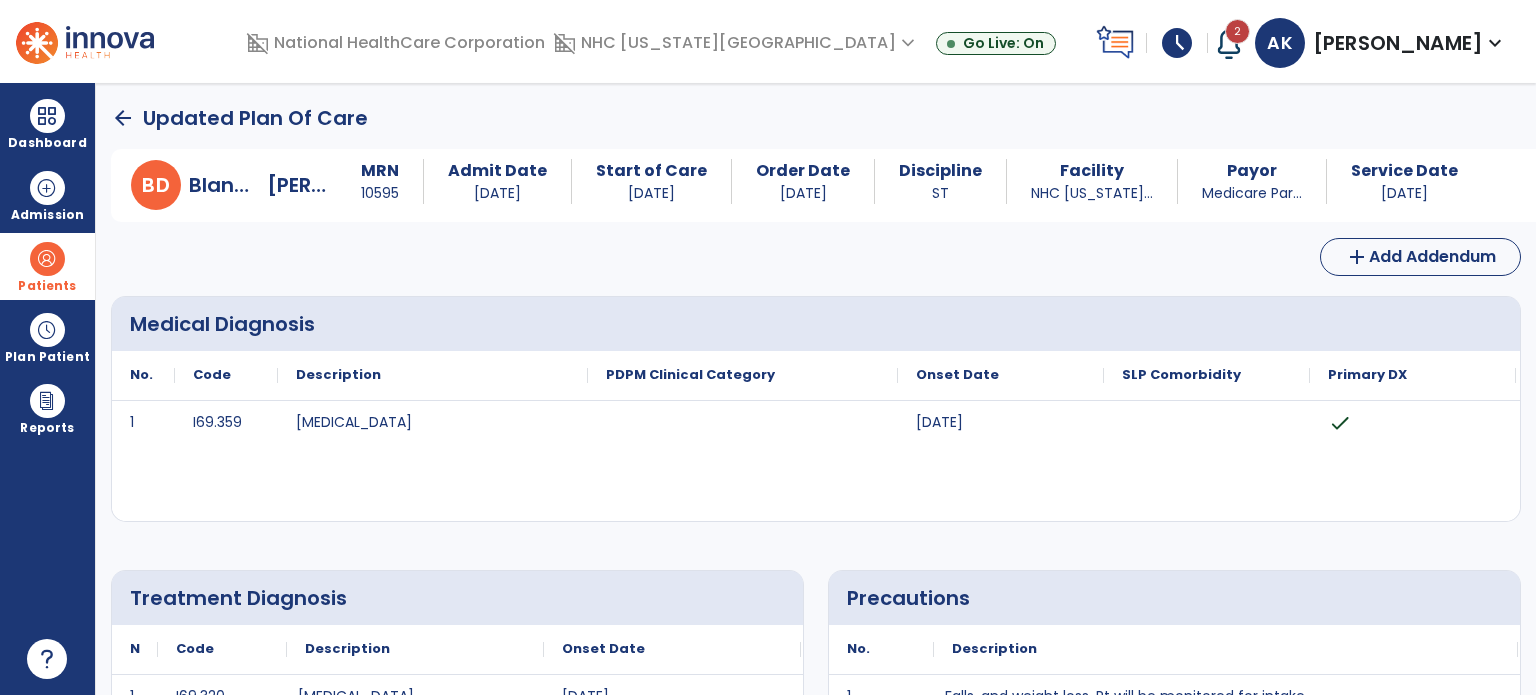 click on "arrow_back" 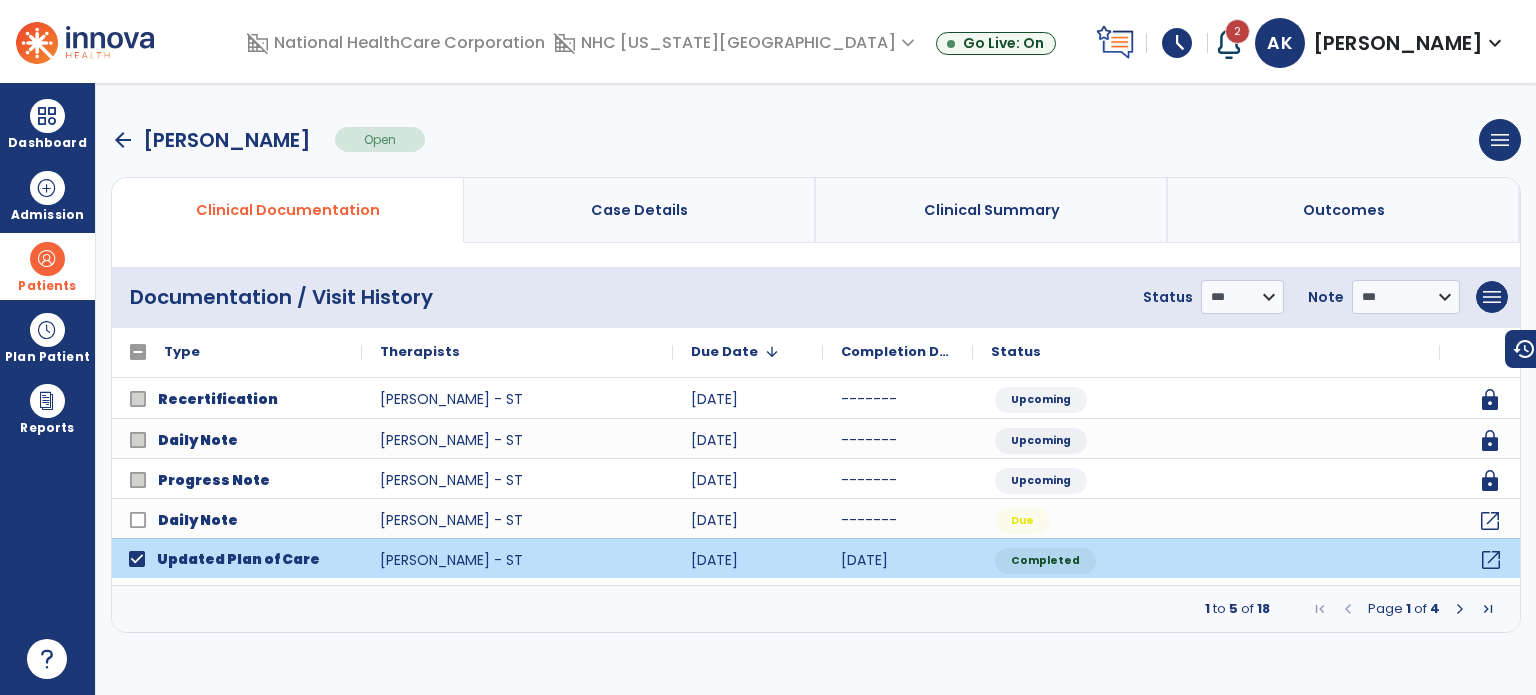 click on "open_in_new" 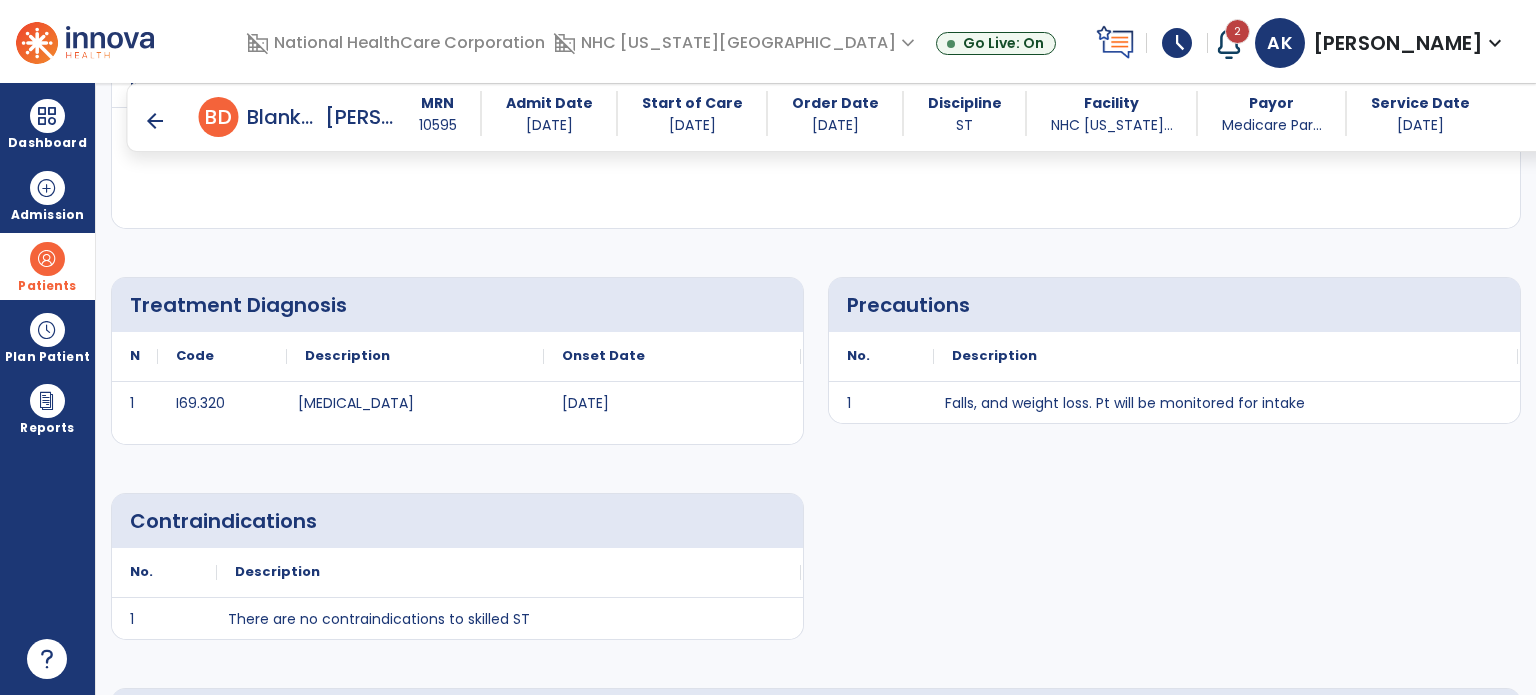 scroll, scrollTop: 300, scrollLeft: 0, axis: vertical 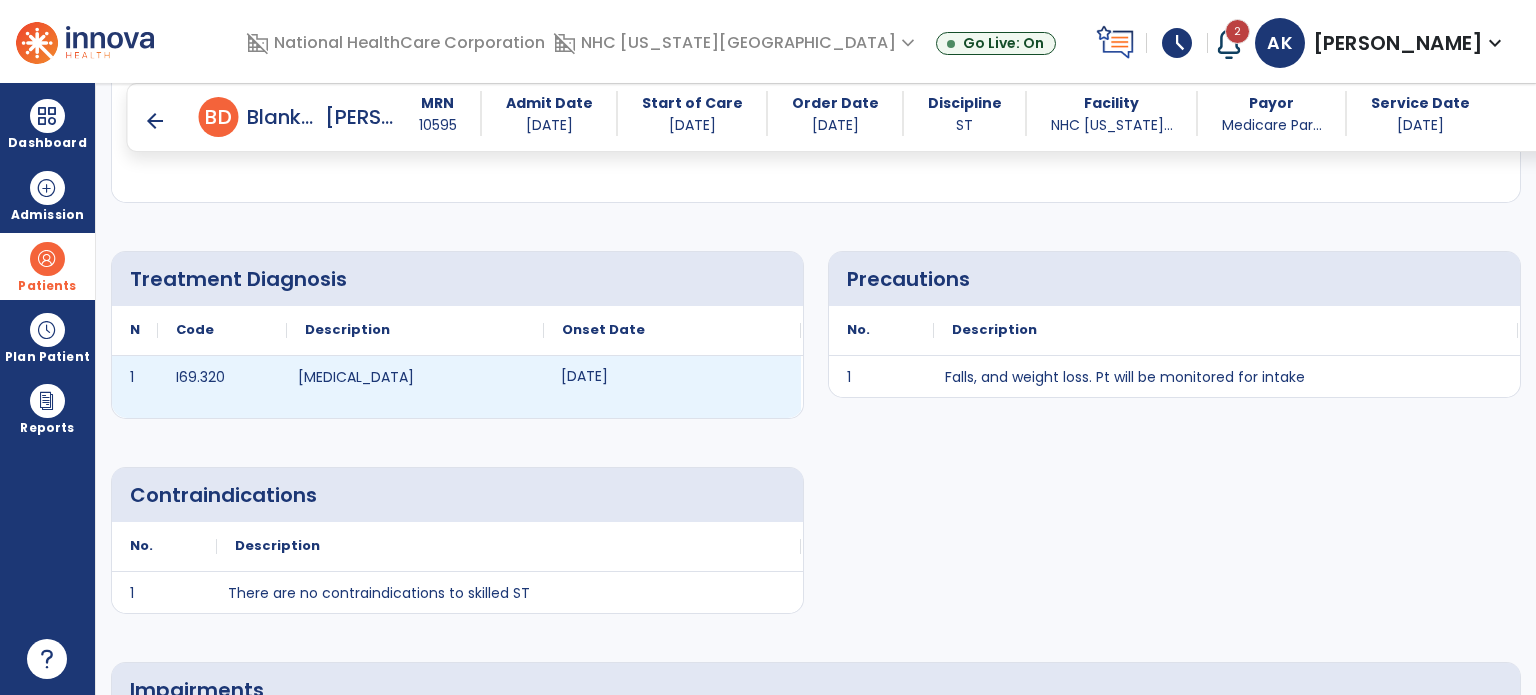 click on "[DATE]" 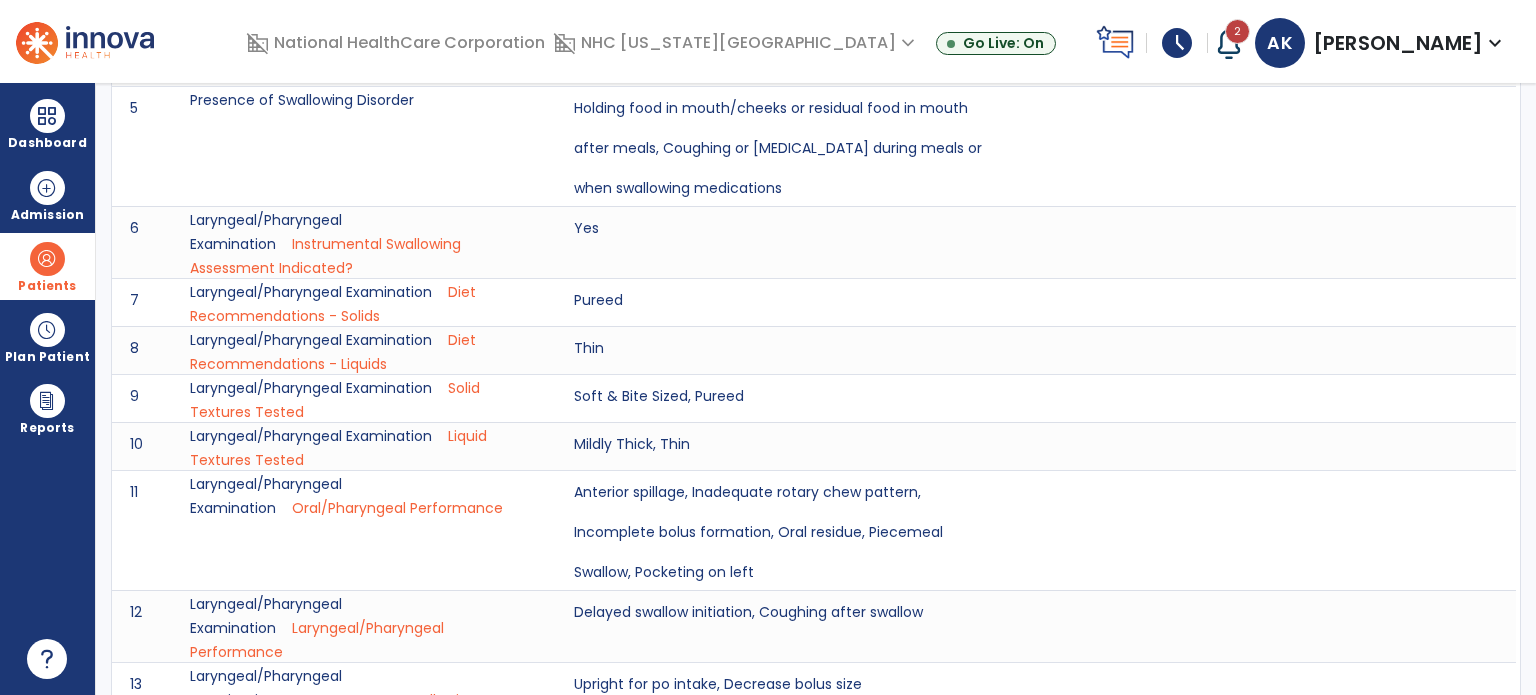 scroll, scrollTop: 0, scrollLeft: 0, axis: both 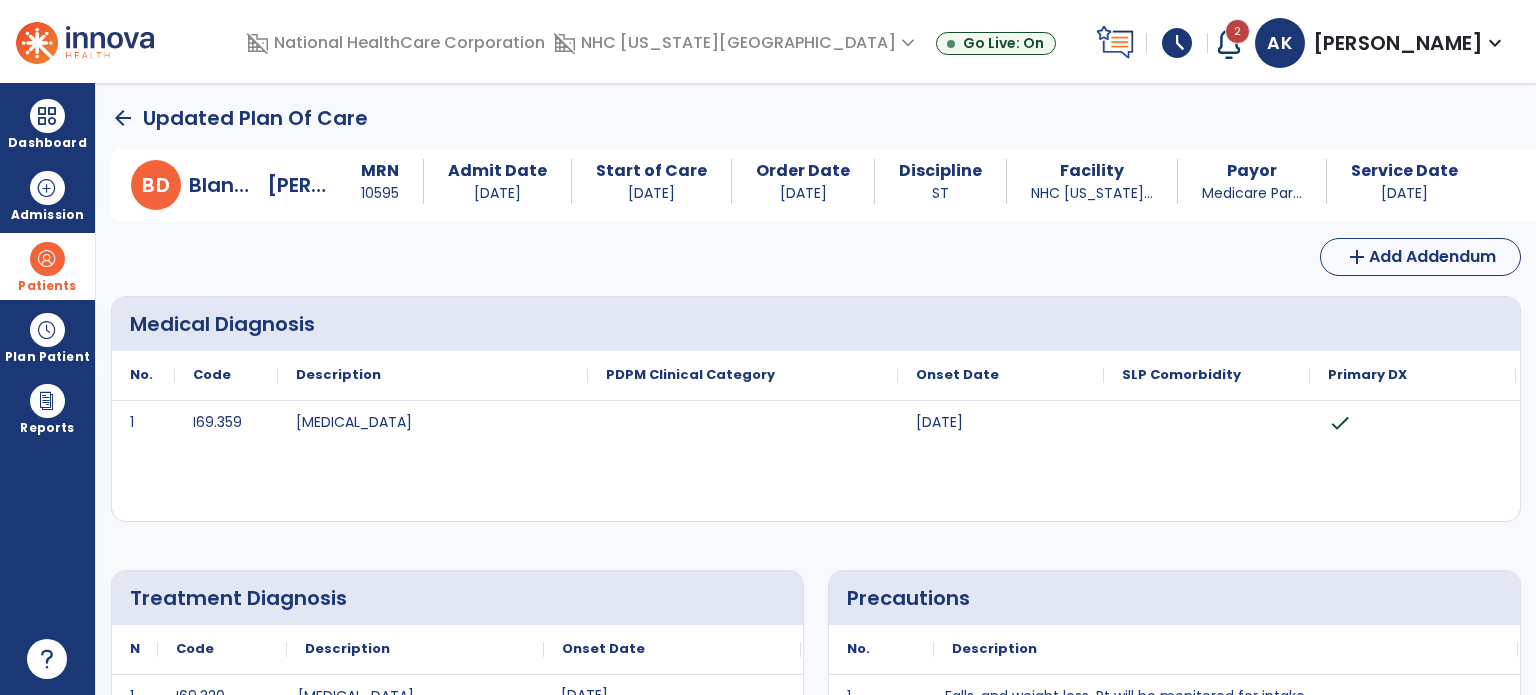 click on "arrow_back" 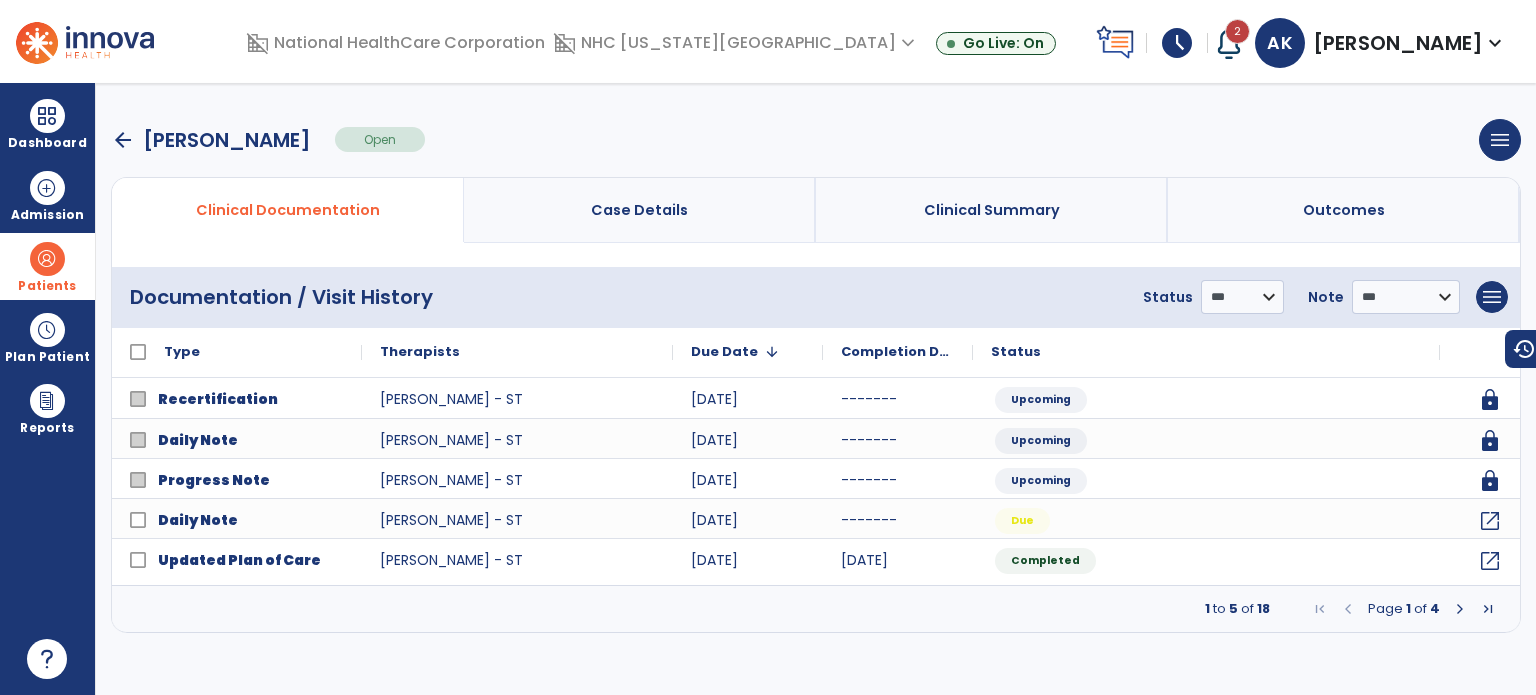 click on "arrow_back" at bounding box center (123, 140) 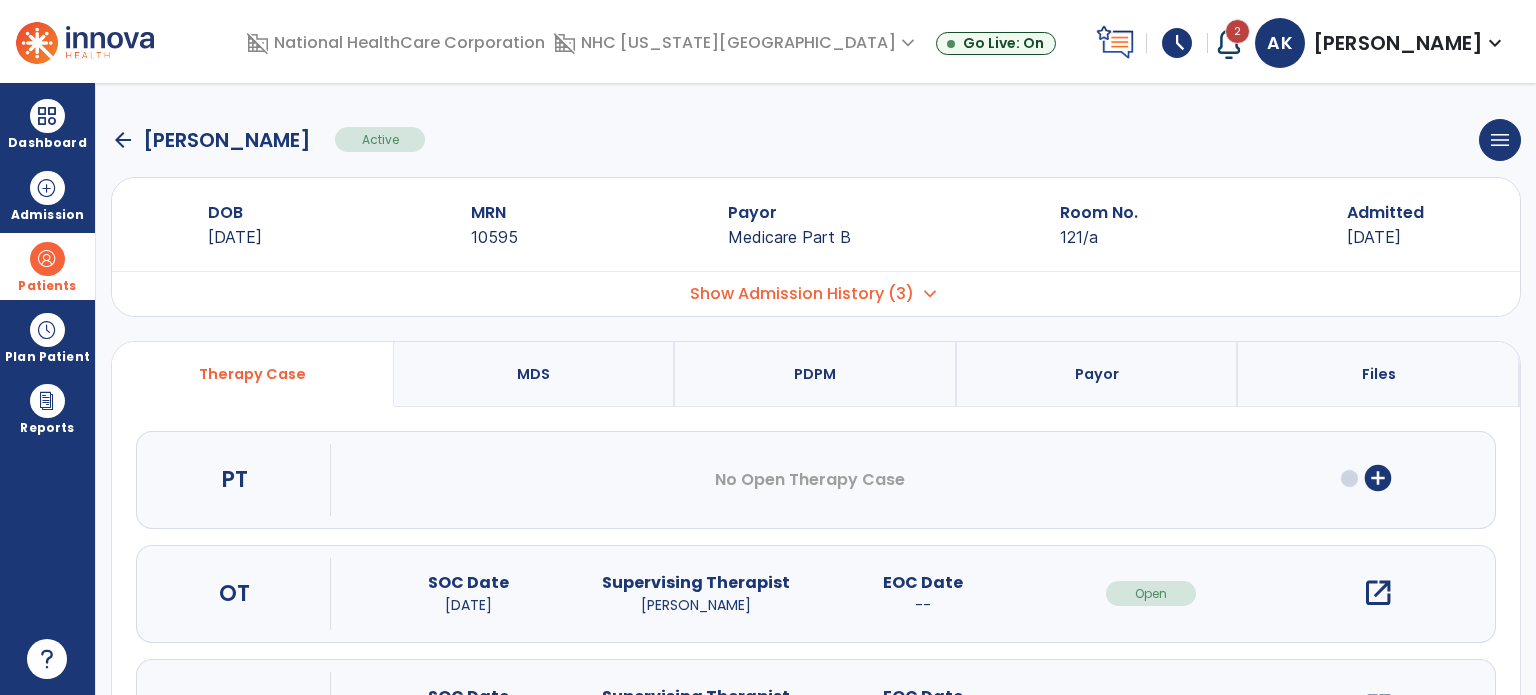 scroll, scrollTop: 107, scrollLeft: 0, axis: vertical 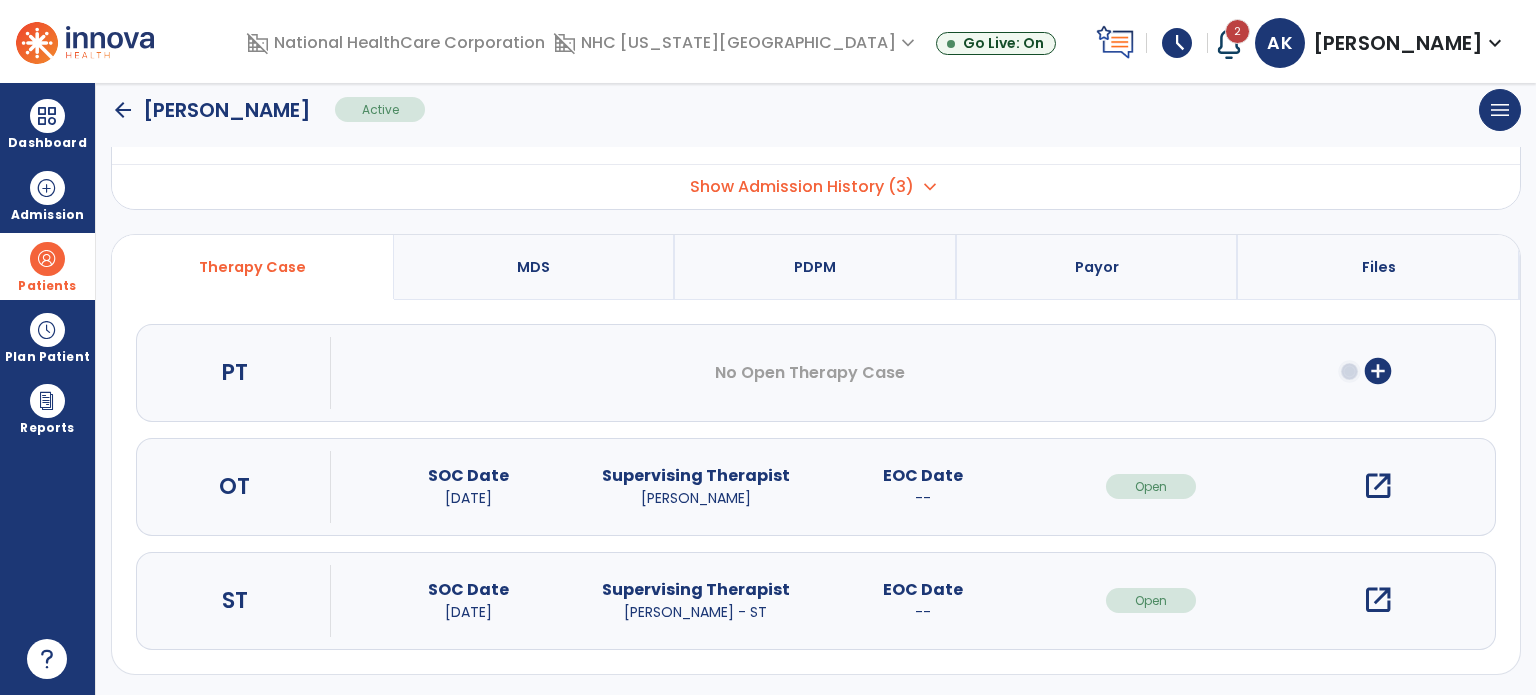 click on "open_in_new" at bounding box center (1378, 600) 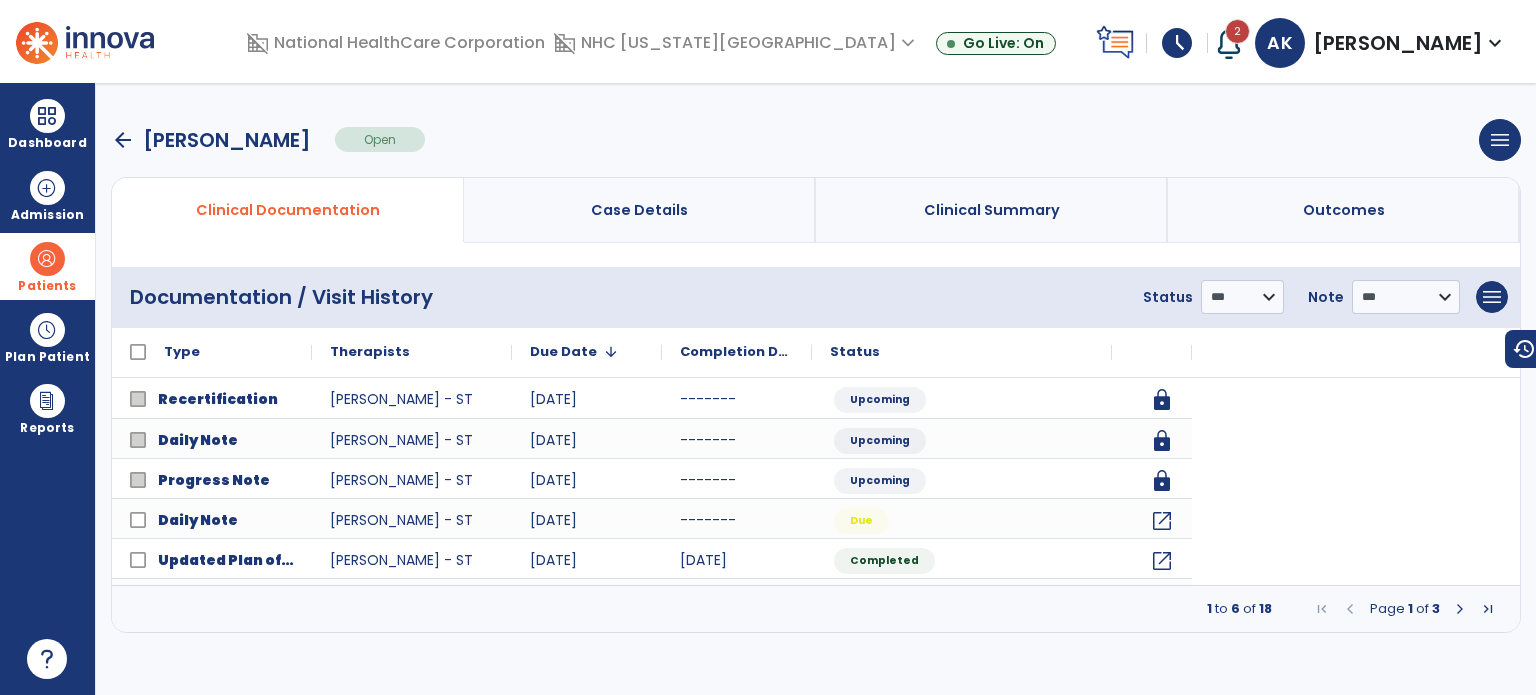 scroll, scrollTop: 0, scrollLeft: 0, axis: both 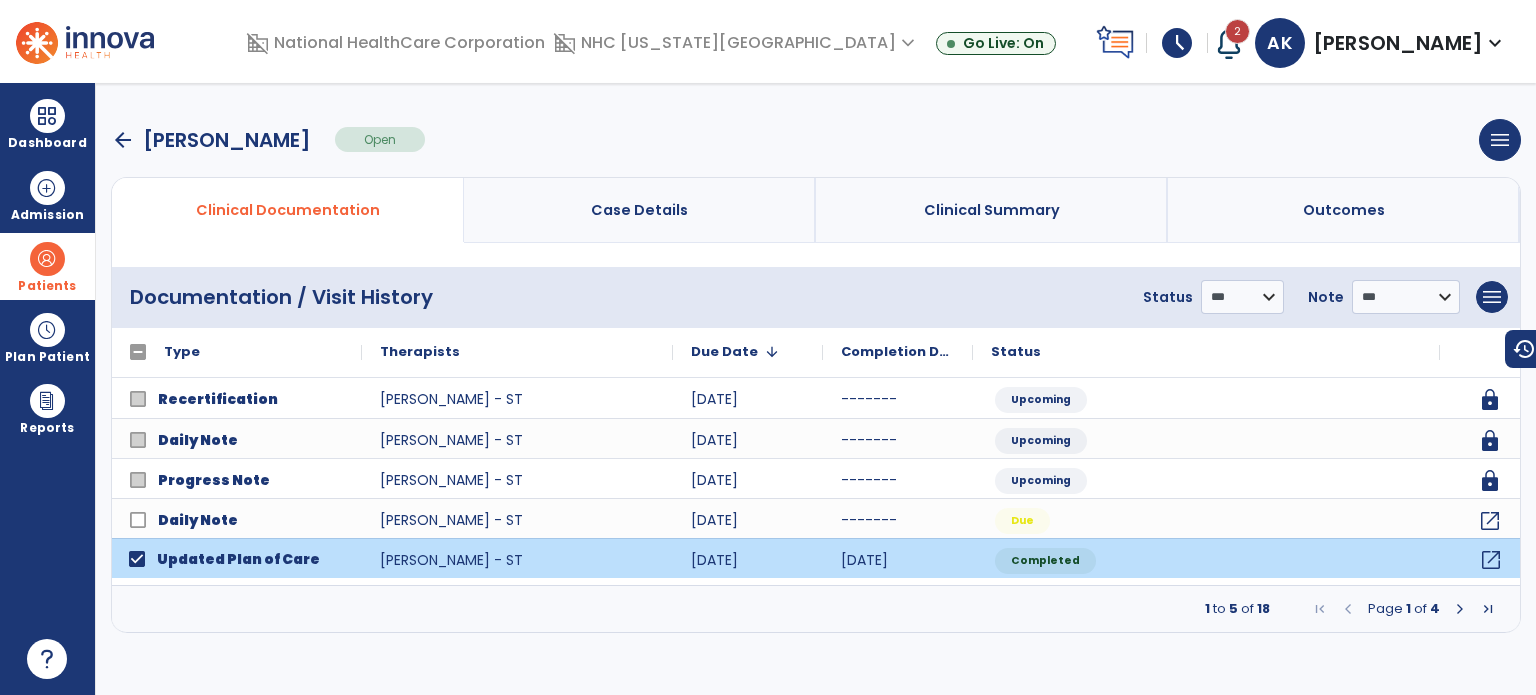 click on "open_in_new" 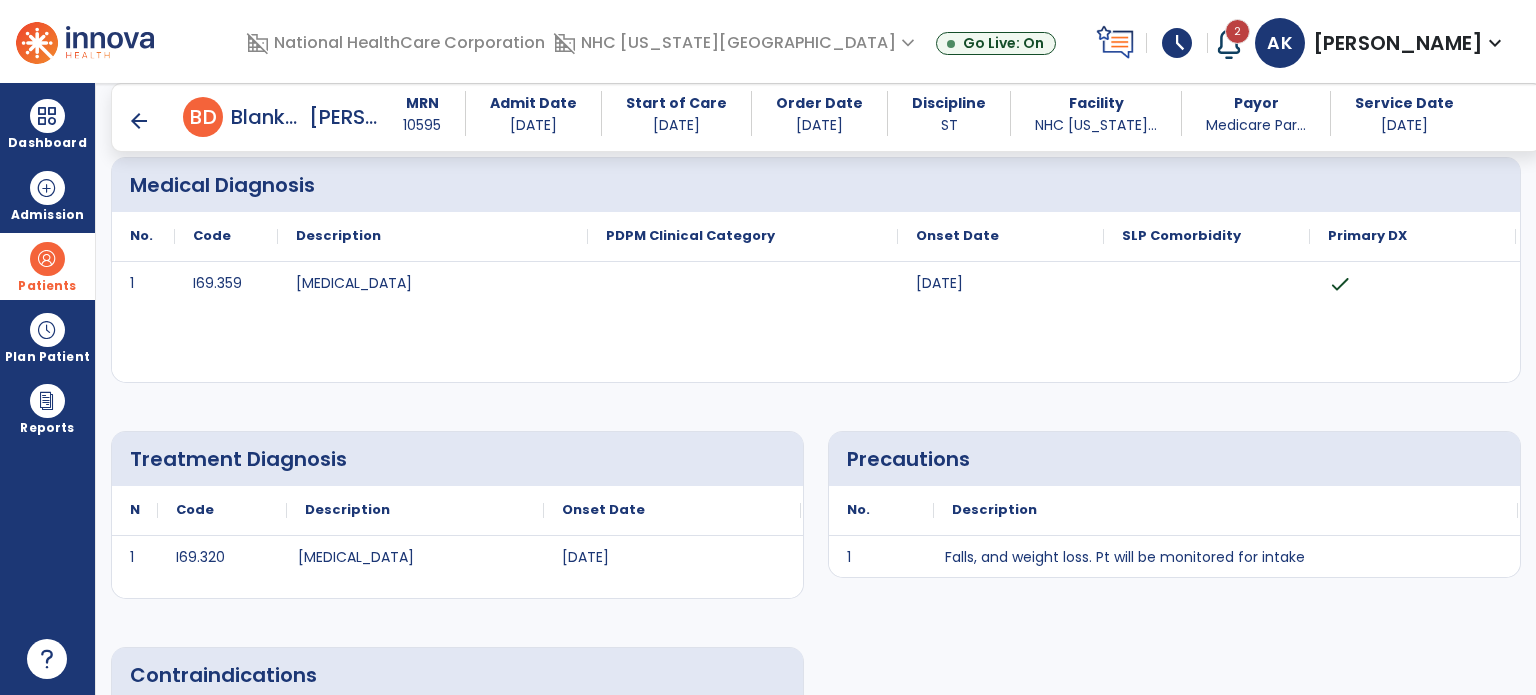 scroll, scrollTop: 155, scrollLeft: 0, axis: vertical 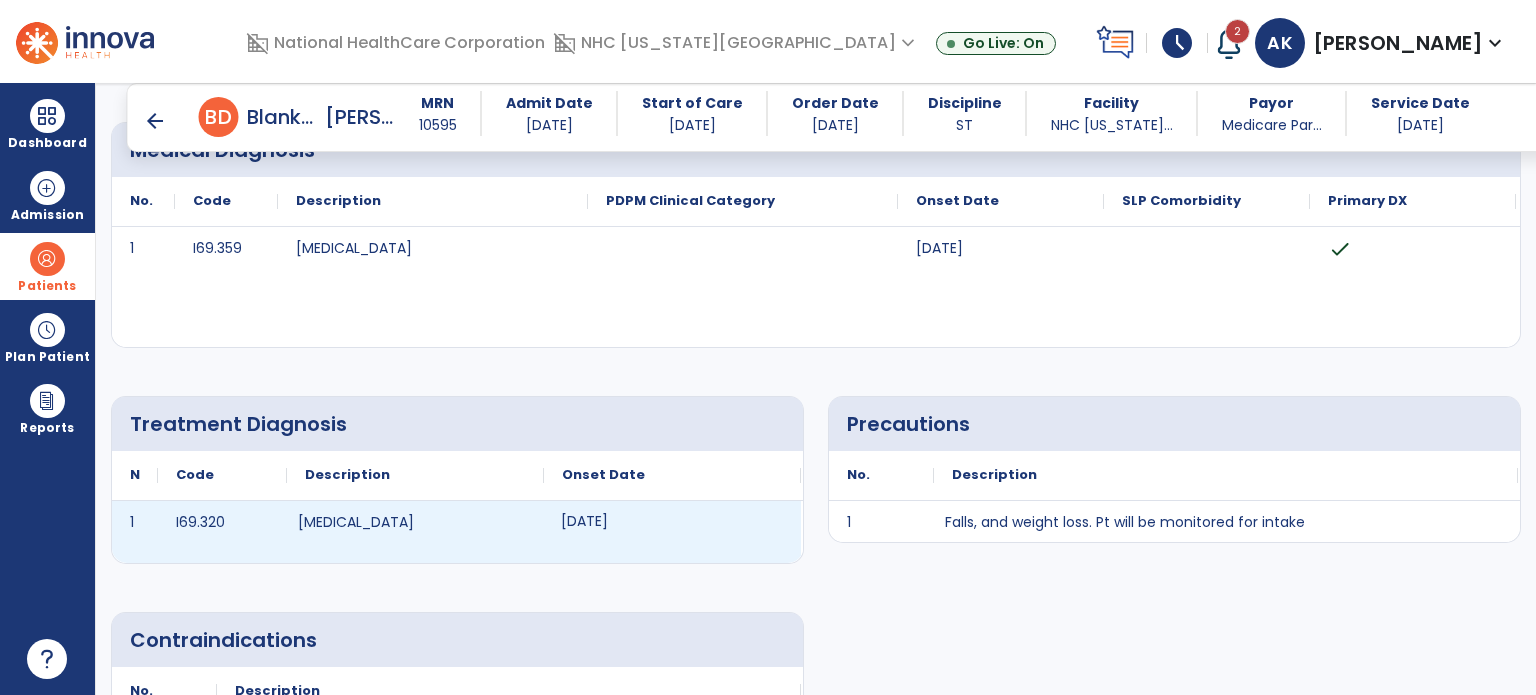 click on "[DATE]" 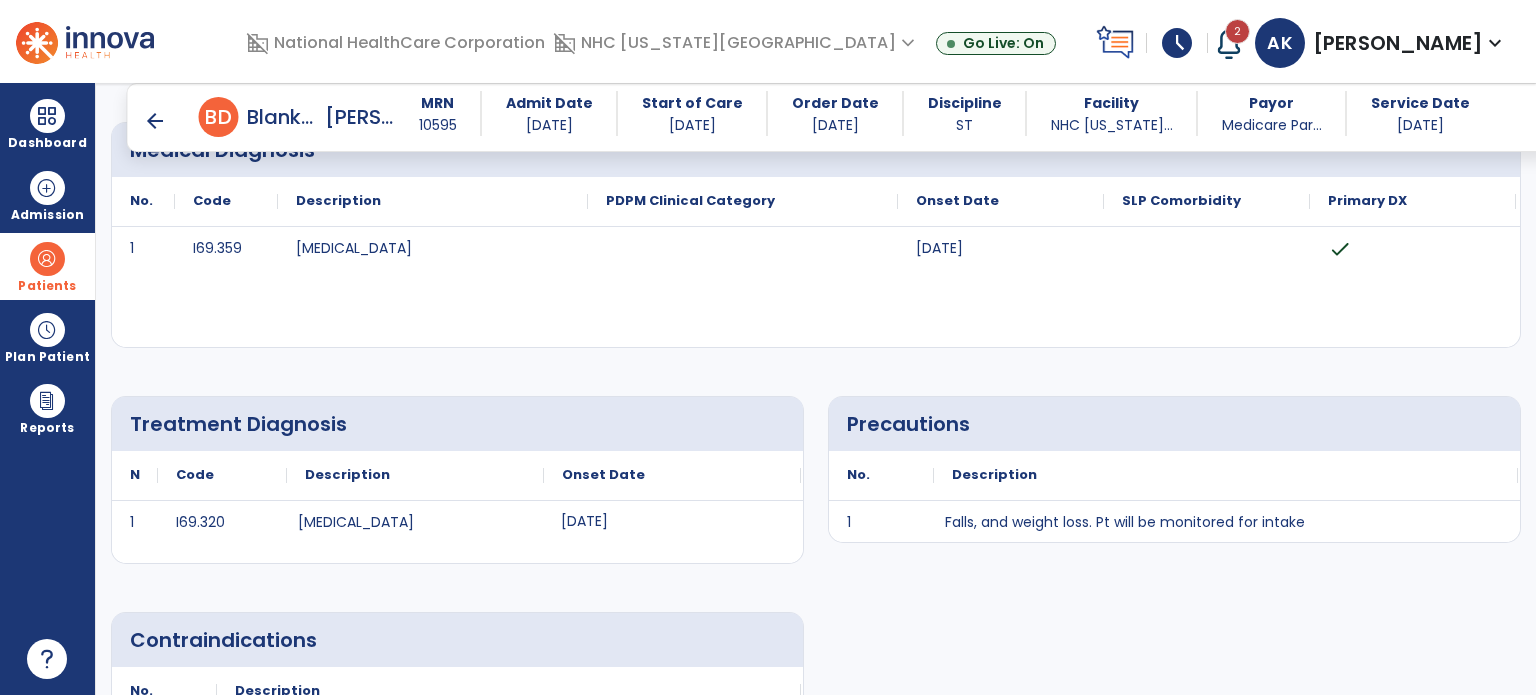 scroll, scrollTop: 0, scrollLeft: 0, axis: both 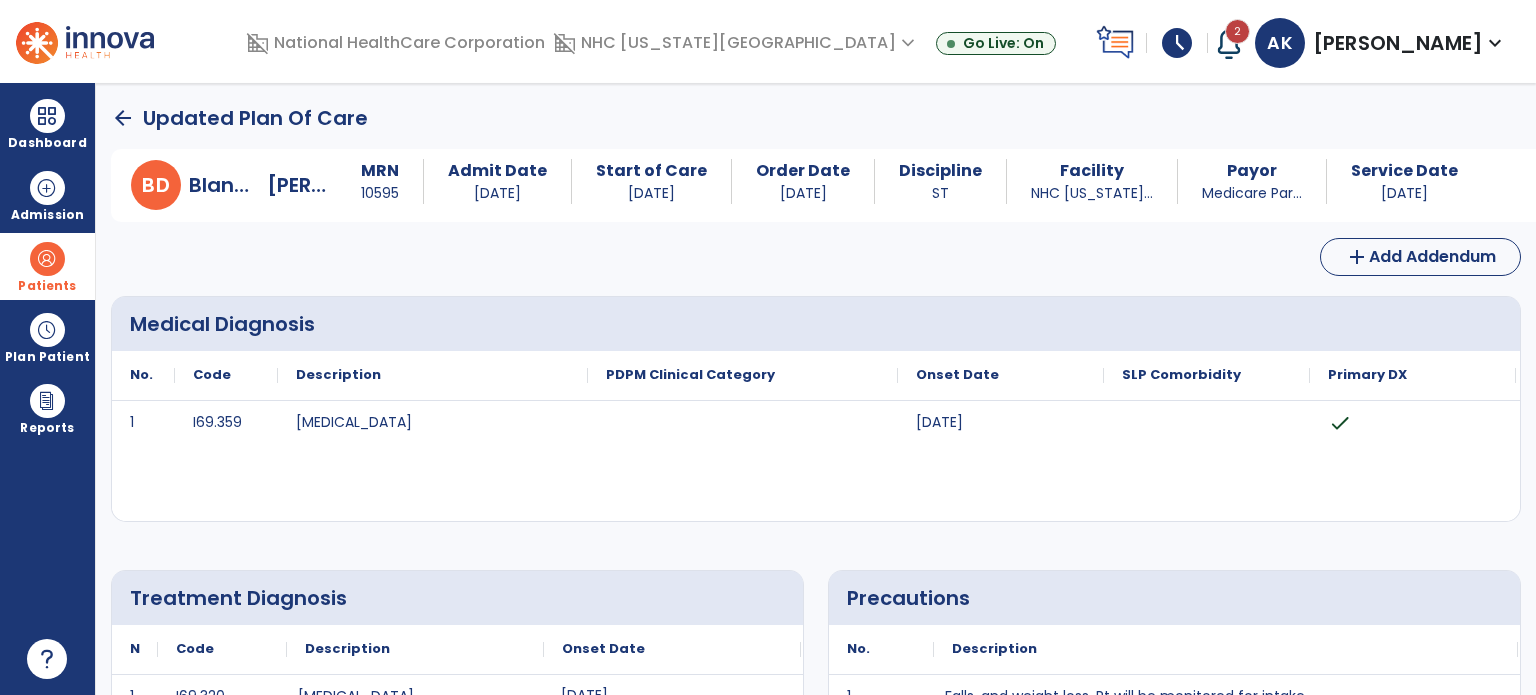 click on "arrow_back" 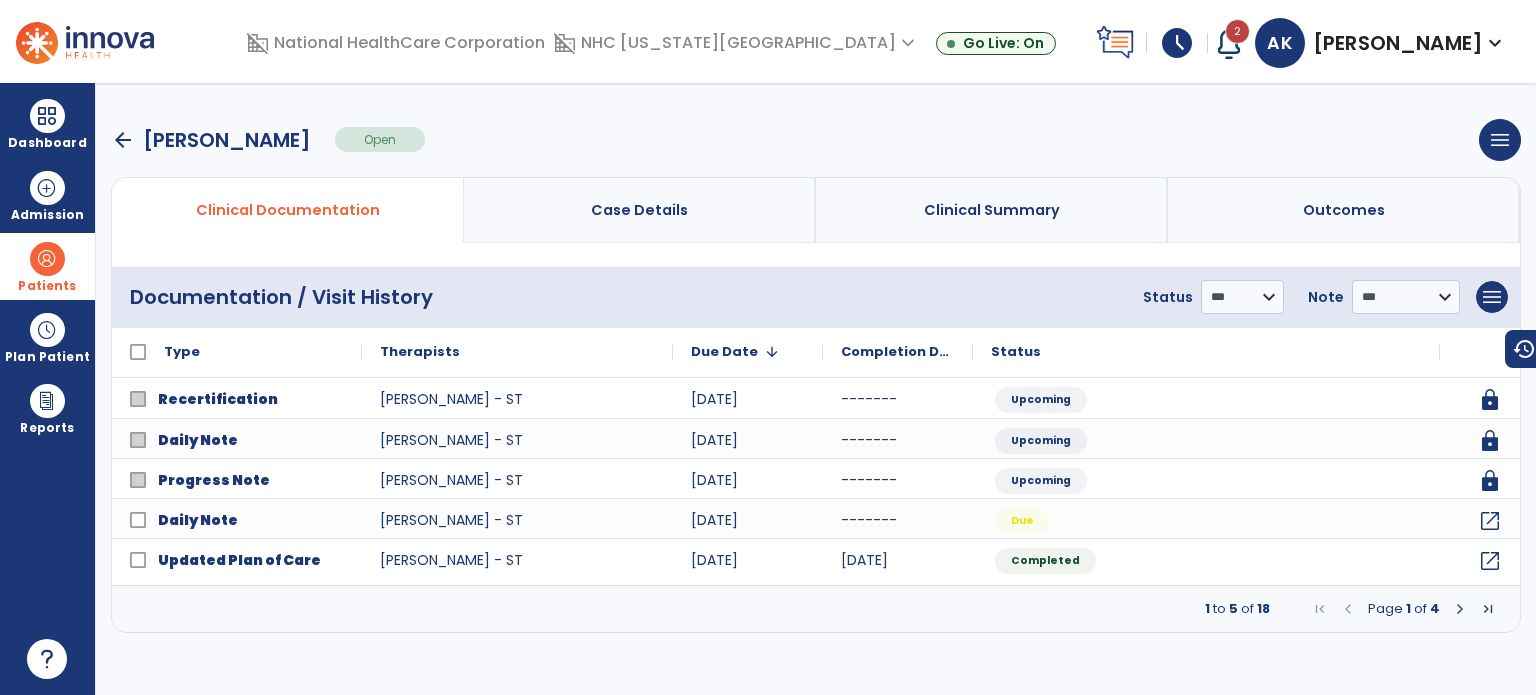 click on "arrow_back" at bounding box center (123, 140) 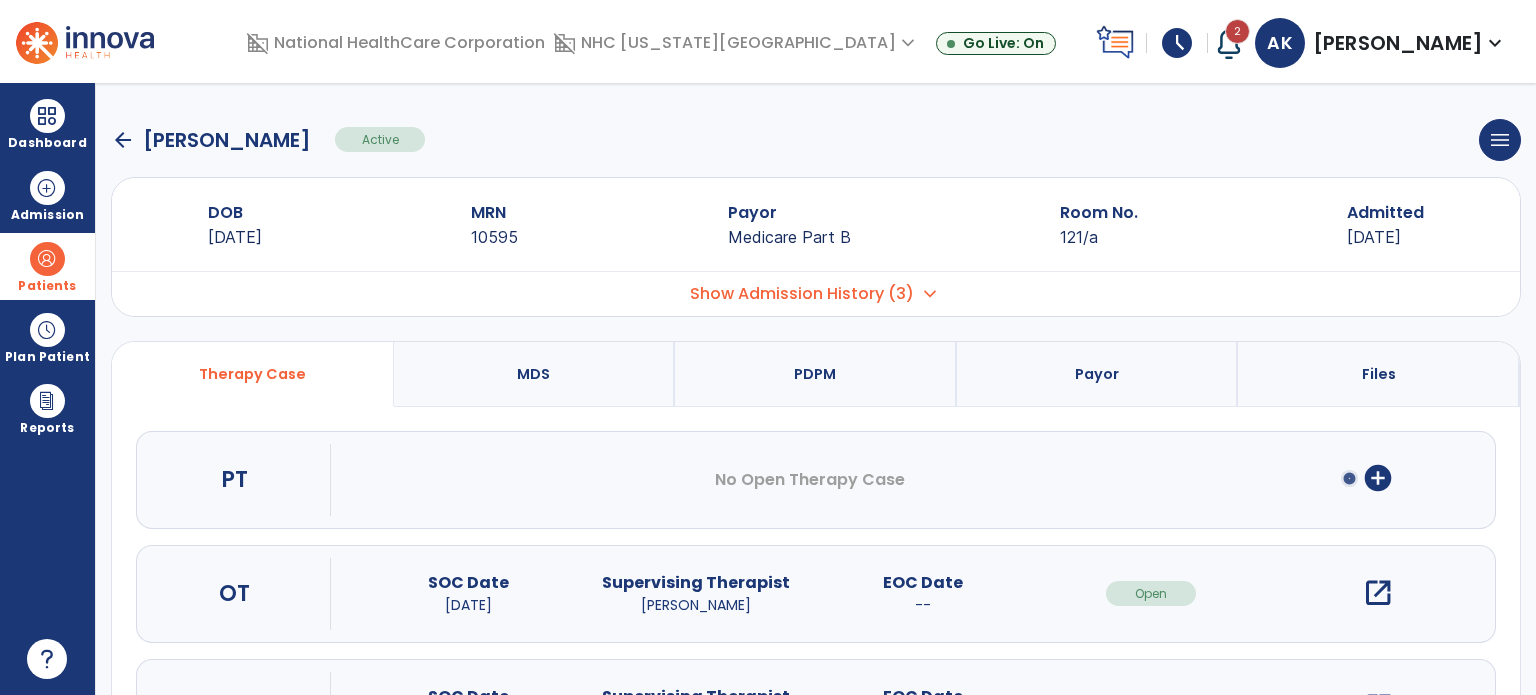 click on "arrow_back" 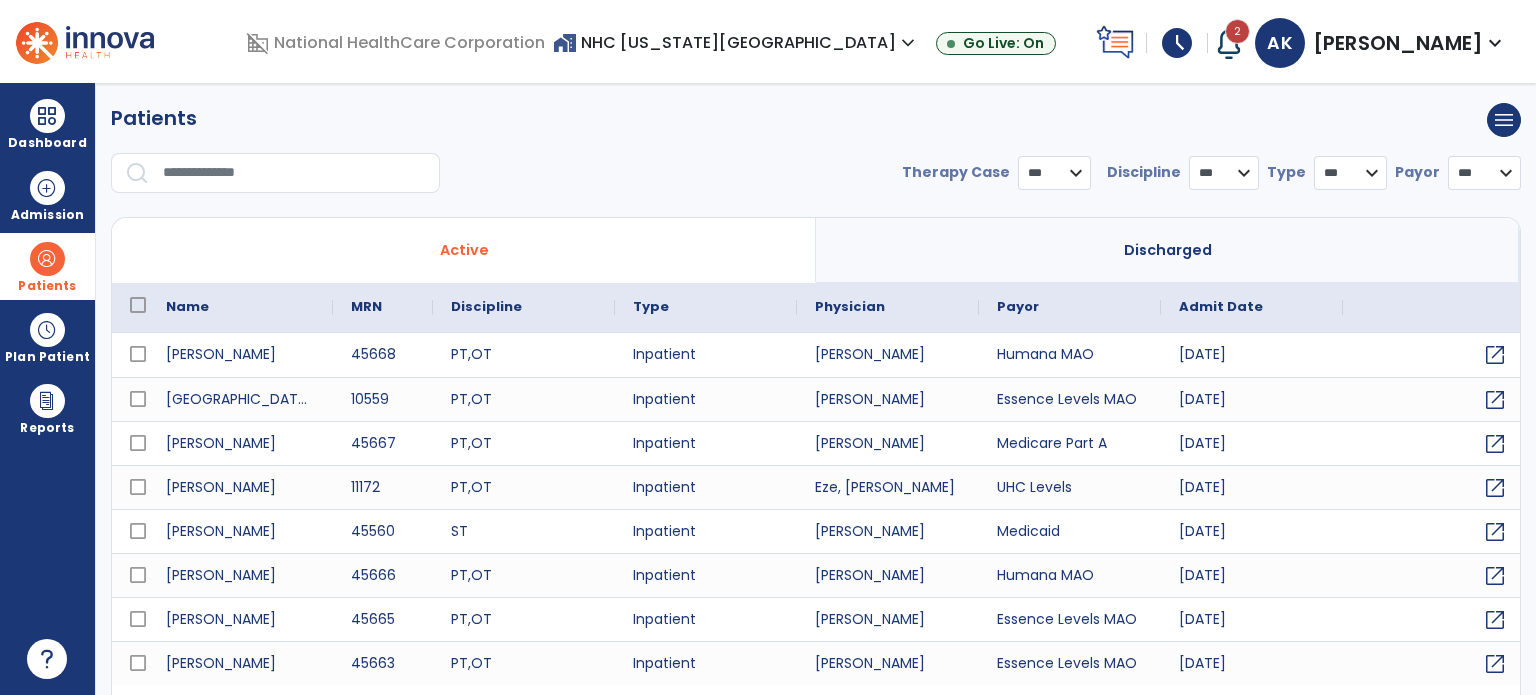 click on "**********" at bounding box center [816, 156] 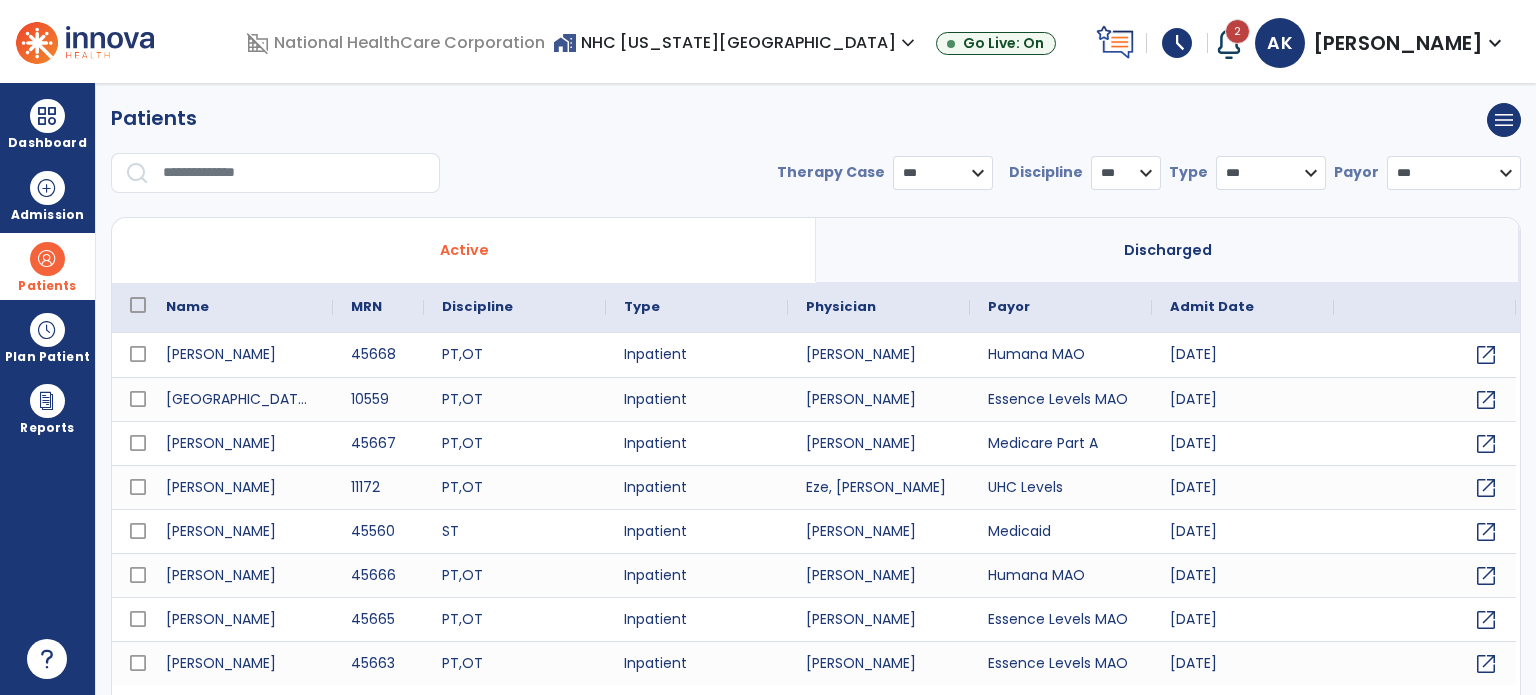 click on "* *** ** ** **" at bounding box center (1126, 173) 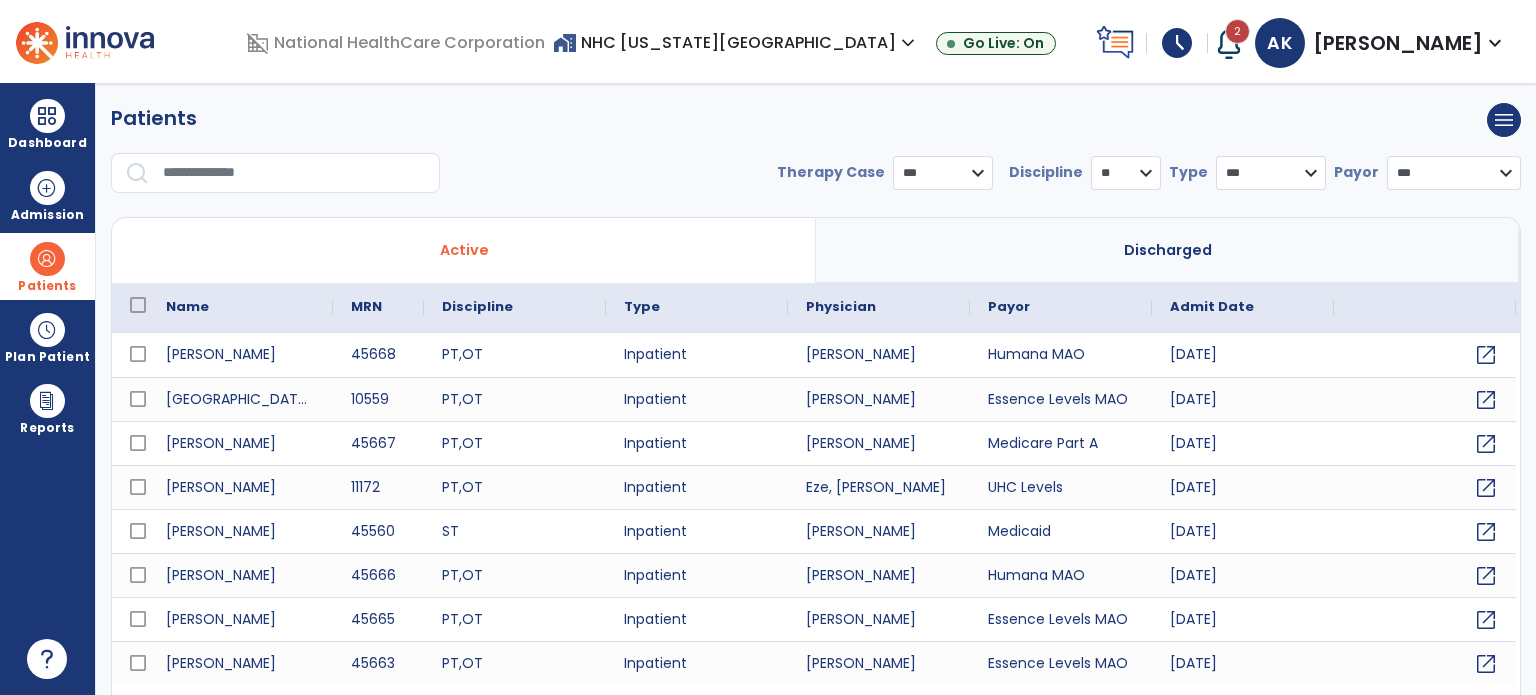 click on "* *** ** ** **" at bounding box center [1126, 173] 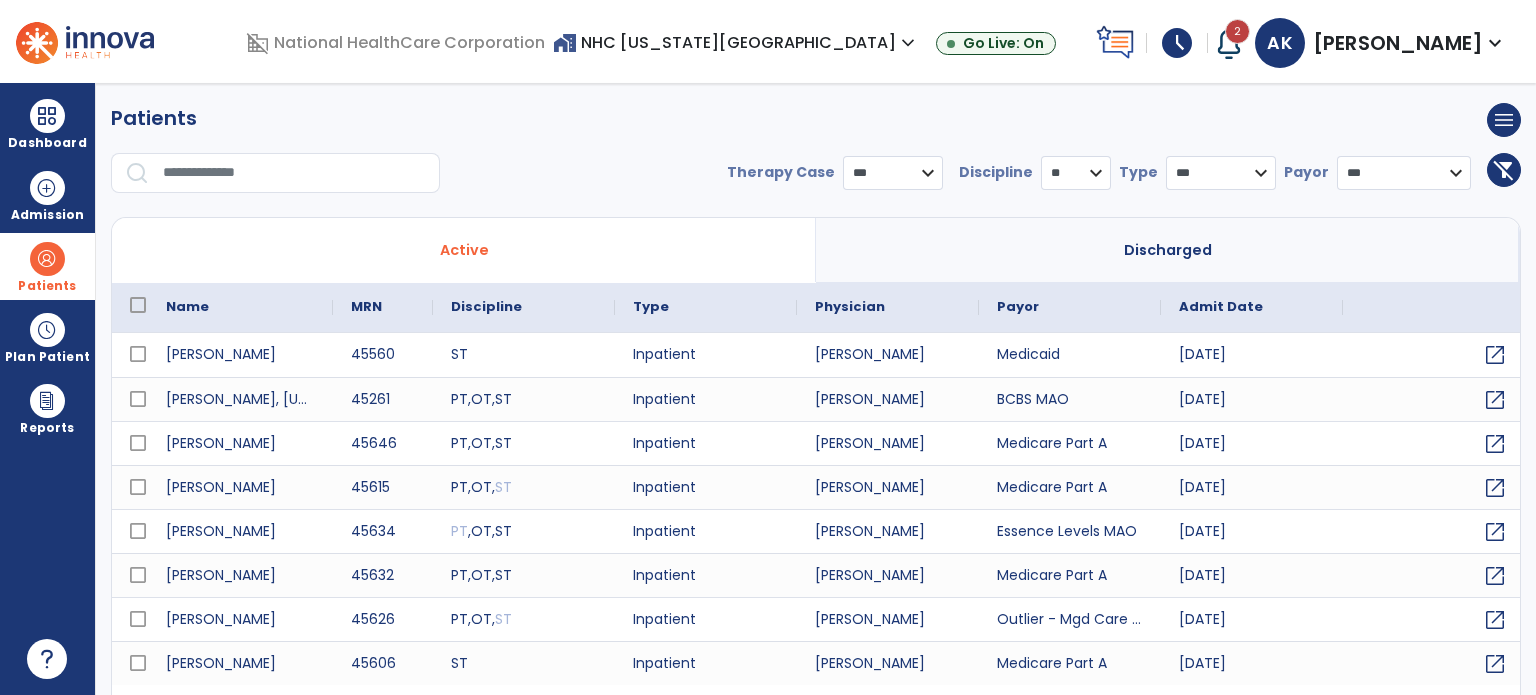 click at bounding box center [47, 259] 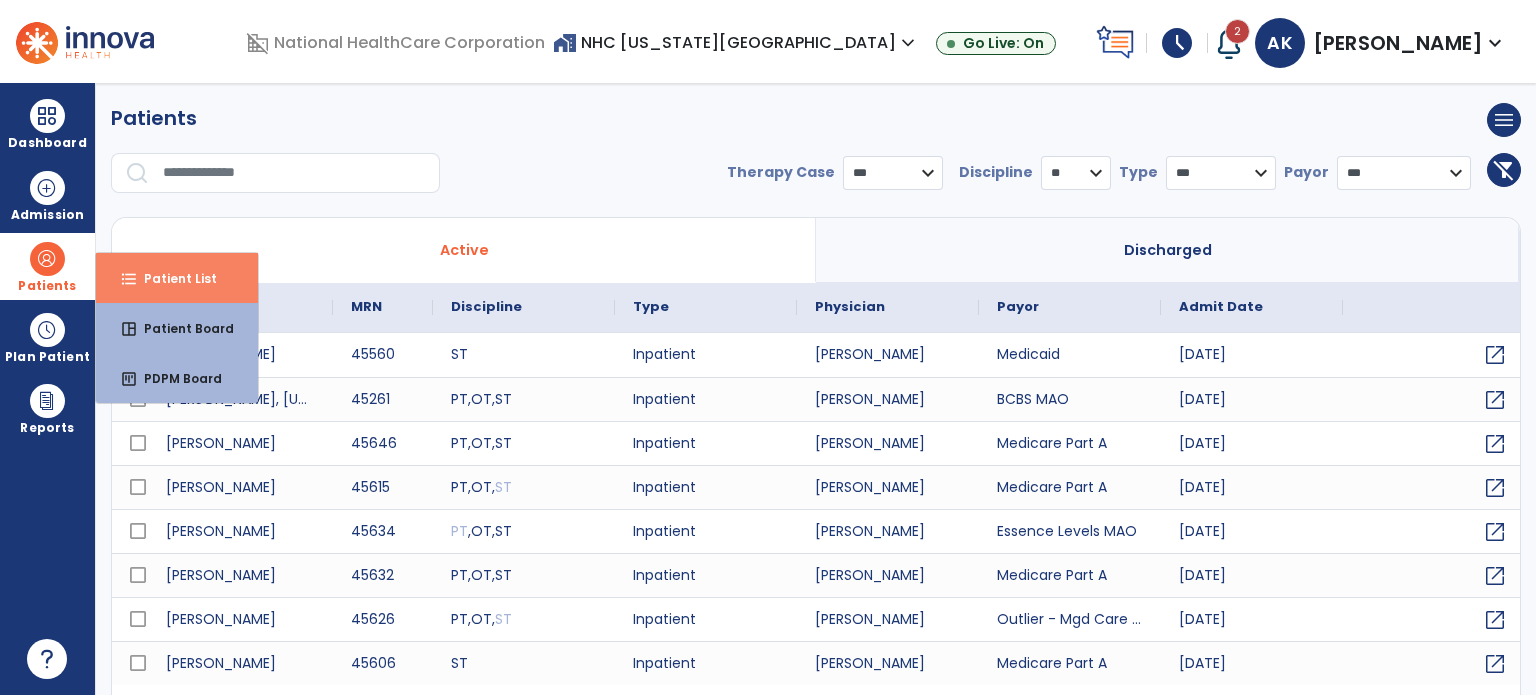 click on "Patient List" at bounding box center (172, 278) 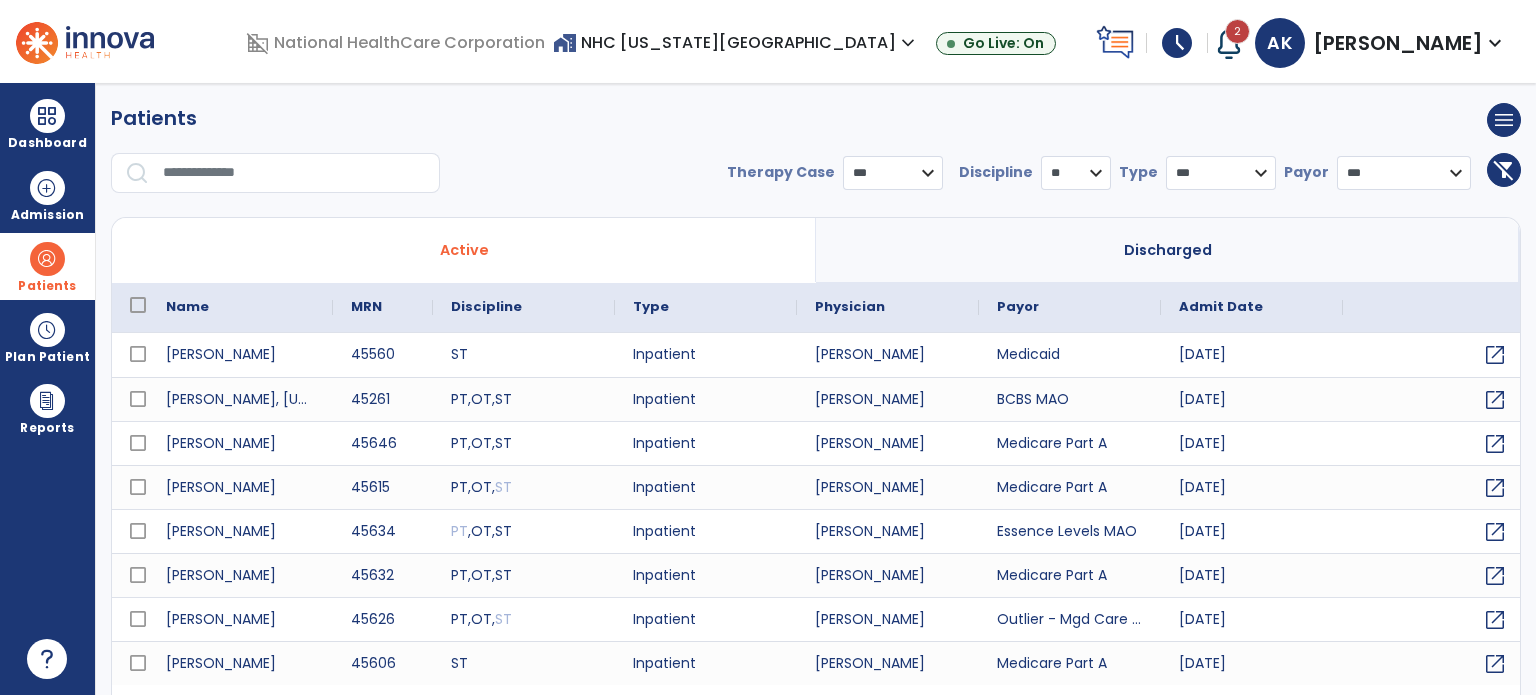 click on "* *** ** ** **" at bounding box center (1076, 173) 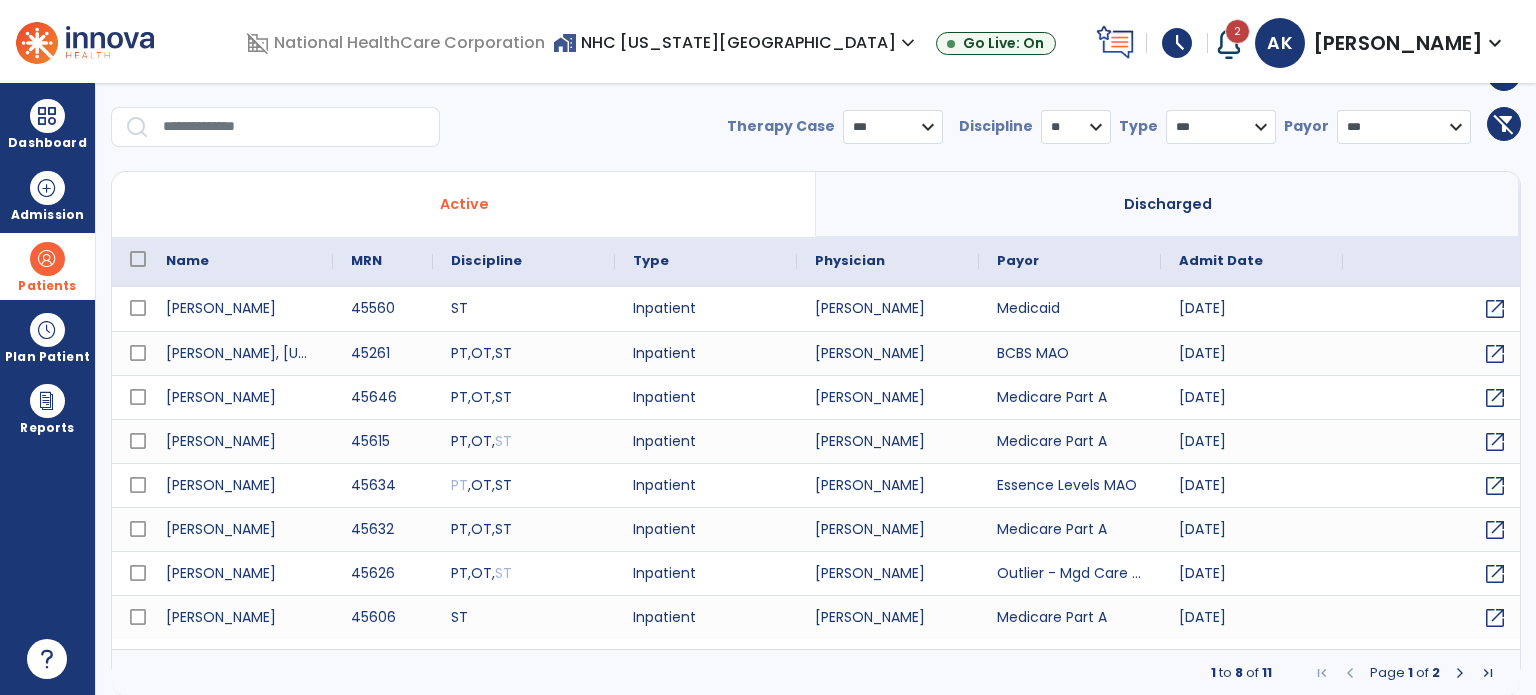 click at bounding box center [1460, 673] 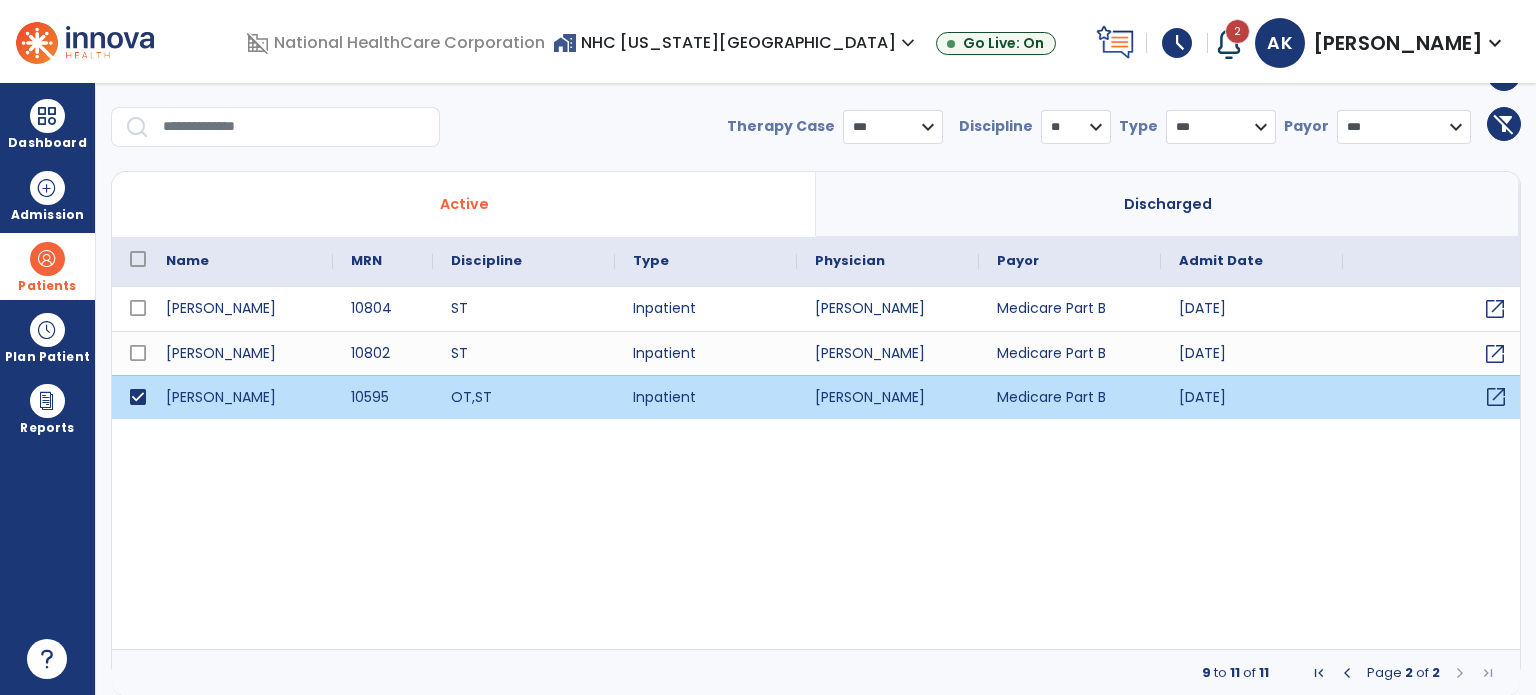 click on "open_in_new" at bounding box center [1496, 397] 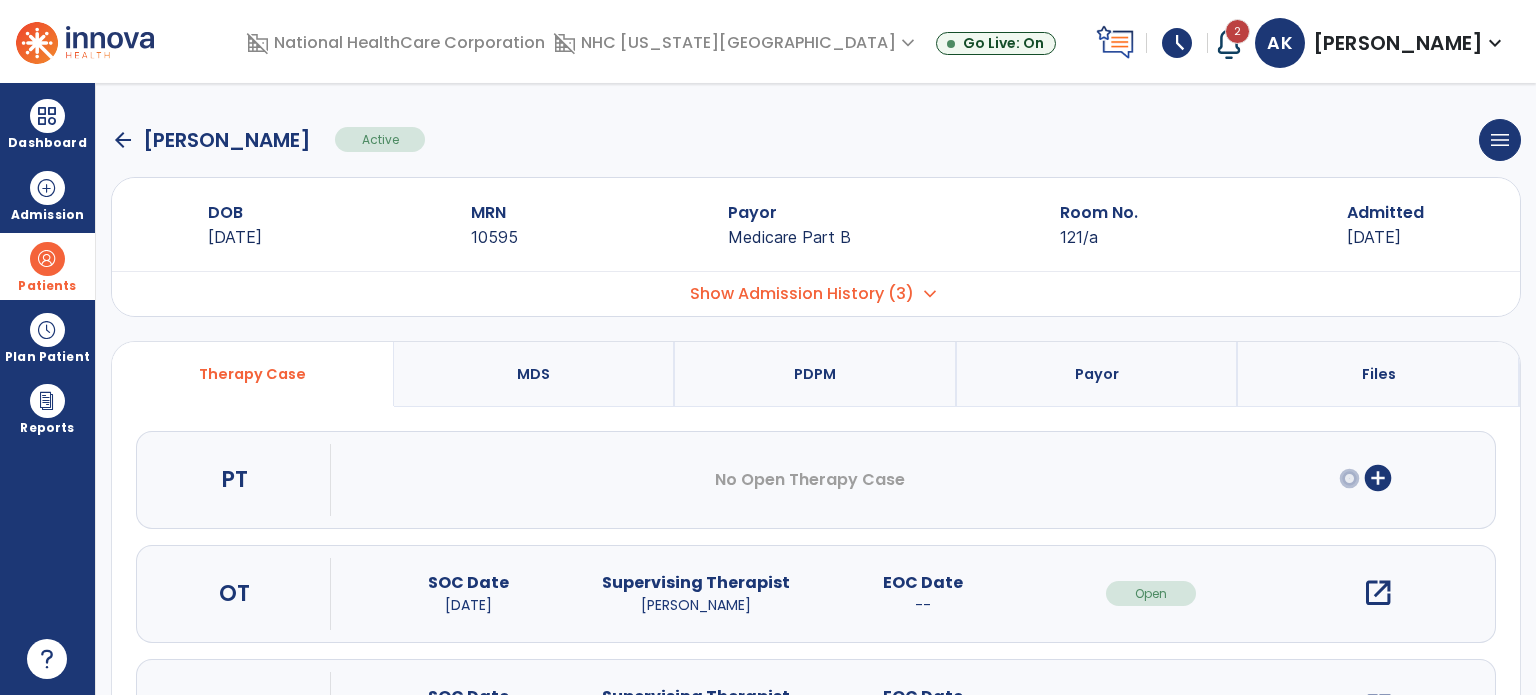 scroll, scrollTop: 107, scrollLeft: 0, axis: vertical 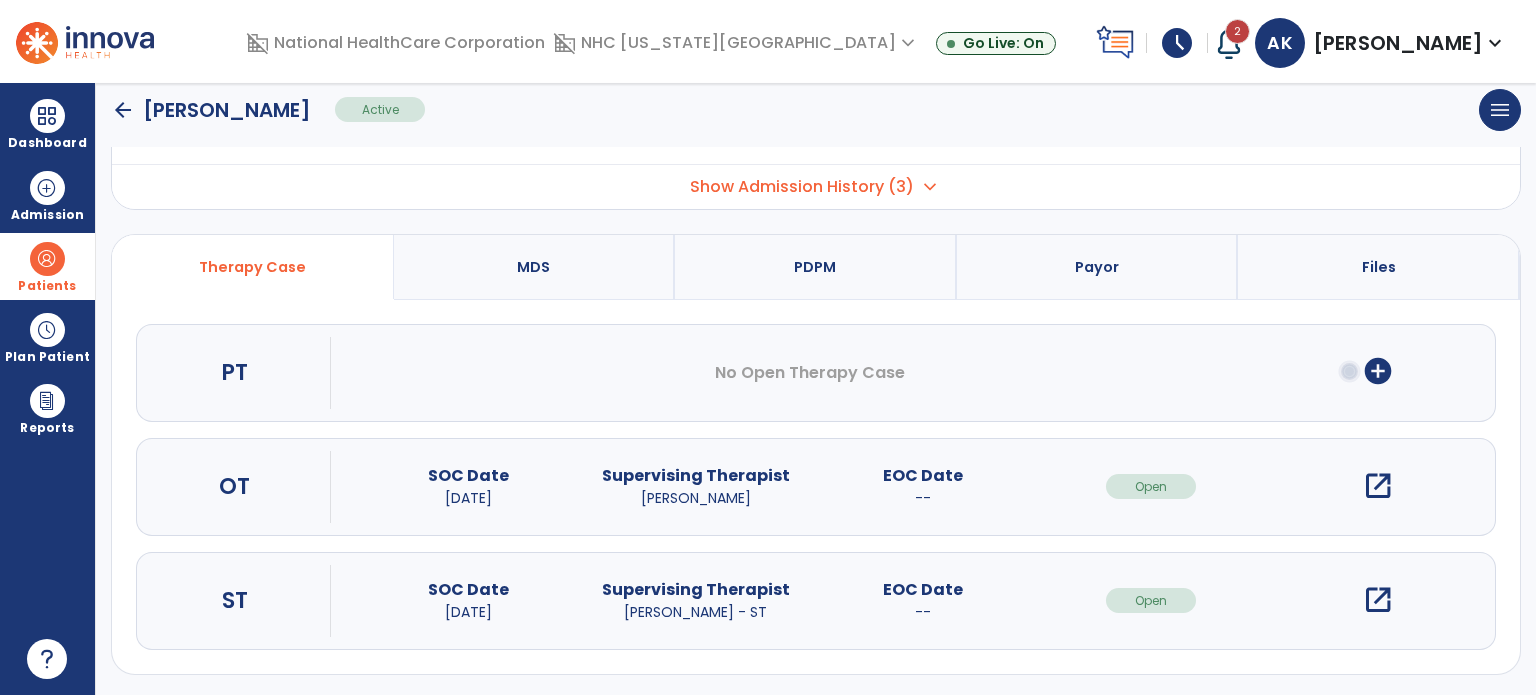 click on "open_in_new" at bounding box center [1378, 600] 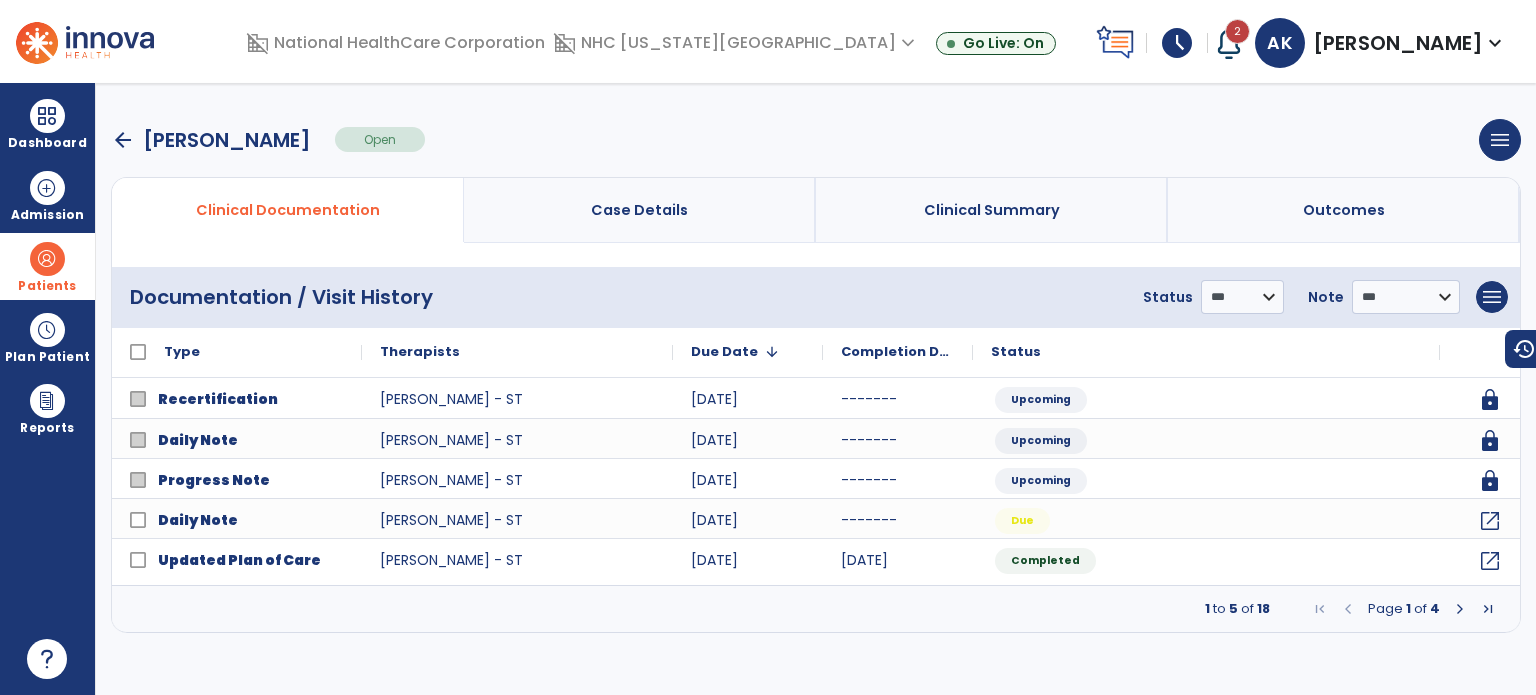 scroll, scrollTop: 0, scrollLeft: 0, axis: both 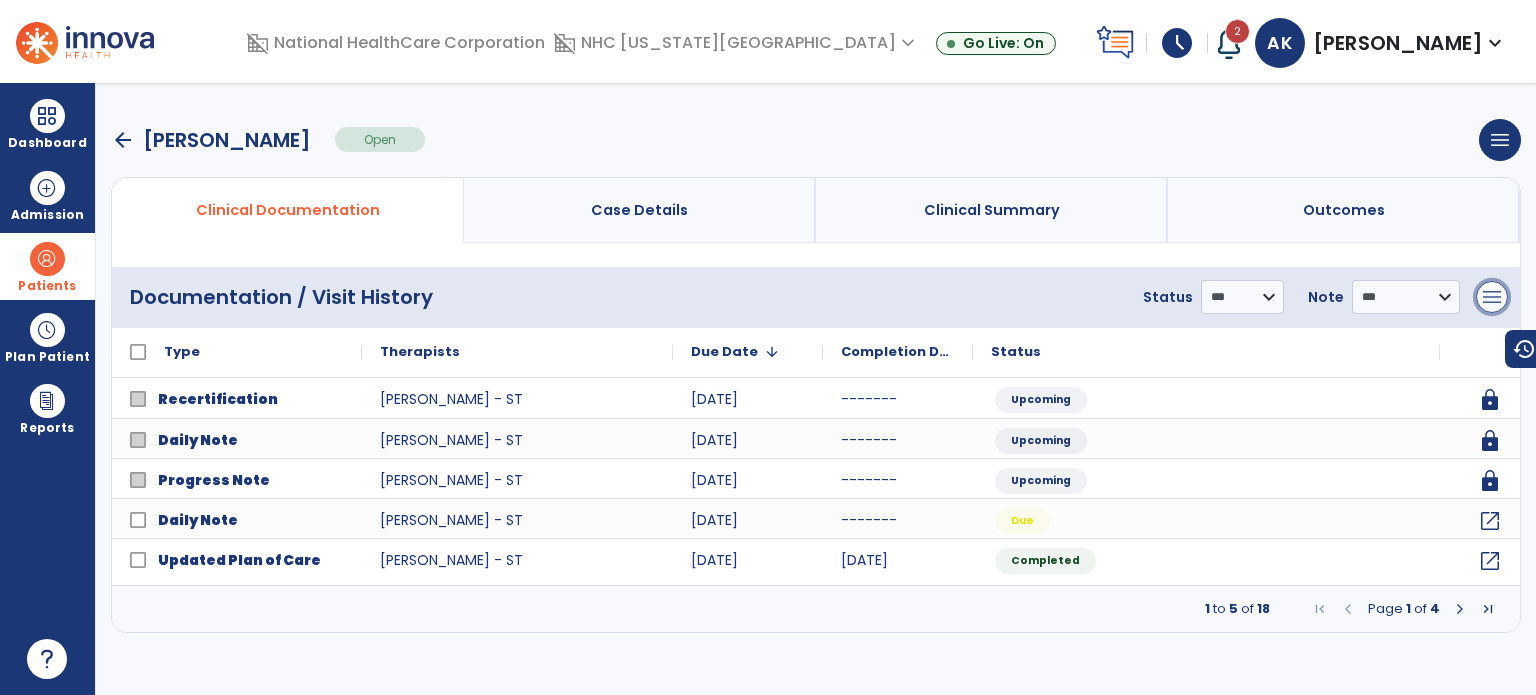 click on "menu" at bounding box center (1492, 297) 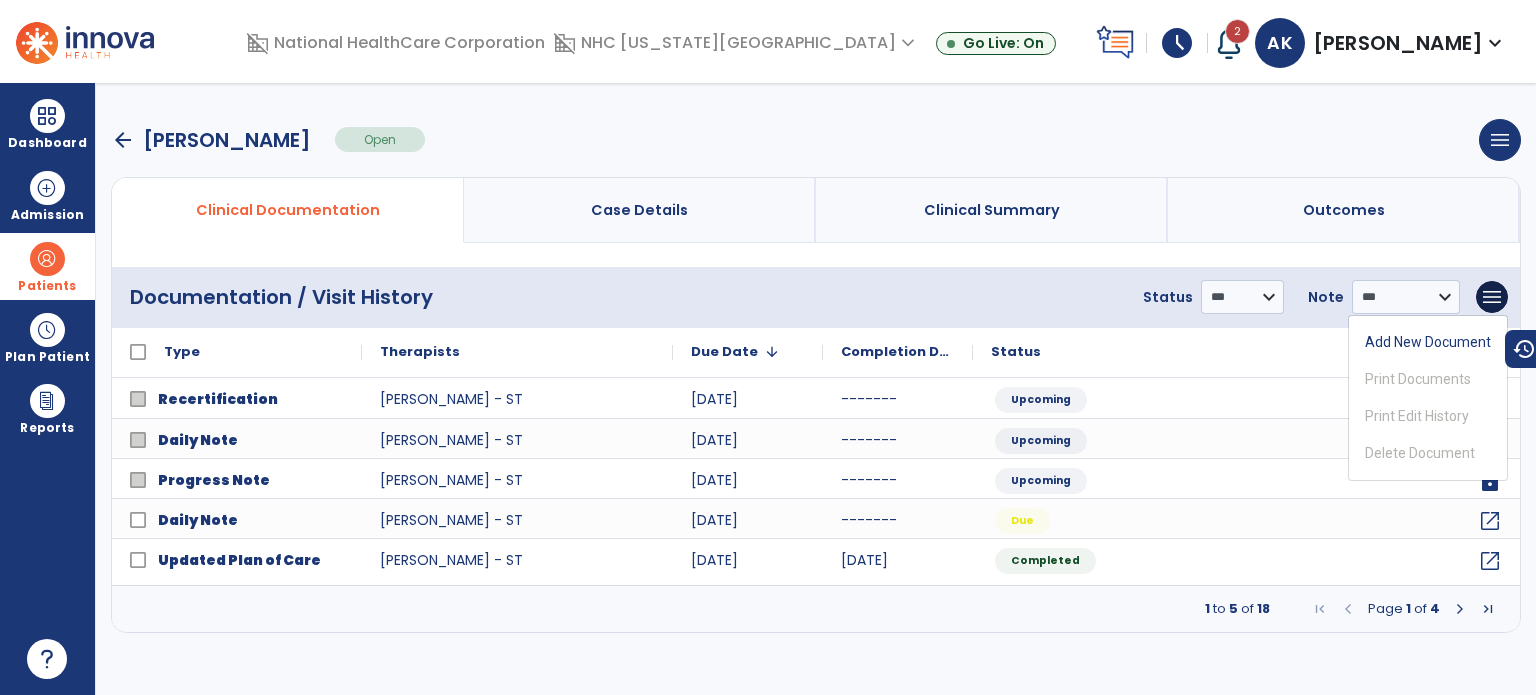 click on "Outcomes" at bounding box center [1344, 210] 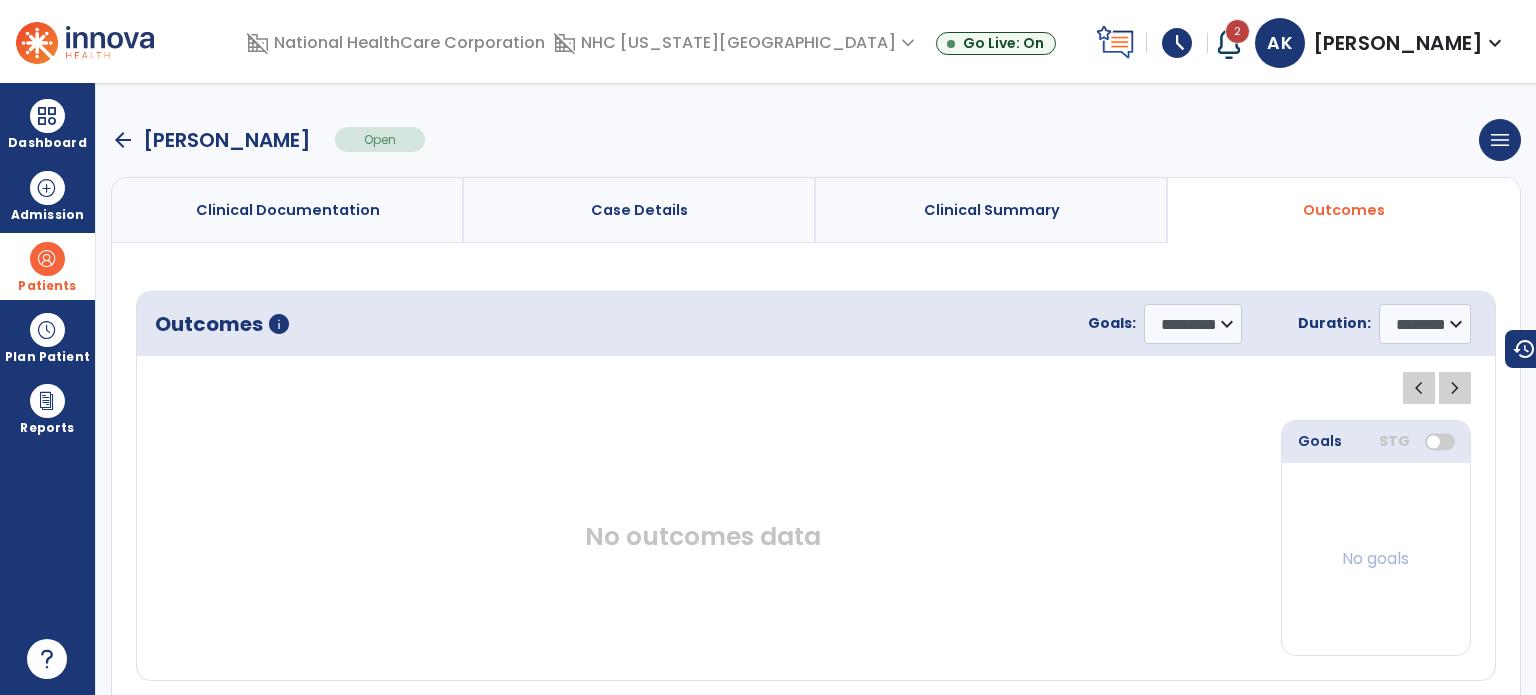 click on "arrow_back" at bounding box center [123, 140] 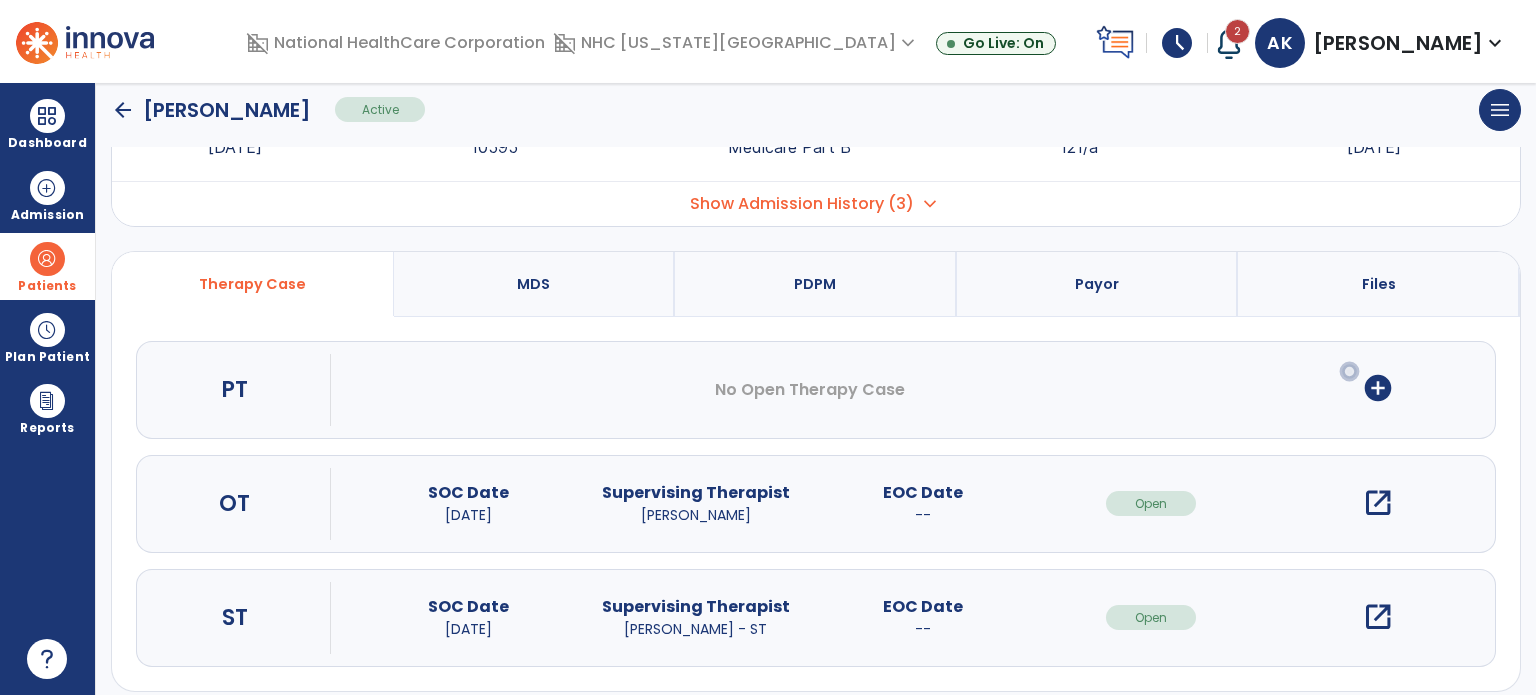 scroll, scrollTop: 107, scrollLeft: 0, axis: vertical 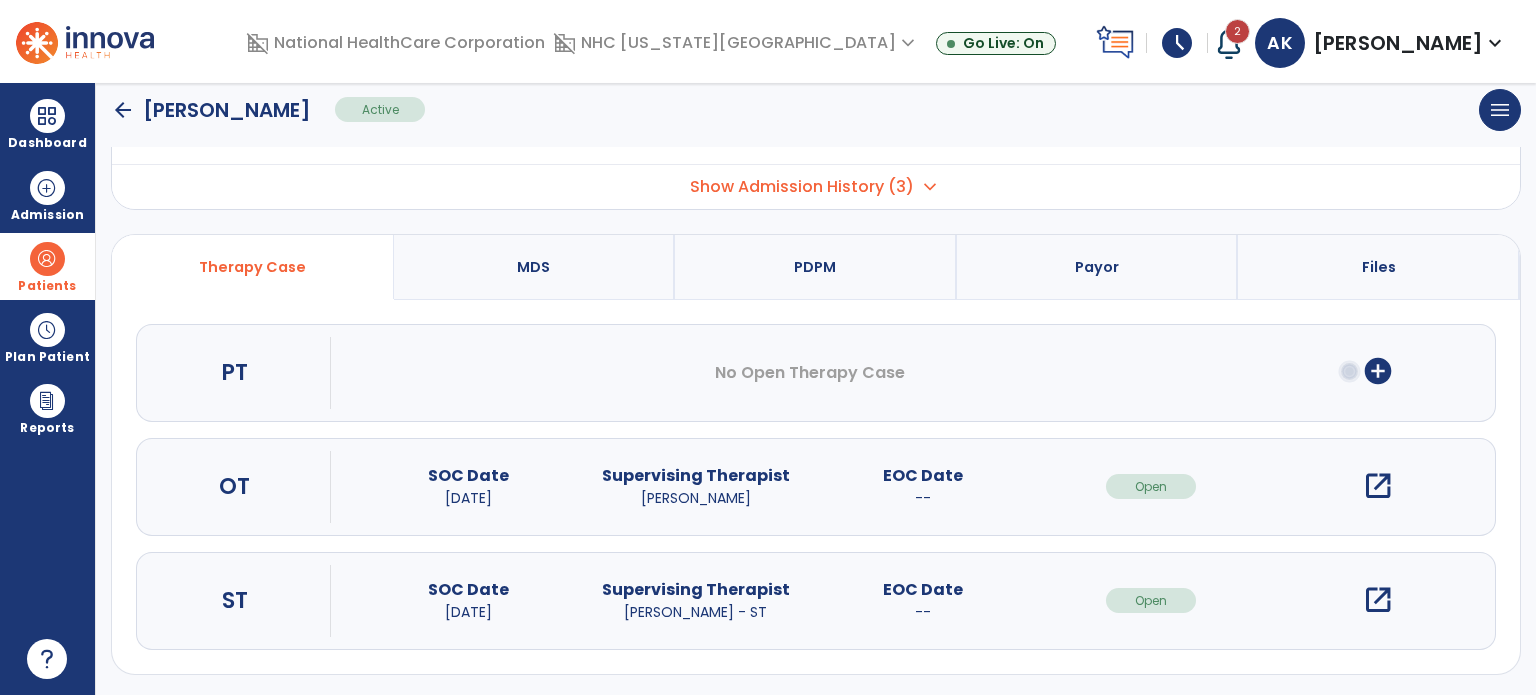 click on "open_in_new" at bounding box center (1378, 600) 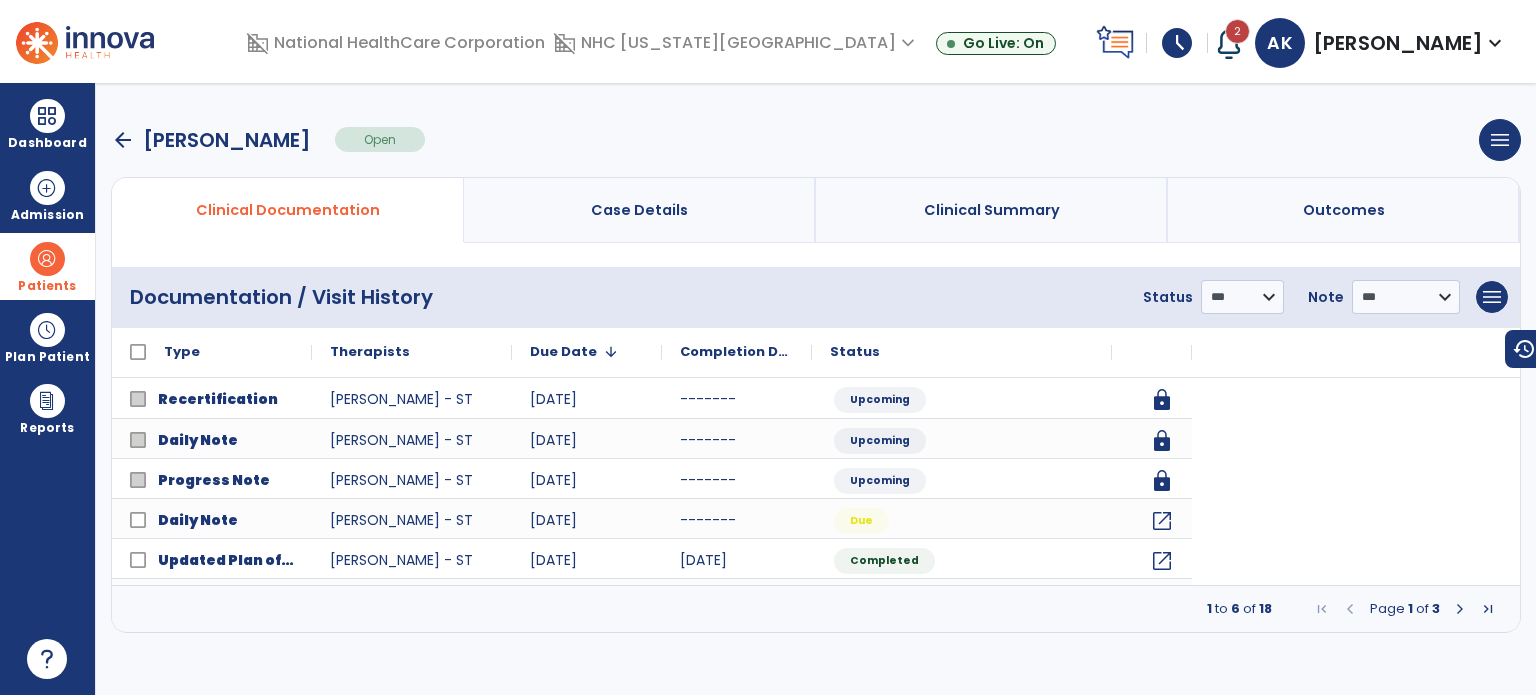 scroll, scrollTop: 0, scrollLeft: 0, axis: both 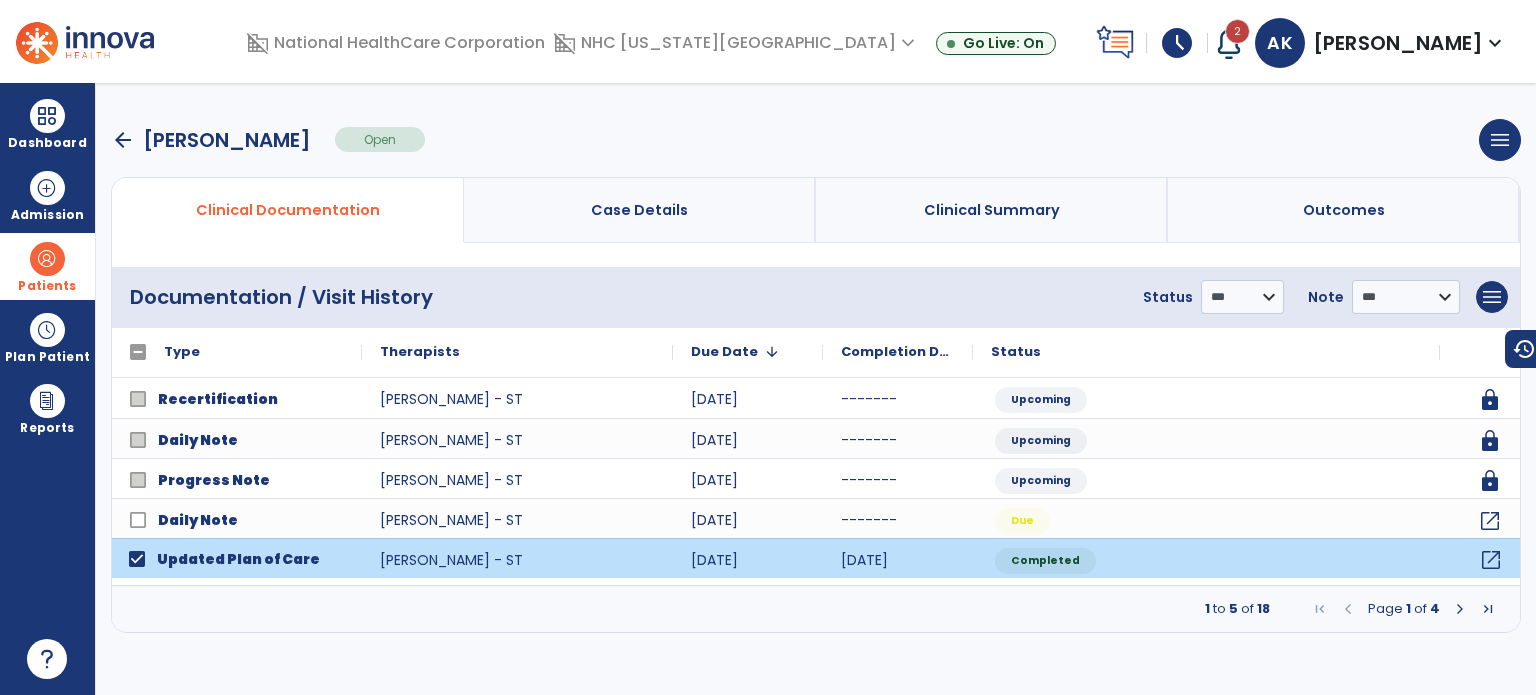 click on "open_in_new" 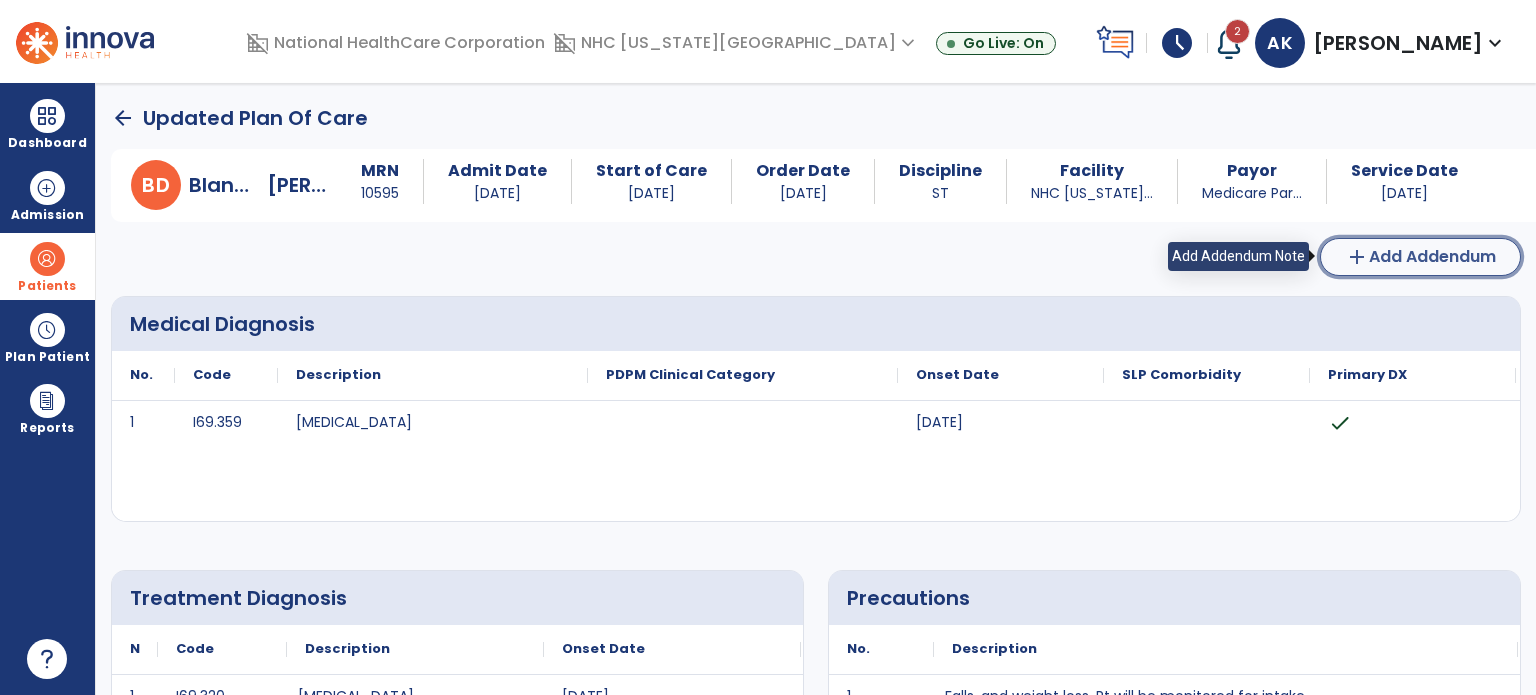 click on "Add Addendum" 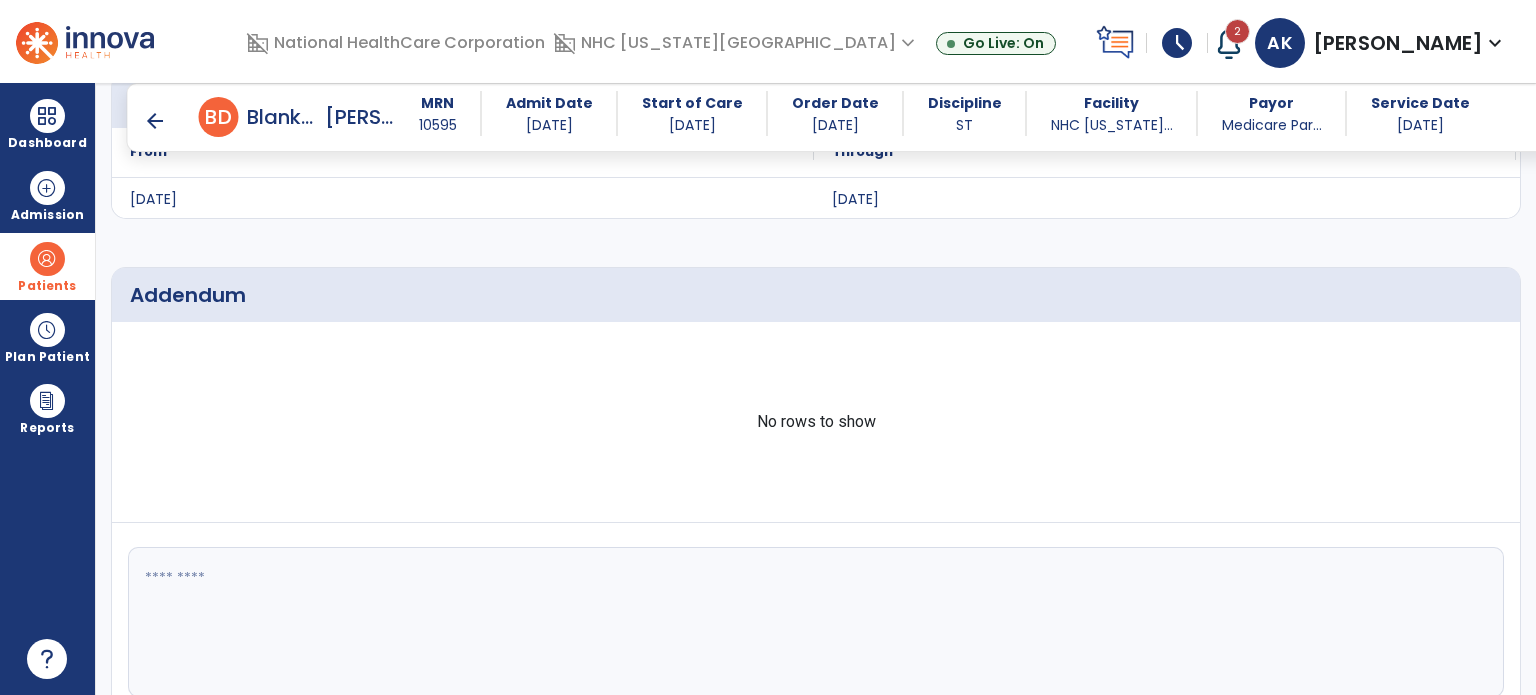 scroll, scrollTop: 5964, scrollLeft: 0, axis: vertical 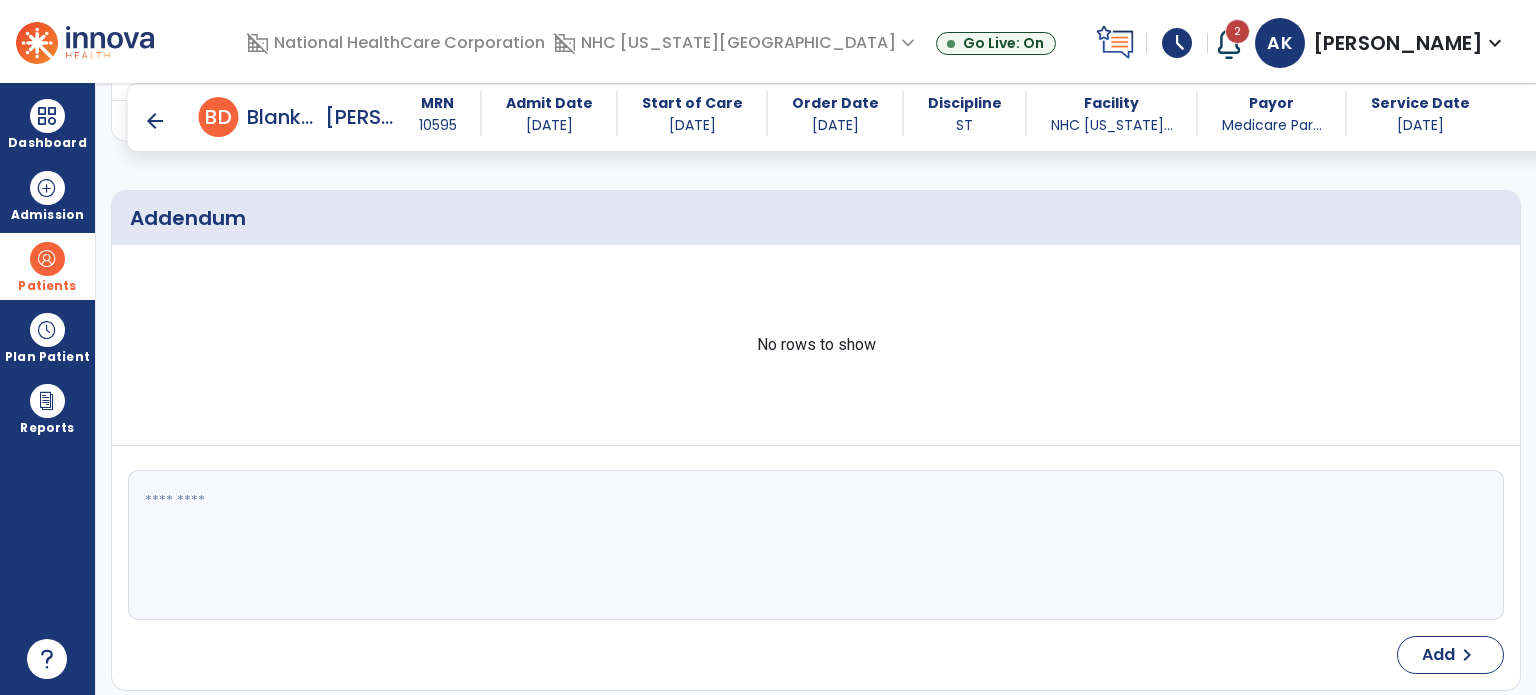 click at bounding box center [814, 545] 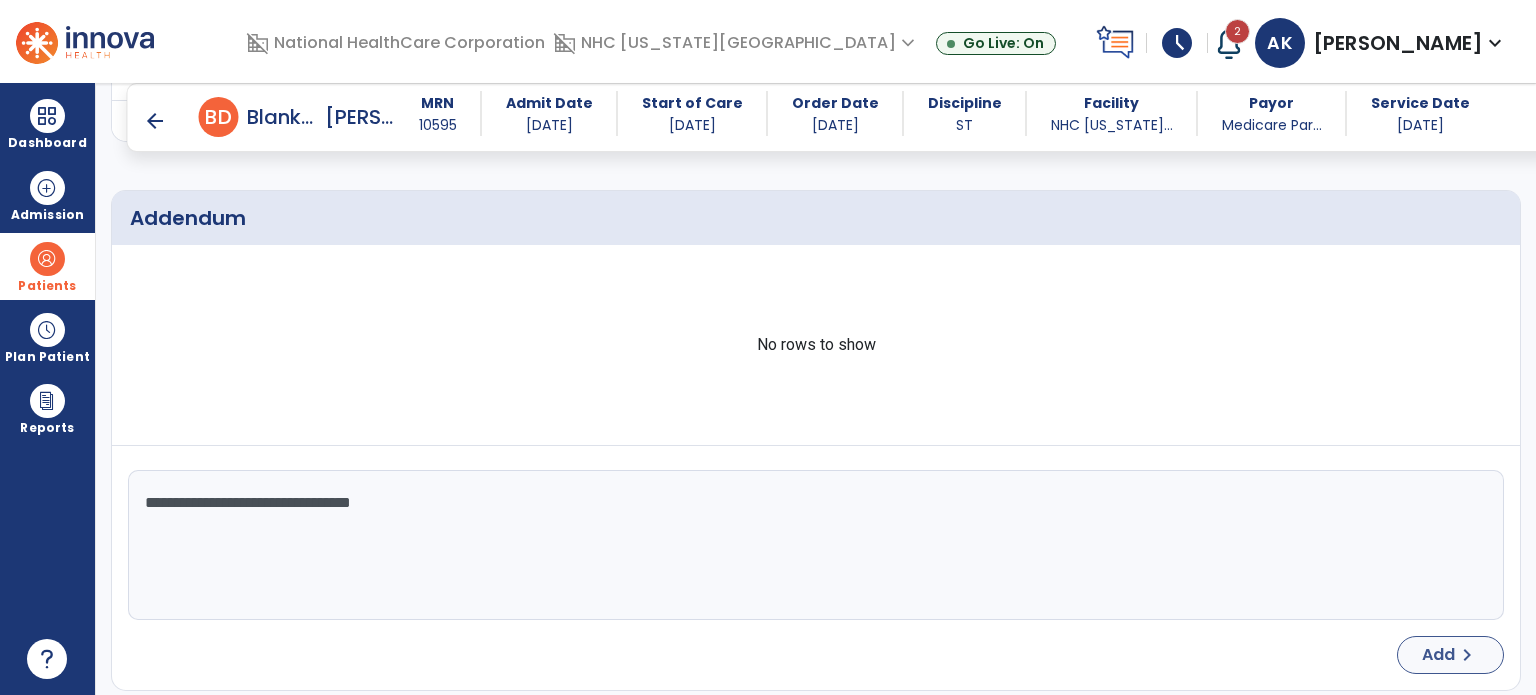 type on "**********" 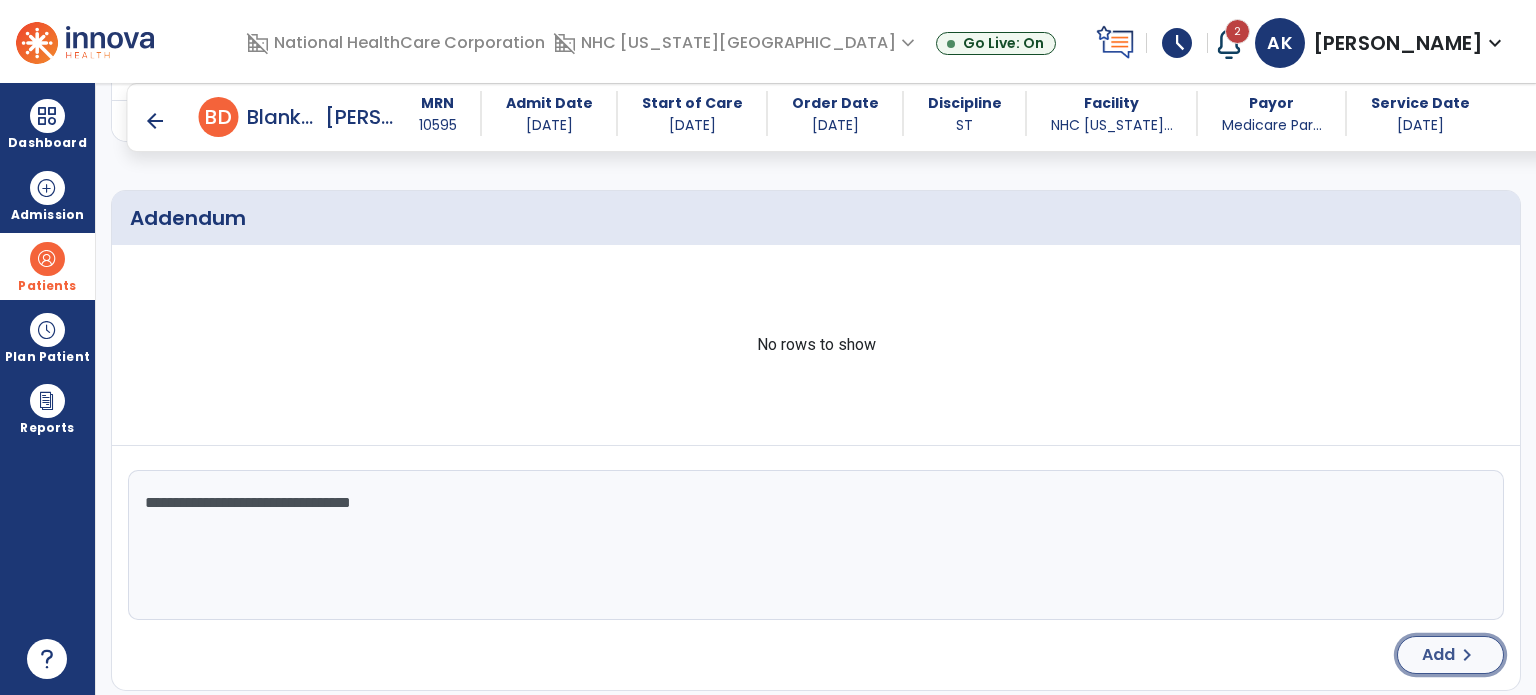click on "chevron_right" 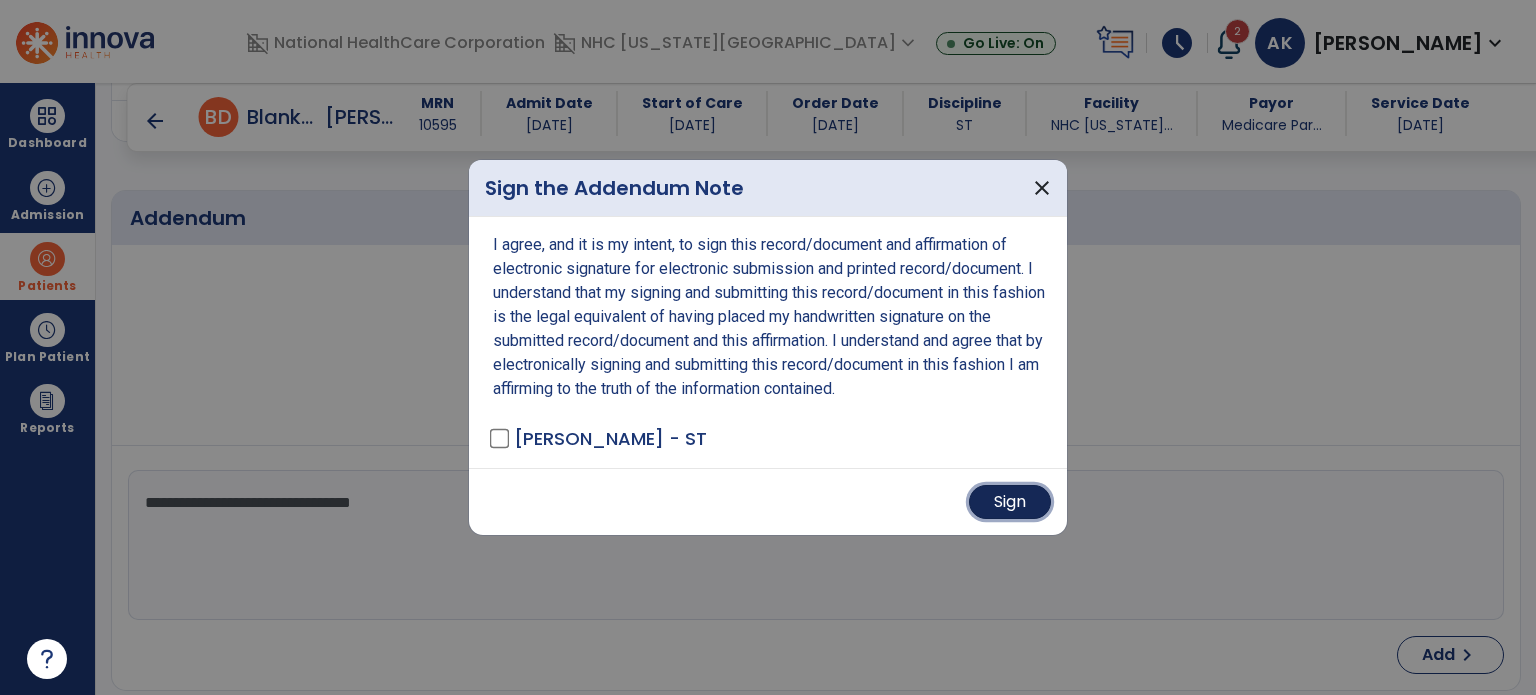 click on "Sign" at bounding box center (1010, 502) 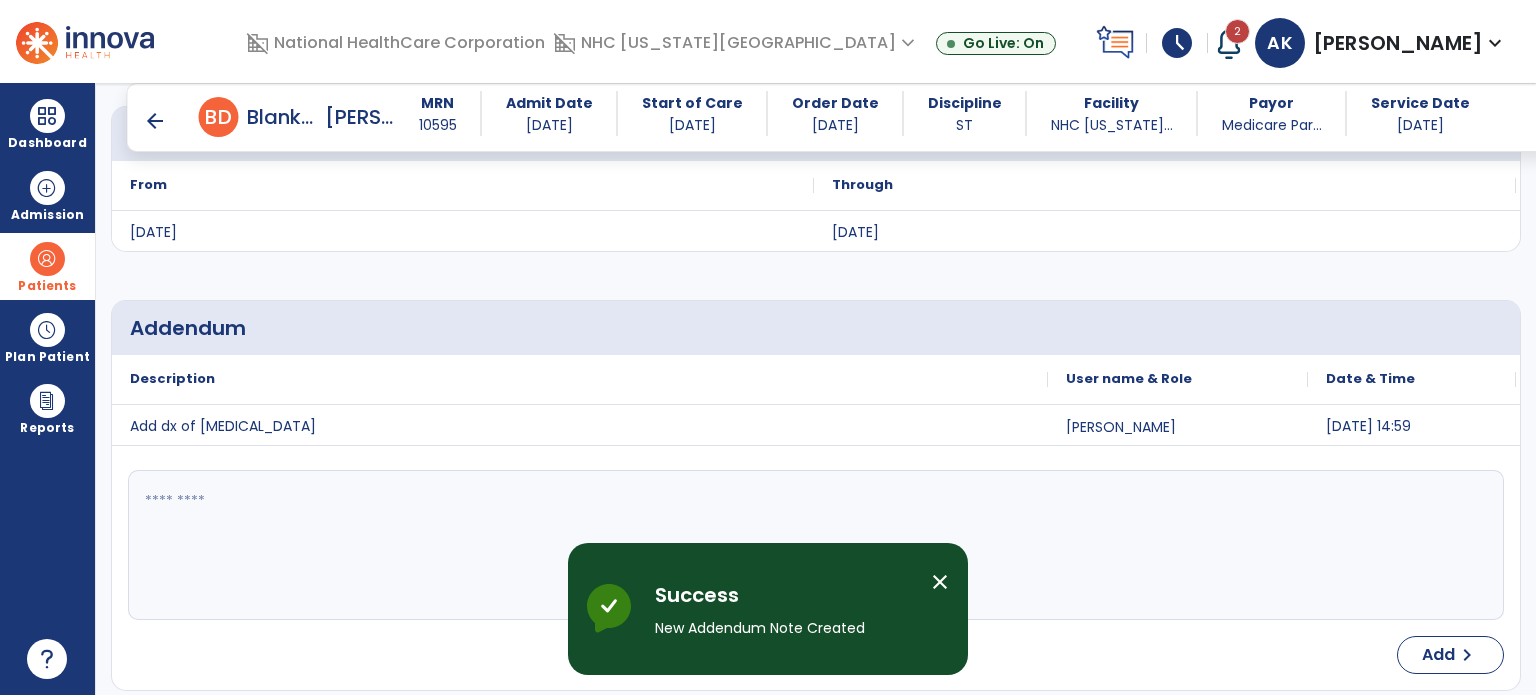 scroll, scrollTop: 5854, scrollLeft: 0, axis: vertical 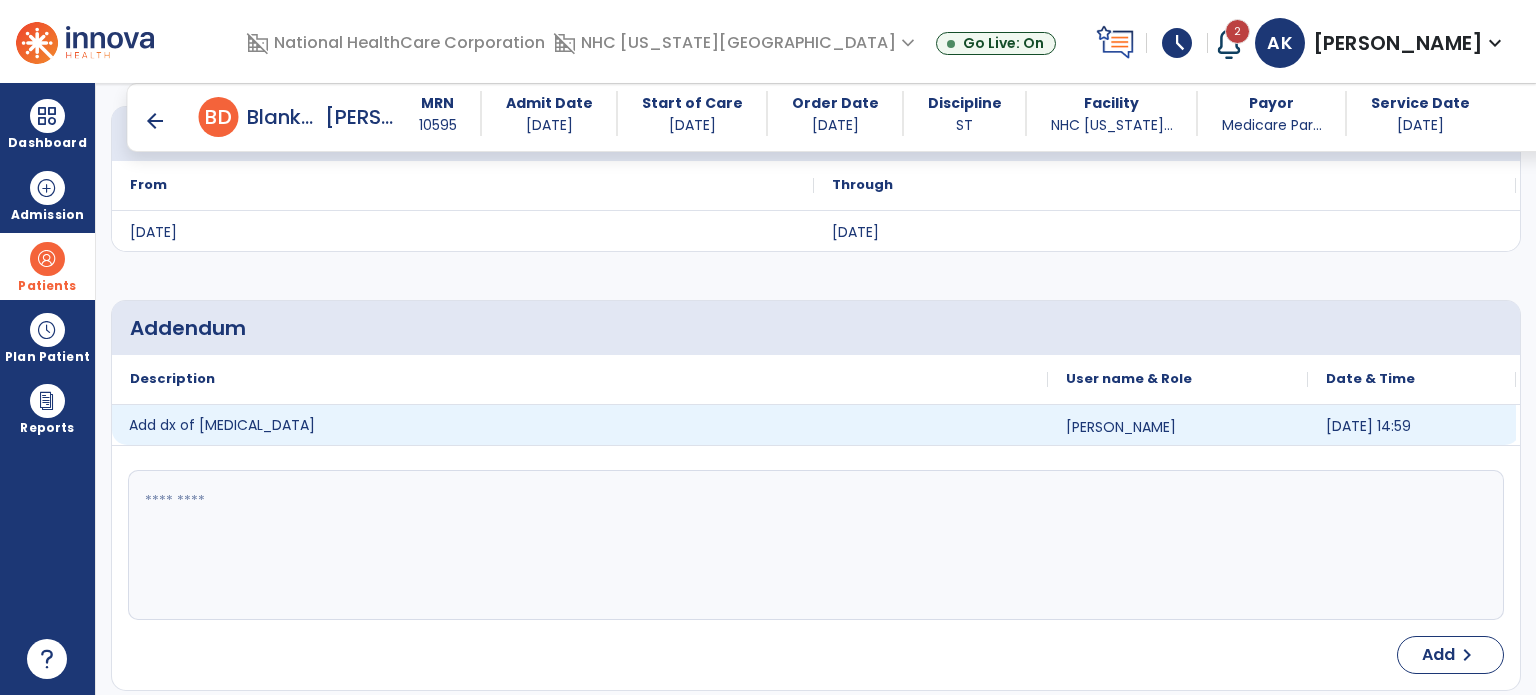 click on "Add dx of [MEDICAL_DATA]" 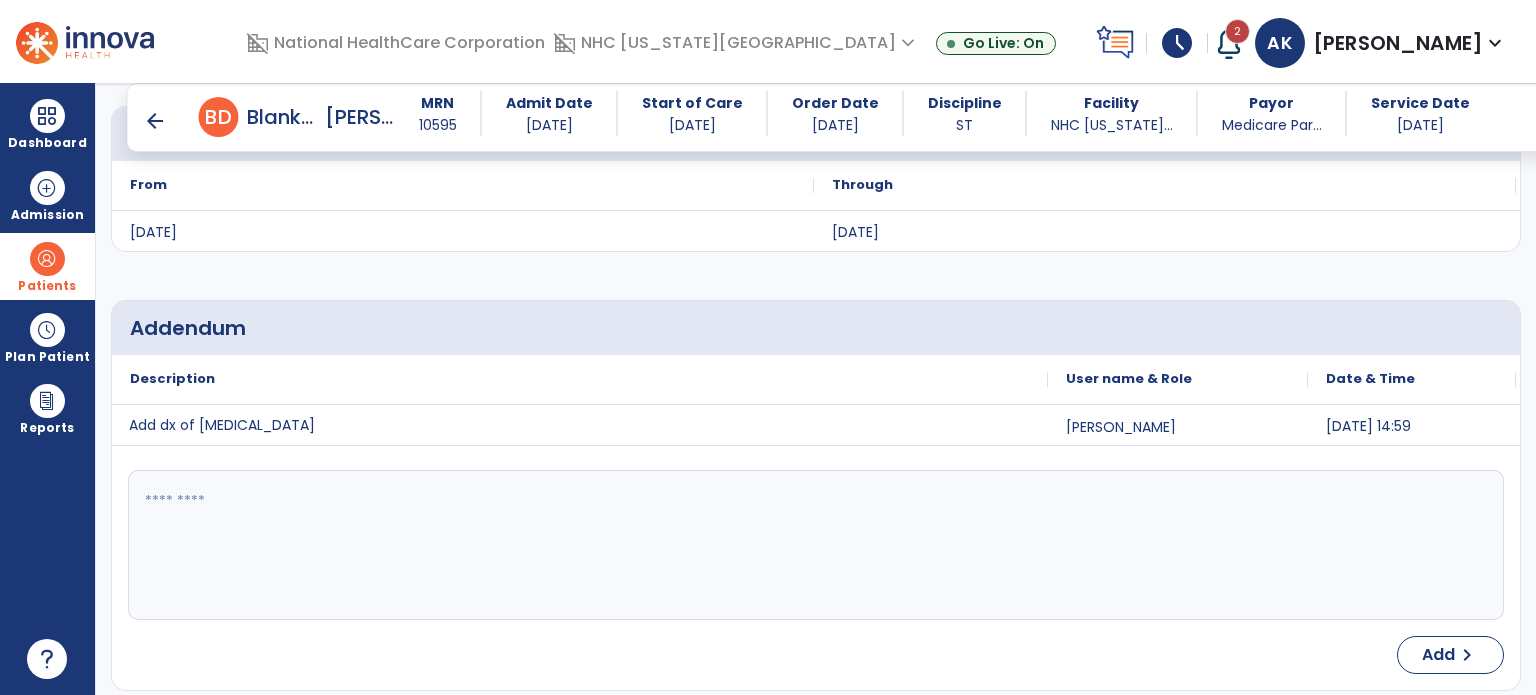 click at bounding box center (814, 545) 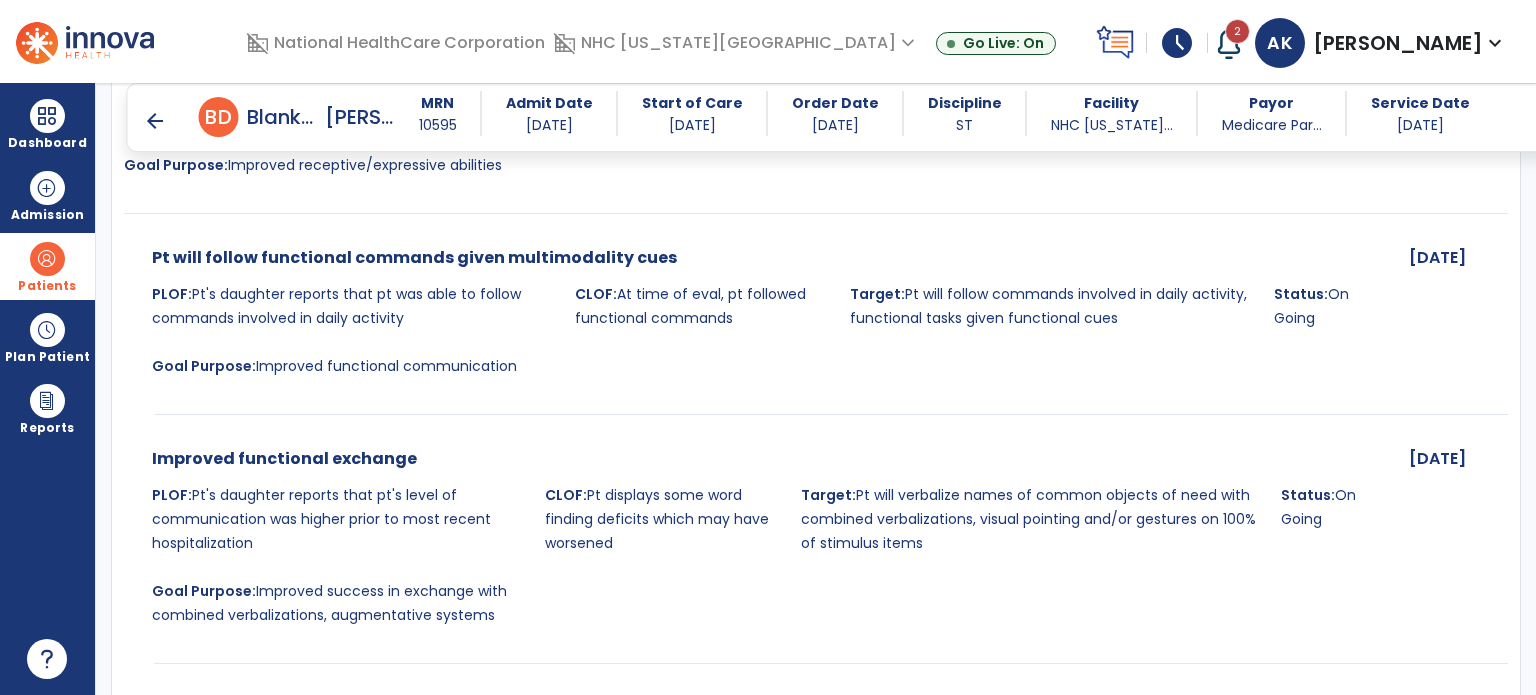 scroll, scrollTop: 5854, scrollLeft: 0, axis: vertical 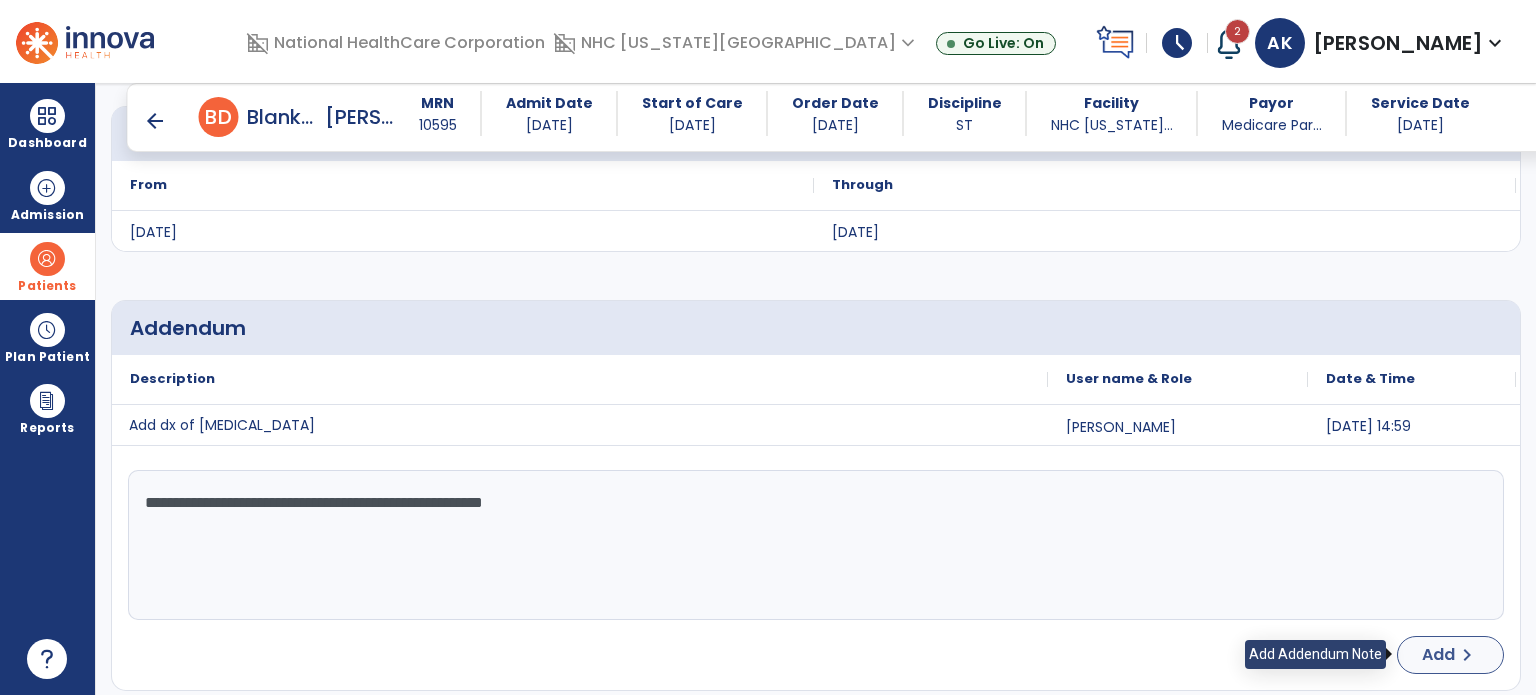 type on "**********" 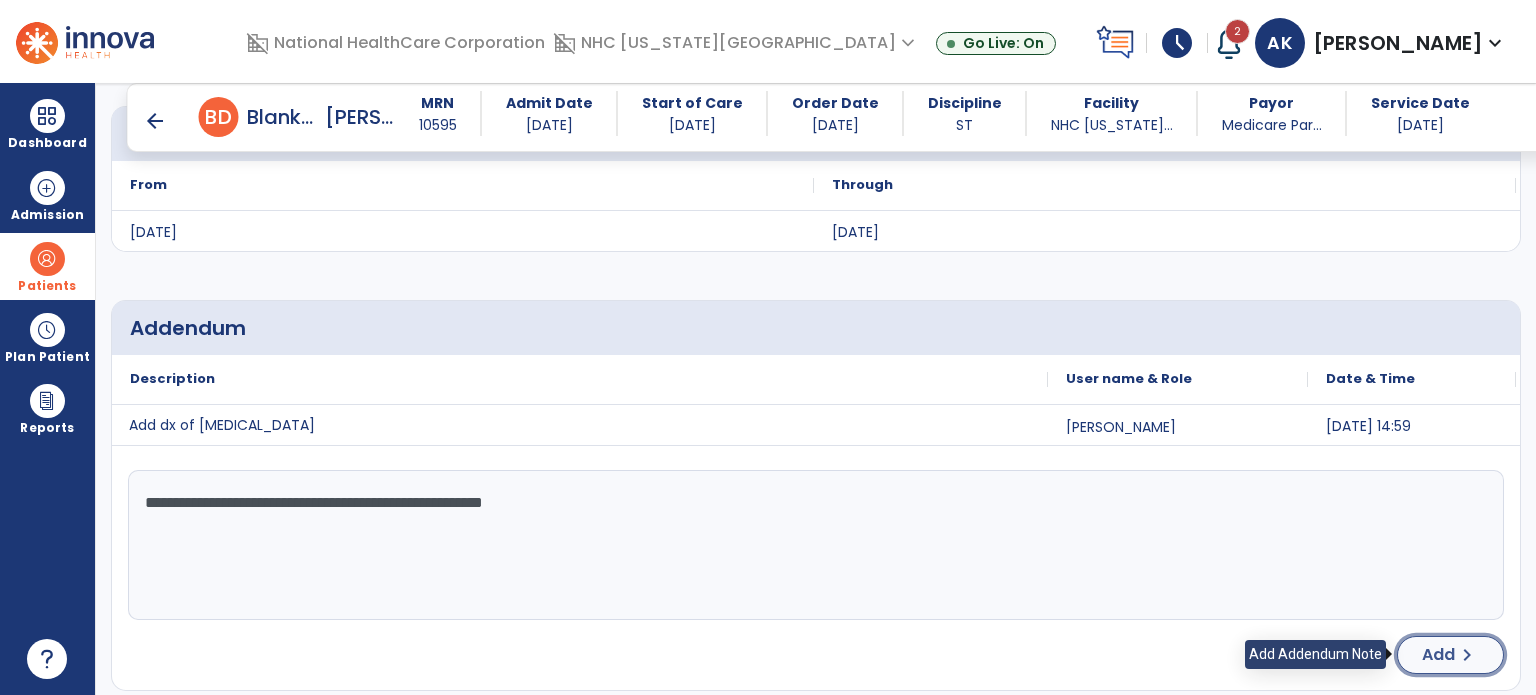 click on "Add" 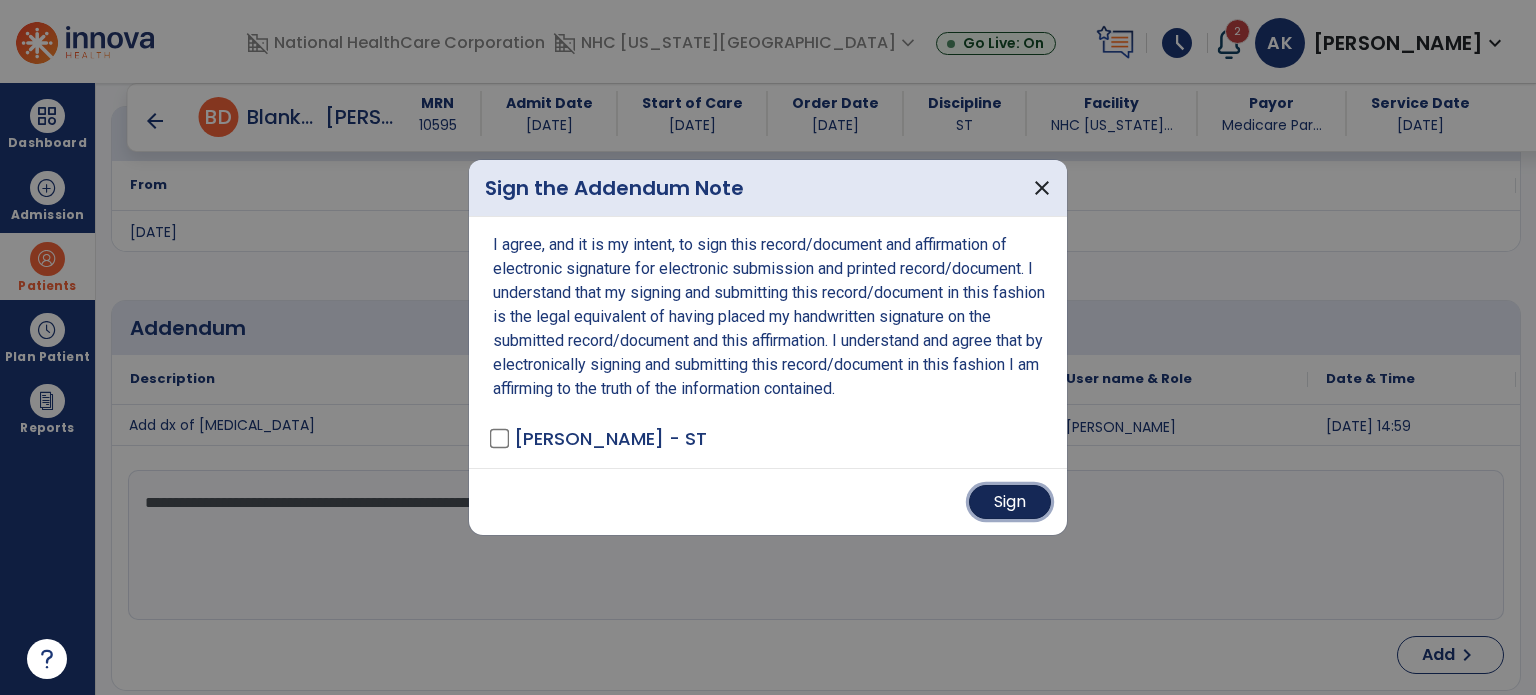click on "Sign" at bounding box center (1010, 502) 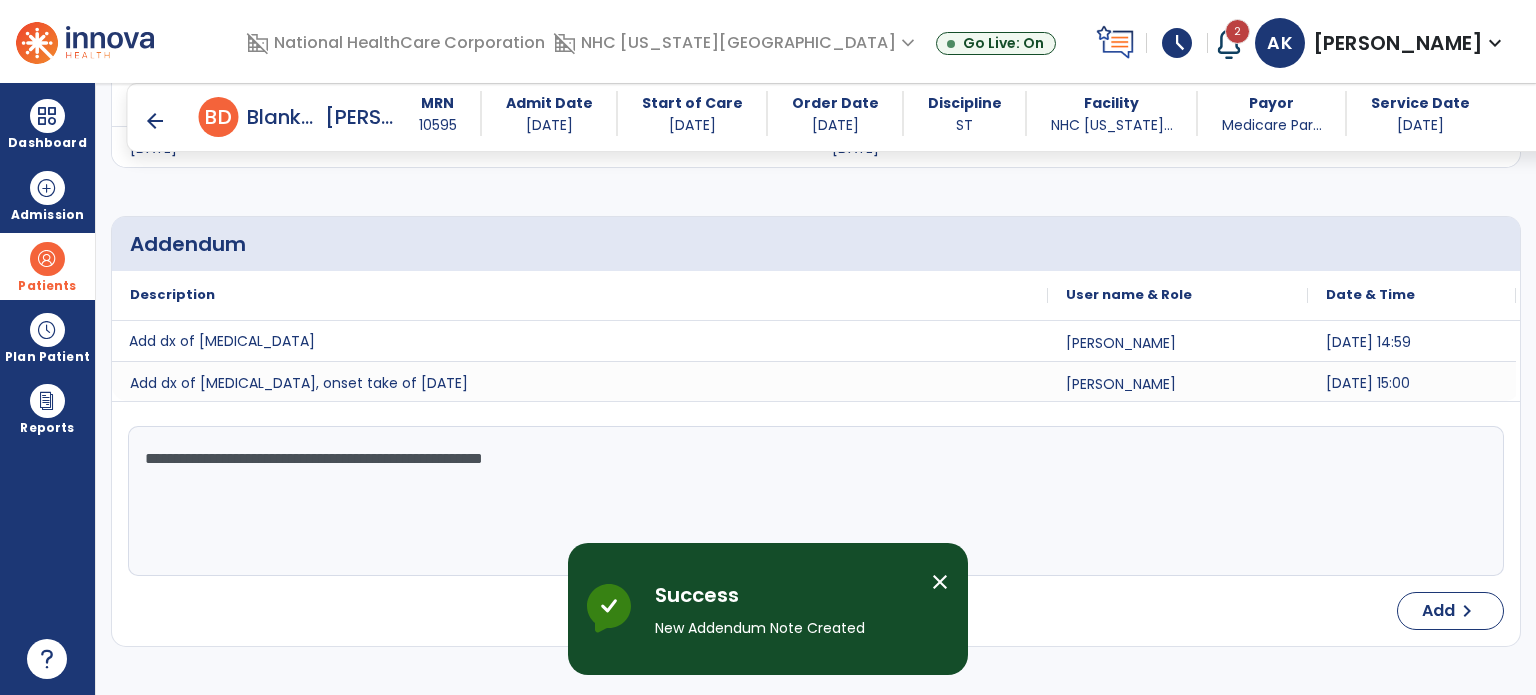 type 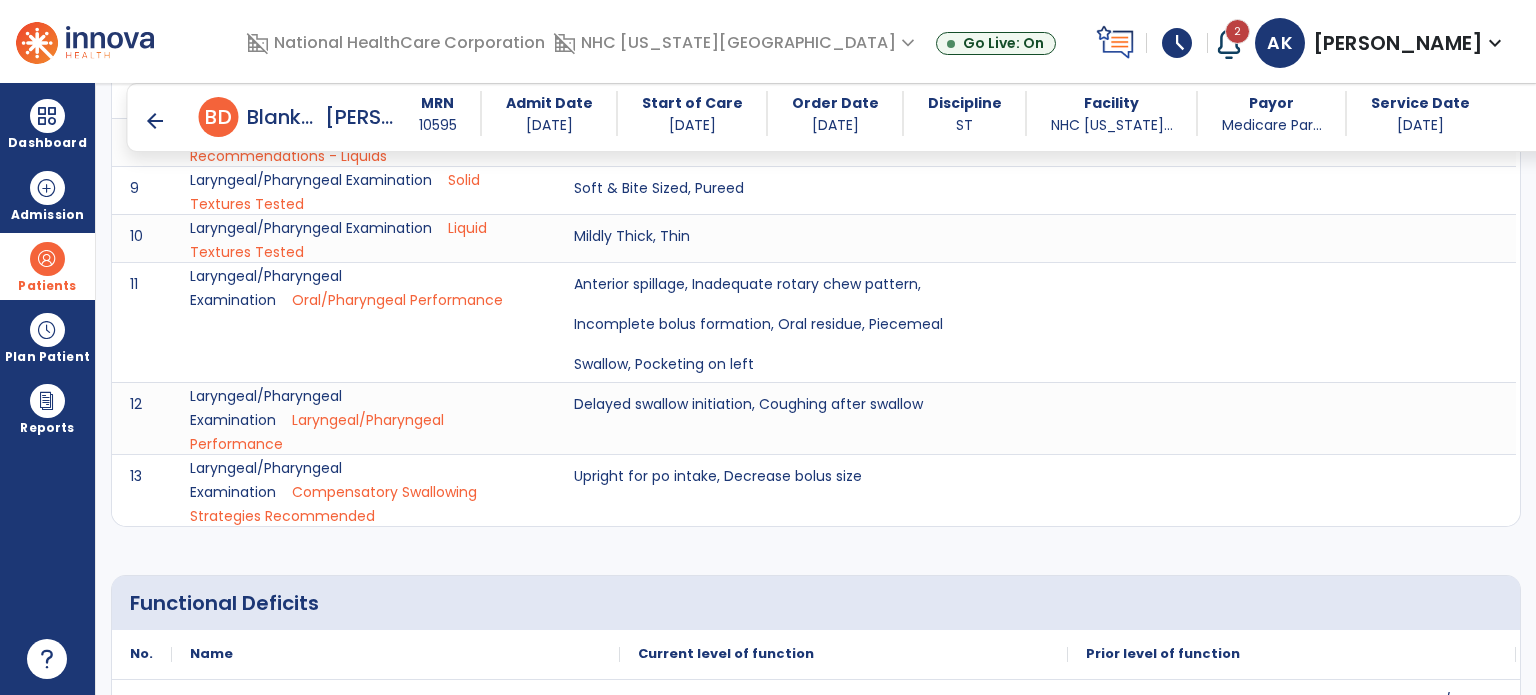 scroll, scrollTop: 0, scrollLeft: 0, axis: both 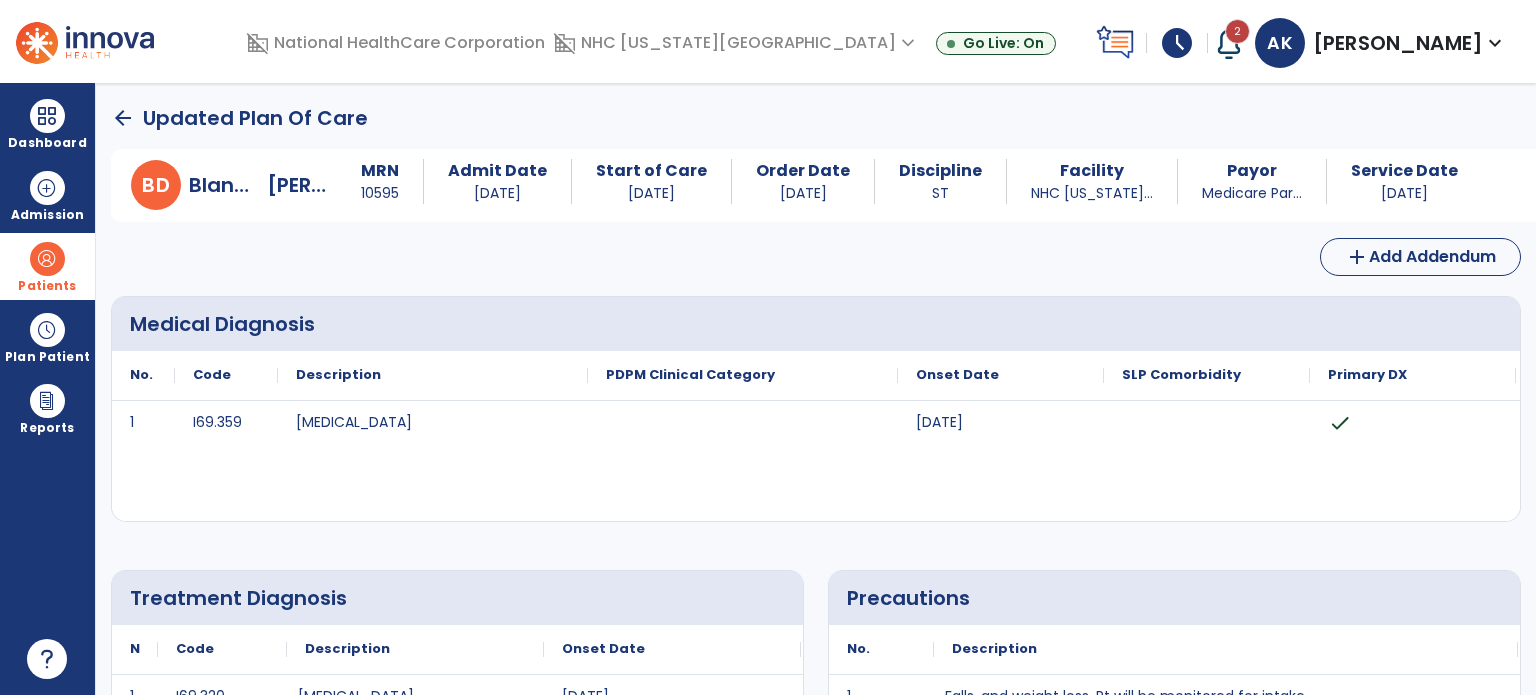 click on "arrow_back" 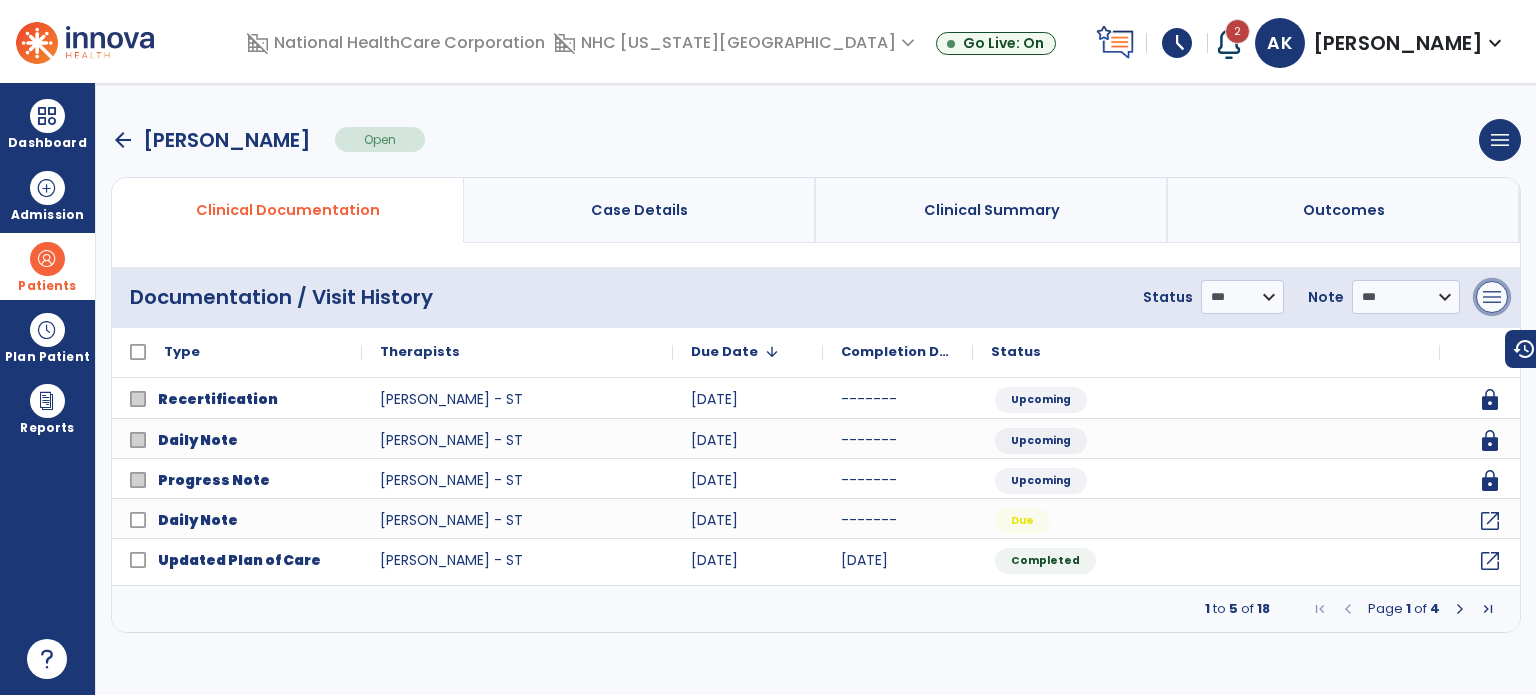 click on "menu" at bounding box center (1492, 297) 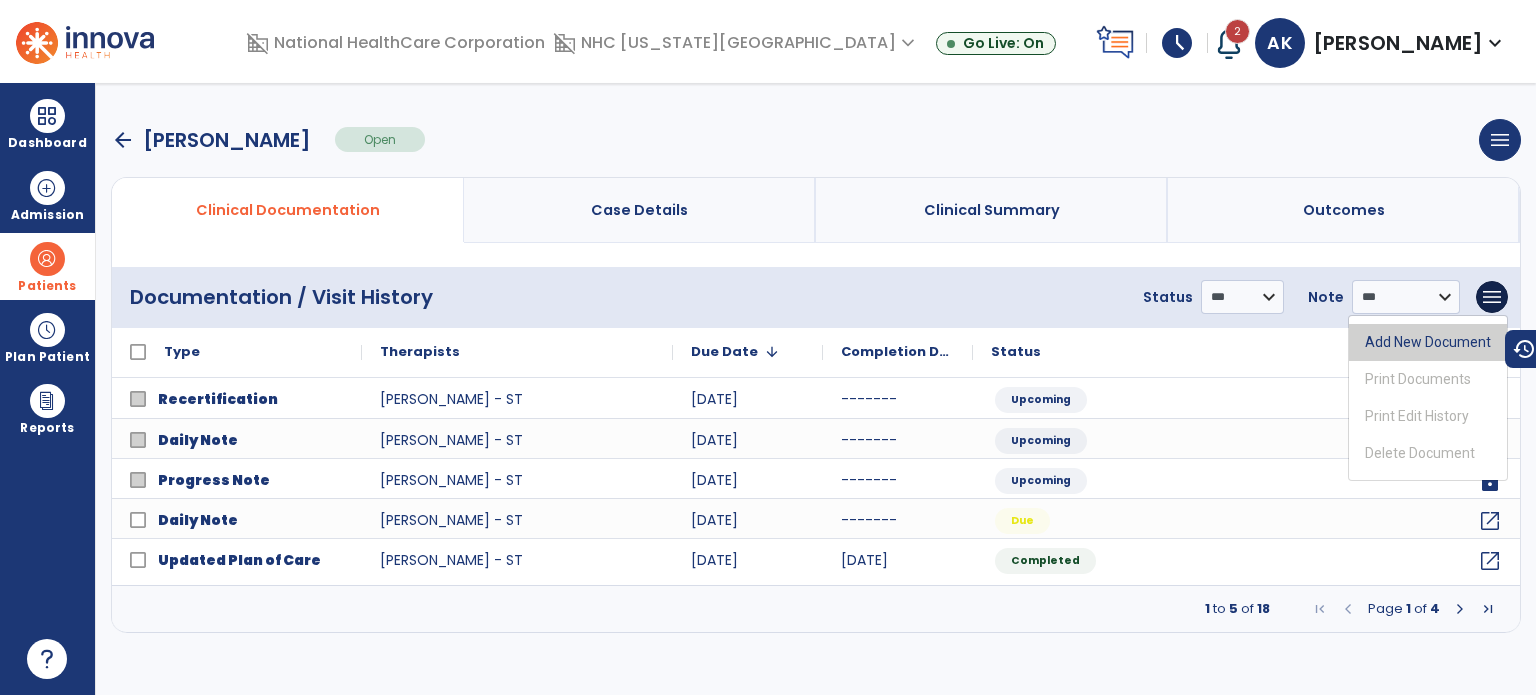 click on "Add New Document" at bounding box center (1428, 342) 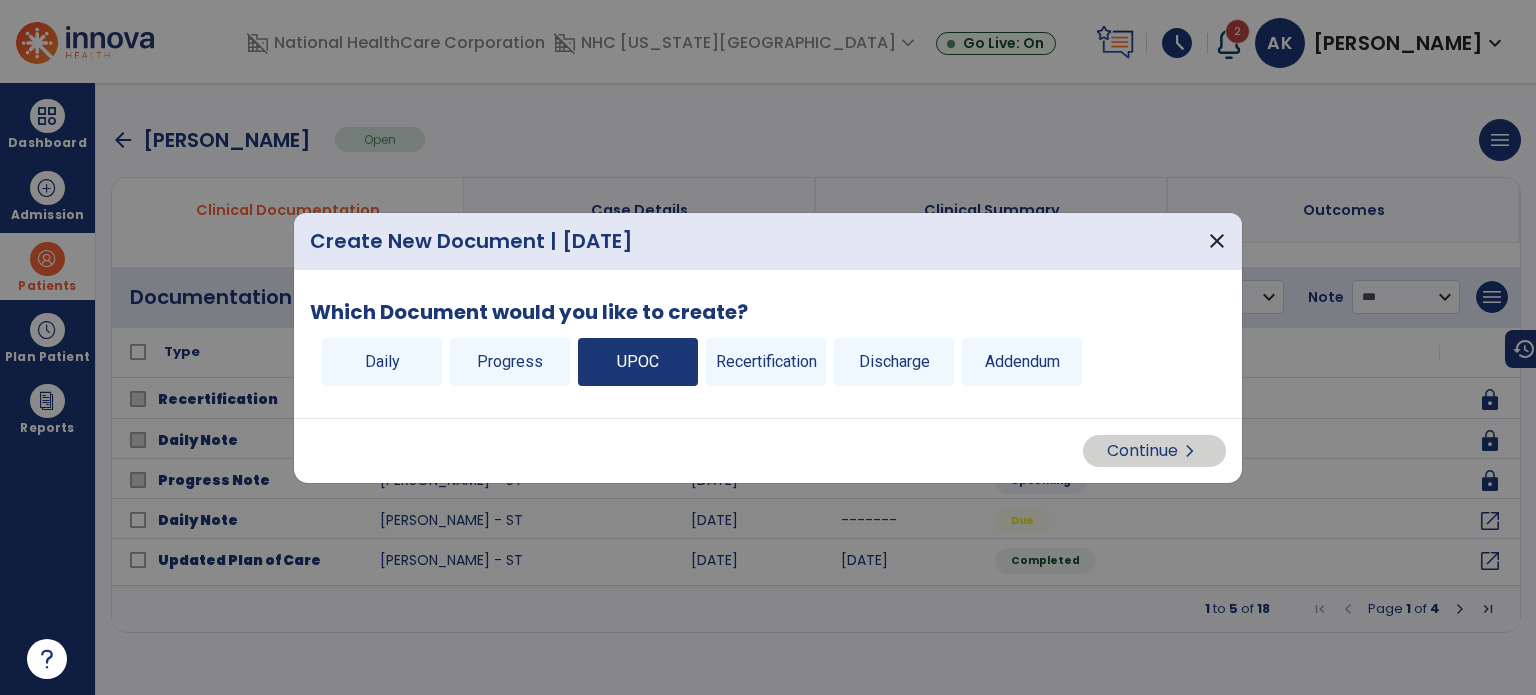 click on "UPOC" at bounding box center (638, 362) 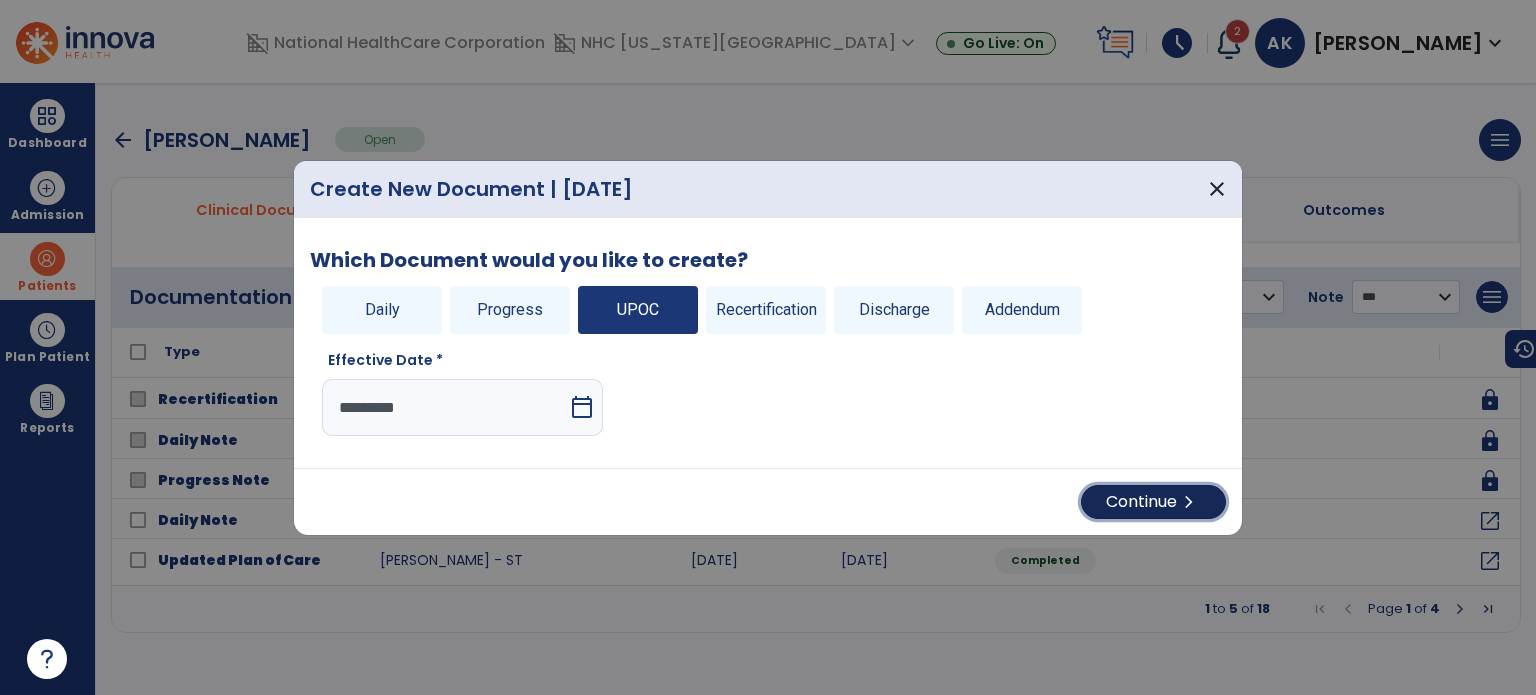 click on "Continue   chevron_right" at bounding box center [1153, 502] 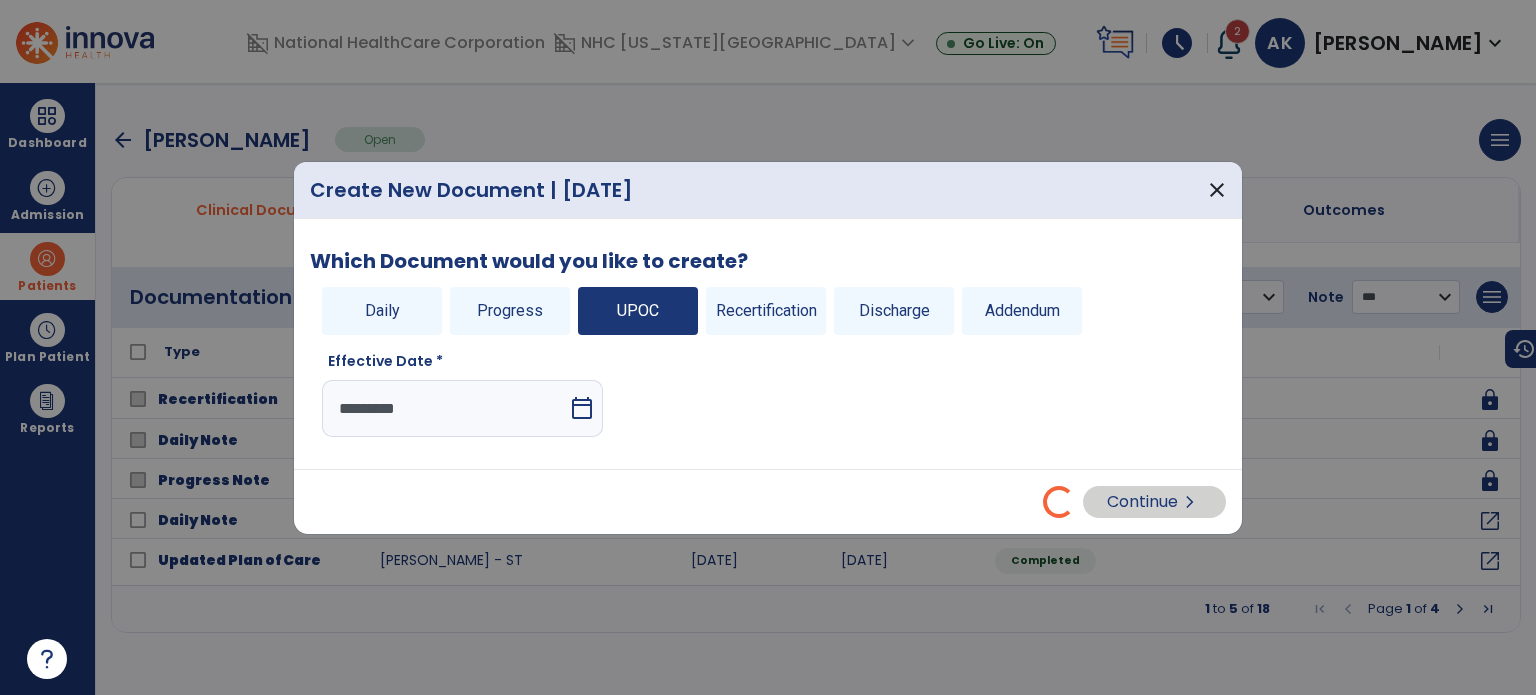 select on "**" 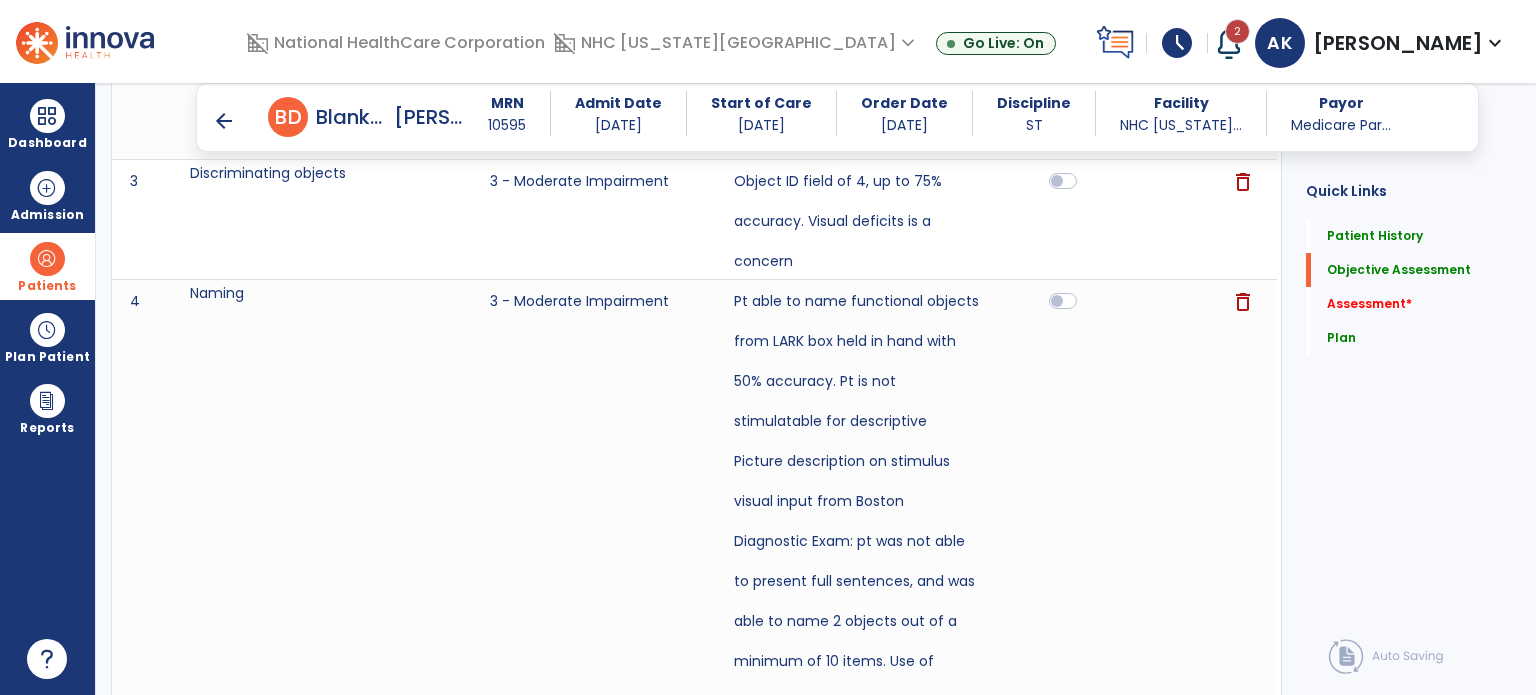 scroll, scrollTop: 0, scrollLeft: 0, axis: both 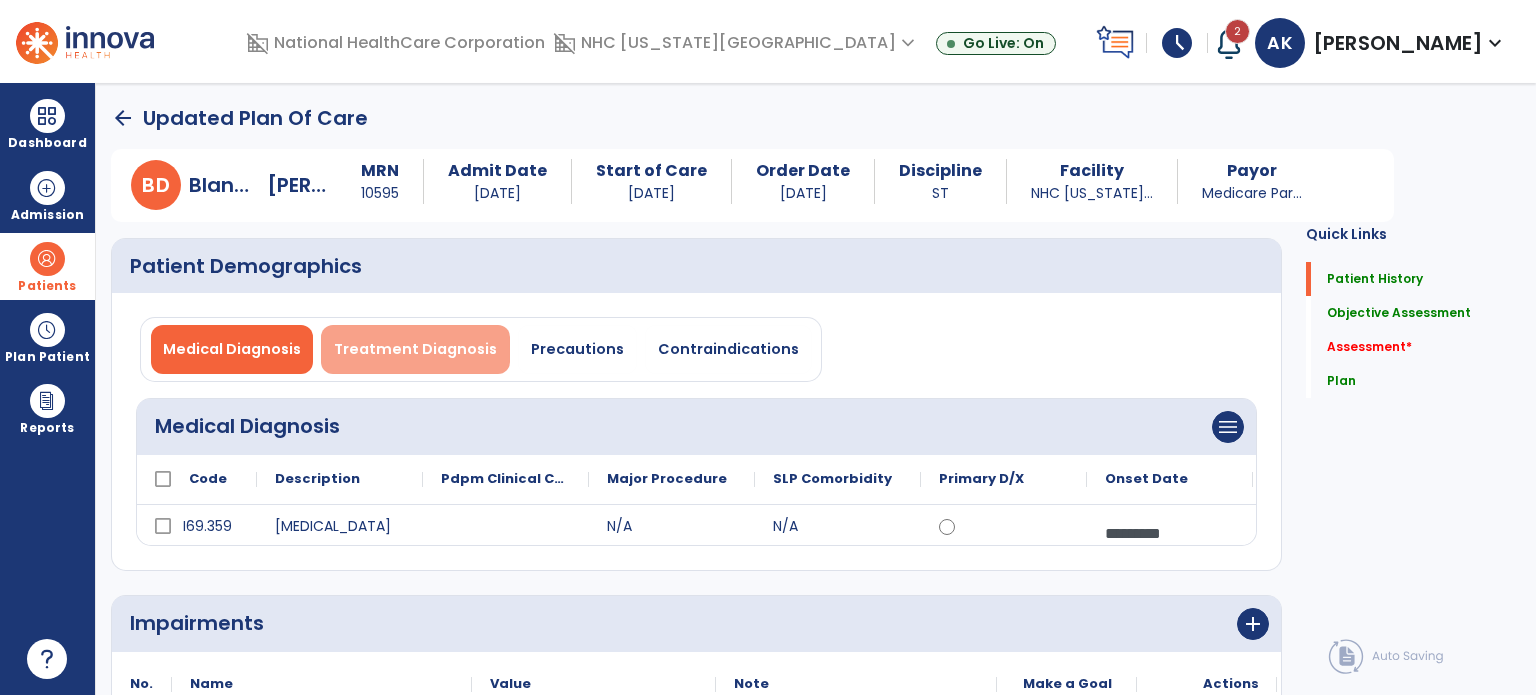 click on "Treatment Diagnosis" at bounding box center (415, 349) 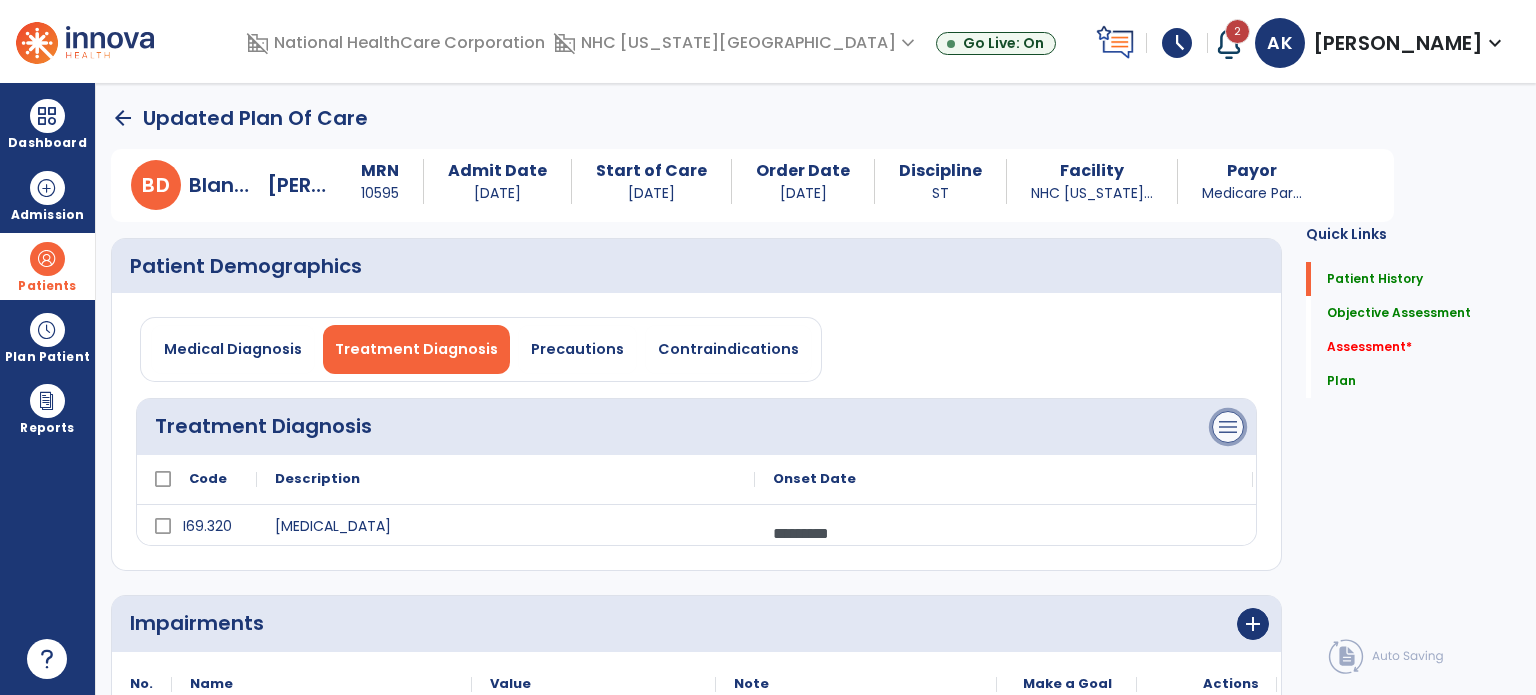 click on "menu" at bounding box center [1228, 427] 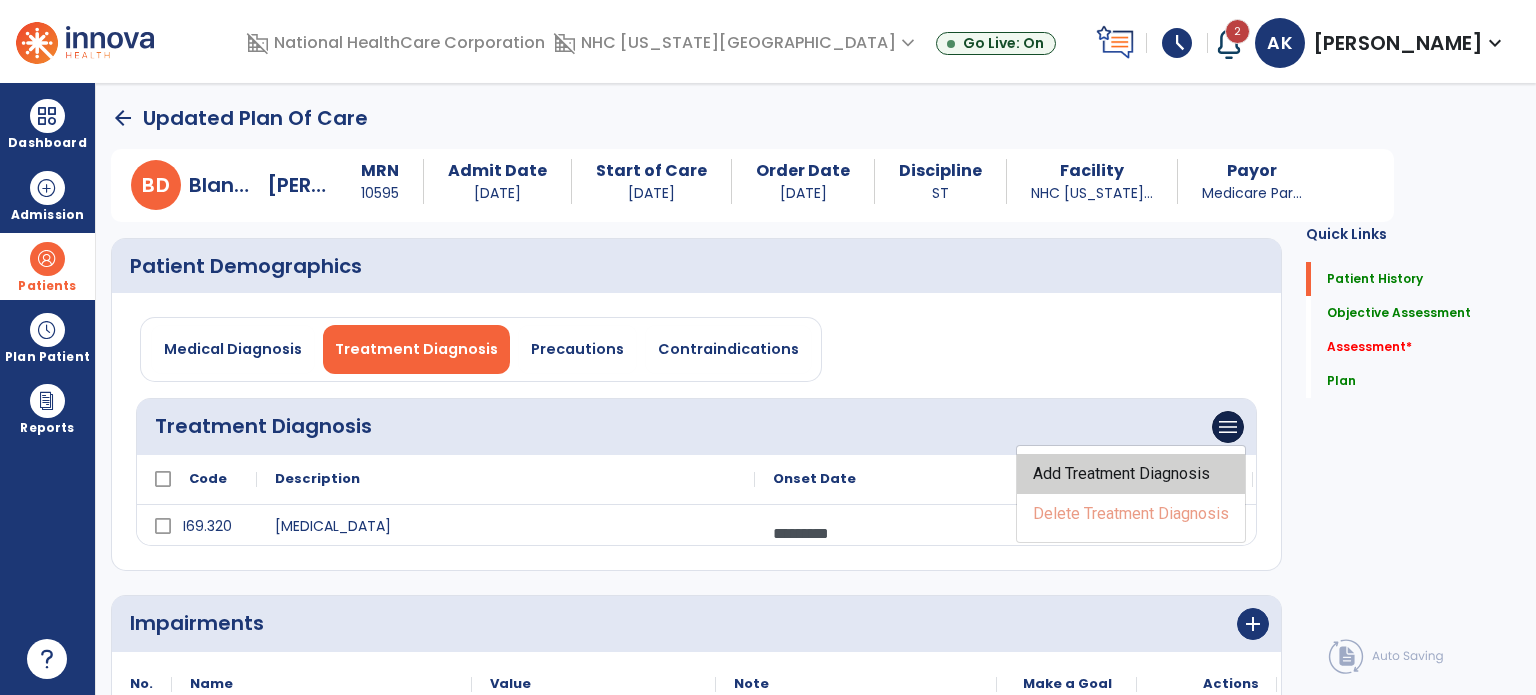 click on "Add Treatment Diagnosis" 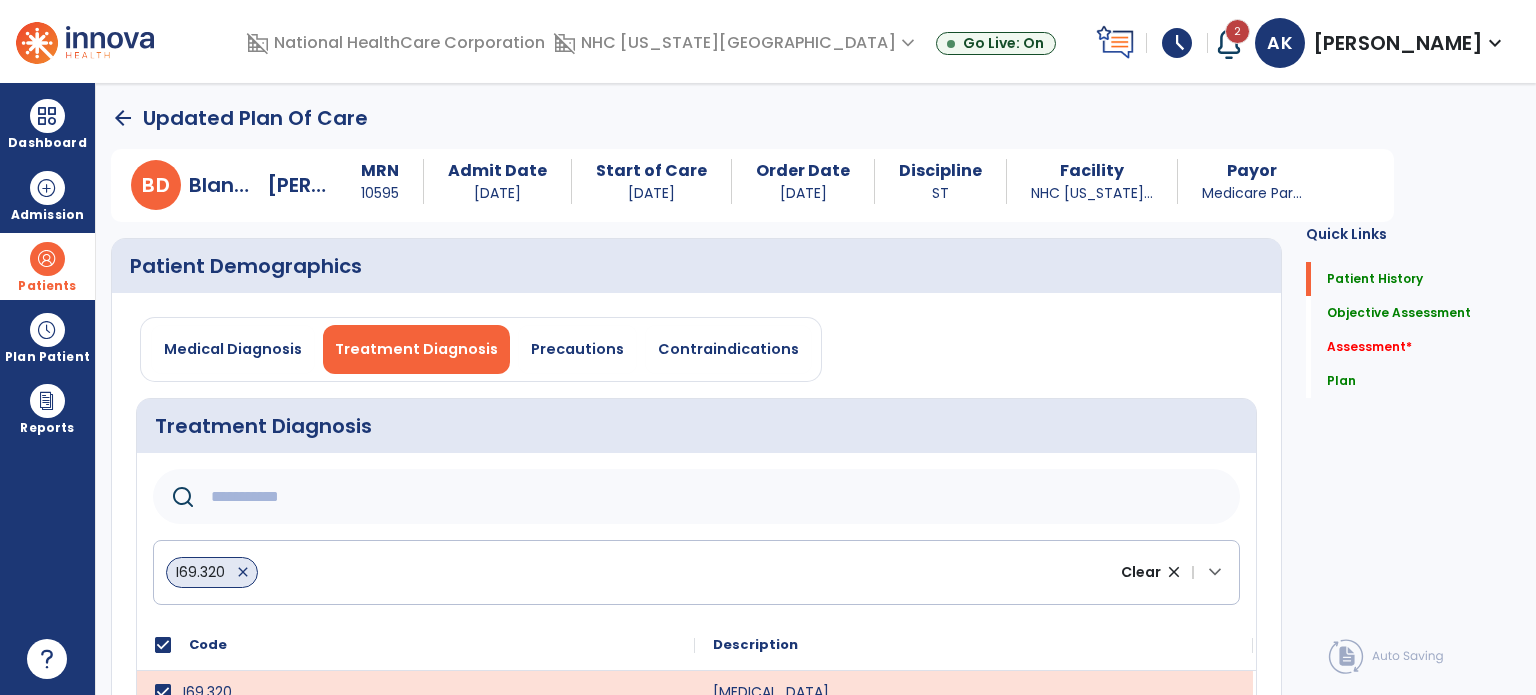 click 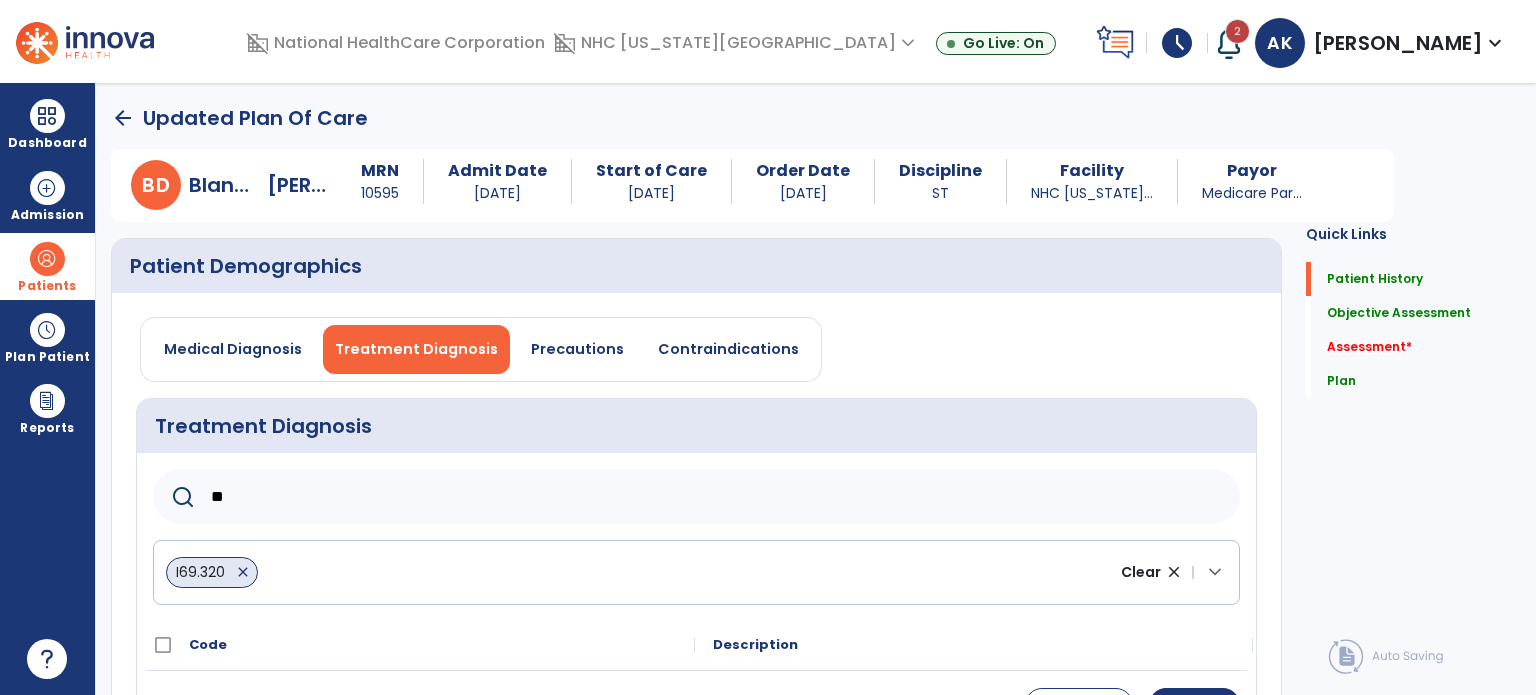 type on "*" 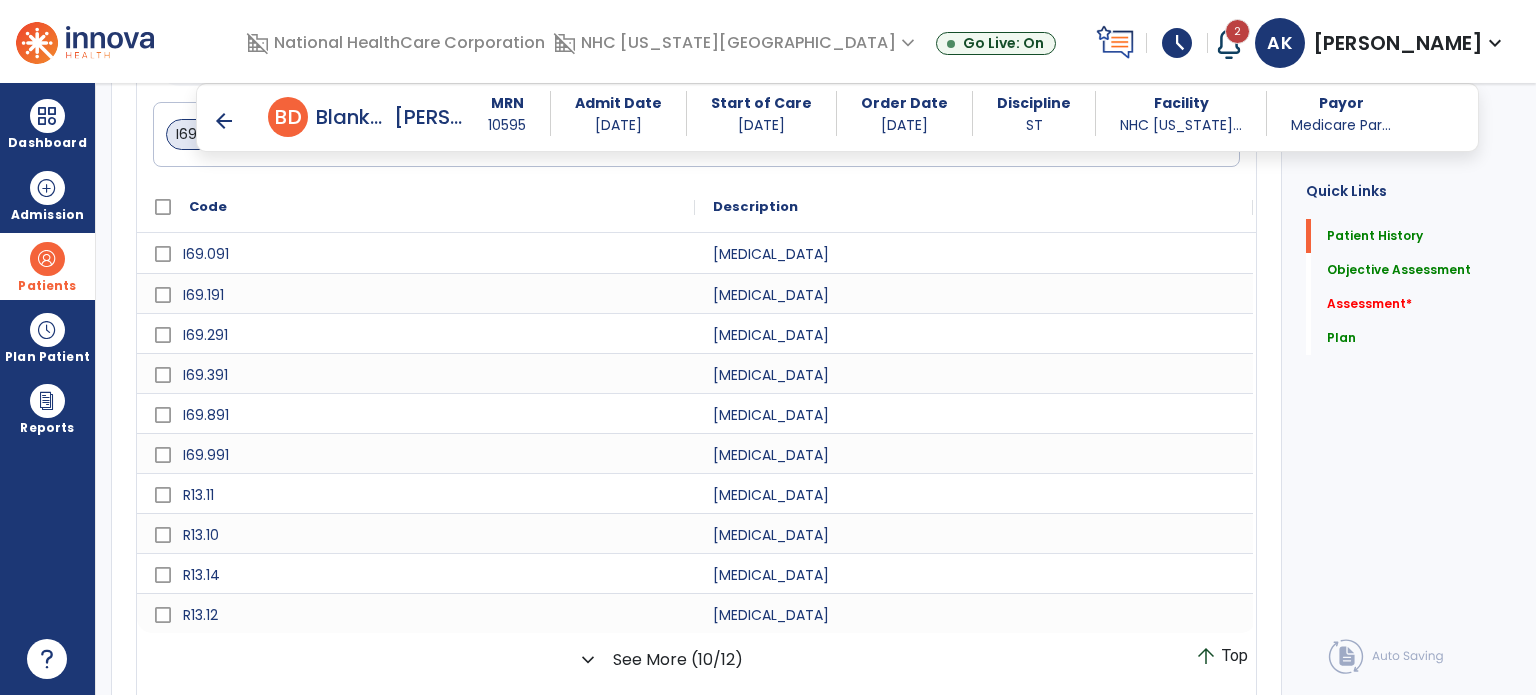 scroll, scrollTop: 420, scrollLeft: 0, axis: vertical 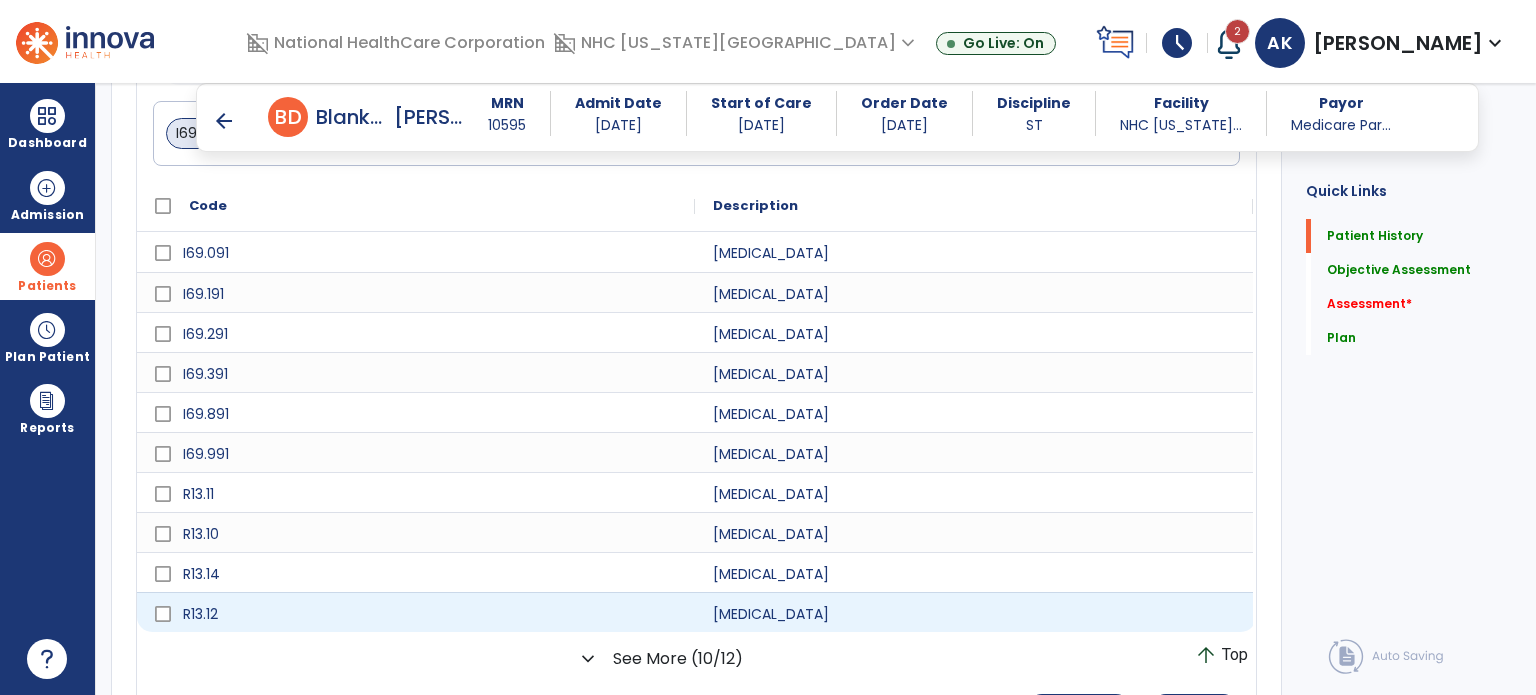 type on "*********" 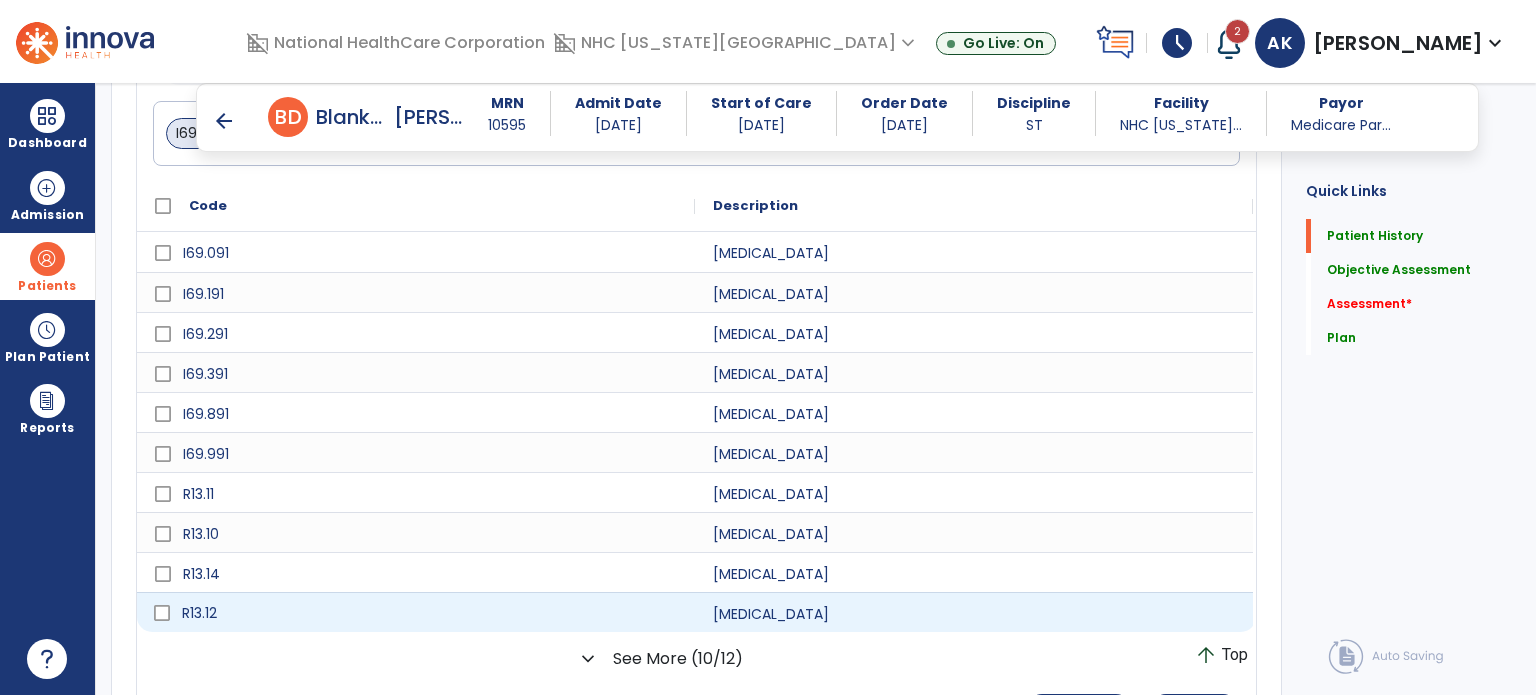 click on "R13.12" at bounding box center (430, 613) 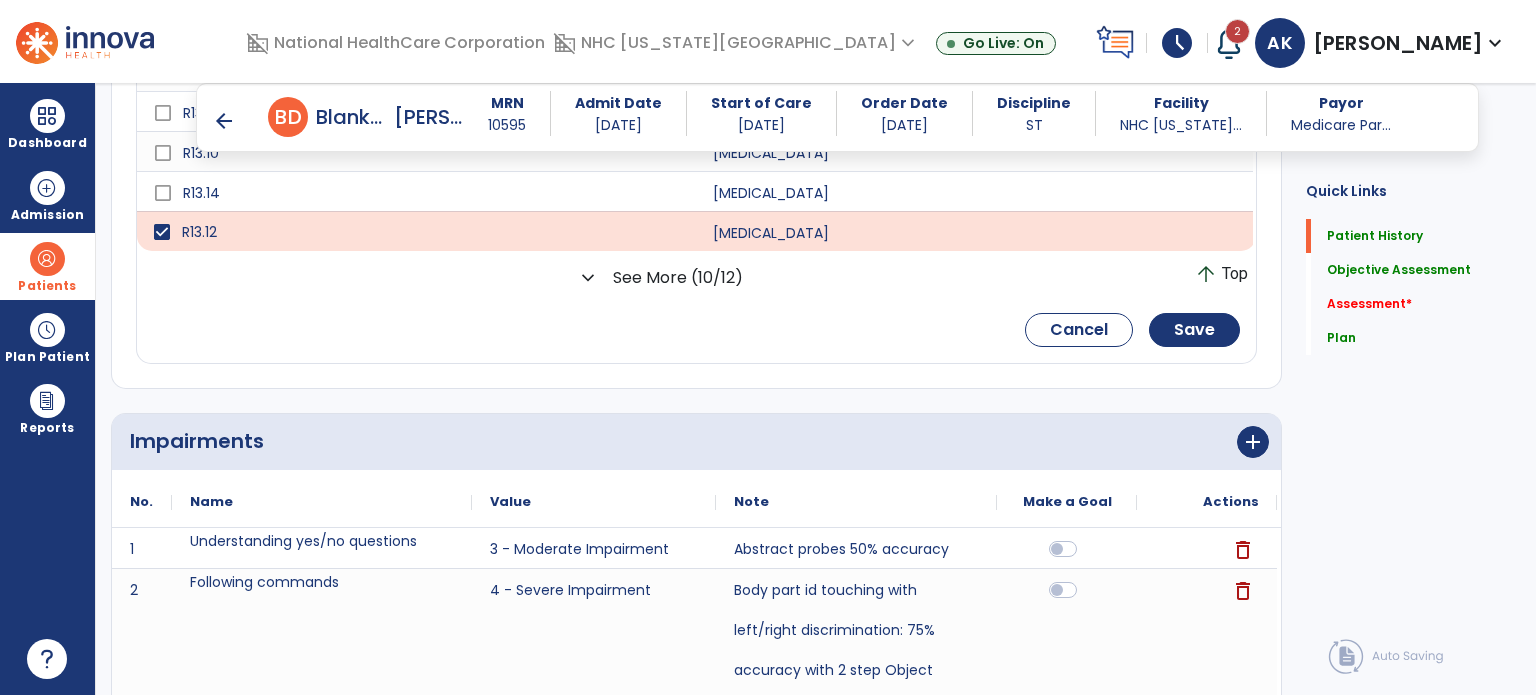 scroll, scrollTop: 656, scrollLeft: 0, axis: vertical 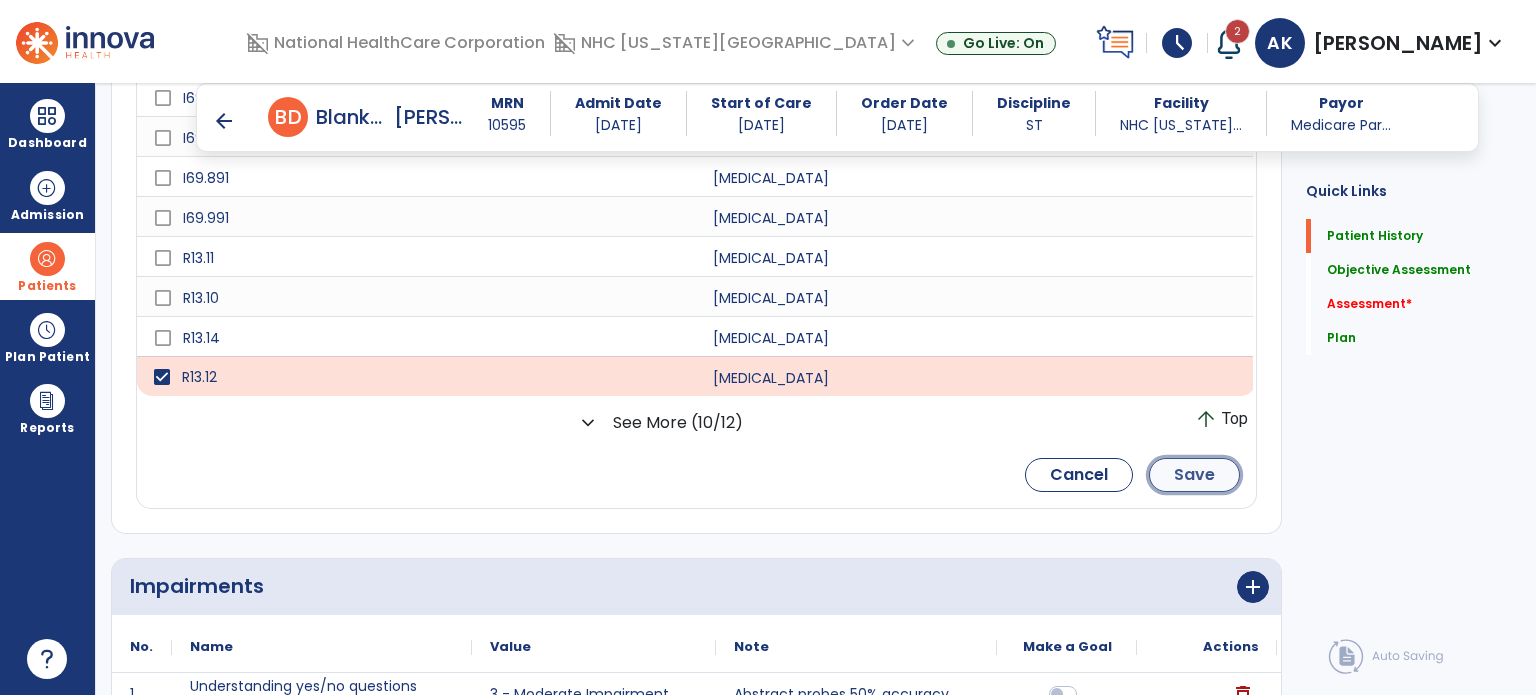 click on "Save" 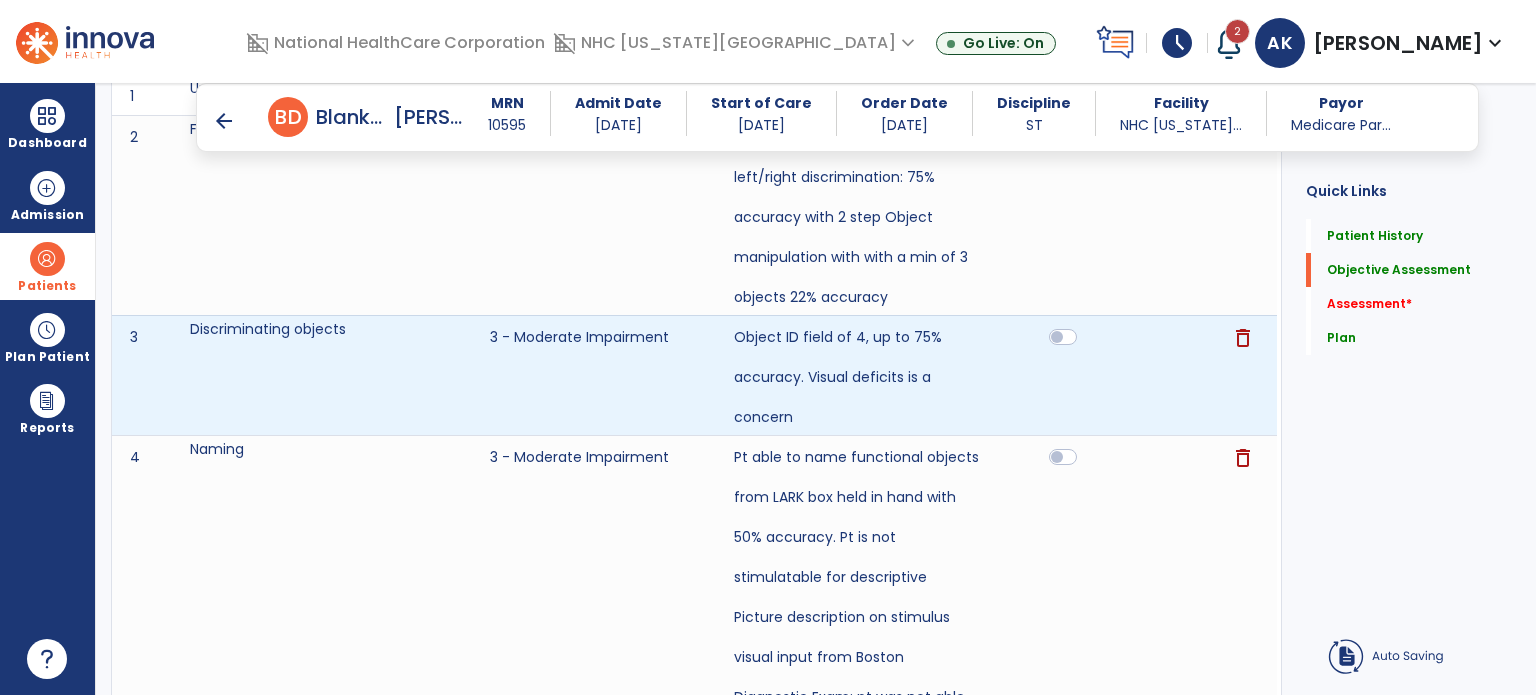 scroll, scrollTop: 491, scrollLeft: 0, axis: vertical 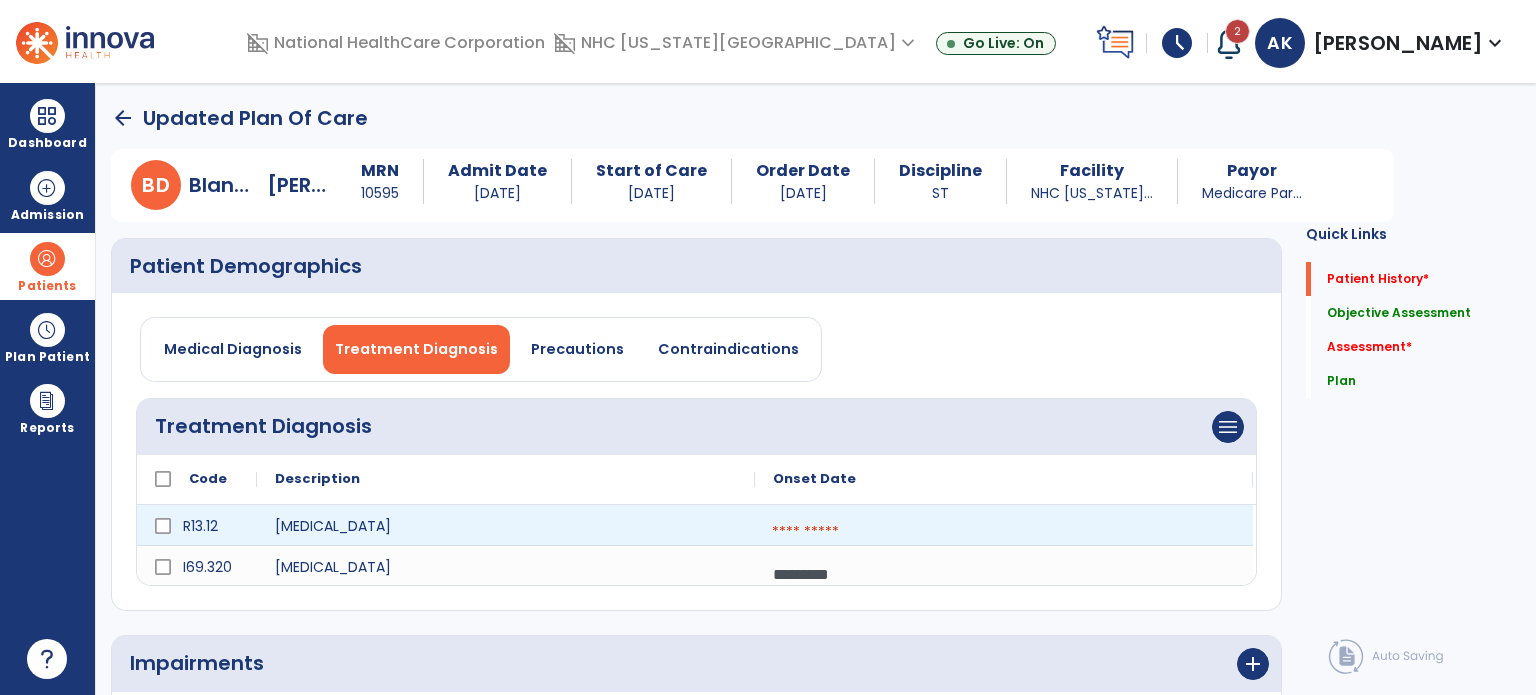 click at bounding box center [1004, 532] 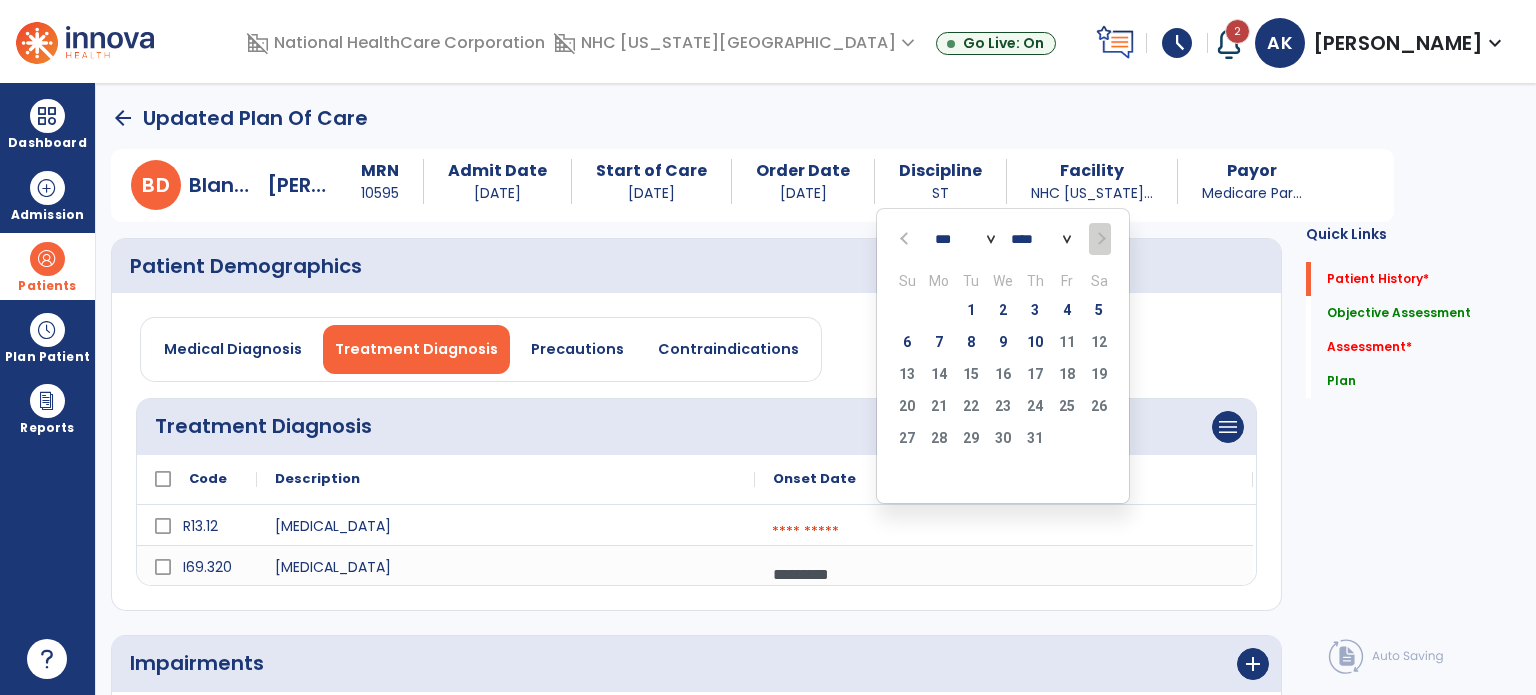 click 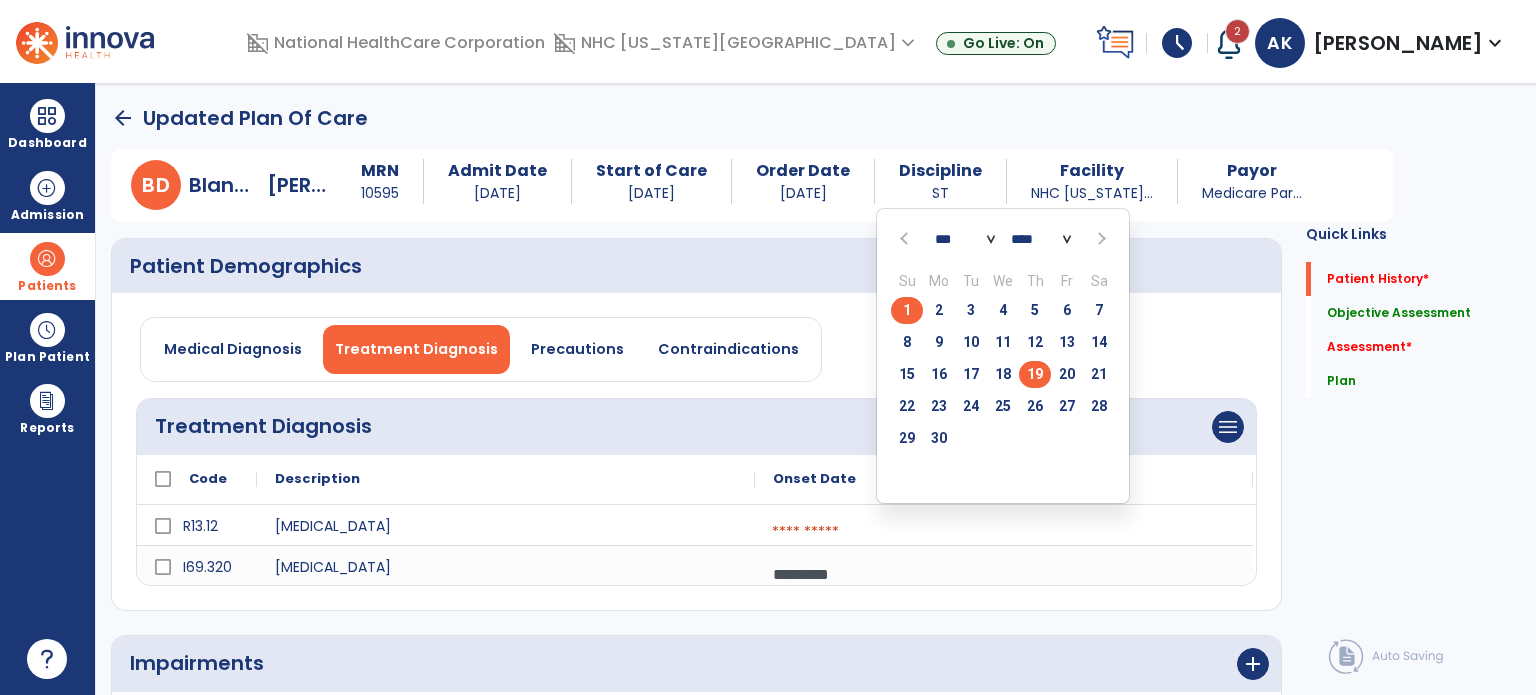 click on "19" 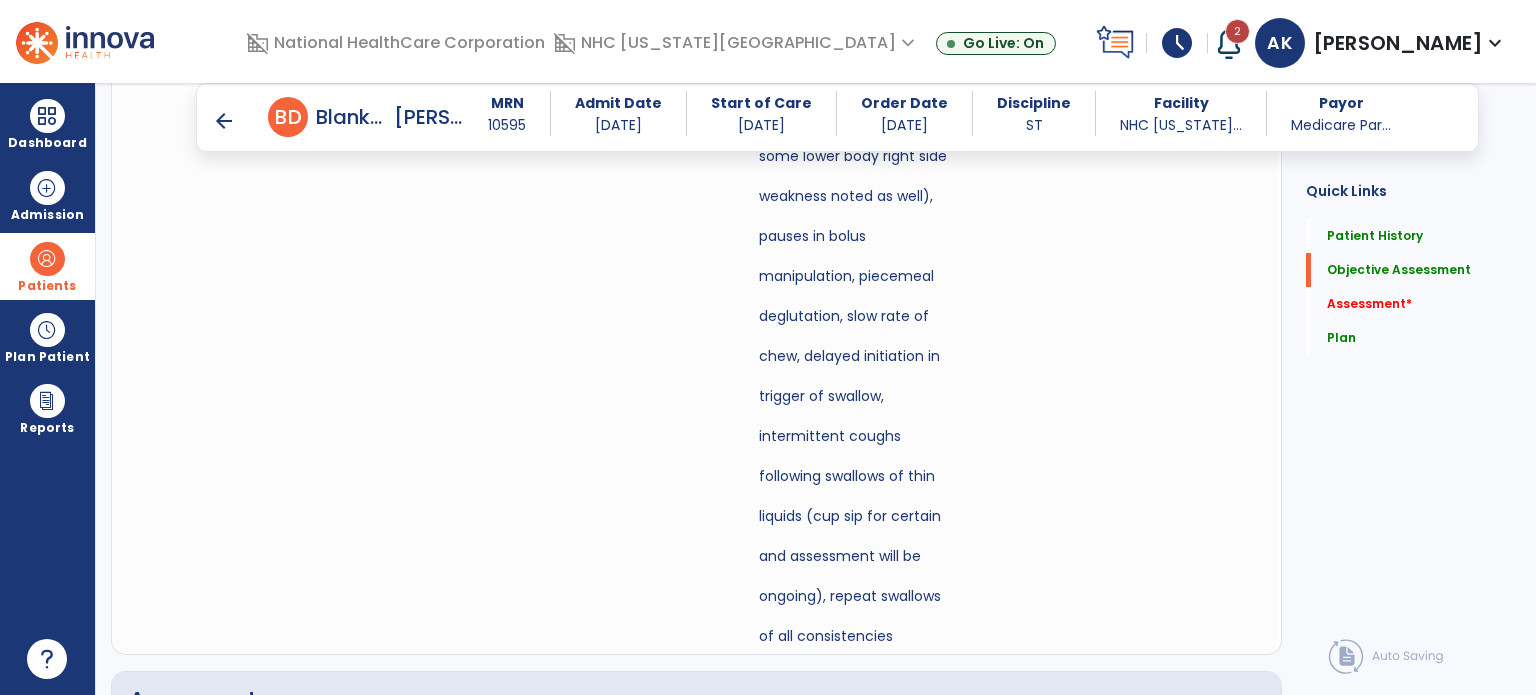 scroll, scrollTop: 4905, scrollLeft: 0, axis: vertical 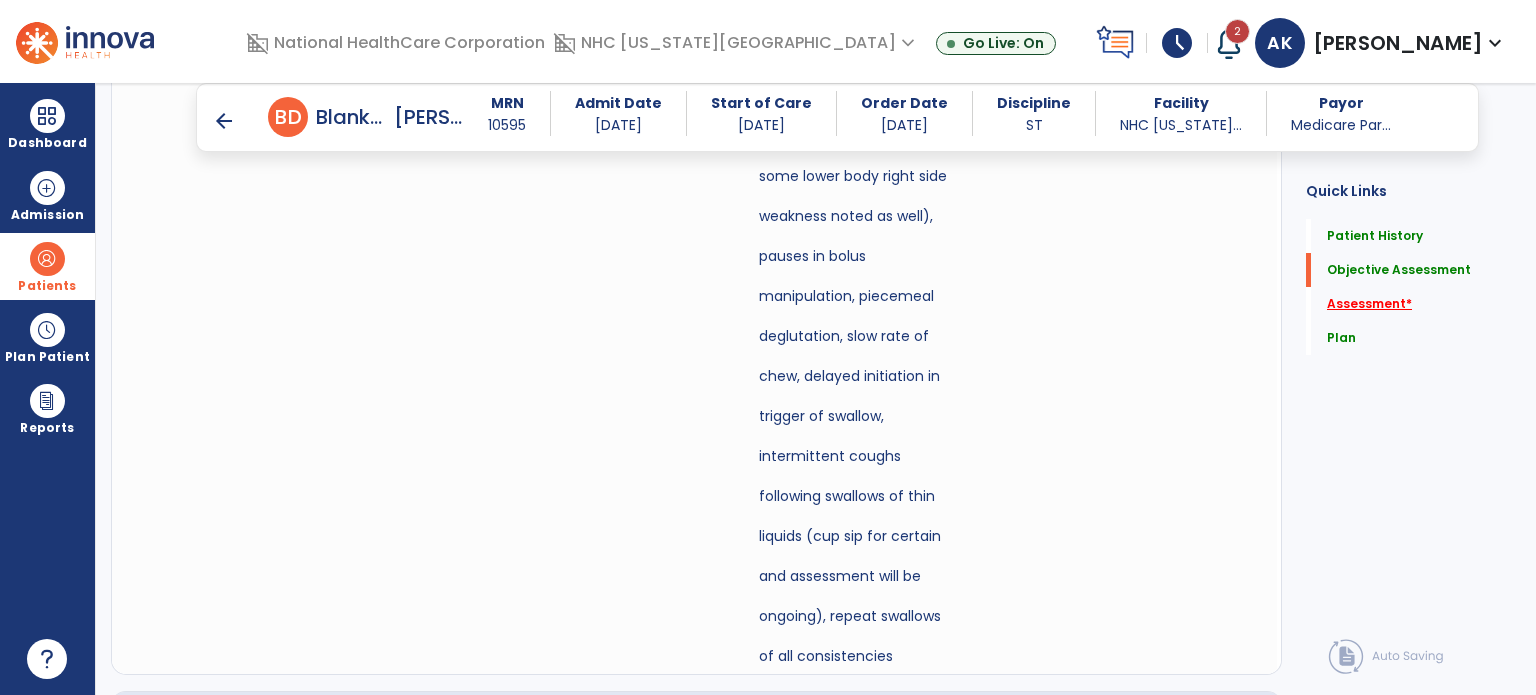 click on "Assessment   *" 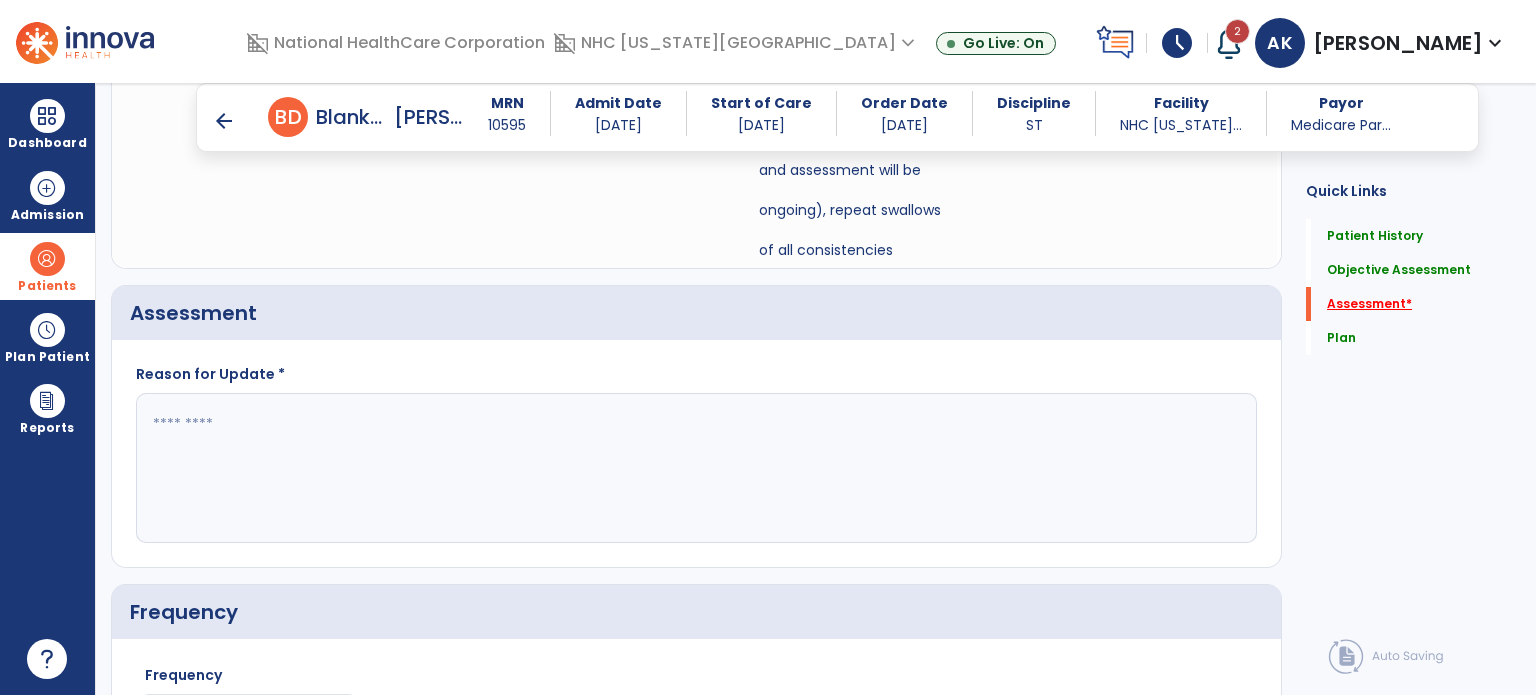 scroll, scrollTop: 5345, scrollLeft: 0, axis: vertical 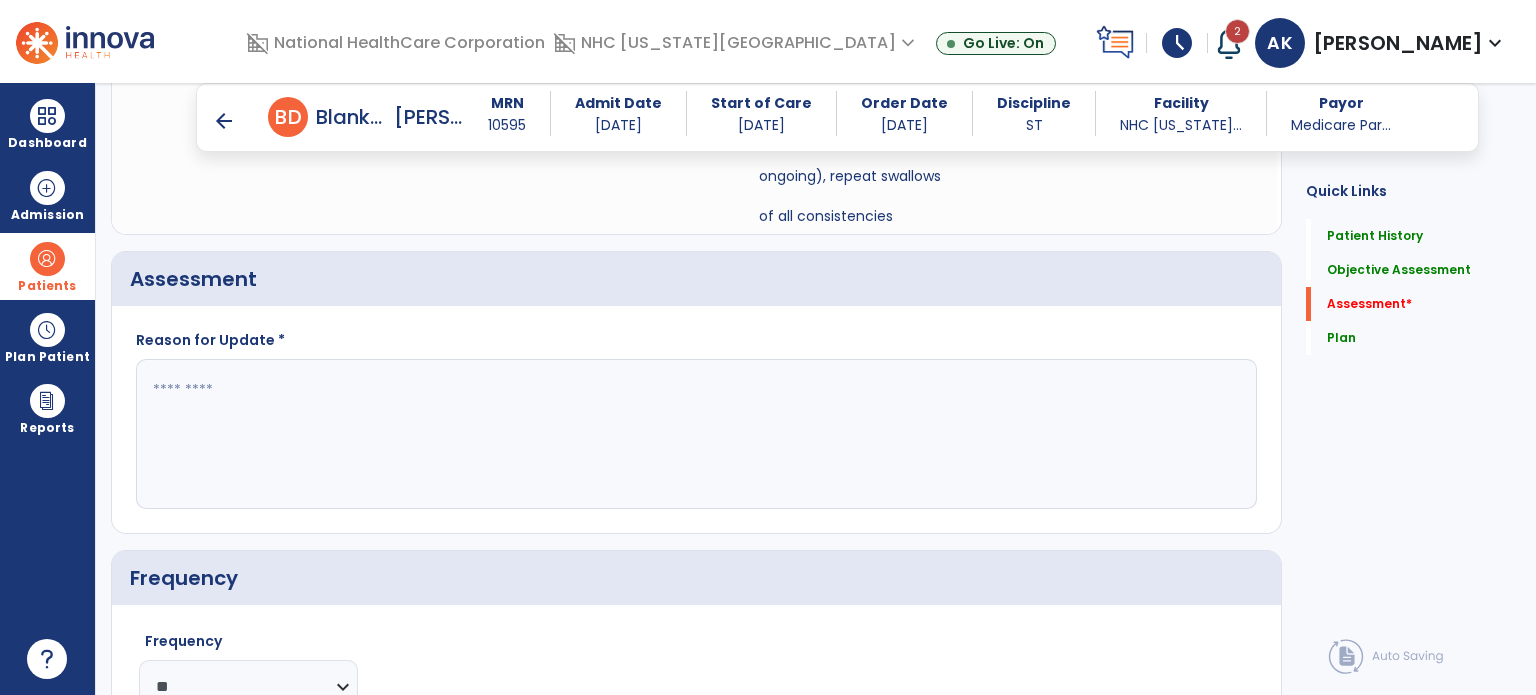 click 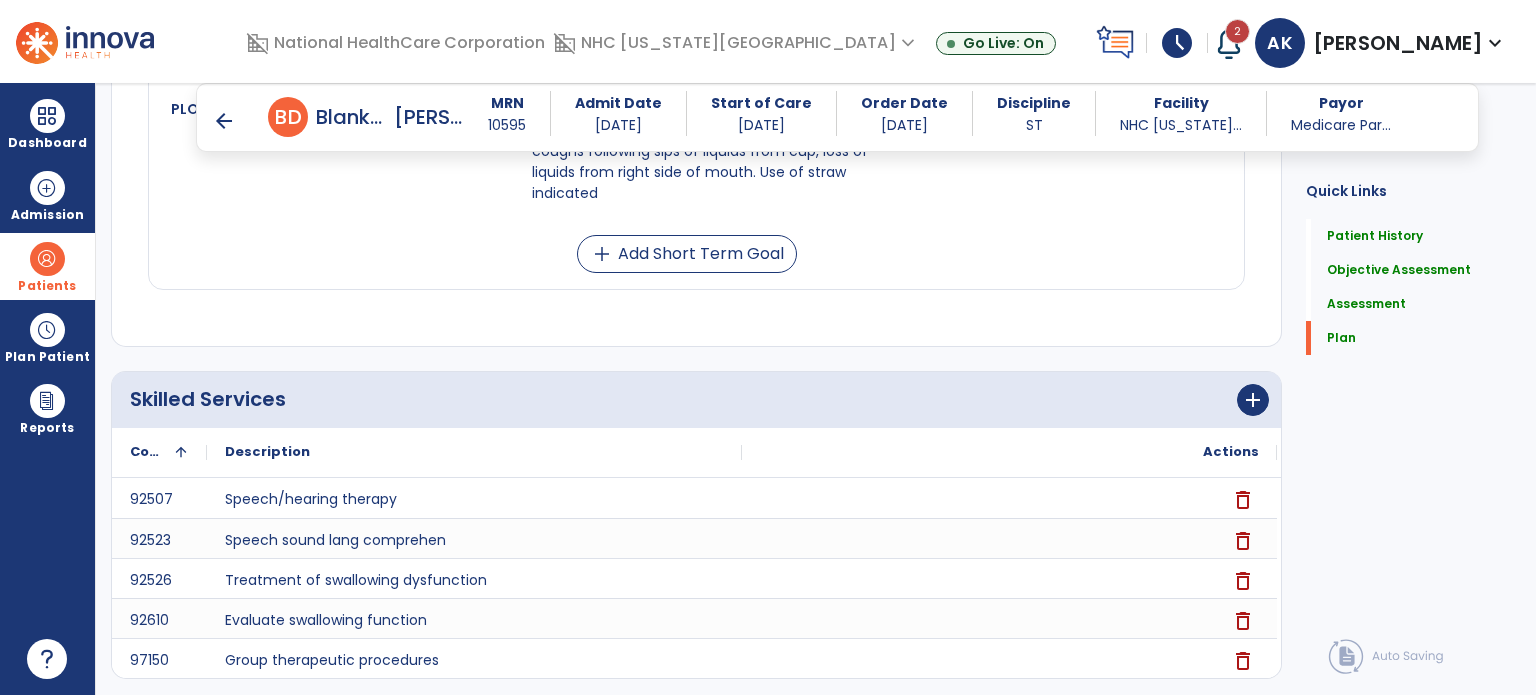 scroll, scrollTop: 7308, scrollLeft: 0, axis: vertical 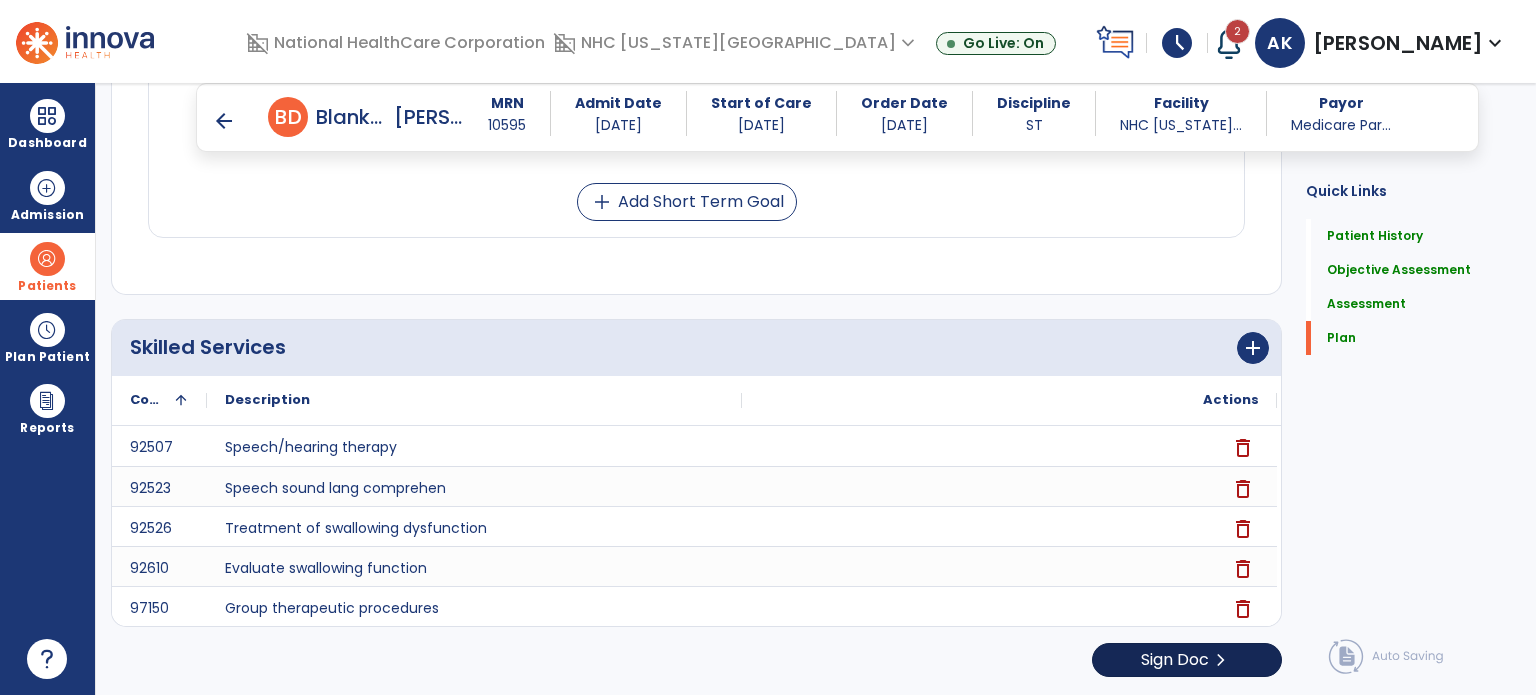 type on "**********" 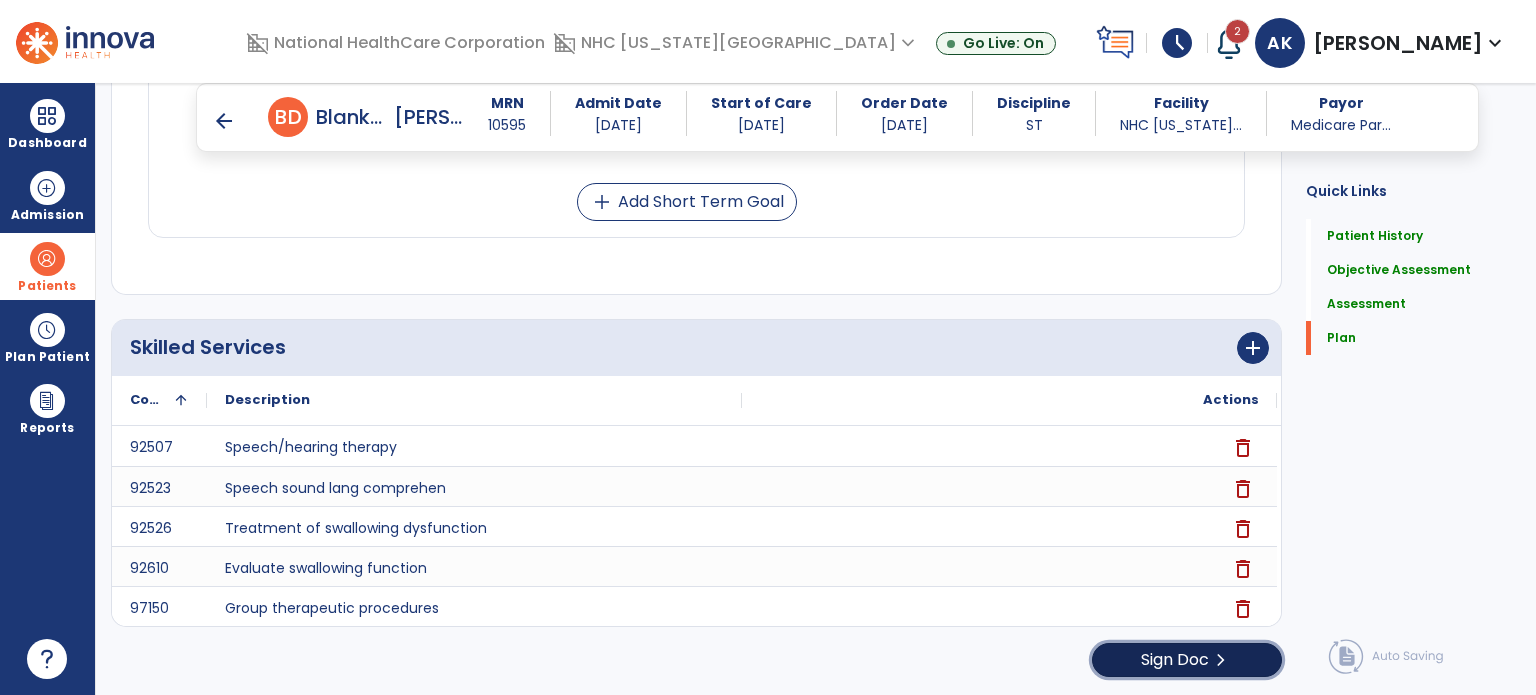 click on "Sign Doc  chevron_right" 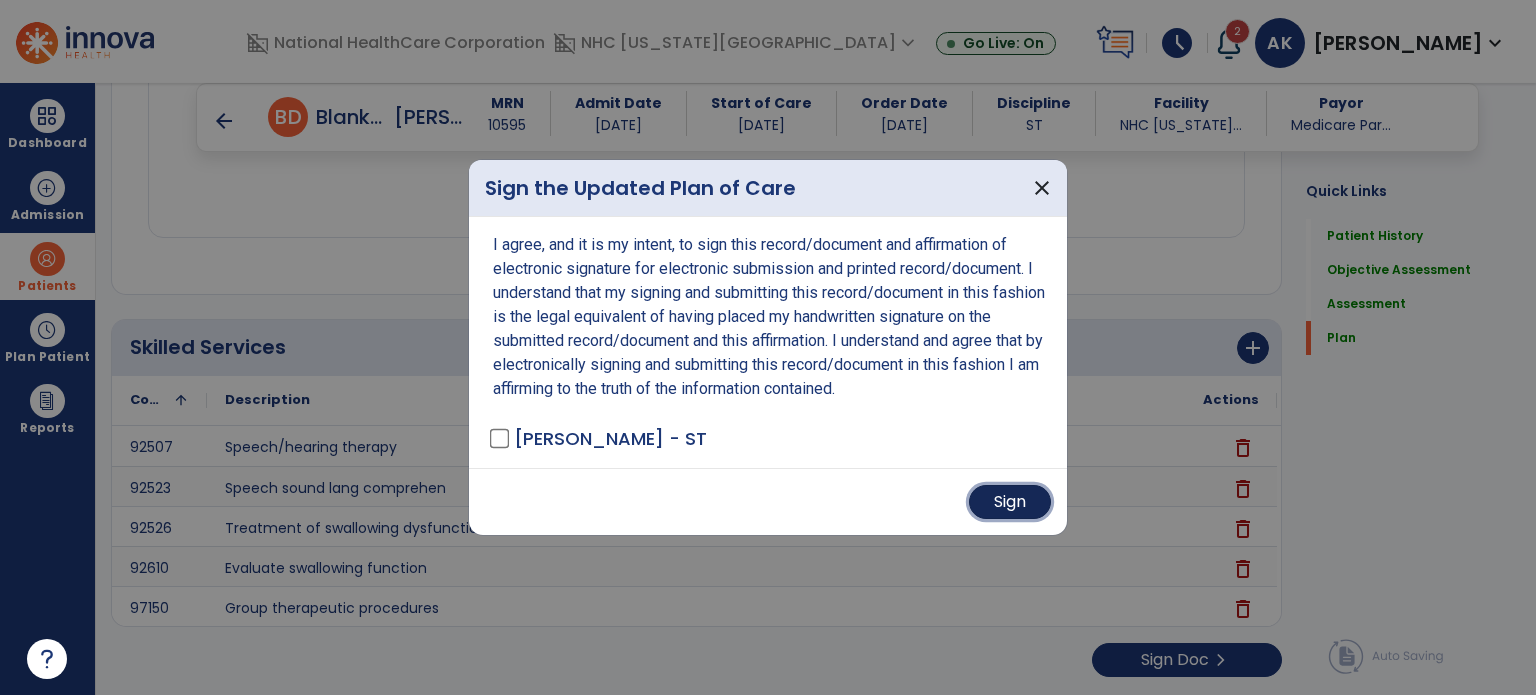 click on "Sign" at bounding box center (1010, 502) 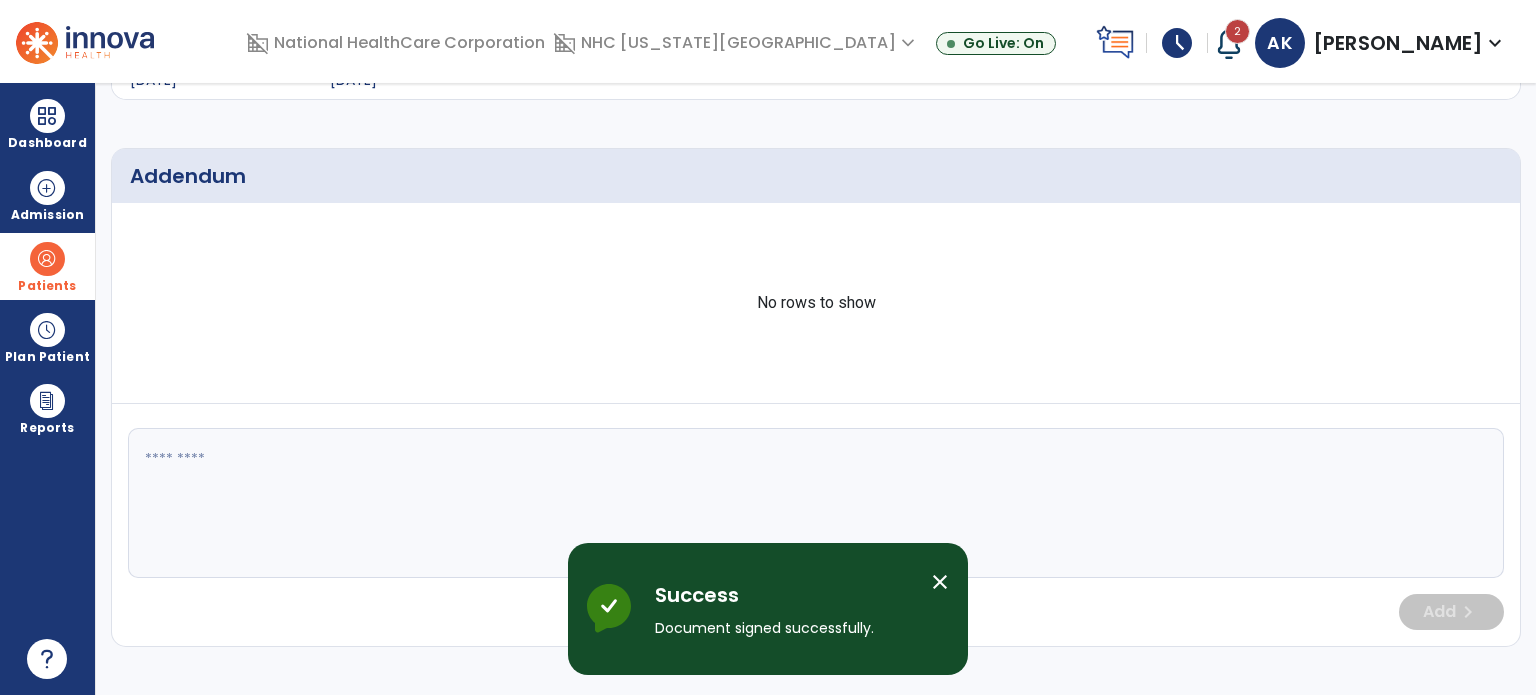 scroll, scrollTop: 0, scrollLeft: 0, axis: both 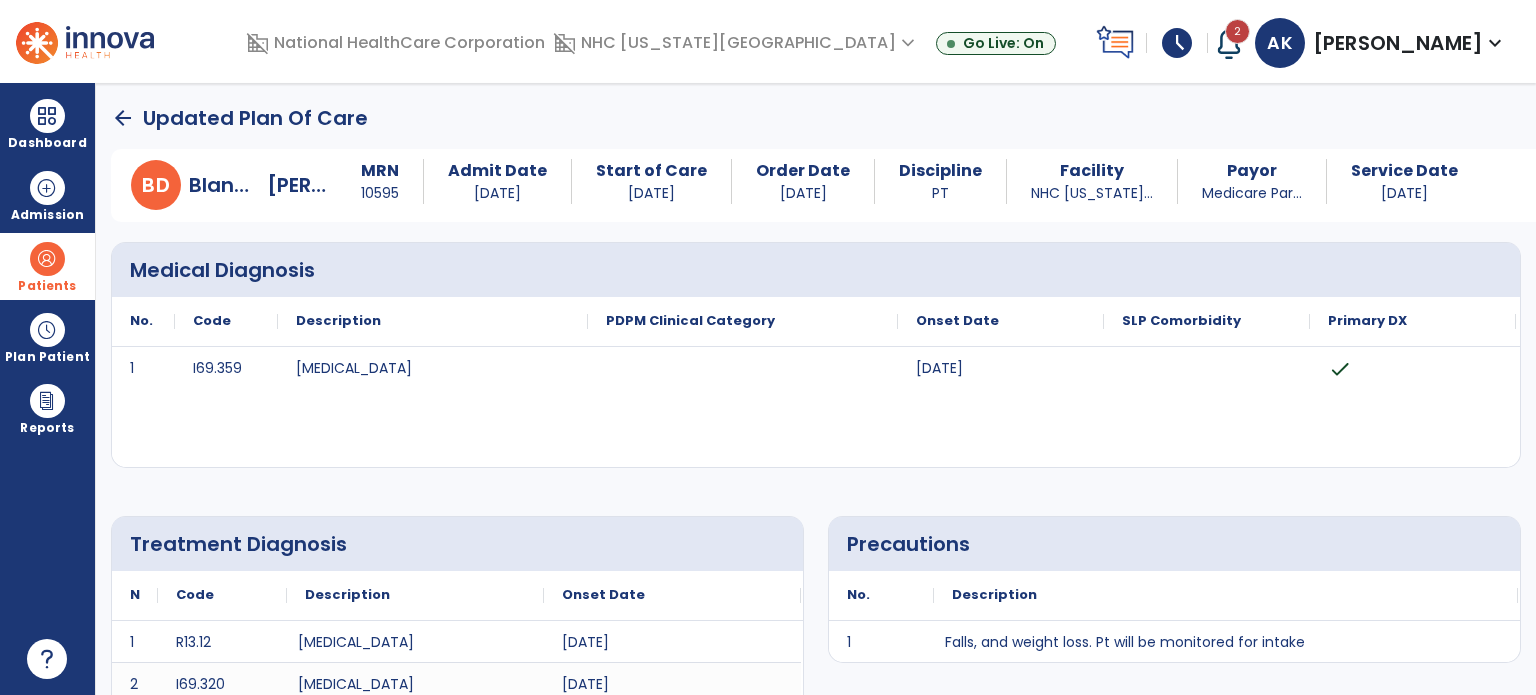 click on "arrow_back   Updated Plan Of Care" 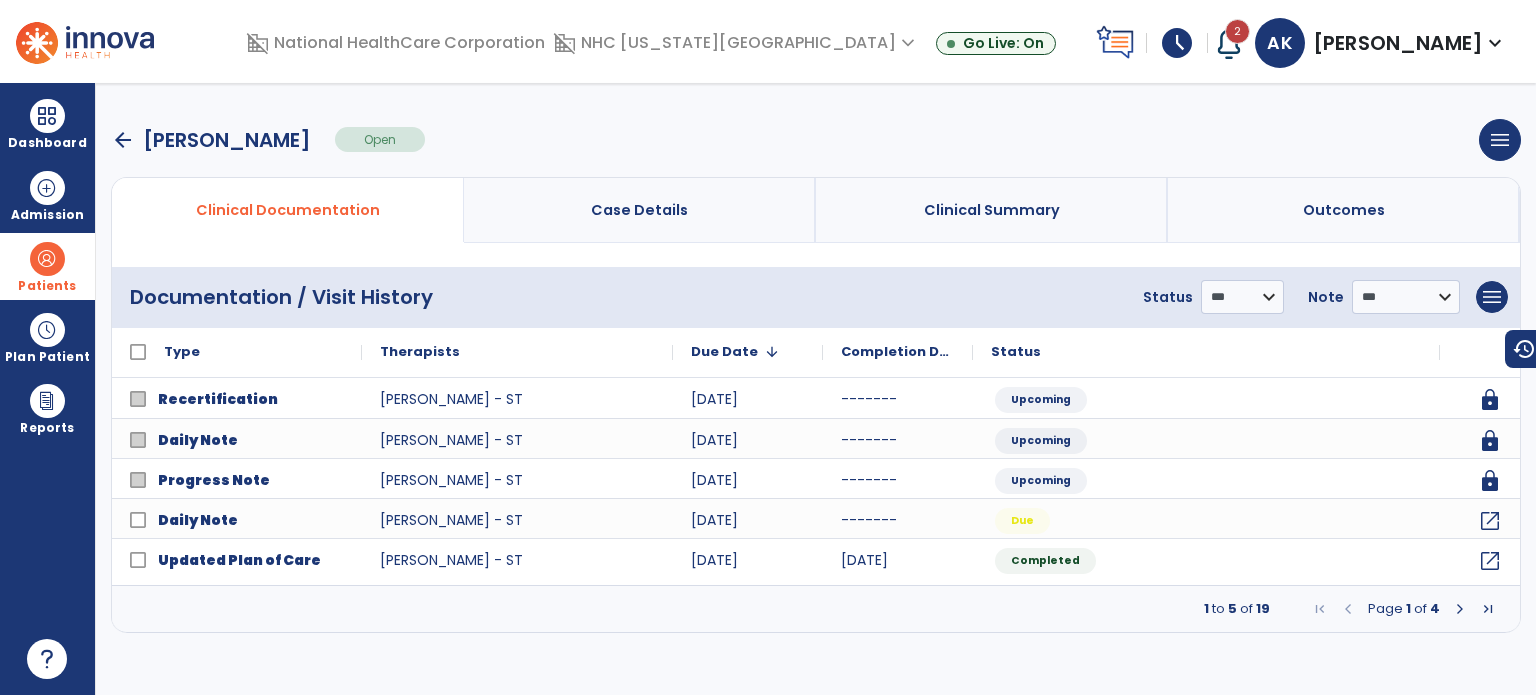 click at bounding box center [1460, 609] 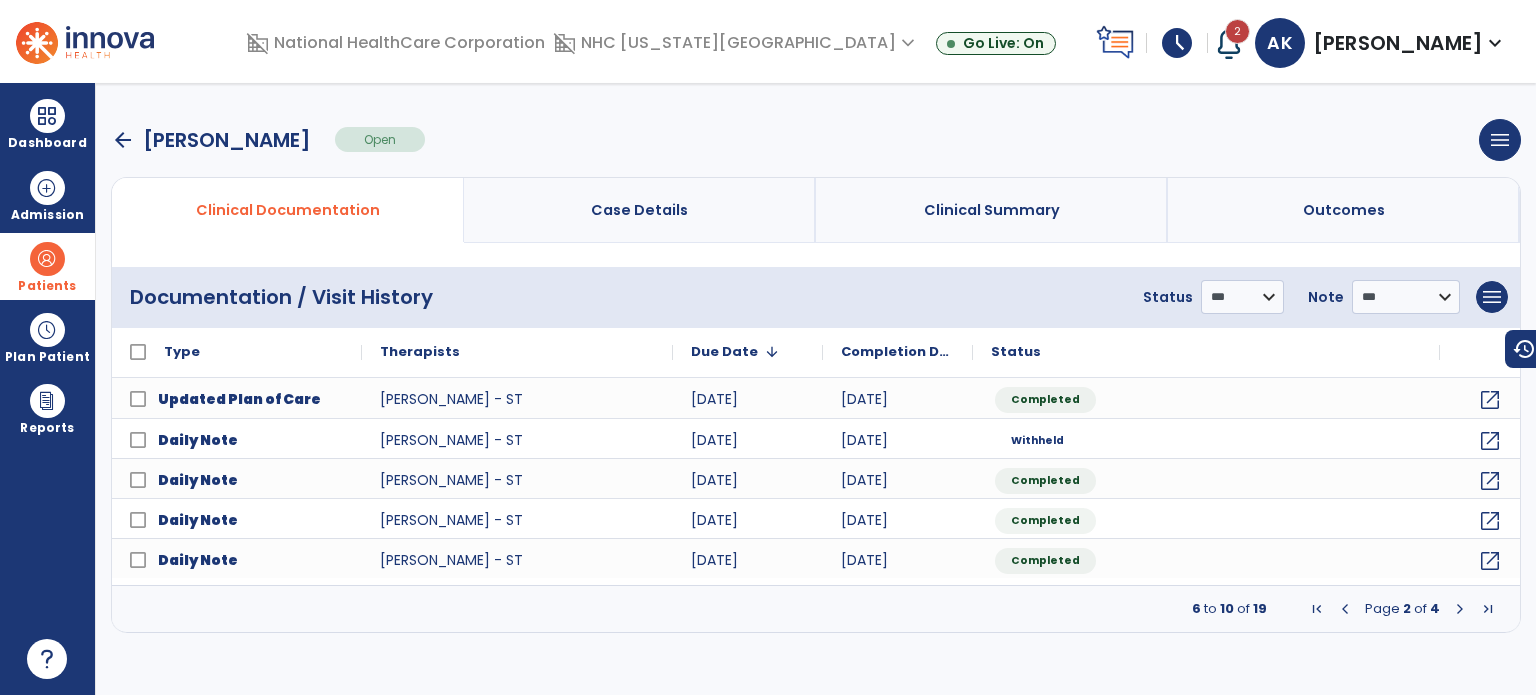 click at bounding box center (1345, 609) 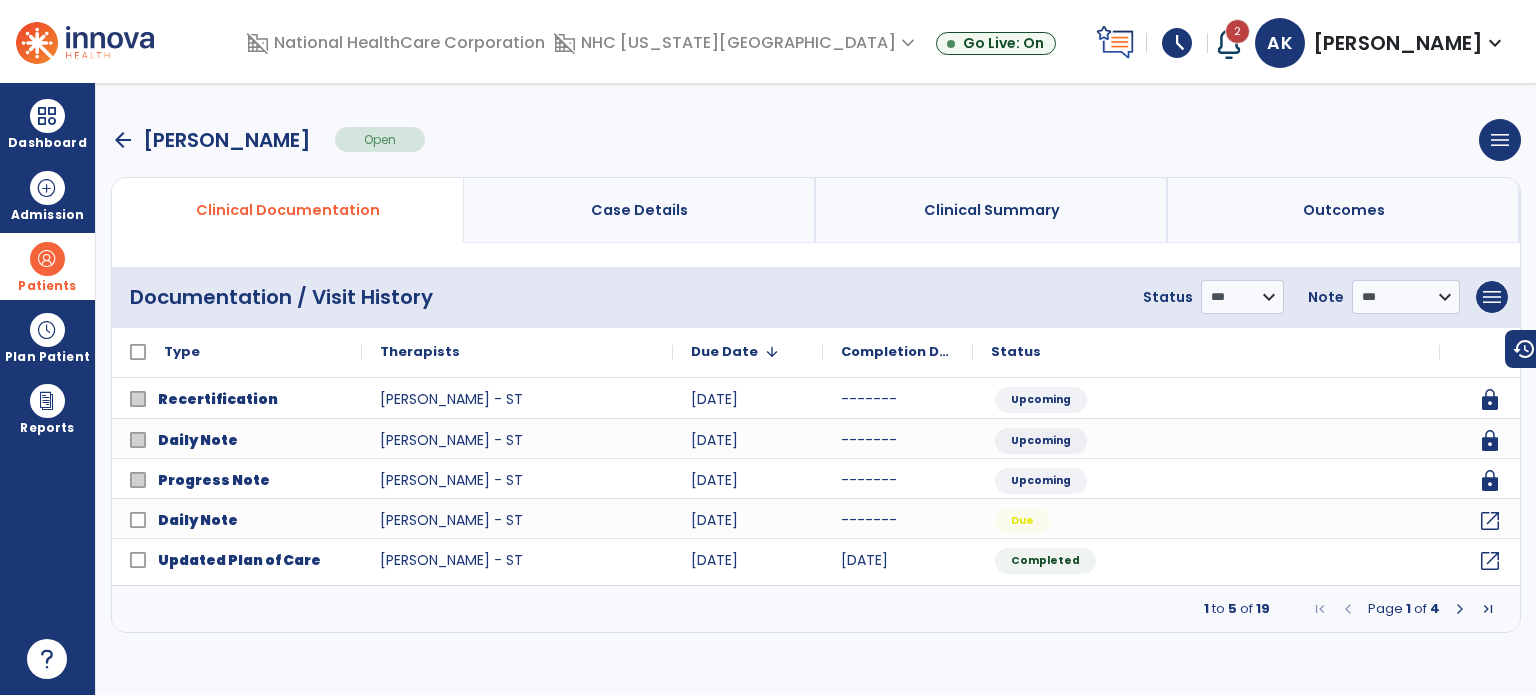 click at bounding box center (1460, 609) 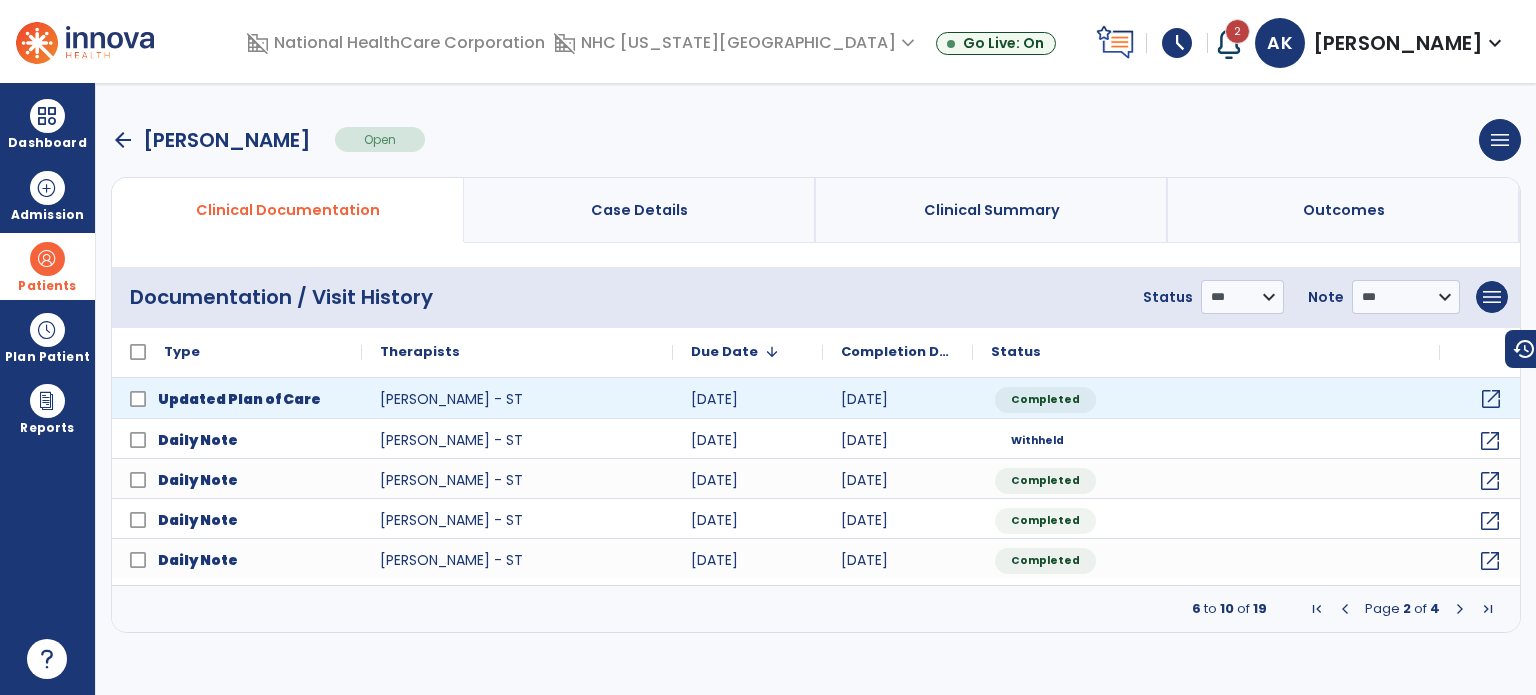 click on "open_in_new" 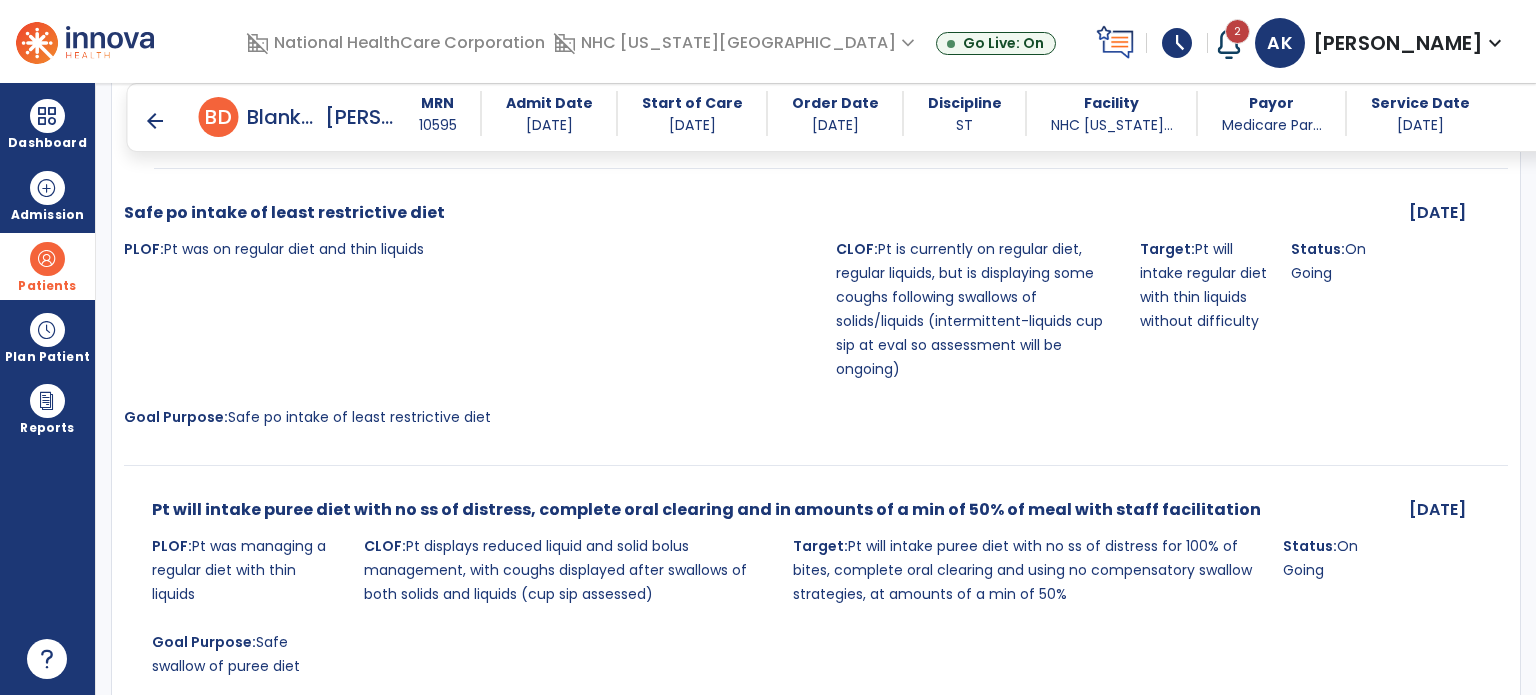scroll, scrollTop: 5894, scrollLeft: 0, axis: vertical 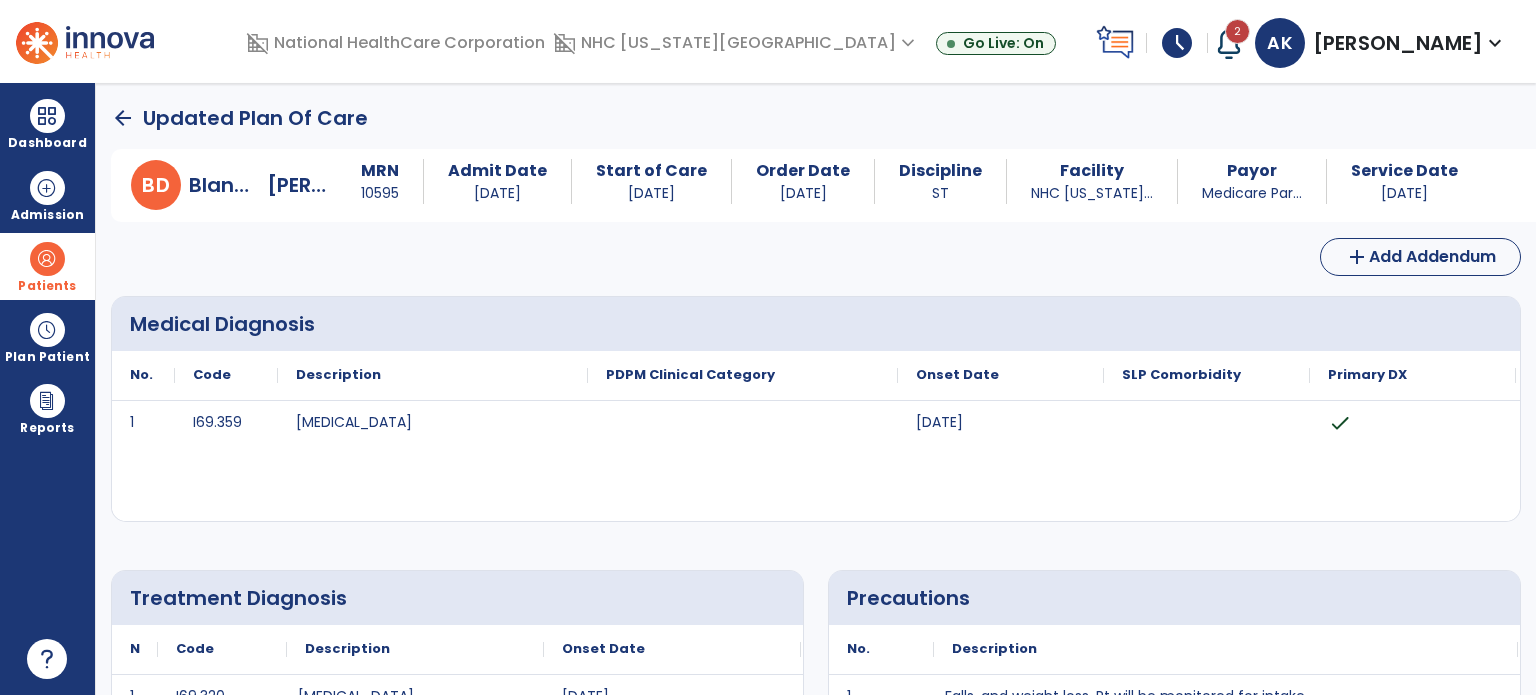 click on "arrow_back" 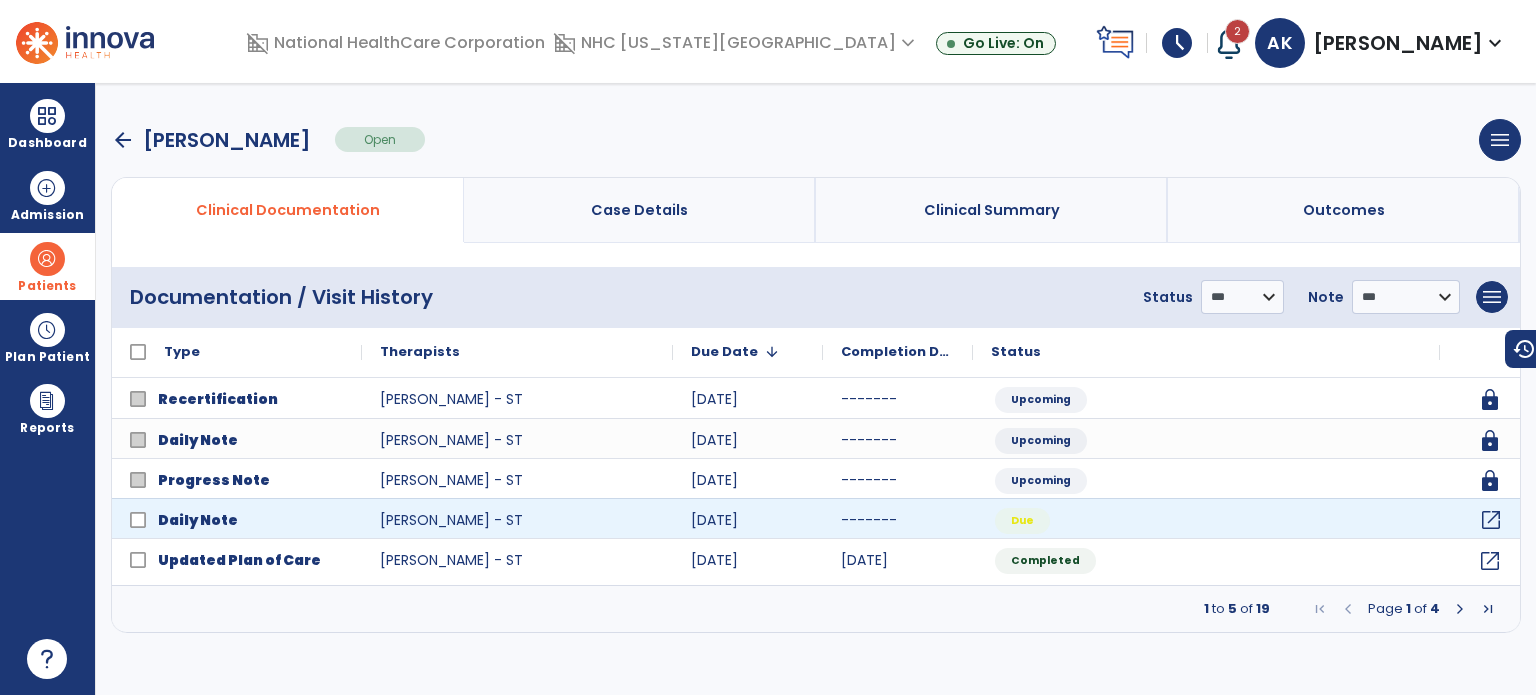 click on "open_in_new" 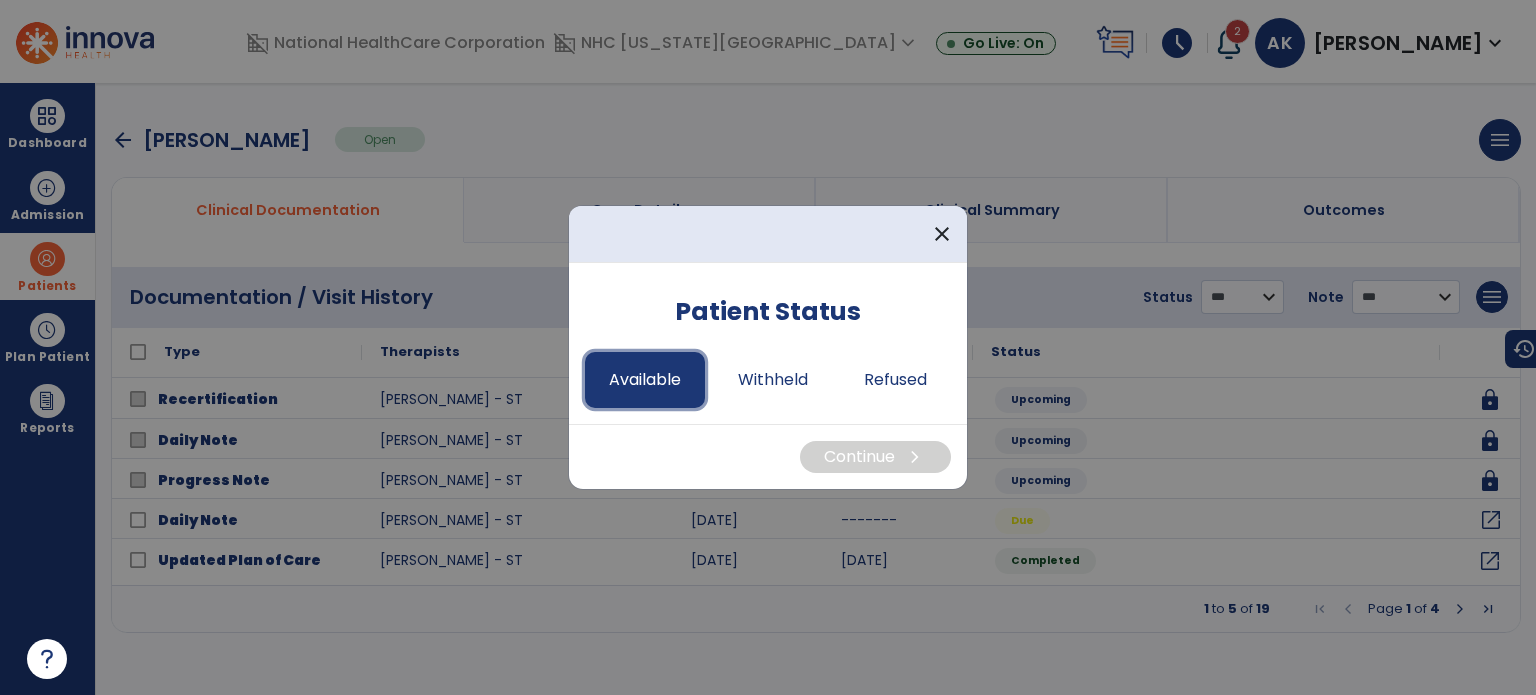 click on "Available" at bounding box center (645, 380) 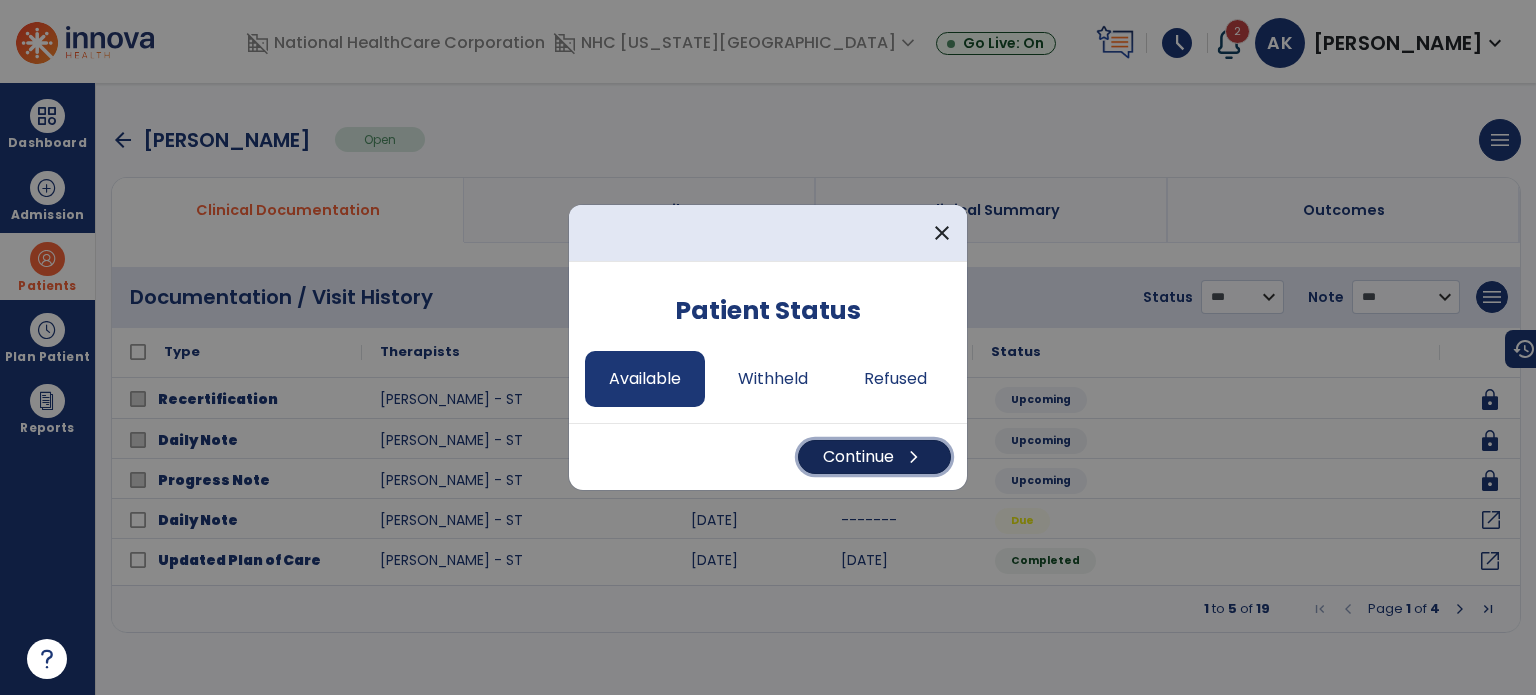 click on "Continue   chevron_right" at bounding box center (874, 457) 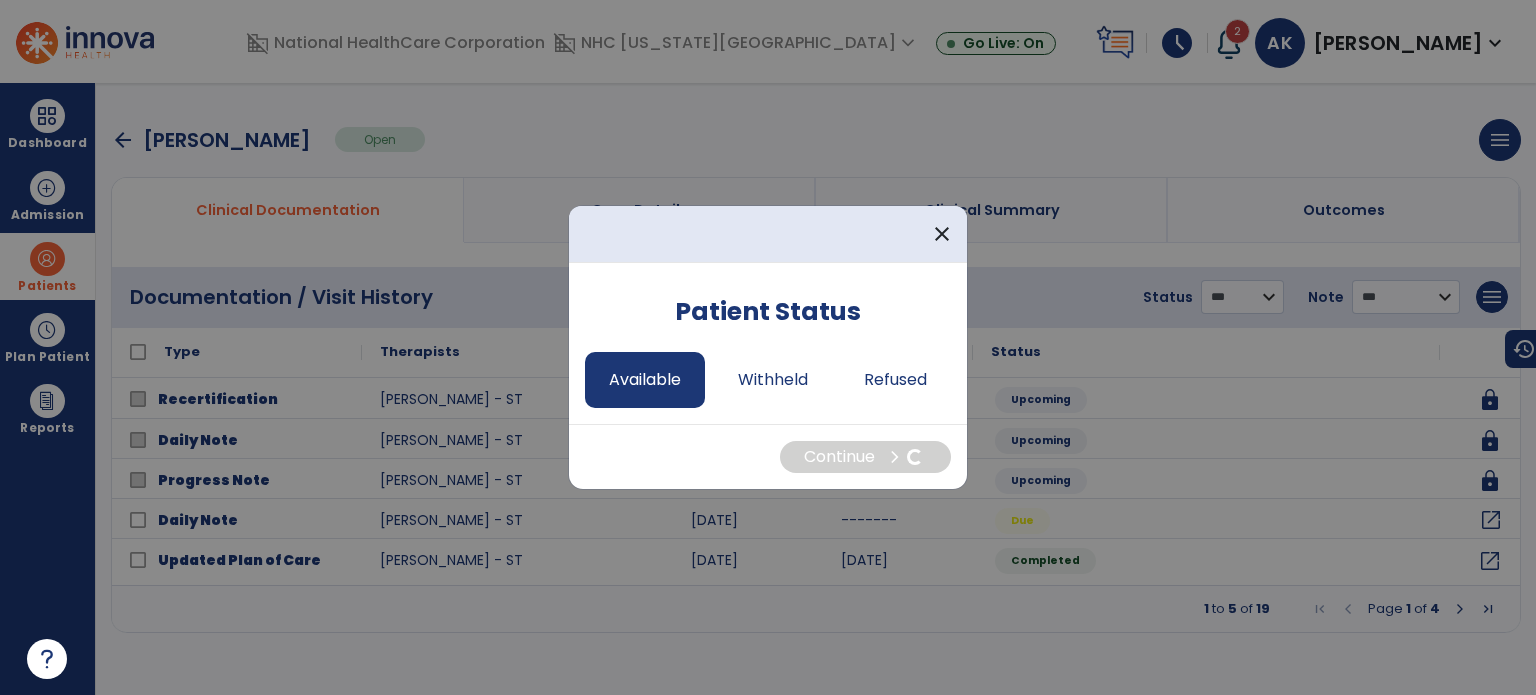 select on "*" 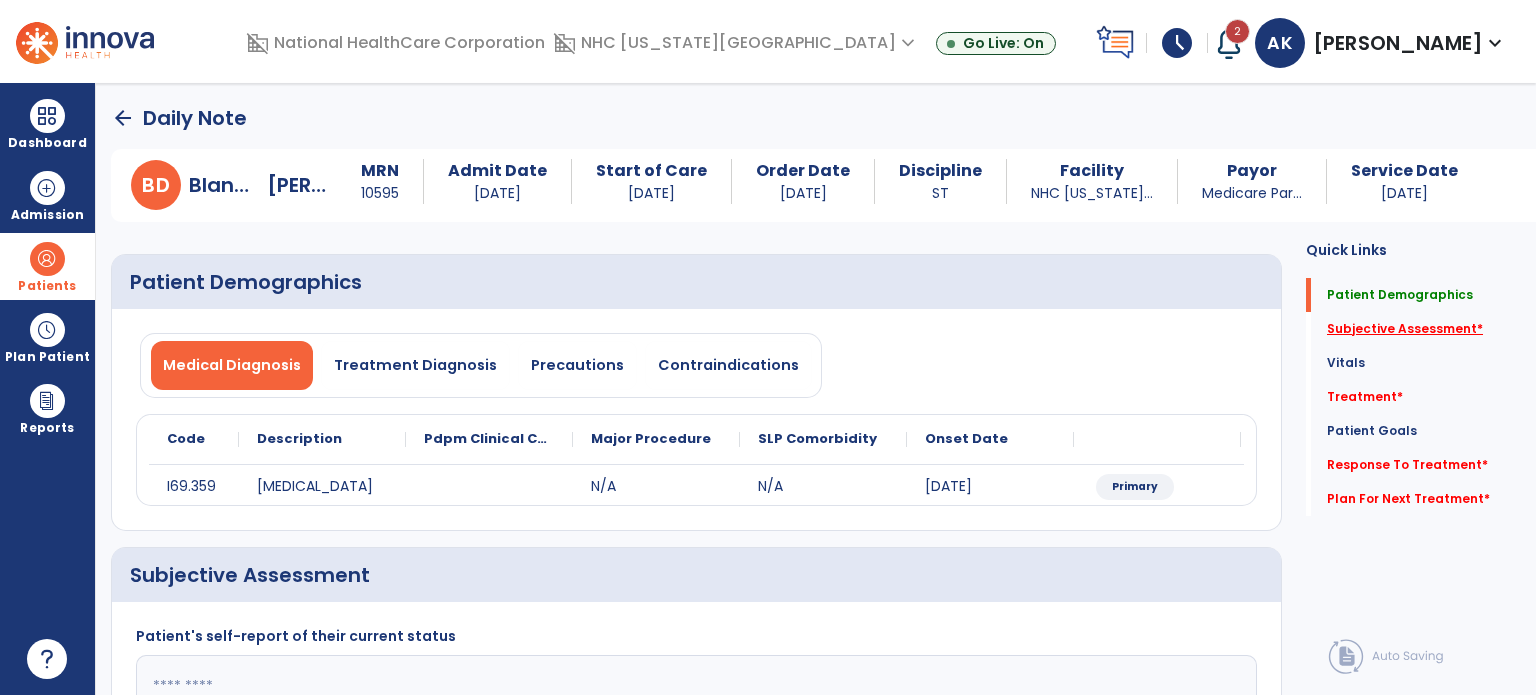 click on "Subjective Assessment   *" 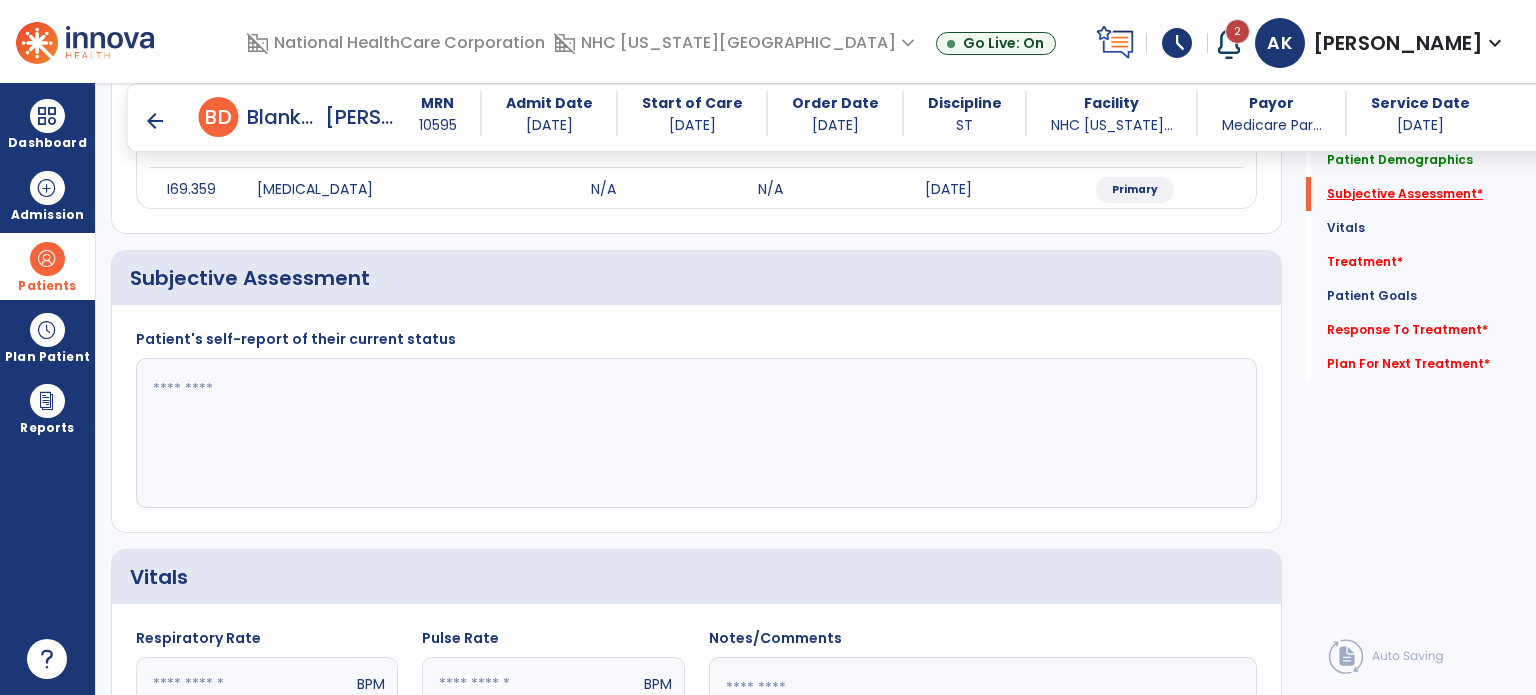scroll, scrollTop: 298, scrollLeft: 0, axis: vertical 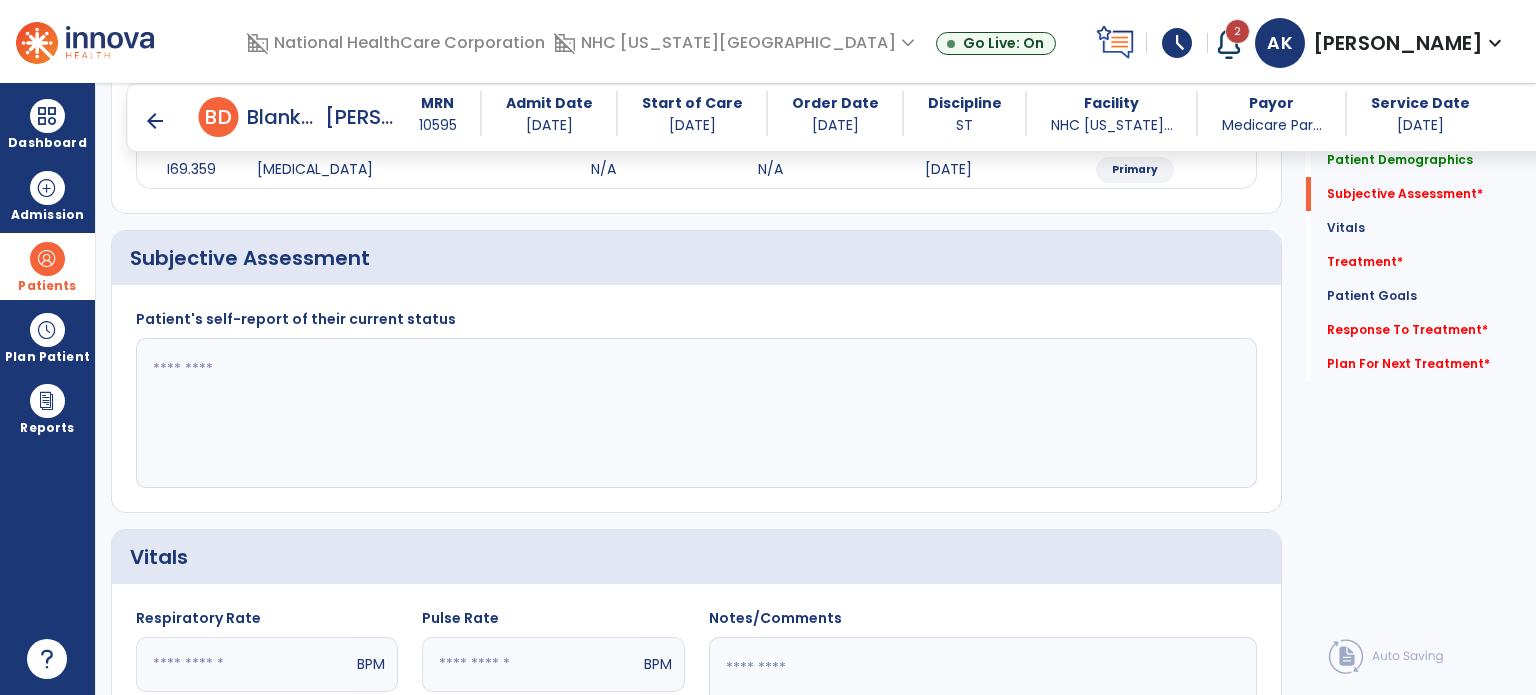 click 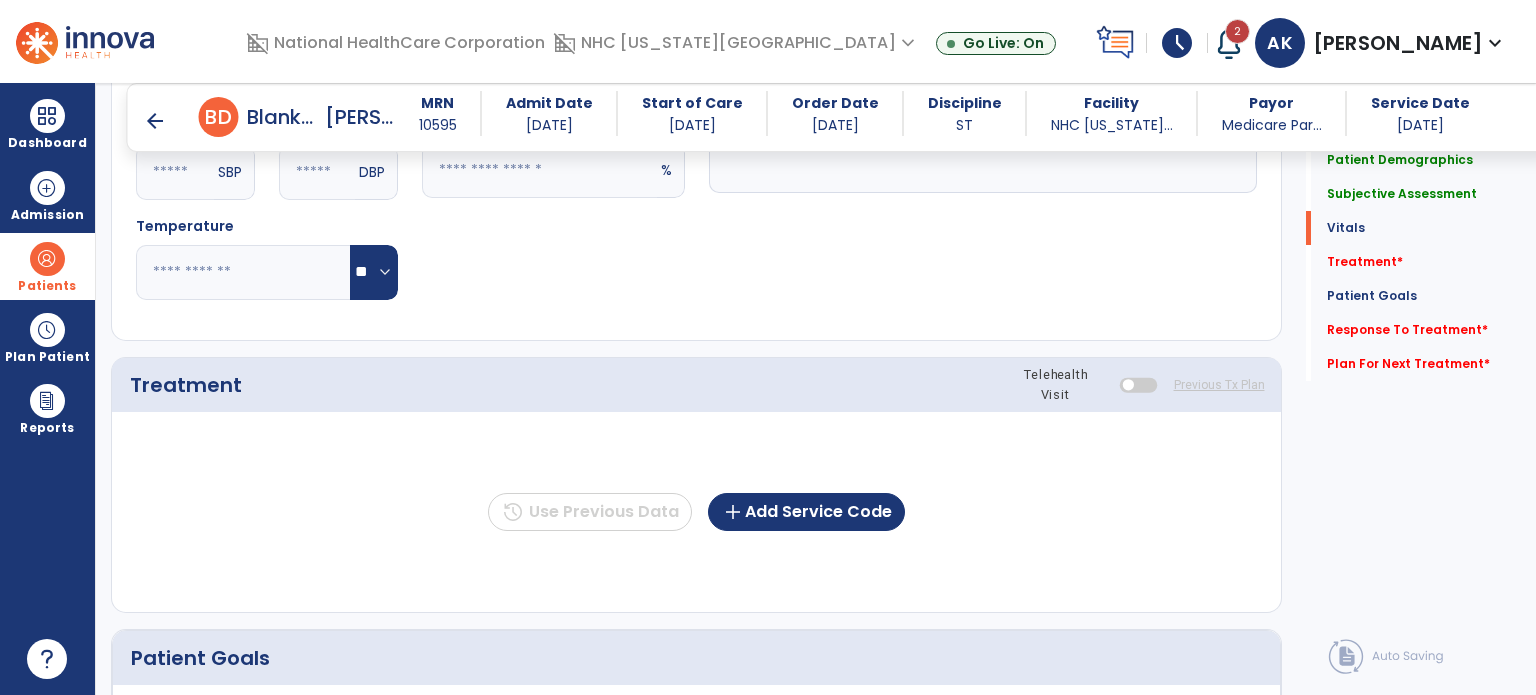 scroll, scrollTop: 901, scrollLeft: 0, axis: vertical 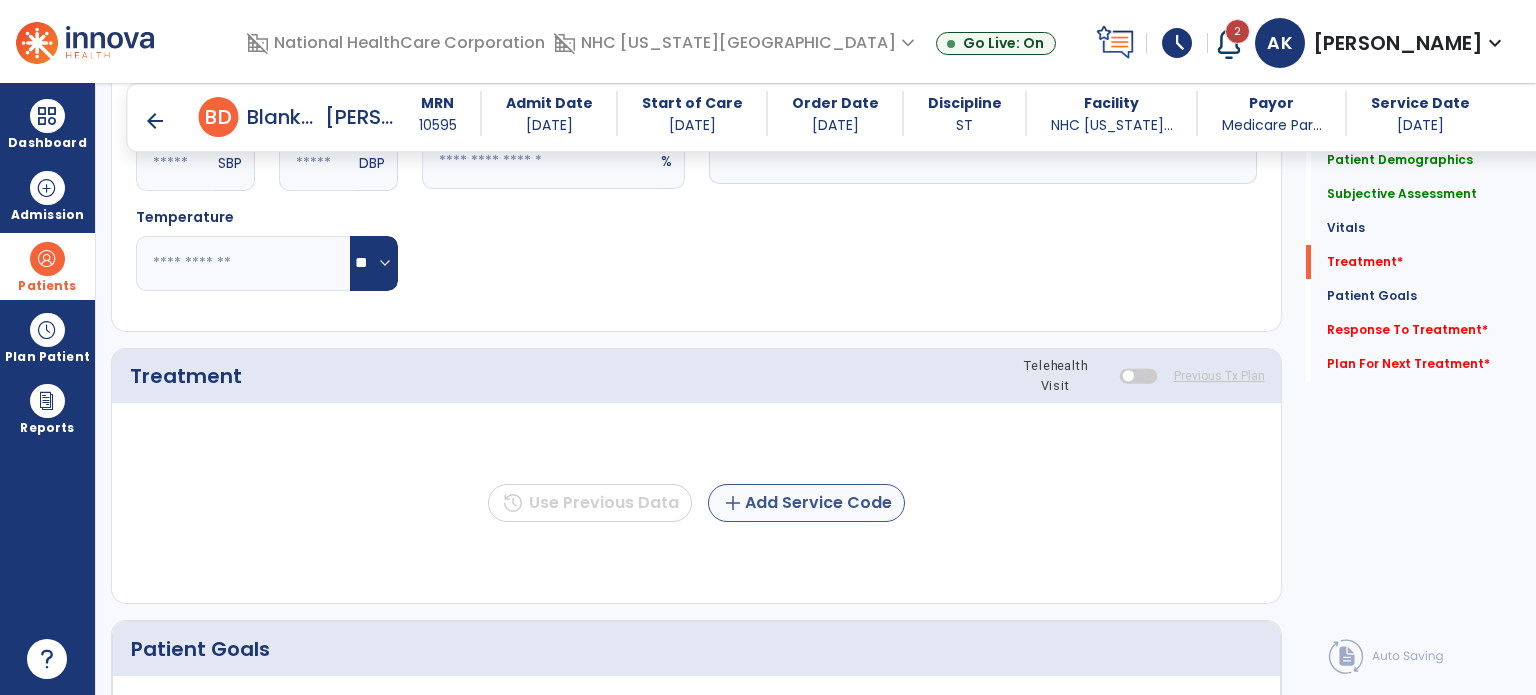 type on "**********" 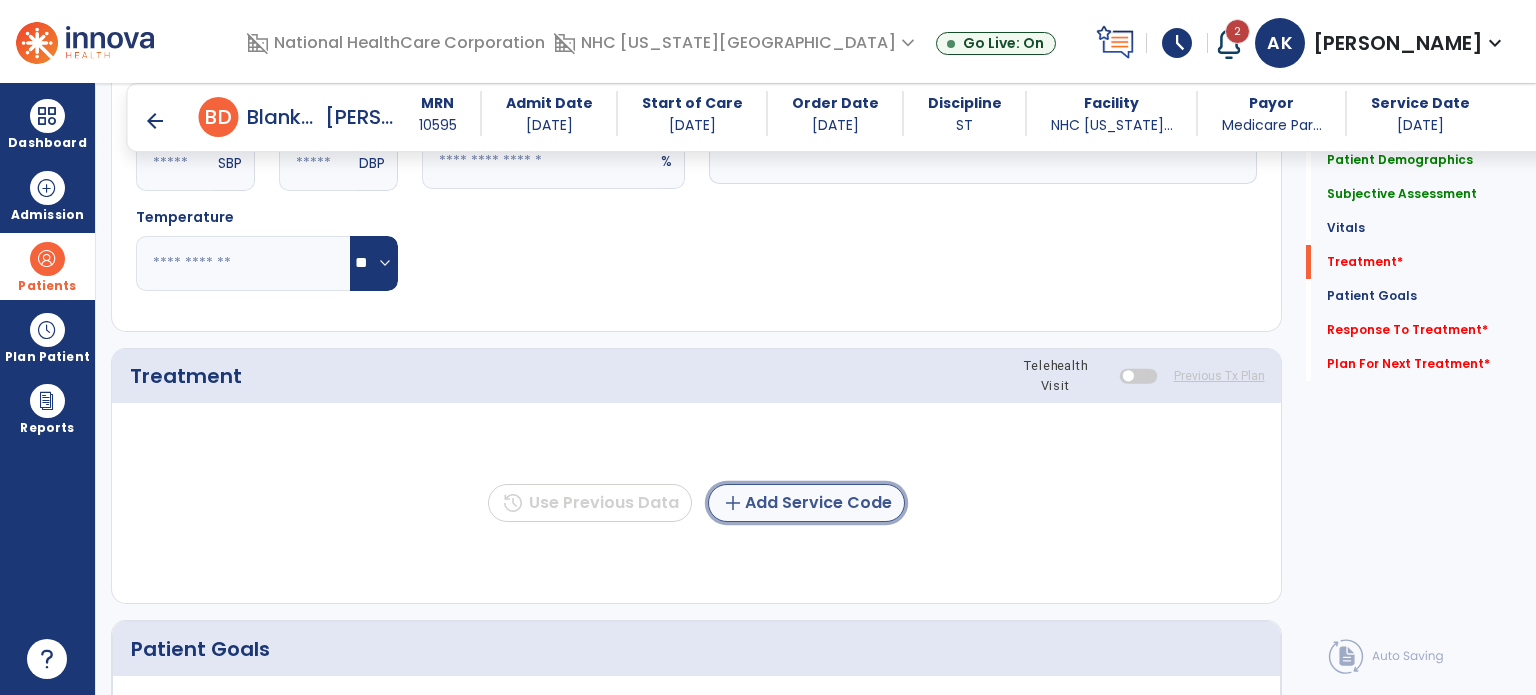 click on "add  Add Service Code" 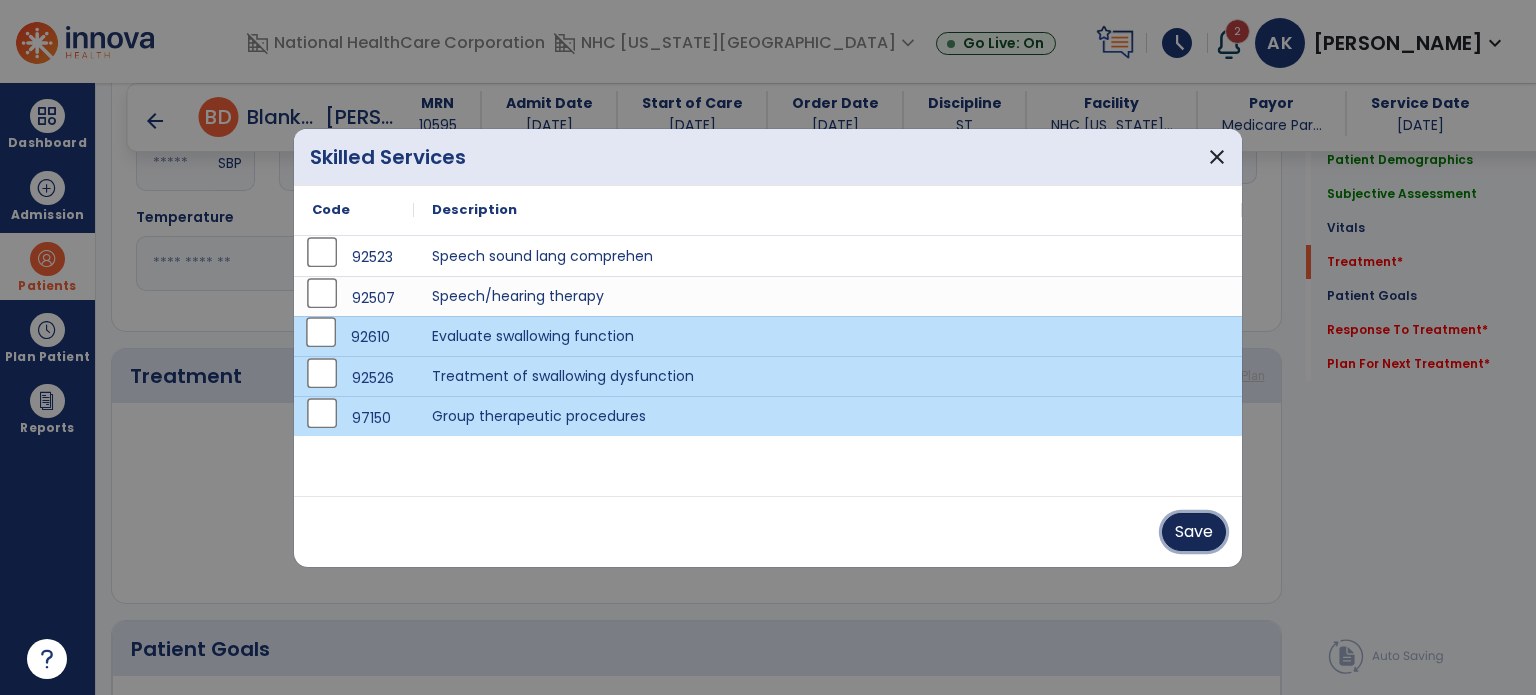 click on "Save" at bounding box center (1194, 532) 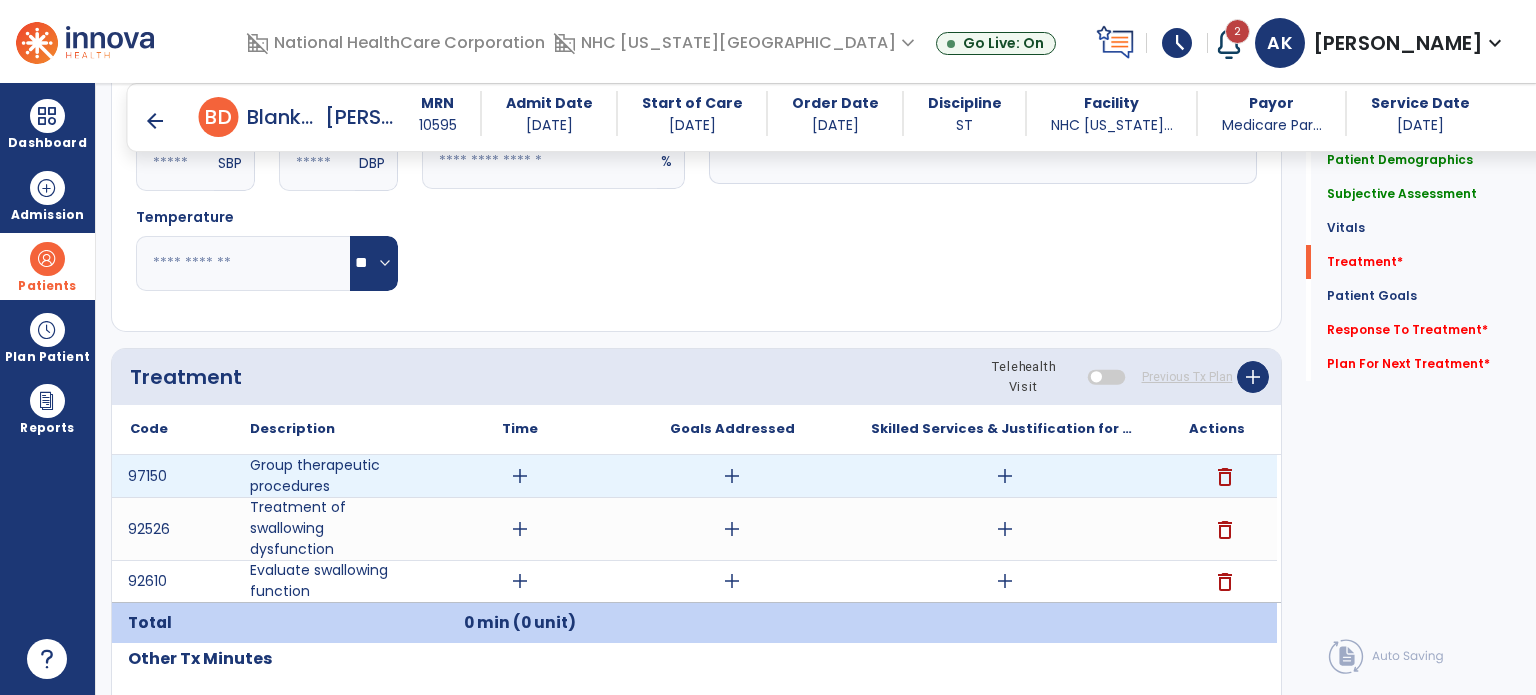 click on "add" at bounding box center [520, 476] 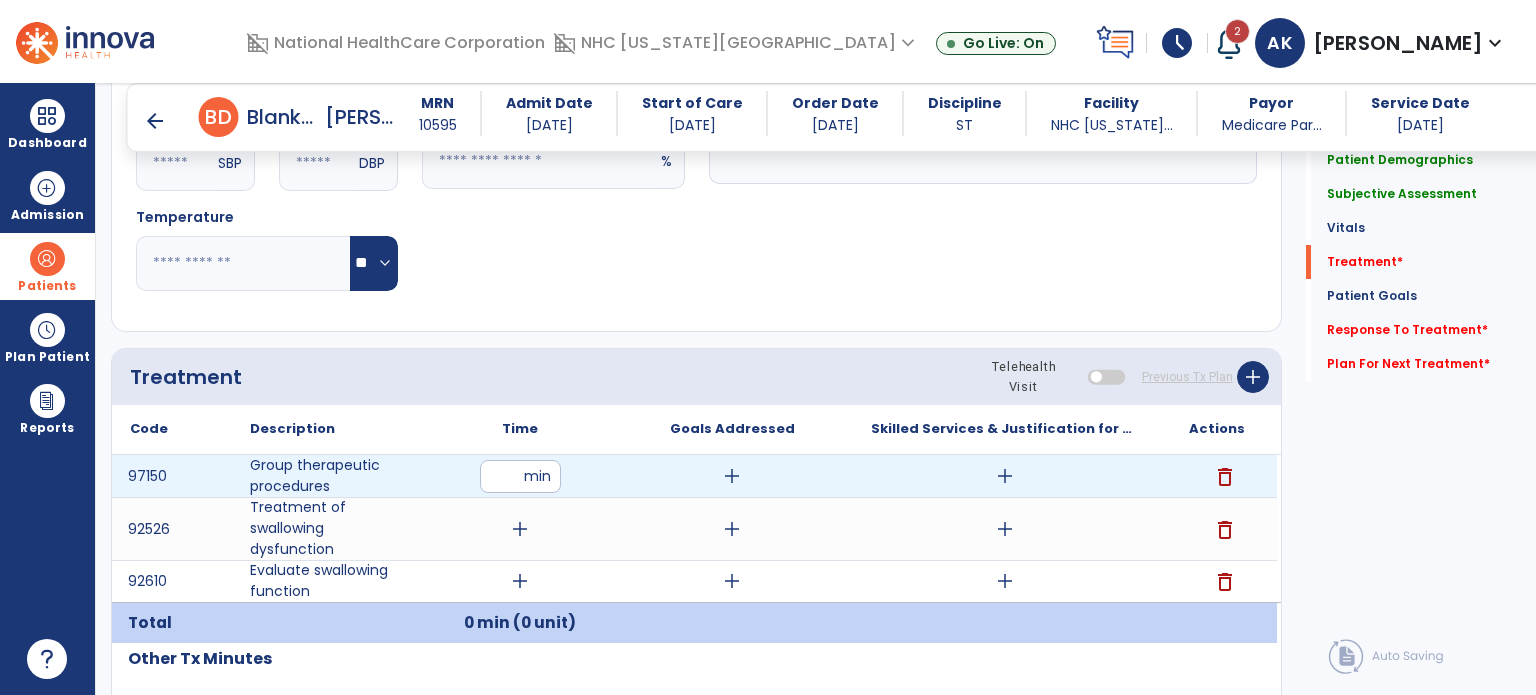 type on "**" 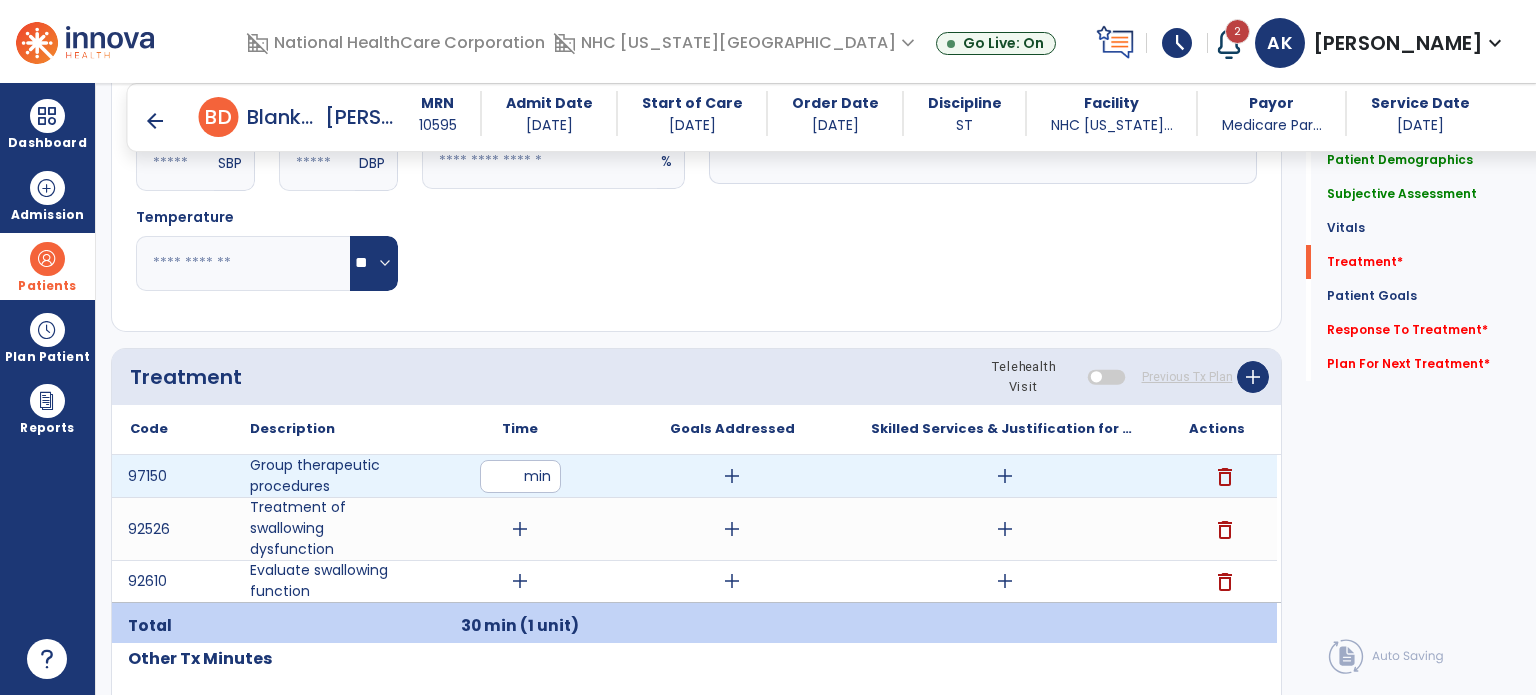 click on "add" at bounding box center [732, 476] 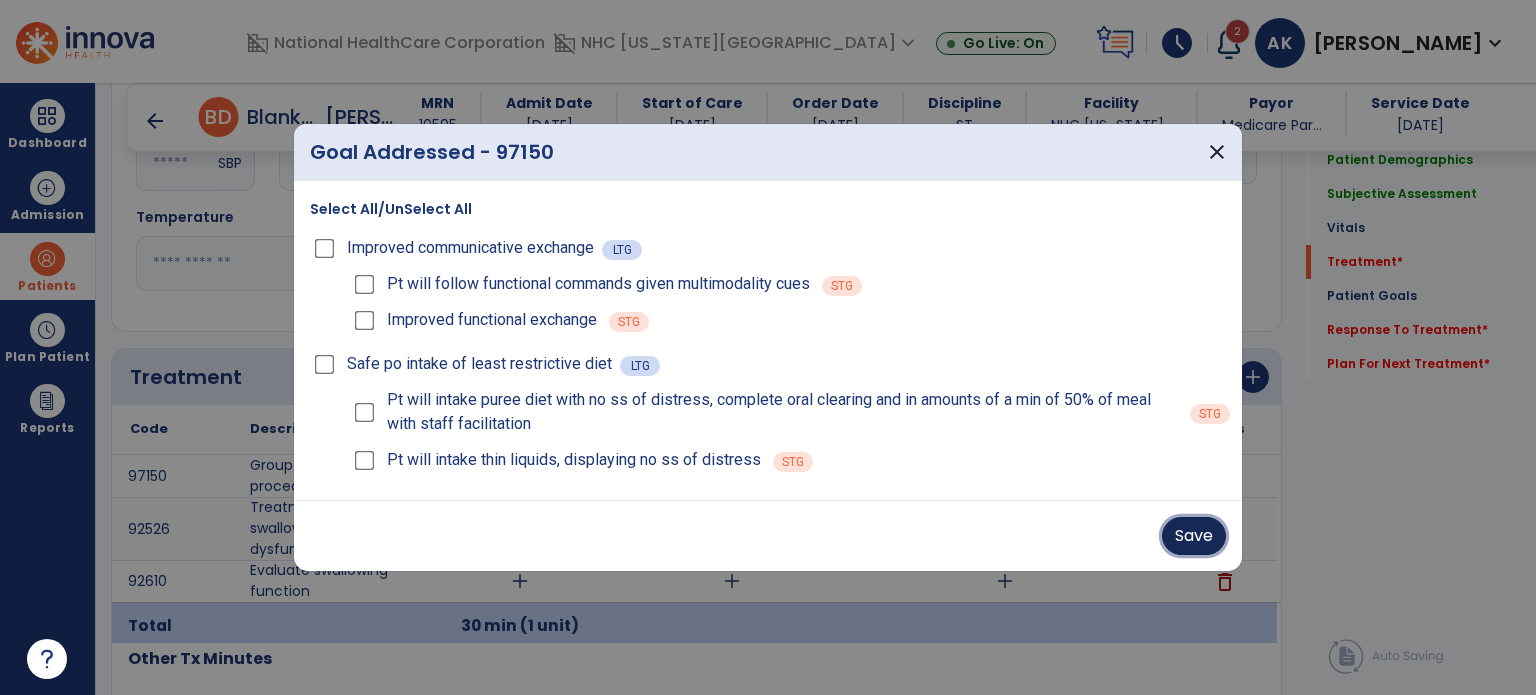 click on "Save" at bounding box center (1194, 536) 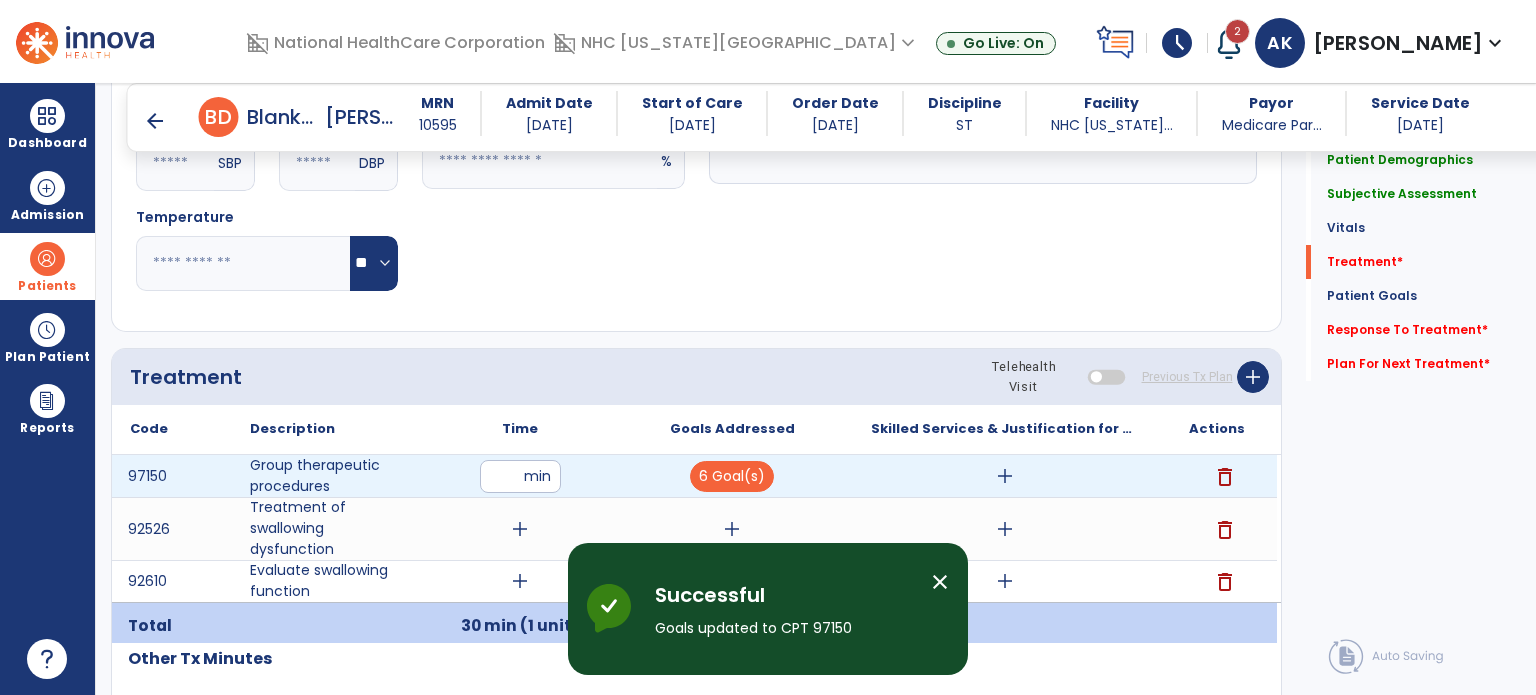 click on "add" at bounding box center [1005, 476] 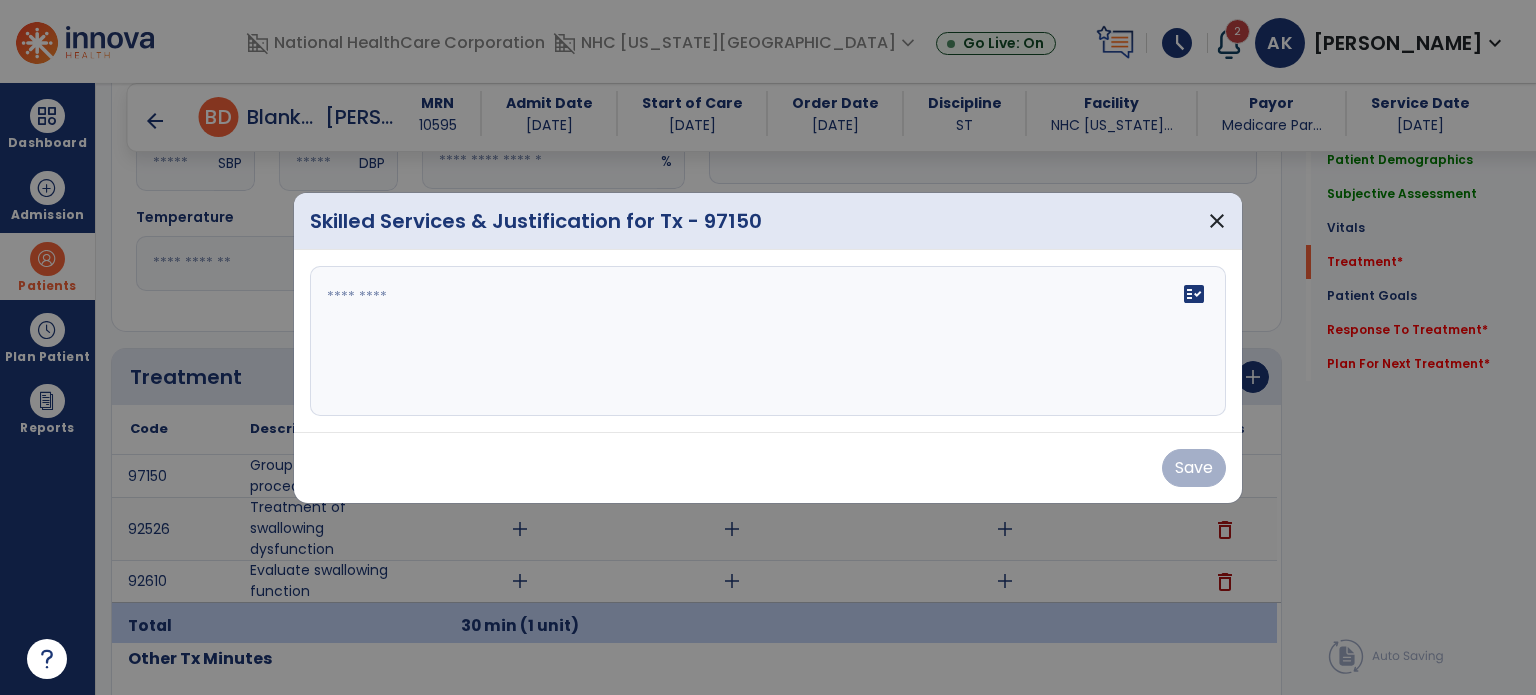 click on "fact_check" at bounding box center [768, 341] 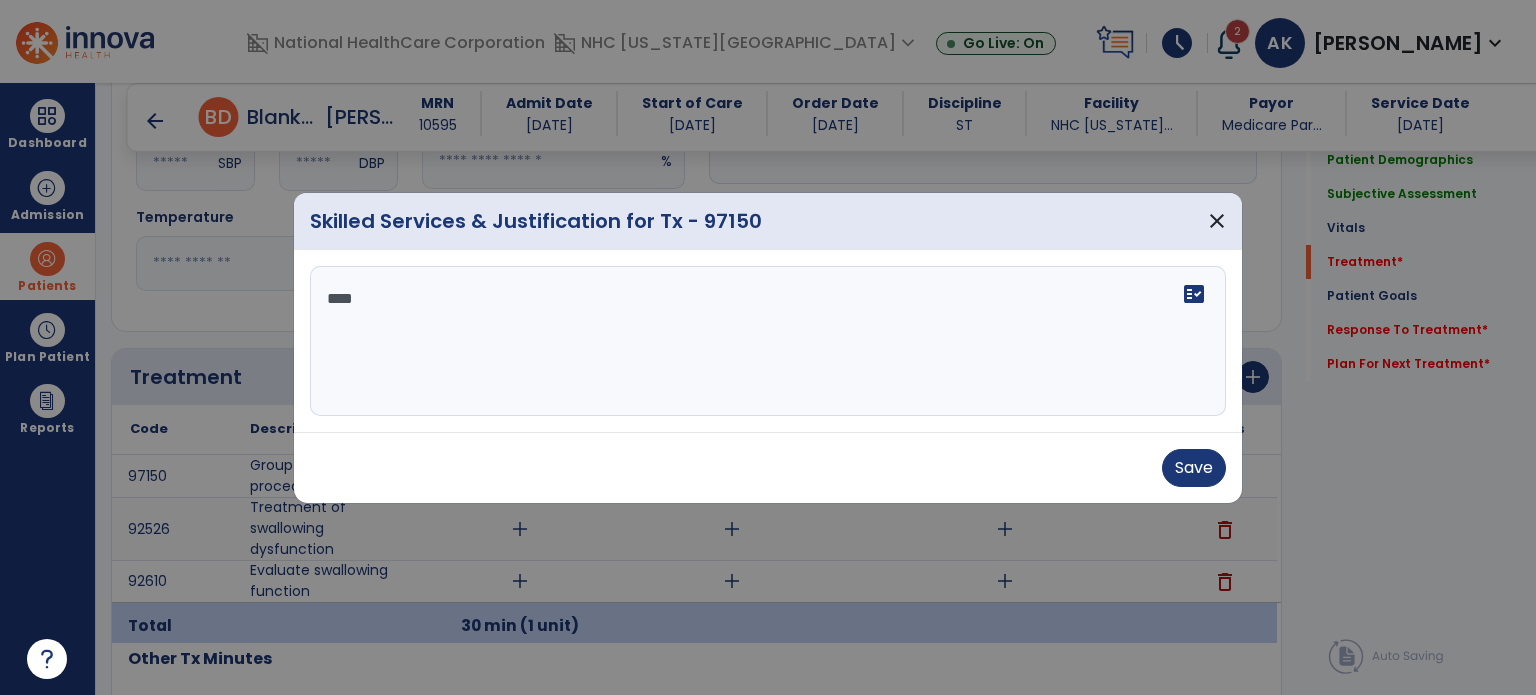 scroll, scrollTop: 0, scrollLeft: 0, axis: both 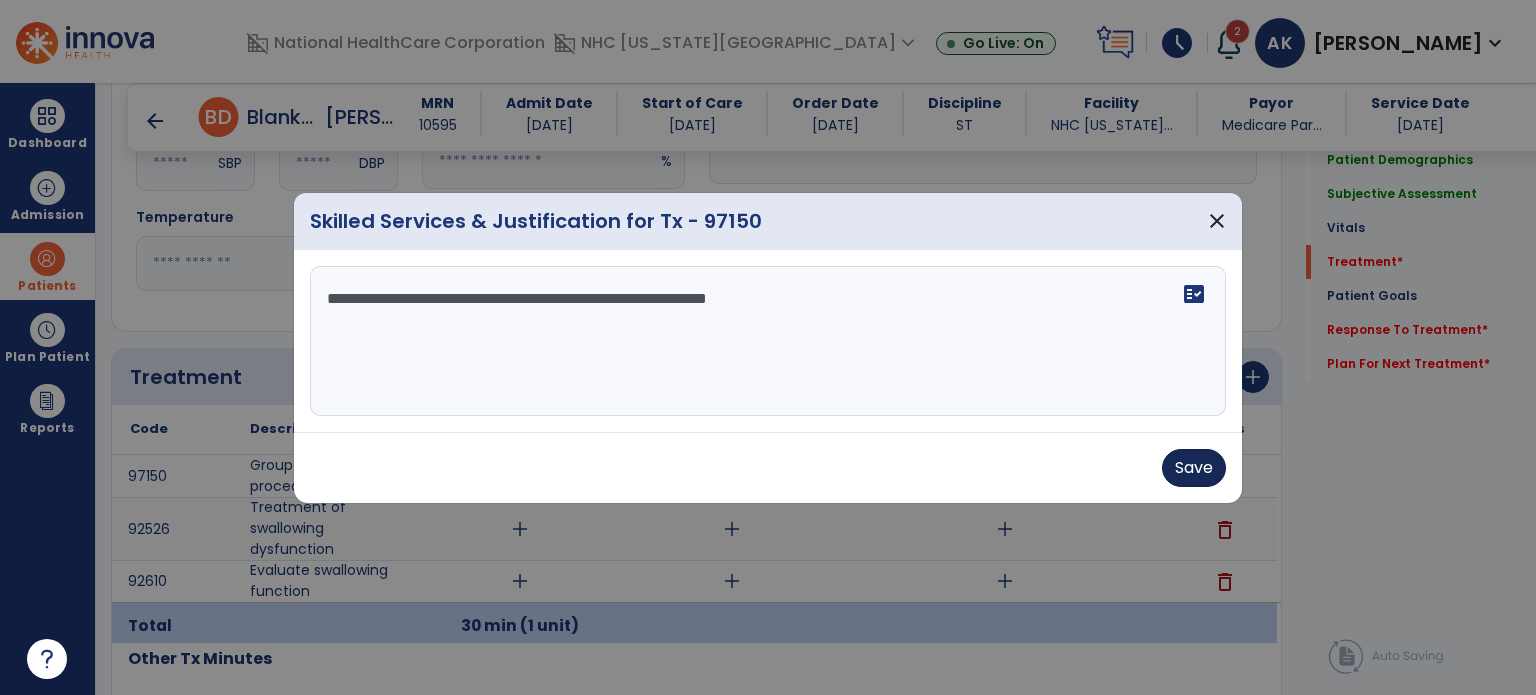 type on "**********" 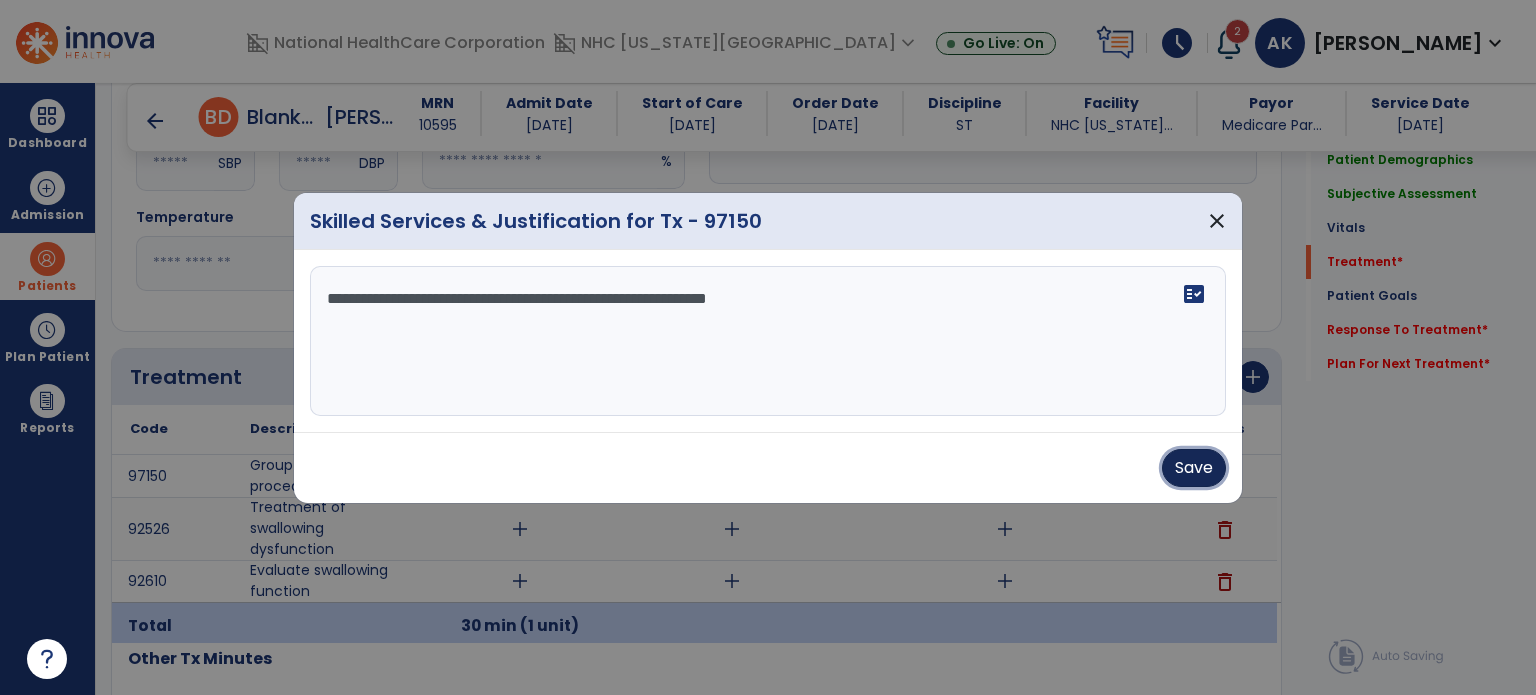 click on "Save" at bounding box center (1194, 468) 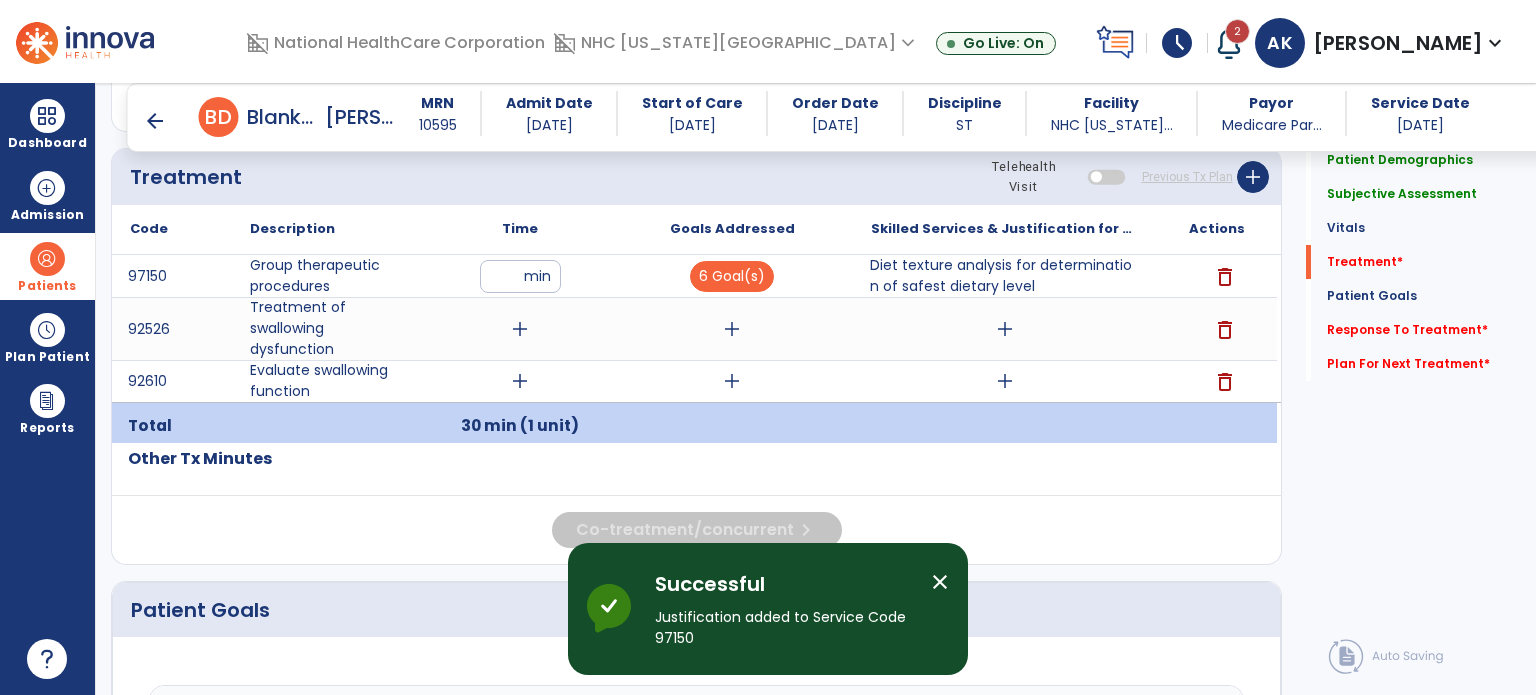 scroll, scrollTop: 1133, scrollLeft: 0, axis: vertical 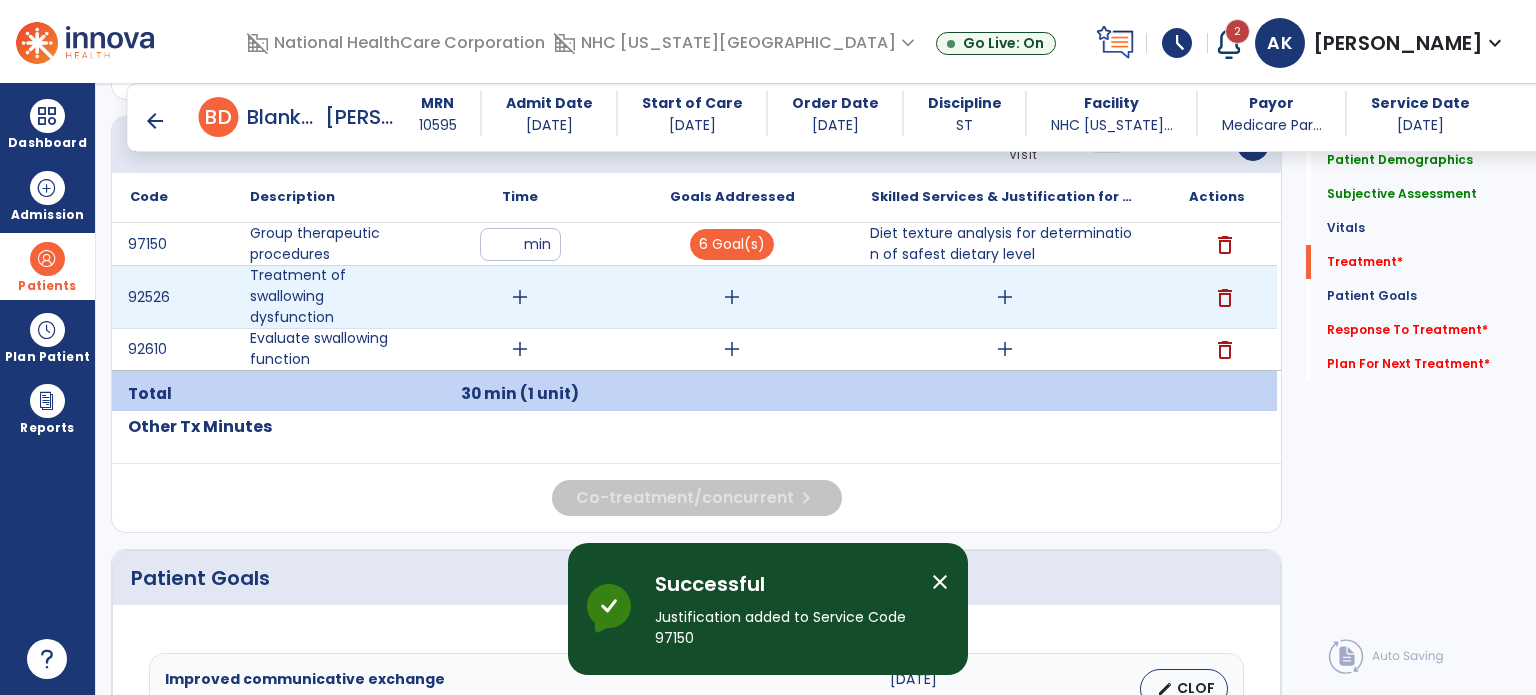 click on "add" at bounding box center (520, 297) 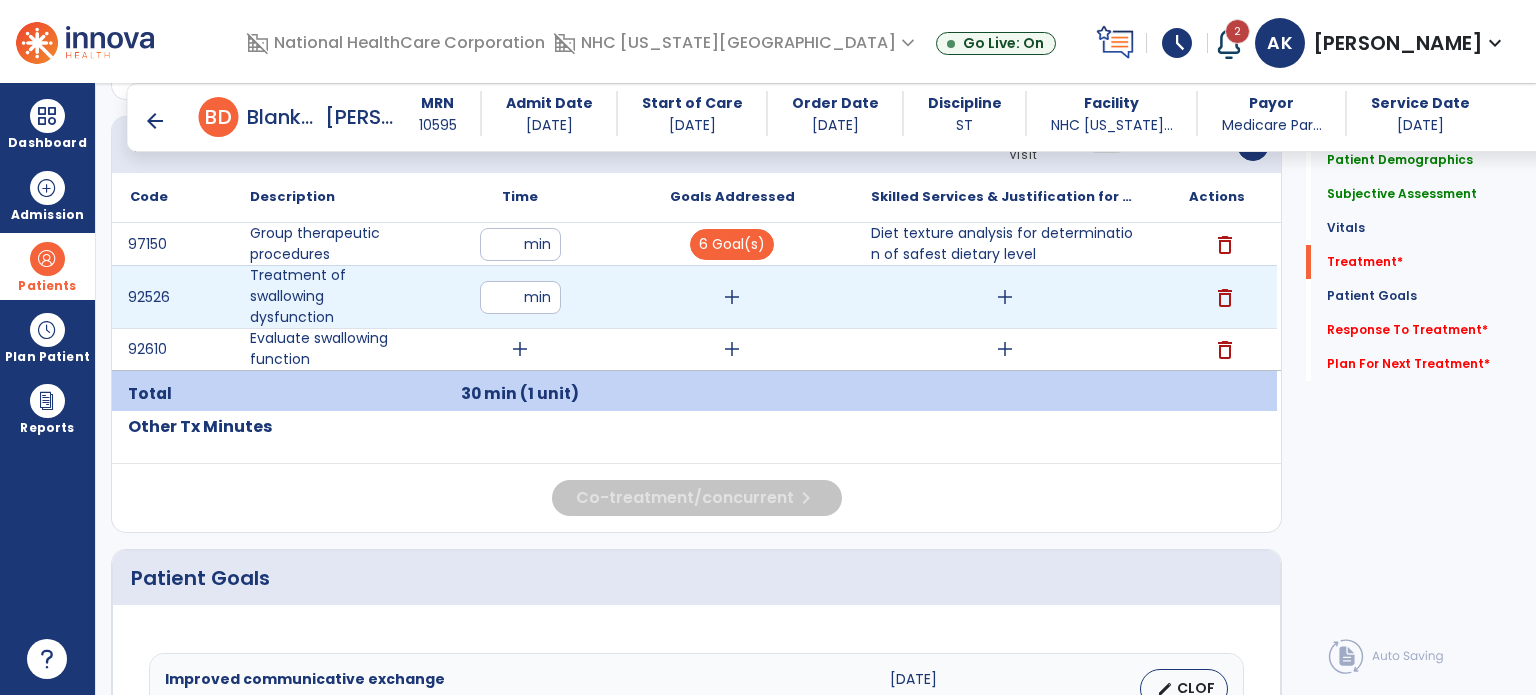 click at bounding box center [520, 297] 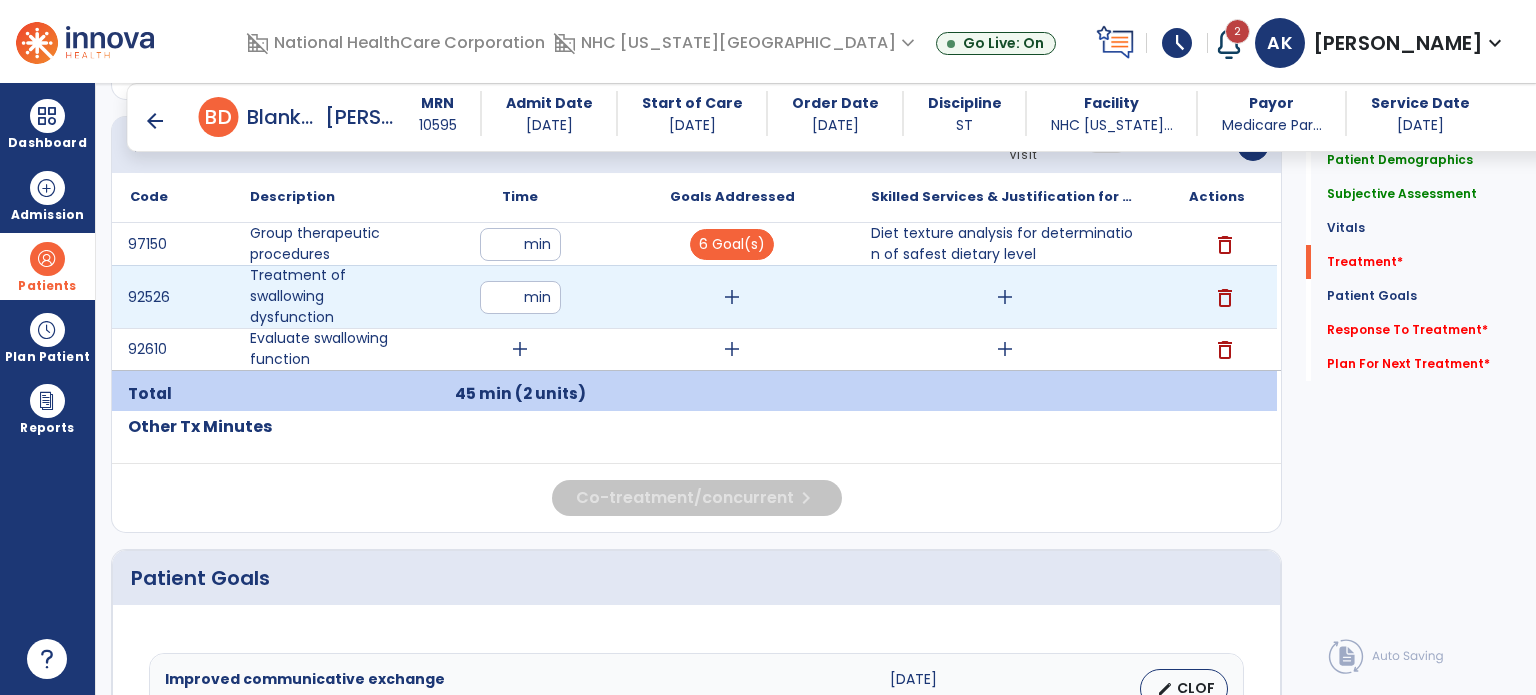 click on "add" at bounding box center (732, 297) 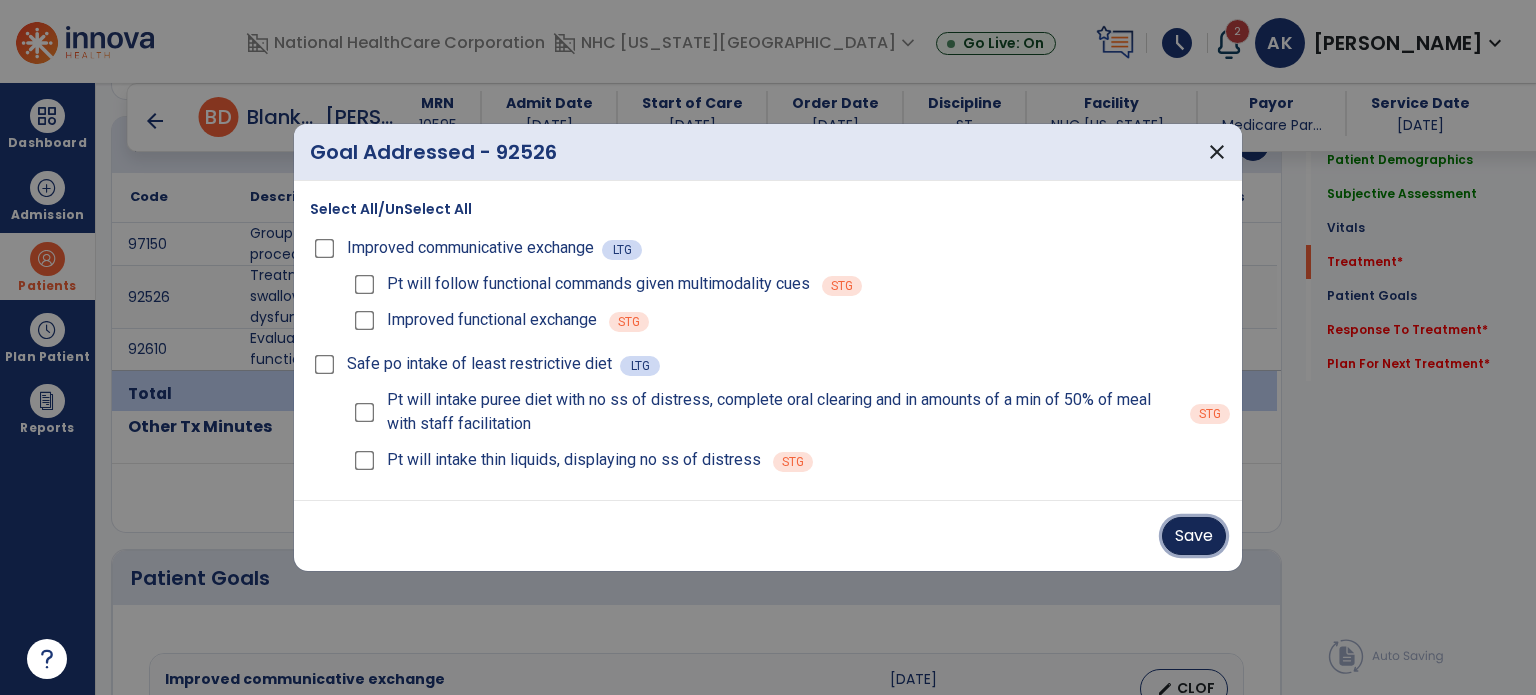 click on "Save" at bounding box center [1194, 536] 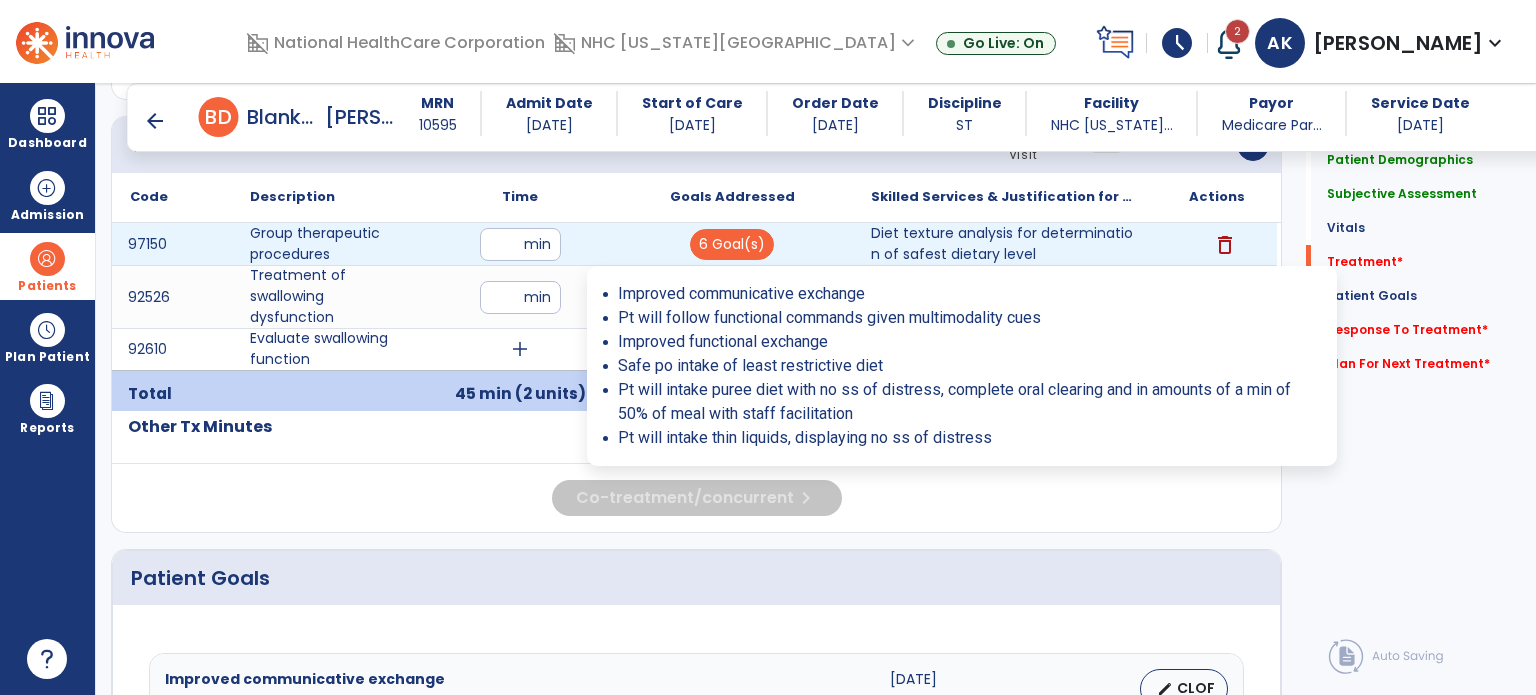click on "6 Goal(s)" at bounding box center [732, 244] 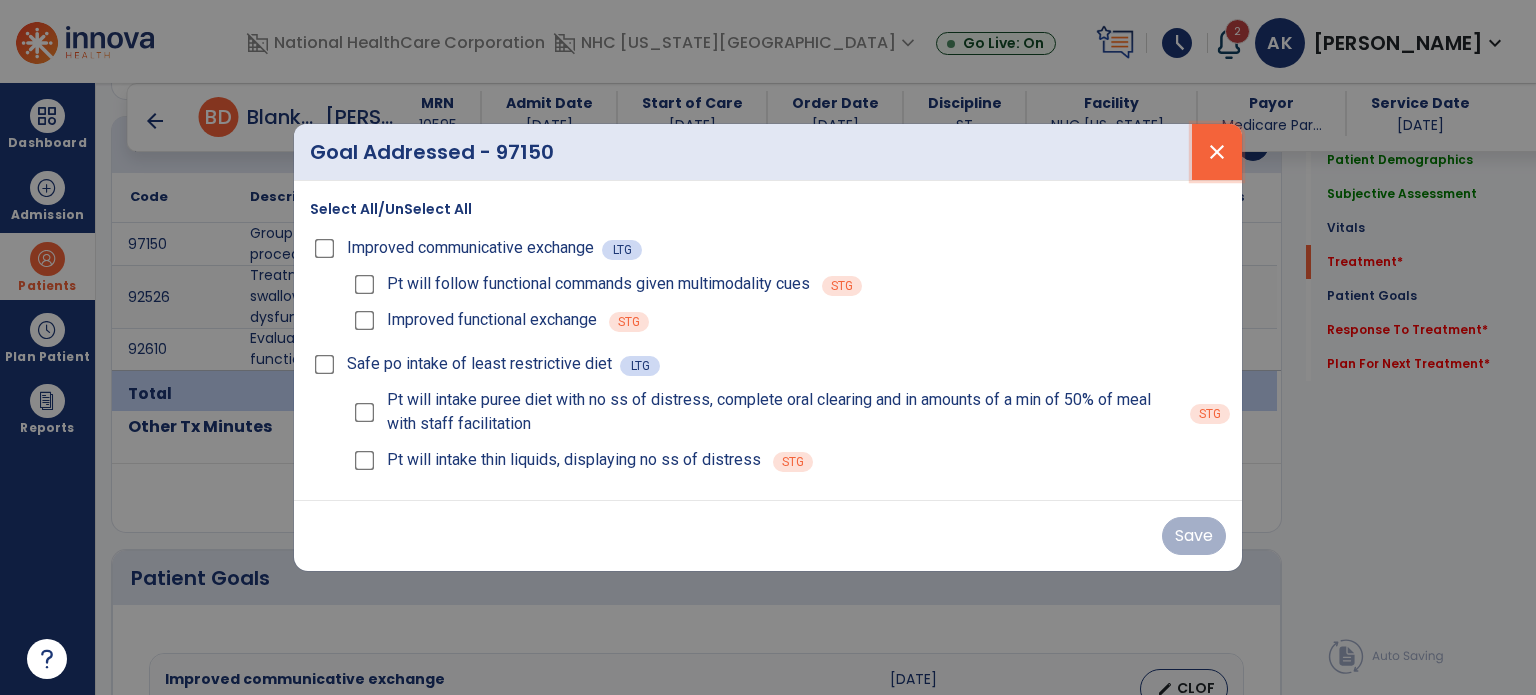 click on "close" at bounding box center [1217, 152] 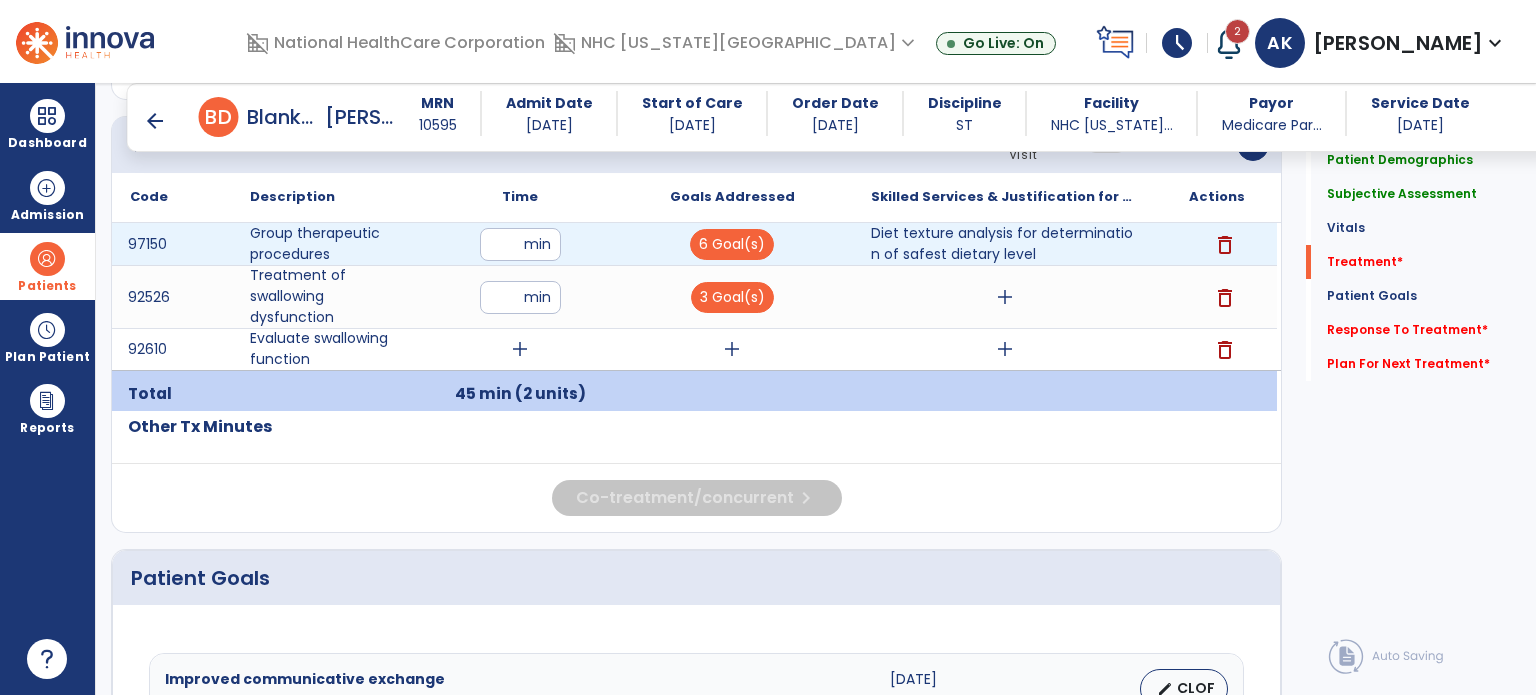 click on "delete" at bounding box center [1225, 245] 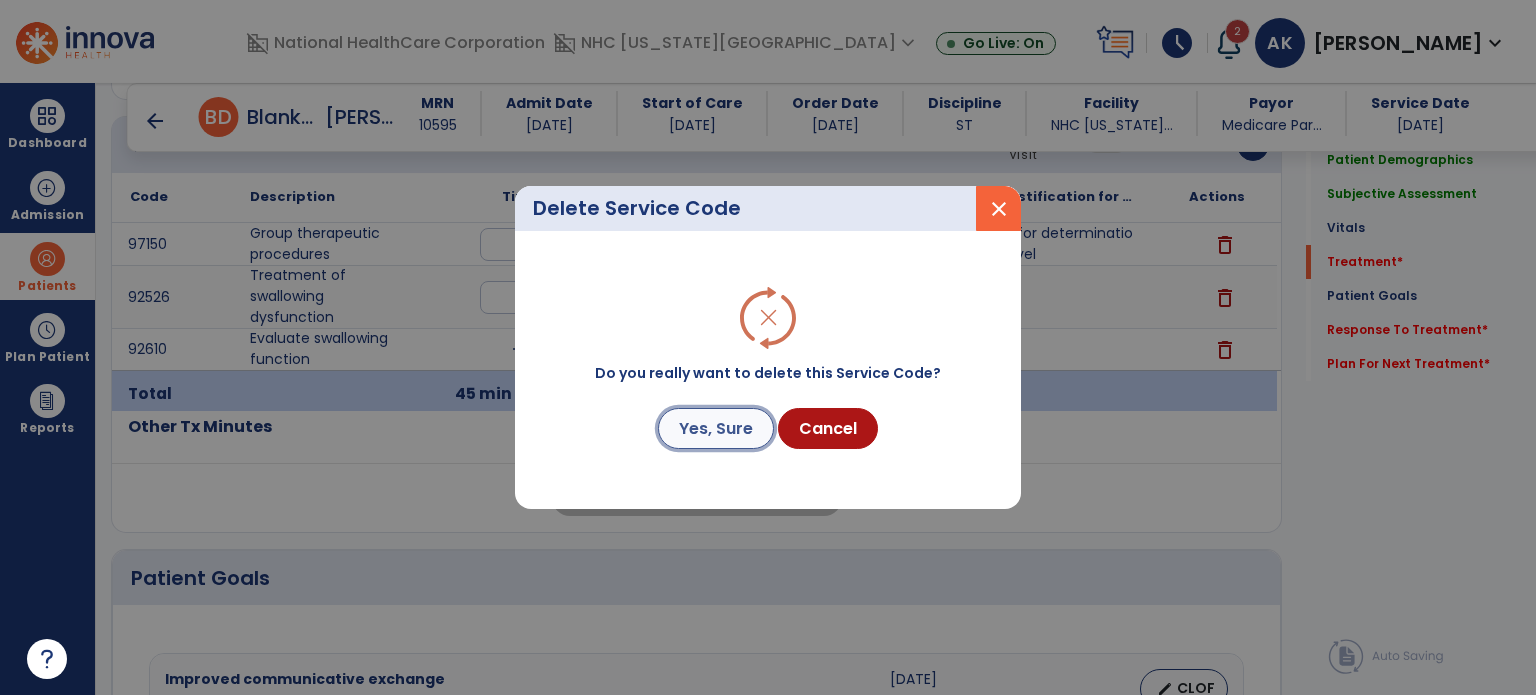 click on "Yes, Sure" at bounding box center (716, 428) 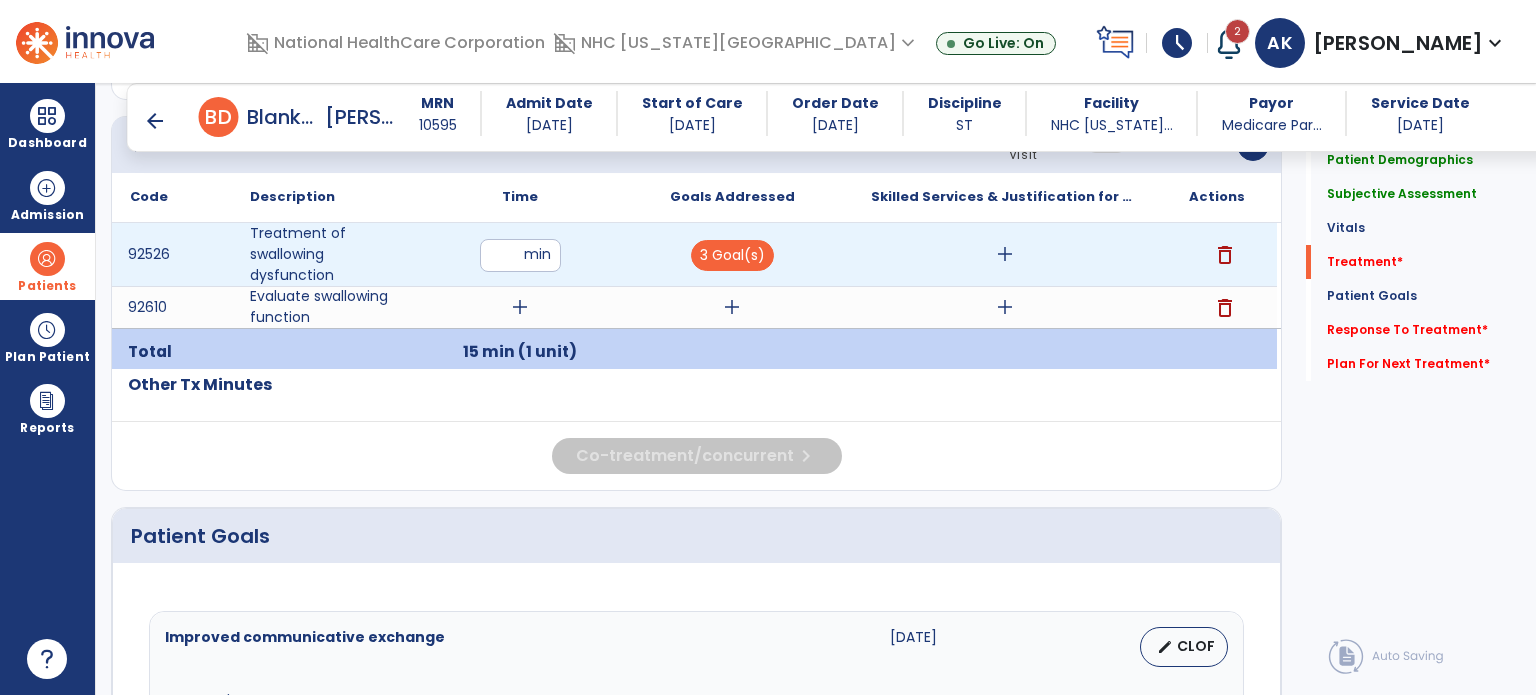 click on "add" at bounding box center (1005, 254) 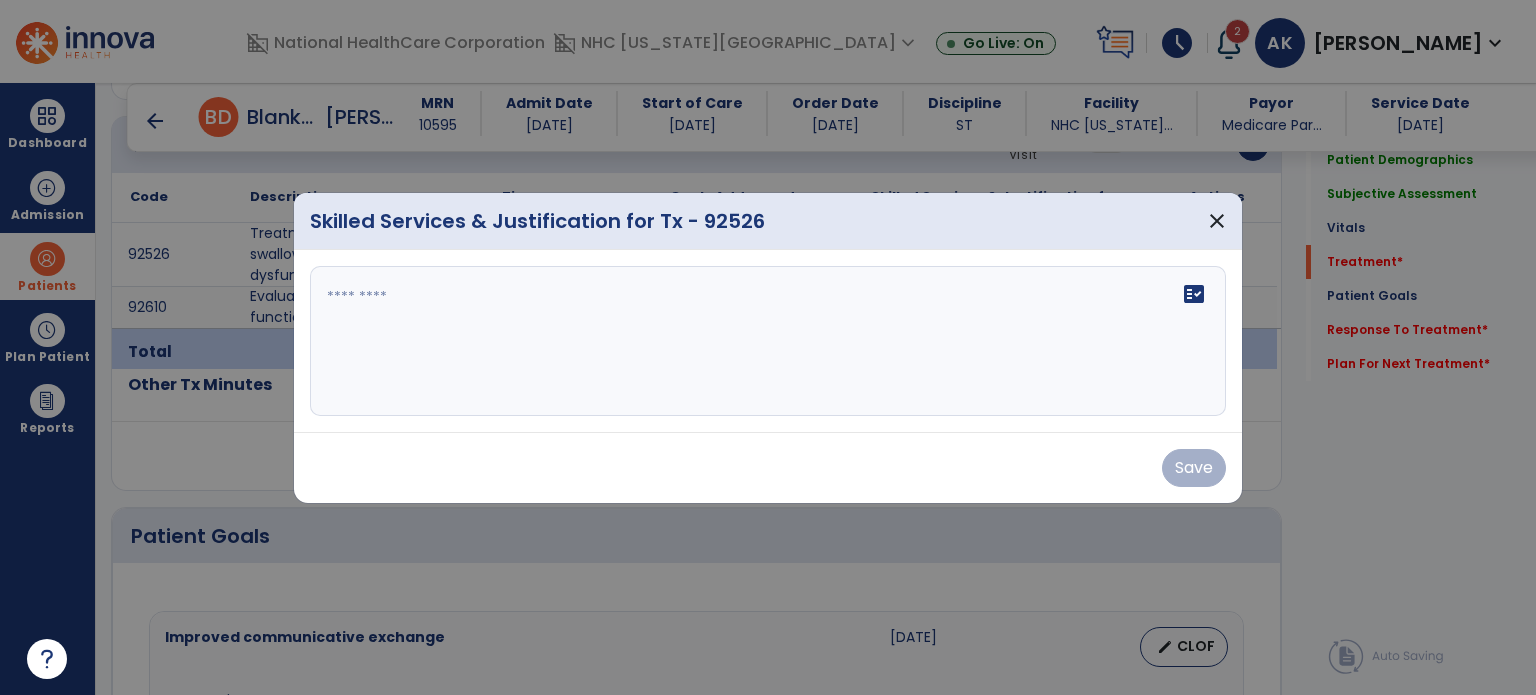 click on "fact_check" at bounding box center (768, 341) 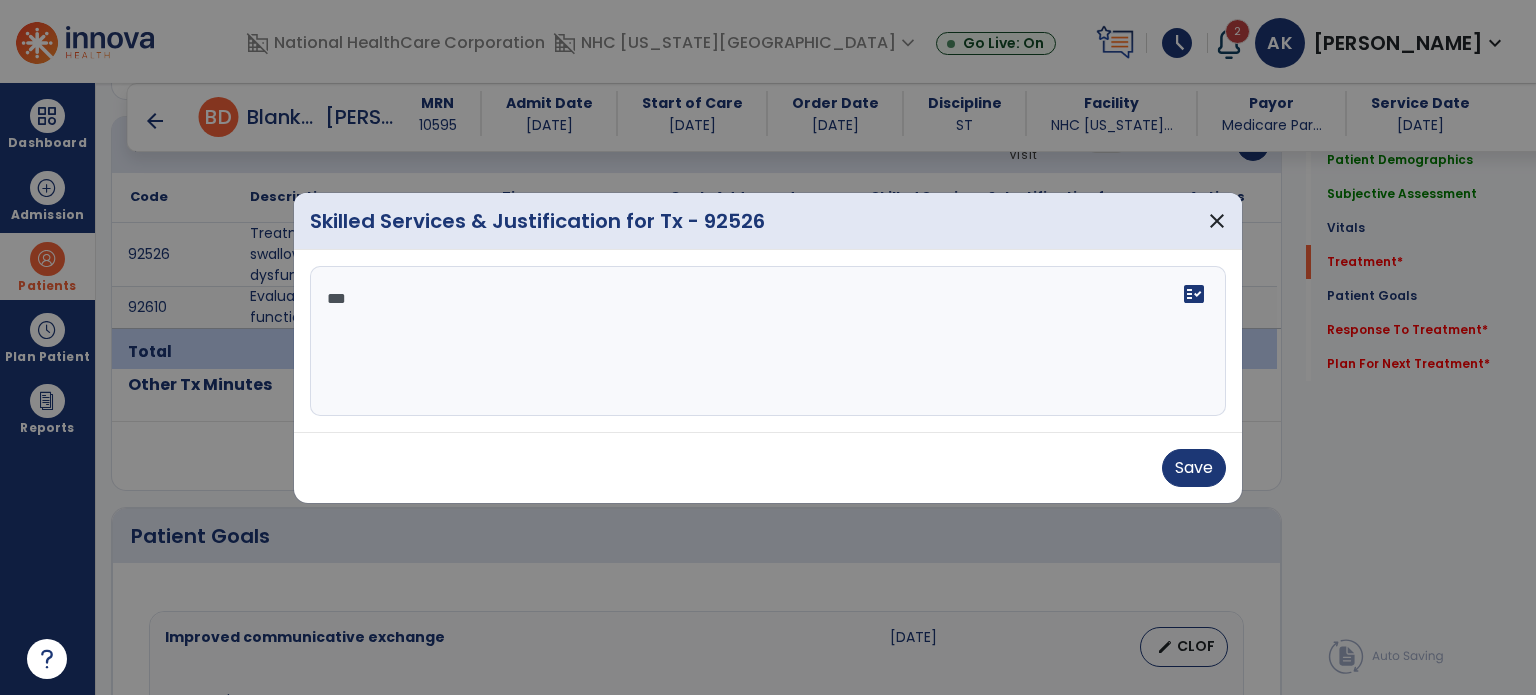 scroll, scrollTop: 0, scrollLeft: 0, axis: both 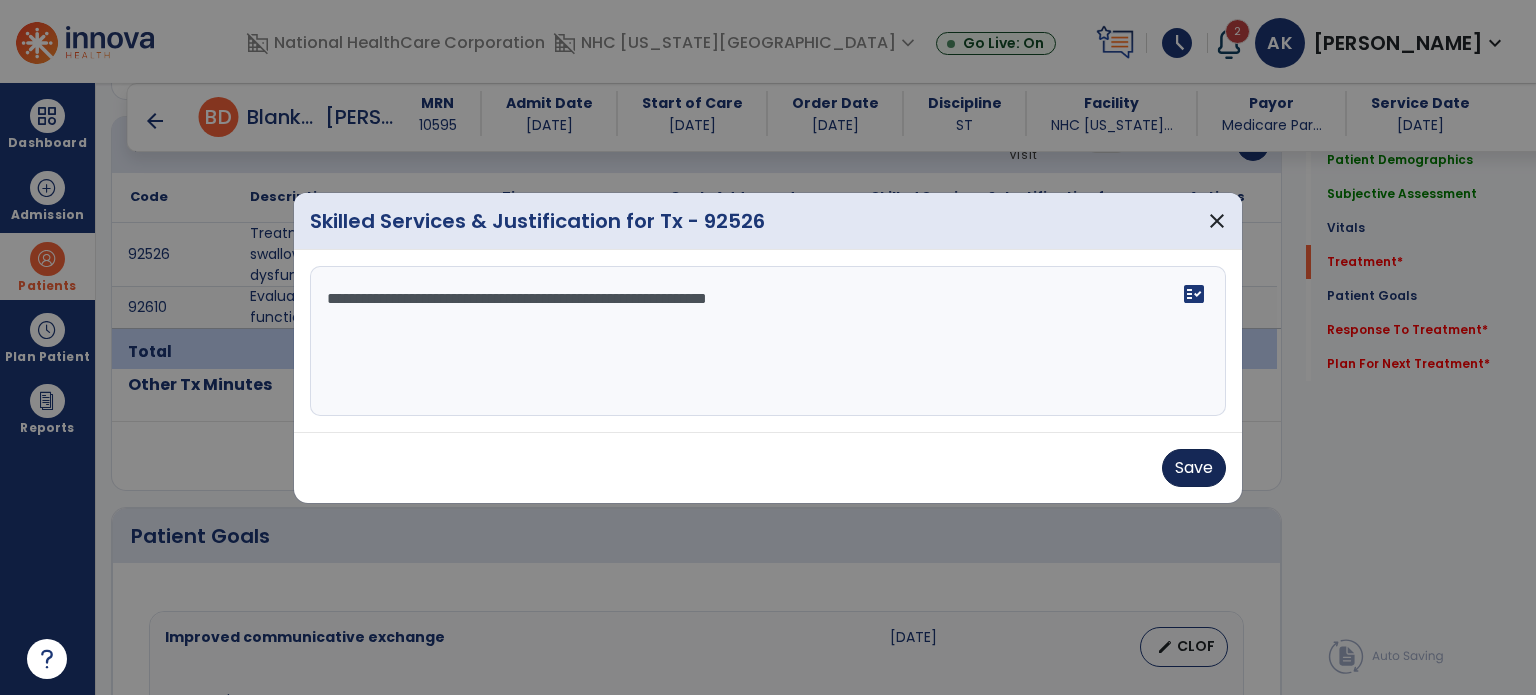 type on "**********" 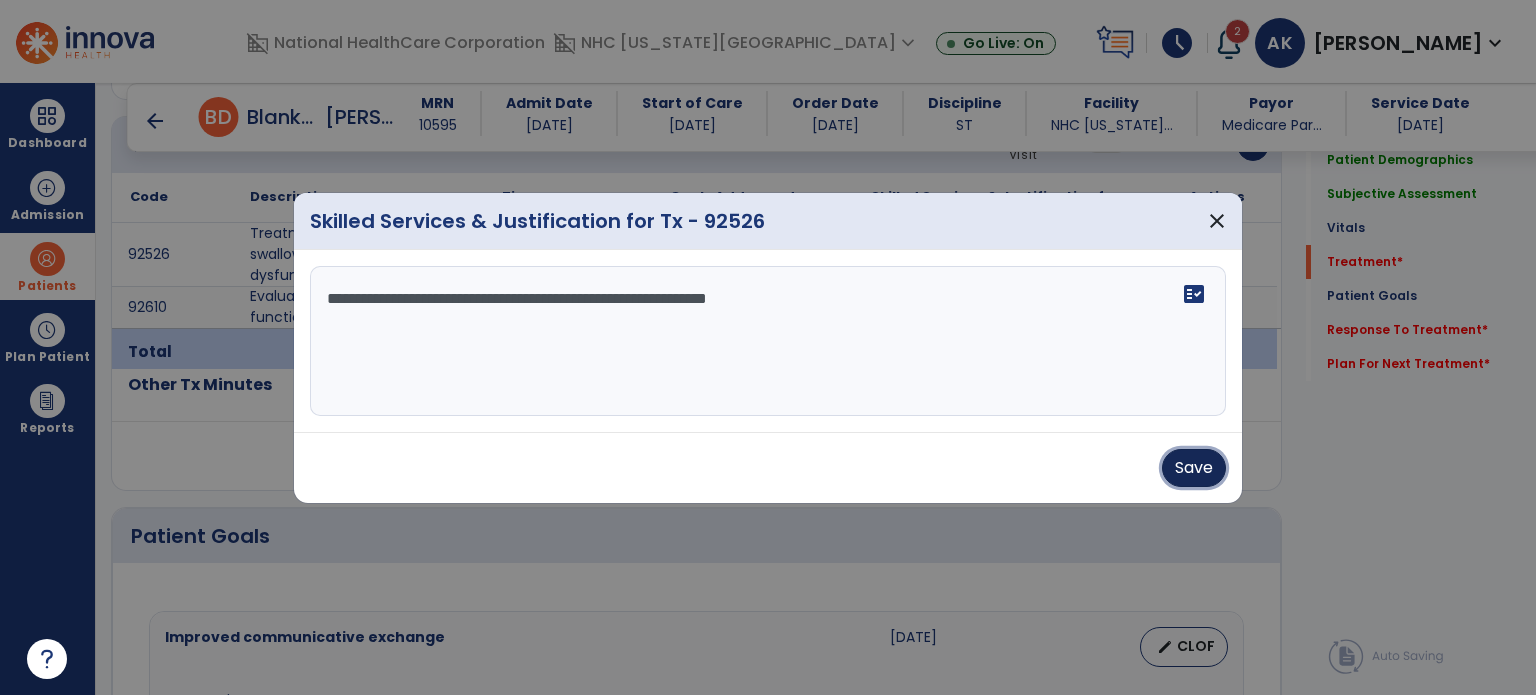 click on "Save" at bounding box center [1194, 468] 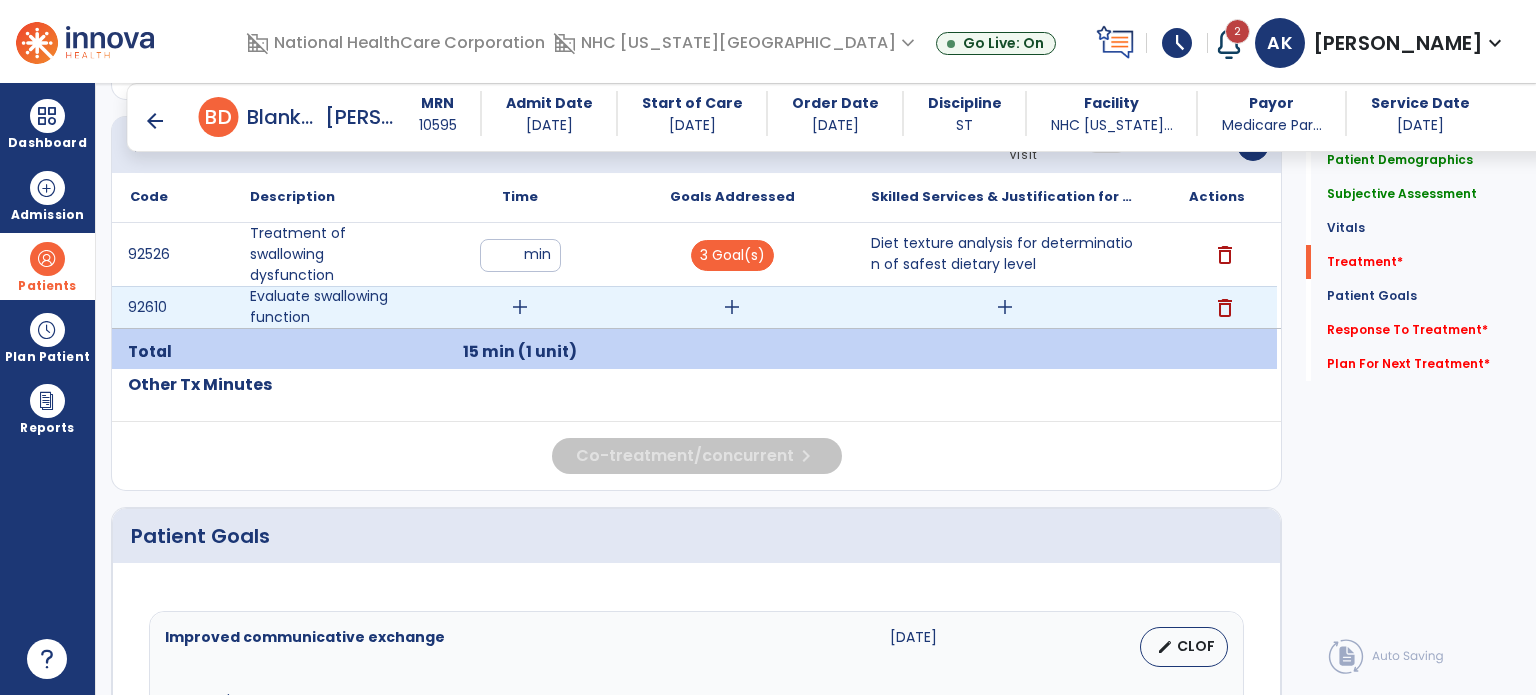click on "add" at bounding box center (520, 307) 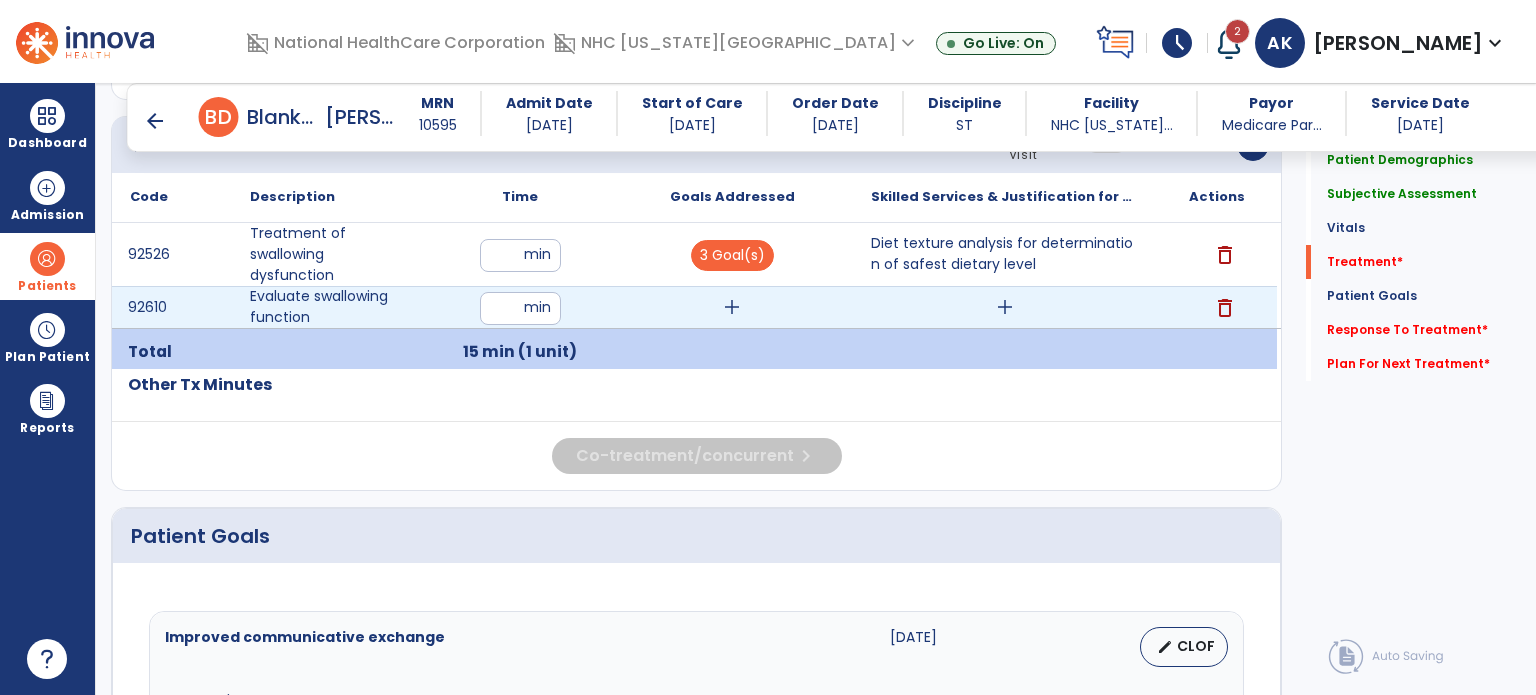type on "**" 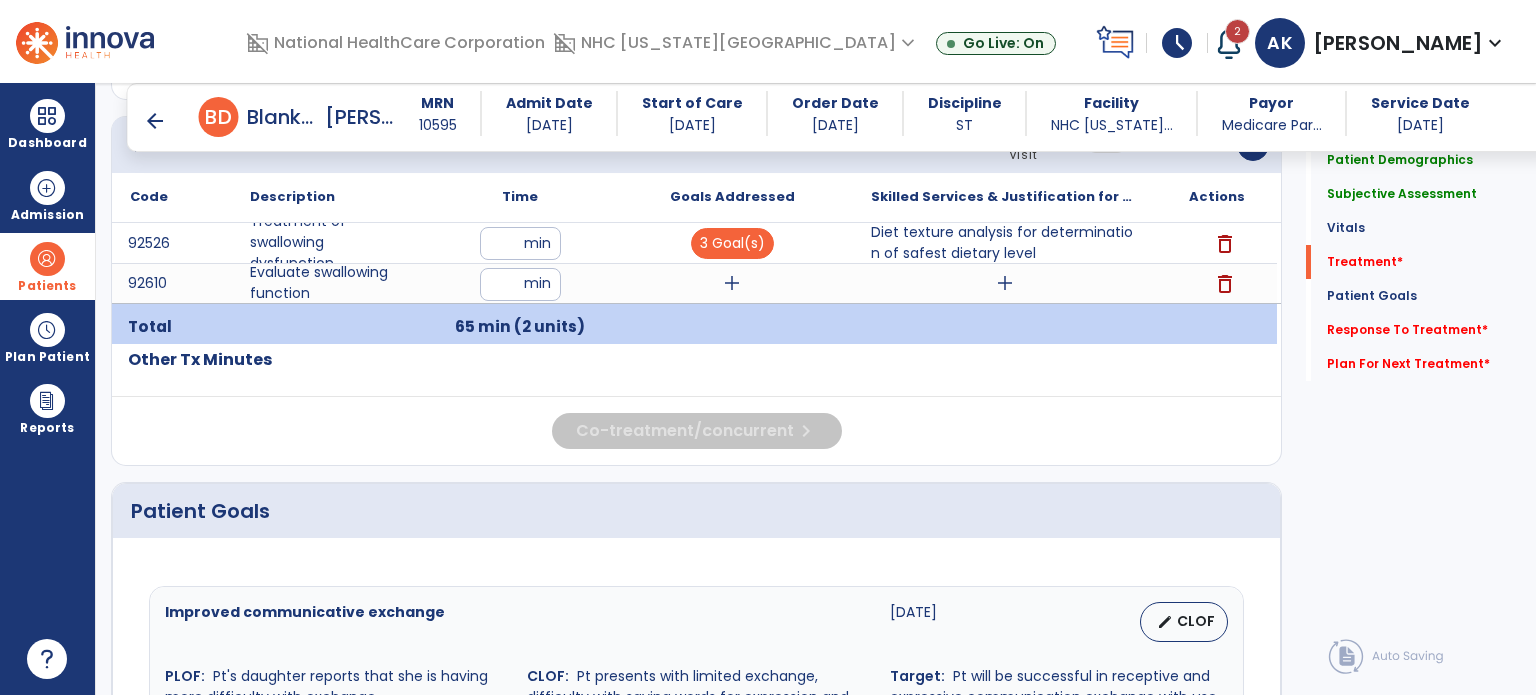 click on "Code
Description
Time" at bounding box center (696, 258) 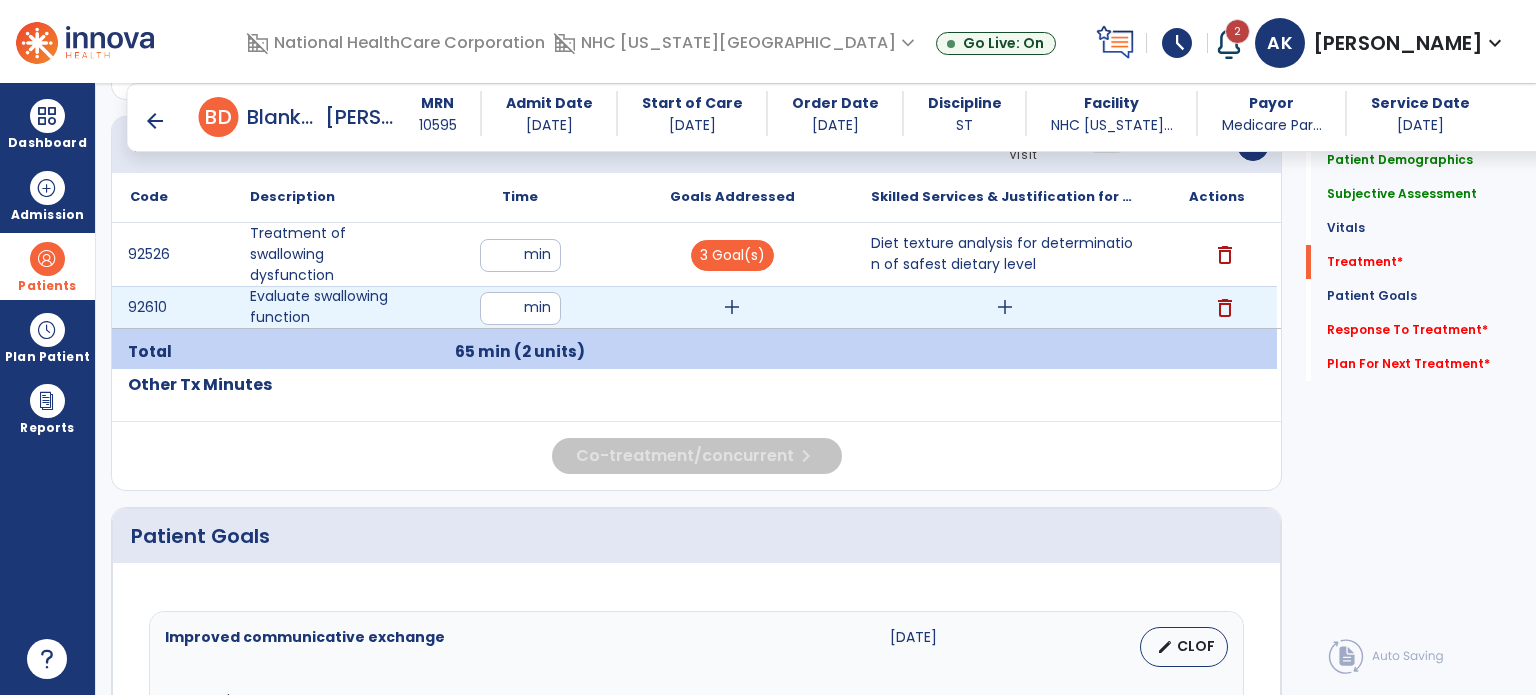 click on "add" at bounding box center [732, 307] 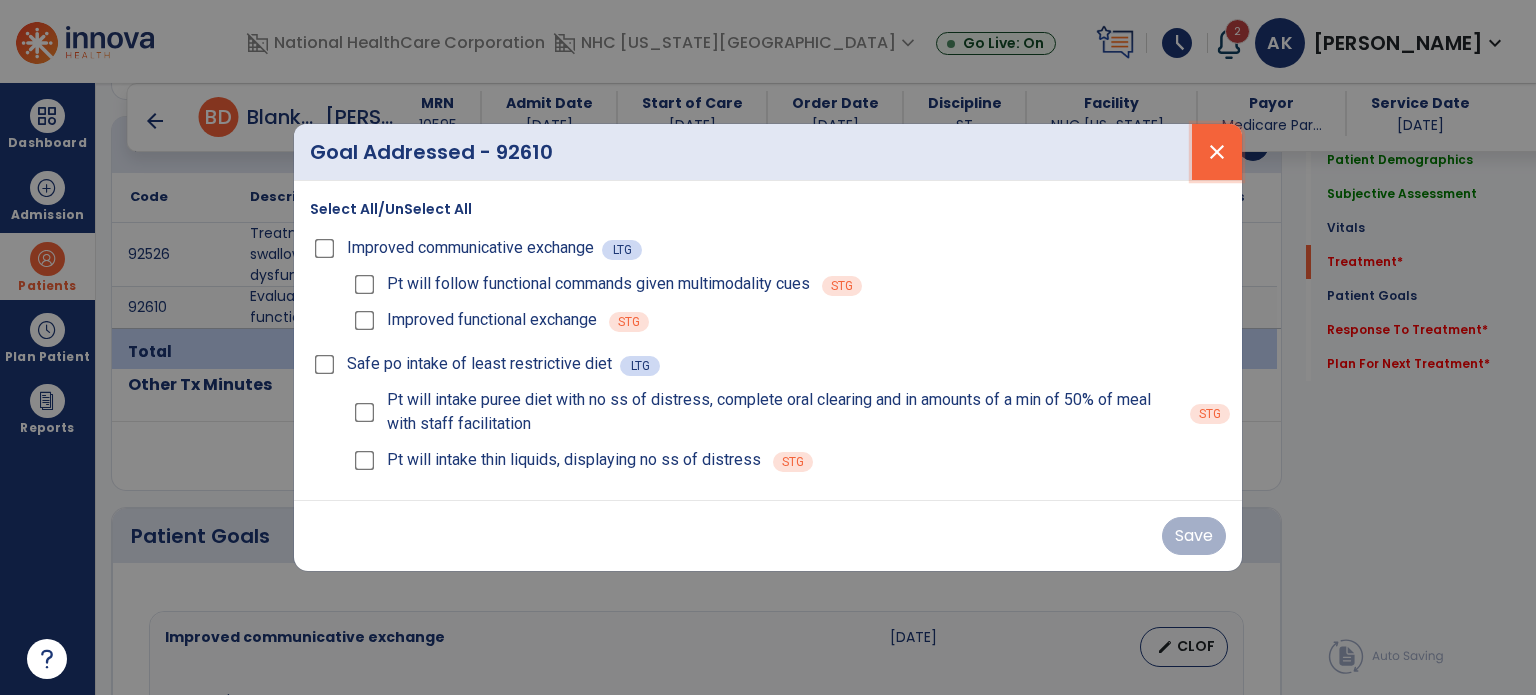 click on "close" at bounding box center (1217, 152) 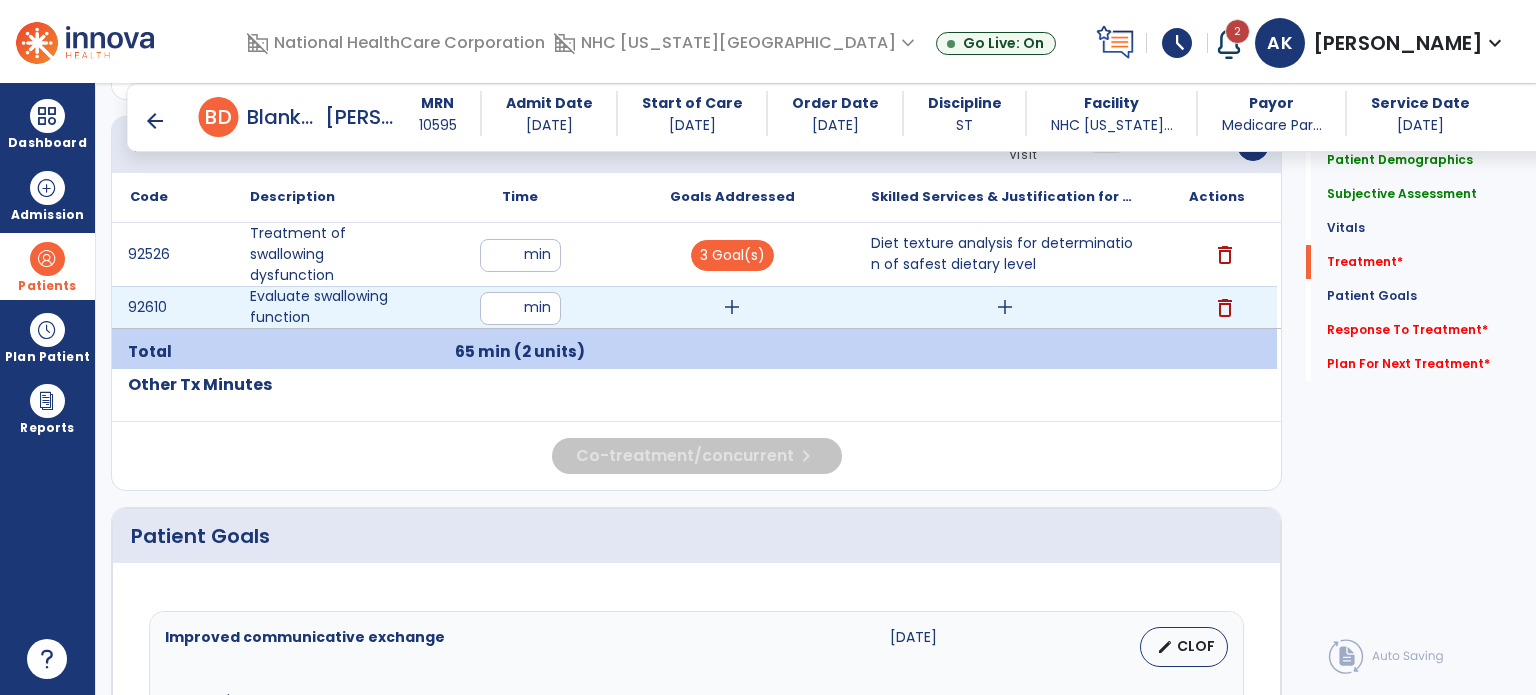 click on "**" at bounding box center (520, 308) 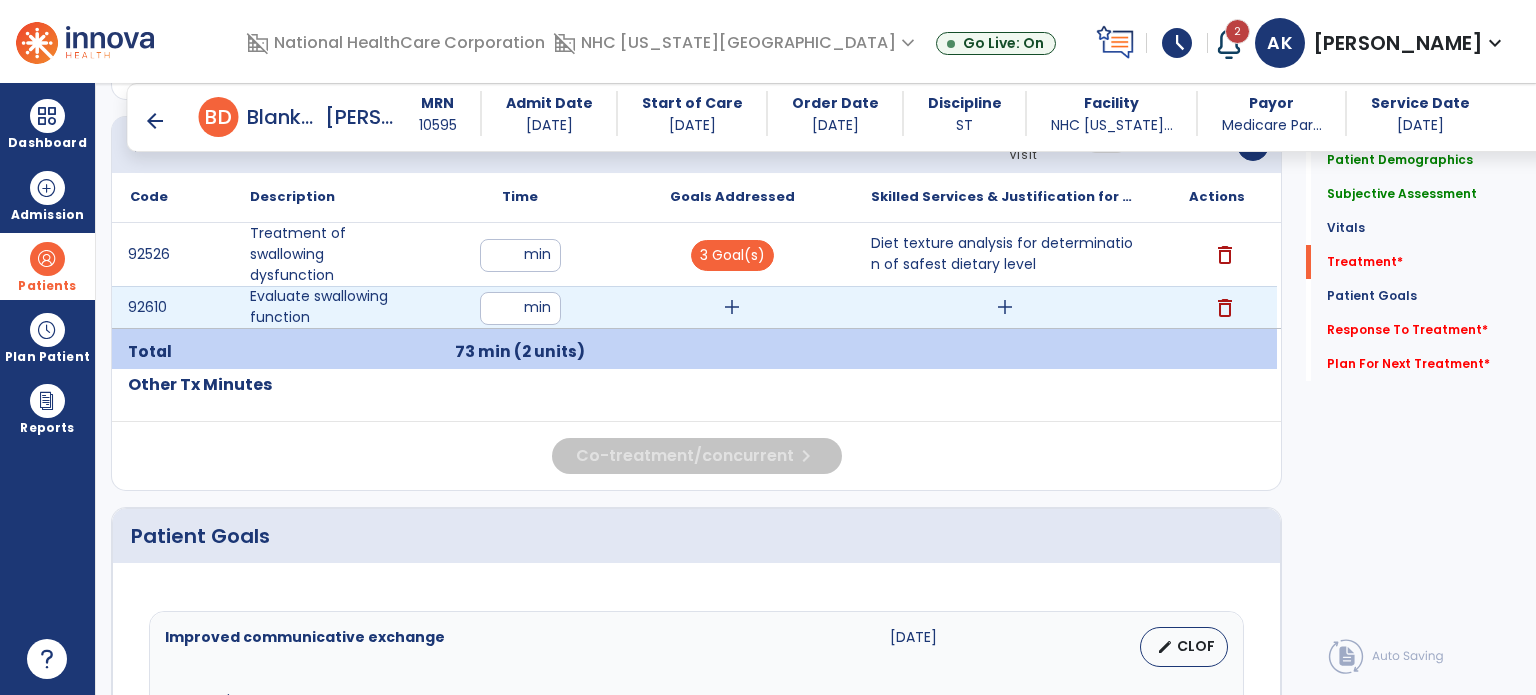click on "add" at bounding box center (732, 307) 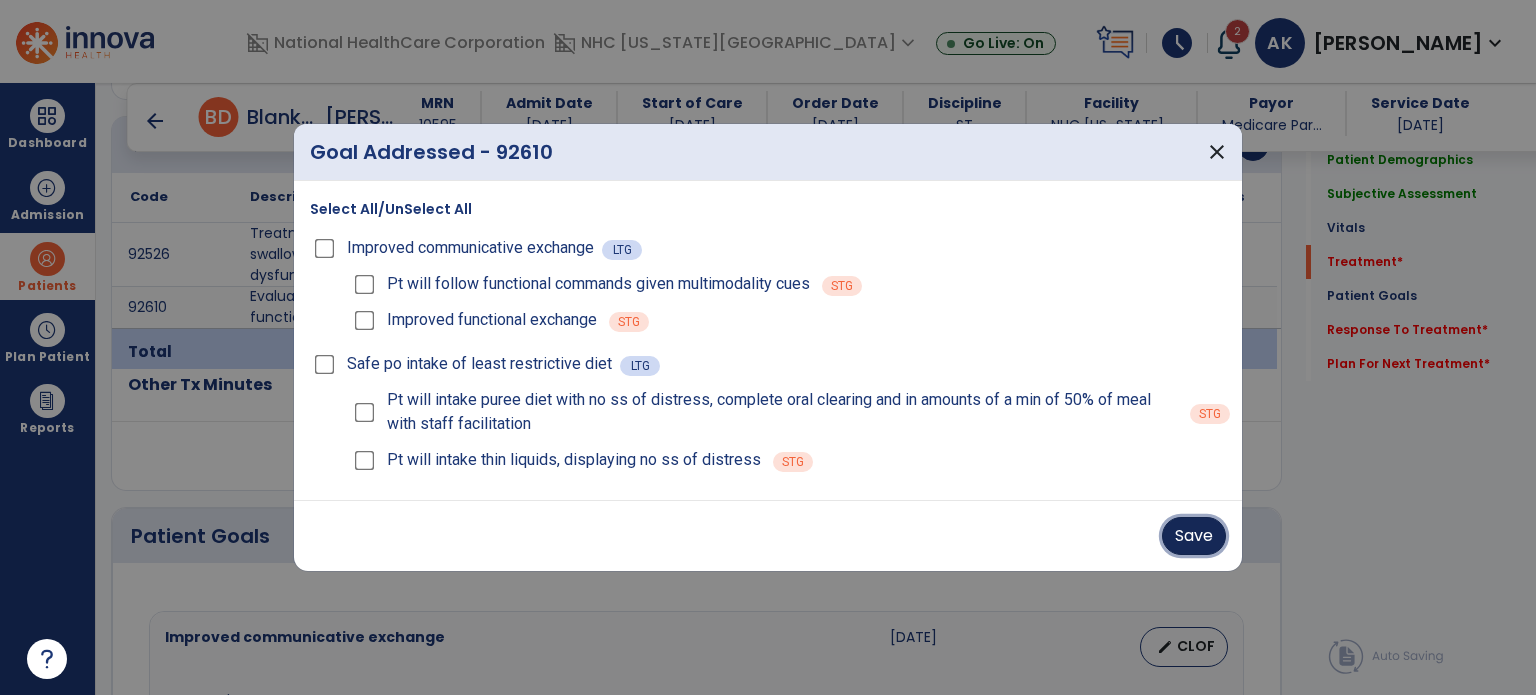 click on "Save" at bounding box center (1194, 536) 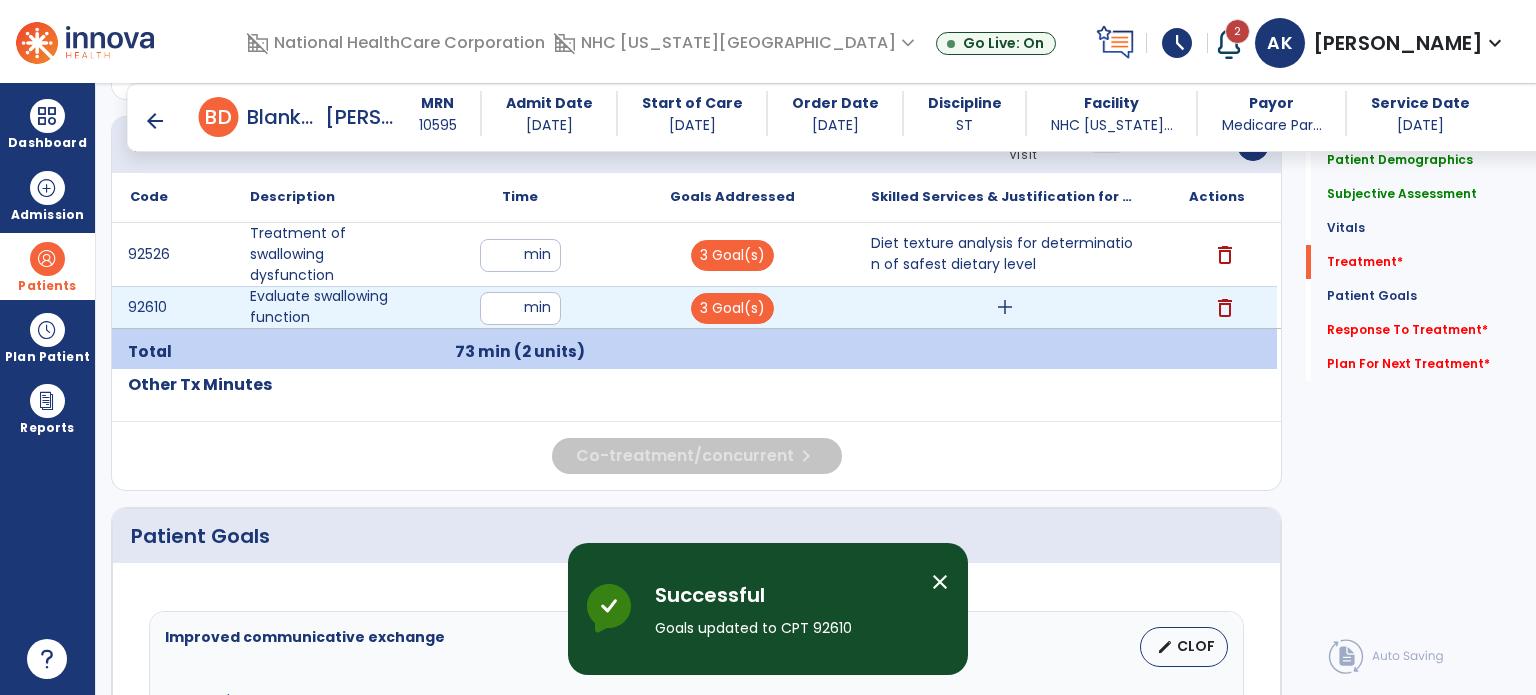 click on "add" at bounding box center [1005, 307] 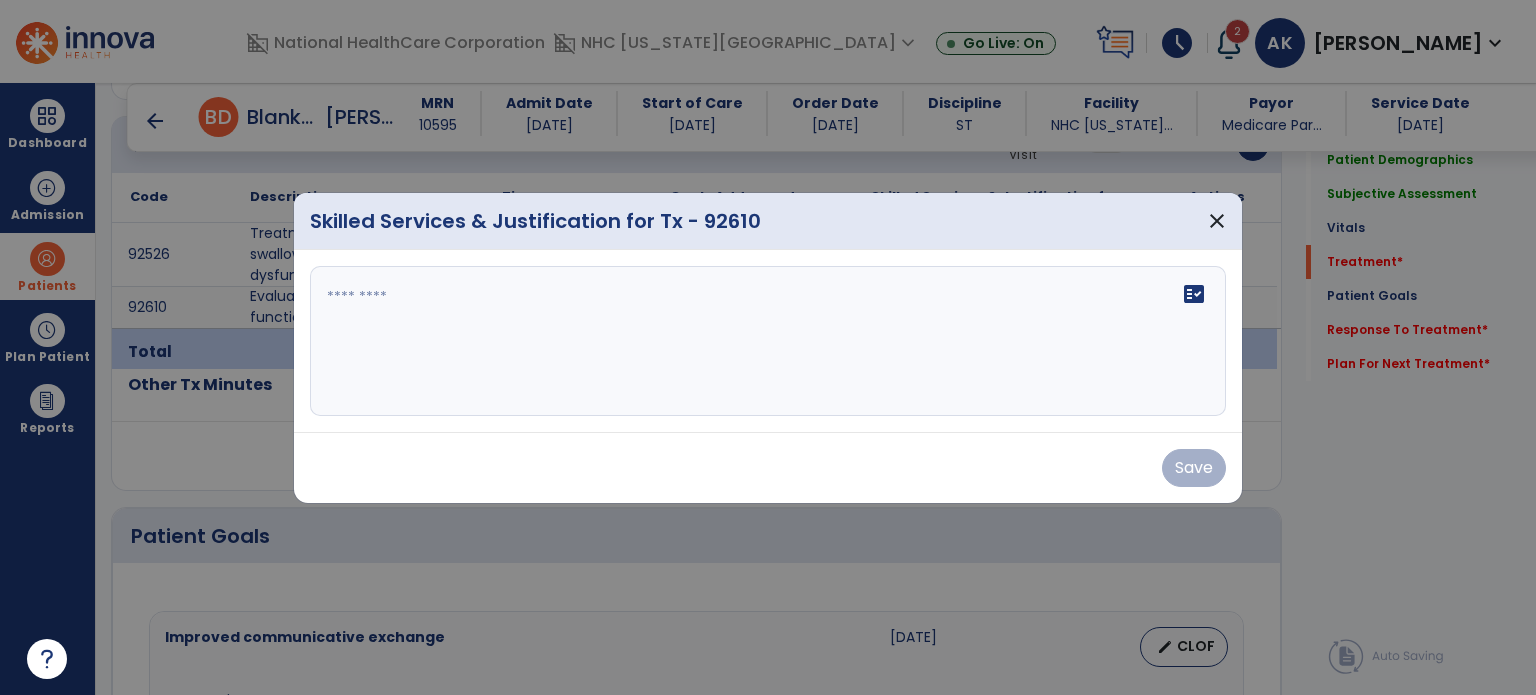 click at bounding box center [768, 341] 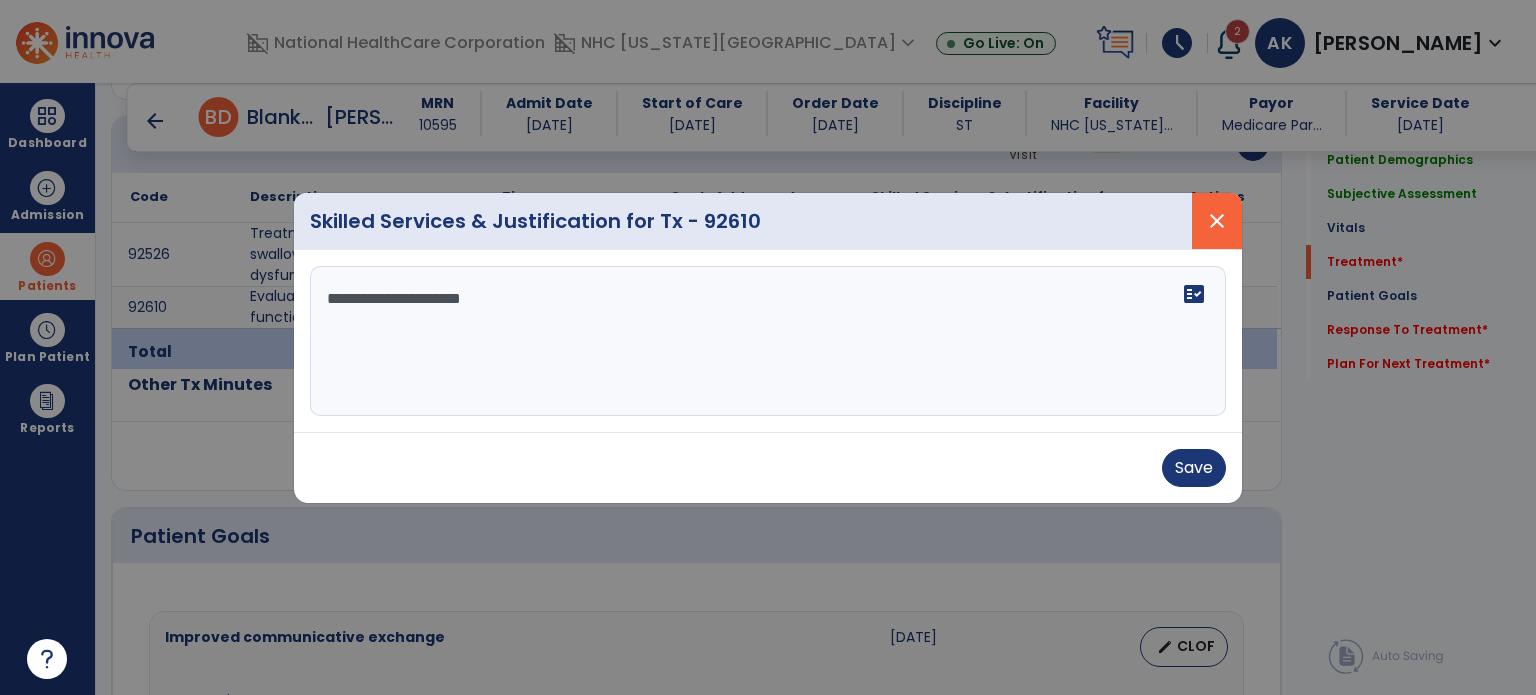 type on "**********" 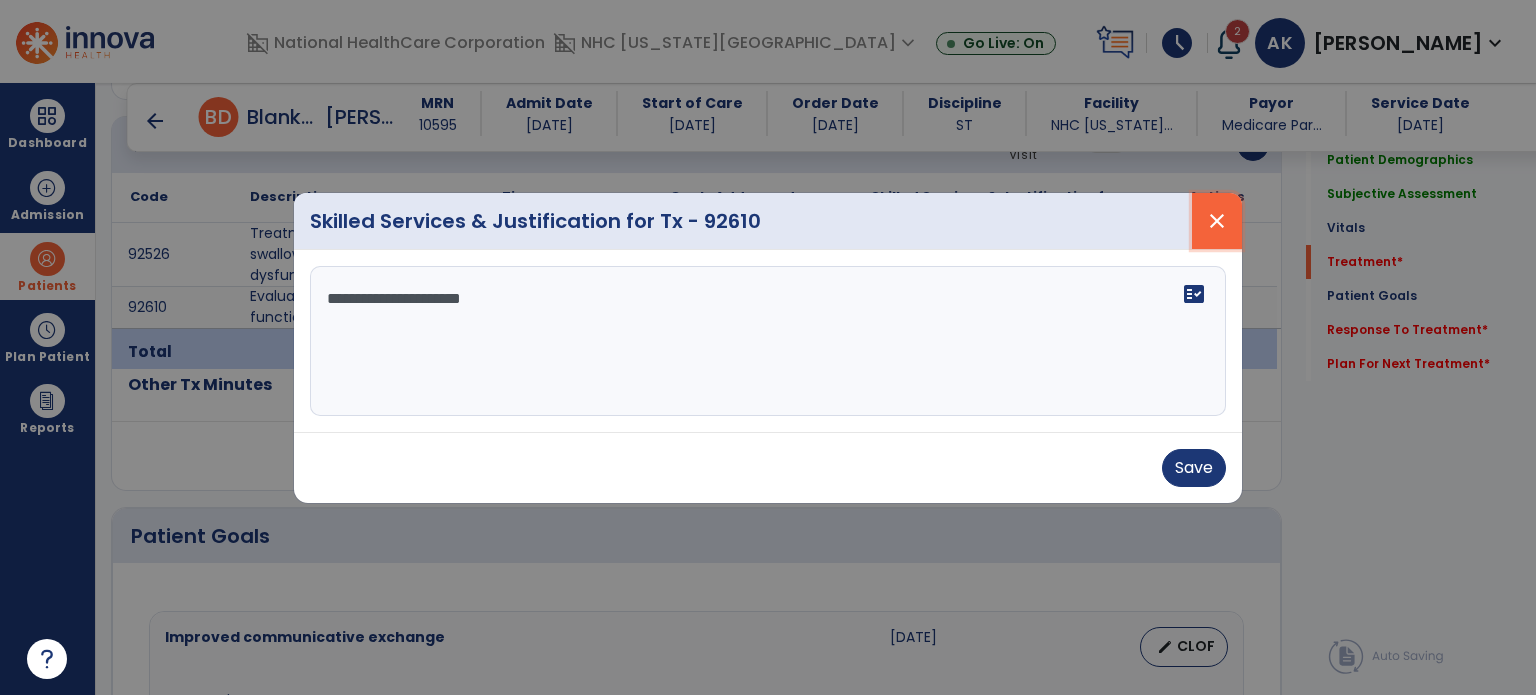 click on "close" at bounding box center (1217, 221) 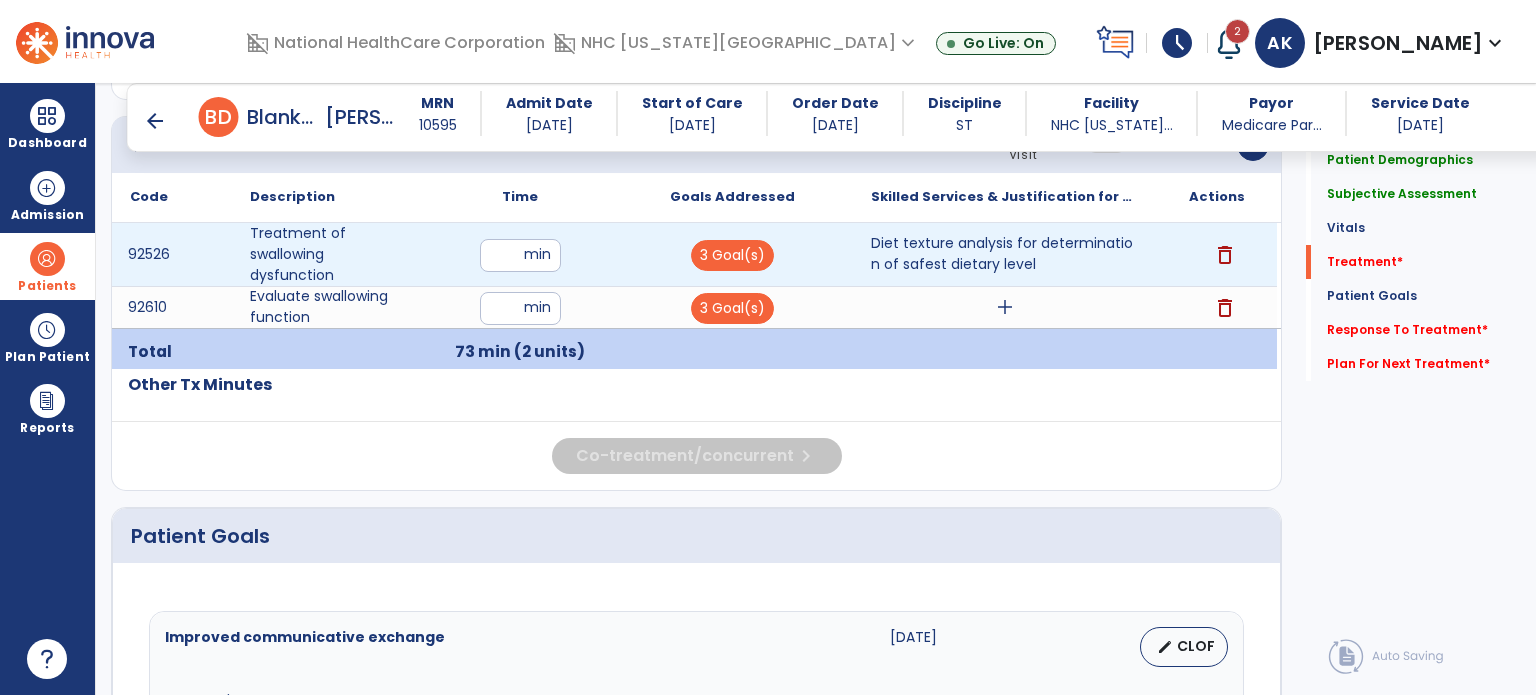 click on "**" at bounding box center [520, 255] 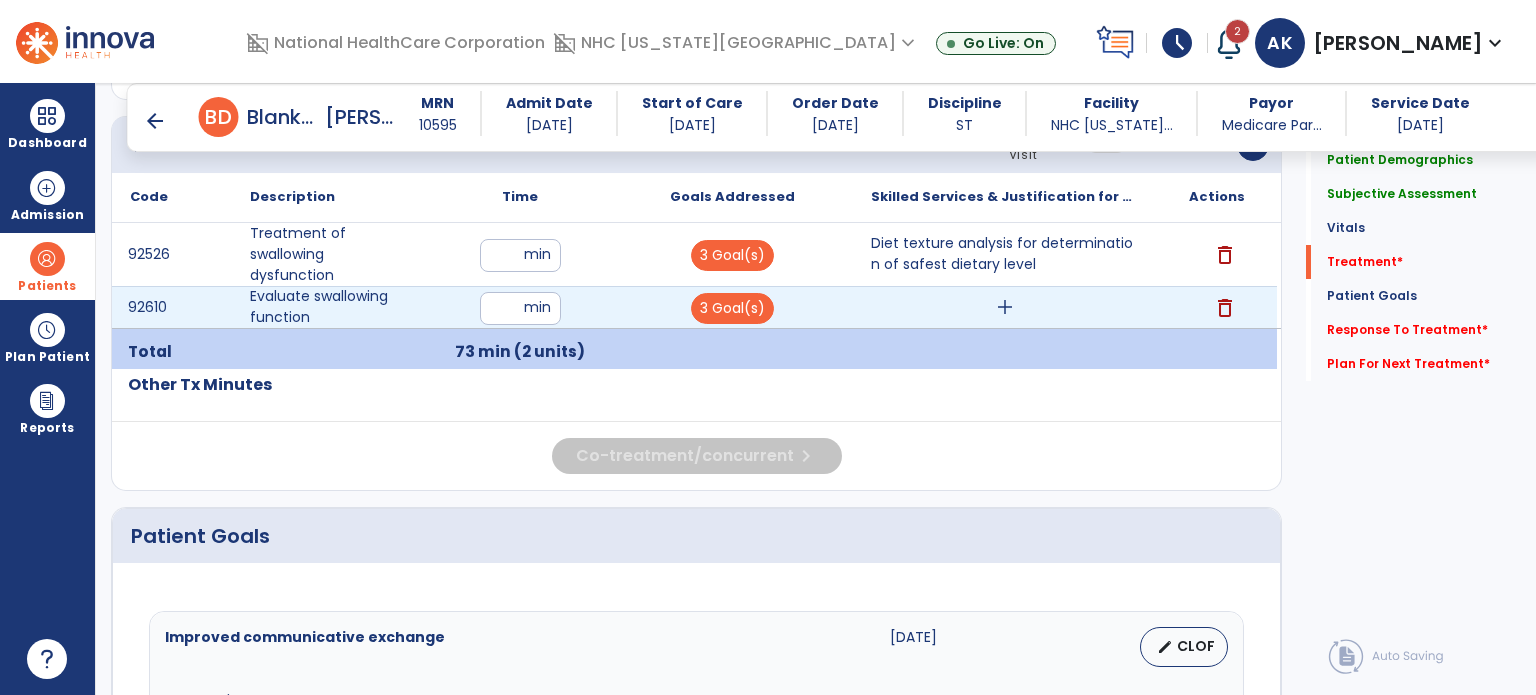 click on "add" at bounding box center (1005, 307) 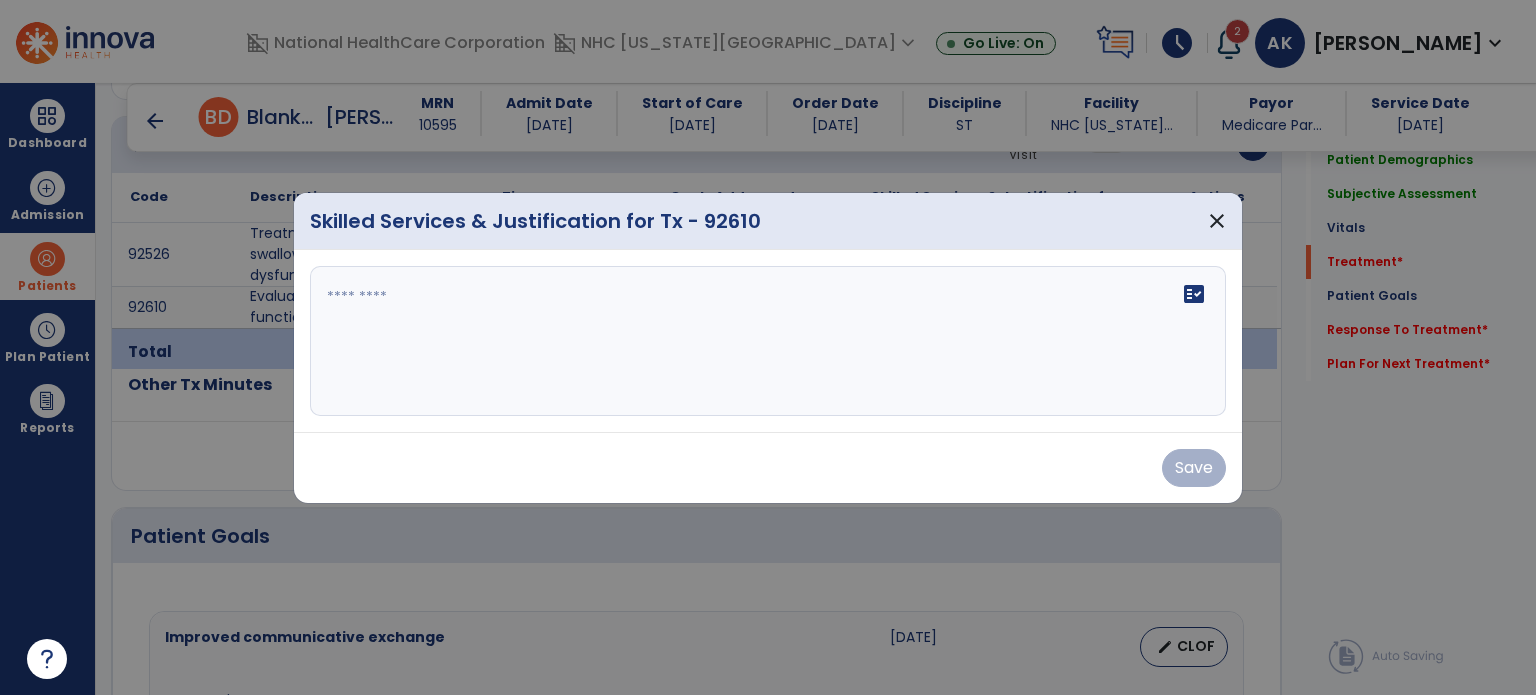 click at bounding box center (768, 341) 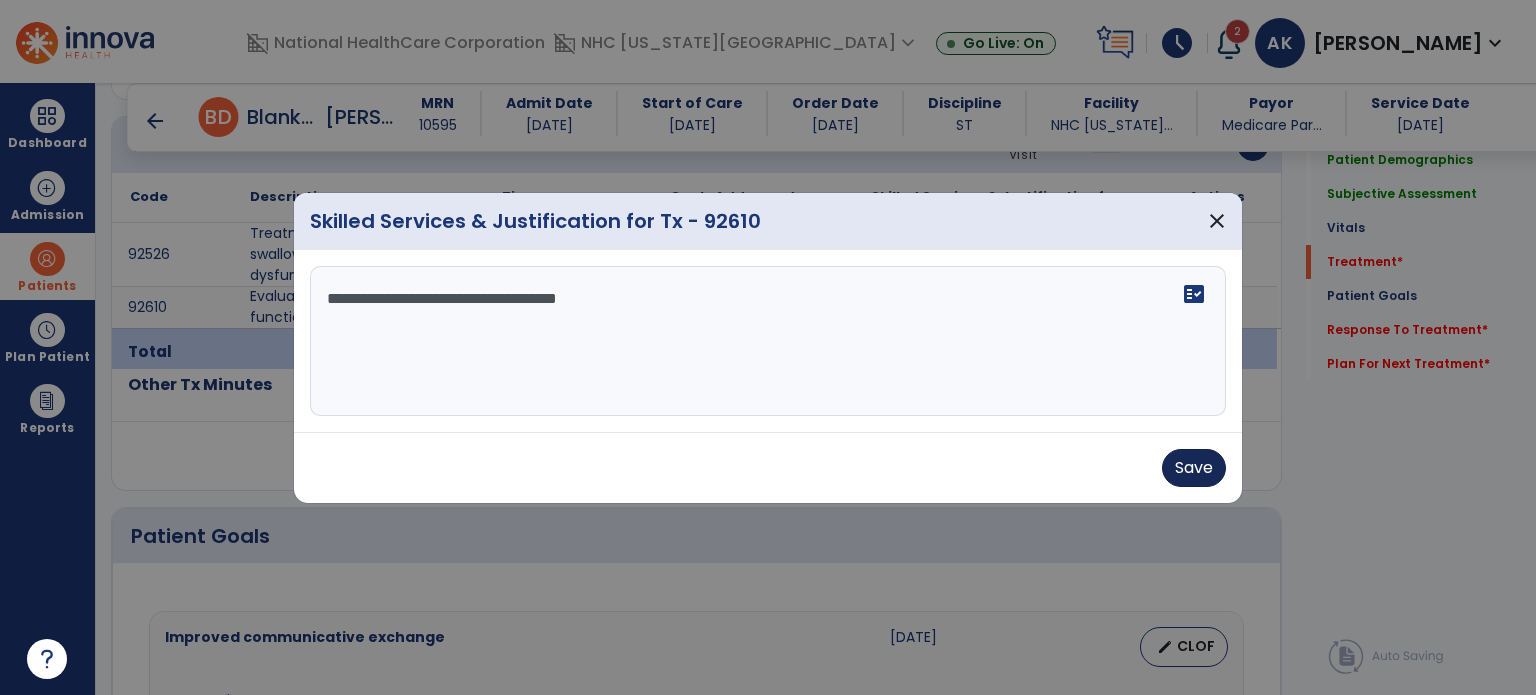 type on "**********" 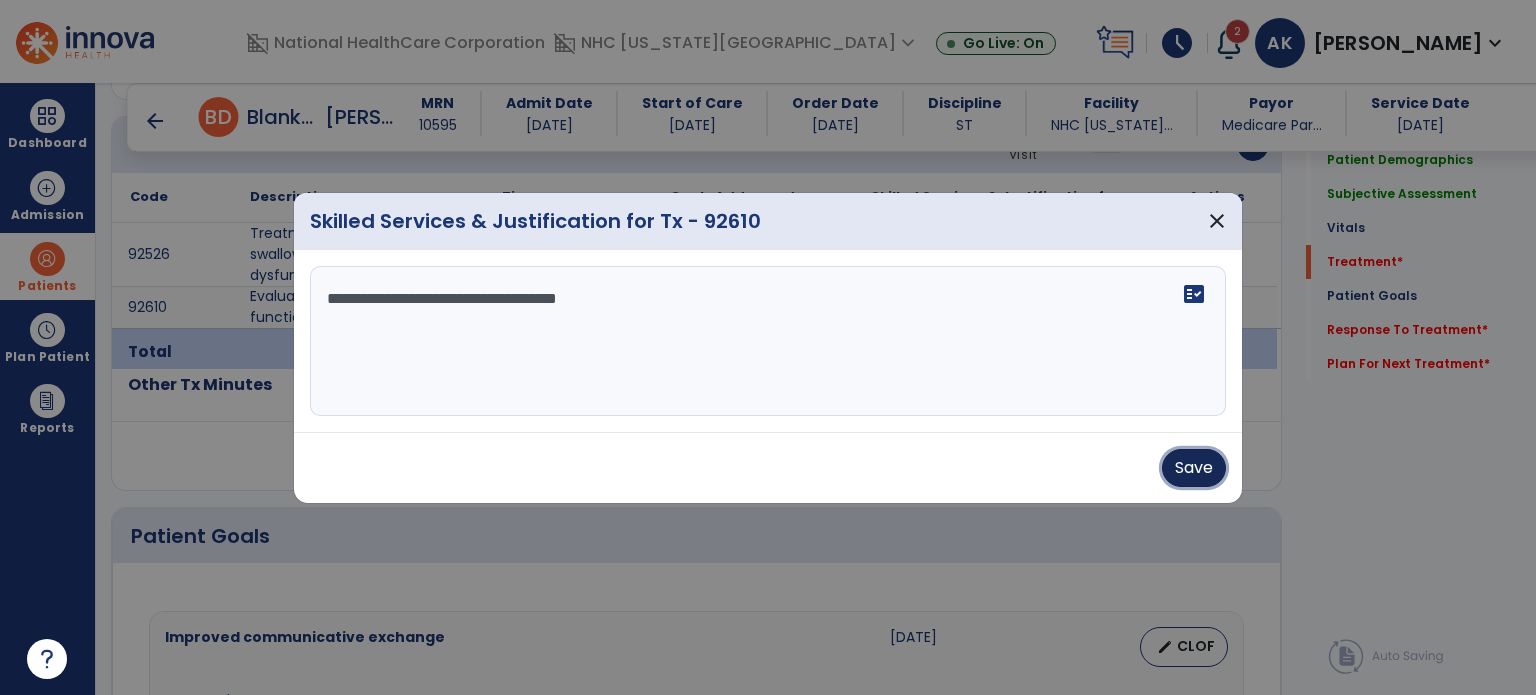 click on "Save" at bounding box center (1194, 468) 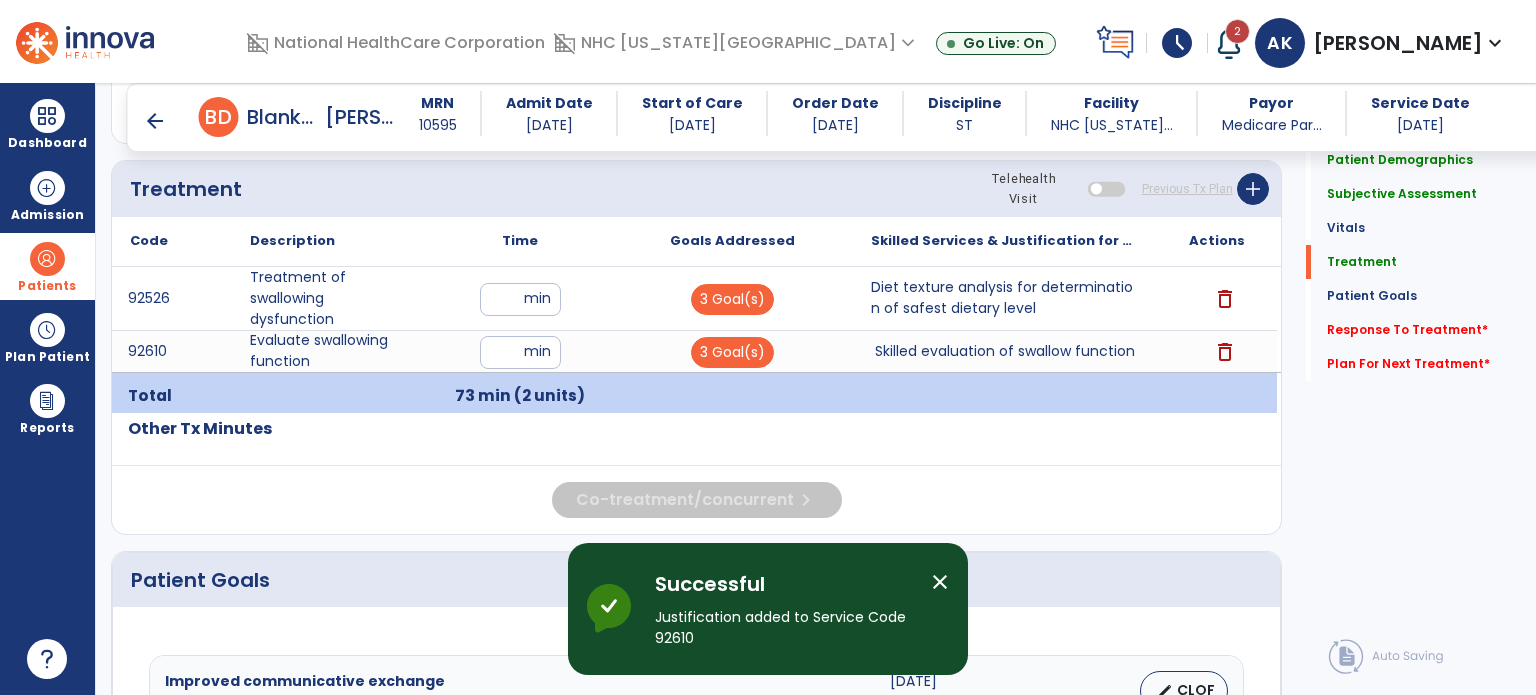 scroll, scrollTop: 1093, scrollLeft: 0, axis: vertical 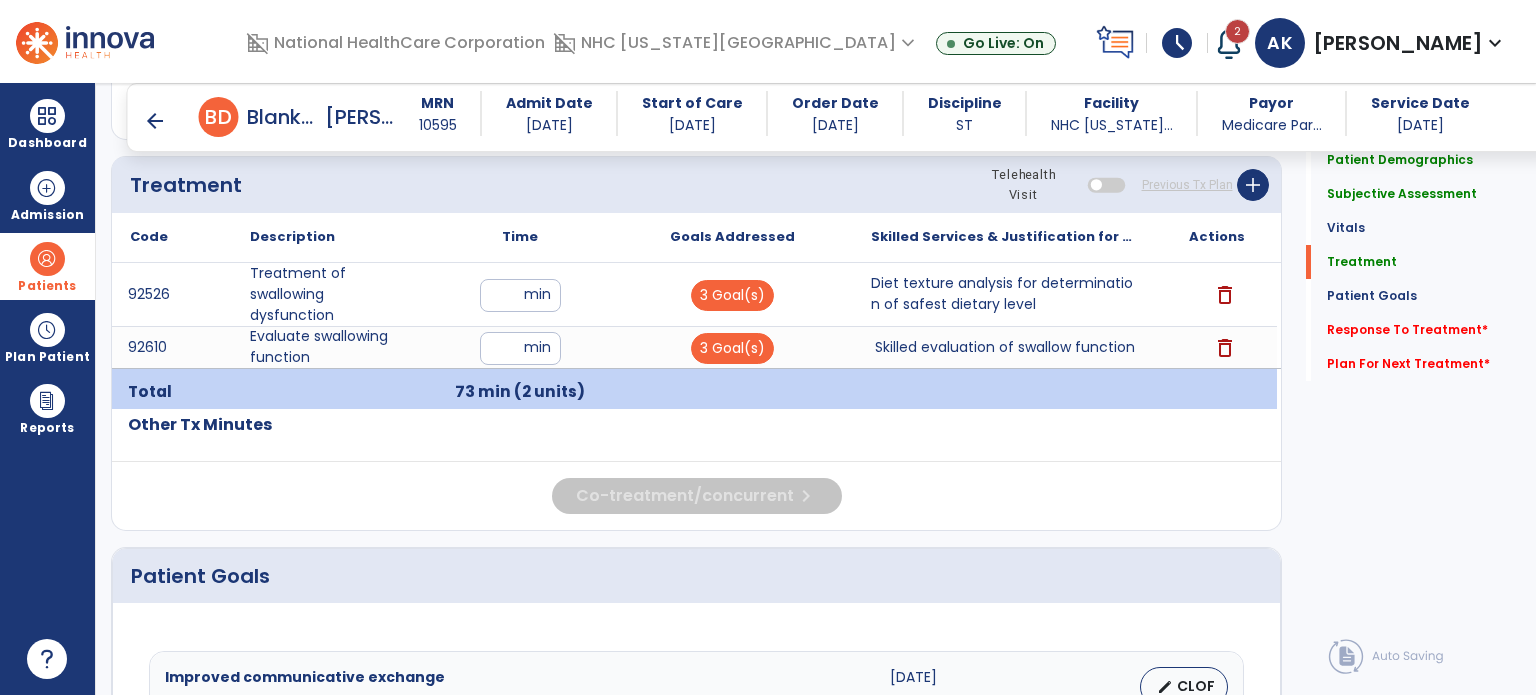 click 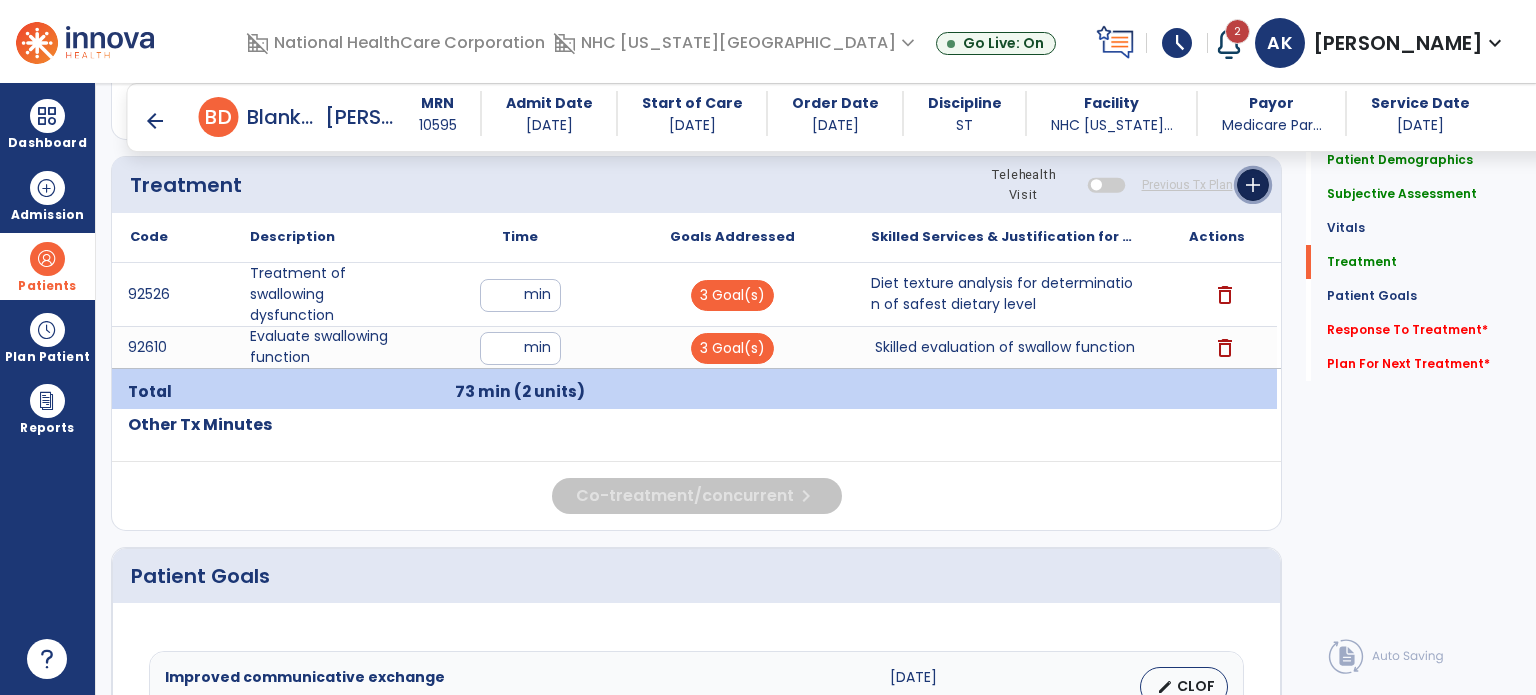 click on "add" 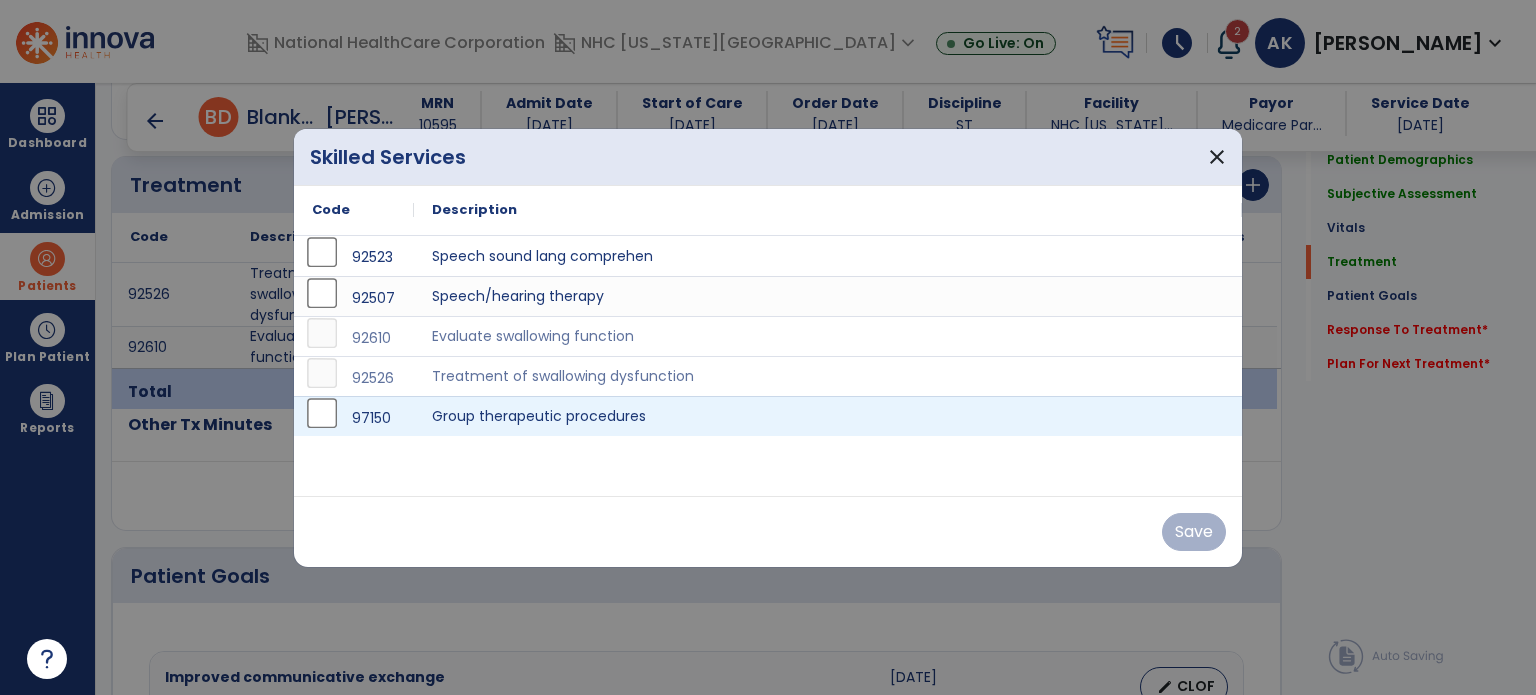click on "97150" at bounding box center (354, 418) 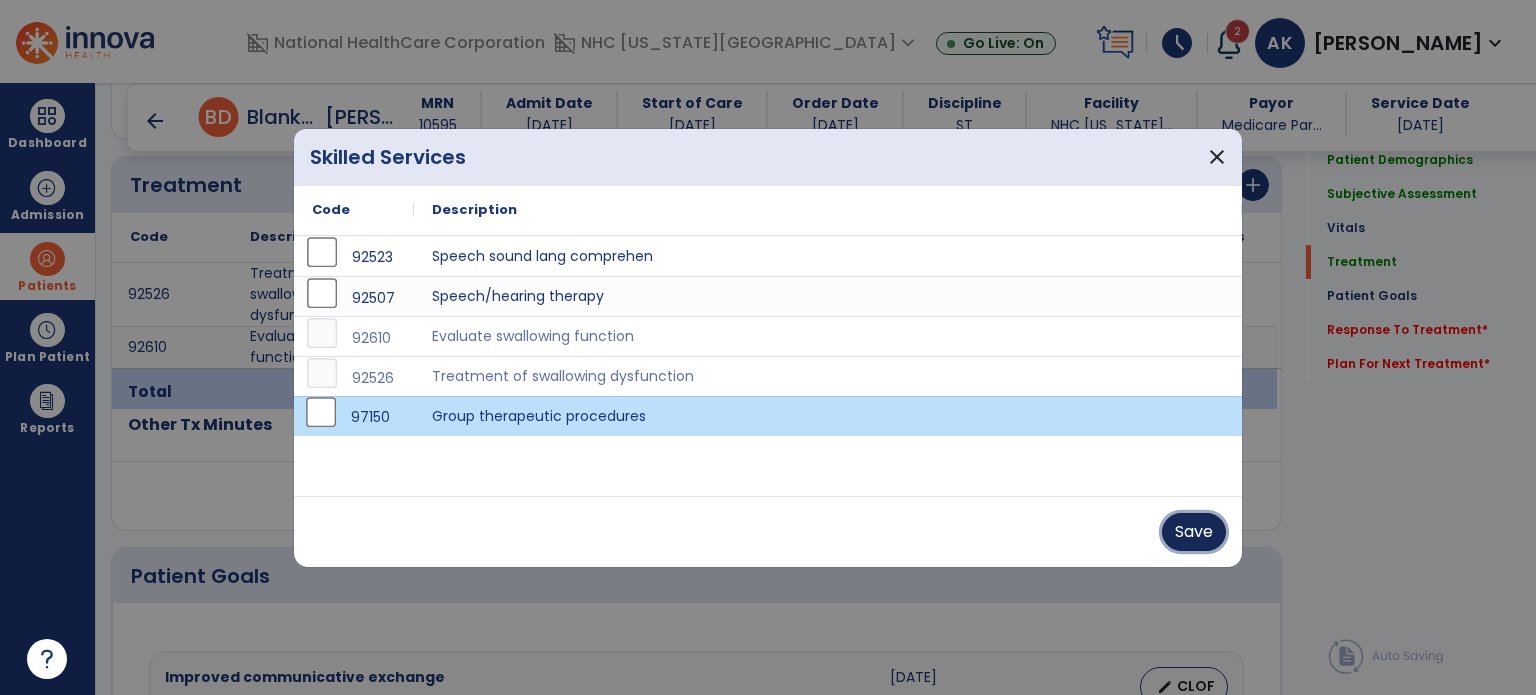 click on "Save" at bounding box center (1194, 532) 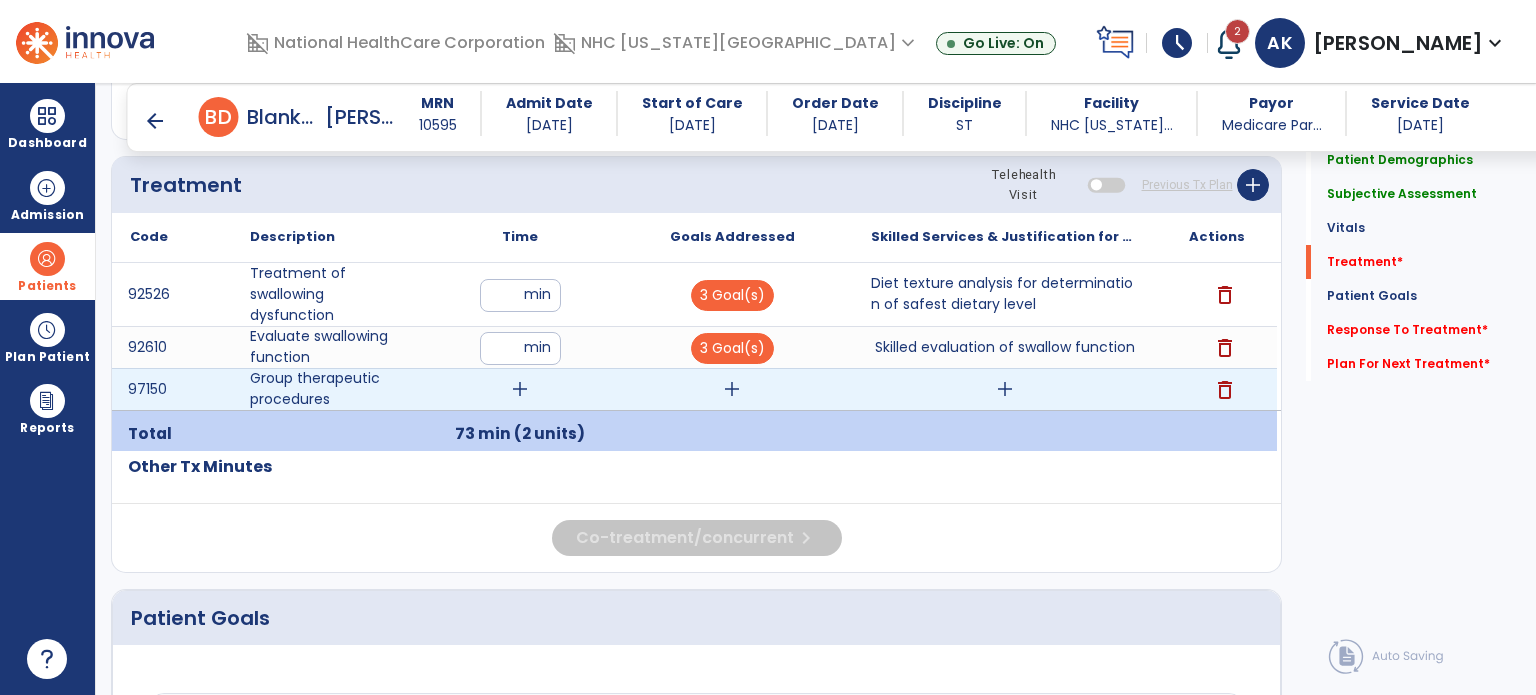 click on "add" at bounding box center [520, 389] 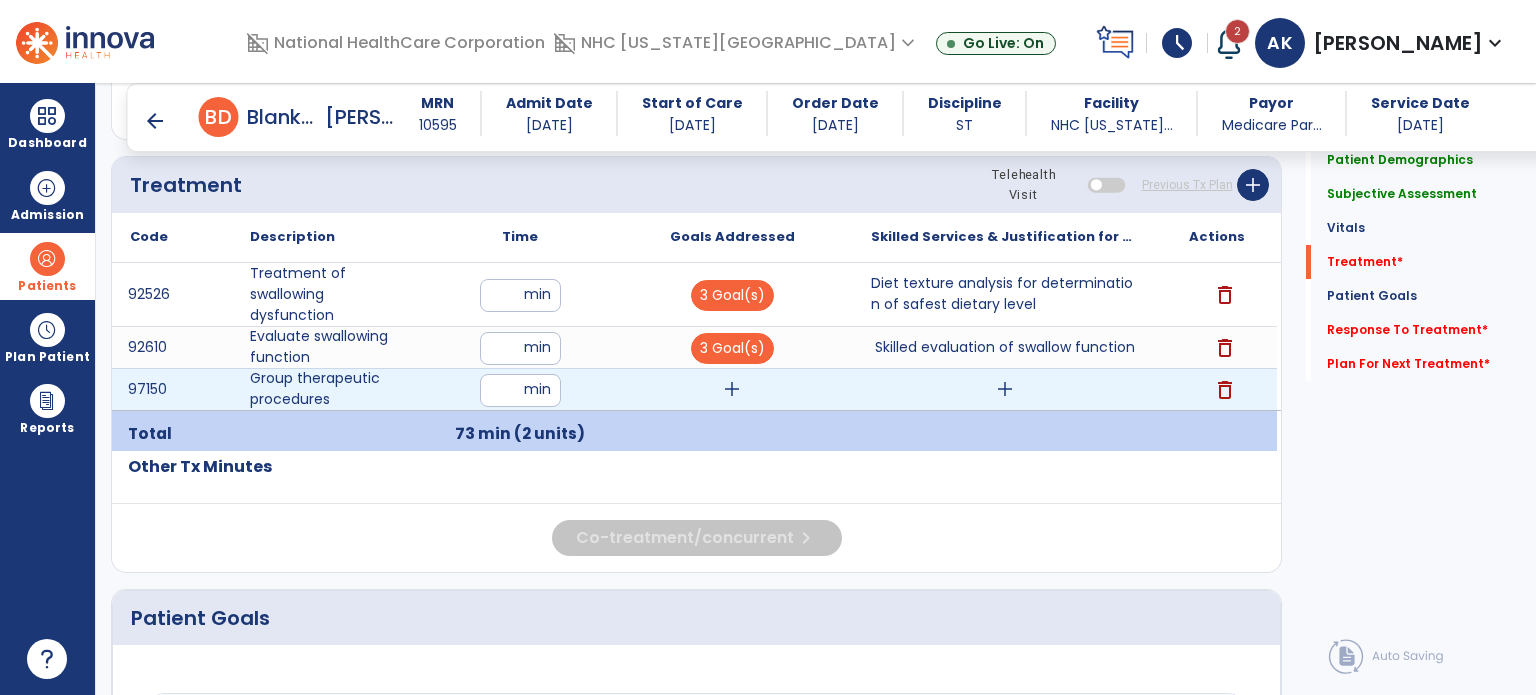 type on "**" 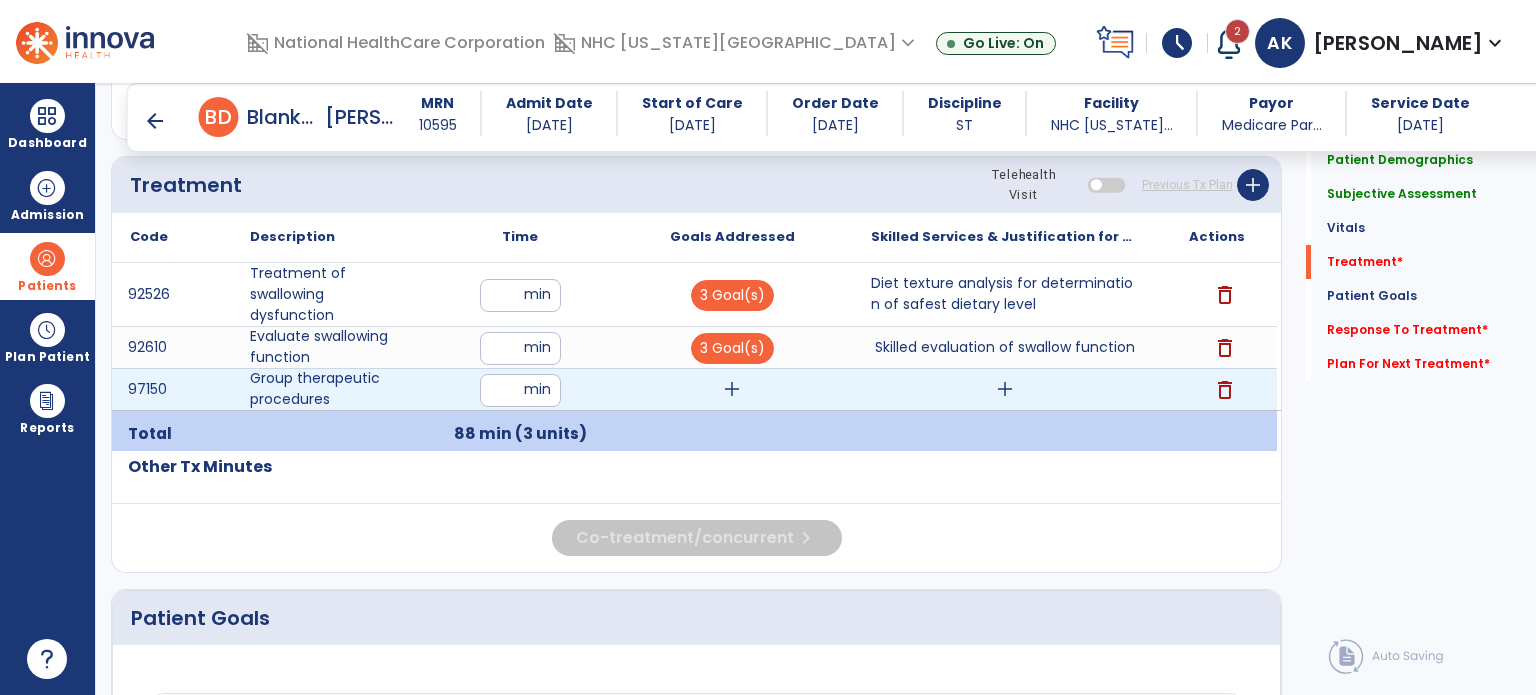 click on "add" at bounding box center [732, 389] 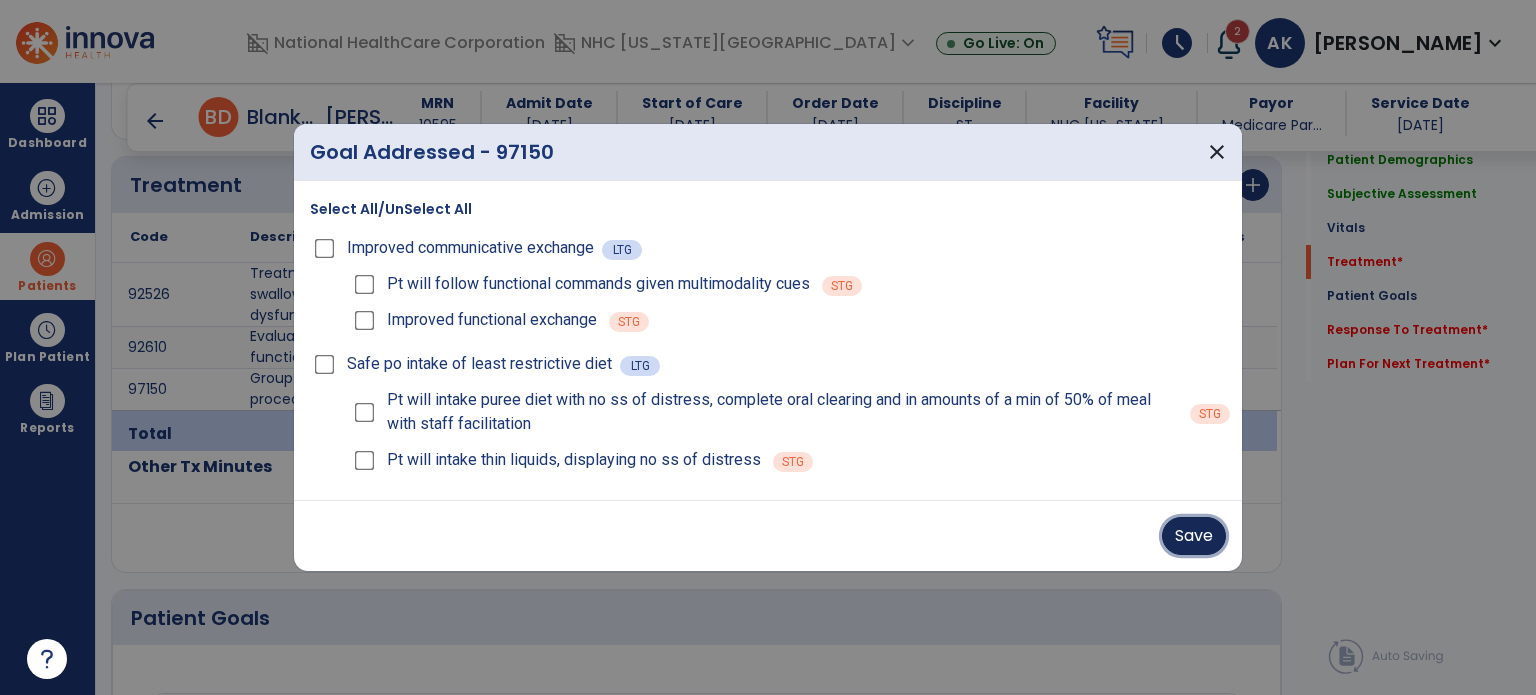 click on "Save" at bounding box center (1194, 536) 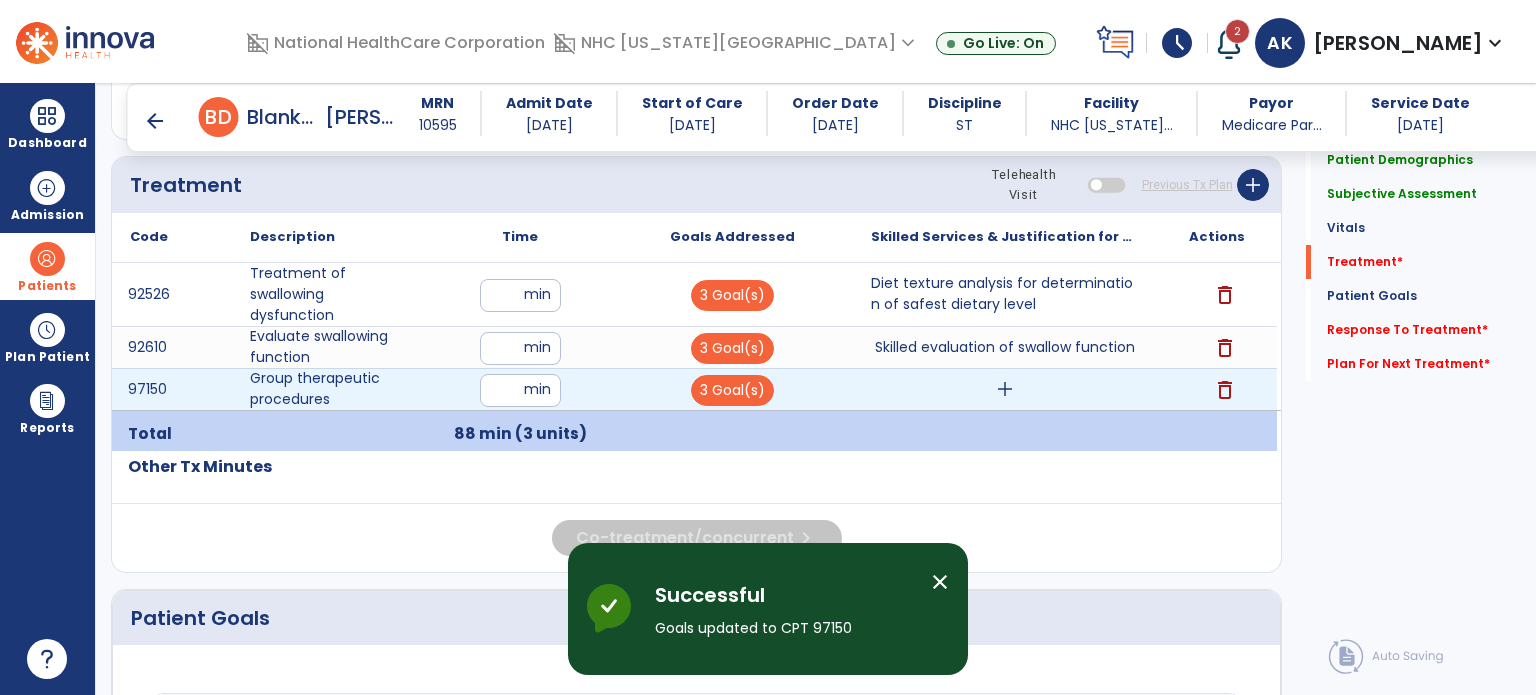 click on "add" at bounding box center [1005, 389] 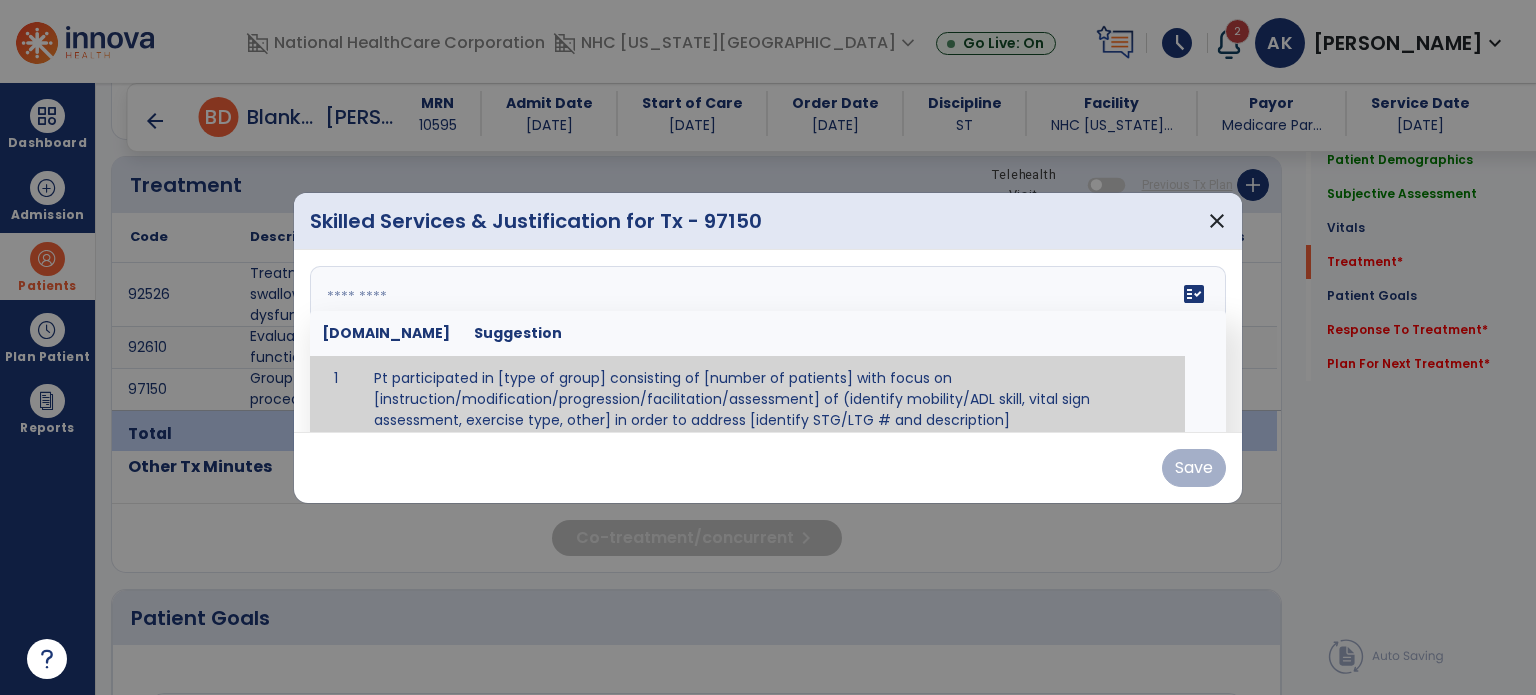 click at bounding box center [768, 341] 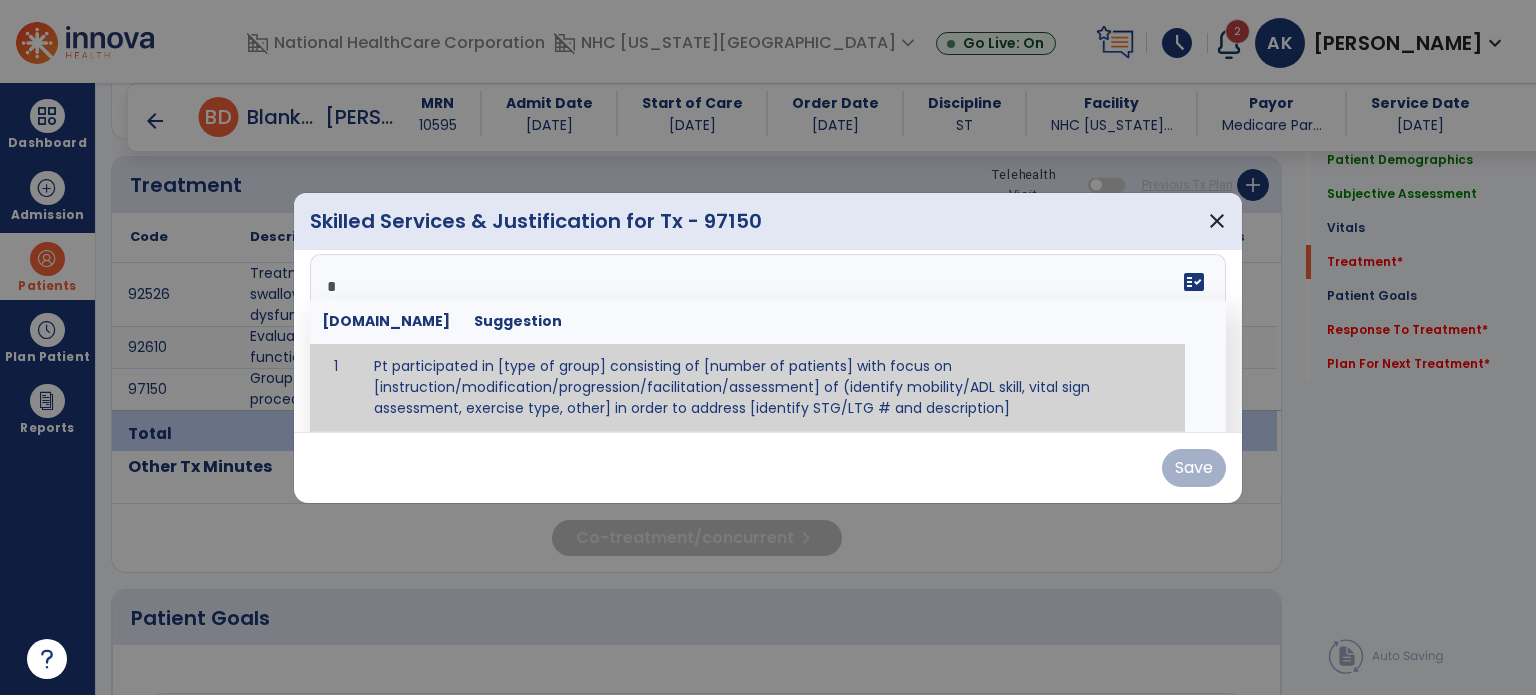 click on "fact_check  [DOMAIN_NAME] Suggestion 1 Pt participated in [type of group] consisting of [number of patients] with focus on [instruction/modification/progression/facilitation/assessment] of (identify mobility/ADL skill, vital sign assessment, exercise type, other] in order to address [identify STG/LTG # and description]" at bounding box center (768, 329) 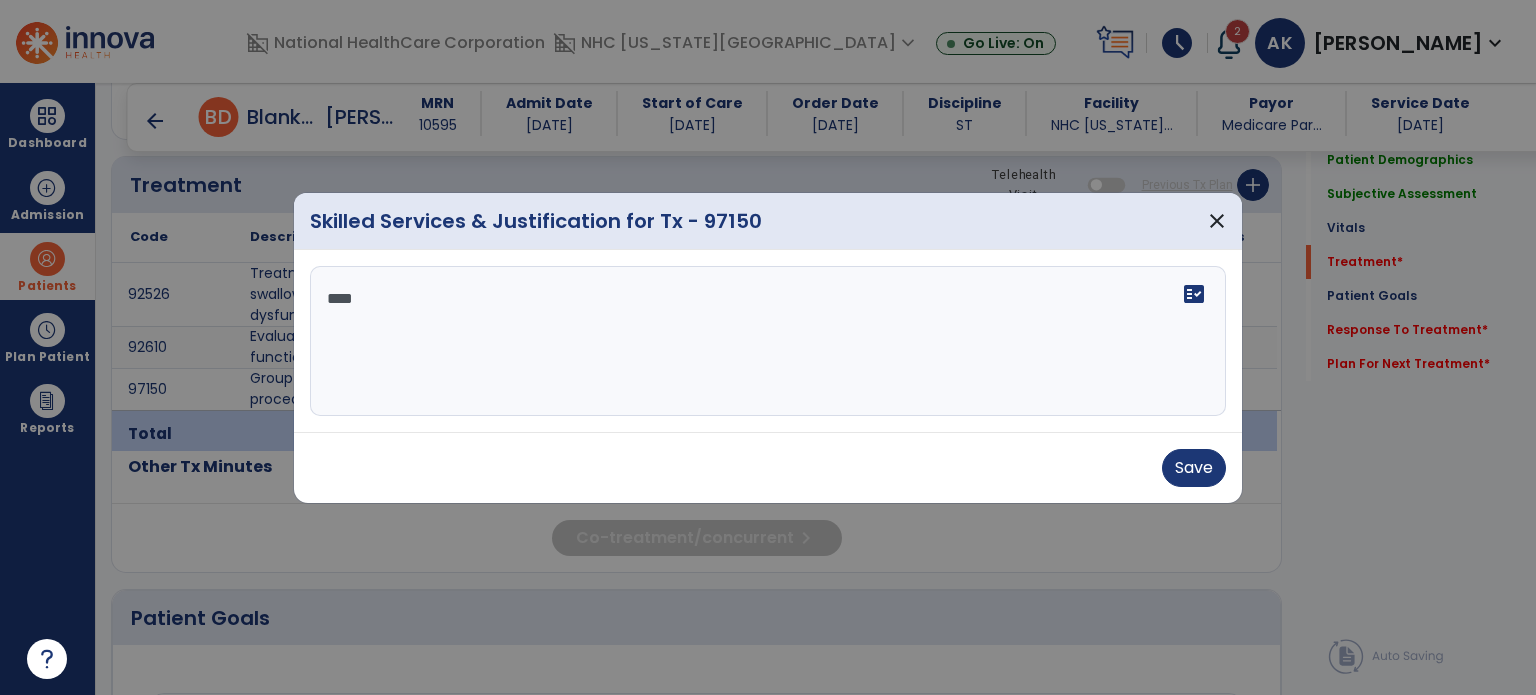 scroll, scrollTop: 0, scrollLeft: 0, axis: both 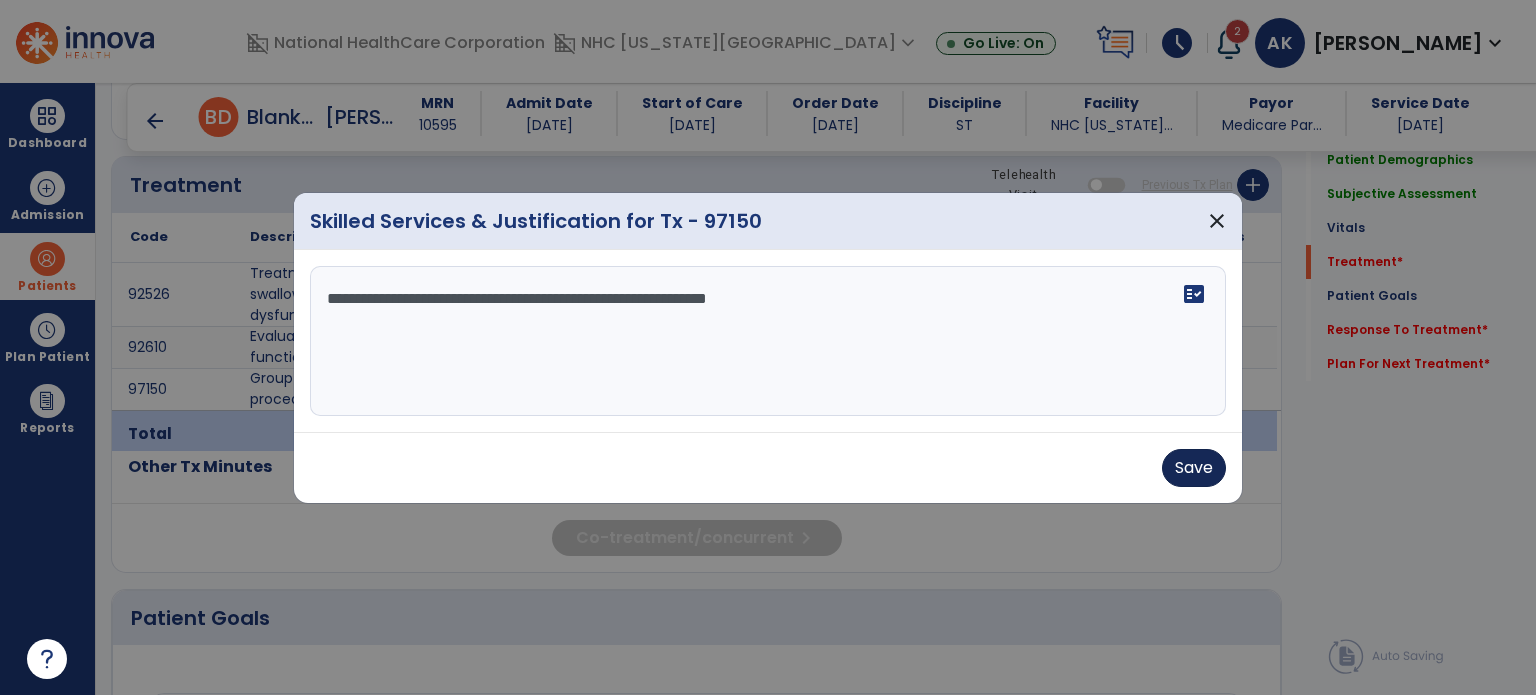 type on "**********" 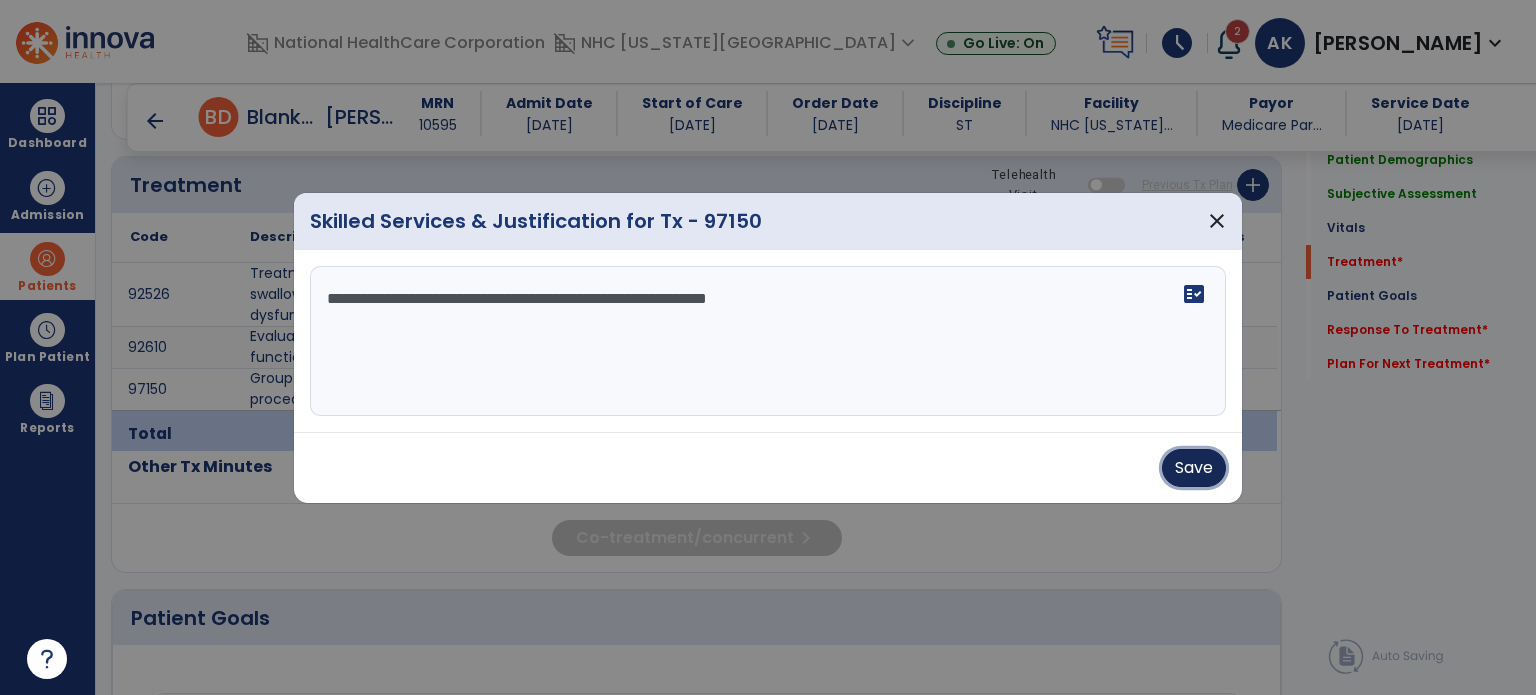 click on "Save" at bounding box center (1194, 468) 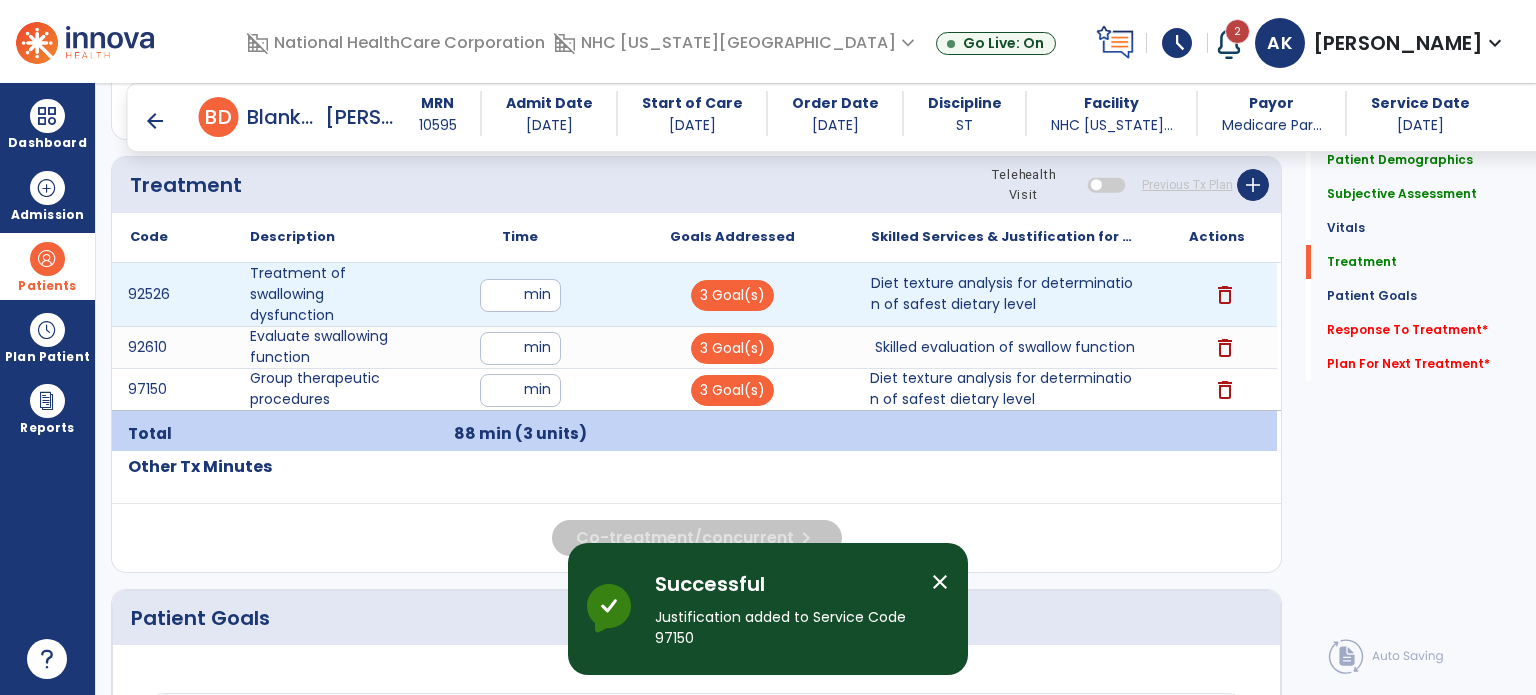 click on "delete" at bounding box center [1225, 295] 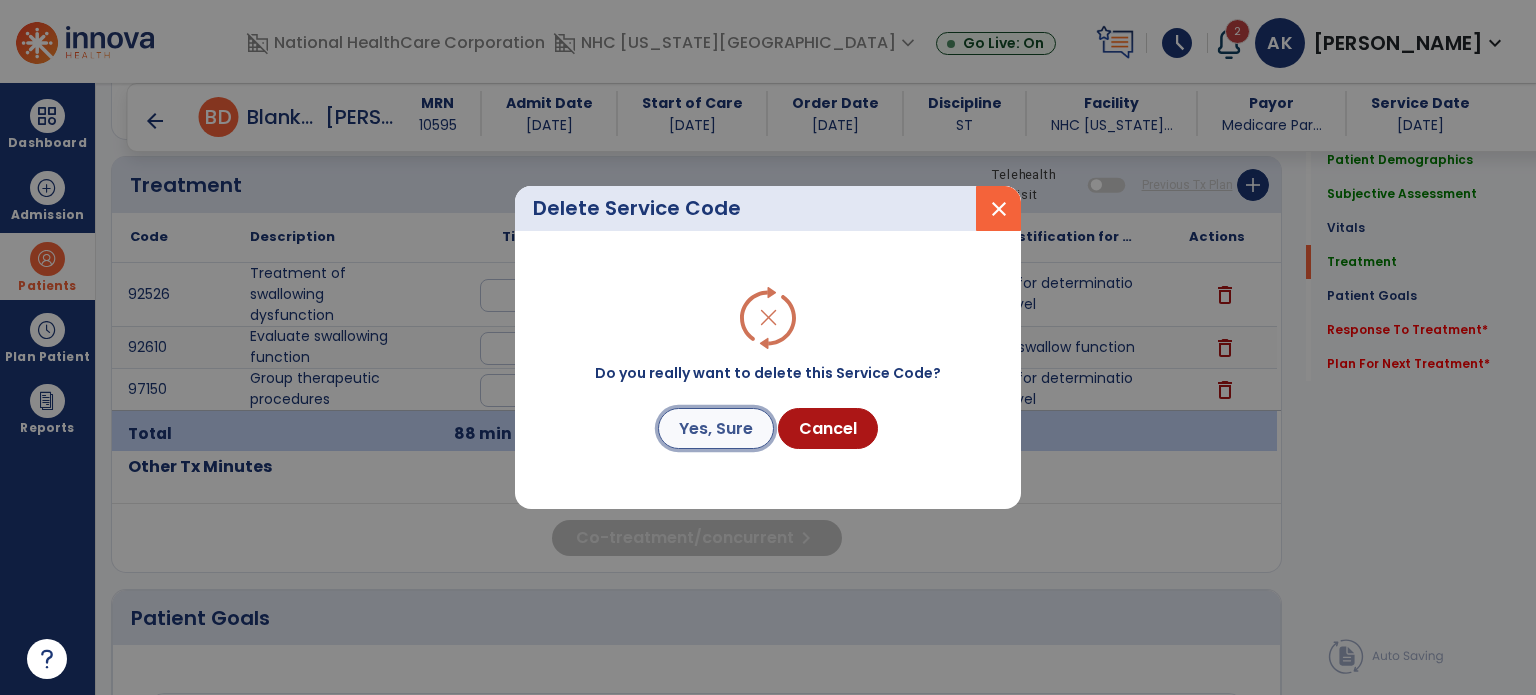 click on "Yes, Sure" at bounding box center [716, 428] 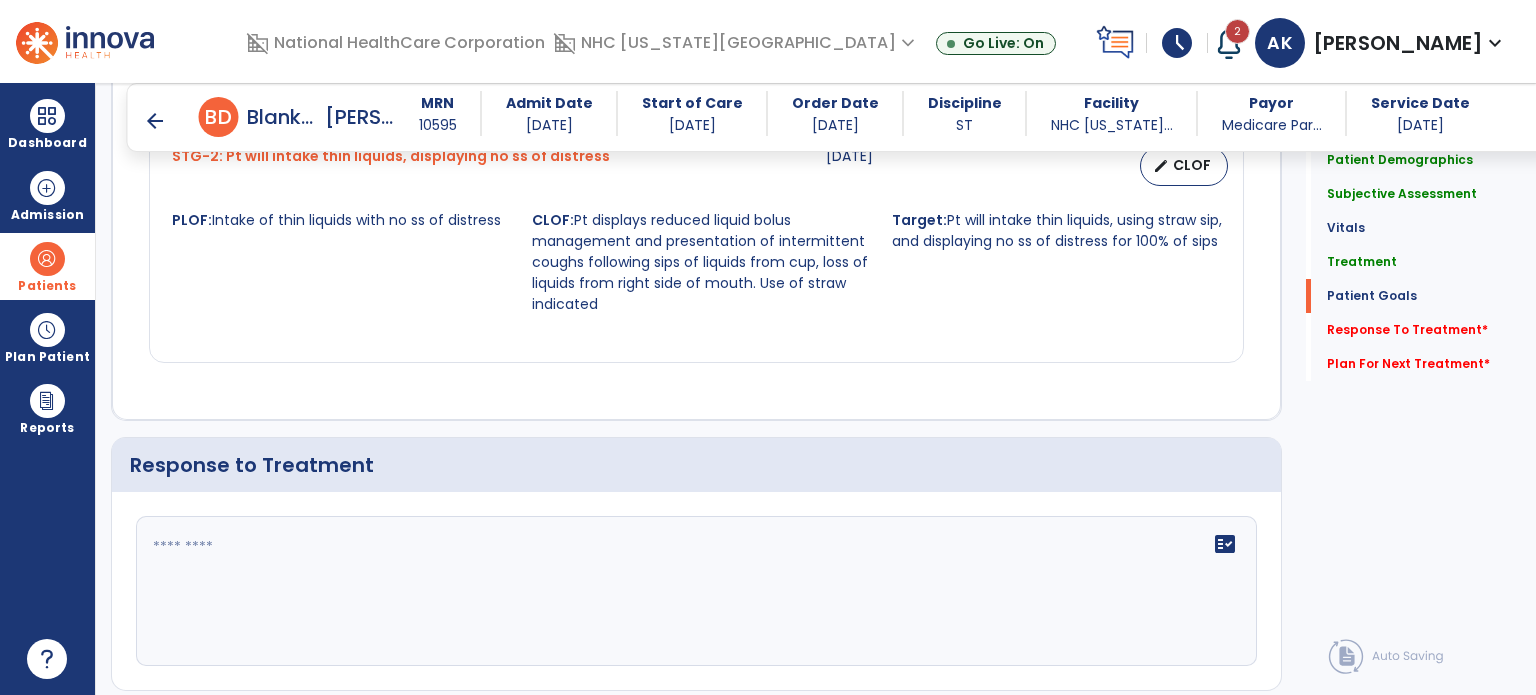 scroll, scrollTop: 2550, scrollLeft: 0, axis: vertical 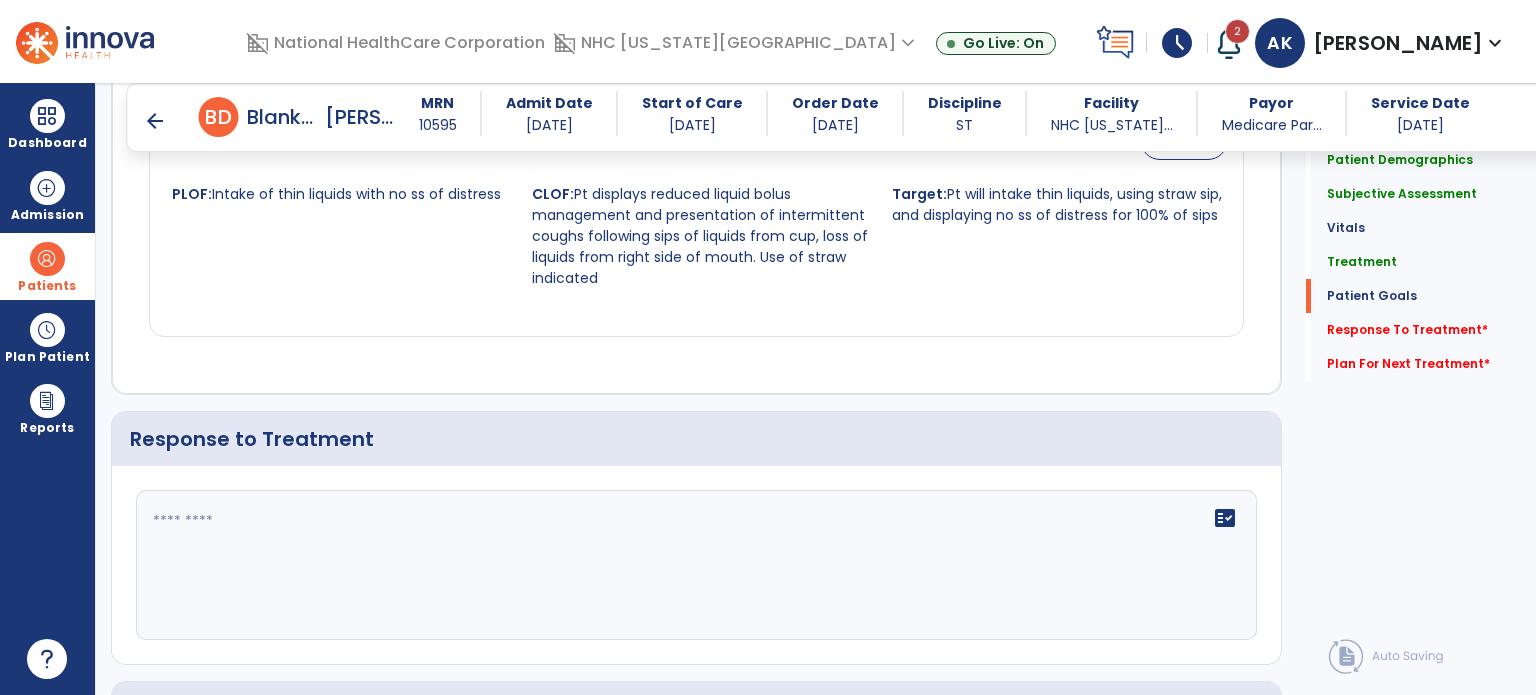 click on "fact_check" 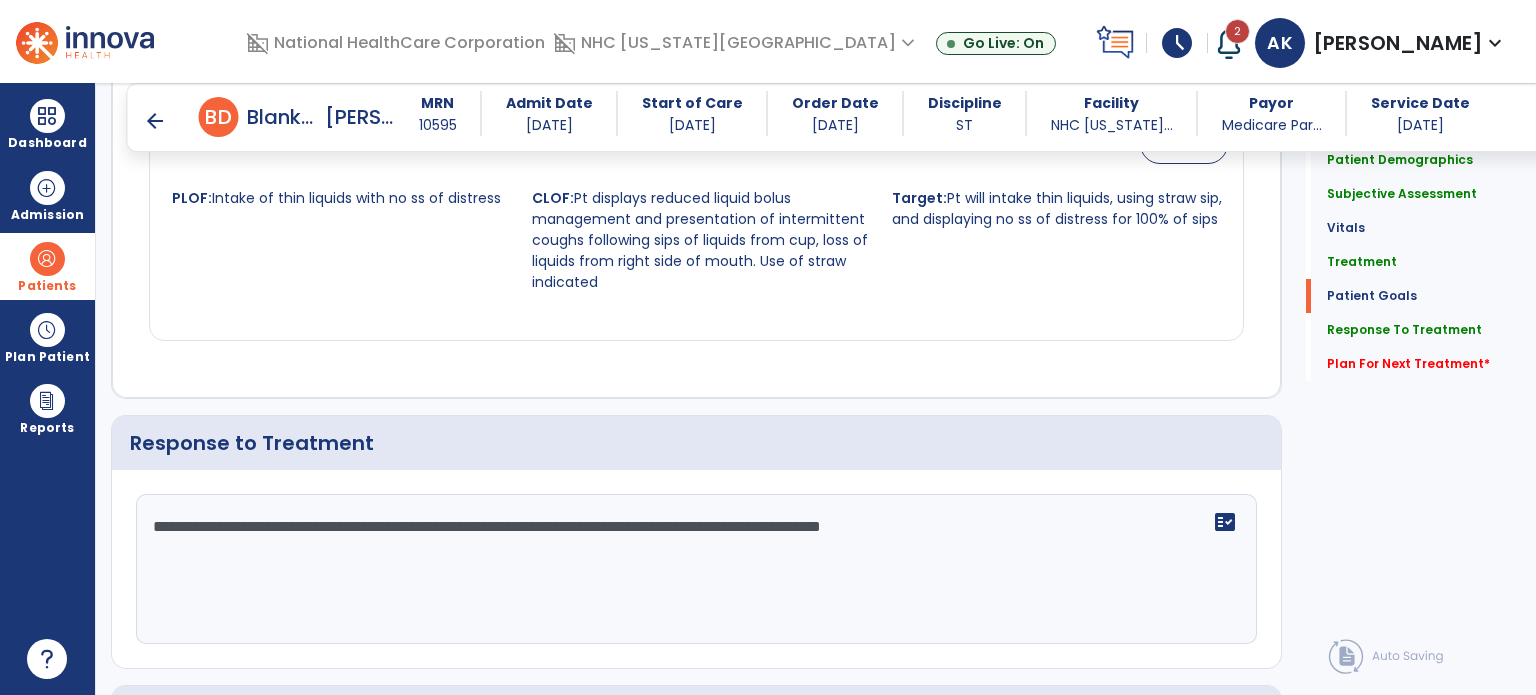 scroll, scrollTop: 2550, scrollLeft: 0, axis: vertical 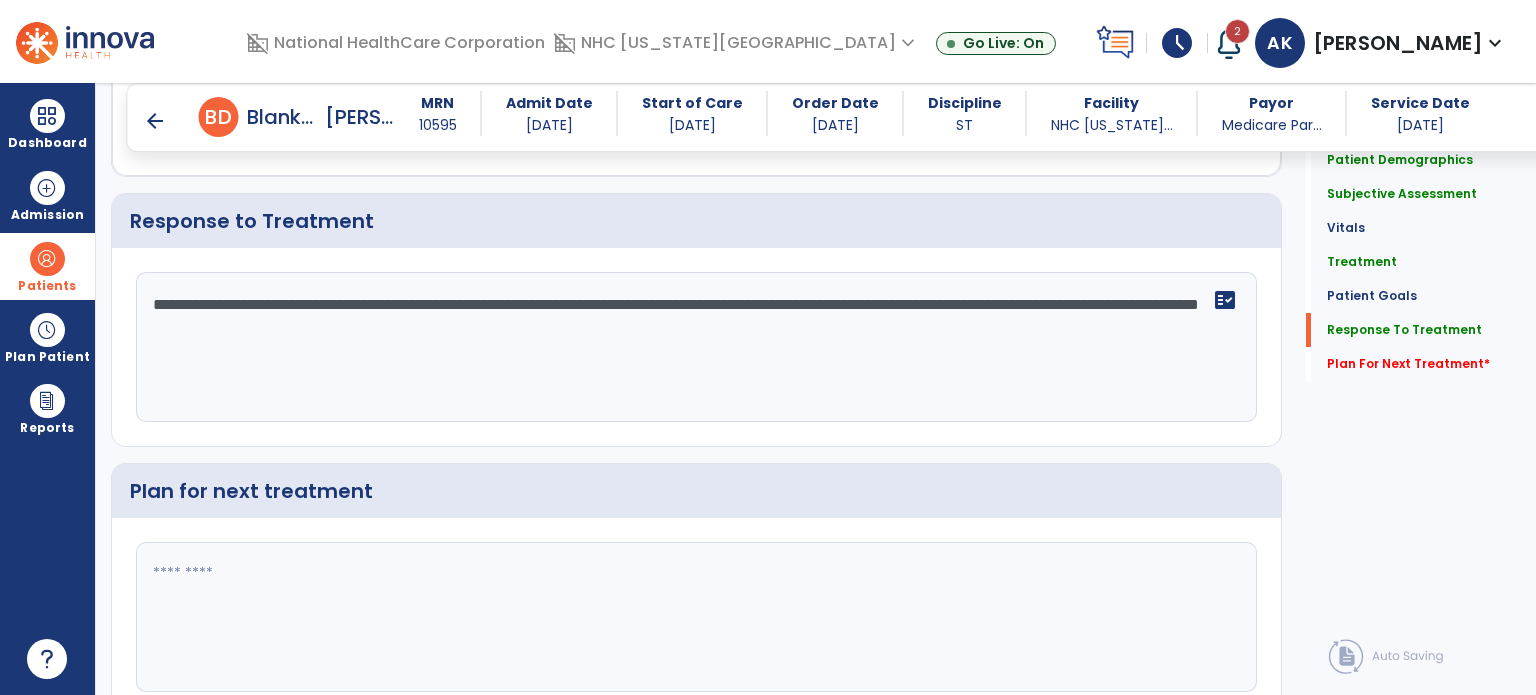 type on "**********" 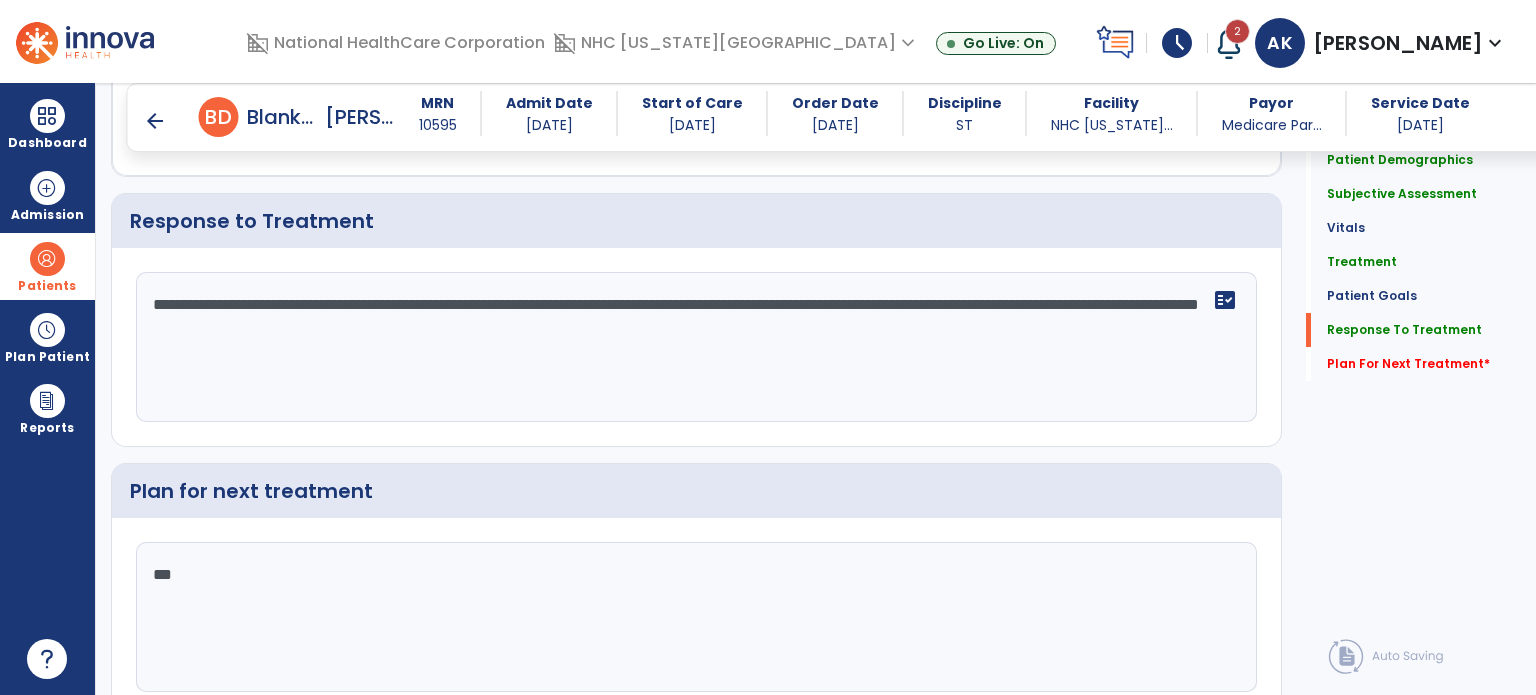 click on "*" 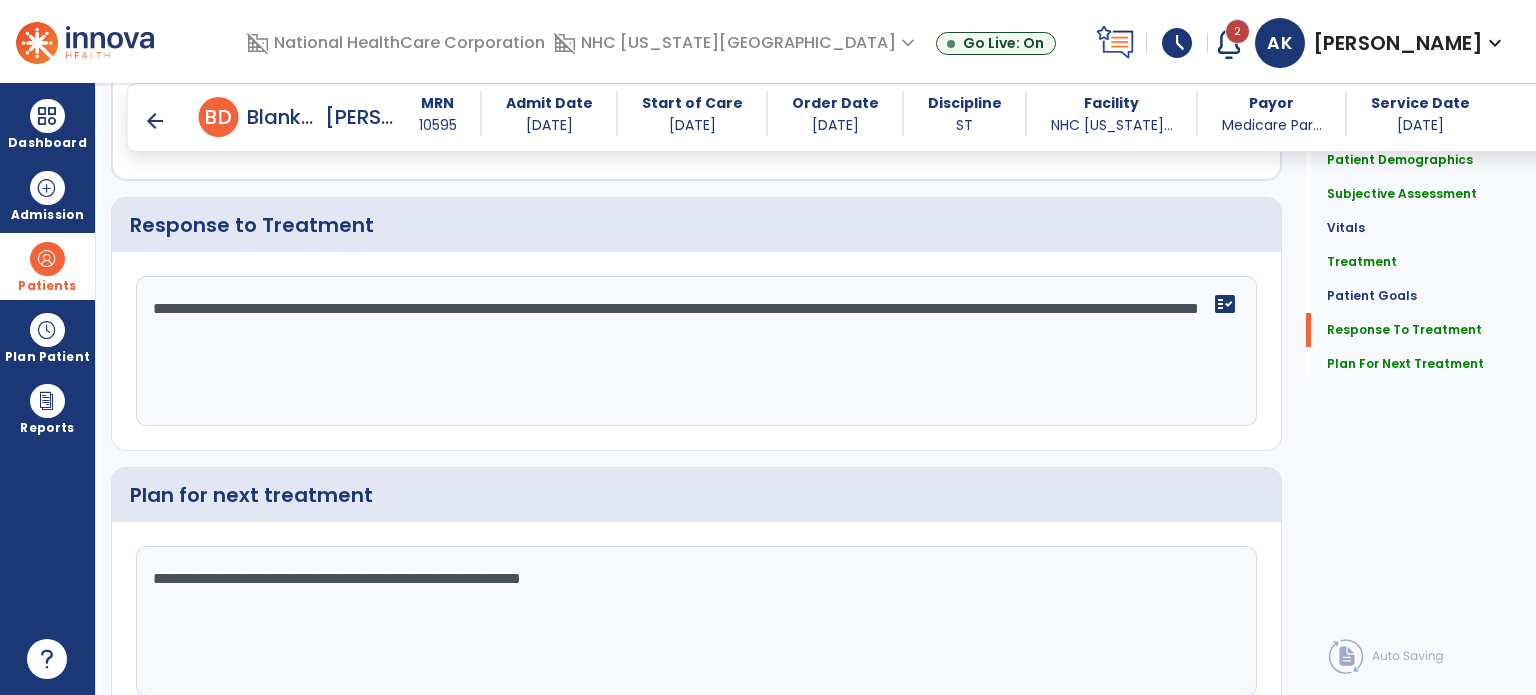 scroll, scrollTop: 2768, scrollLeft: 0, axis: vertical 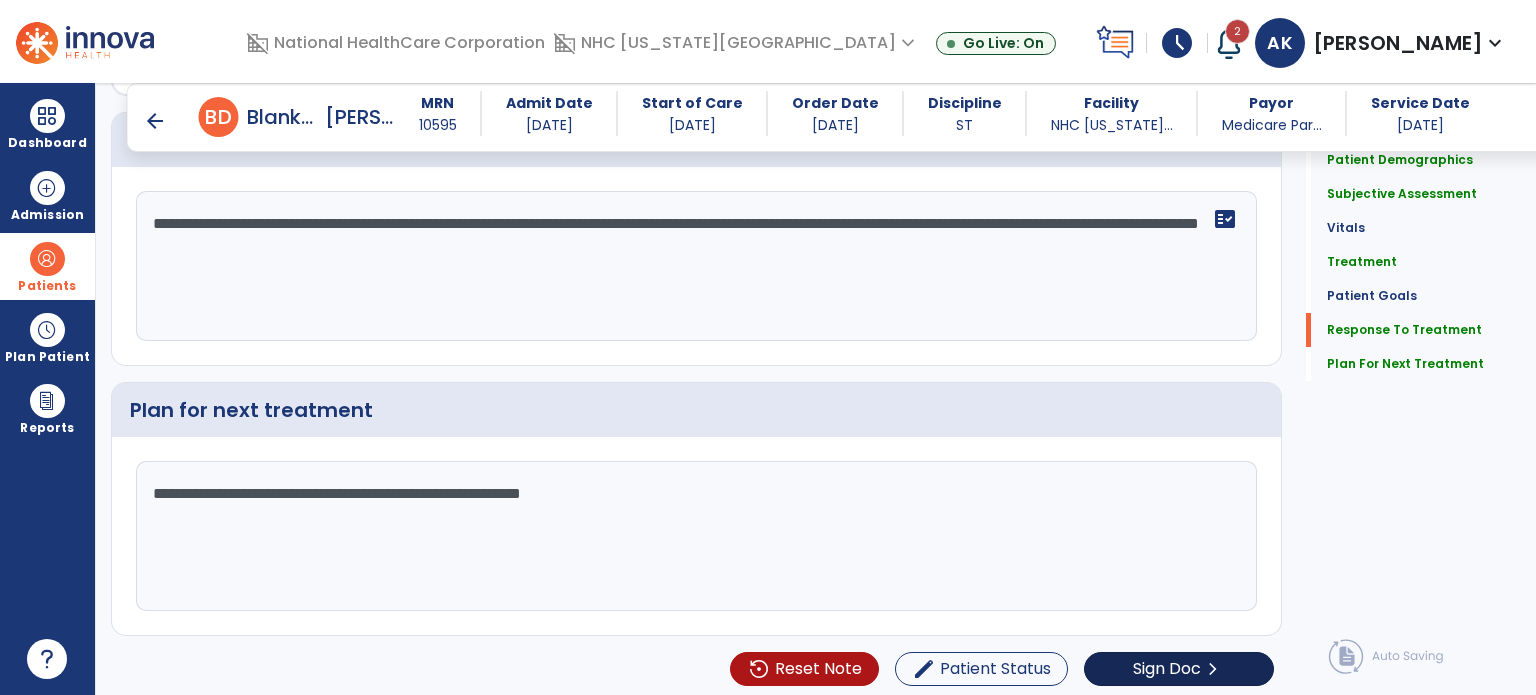 type on "**********" 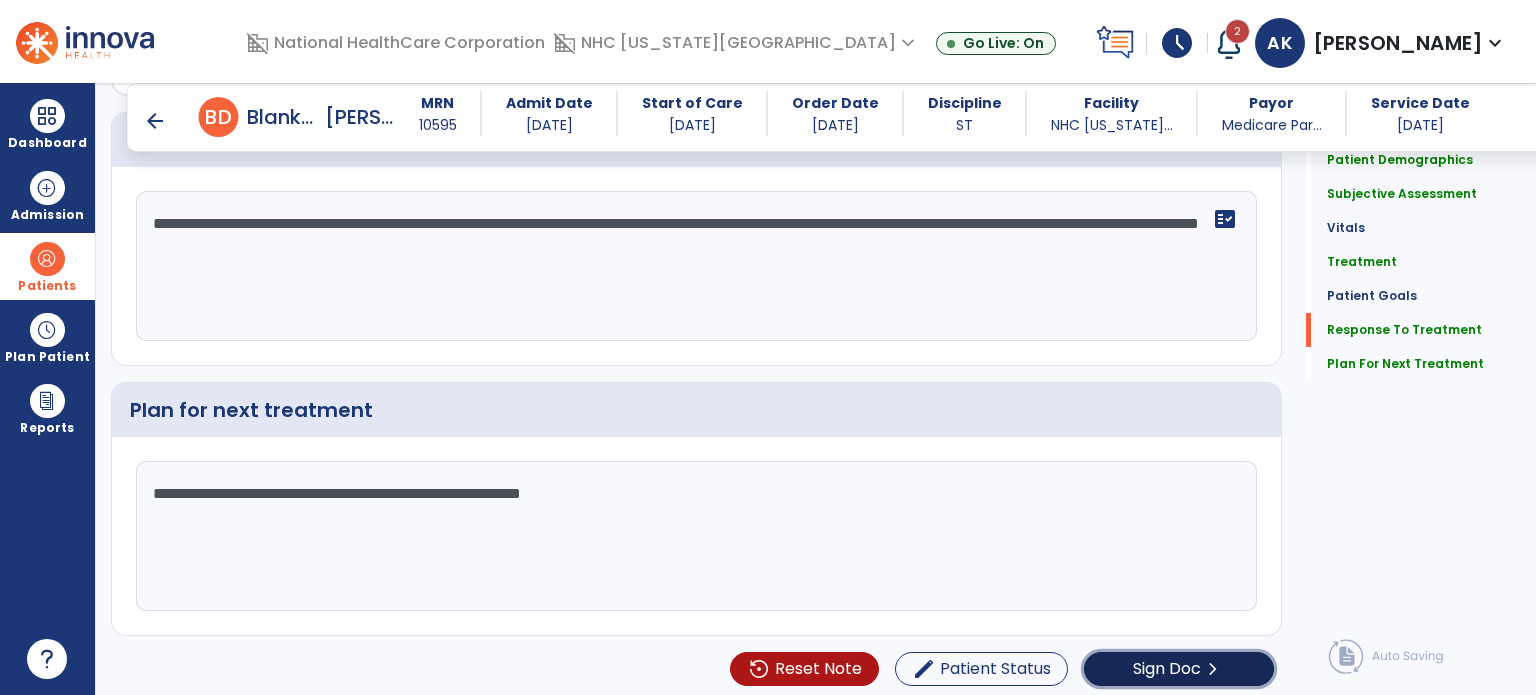 click on "Sign Doc" 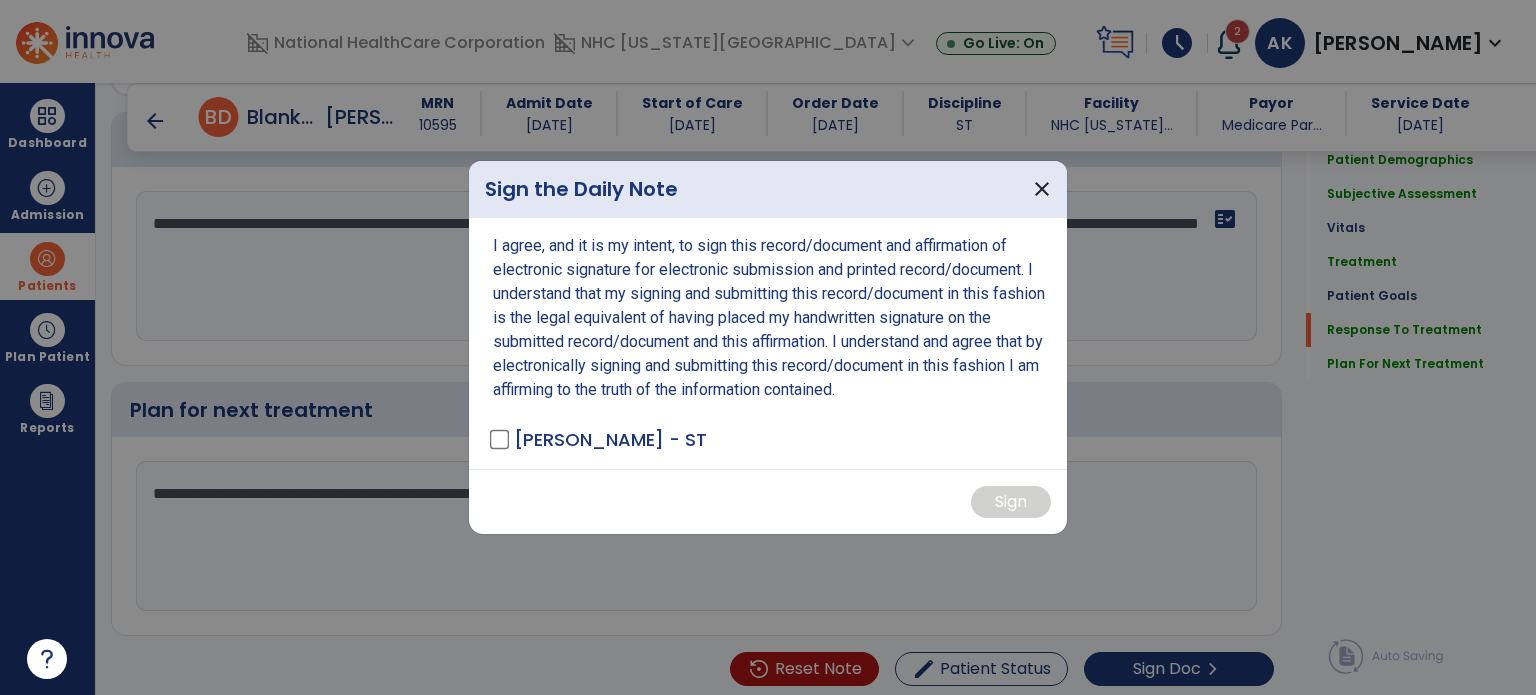 click on "I agree, and it is my intent, to sign this record/document and affirmation of electronic signature for electronic submission and printed record/document. I understand that my signing and submitting this record/document in this fashion is the legal equivalent of having placed my handwritten signature on the submitted record/document and this affirmation. I understand and agree that by electronically signing and submitting this record/document in this fashion I am affirming to the truth of the information contained.  [PERSON_NAME][GEOGRAPHIC_DATA]" at bounding box center (768, 343) 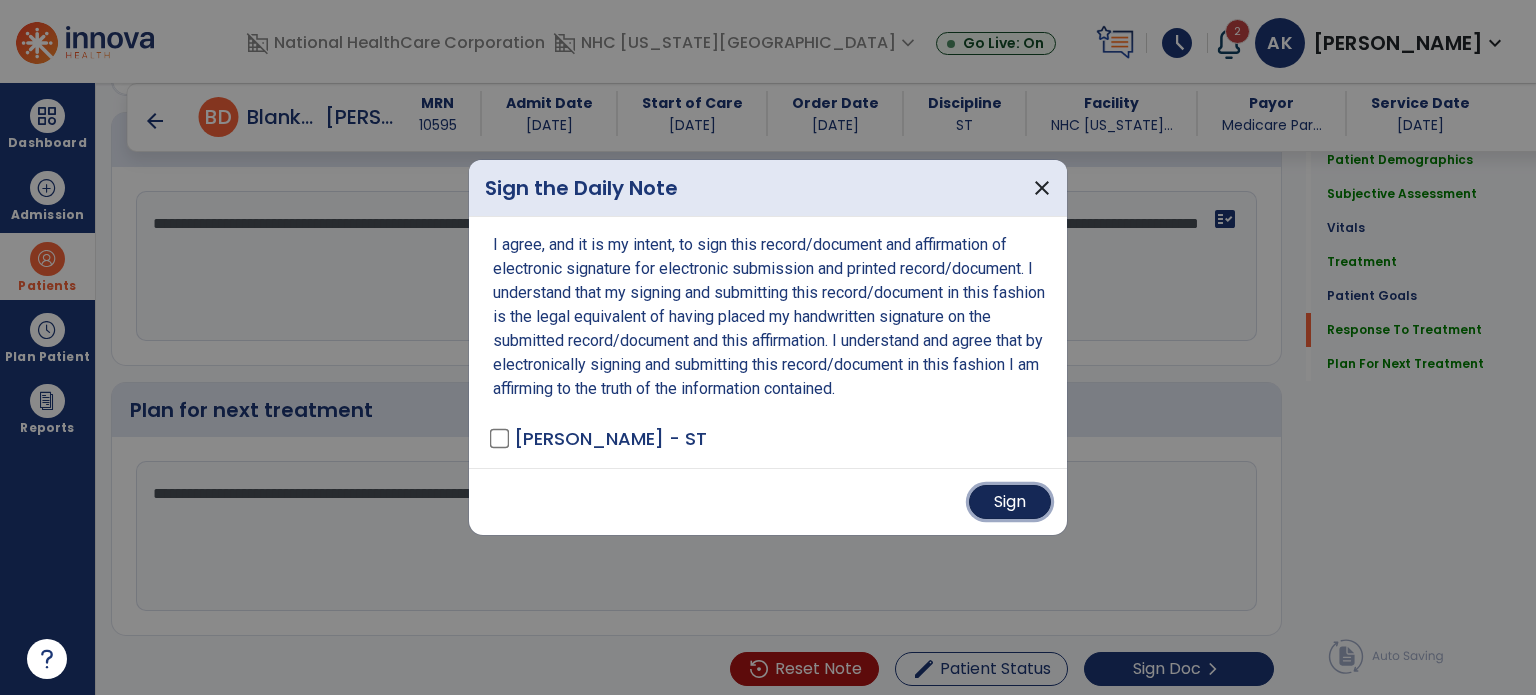 click on "Sign" at bounding box center (1010, 502) 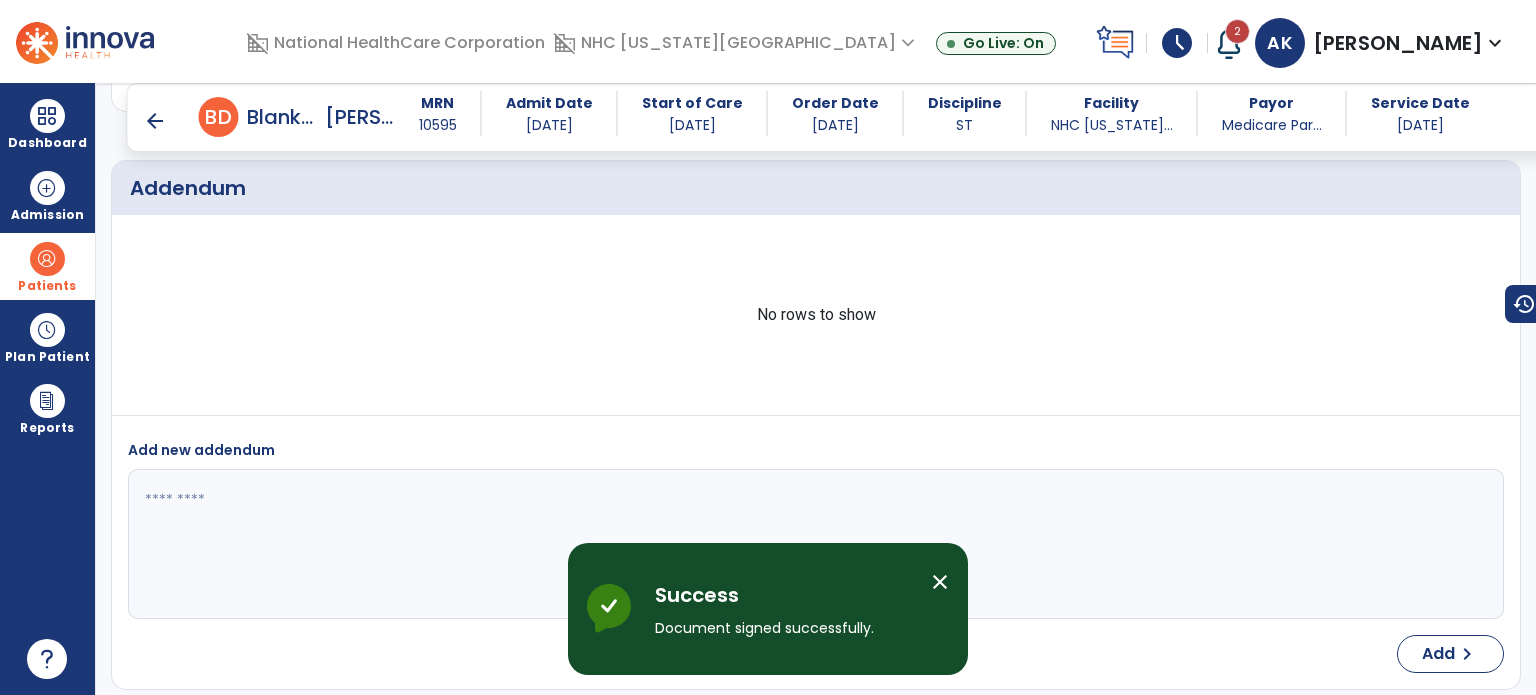 scroll, scrollTop: 4265, scrollLeft: 0, axis: vertical 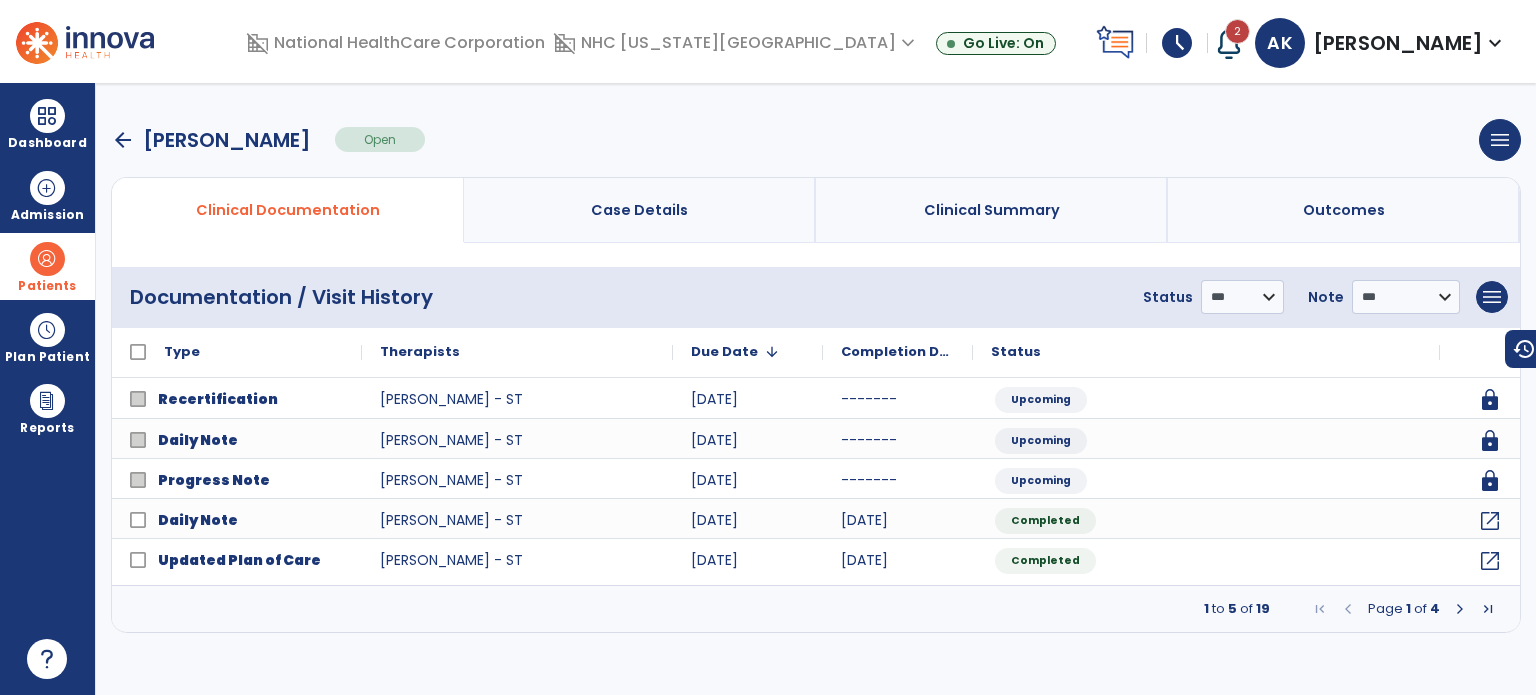 click on "arrow_back" at bounding box center (123, 140) 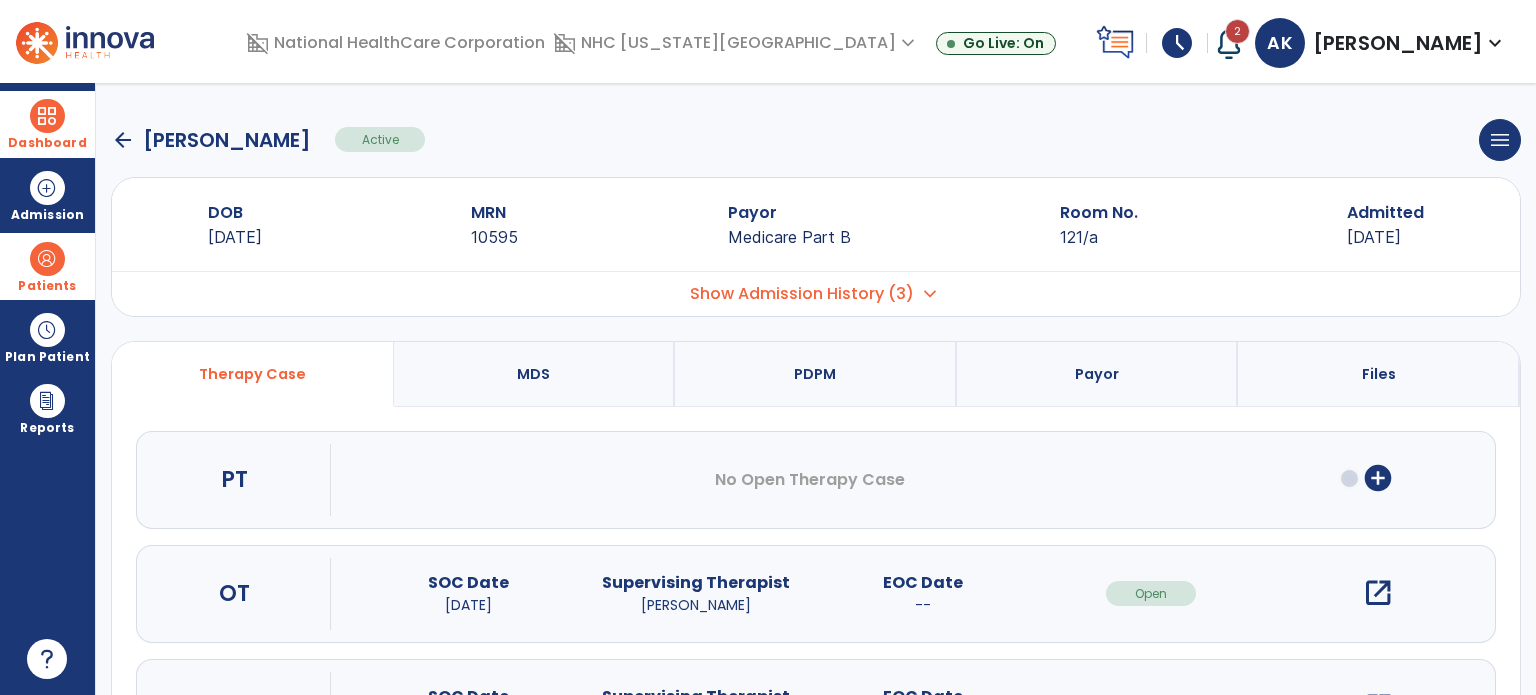 click on "Dashboard" at bounding box center [47, 124] 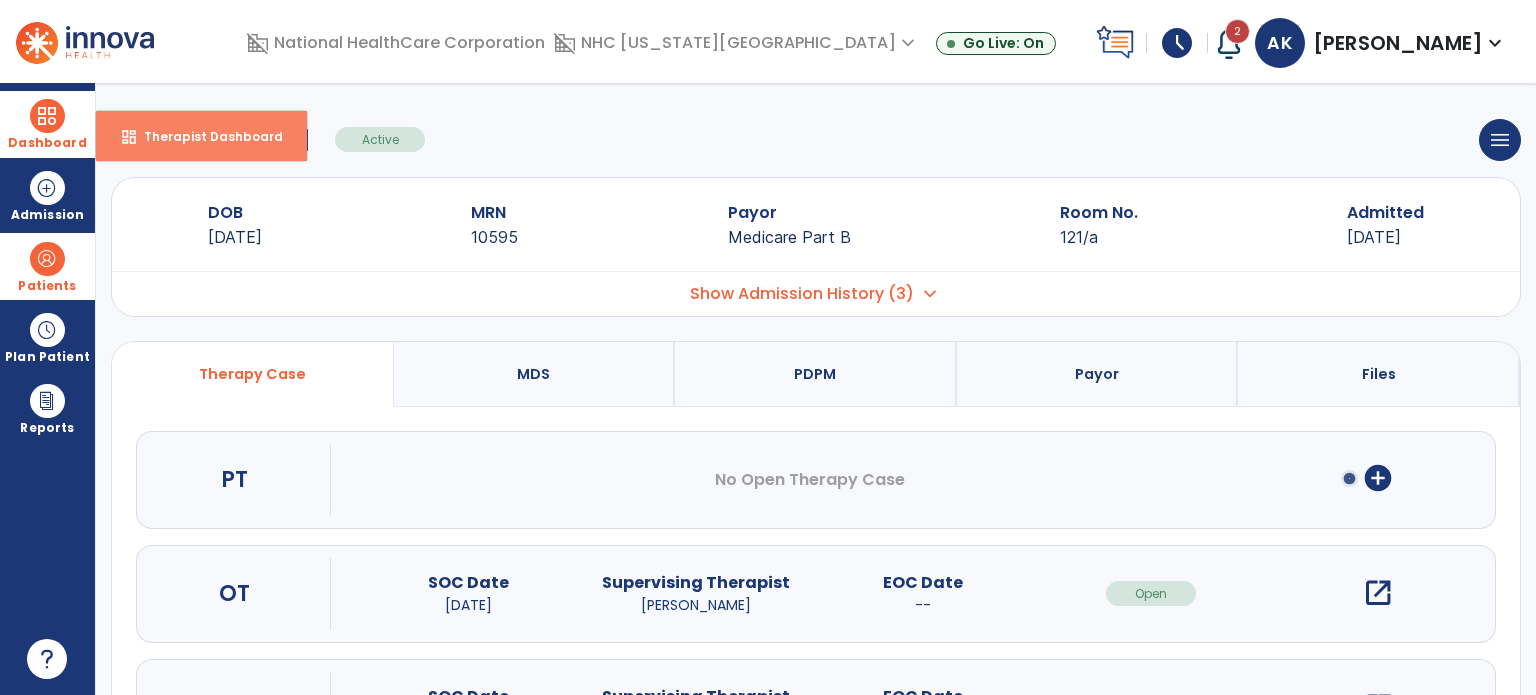 click on "dashboard  Therapist Dashboard" at bounding box center [201, 136] 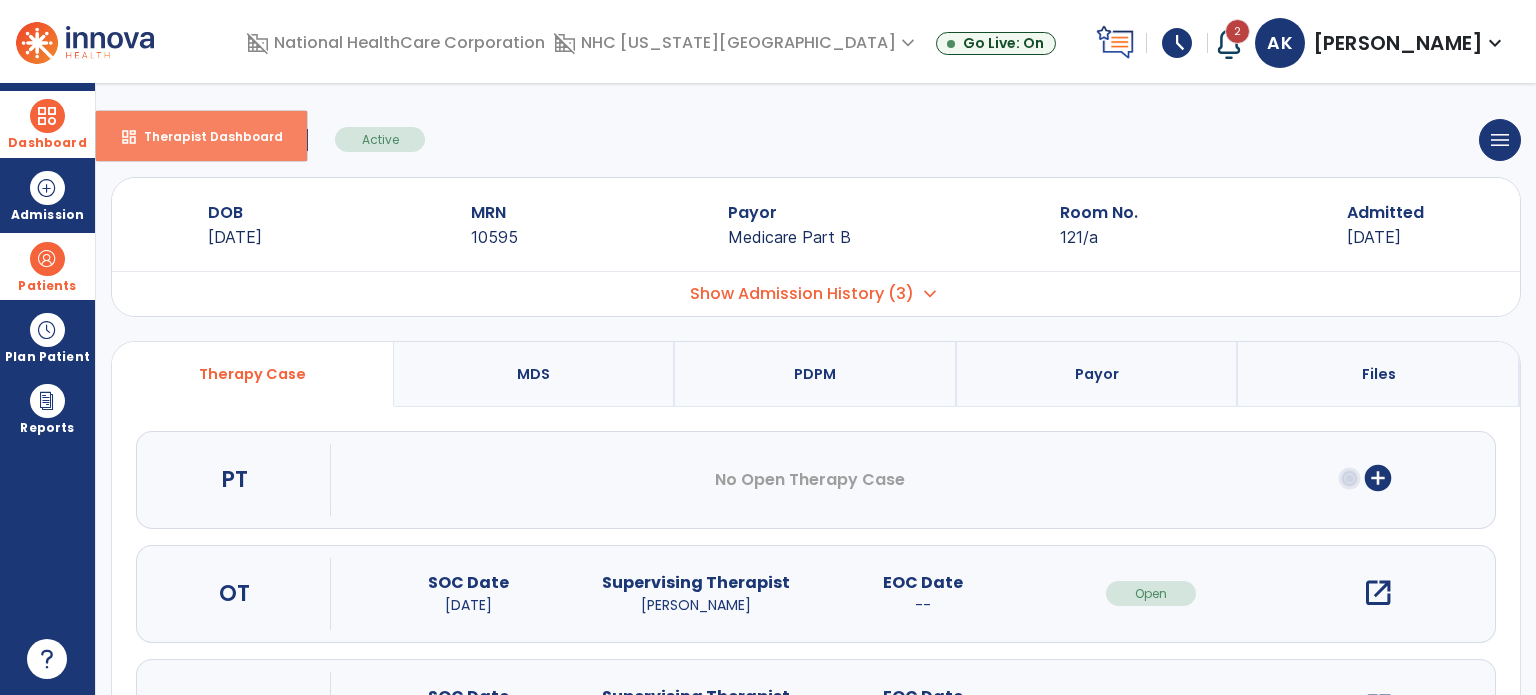 select on "****" 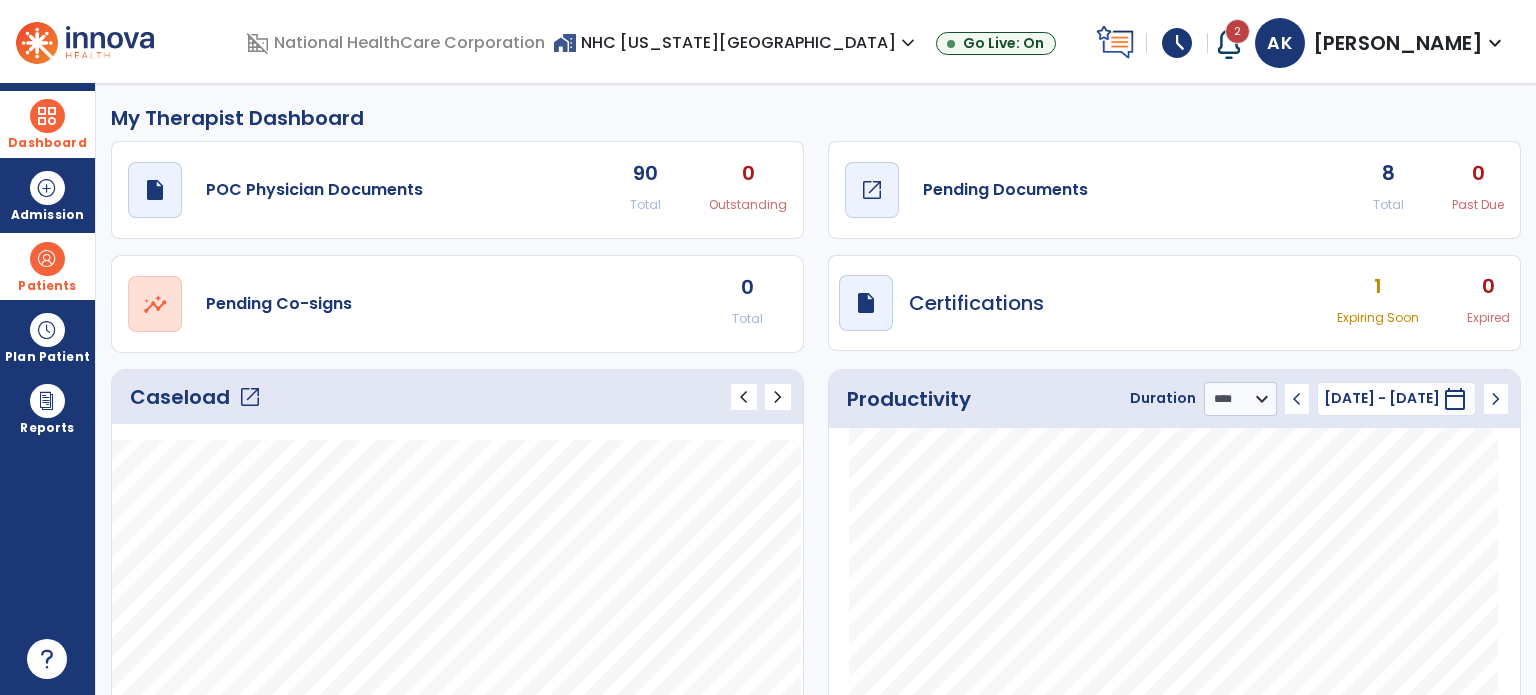 click on "open_in_new" 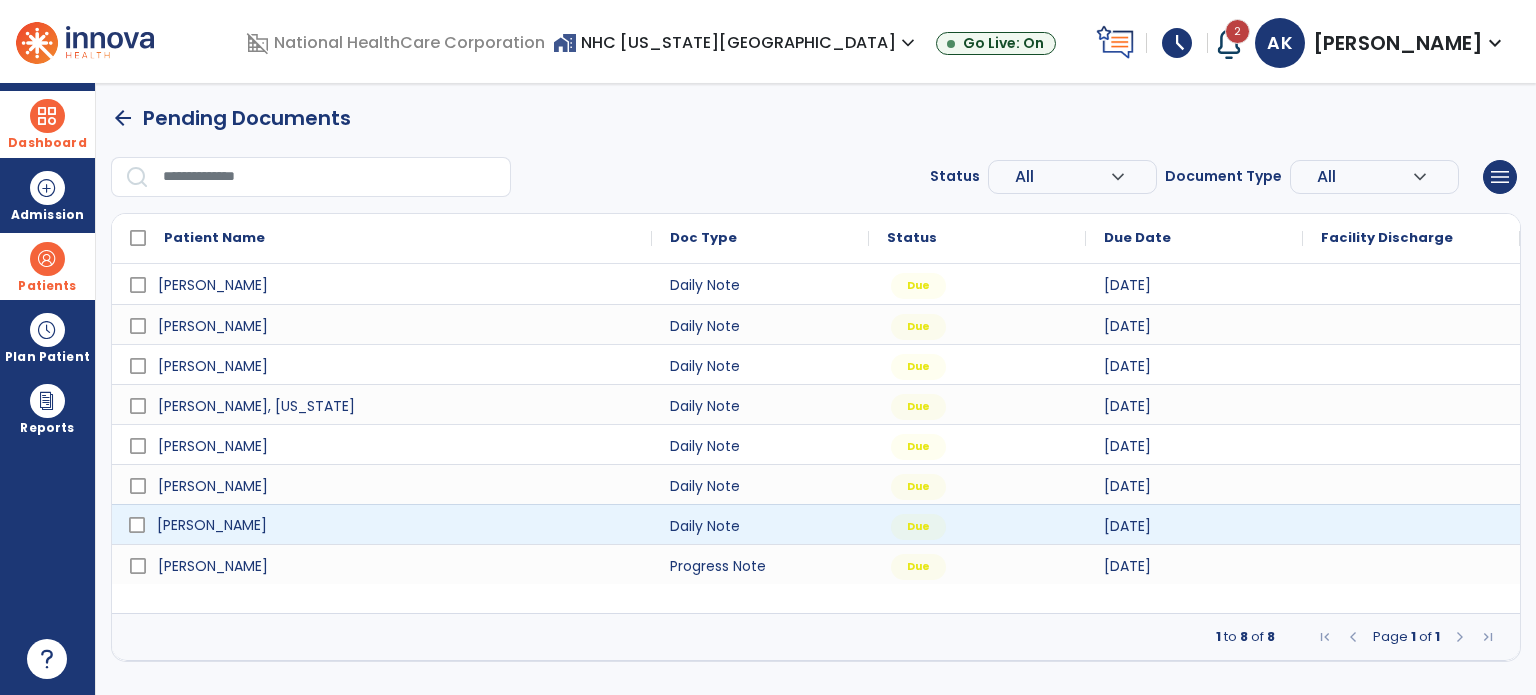 click on "[PERSON_NAME]" at bounding box center [212, 525] 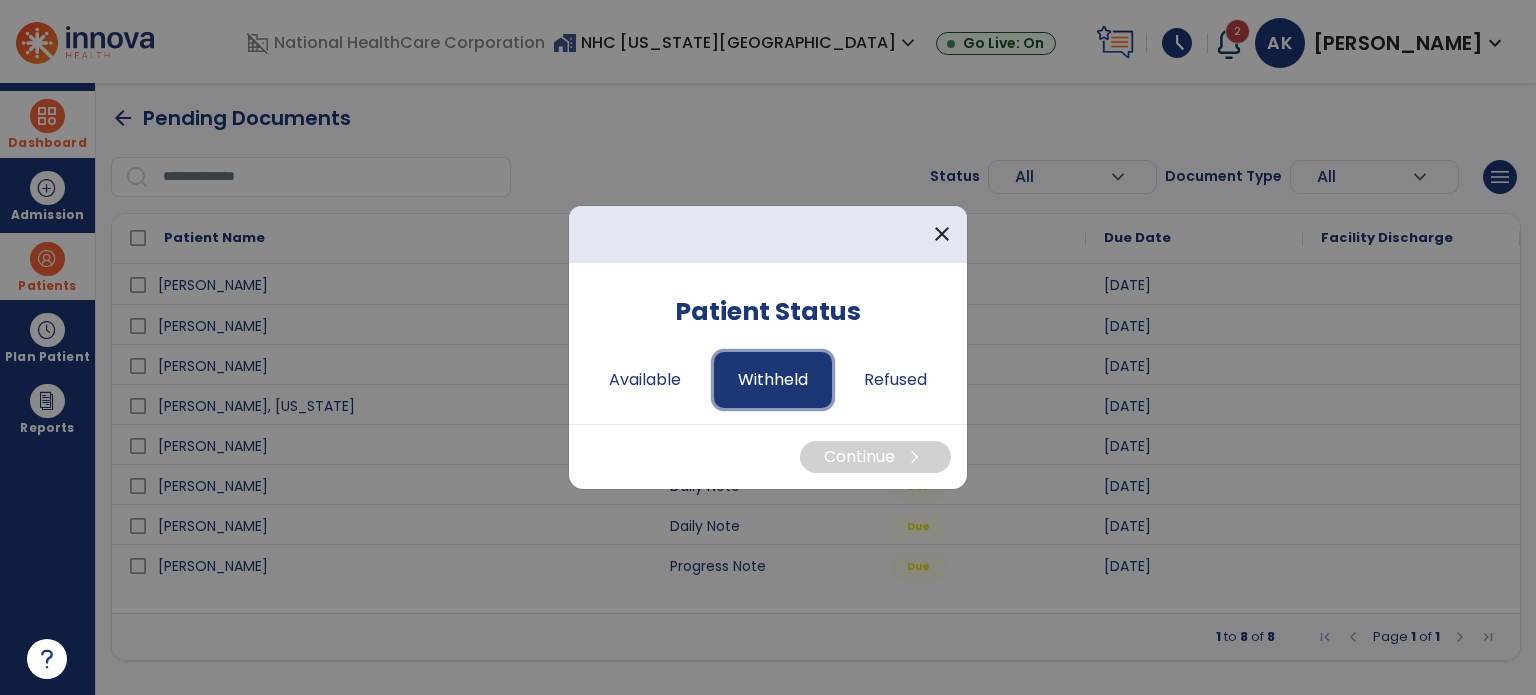 click on "Withheld" at bounding box center [773, 380] 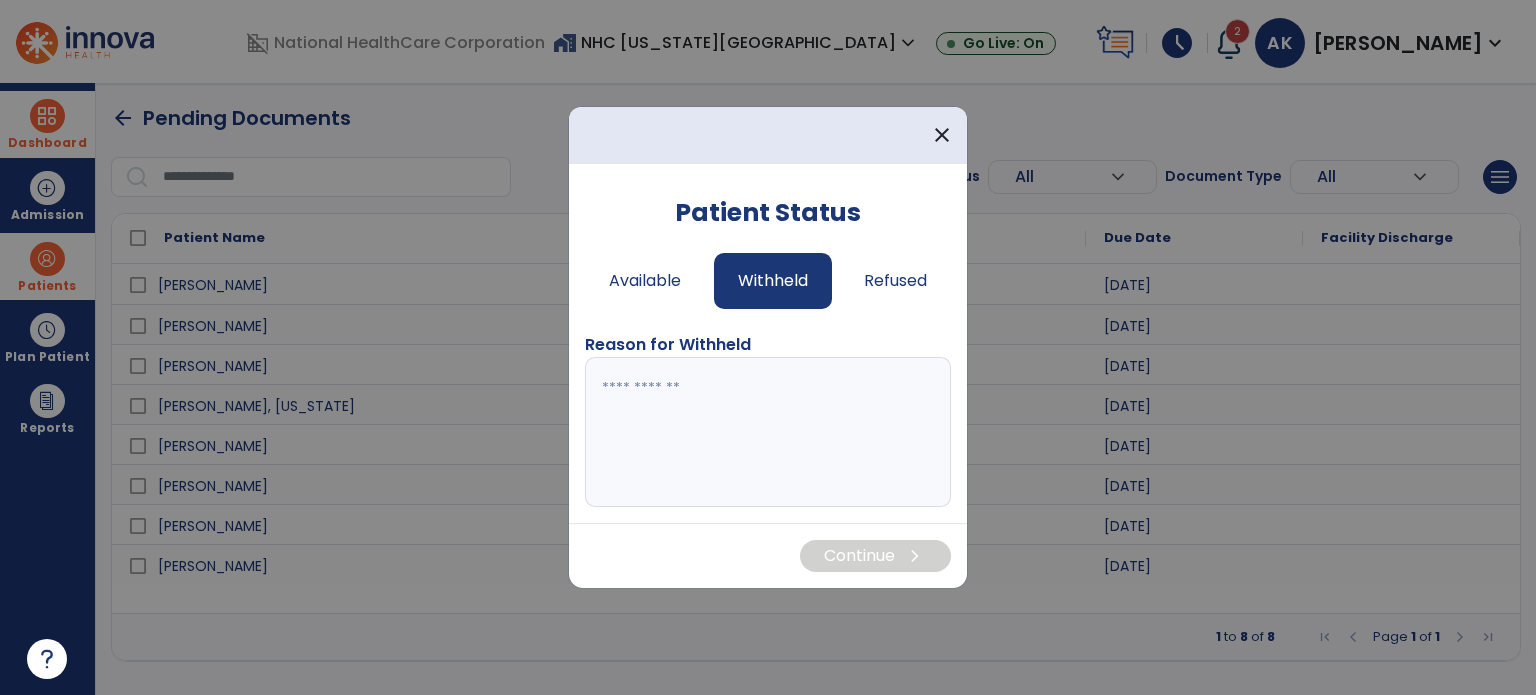 click at bounding box center (768, 432) 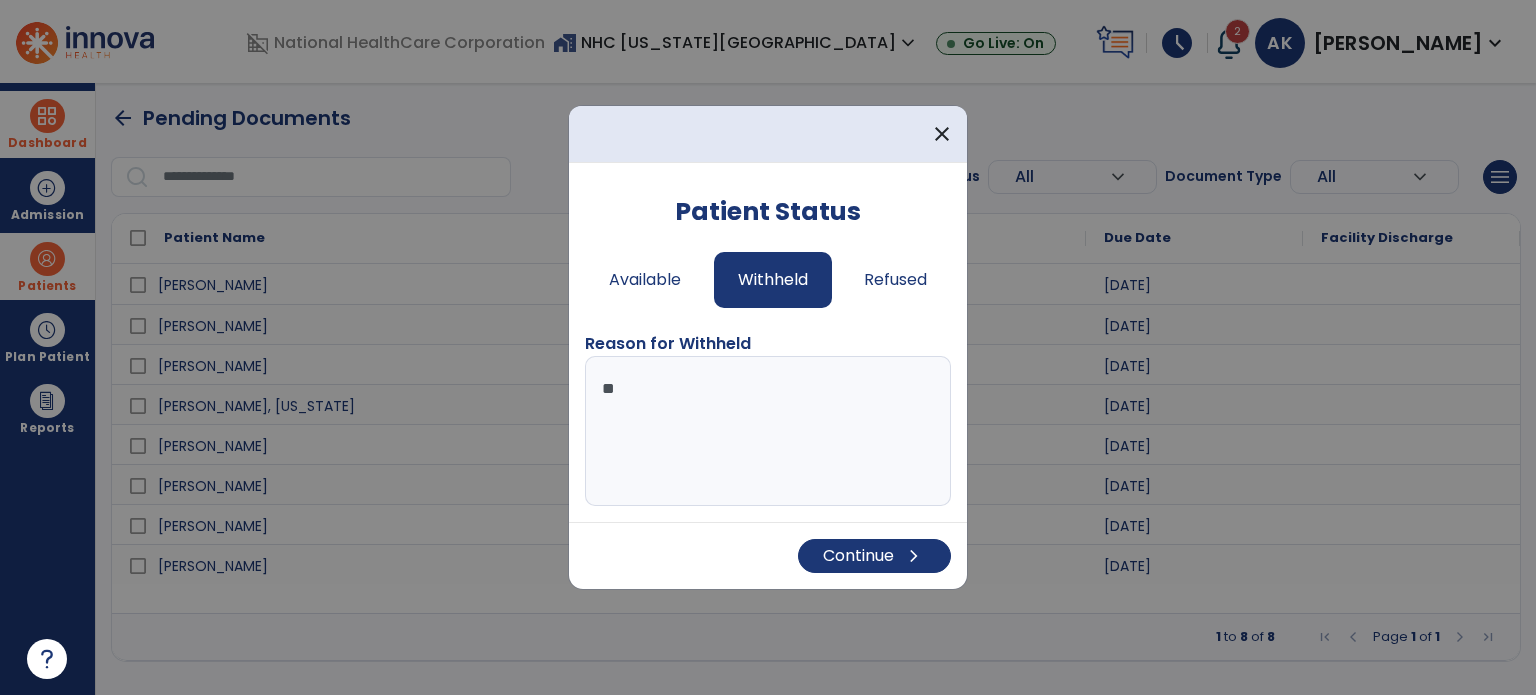 type on "*" 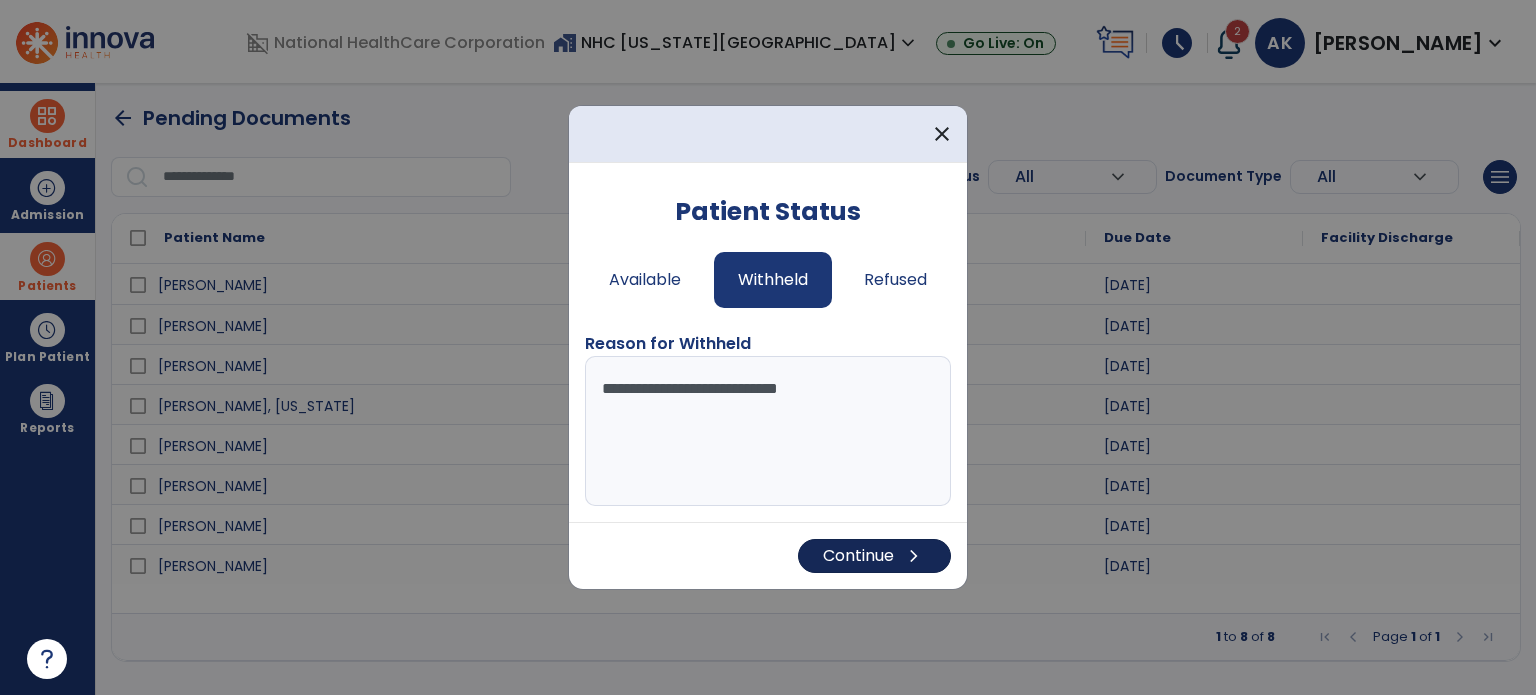 type on "**********" 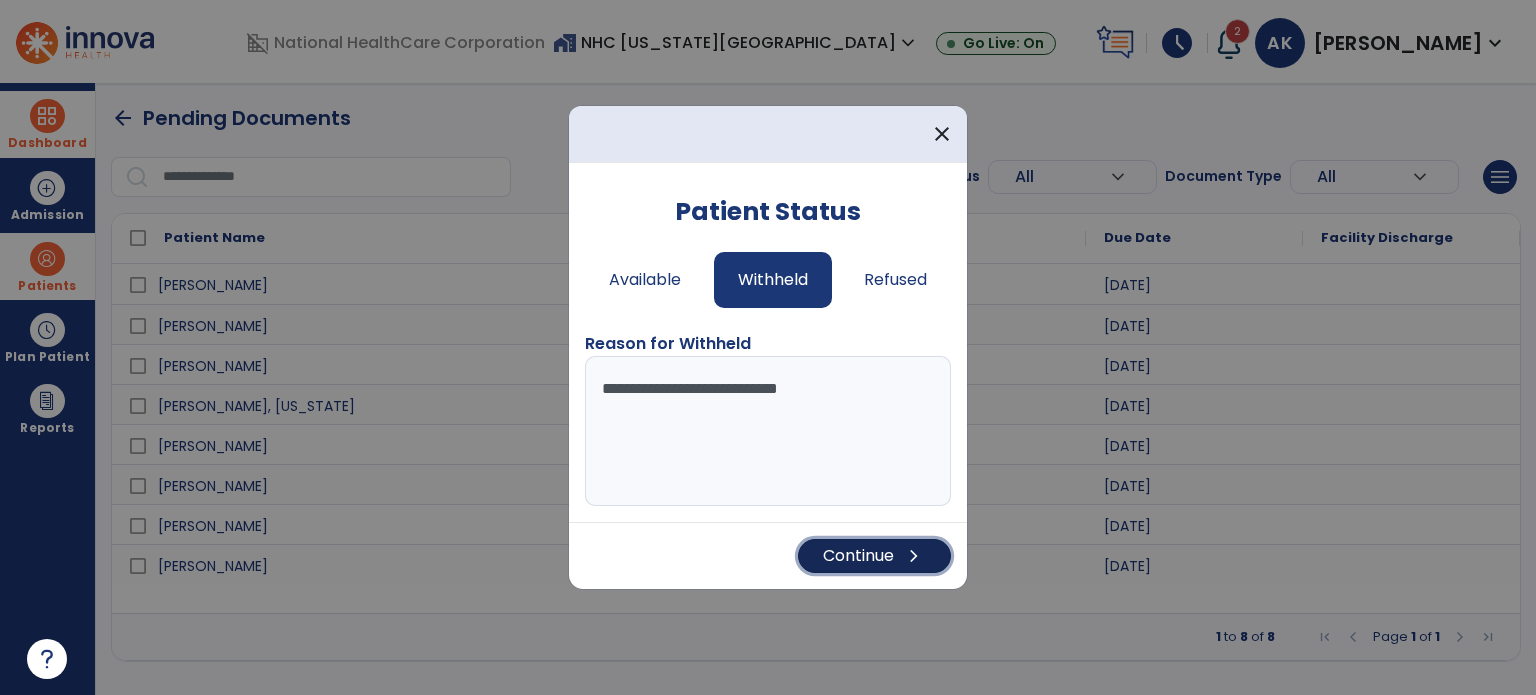 click on "Continue   chevron_right" at bounding box center (874, 556) 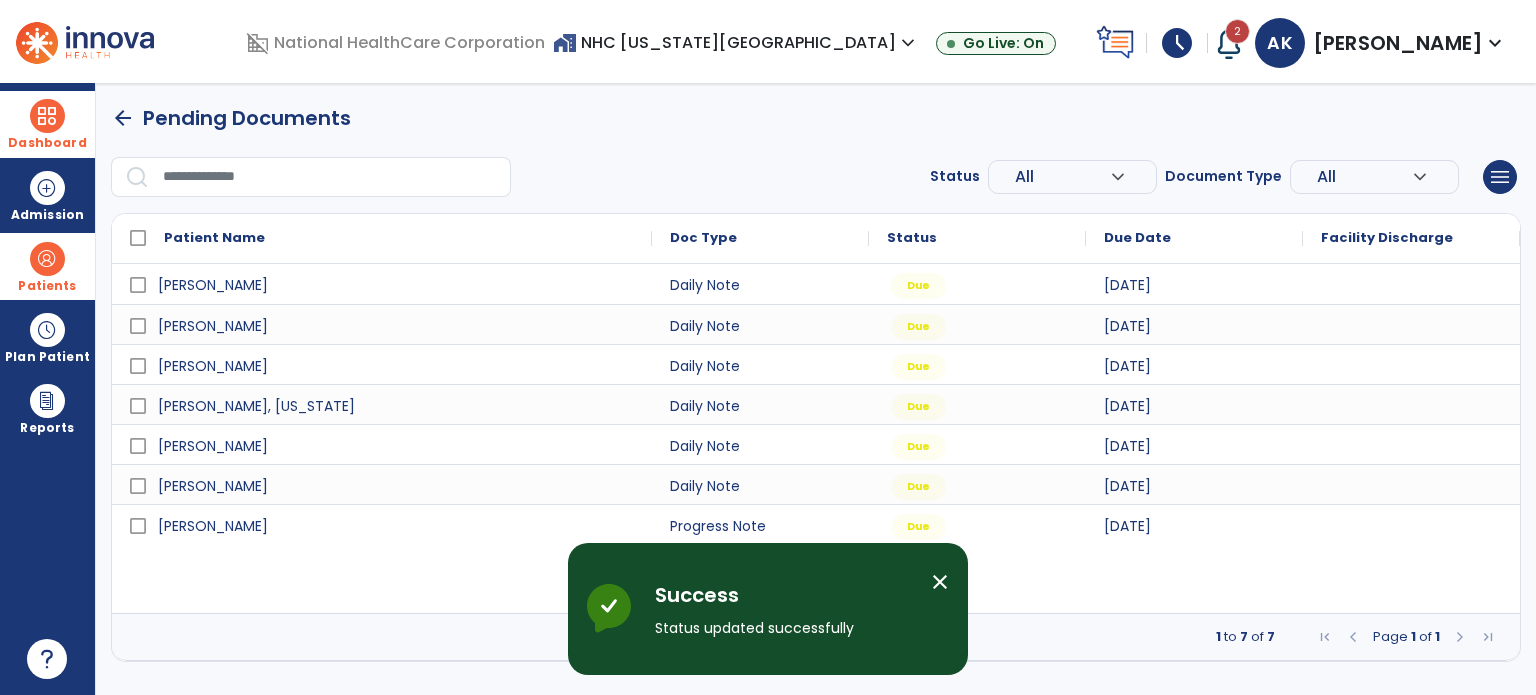 click on "close" at bounding box center (940, 582) 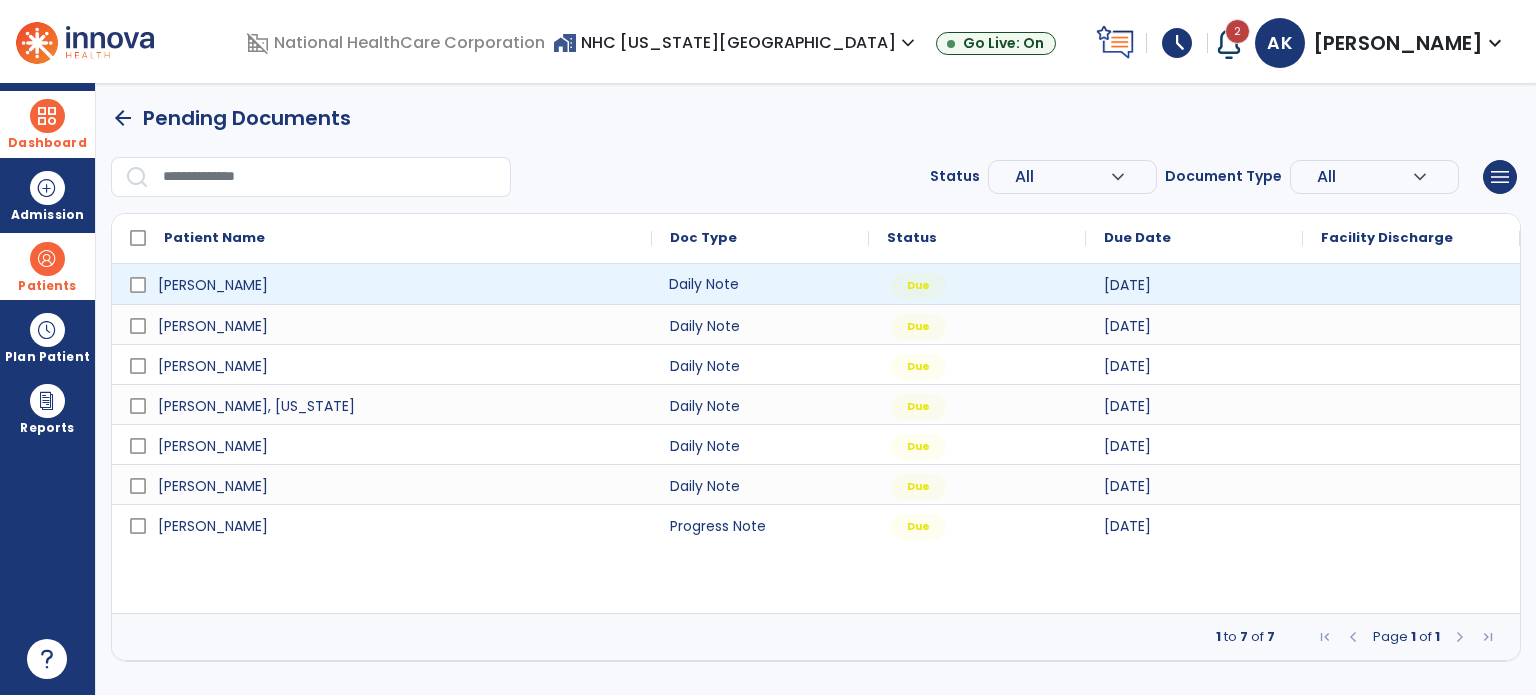 click on "Daily Note" at bounding box center (760, 284) 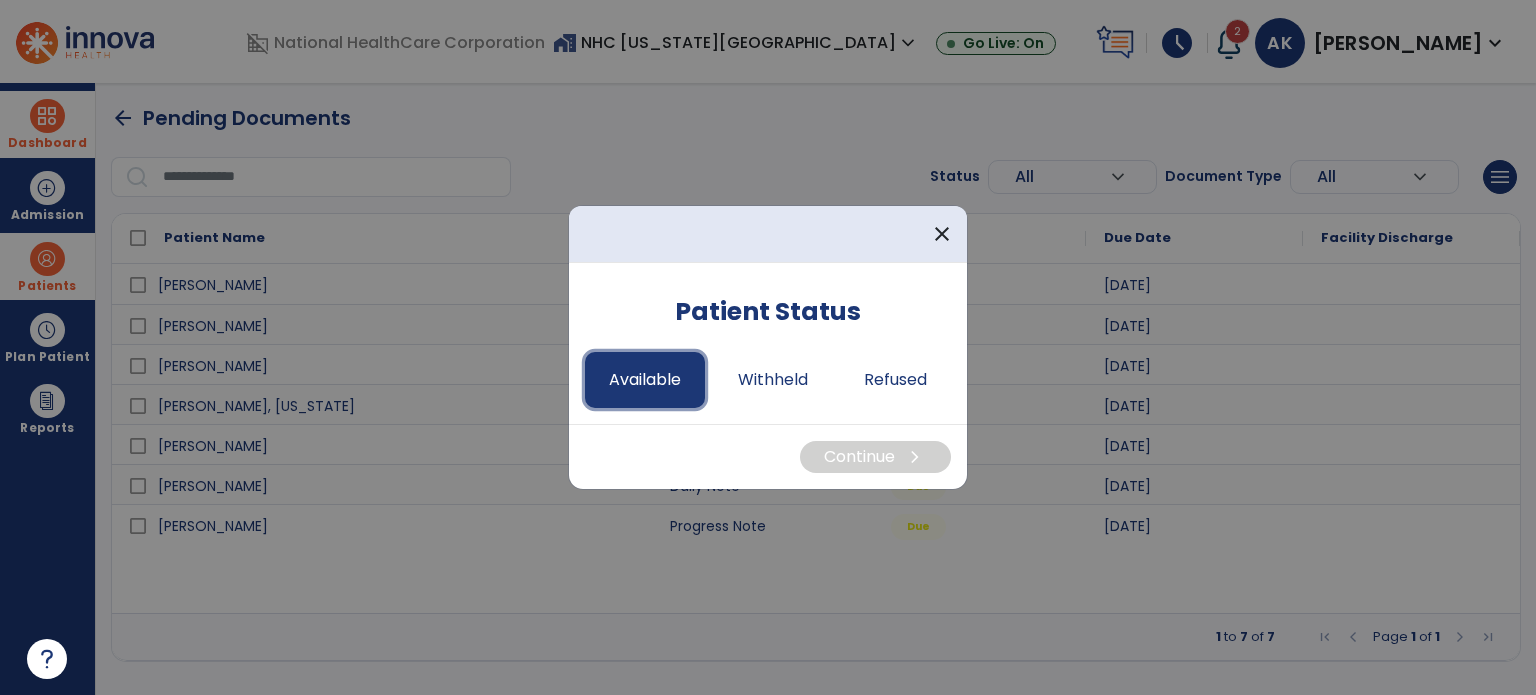 click on "Available" at bounding box center (645, 380) 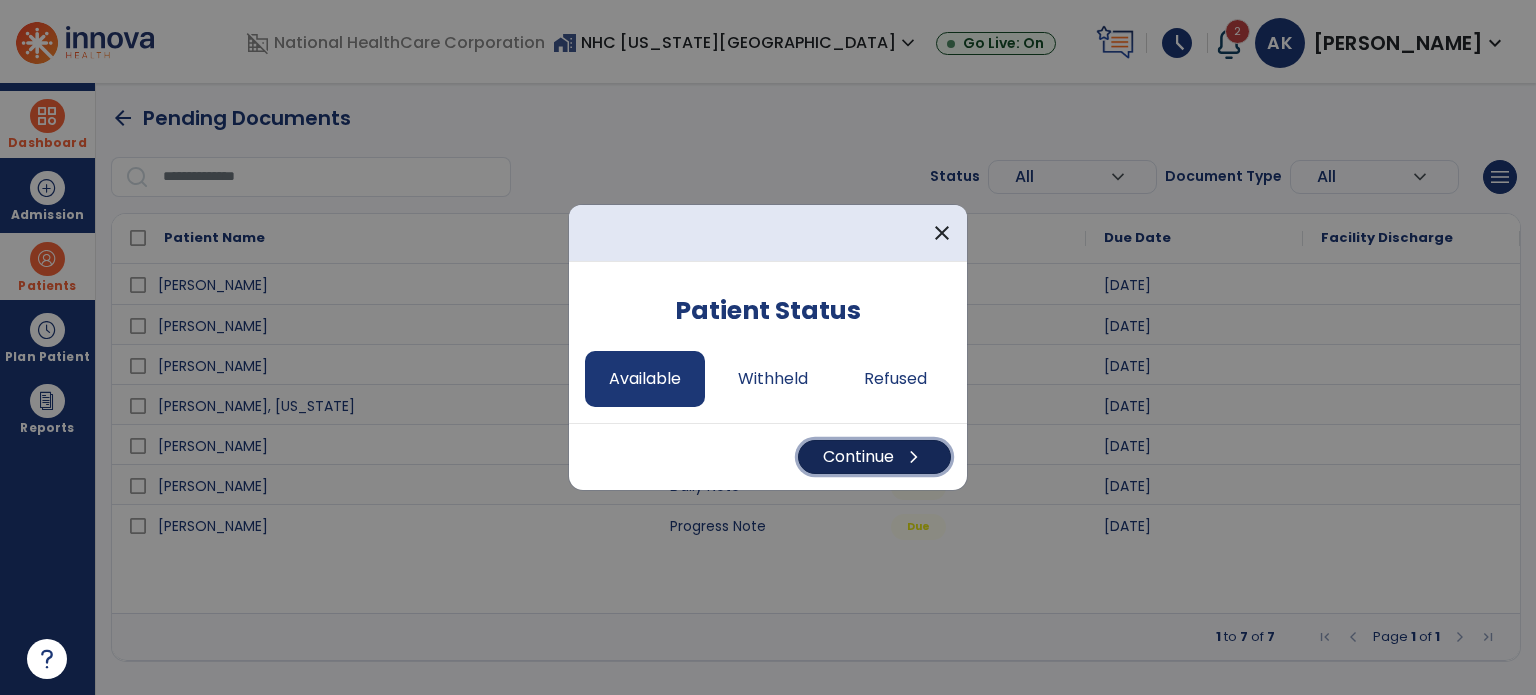 click on "Continue   chevron_right" at bounding box center [874, 457] 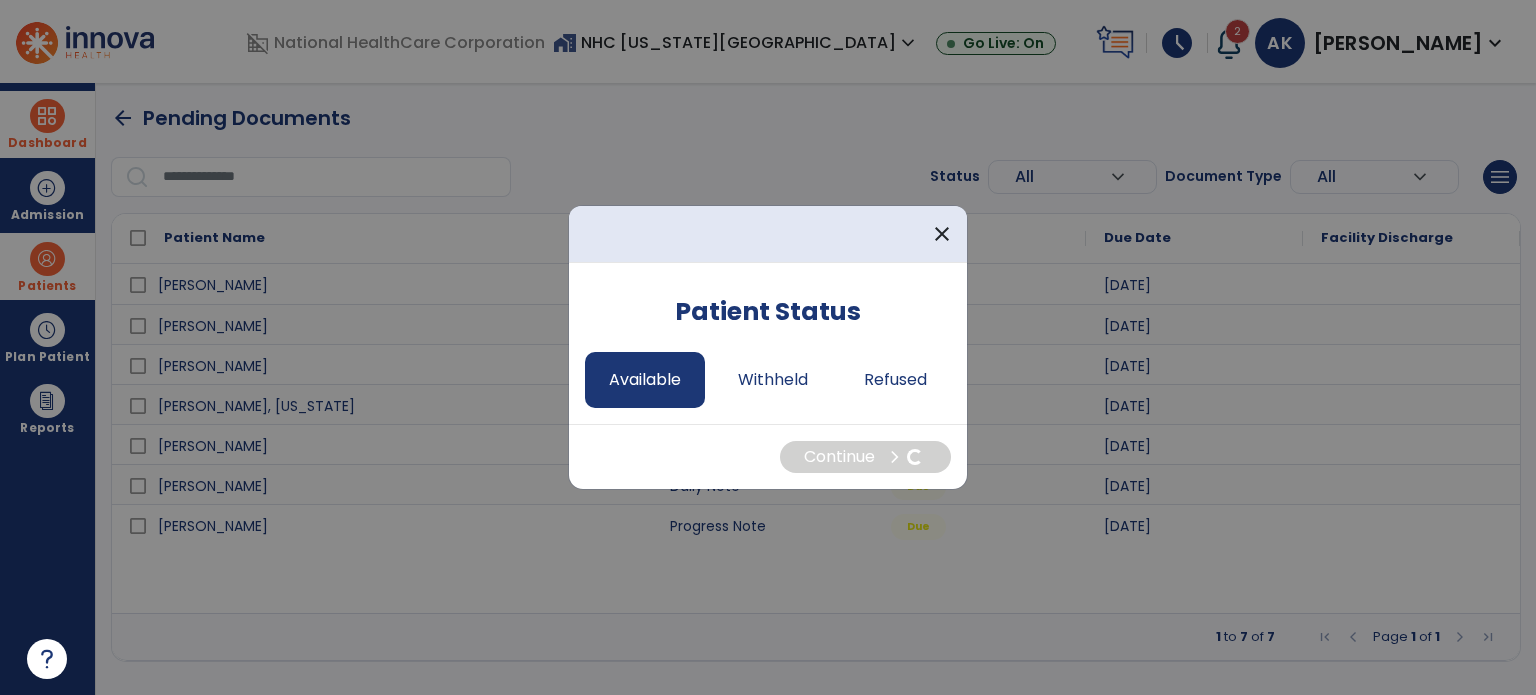 select on "*" 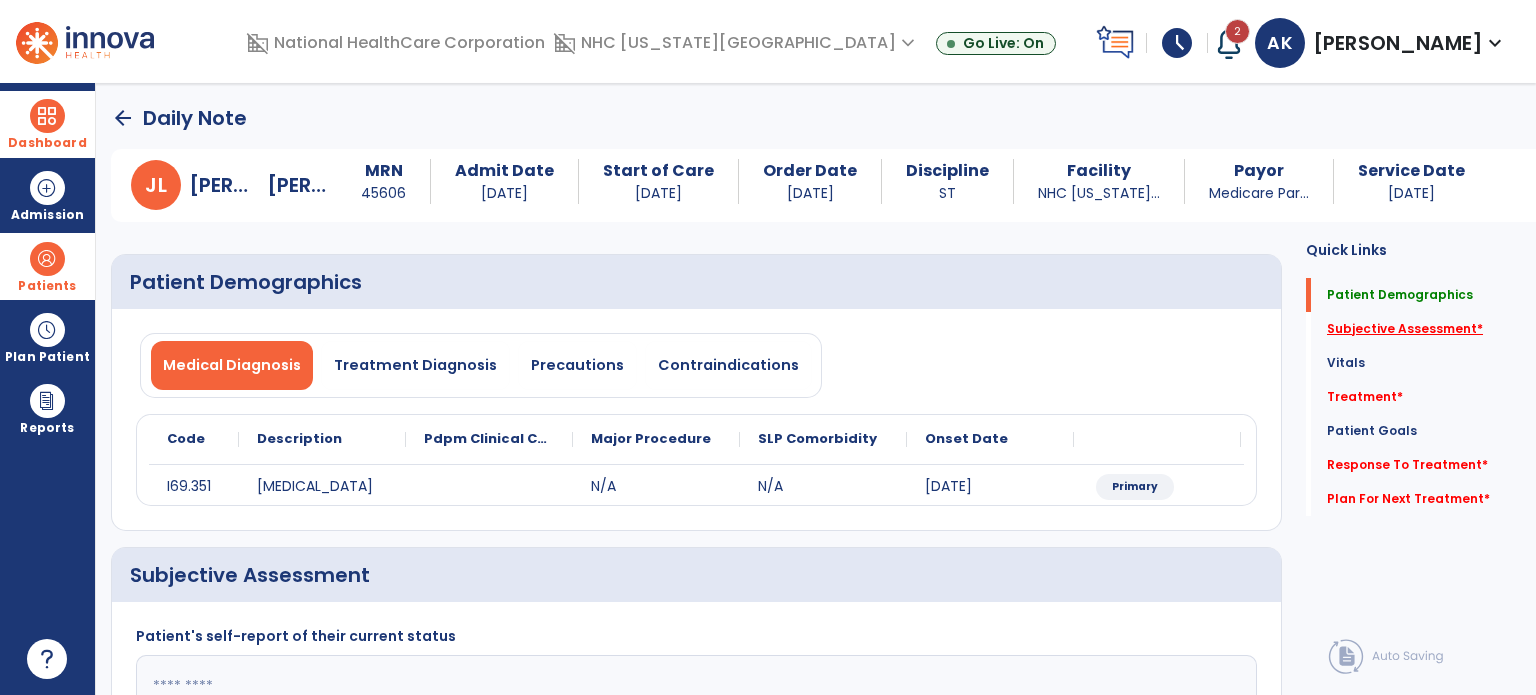 click on "Subjective Assessment   *" 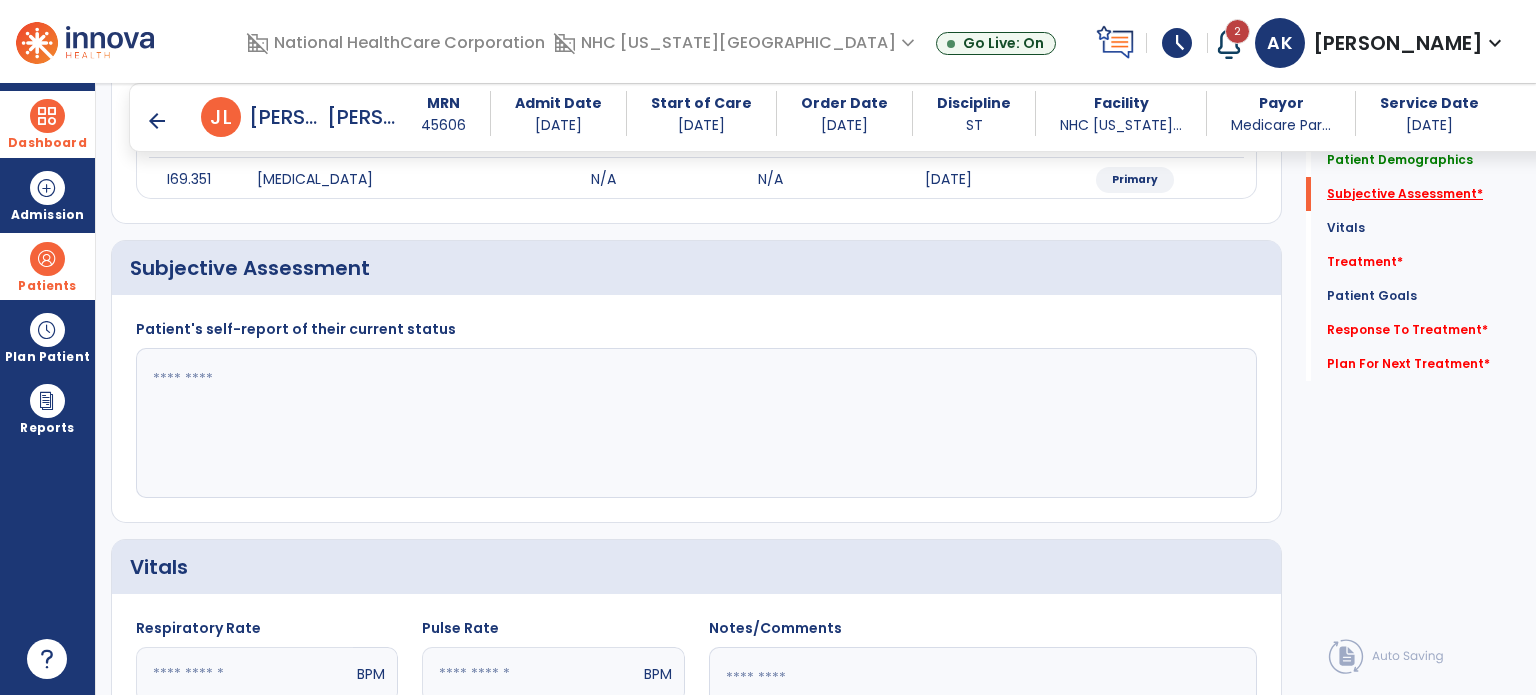 scroll, scrollTop: 298, scrollLeft: 0, axis: vertical 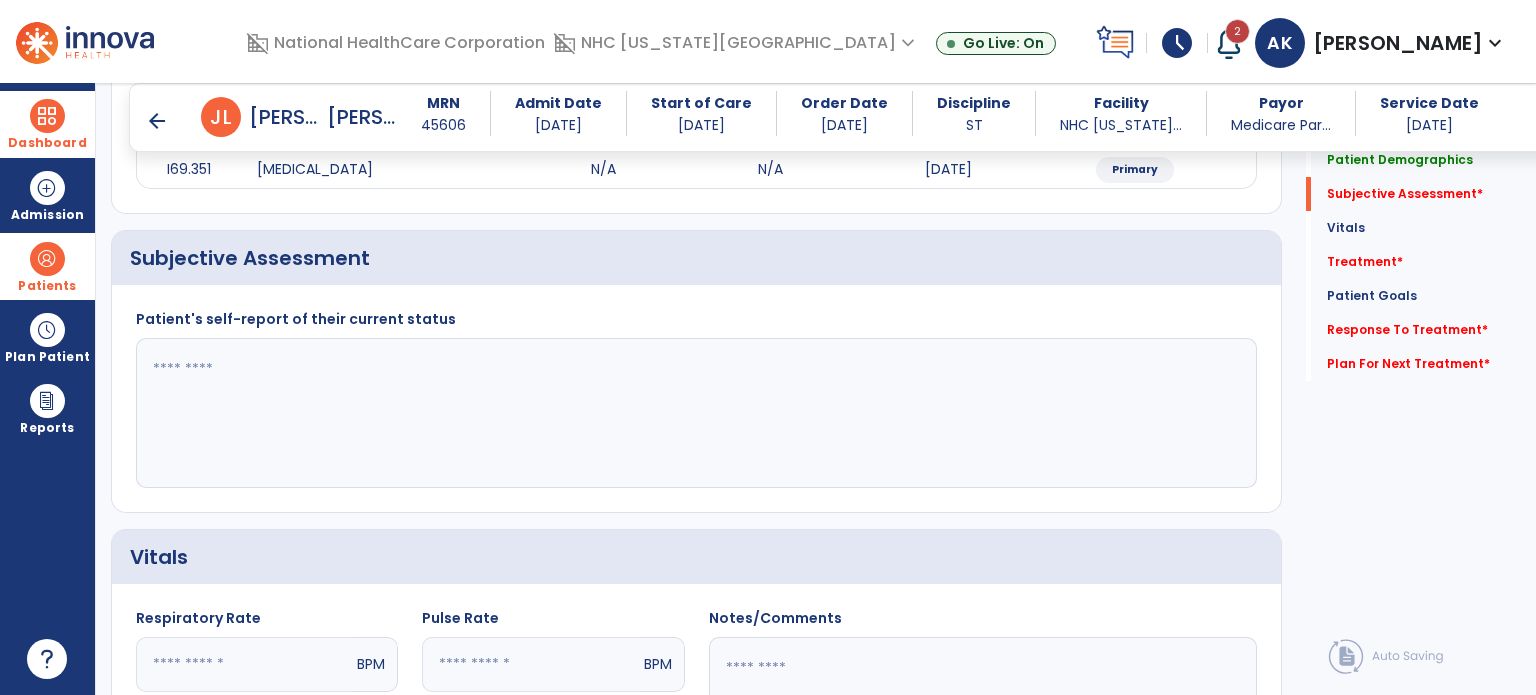 click 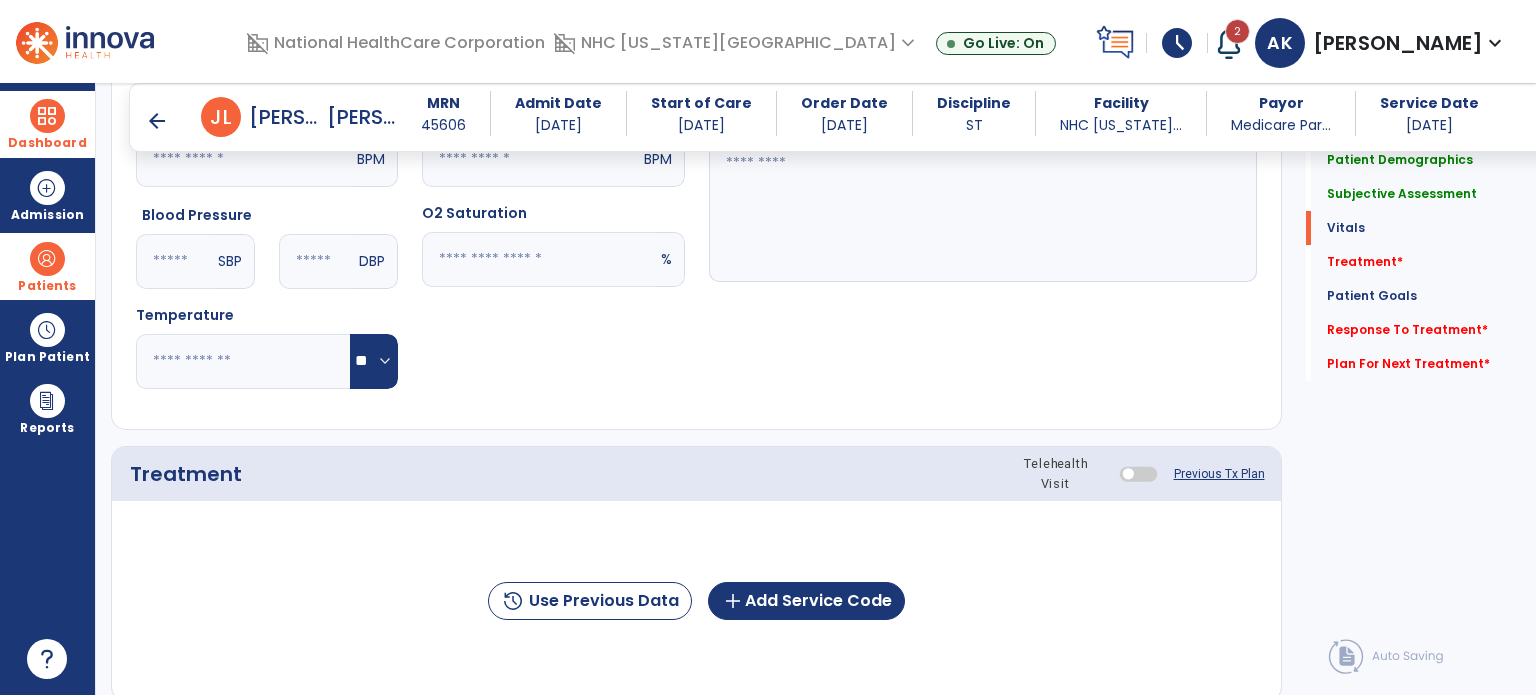 scroll, scrollTop: 871, scrollLeft: 0, axis: vertical 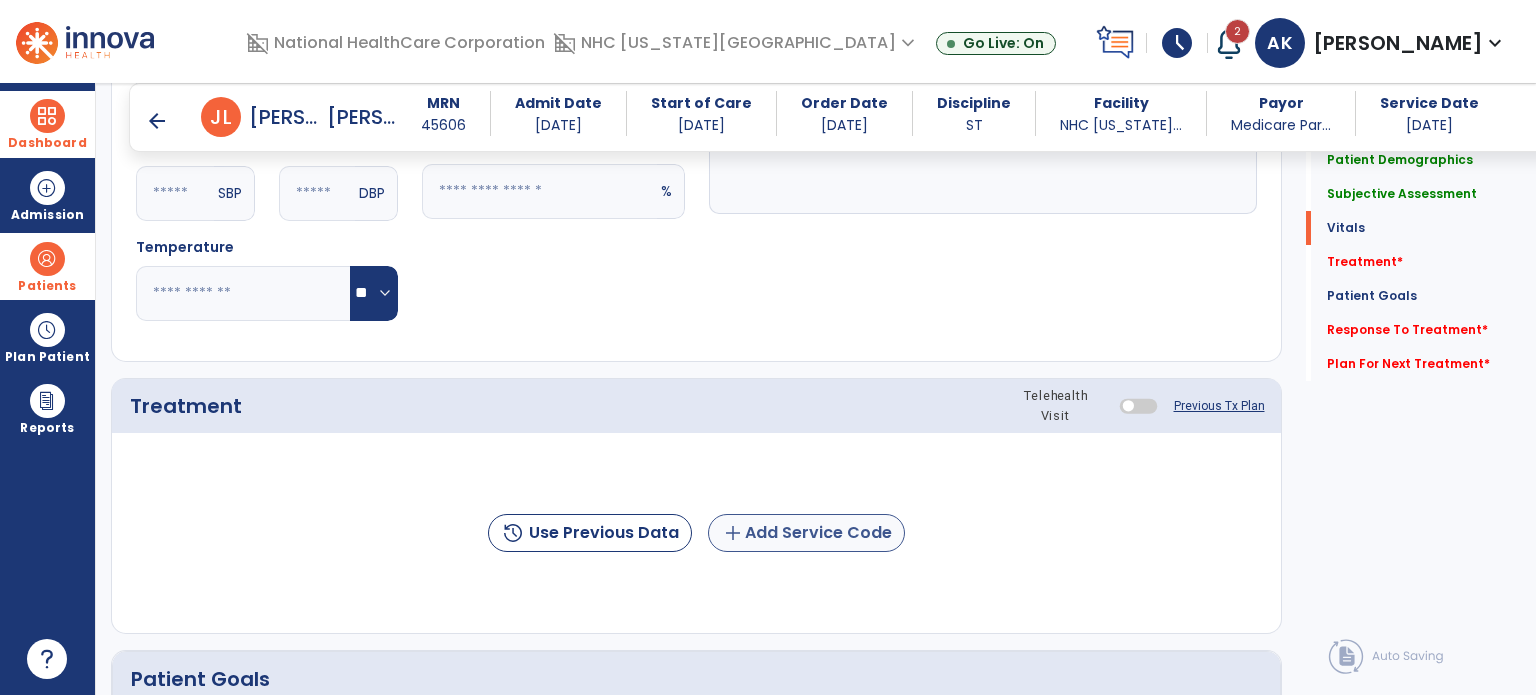 type on "**********" 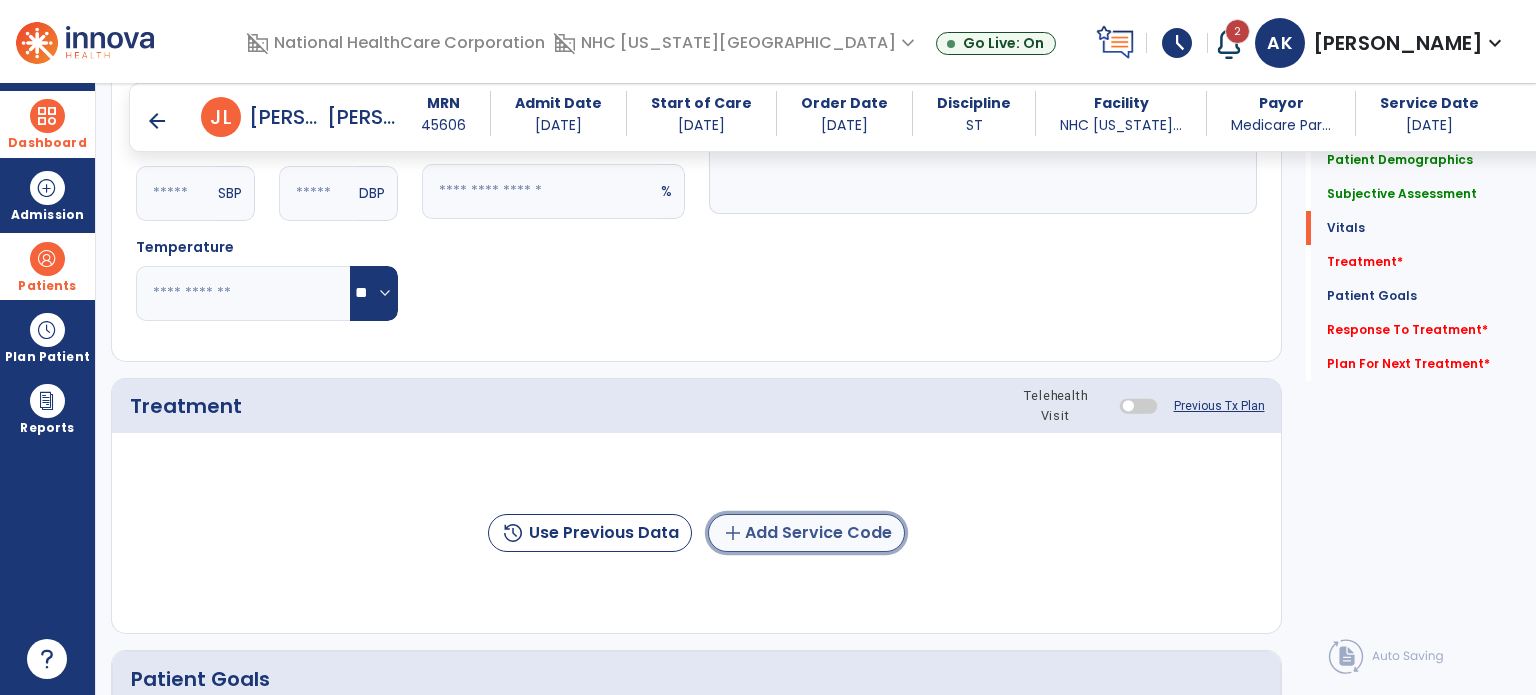 click on "add  Add Service Code" 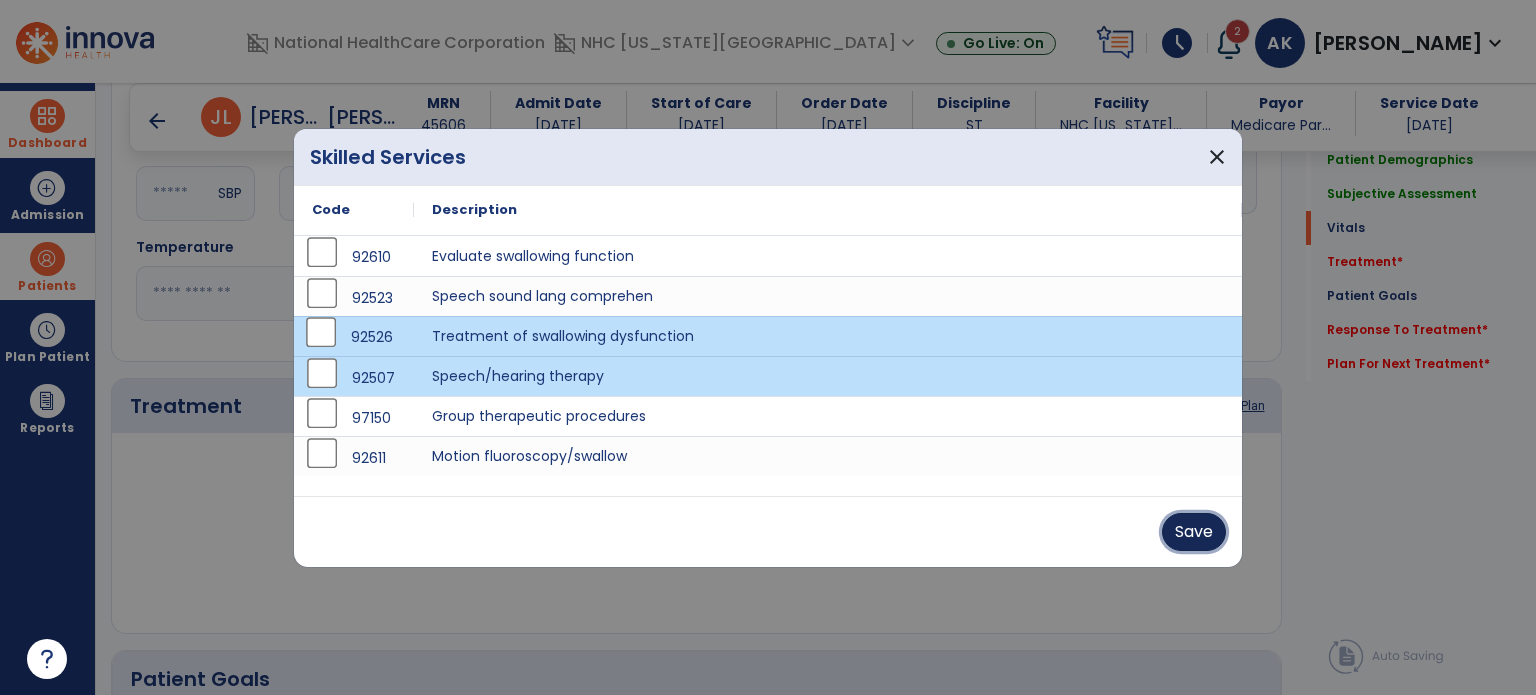 click on "Save" at bounding box center [1194, 532] 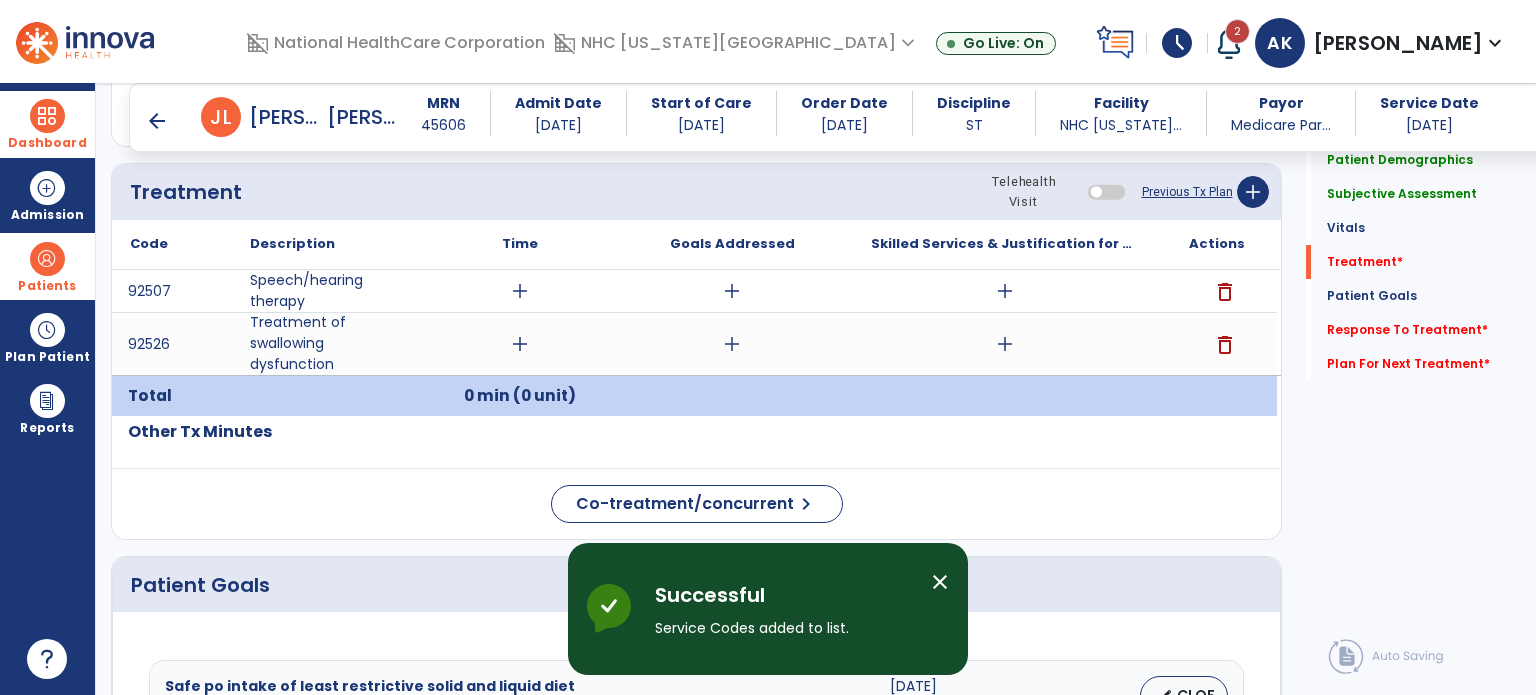 scroll, scrollTop: 1112, scrollLeft: 0, axis: vertical 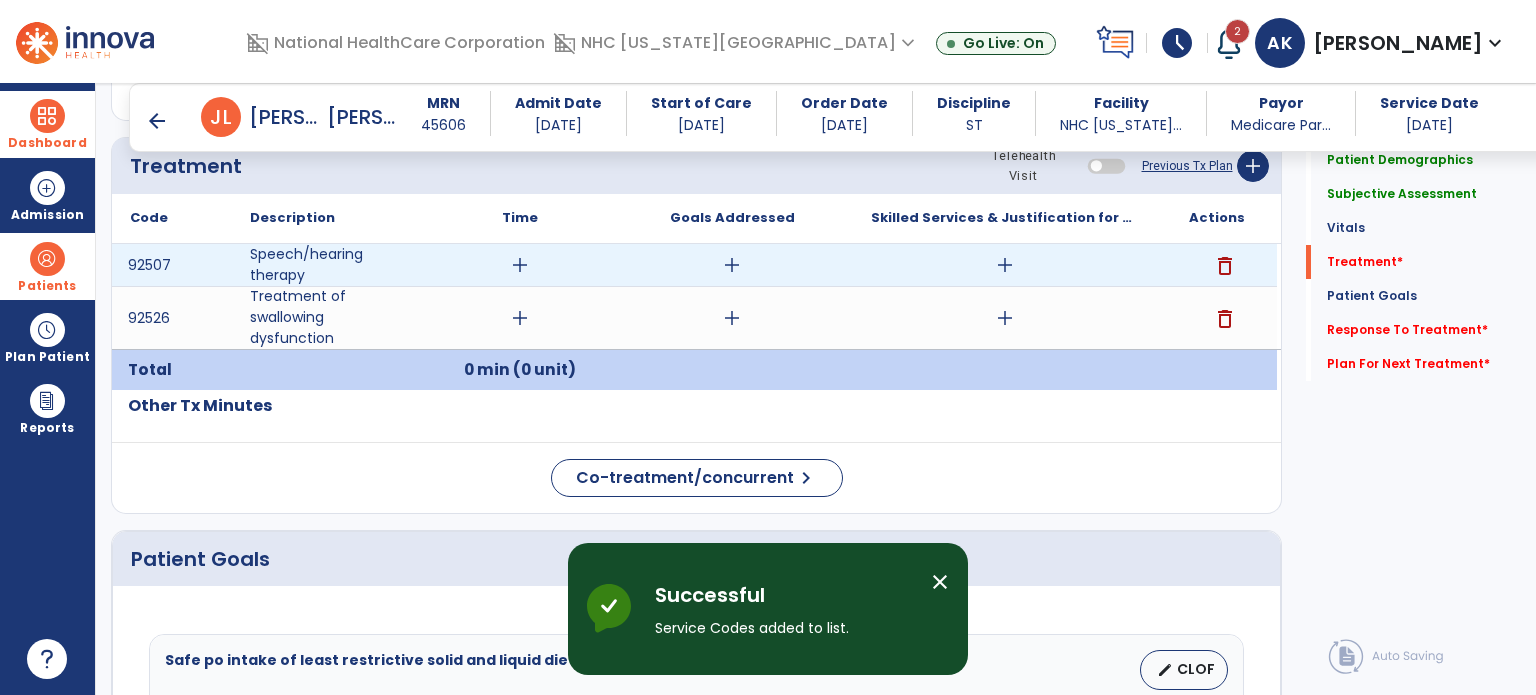 click on "add" at bounding box center (520, 265) 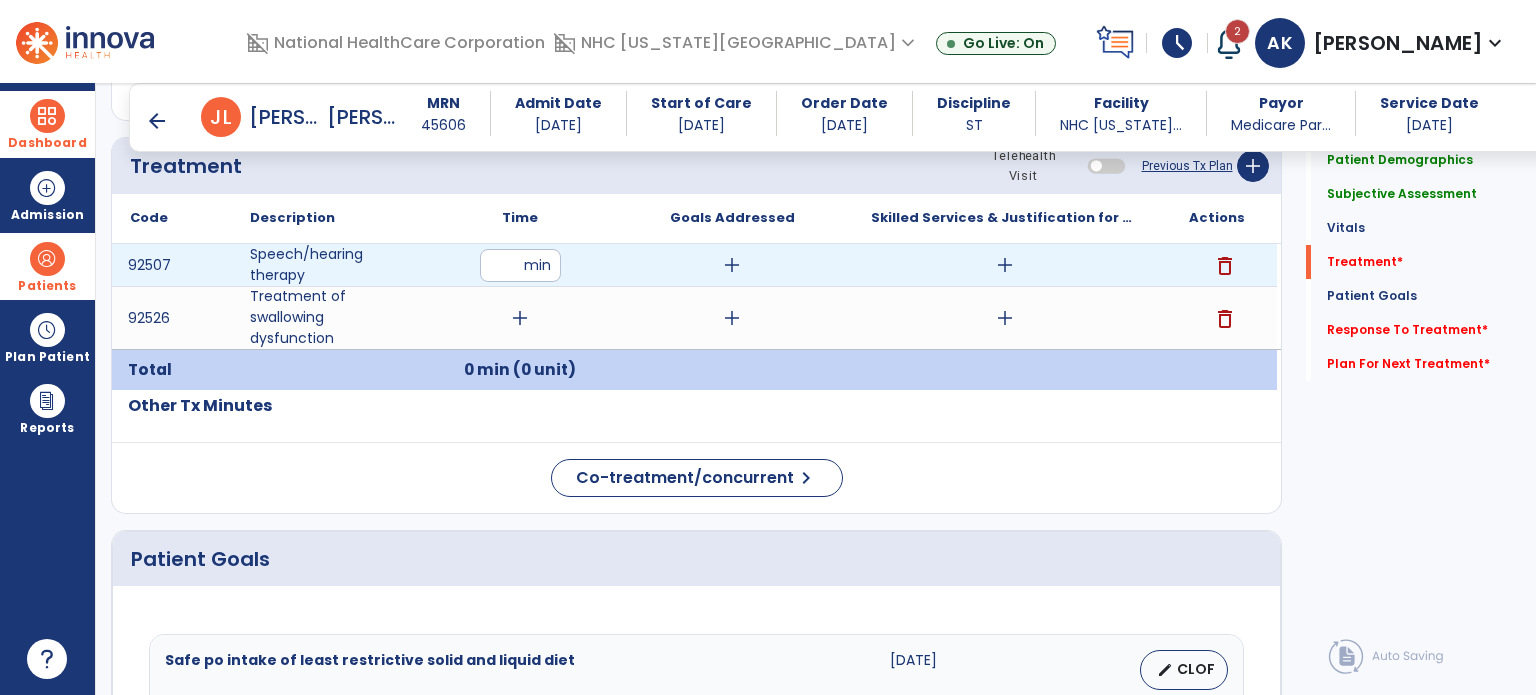 type on "**" 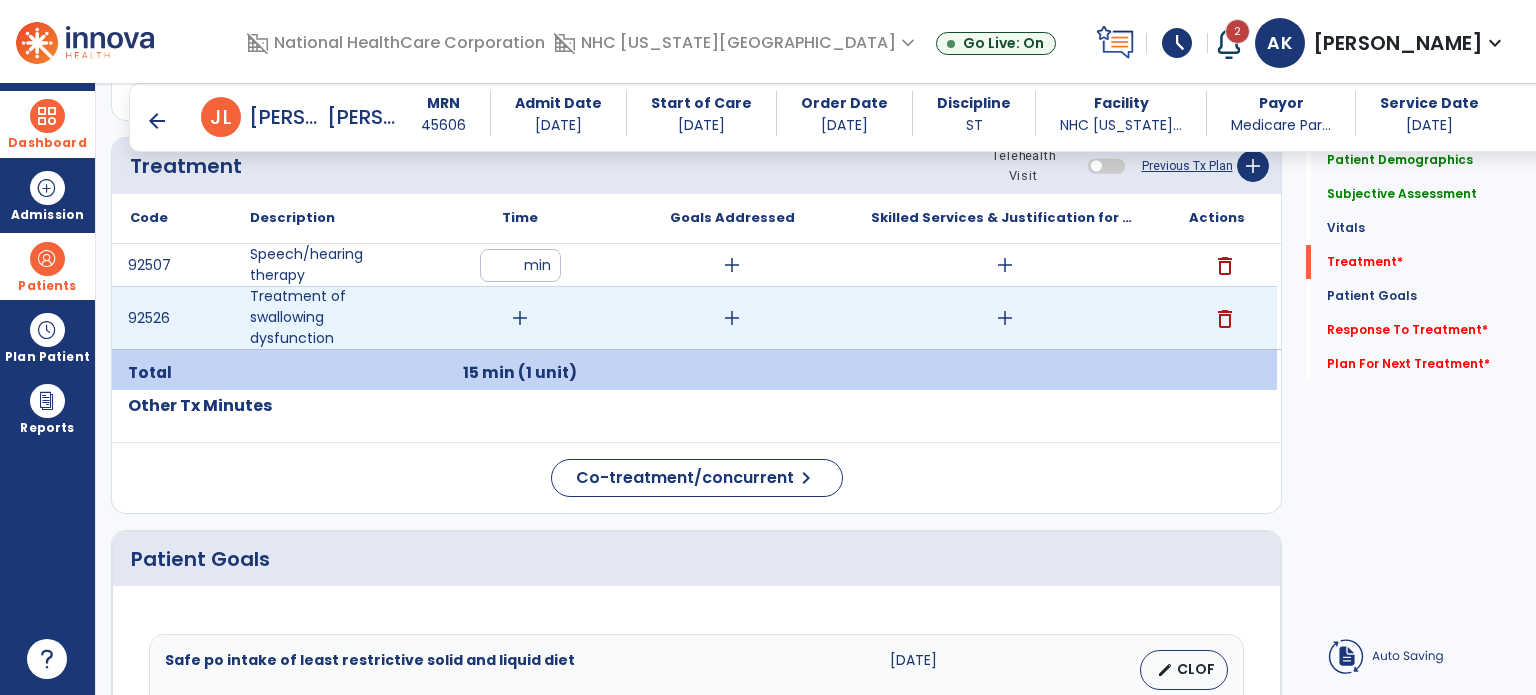 click on "add" at bounding box center [520, 318] 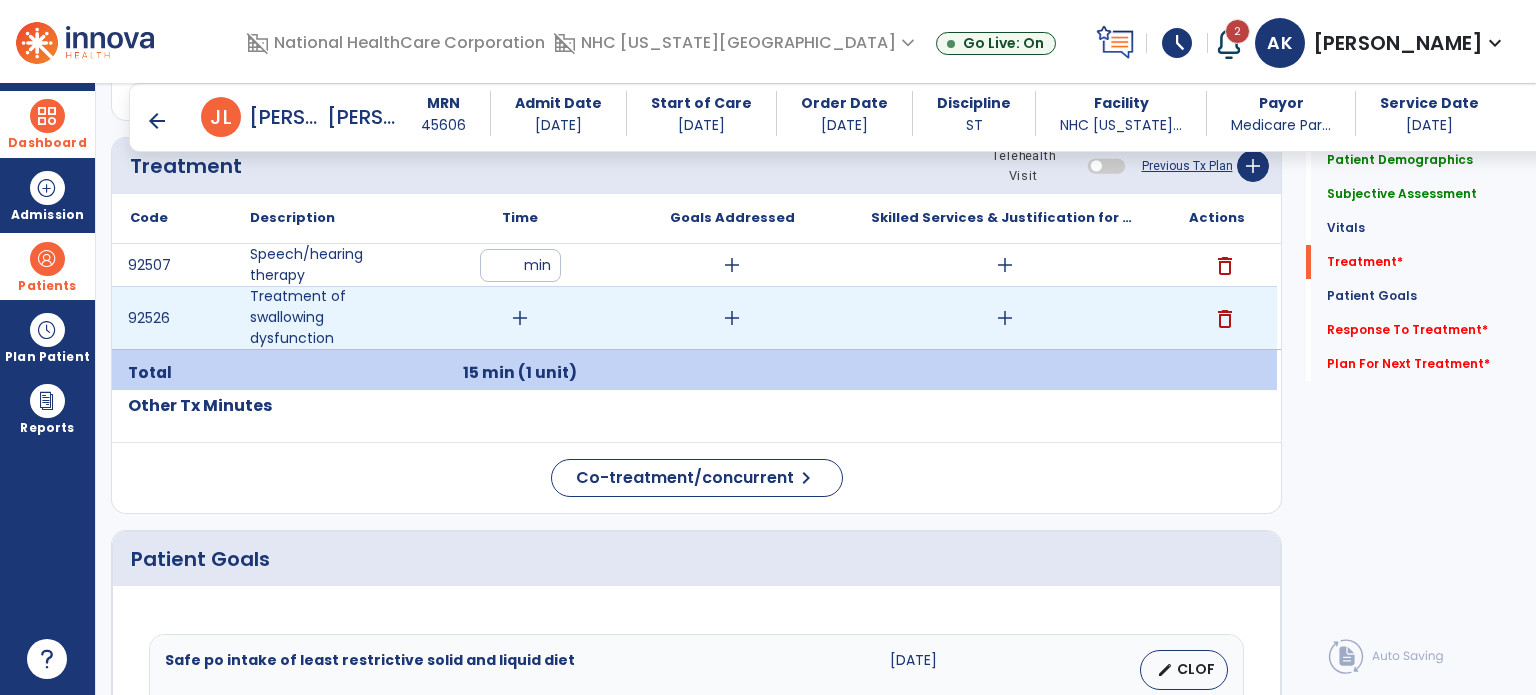 click on "add" at bounding box center [520, 318] 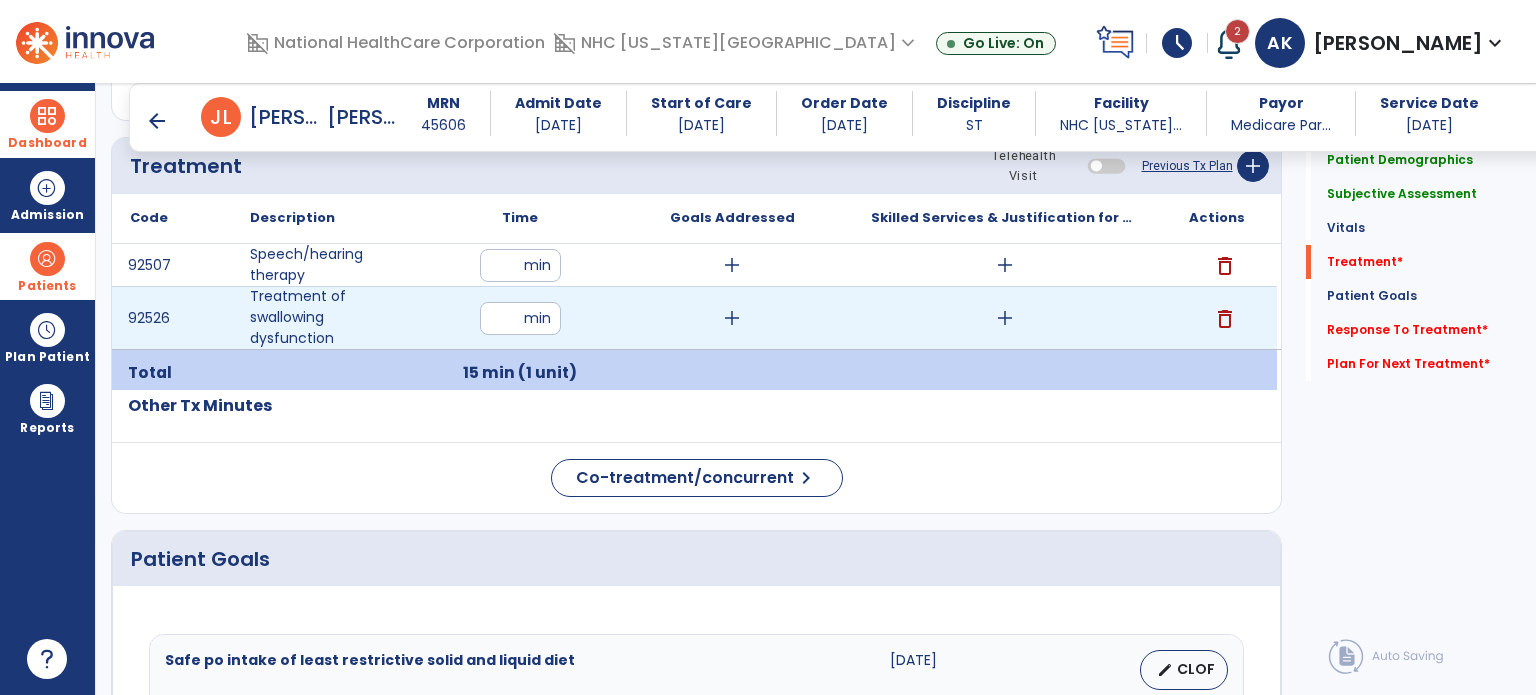 type on "**" 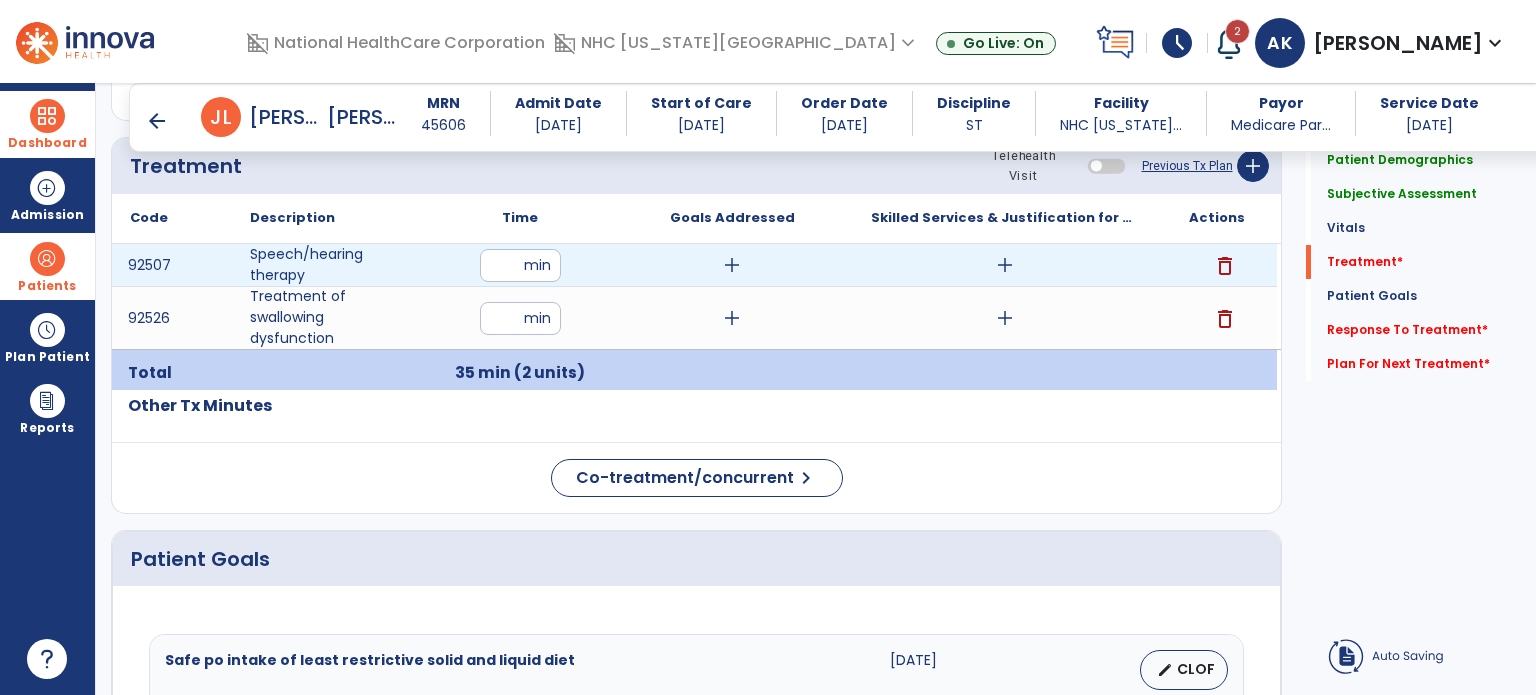 click on "add" at bounding box center [732, 265] 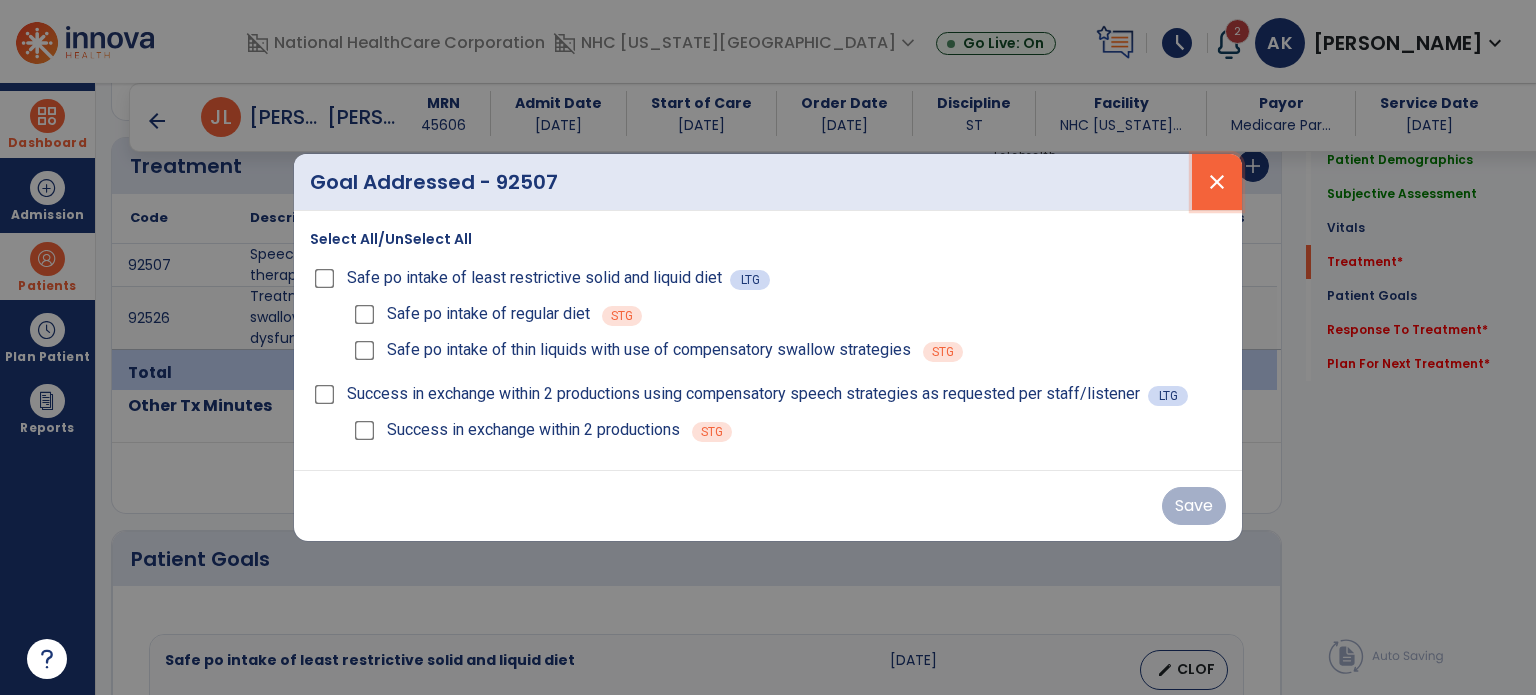 click on "close" at bounding box center (1217, 182) 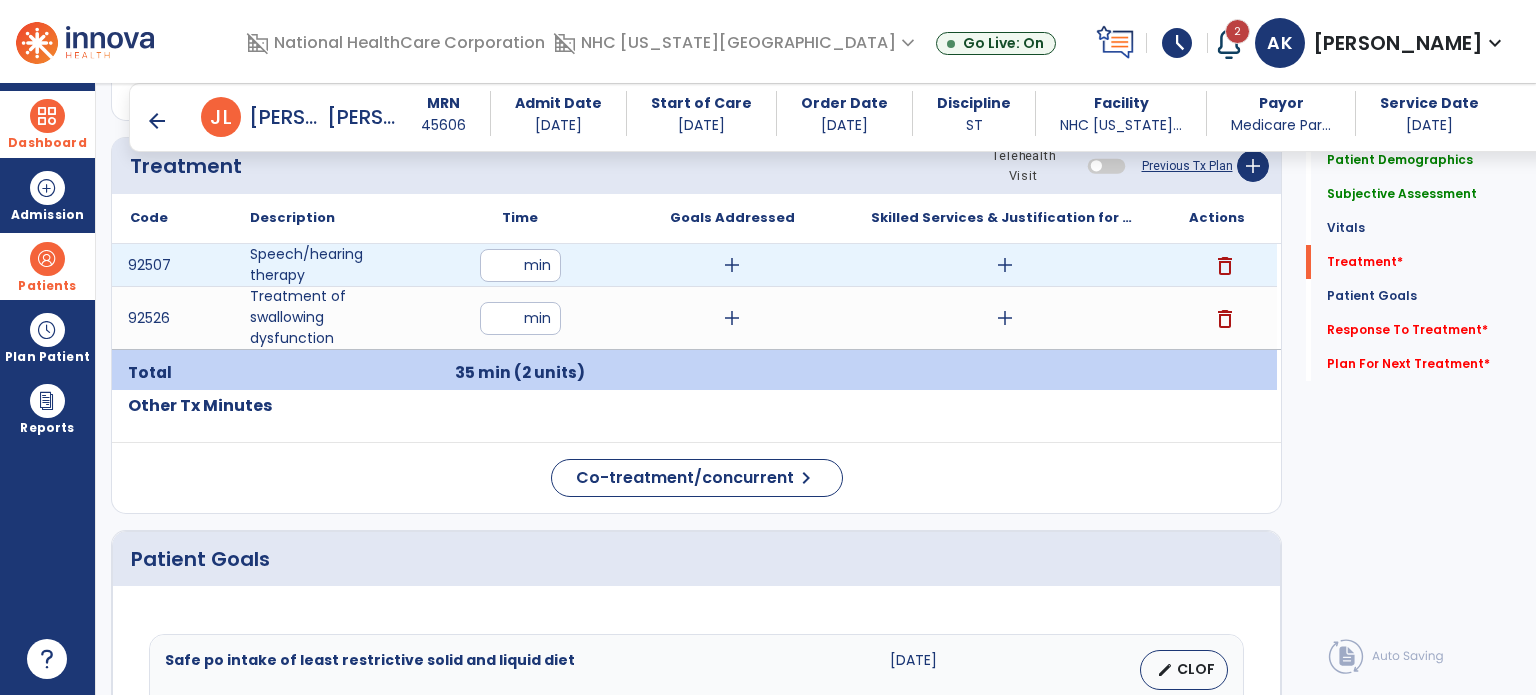 click on "add" at bounding box center [732, 265] 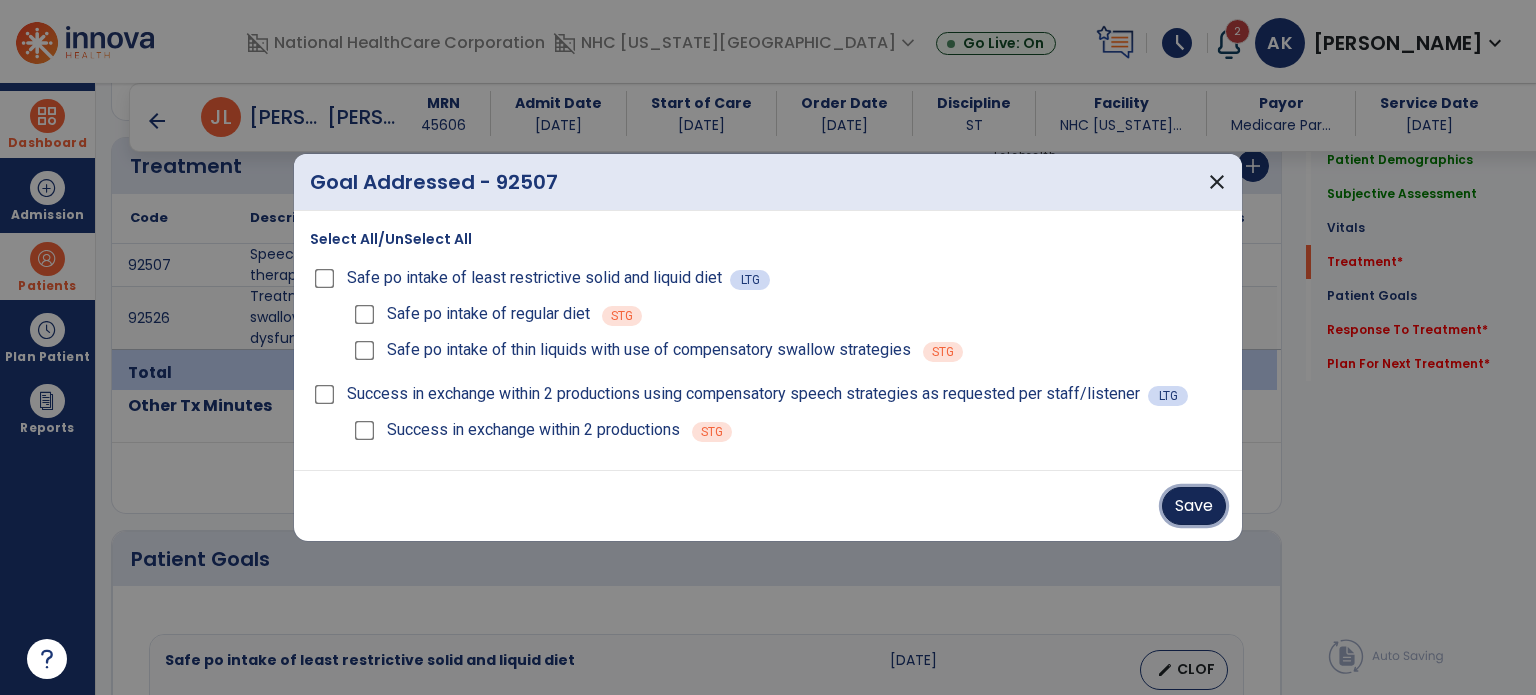 click on "Save" at bounding box center (1194, 506) 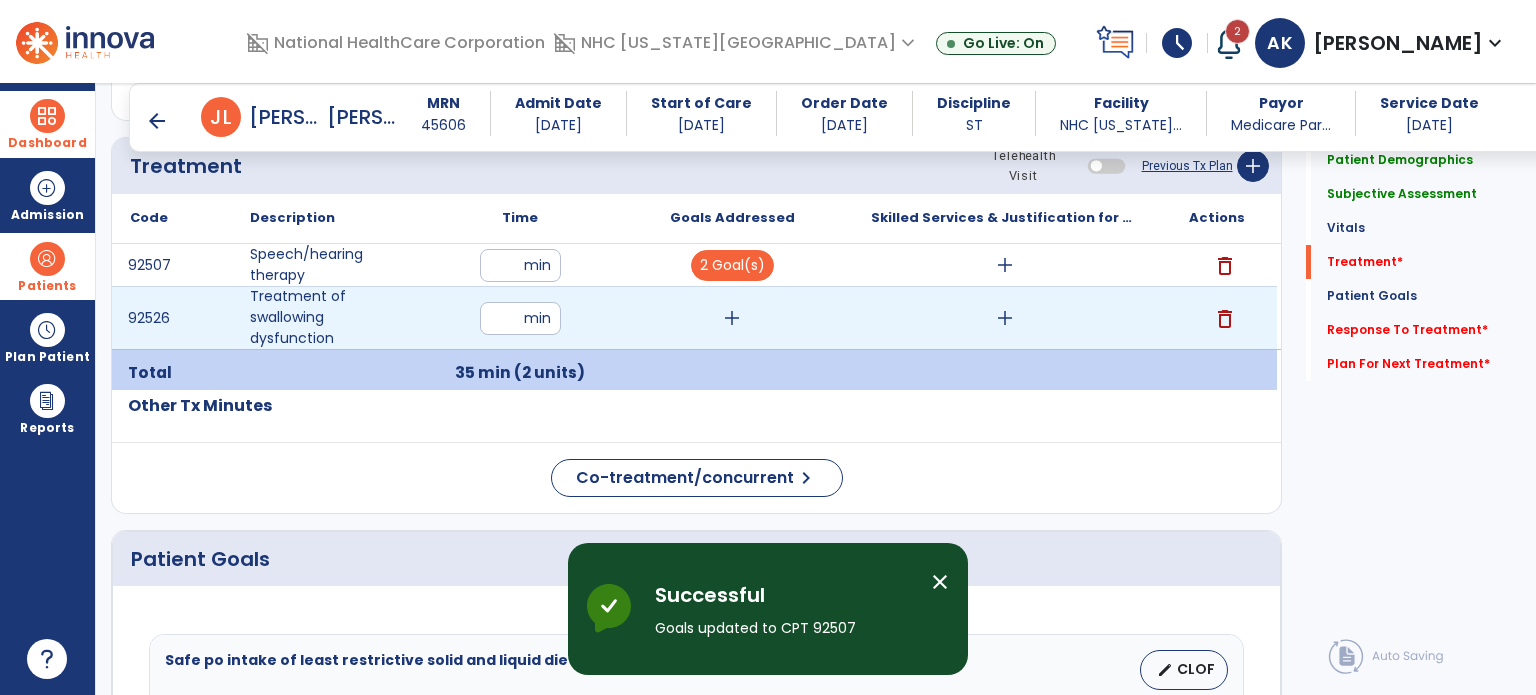 click on "add" at bounding box center (732, 318) 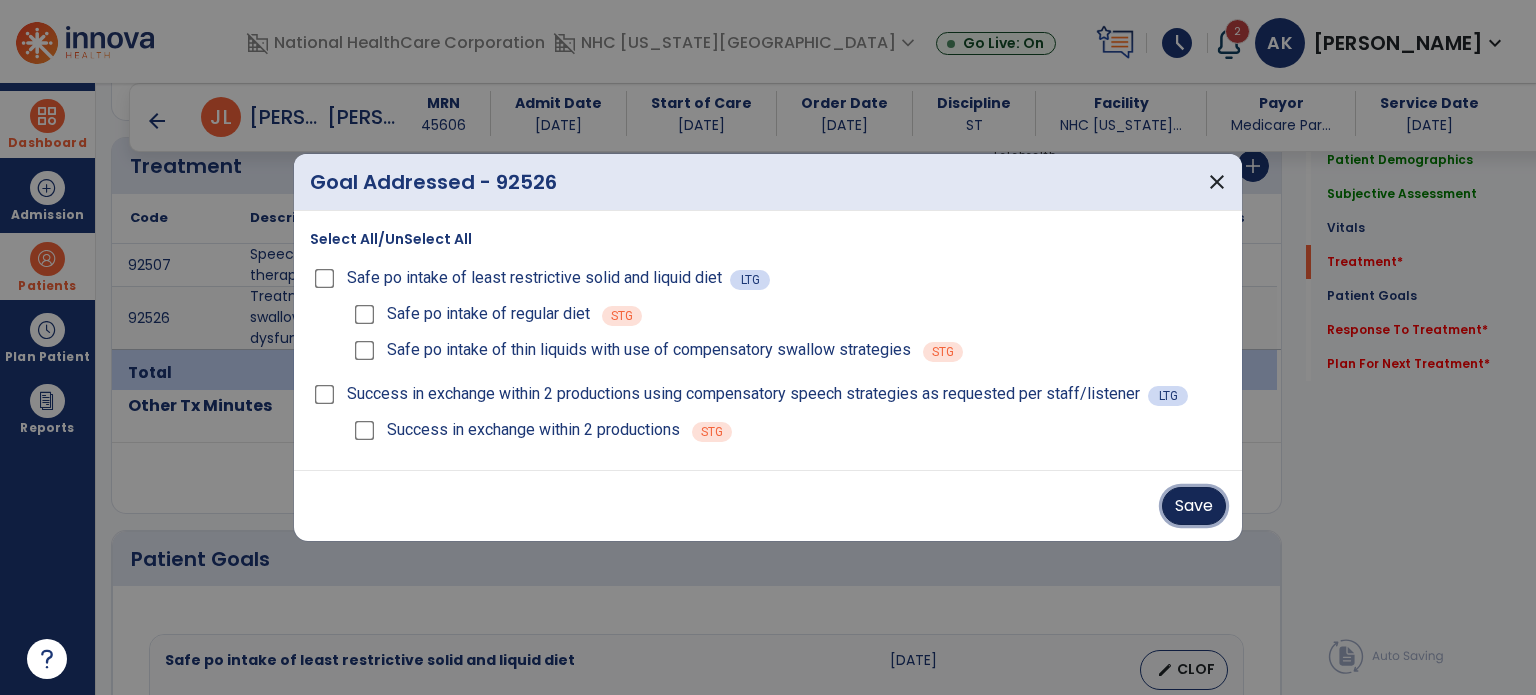 click on "Save" at bounding box center (1194, 506) 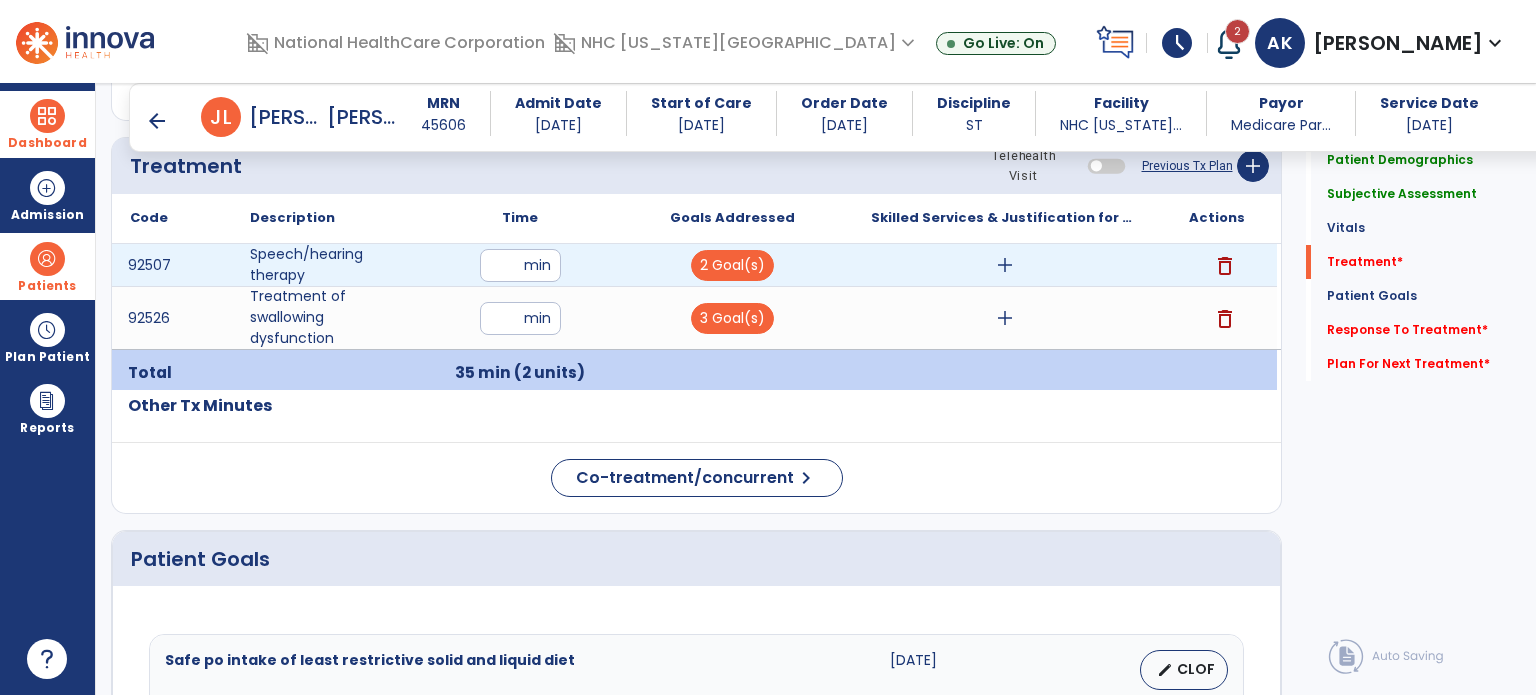 click on "add" at bounding box center (1005, 265) 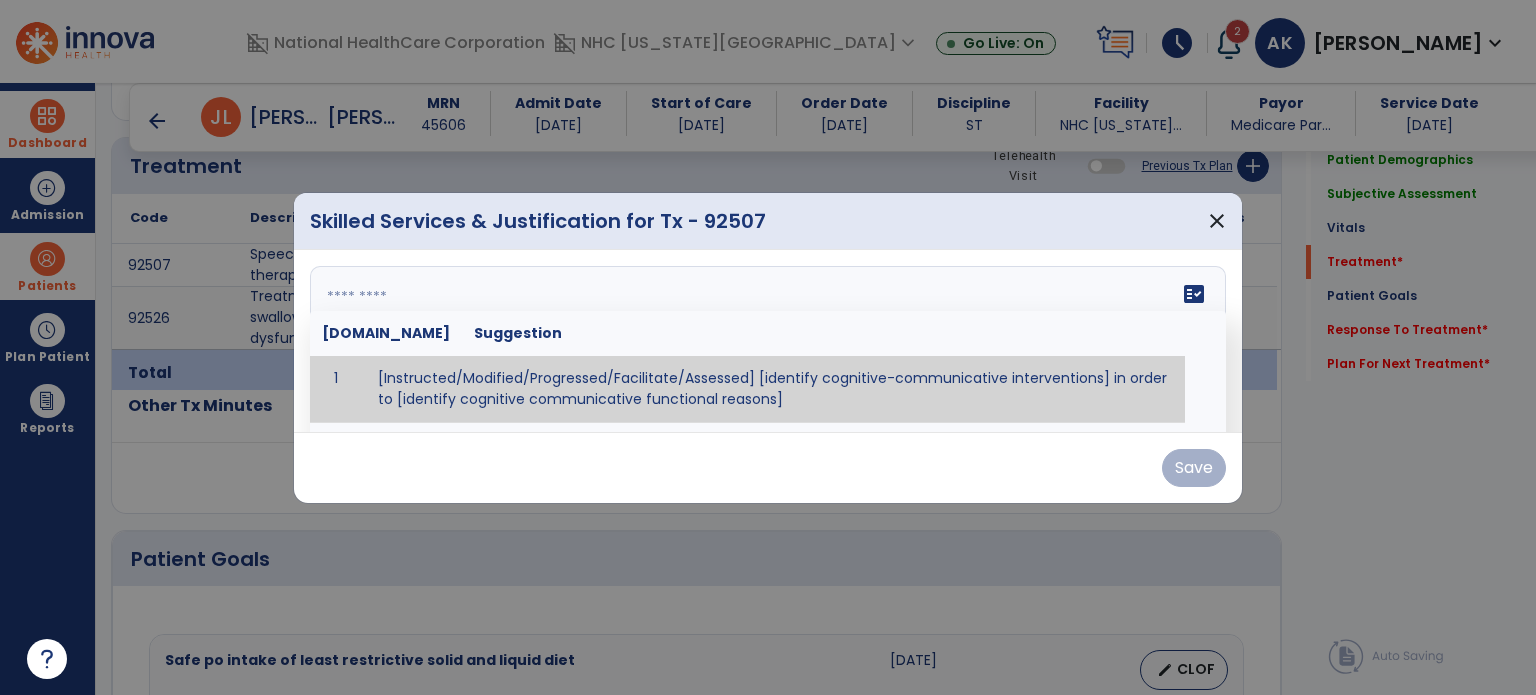 click on "fact_check  [DOMAIN_NAME] Suggestion 1 [Instructed/Modified/Progressed/Facilitate/Assessed] [identify cognitive-communicative interventions] in order to [identify cognitive communicative functional reasons] 2 Assessed cognitive-communicative skills using [identify test]." at bounding box center (768, 341) 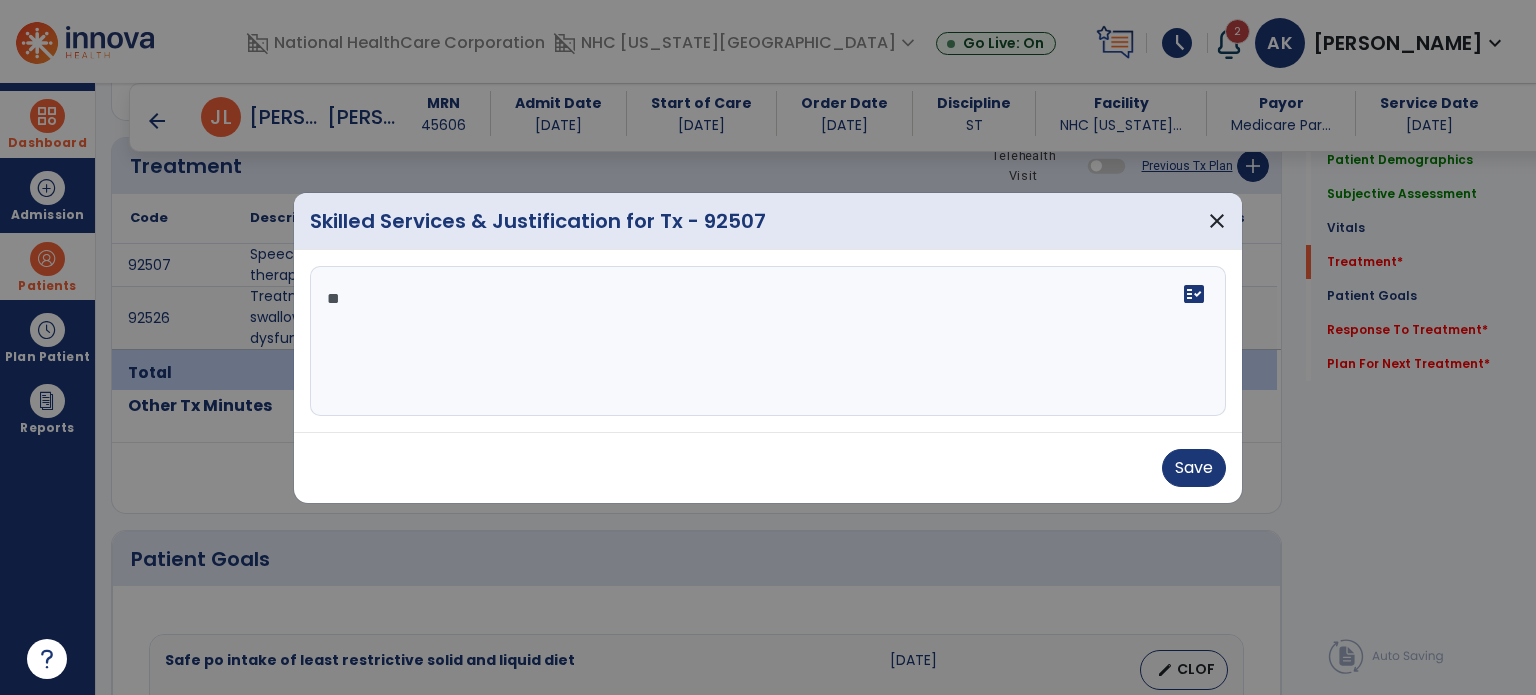 type on "*" 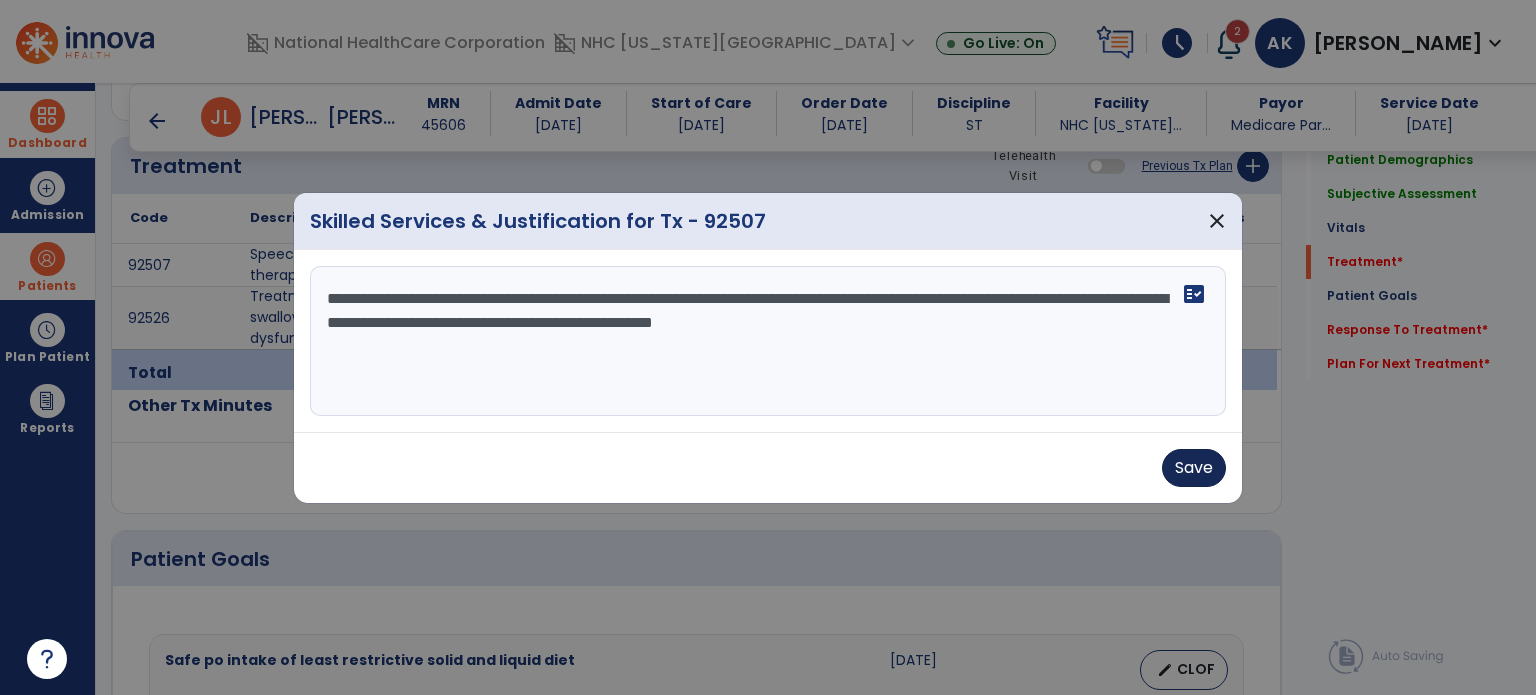 type on "**********" 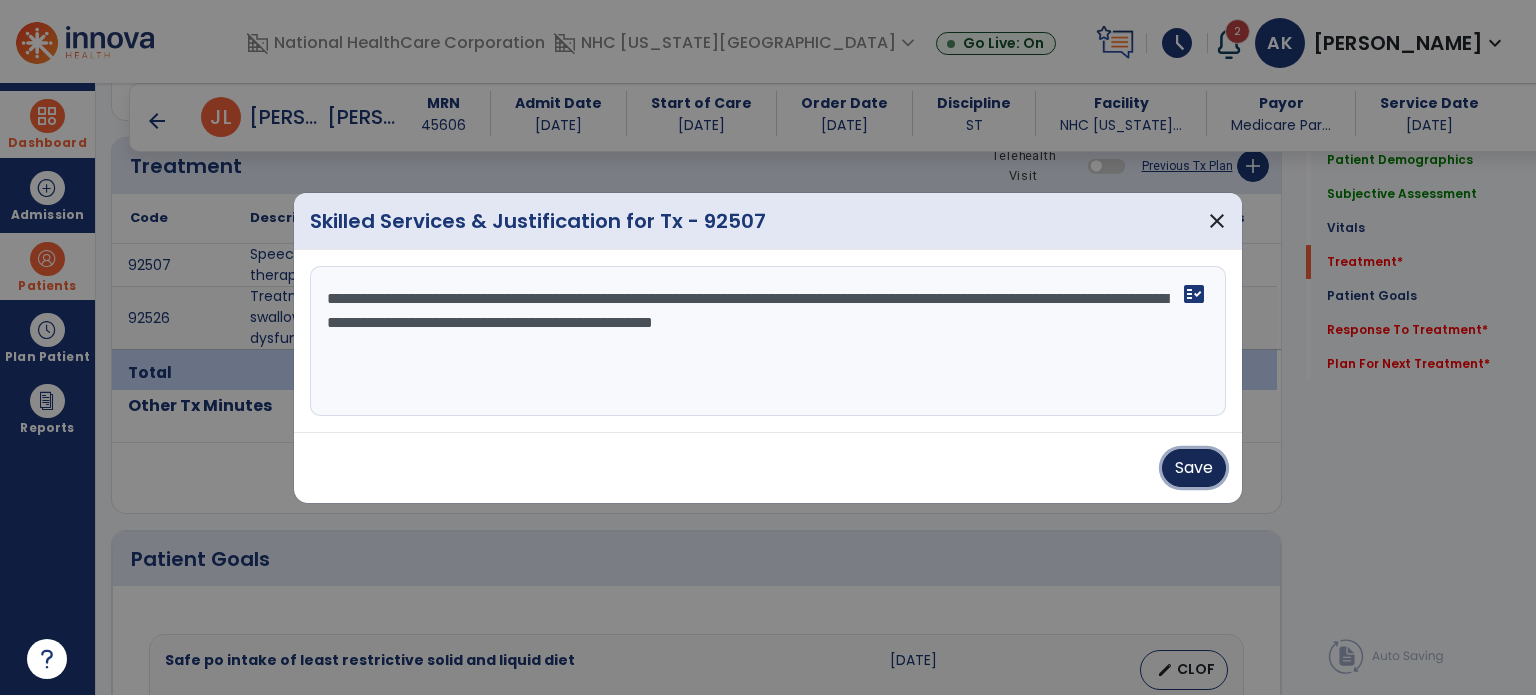 click on "Save" at bounding box center (1194, 468) 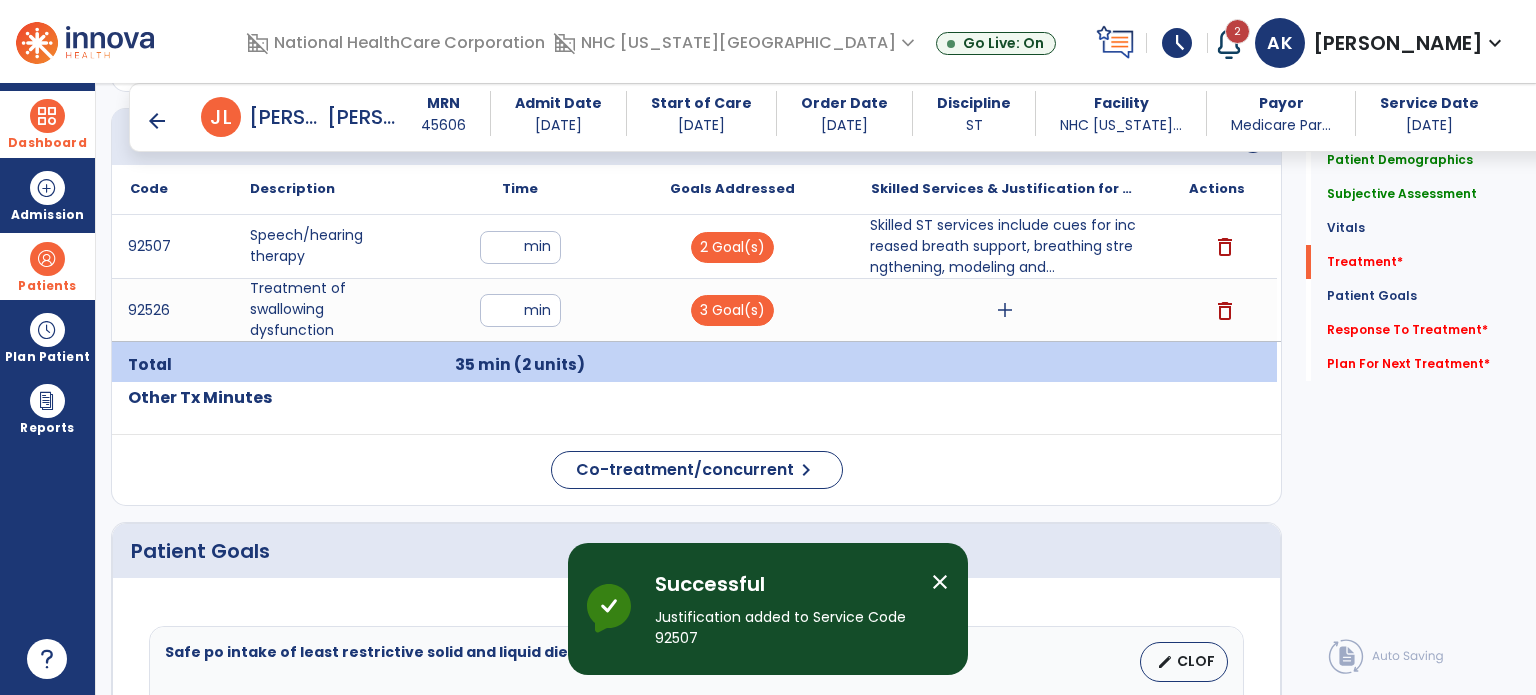 scroll, scrollTop: 1146, scrollLeft: 0, axis: vertical 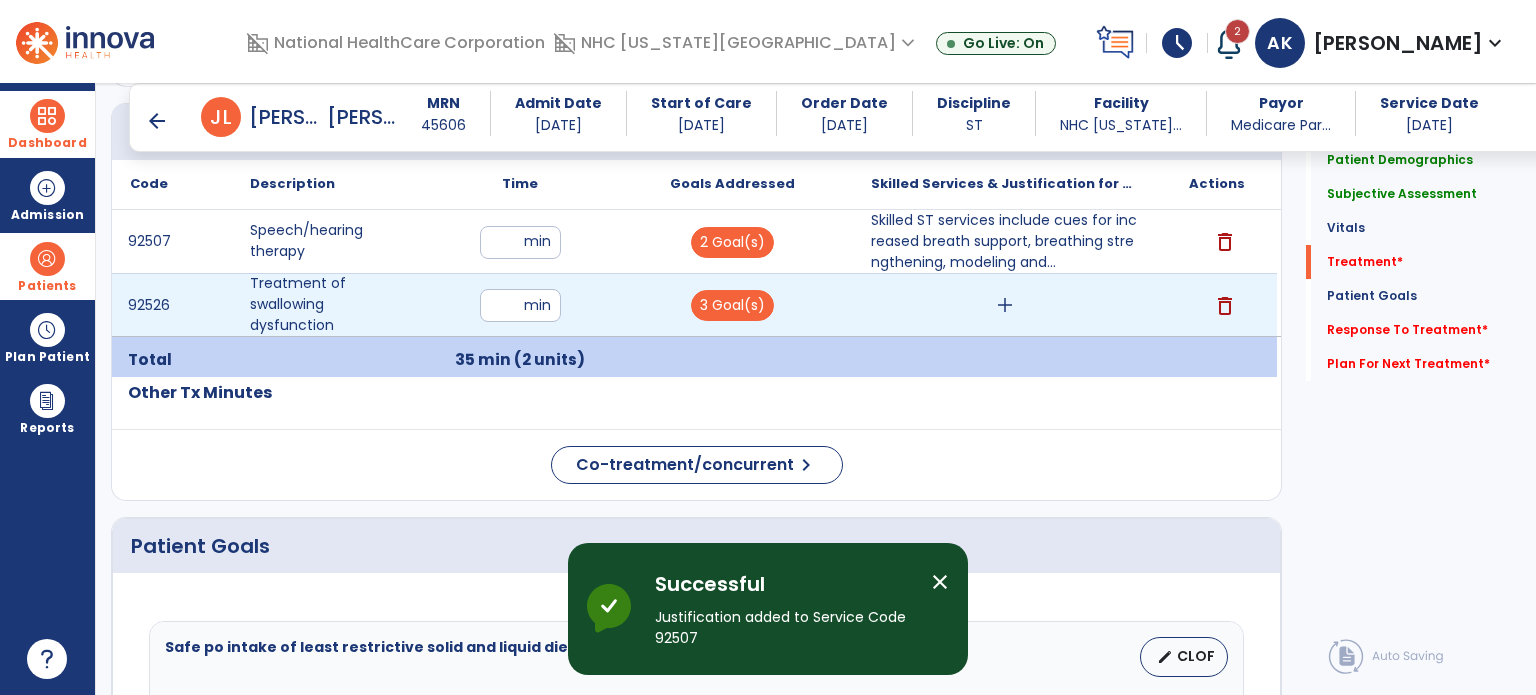 click on "add" at bounding box center [1005, 305] 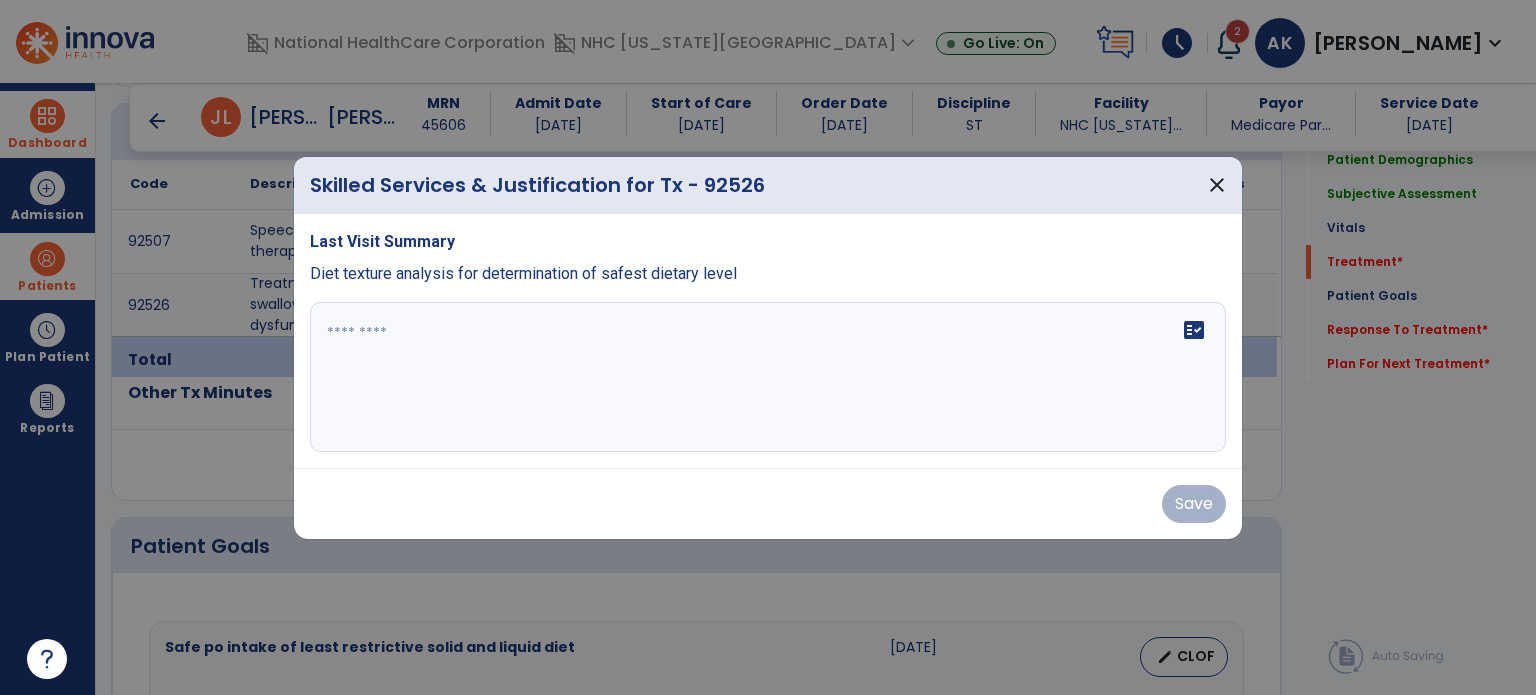 click on "Skilled Services & Justification for Tx - 92526   close" at bounding box center (768, 185) 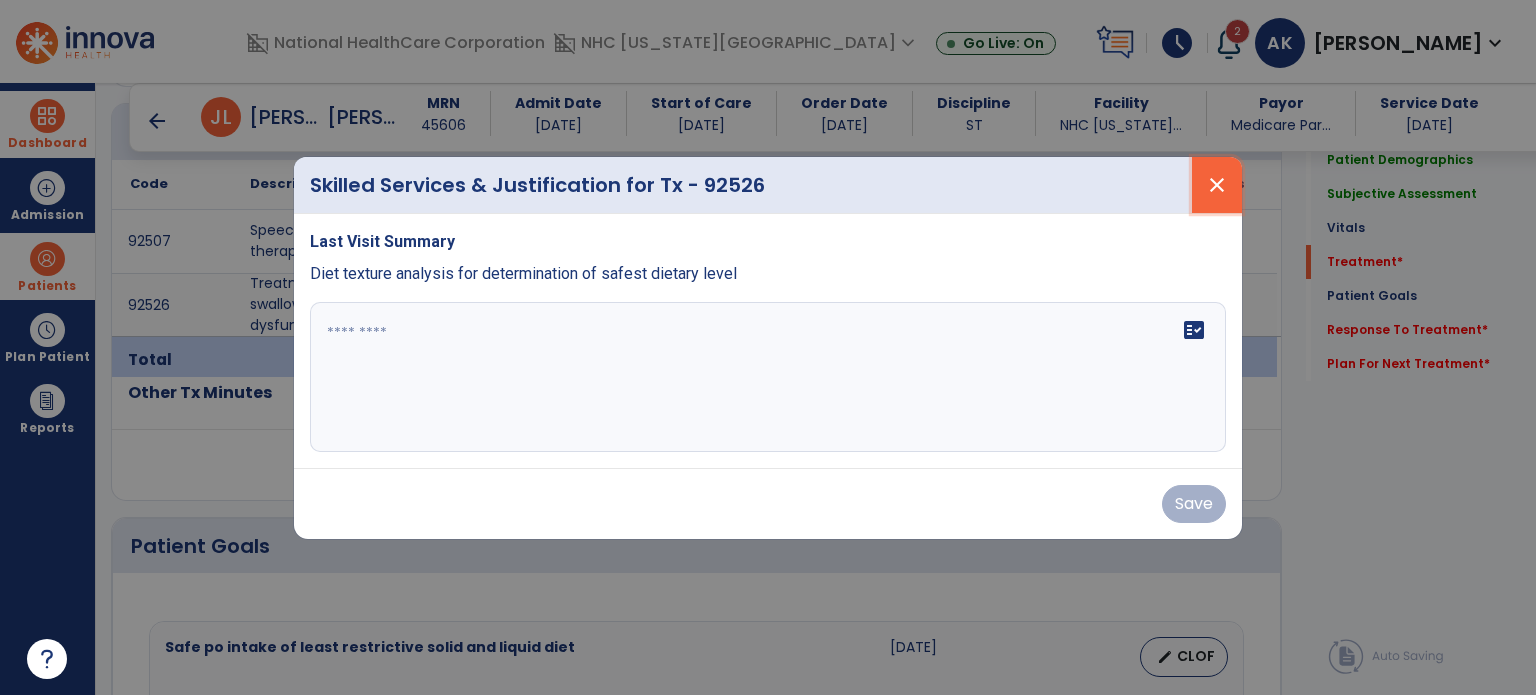 click on "close" at bounding box center (1217, 185) 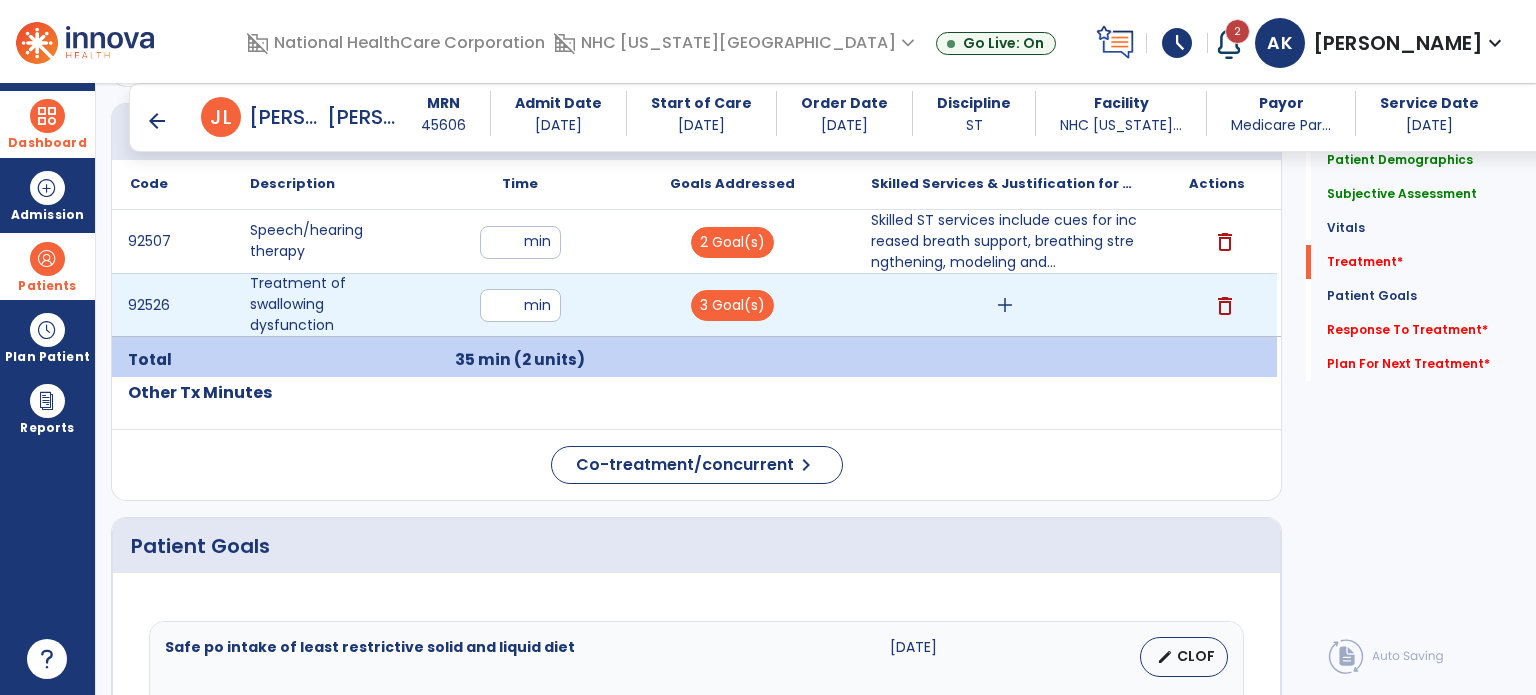 click on "add" at bounding box center (1005, 305) 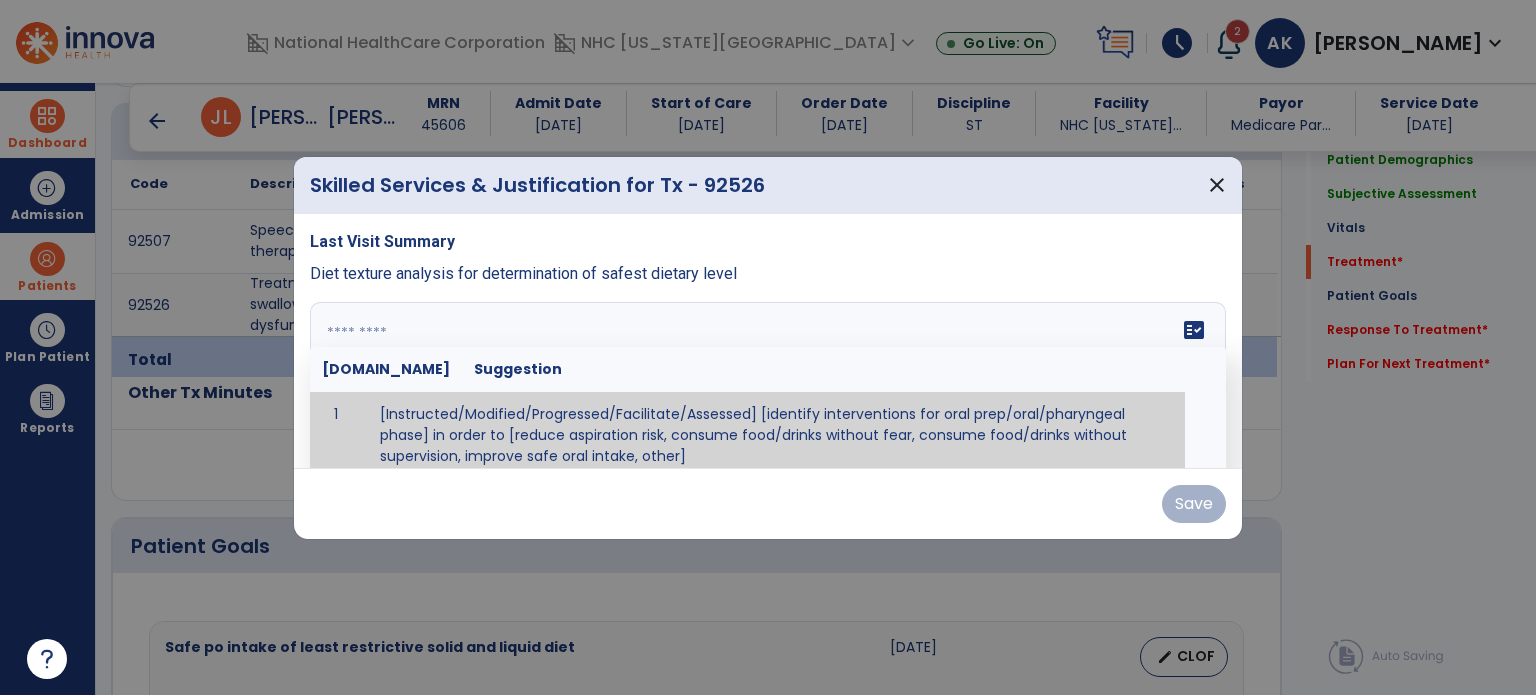 click at bounding box center (766, 377) 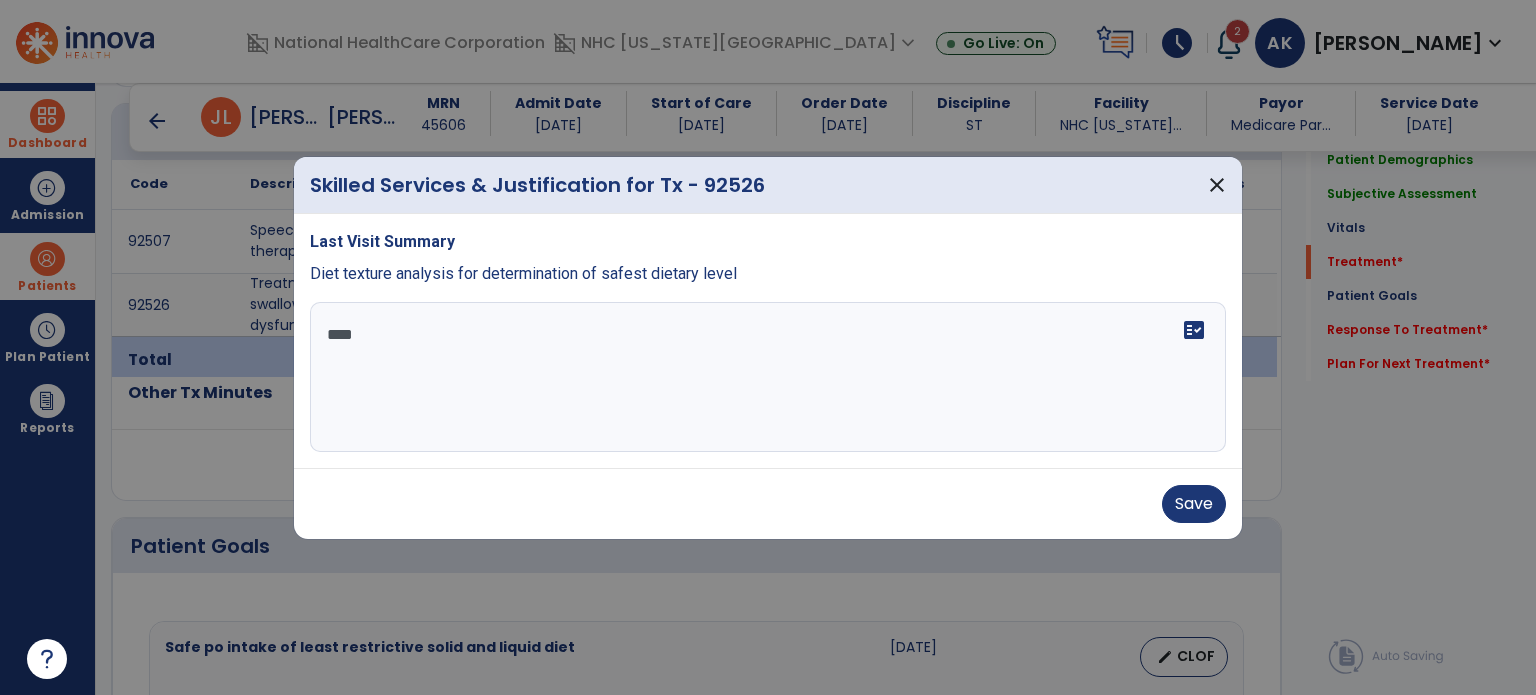 scroll, scrollTop: 0, scrollLeft: 0, axis: both 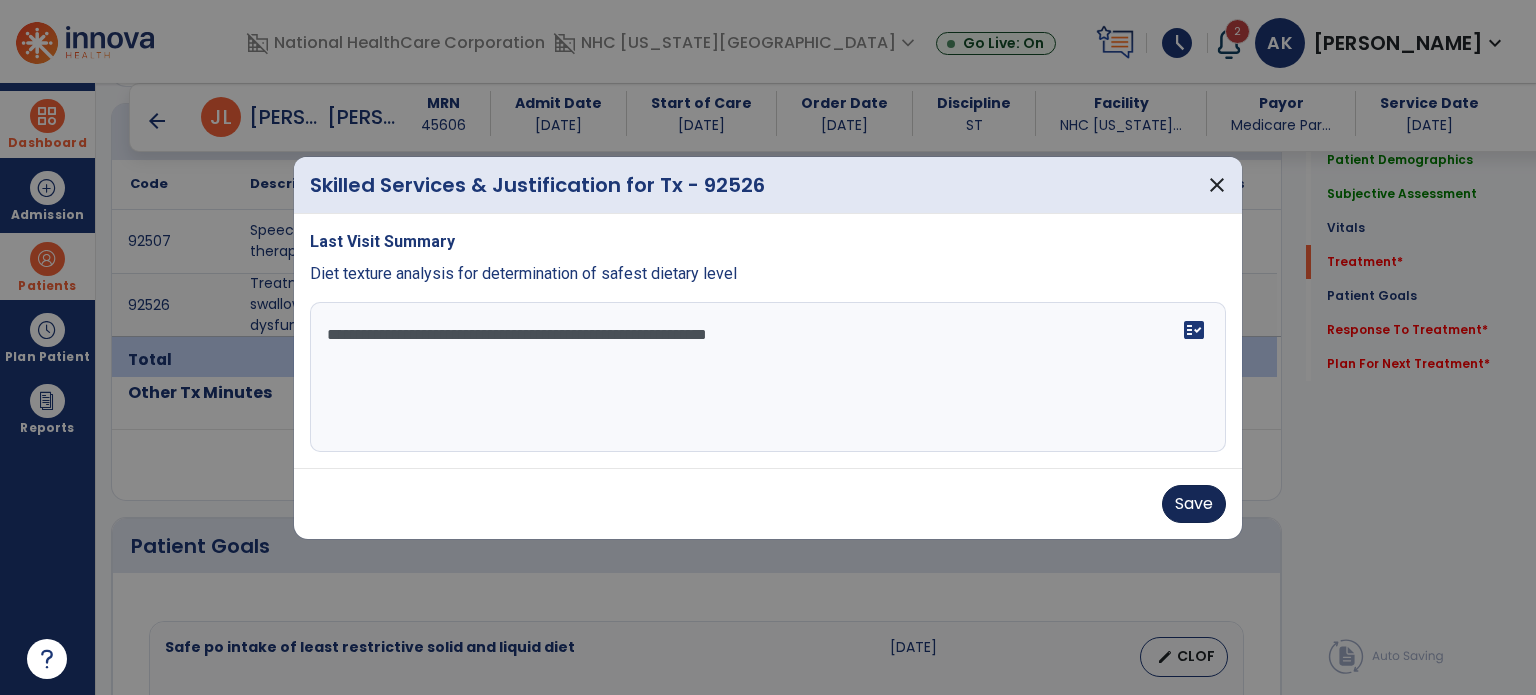 type on "**********" 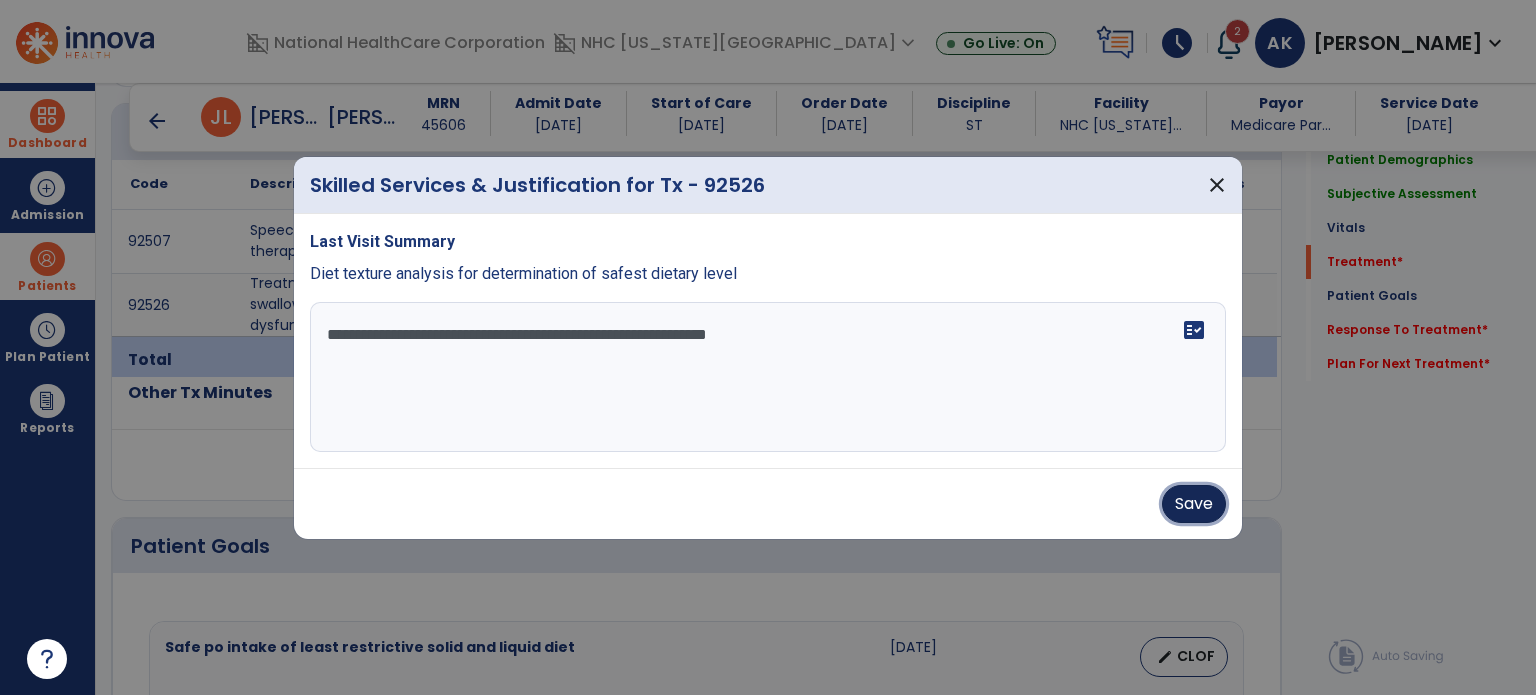 click on "Save" at bounding box center (1194, 504) 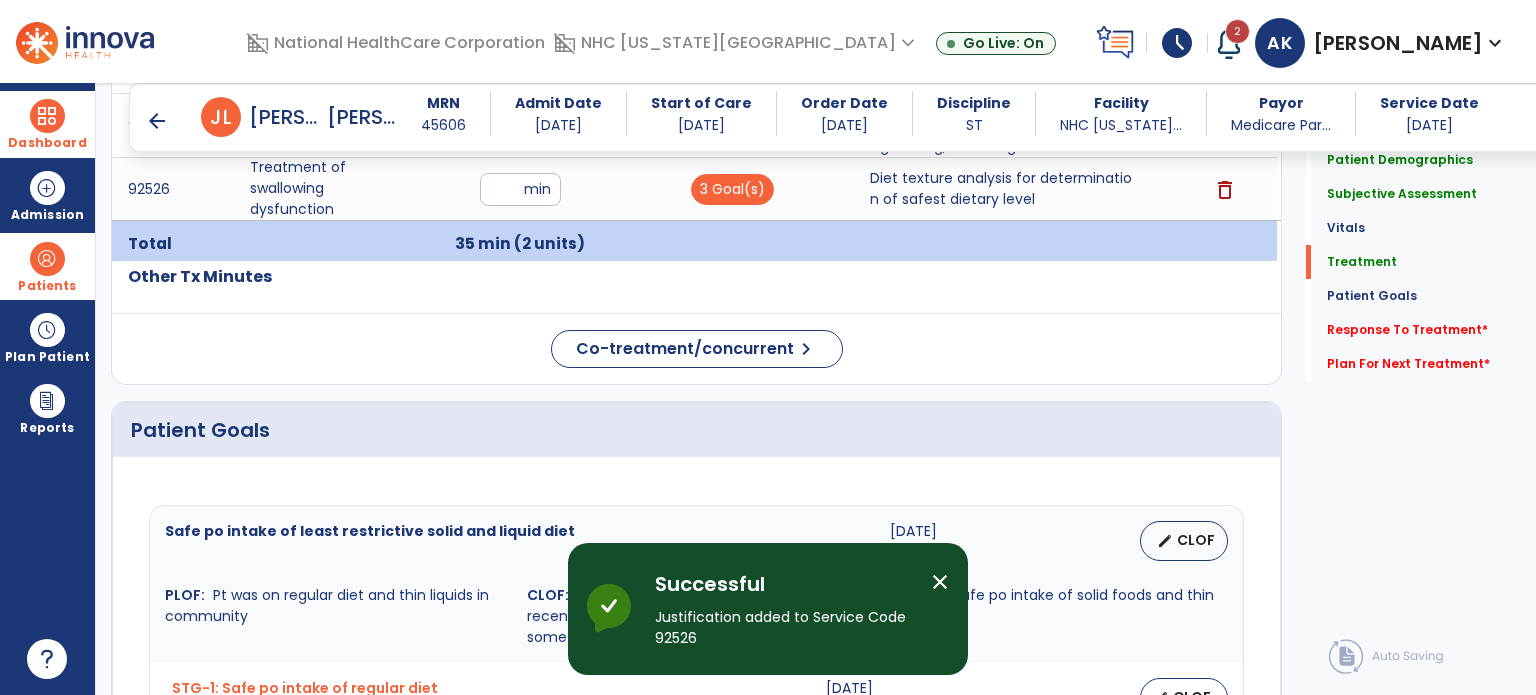 scroll, scrollTop: 1244, scrollLeft: 0, axis: vertical 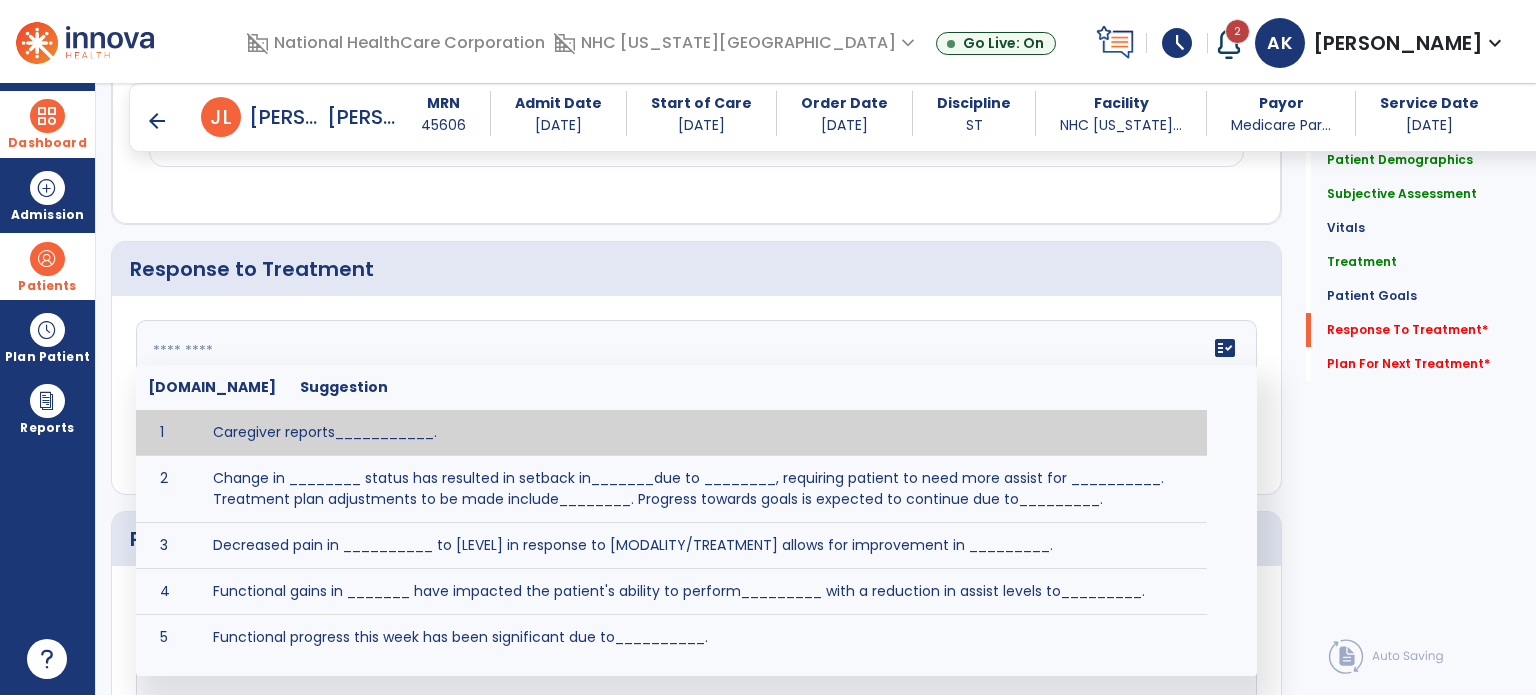 click on "fact_check  [DOMAIN_NAME] Suggestion 1 Caregiver reports___________. 2 Change in ________ status has resulted in setback in_______due to ________, requiring patient to need more assist for __________.   Treatment plan adjustments to be made include________.  Progress towards goals is expected to continue due to_________. 3 Decreased pain in __________ to [LEVEL] in response to [MODALITY/TREATMENT] allows for improvement in _________. 4 Functional gains in _______ have impacted the patient's ability to perform_________ with a reduction in assist levels to_________. 5 Functional progress this week has been significant due to__________. 6 Gains in ________ have improved the patient's ability to perform ______with decreased levels of assist to___________. 7 Improvement in ________allows patient to tolerate higher levels of challenges in_________. 8 Pain in [AREA] has decreased to [LEVEL] in response to [TREATMENT/MODALITY], allowing fore ease in completing__________. 9 10 11 12 13 14 15 16 17 18 19 20 21" 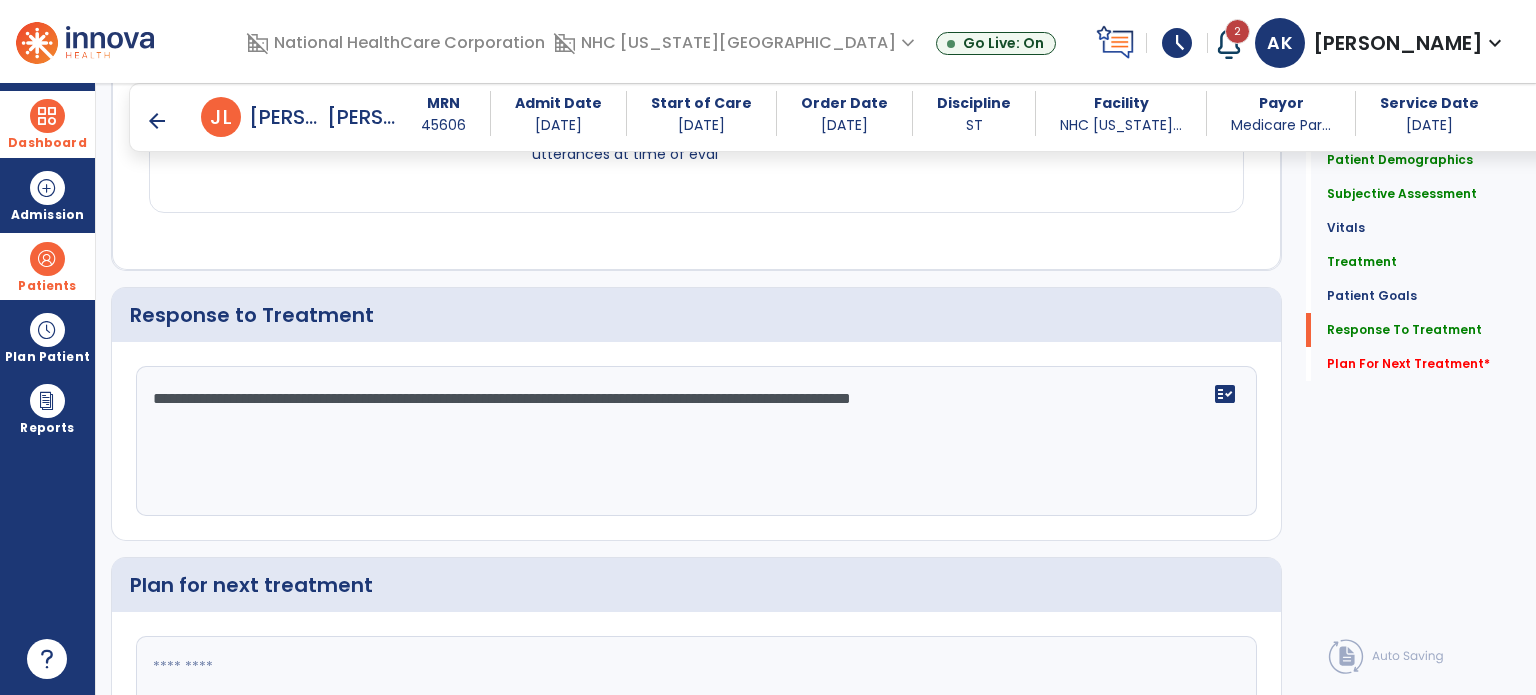 scroll, scrollTop: 2682, scrollLeft: 0, axis: vertical 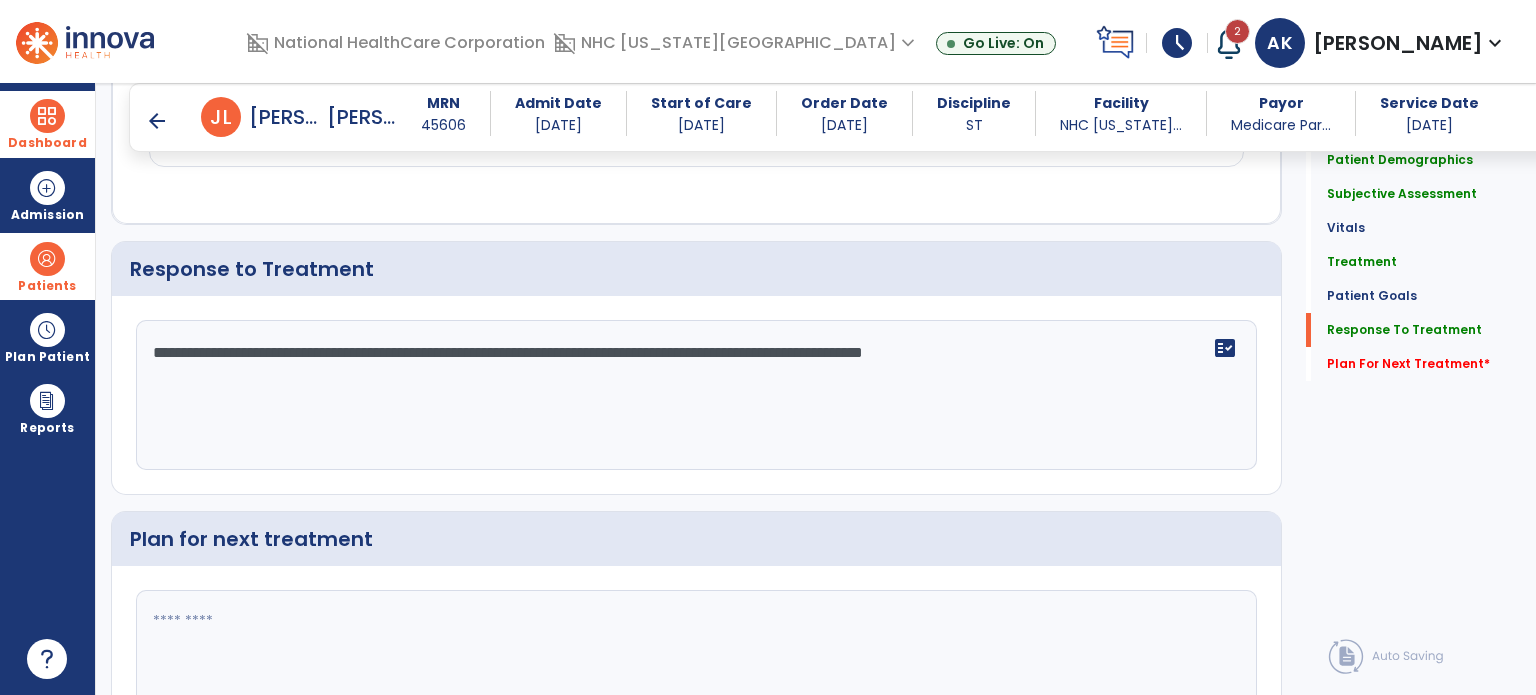 type on "**********" 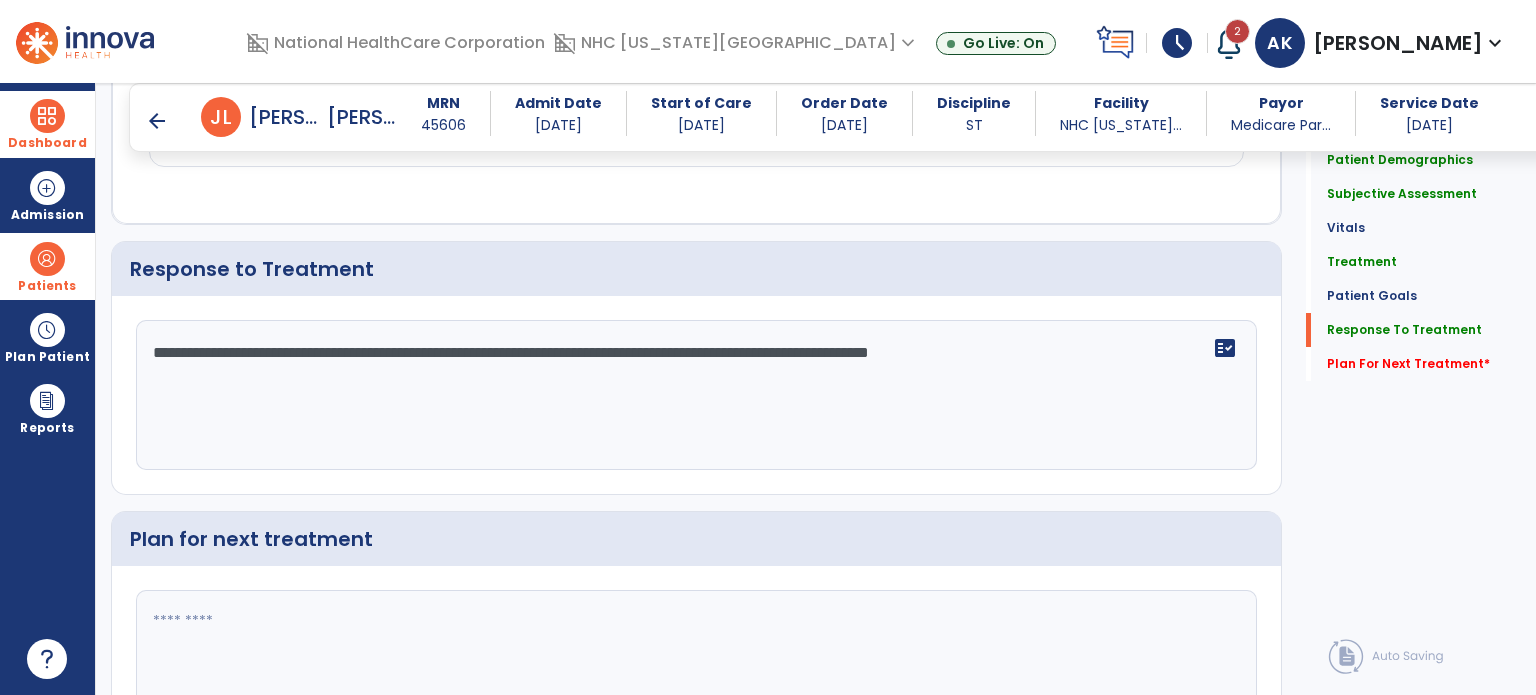 scroll, scrollTop: 2682, scrollLeft: 0, axis: vertical 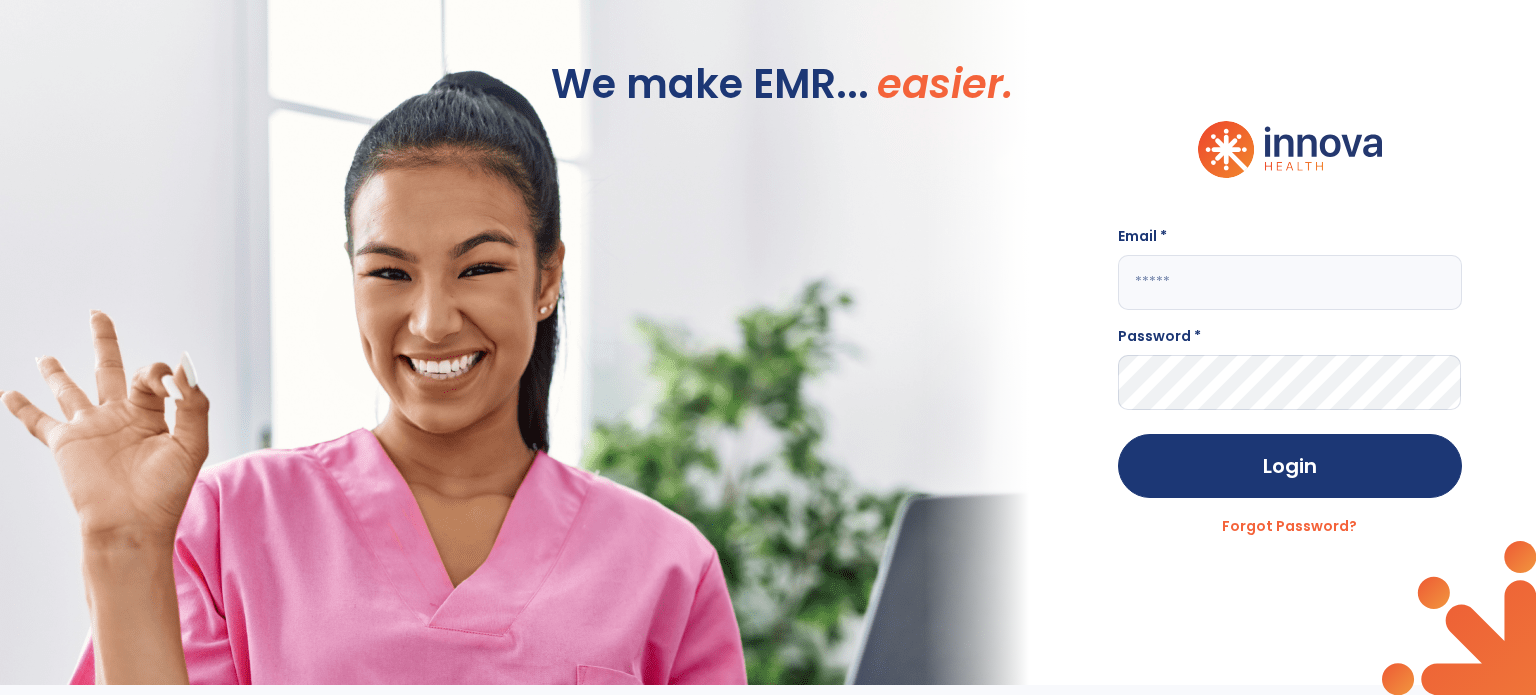 click 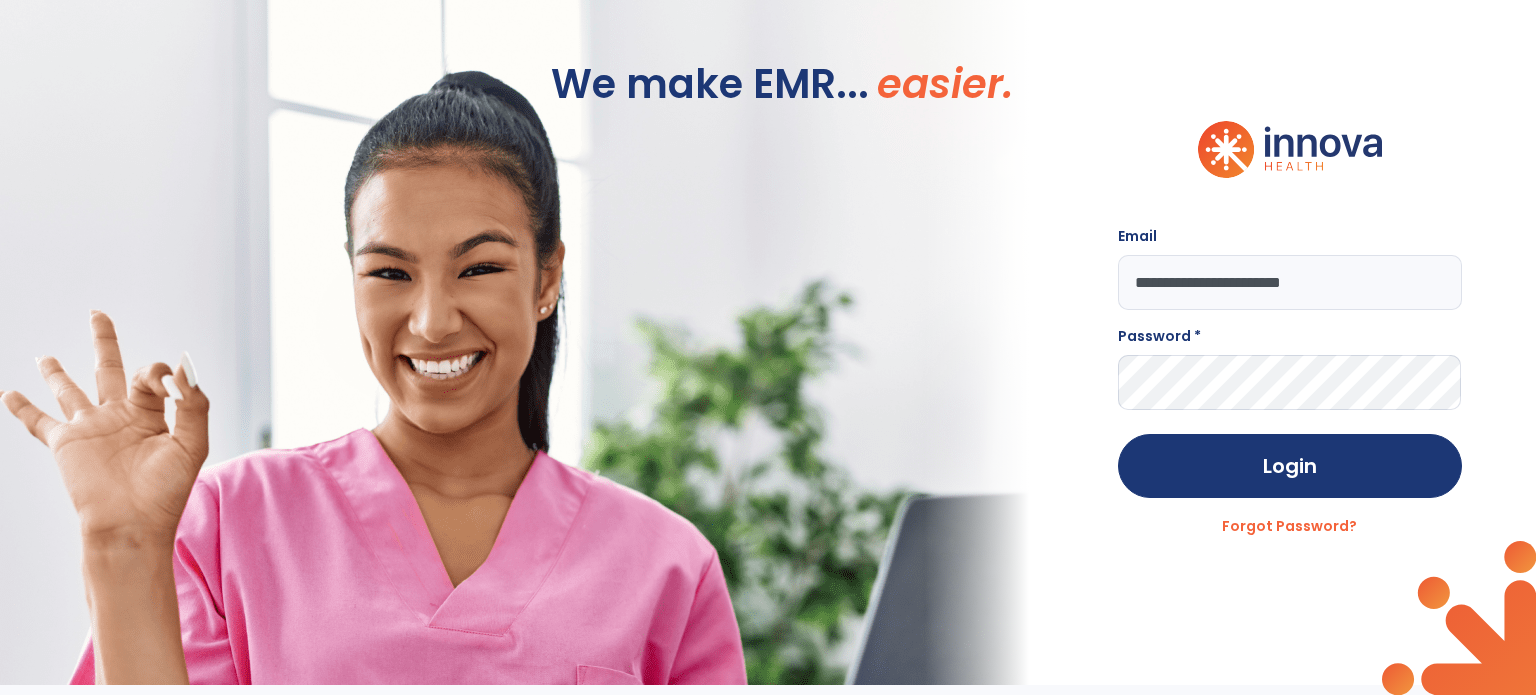 type on "**********" 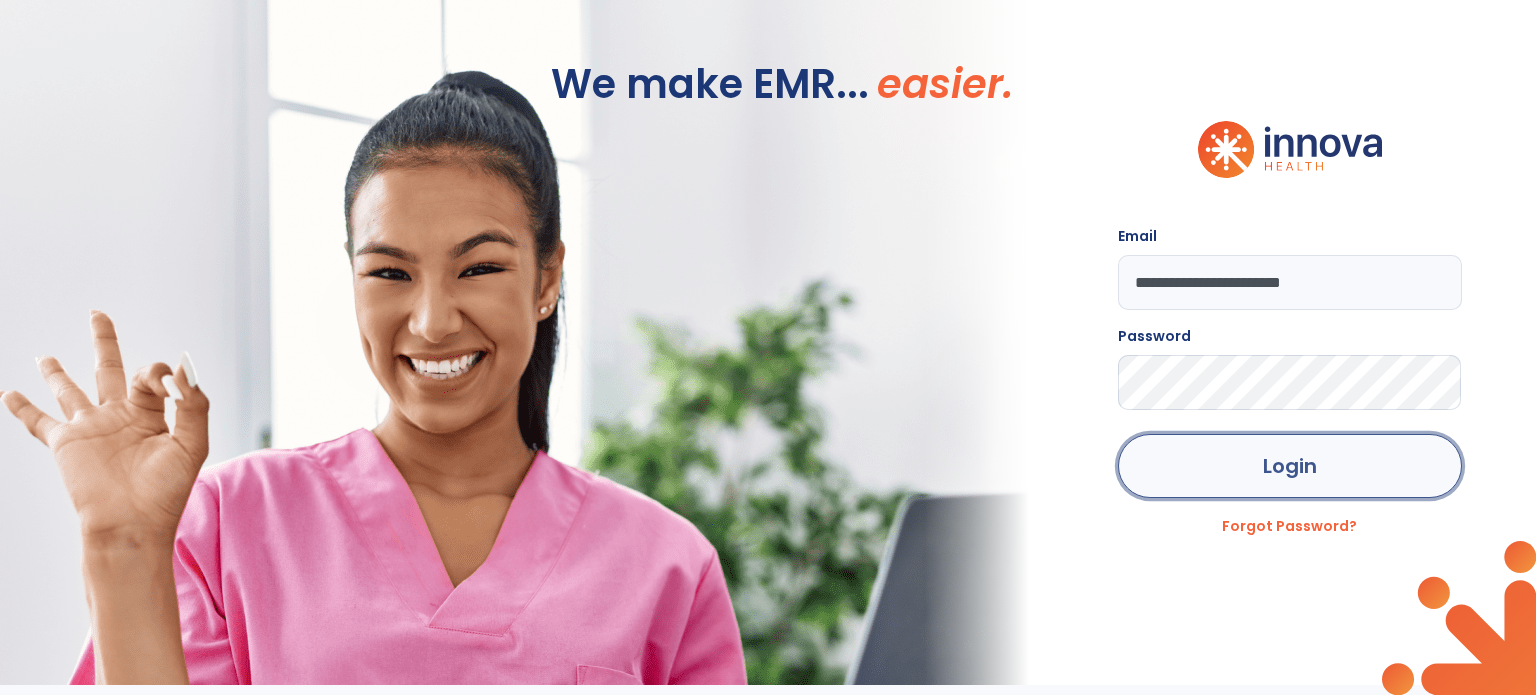 click on "Login" 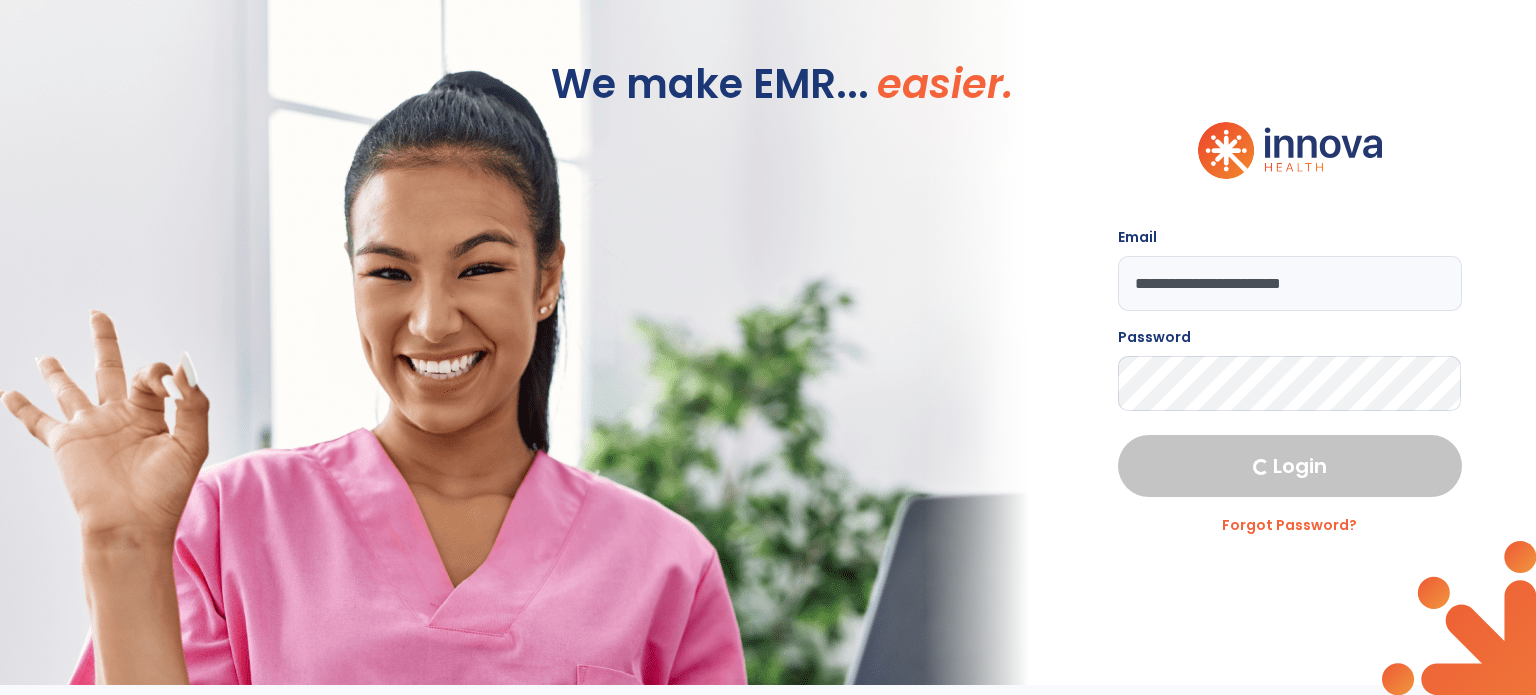 select on "****" 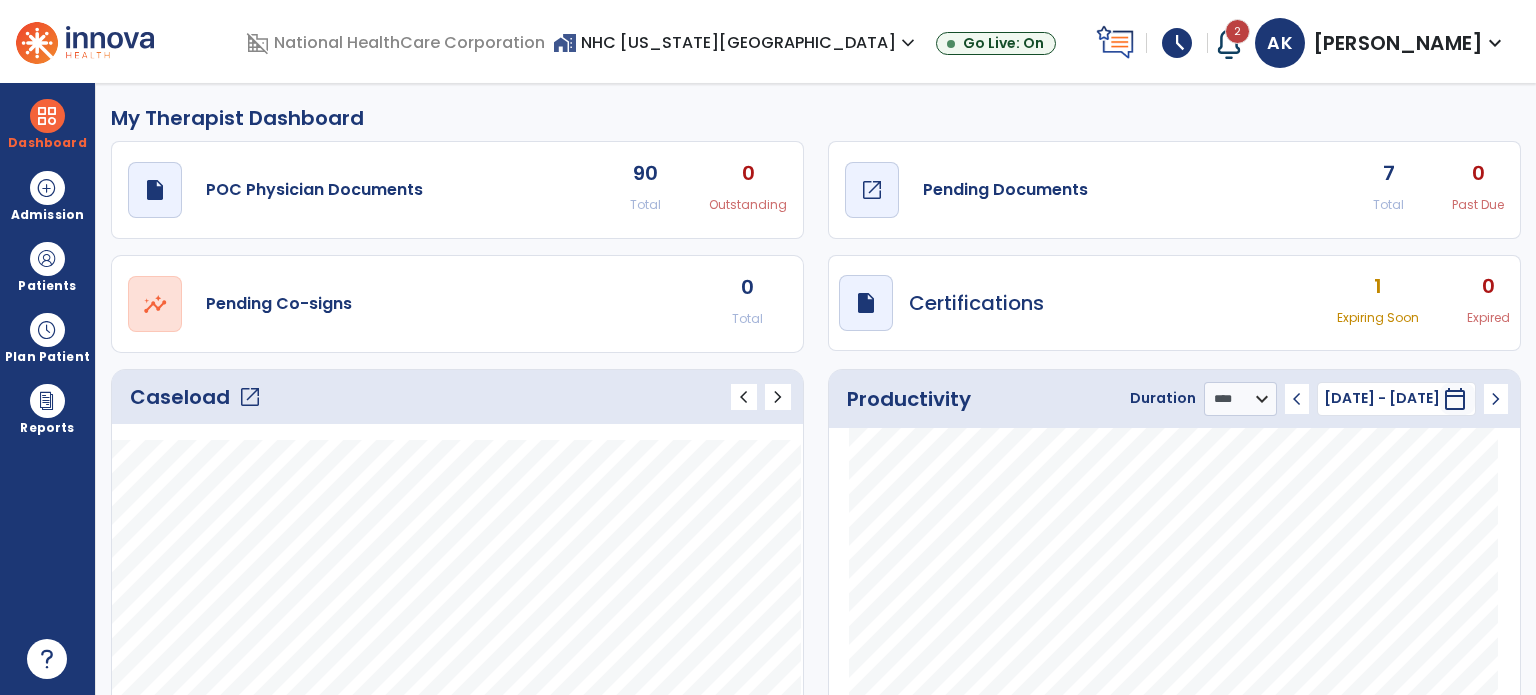 click on "open_in_new" 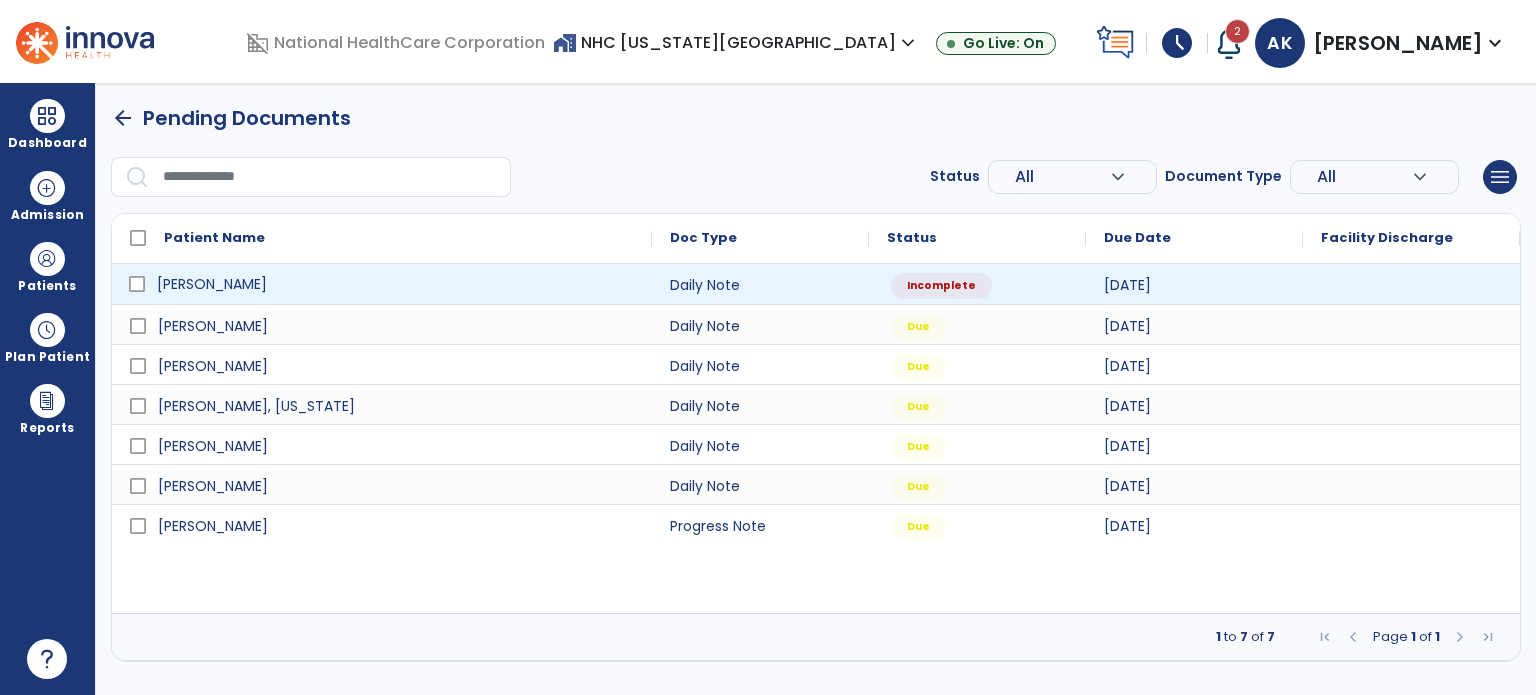 click on "[PERSON_NAME]" at bounding box center (396, 284) 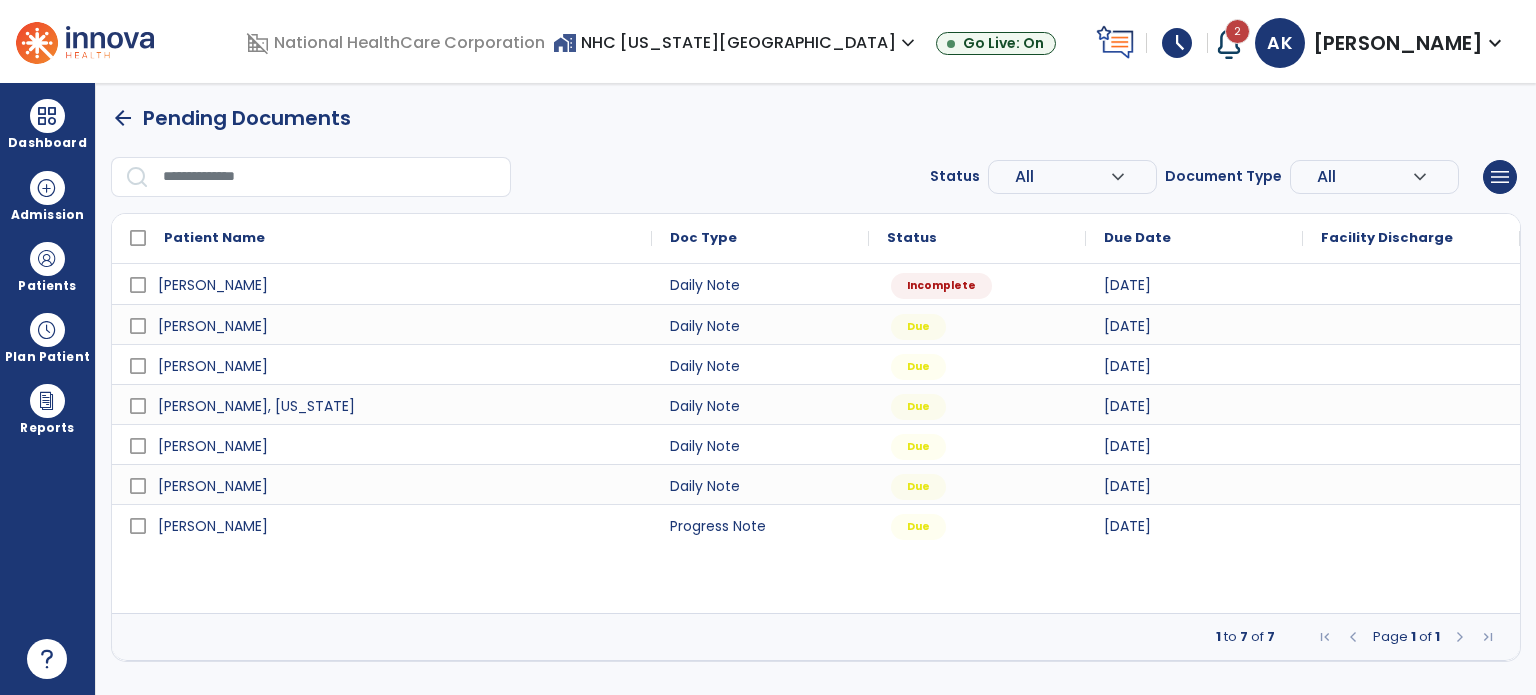 select on "*" 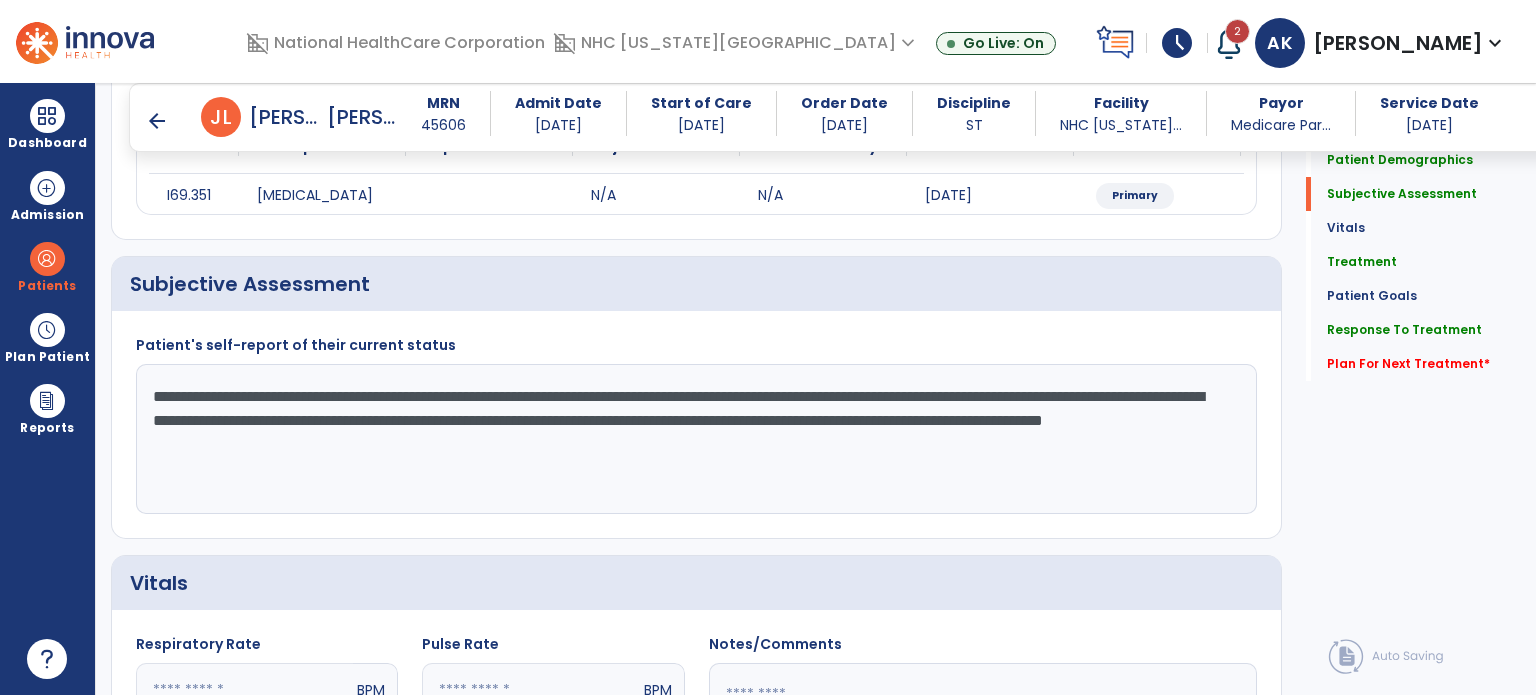 scroll, scrollTop: 0, scrollLeft: 0, axis: both 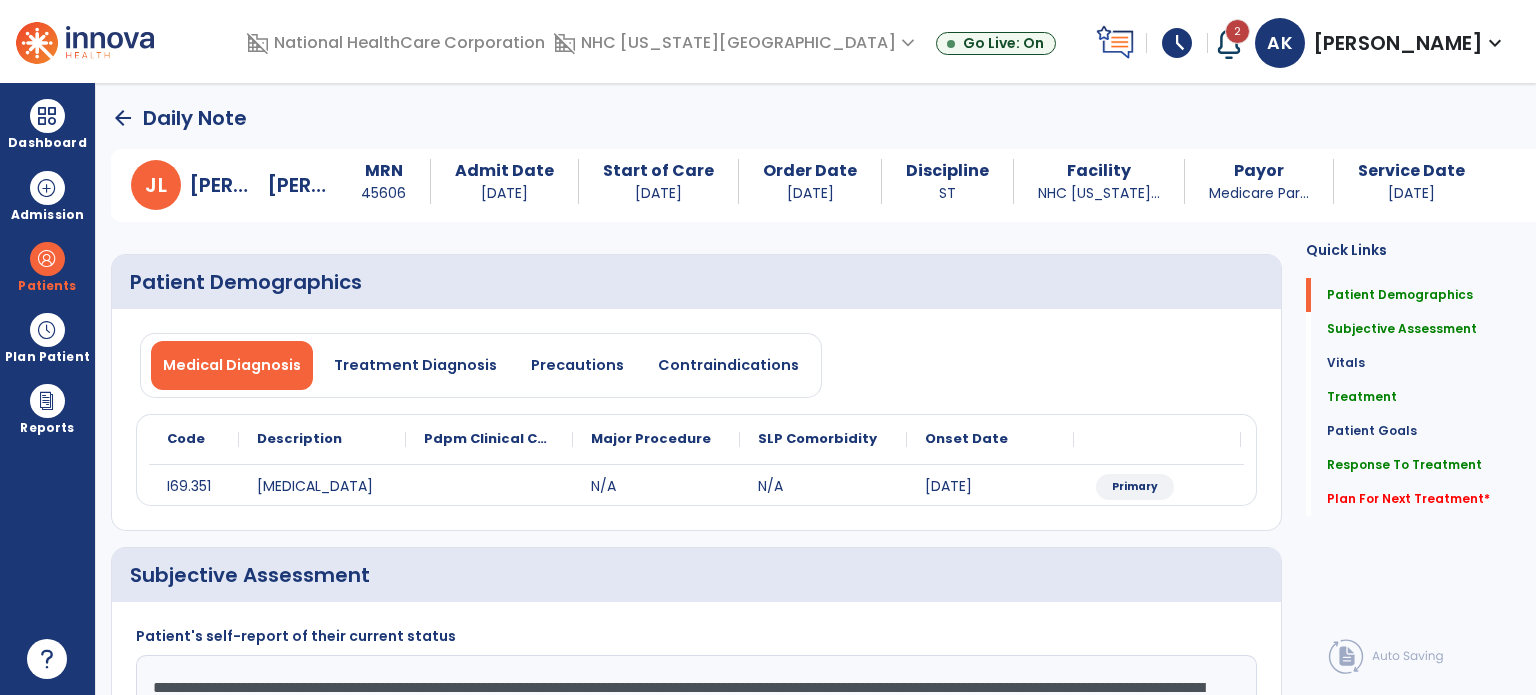 drag, startPoint x: 1528, startPoint y: 115, endPoint x: 1535, endPoint y: 183, distance: 68.359344 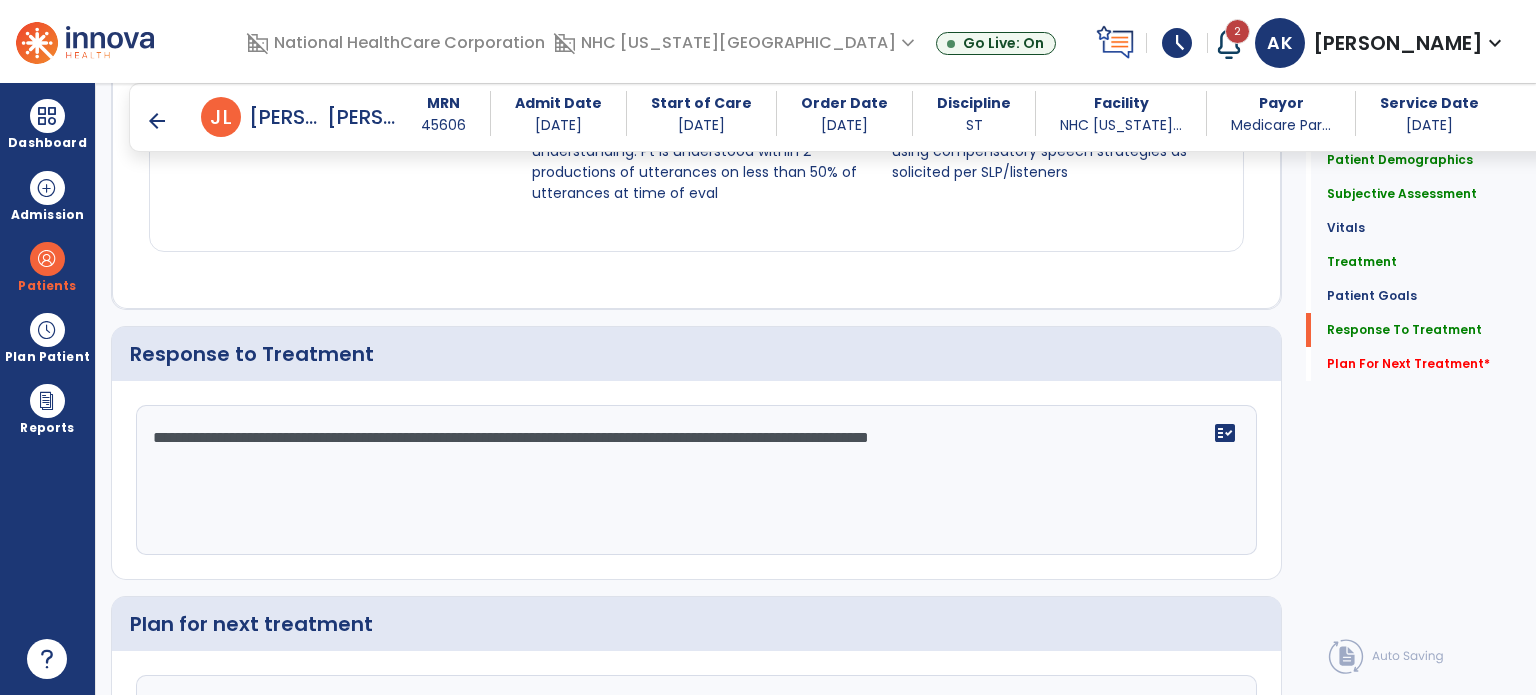 scroll, scrollTop: 2592, scrollLeft: 0, axis: vertical 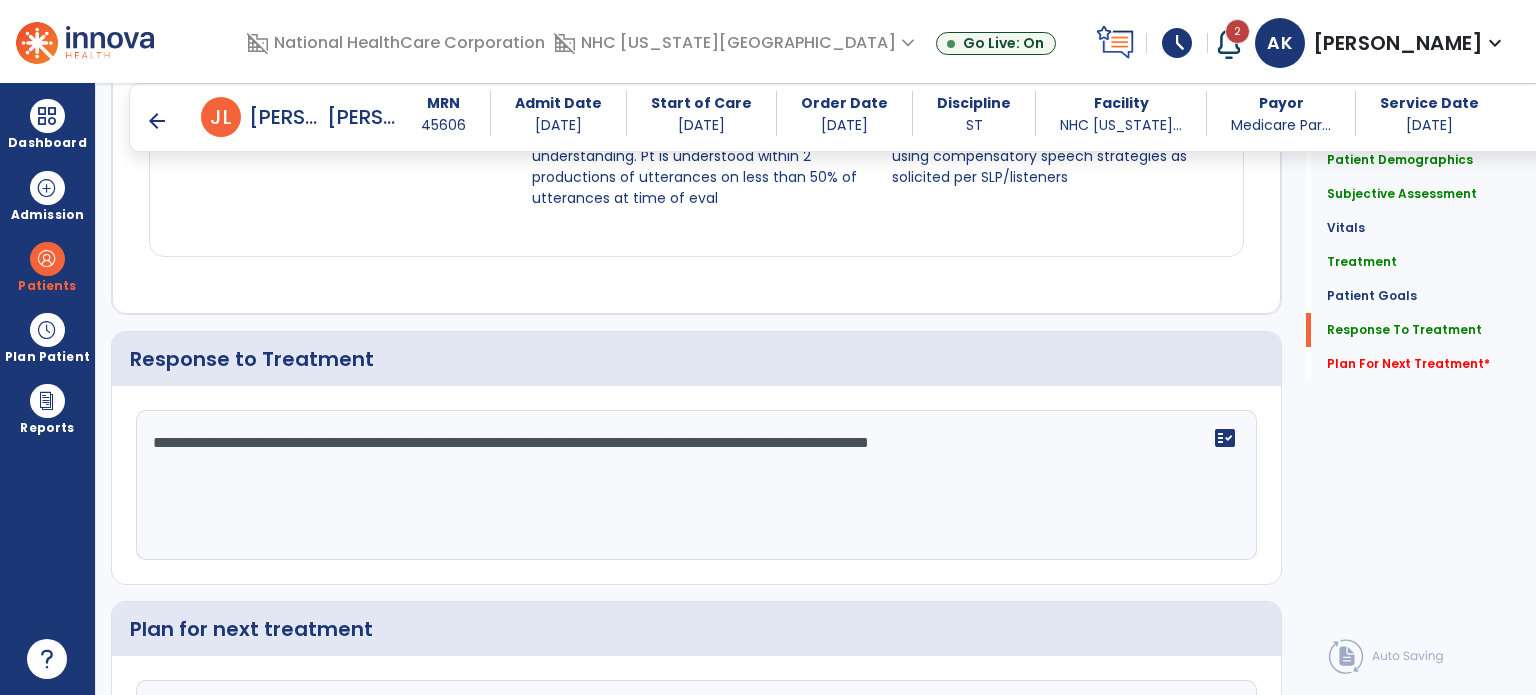 click on "**********" 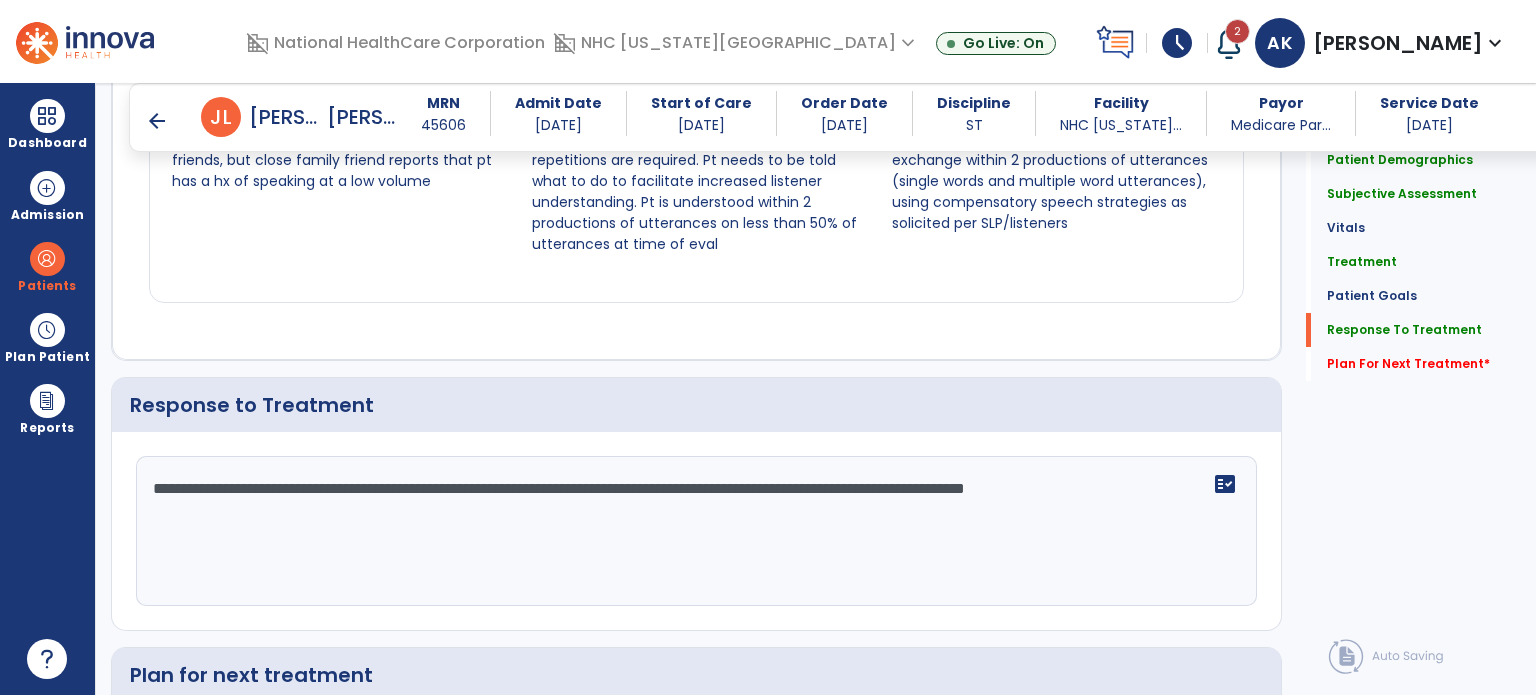 scroll, scrollTop: 2592, scrollLeft: 0, axis: vertical 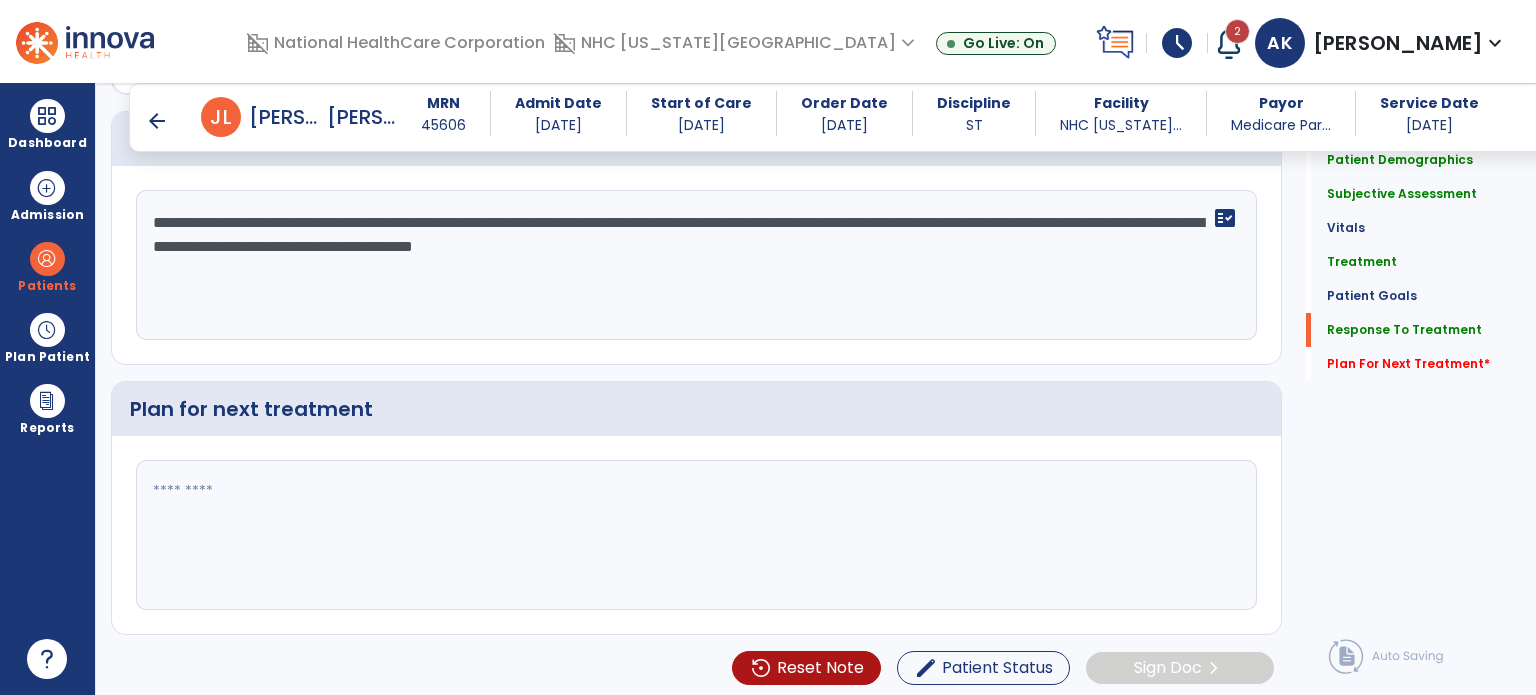 type on "**********" 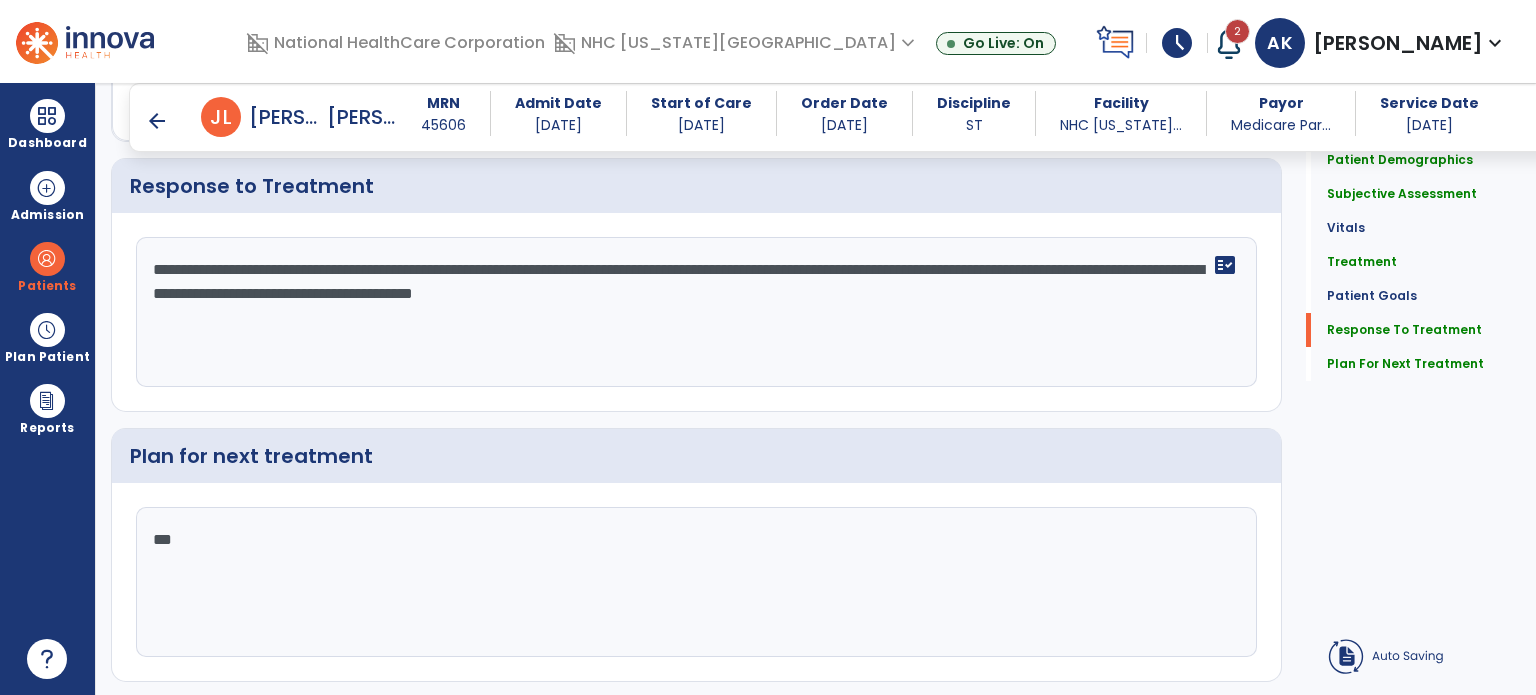 scroll, scrollTop: 2812, scrollLeft: 0, axis: vertical 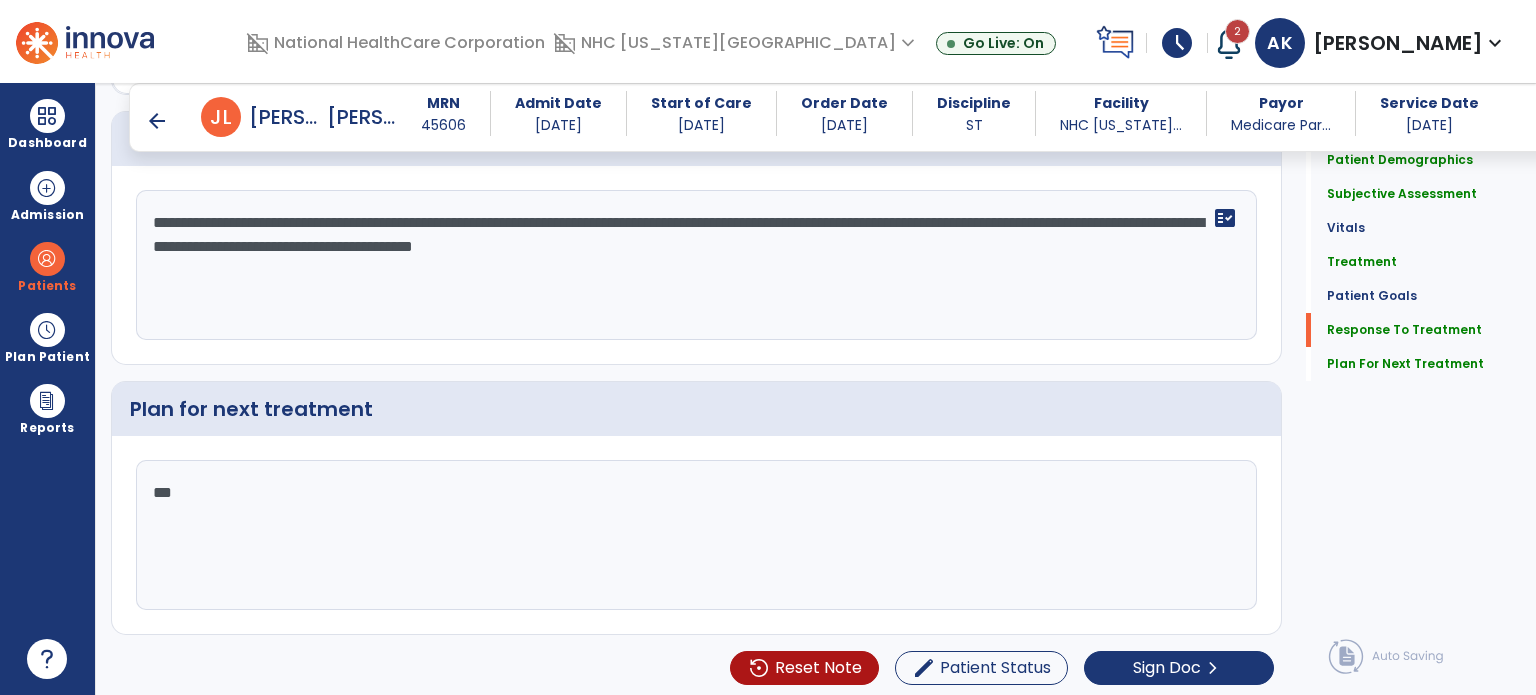 type on "**" 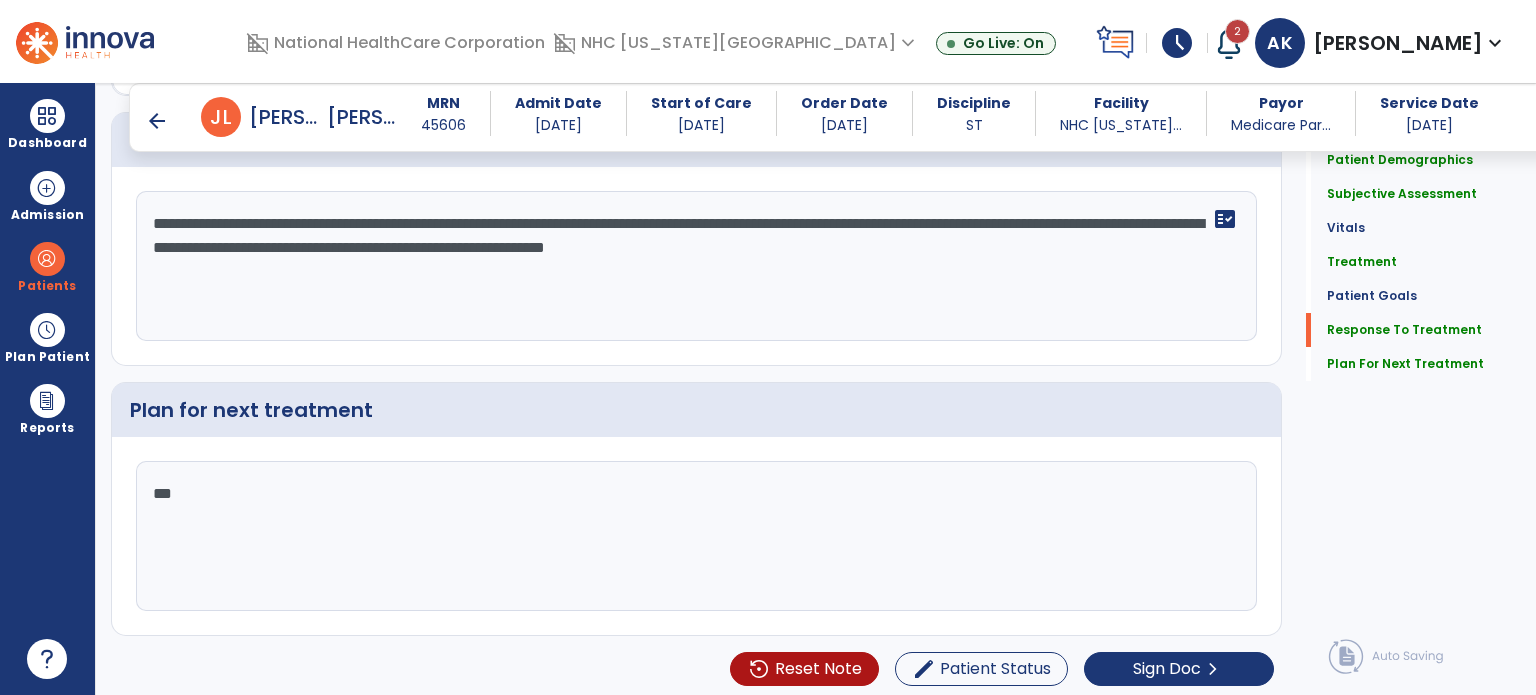 type on "**********" 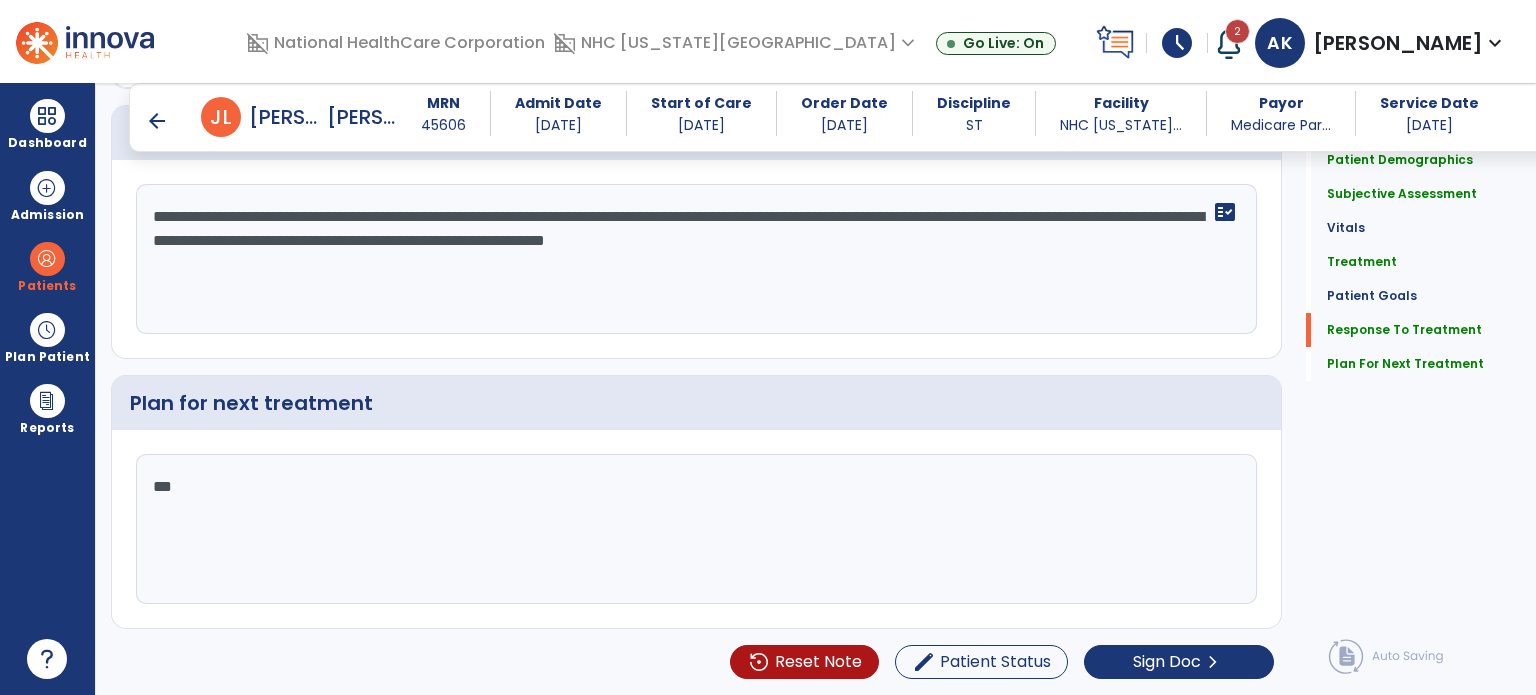 click on "**" 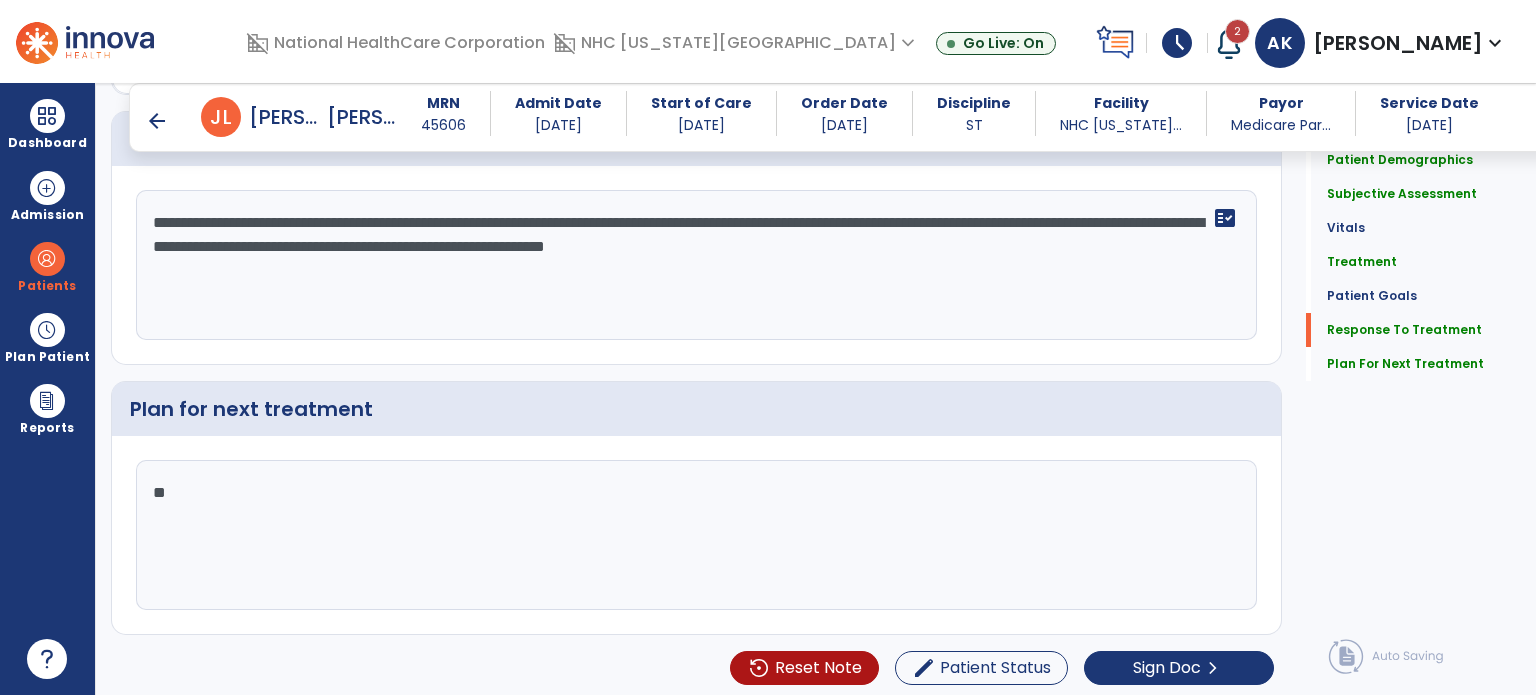 type on "*" 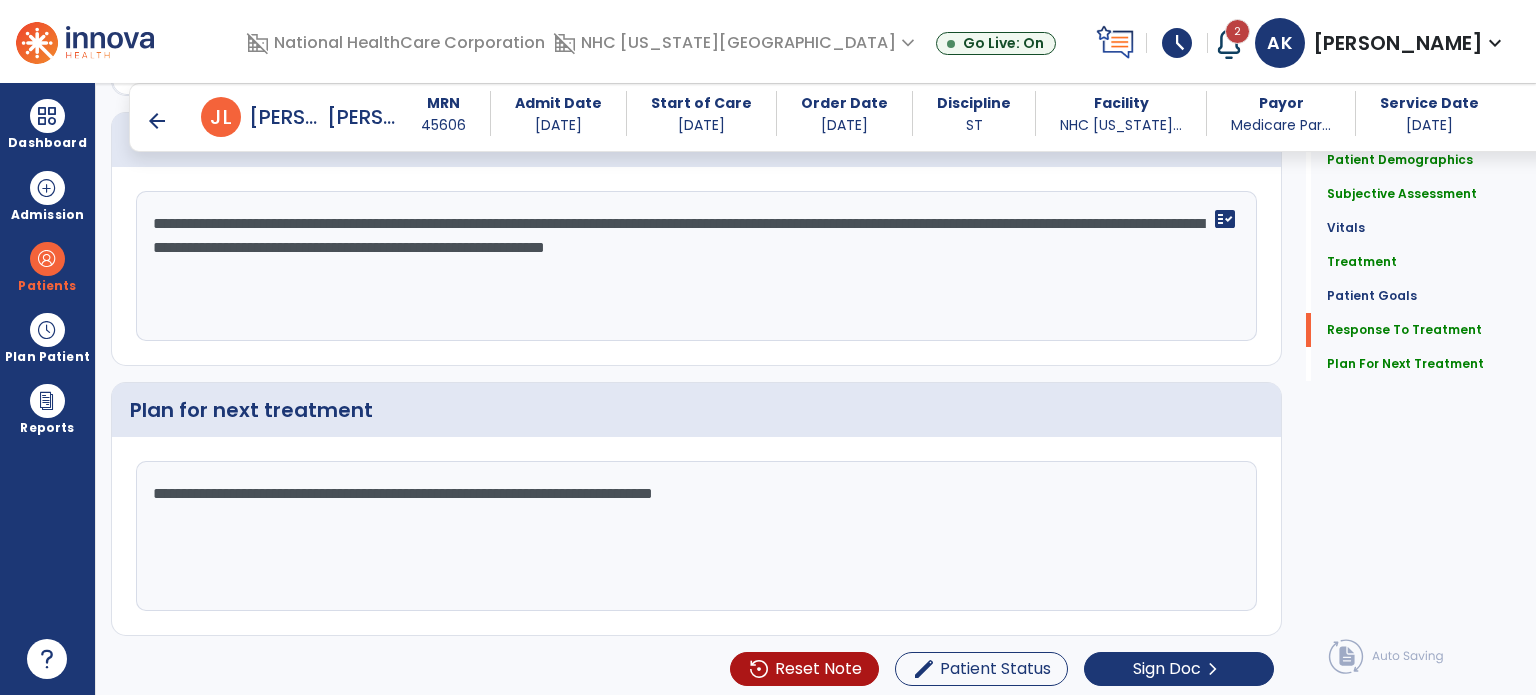 scroll, scrollTop: 2812, scrollLeft: 0, axis: vertical 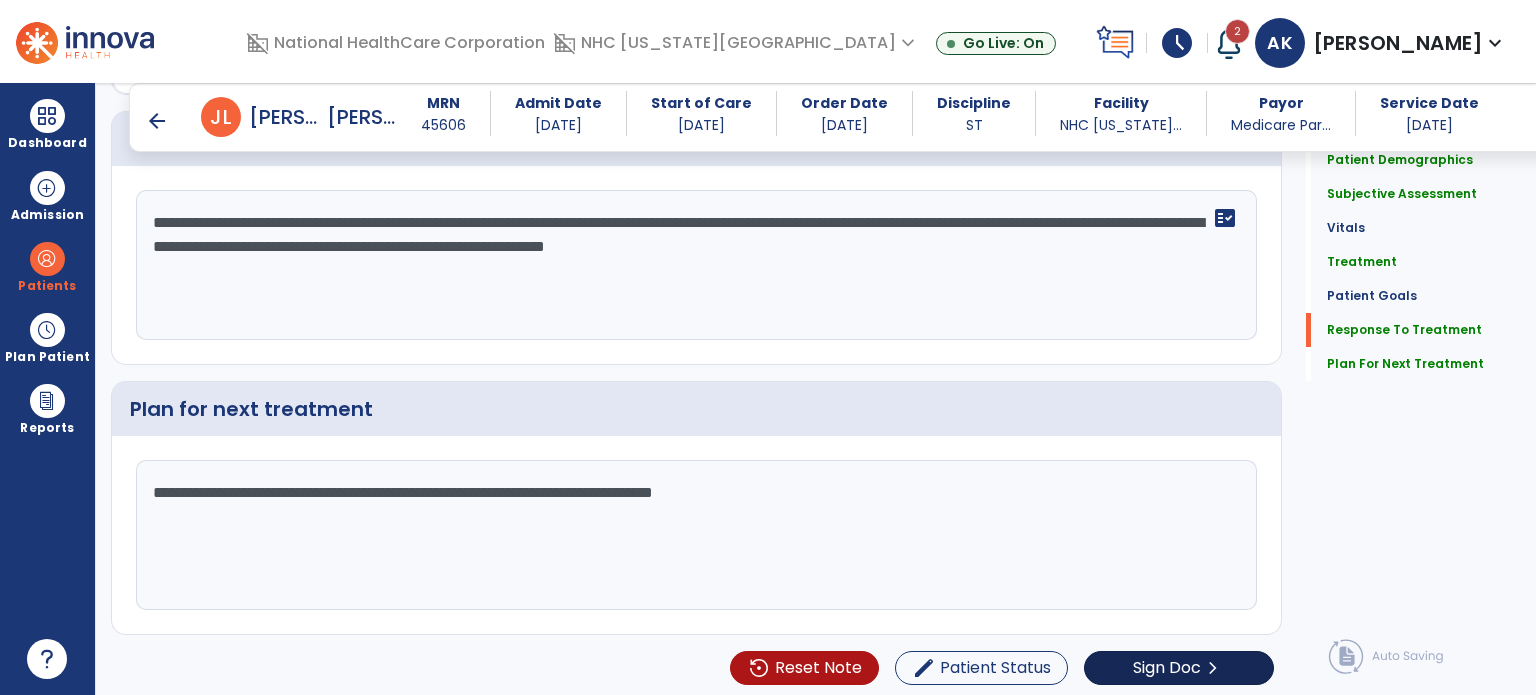 type on "**********" 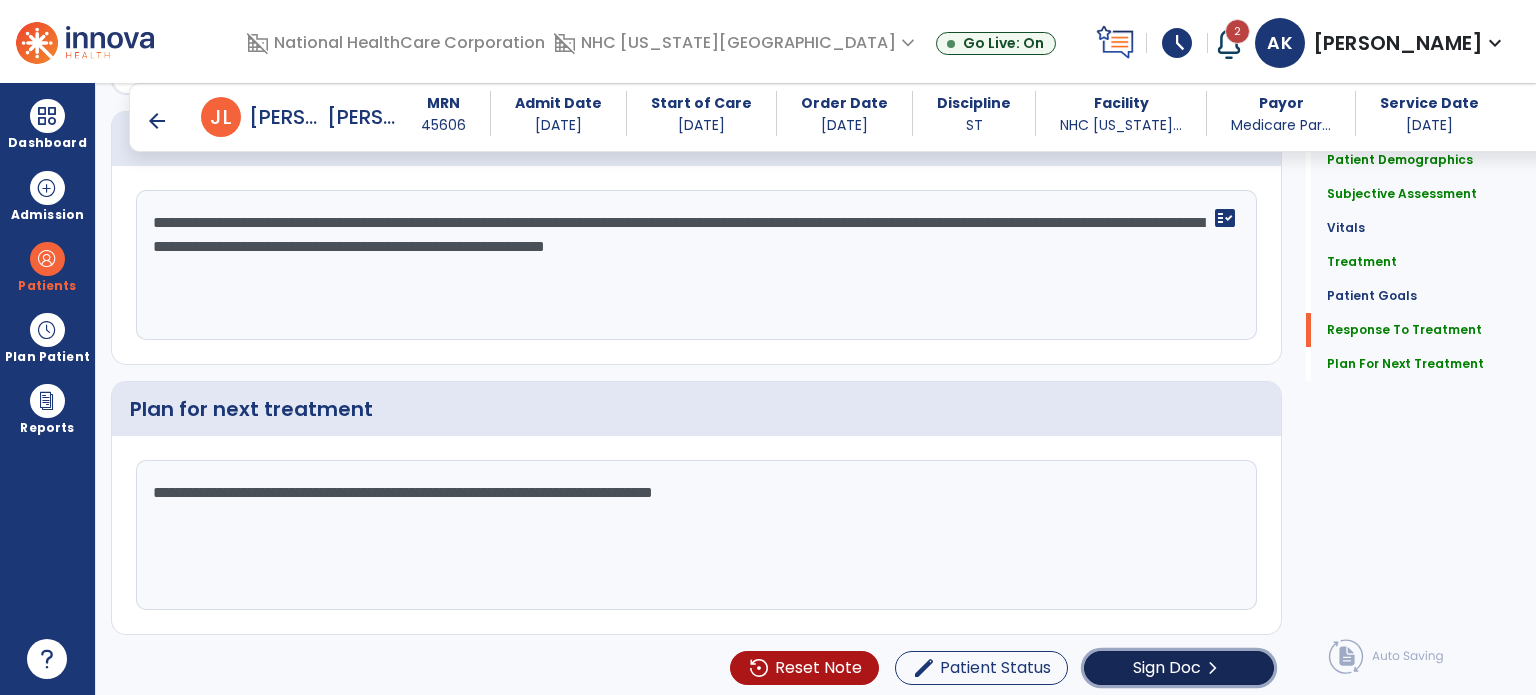 click on "Sign Doc" 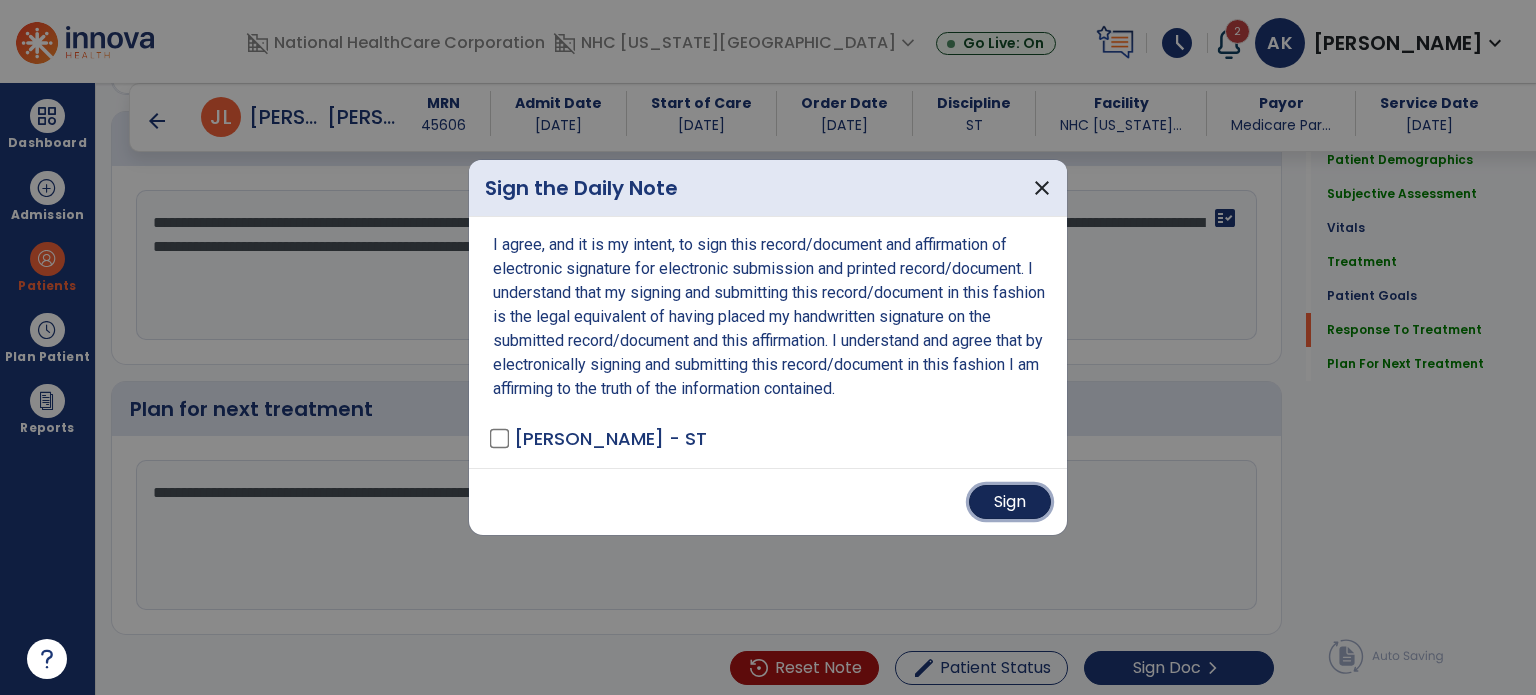 click on "Sign" at bounding box center [1010, 502] 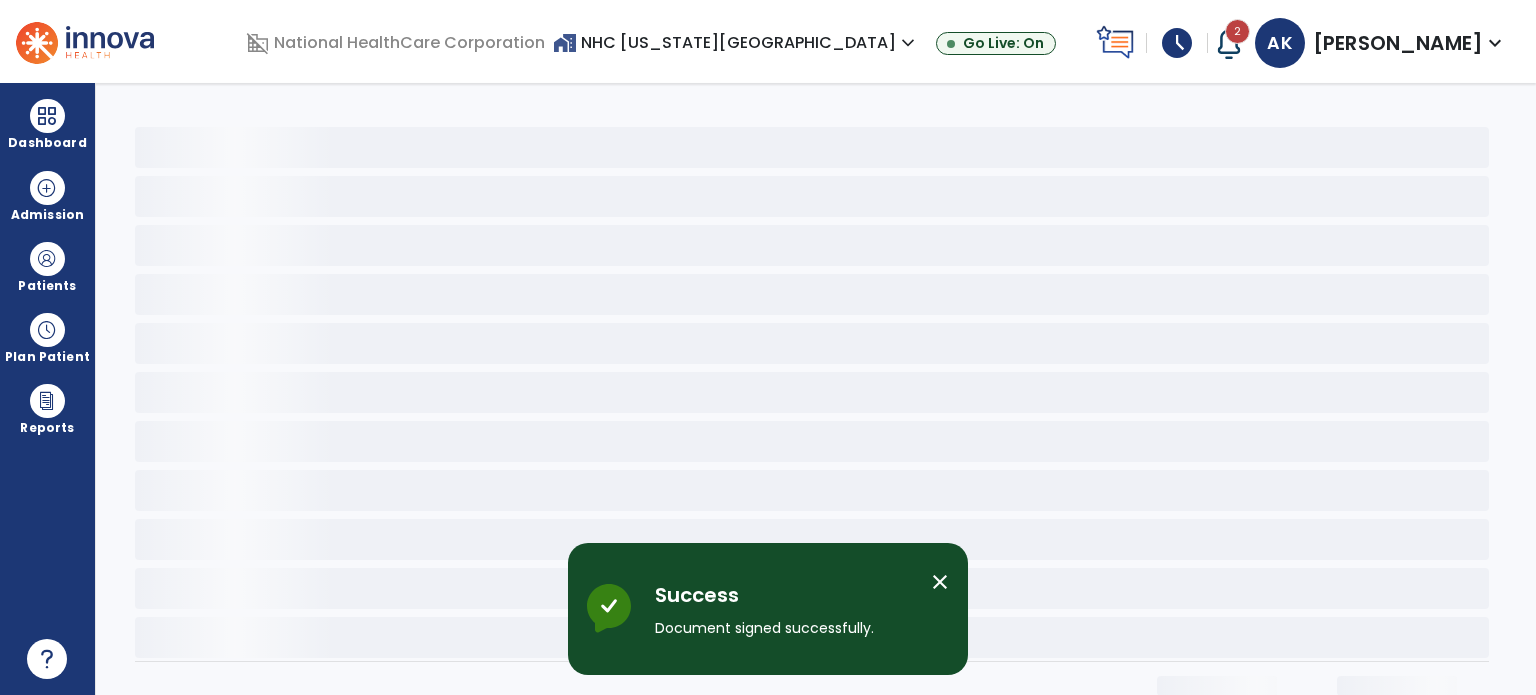 scroll, scrollTop: 0, scrollLeft: 0, axis: both 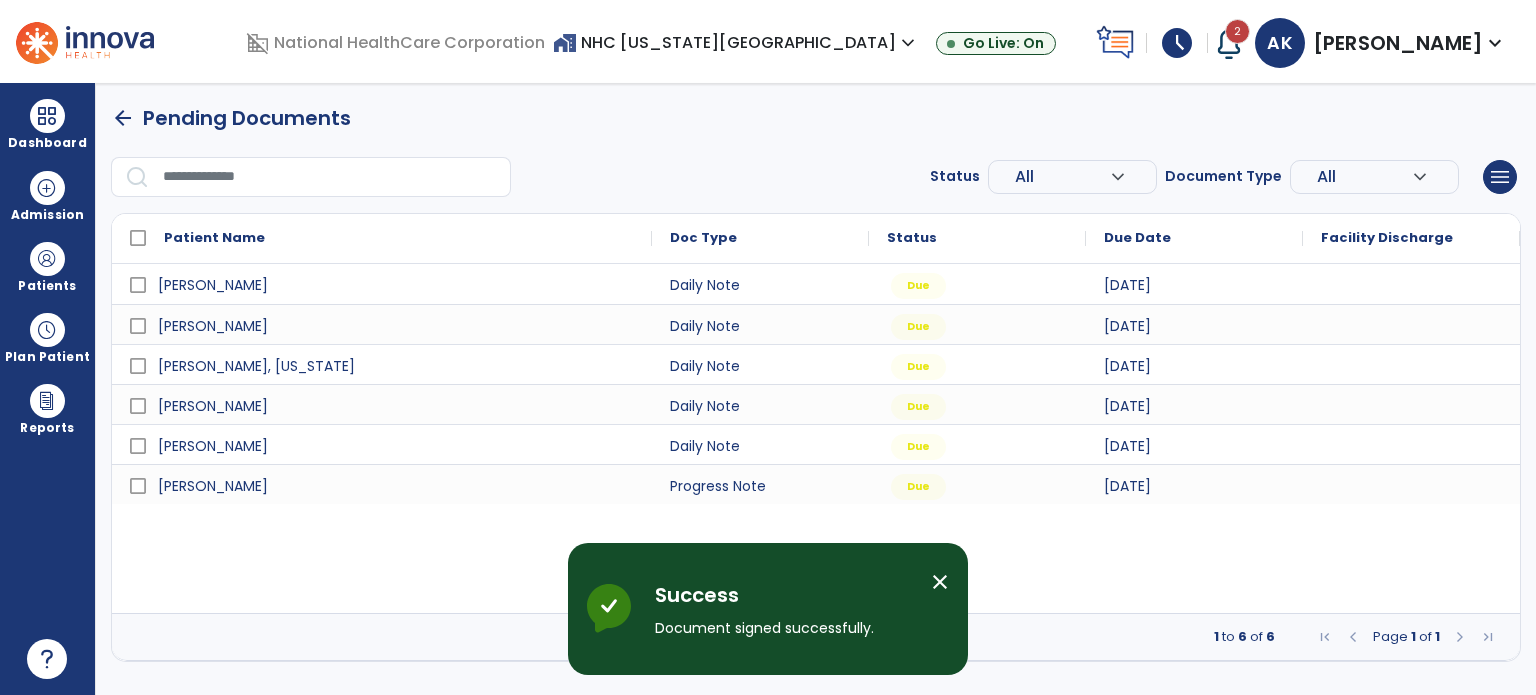 click on "arrow_back" at bounding box center (123, 118) 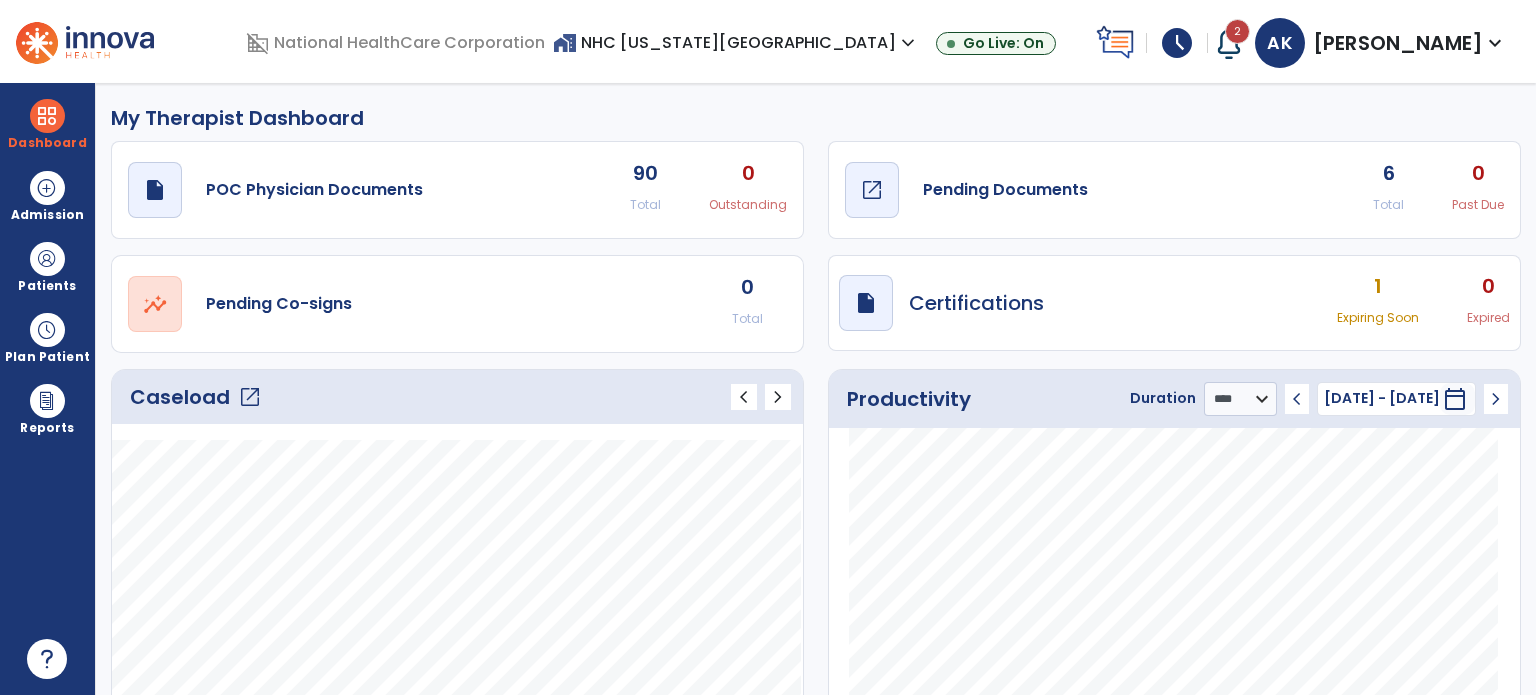 click on "open_in_new" 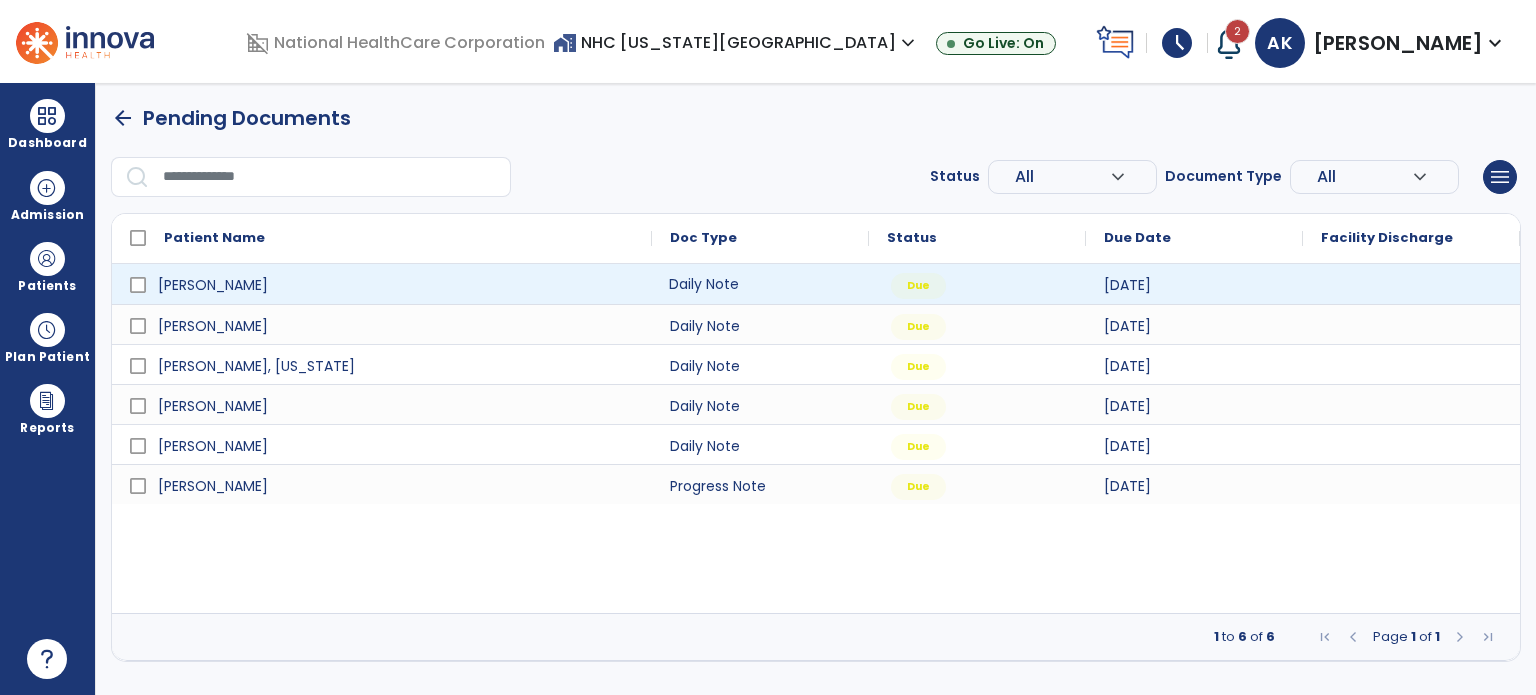 click on "Daily Note" at bounding box center (760, 284) 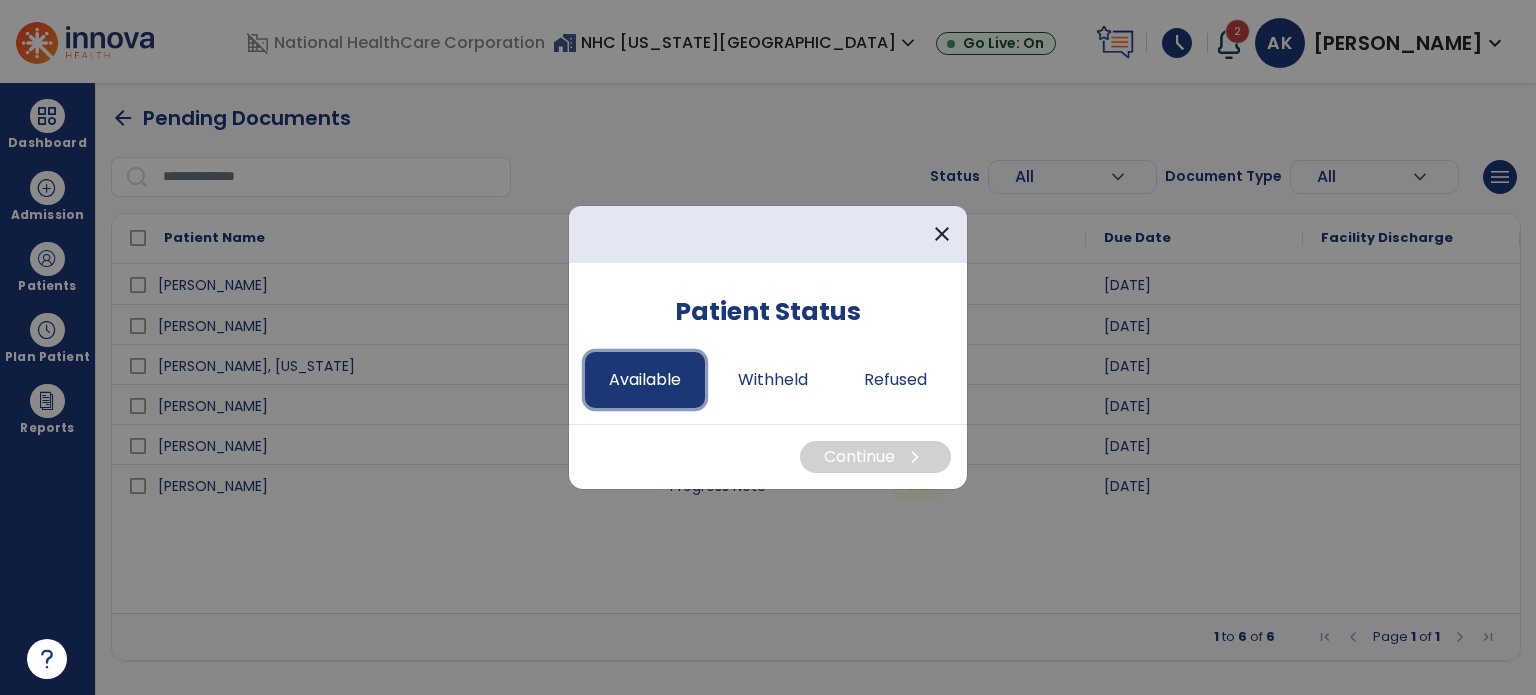 click on "Available" at bounding box center [645, 380] 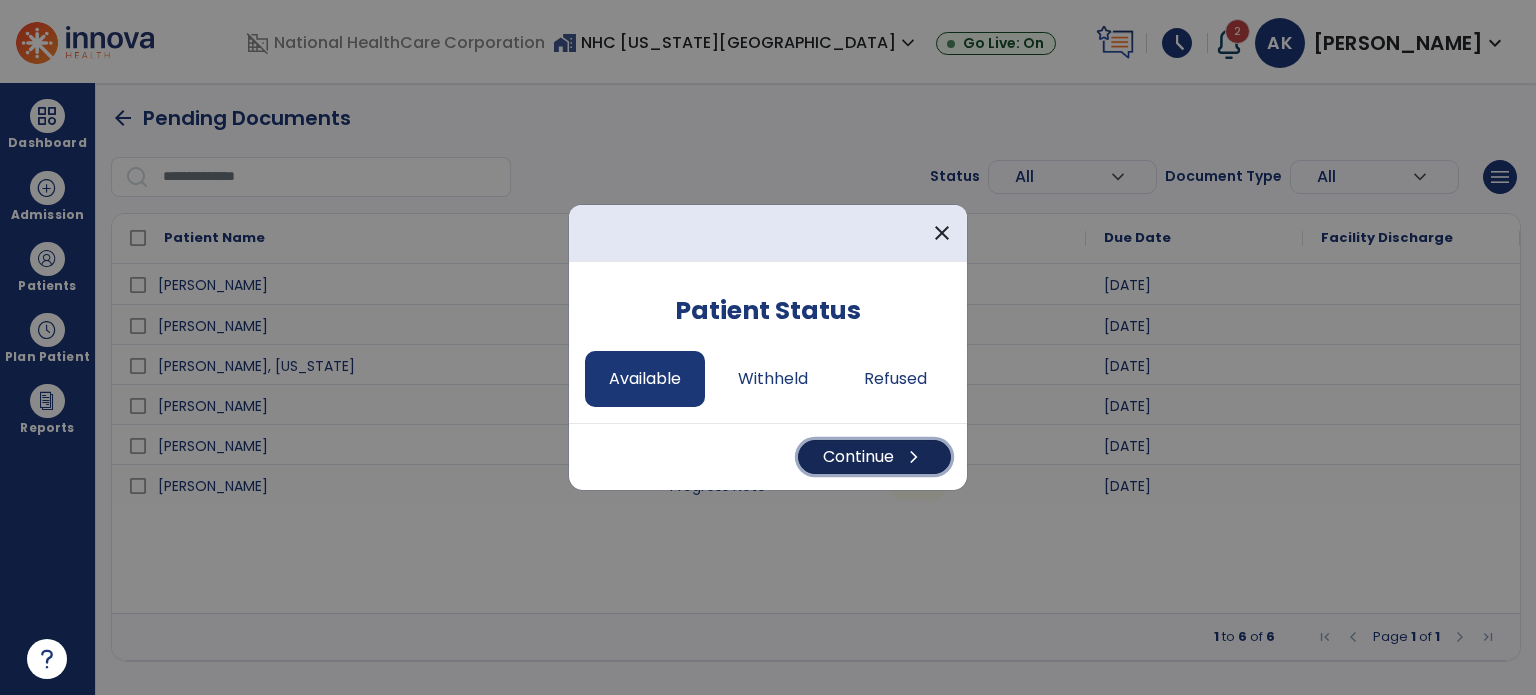 click on "Continue   chevron_right" at bounding box center [874, 457] 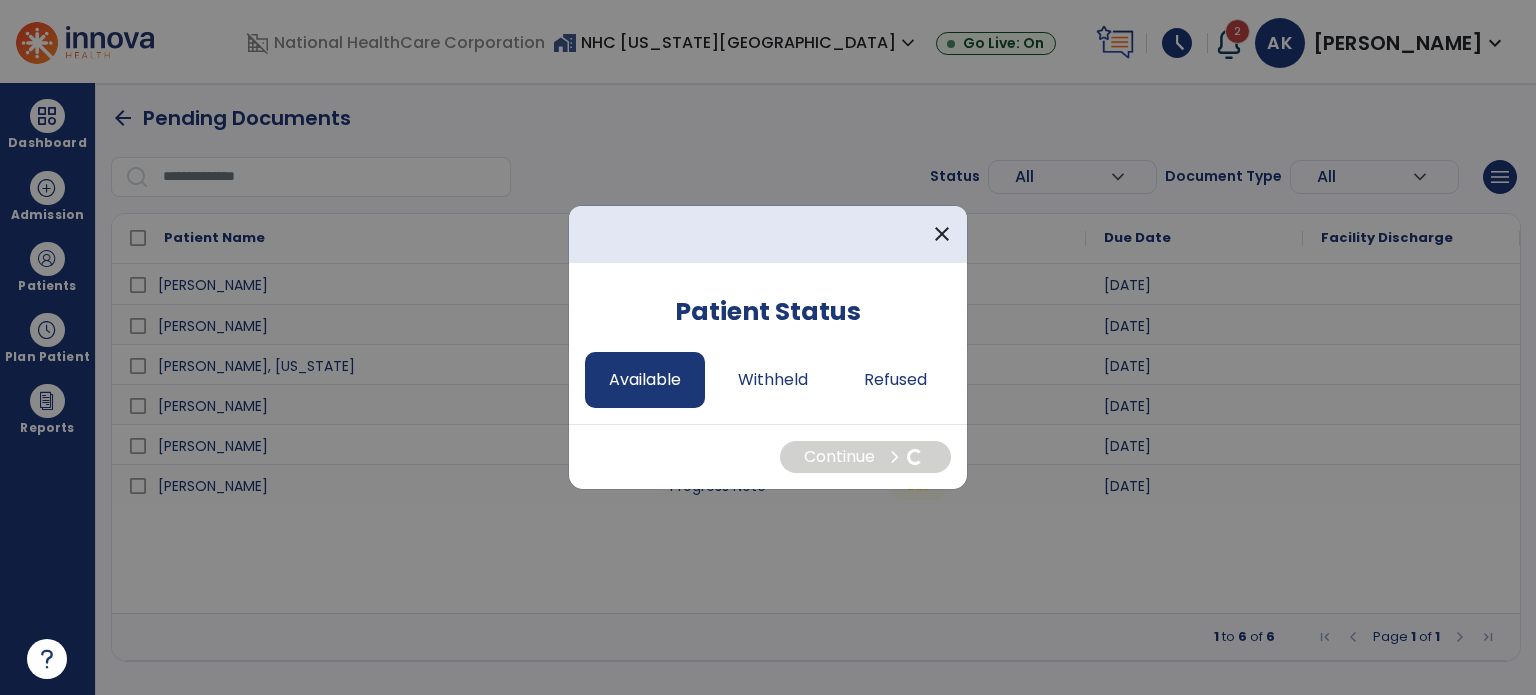 select on "*" 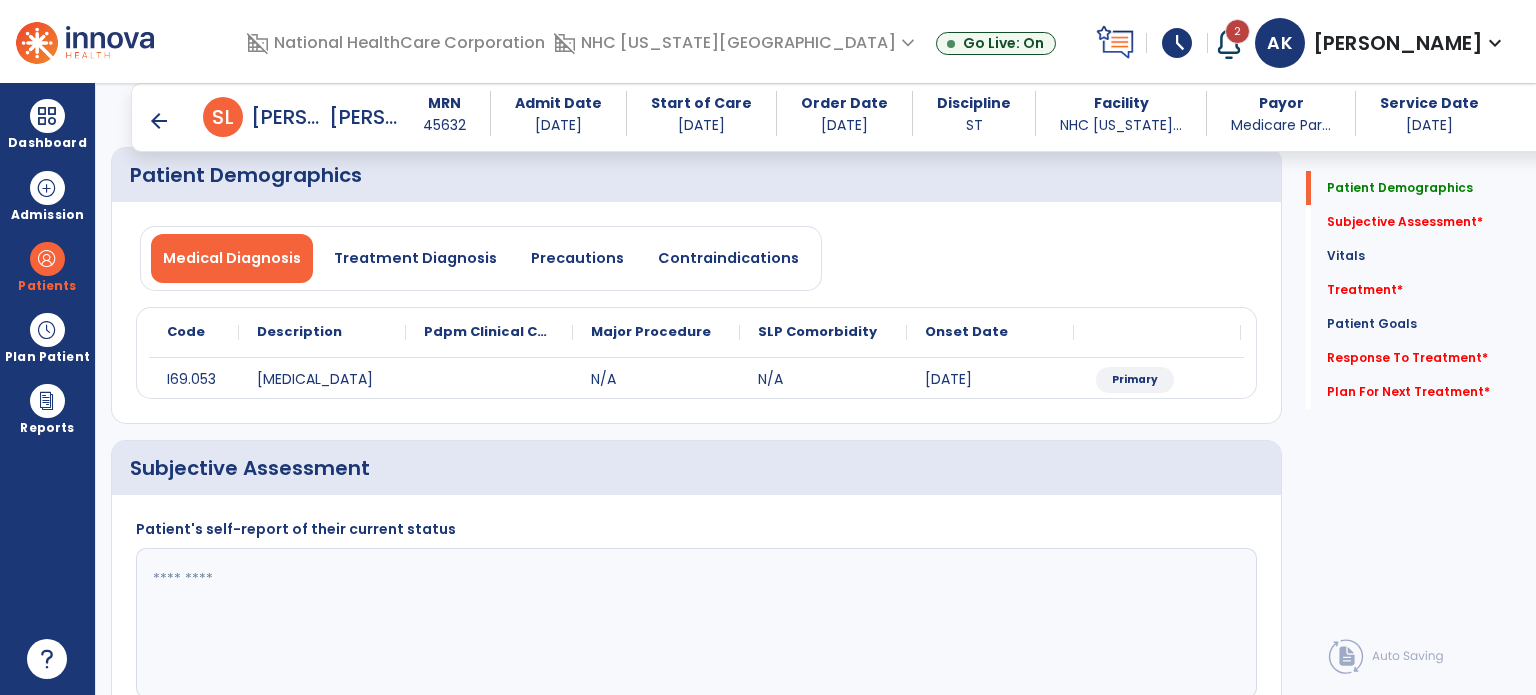 scroll, scrollTop: 92, scrollLeft: 0, axis: vertical 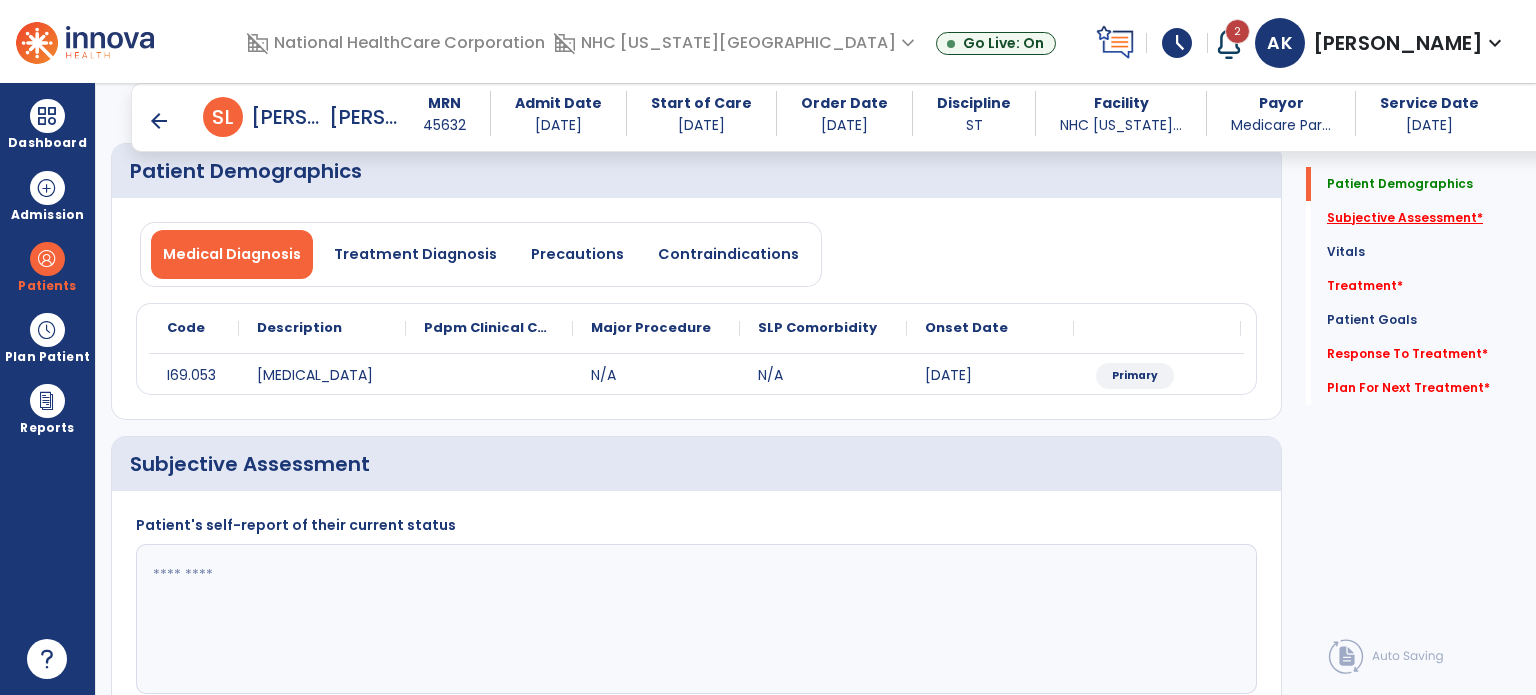 click on "Subjective Assessment   *" 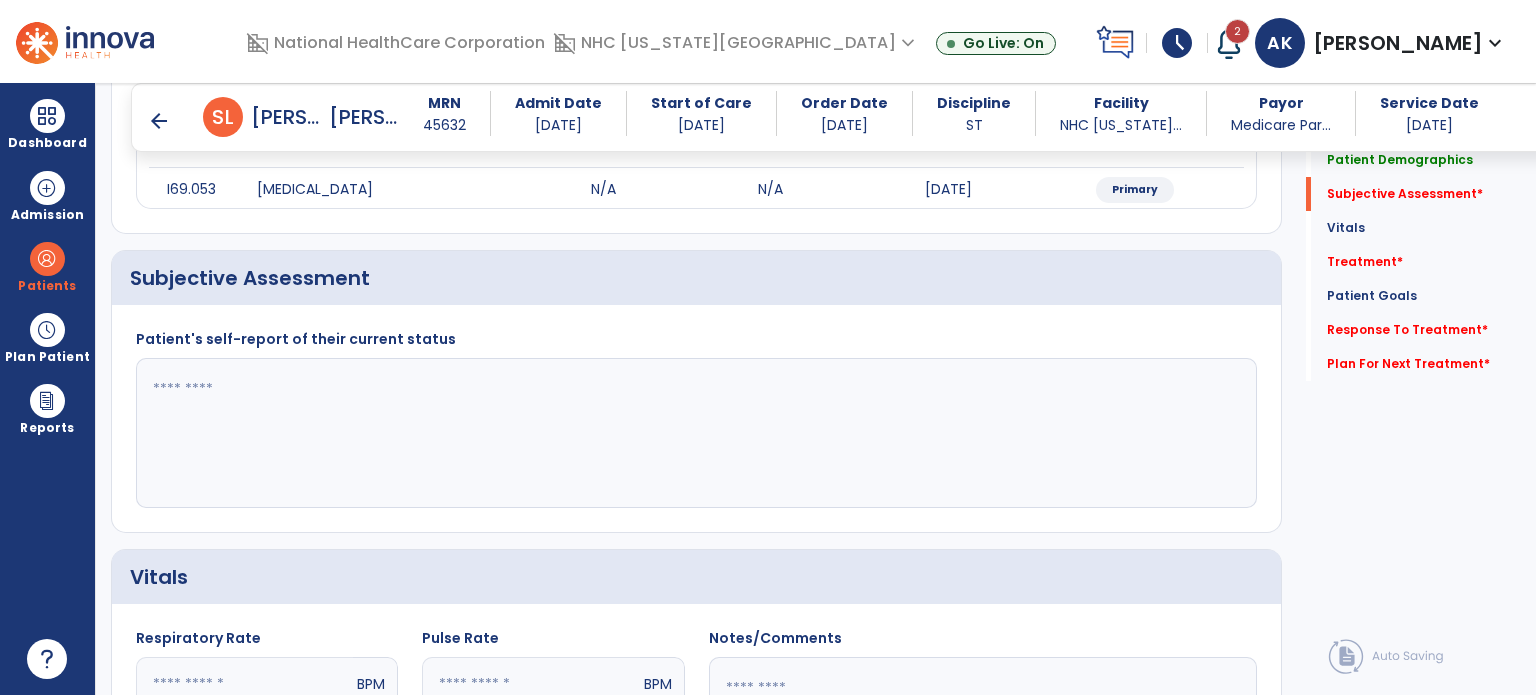 scroll, scrollTop: 279, scrollLeft: 0, axis: vertical 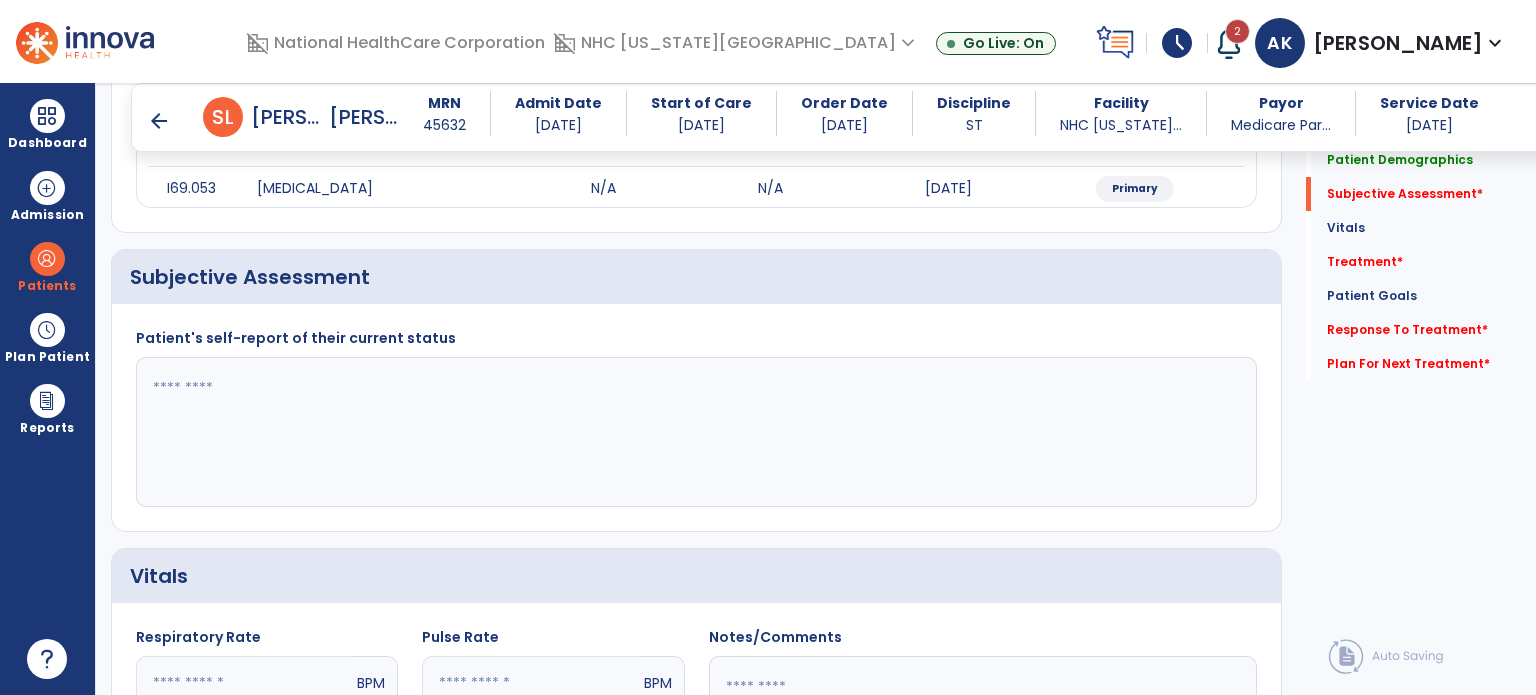 click 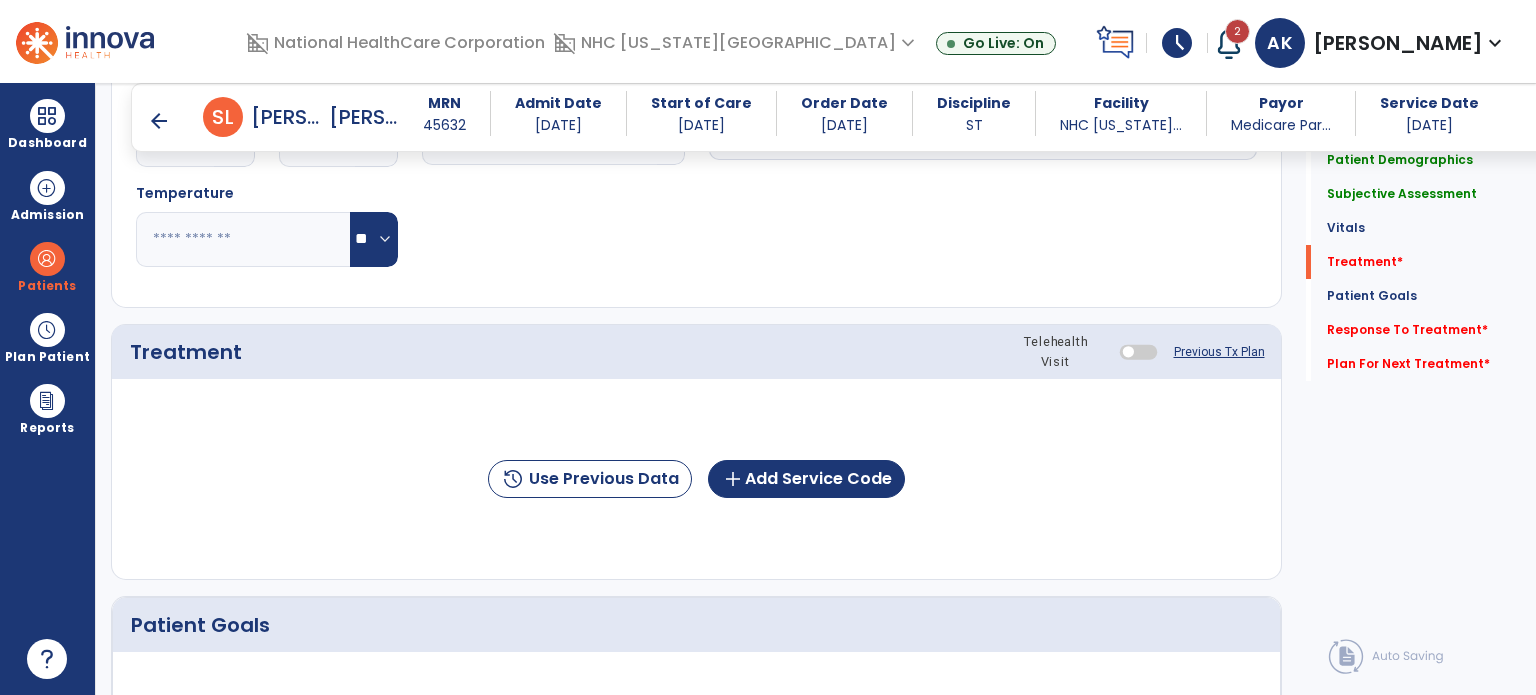 scroll, scrollTop: 905, scrollLeft: 0, axis: vertical 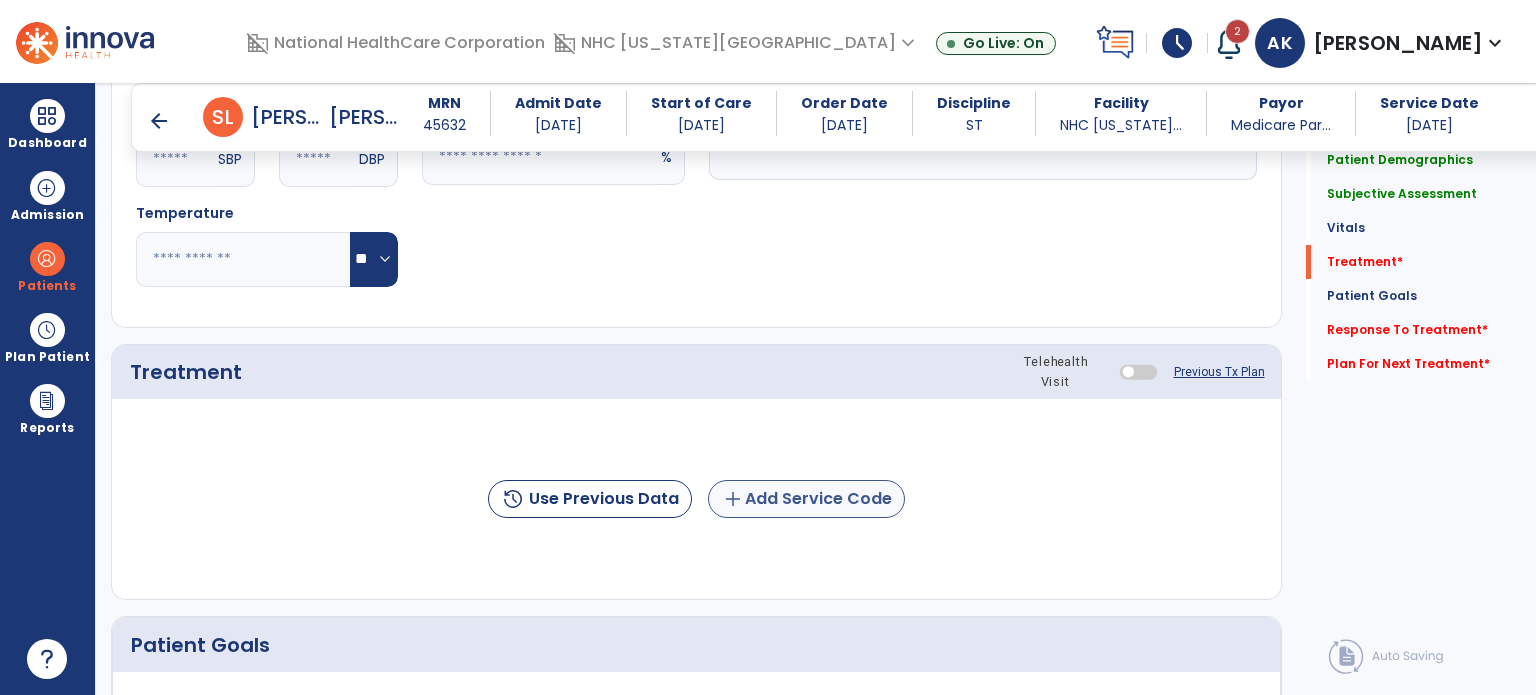 type on "**********" 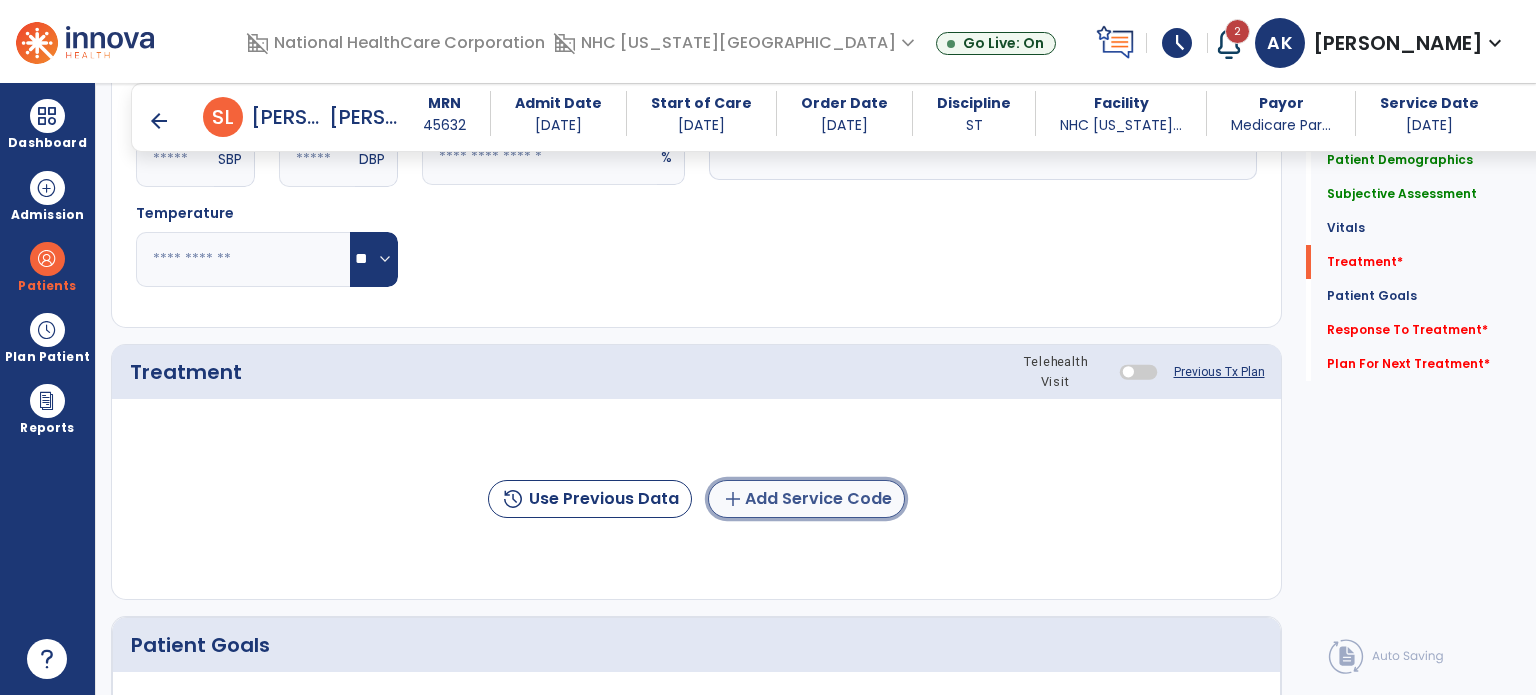 click on "add  Add Service Code" 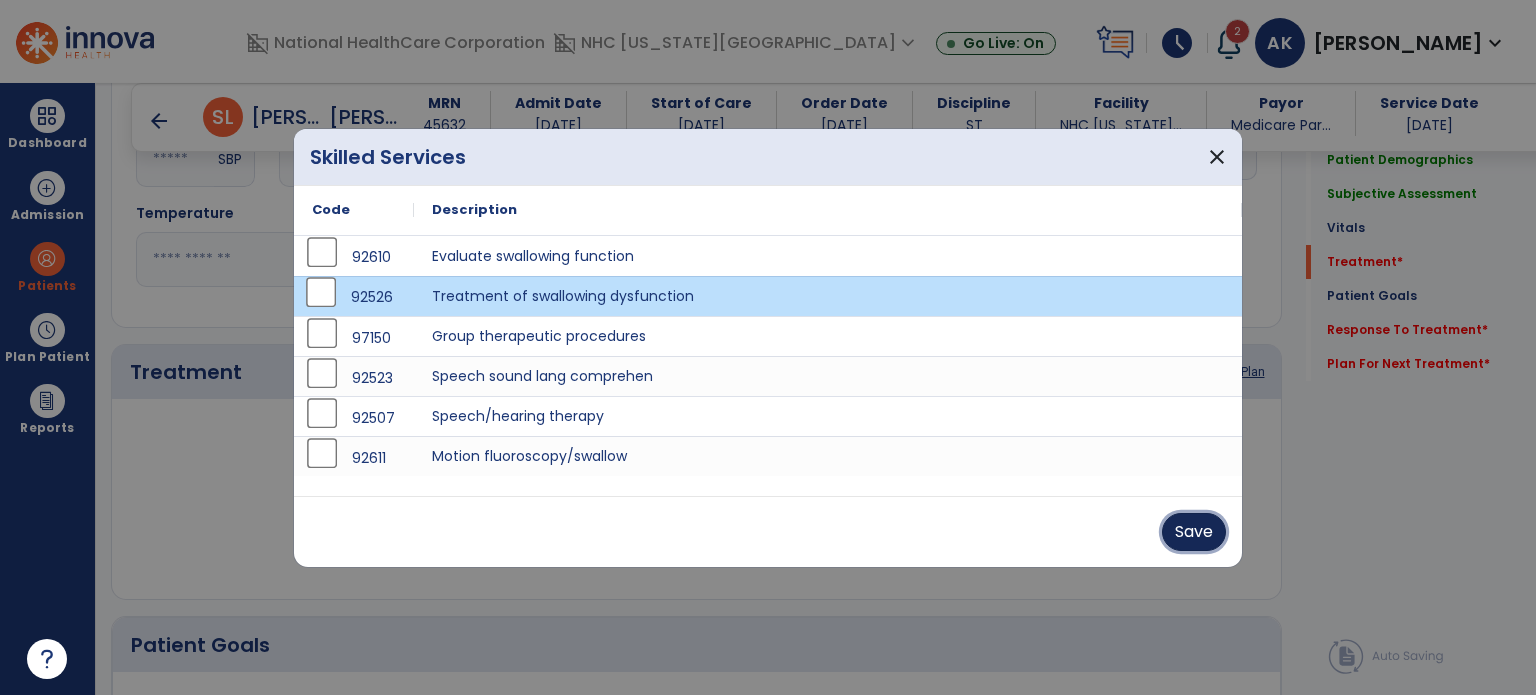 click on "Save" at bounding box center [1194, 532] 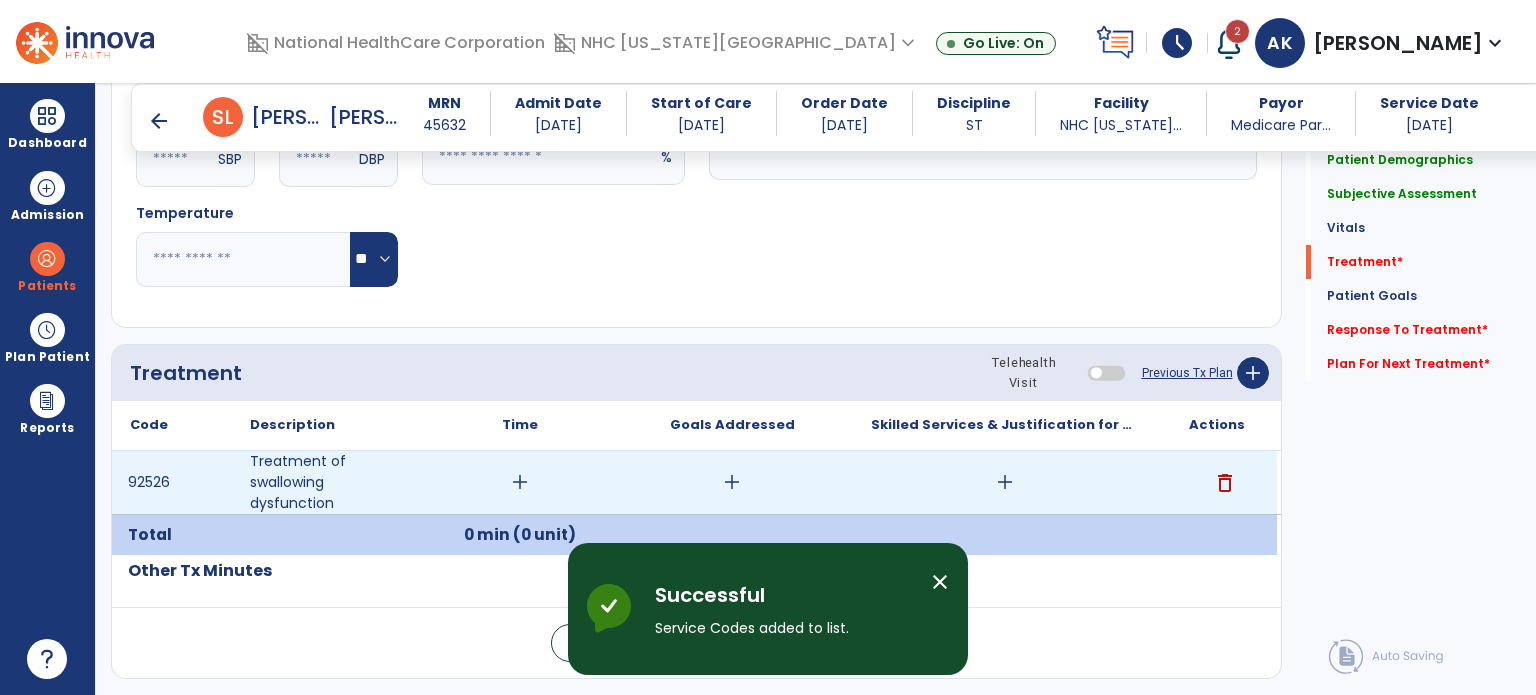 click on "add" at bounding box center (520, 482) 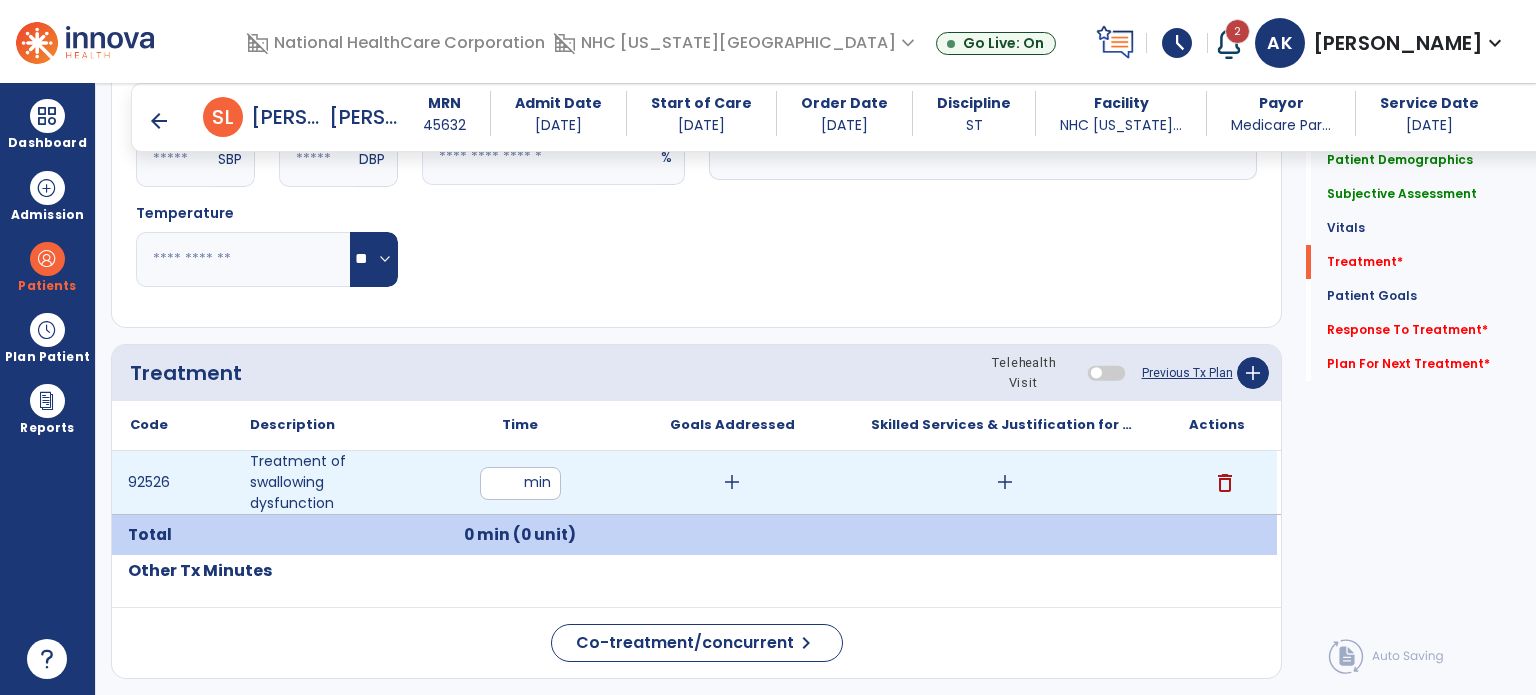 type on "**" 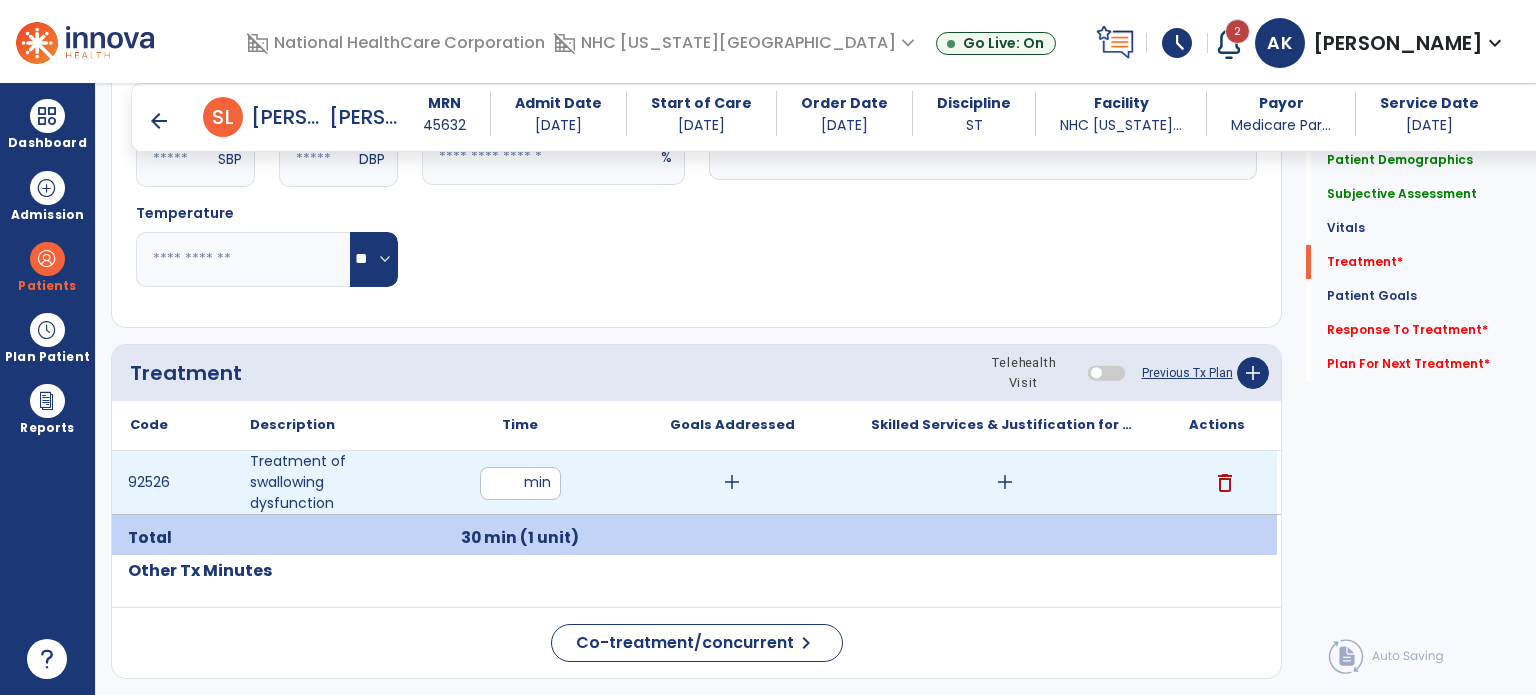 click on "add" at bounding box center (732, 482) 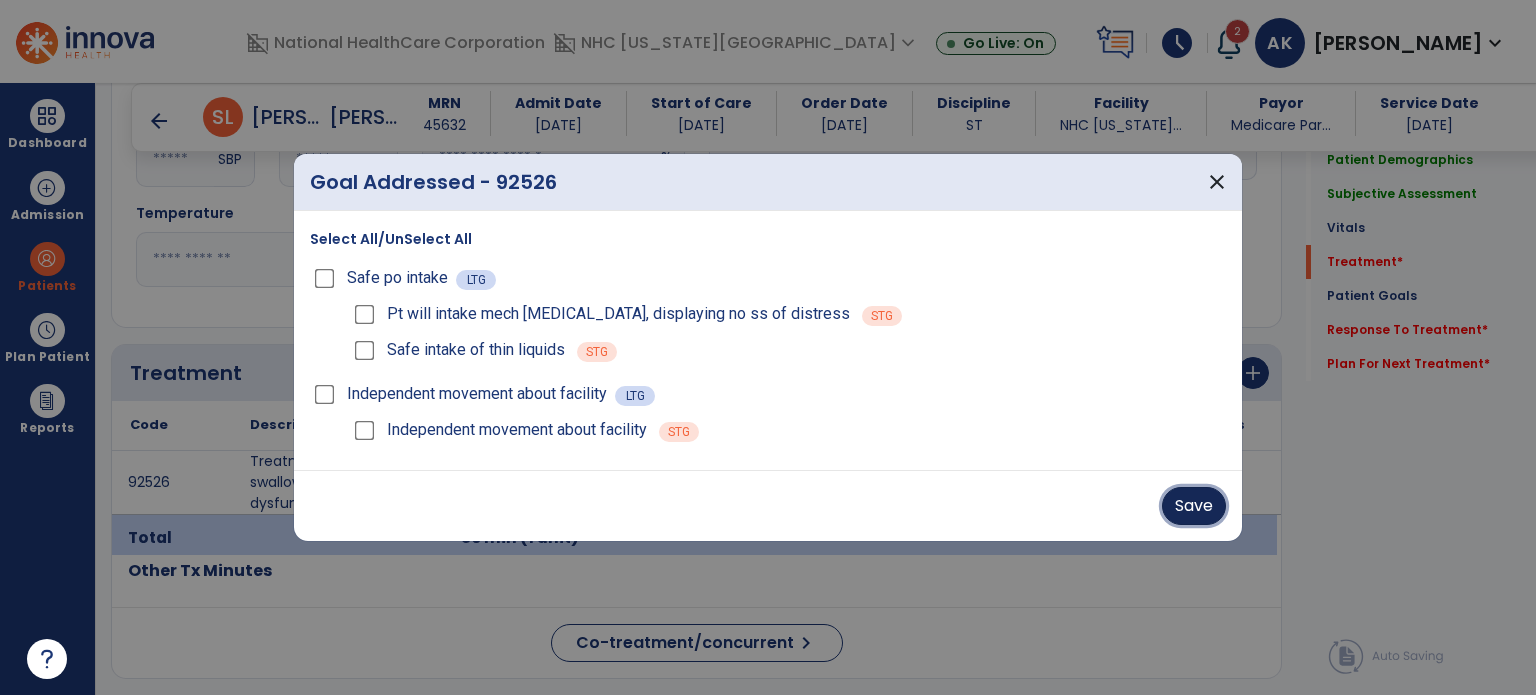 click on "Save" at bounding box center [1194, 506] 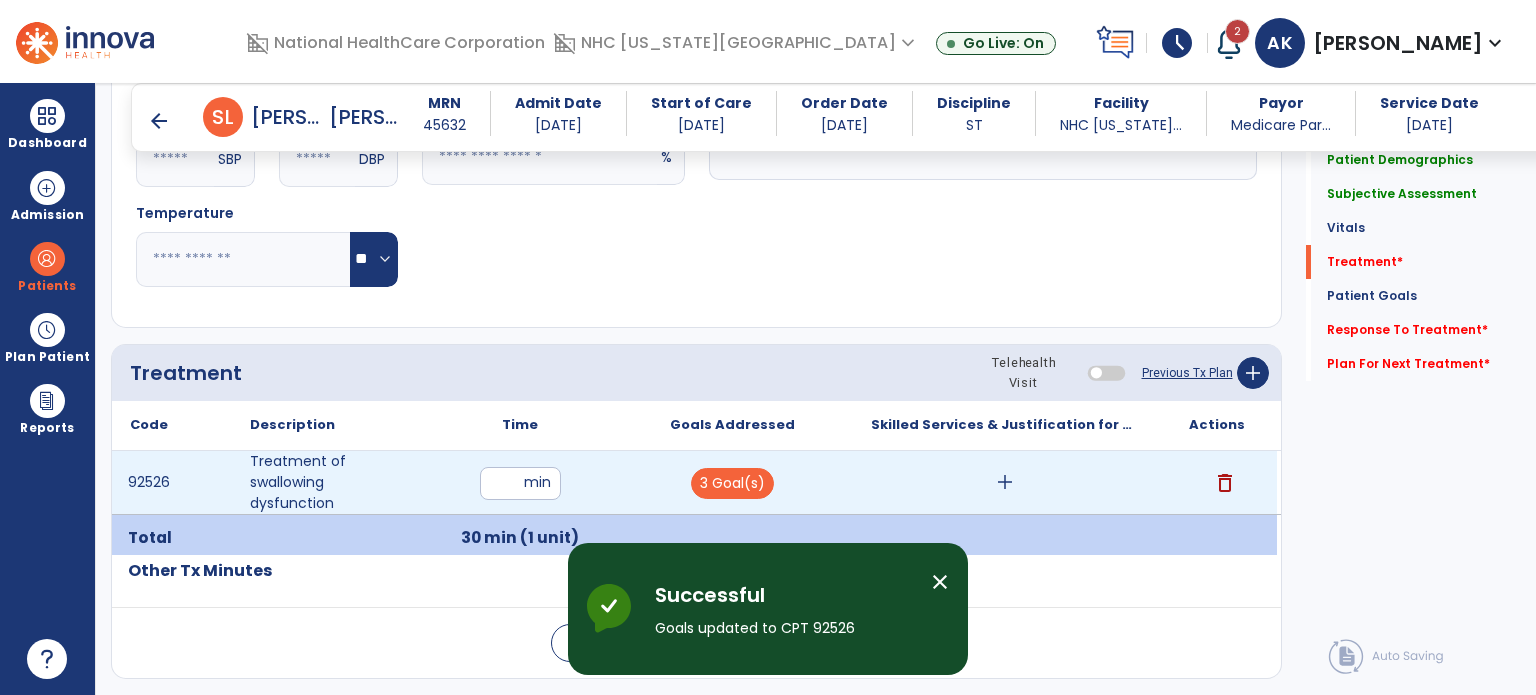 click on "add" at bounding box center [1005, 482] 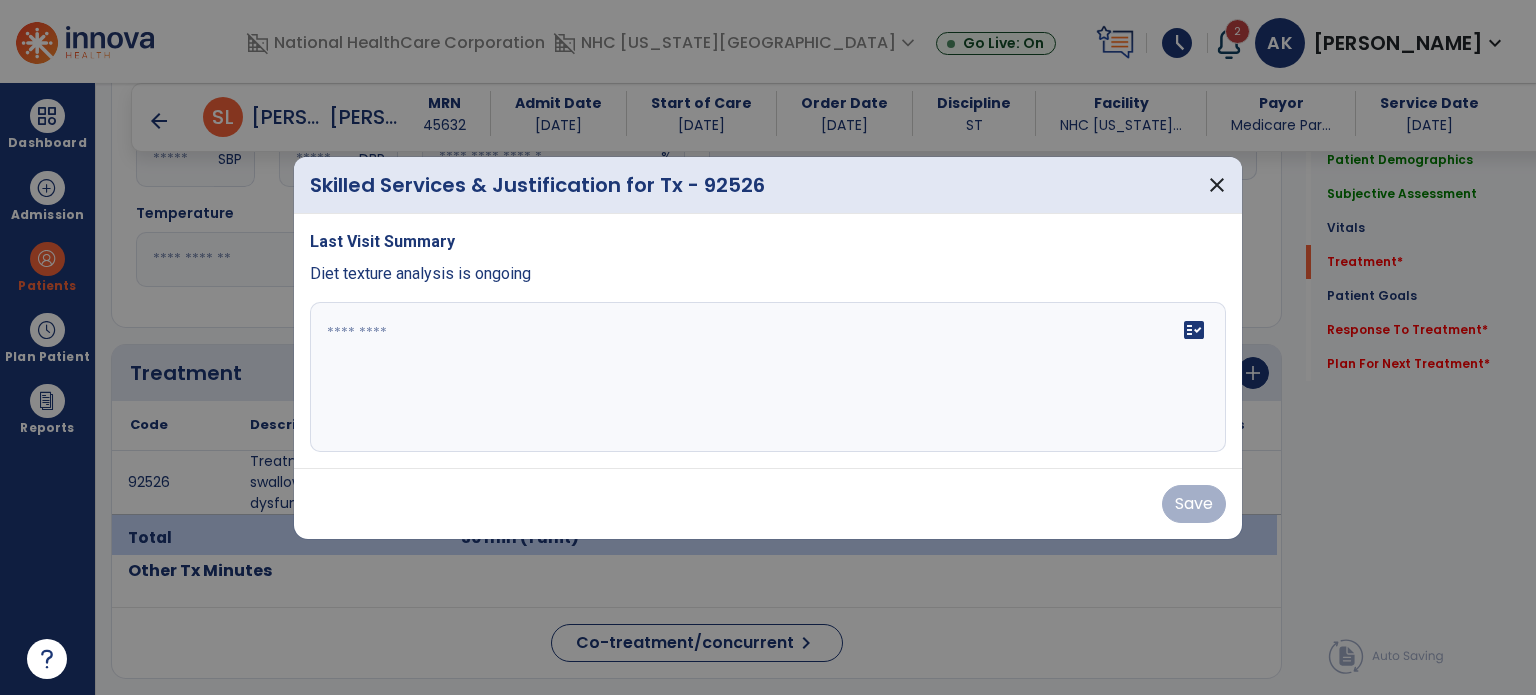 click on "fact_check" at bounding box center (768, 377) 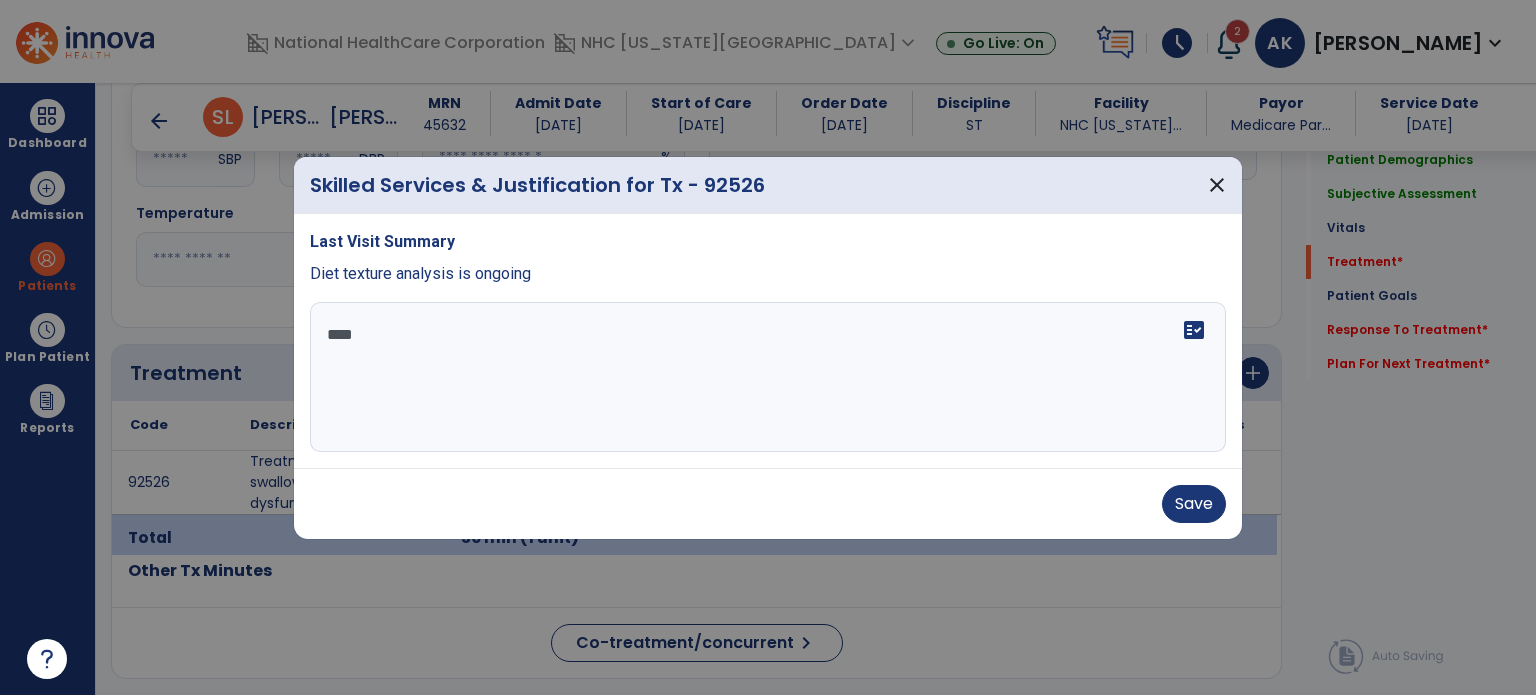 scroll, scrollTop: 0, scrollLeft: 0, axis: both 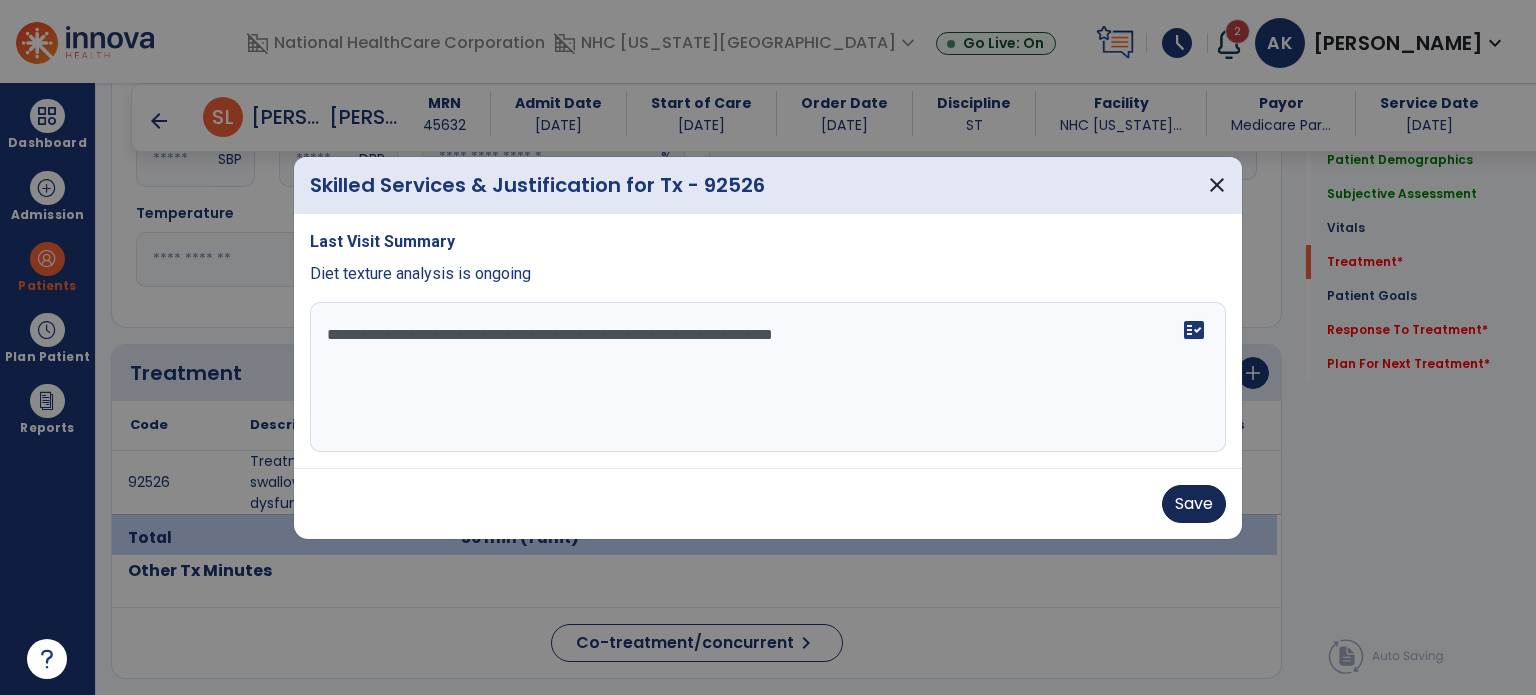 type on "**********" 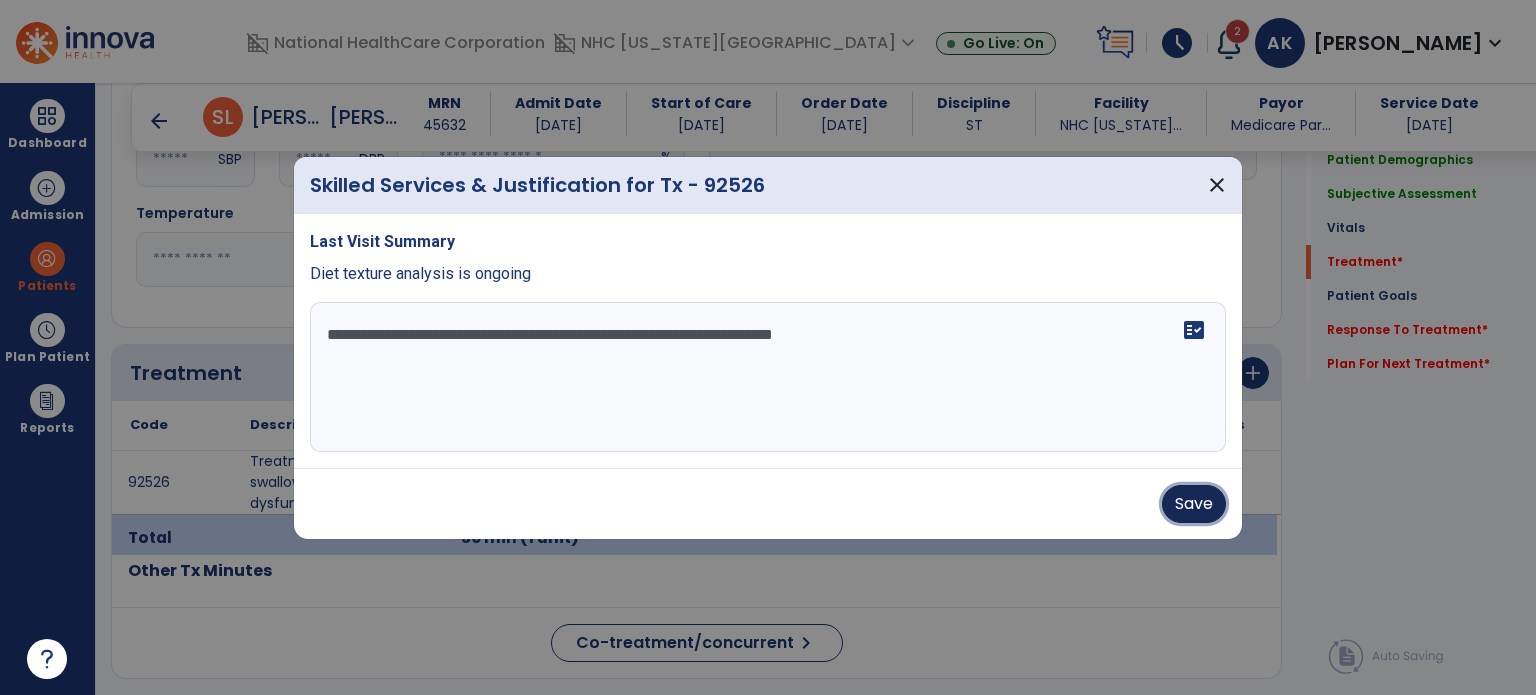 click on "Save" at bounding box center [1194, 504] 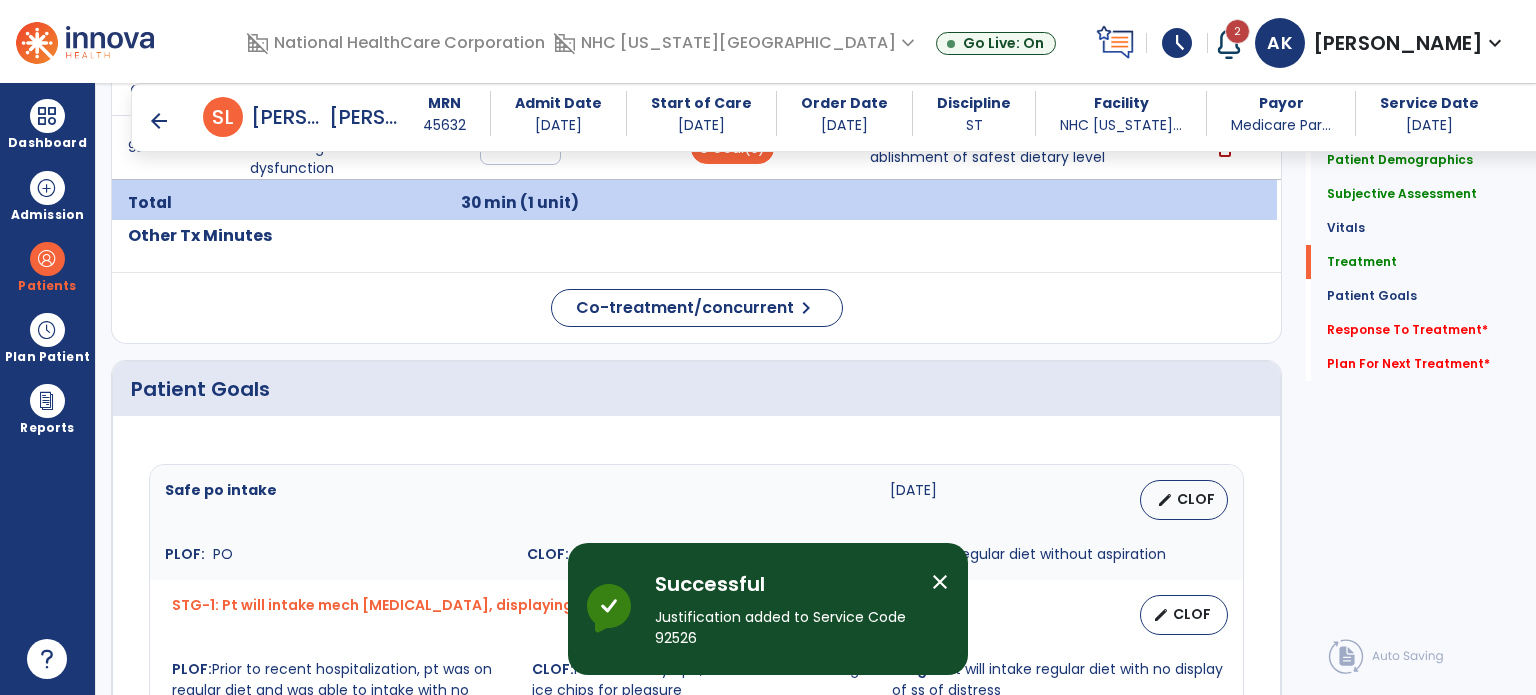 scroll, scrollTop: 1382, scrollLeft: 0, axis: vertical 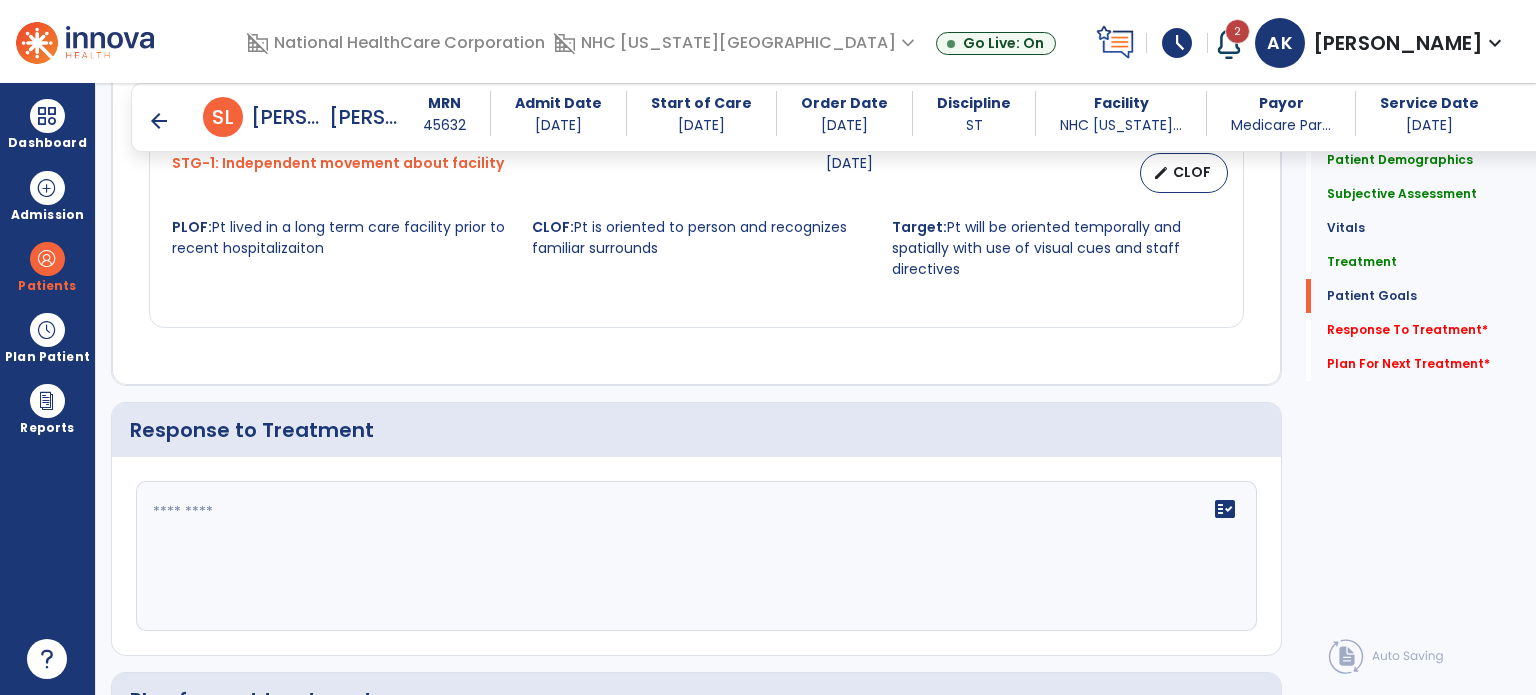 click on "fact_check" 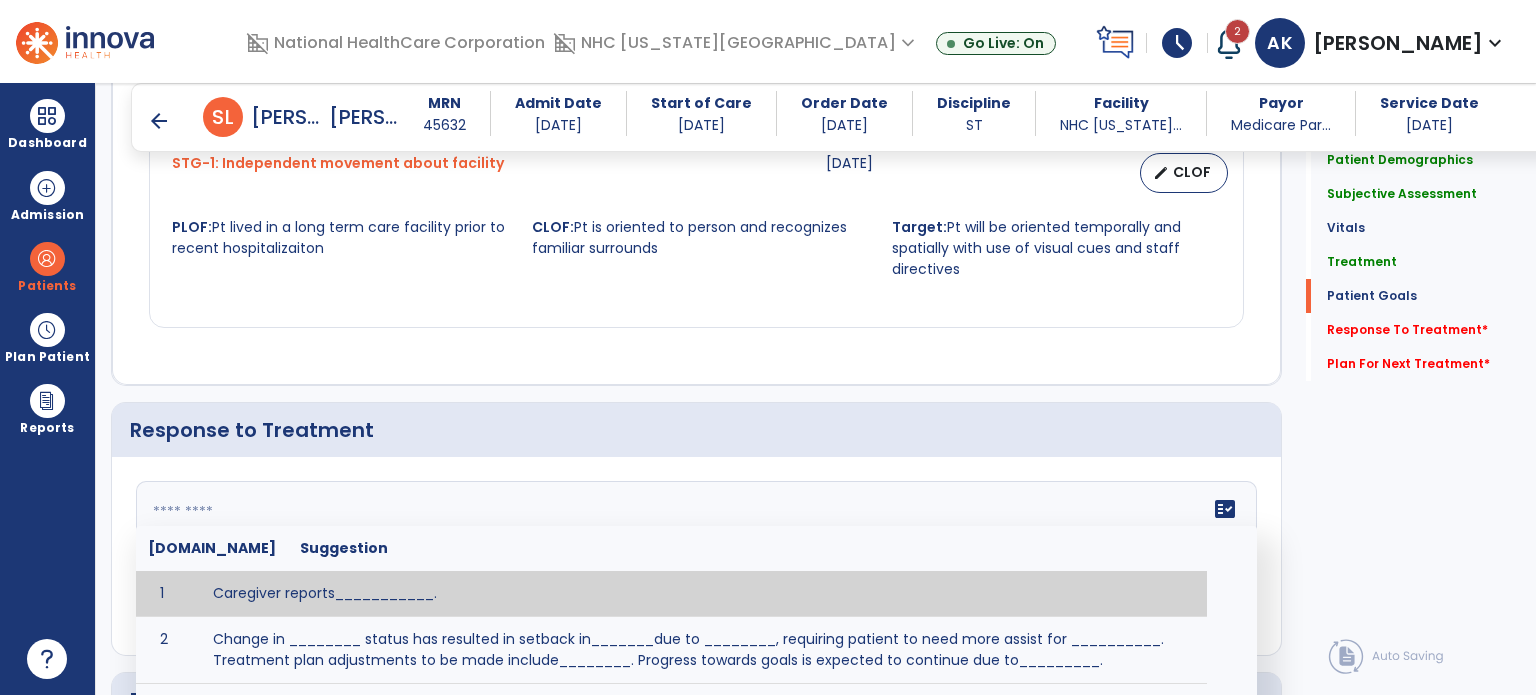 click 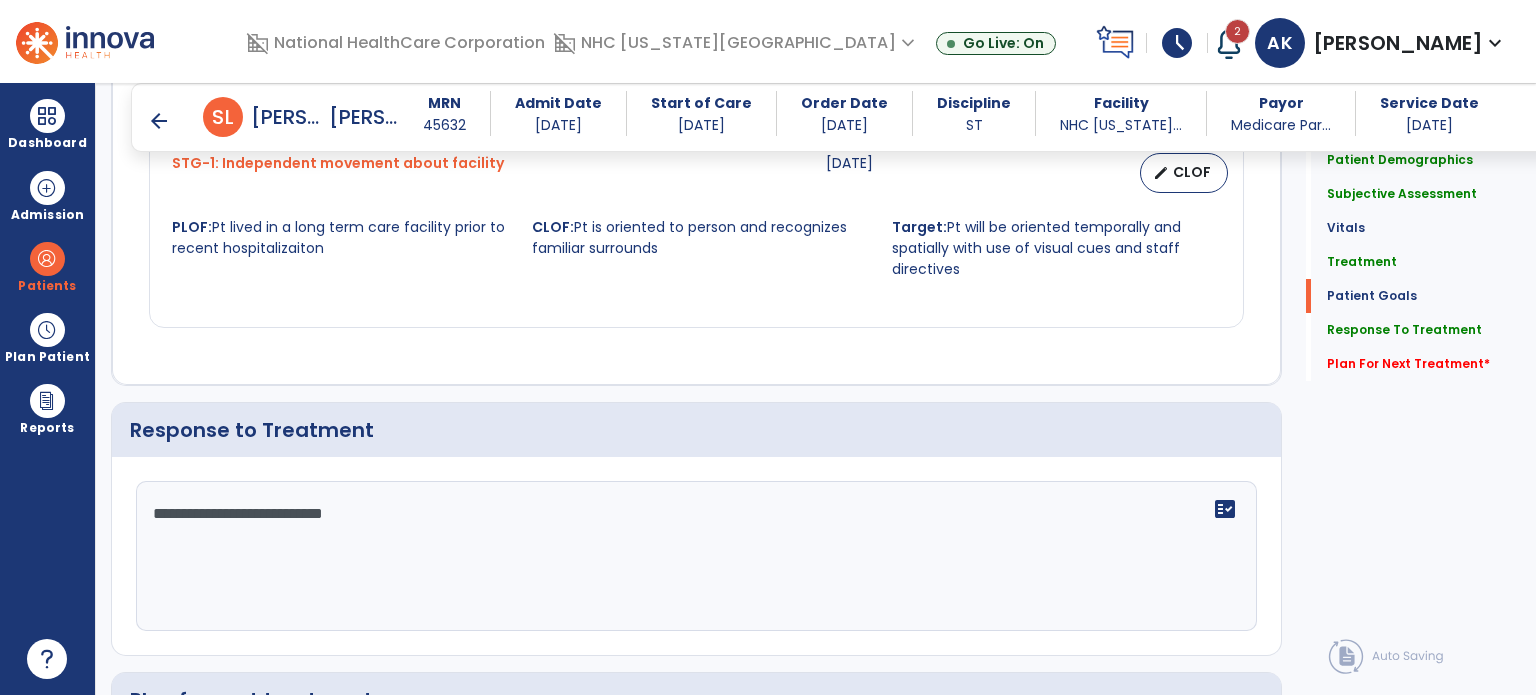 scroll, scrollTop: 2225, scrollLeft: 0, axis: vertical 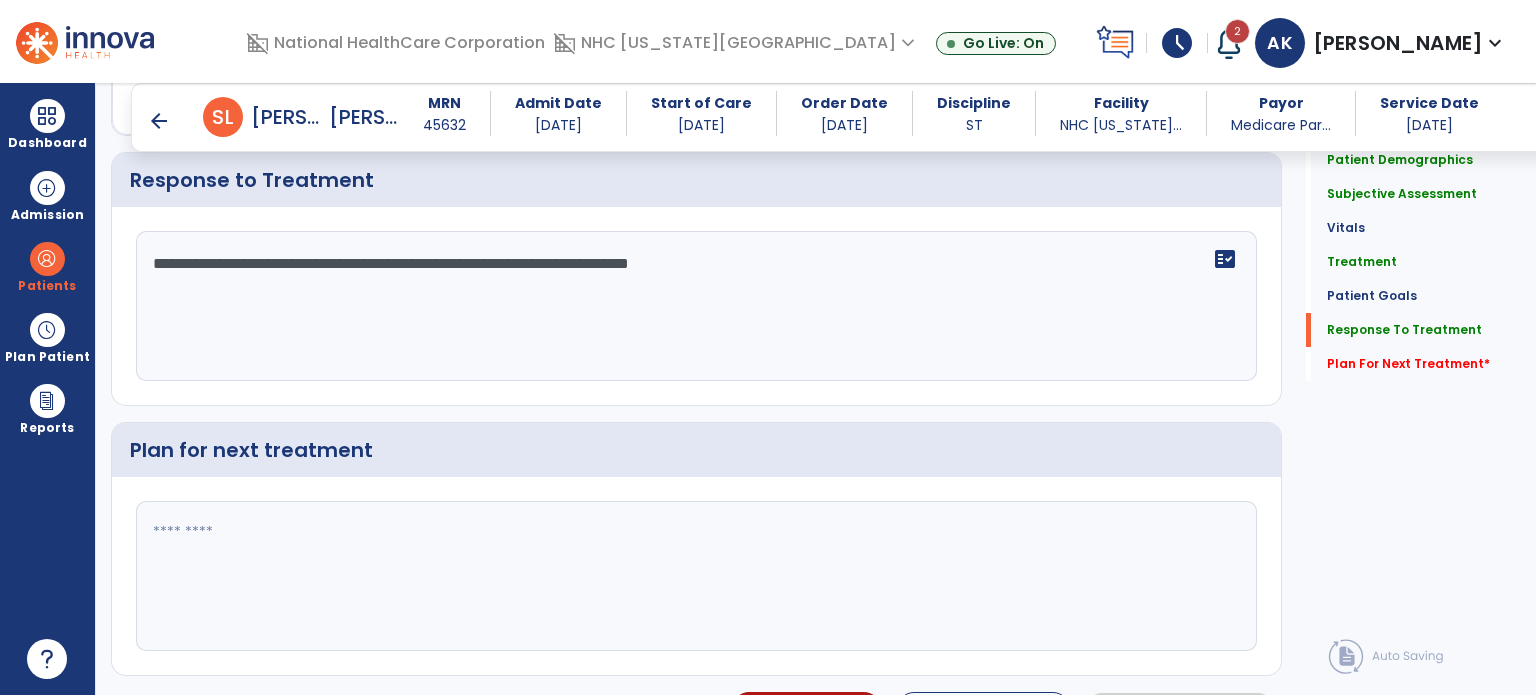 type on "**********" 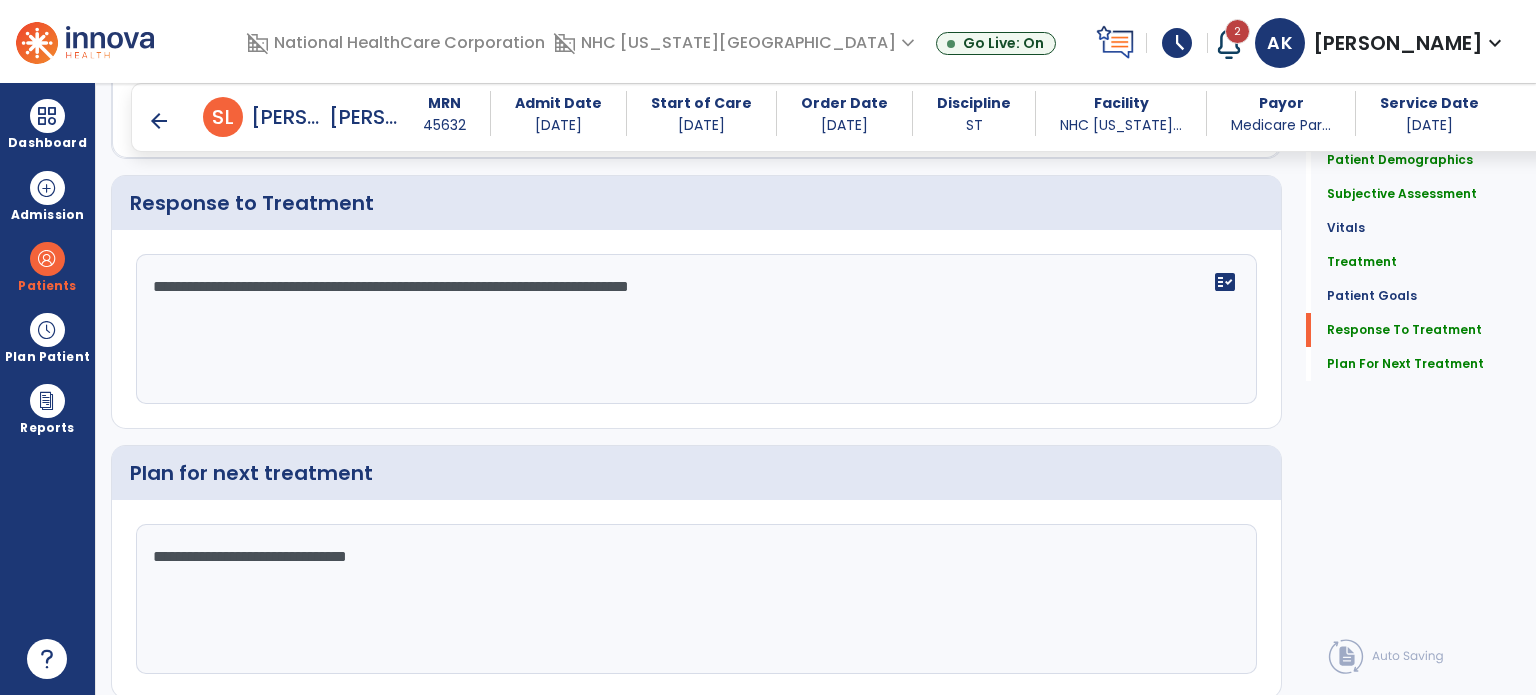 scroll, scrollTop: 2475, scrollLeft: 0, axis: vertical 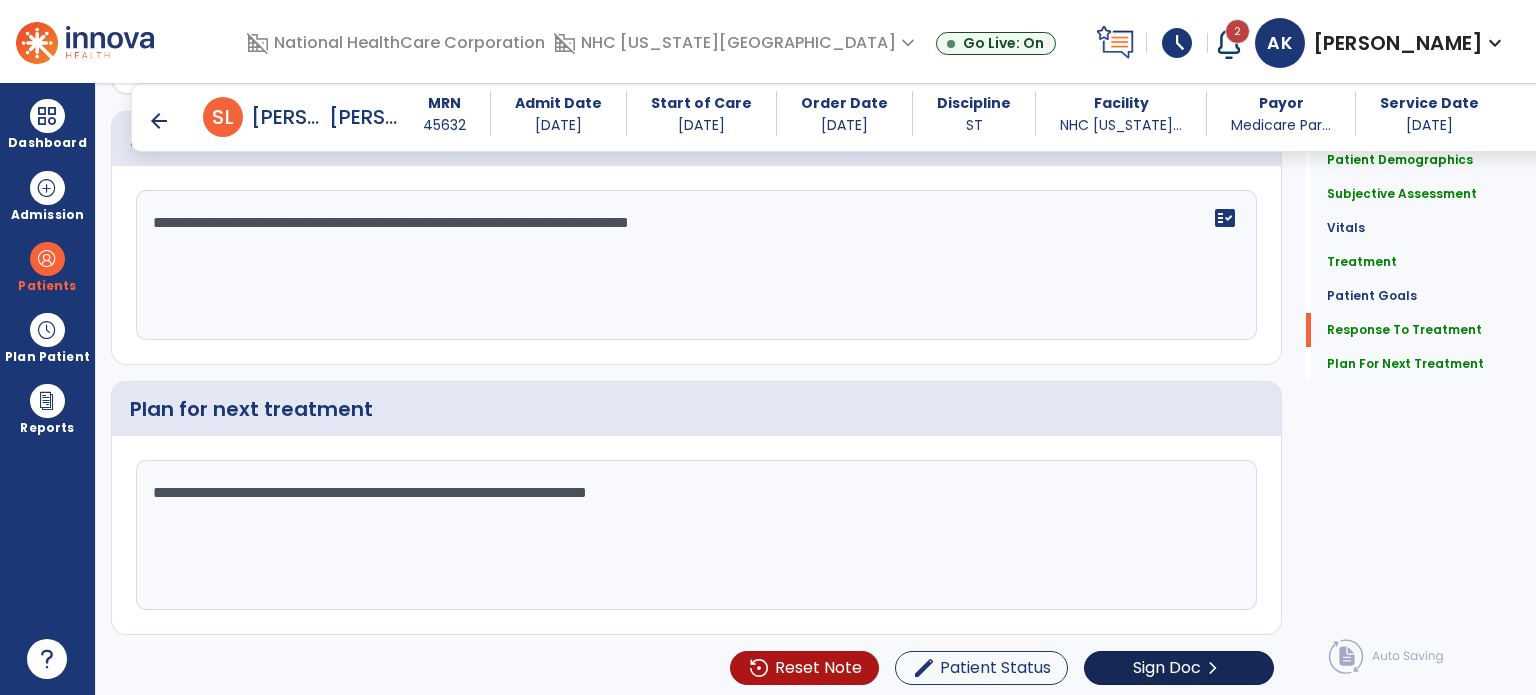type on "**********" 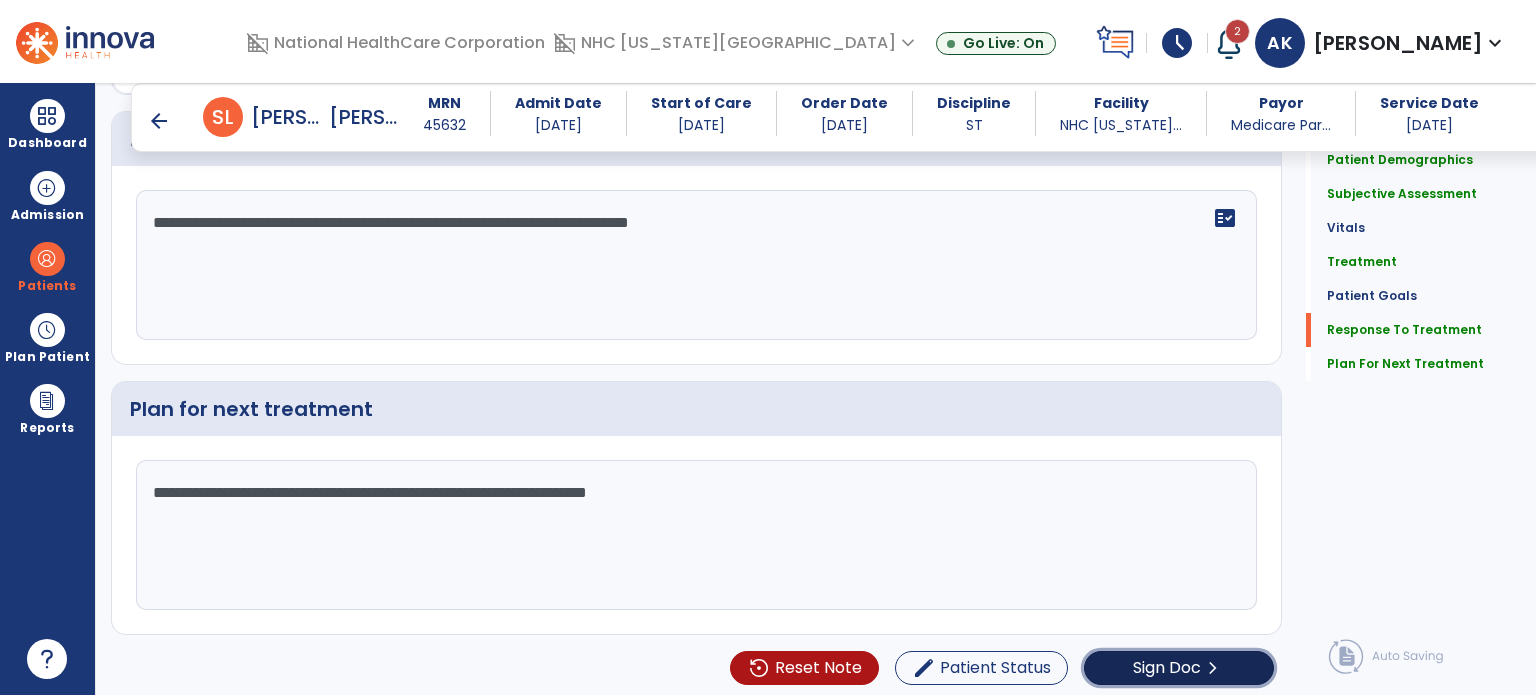 click on "Sign Doc" 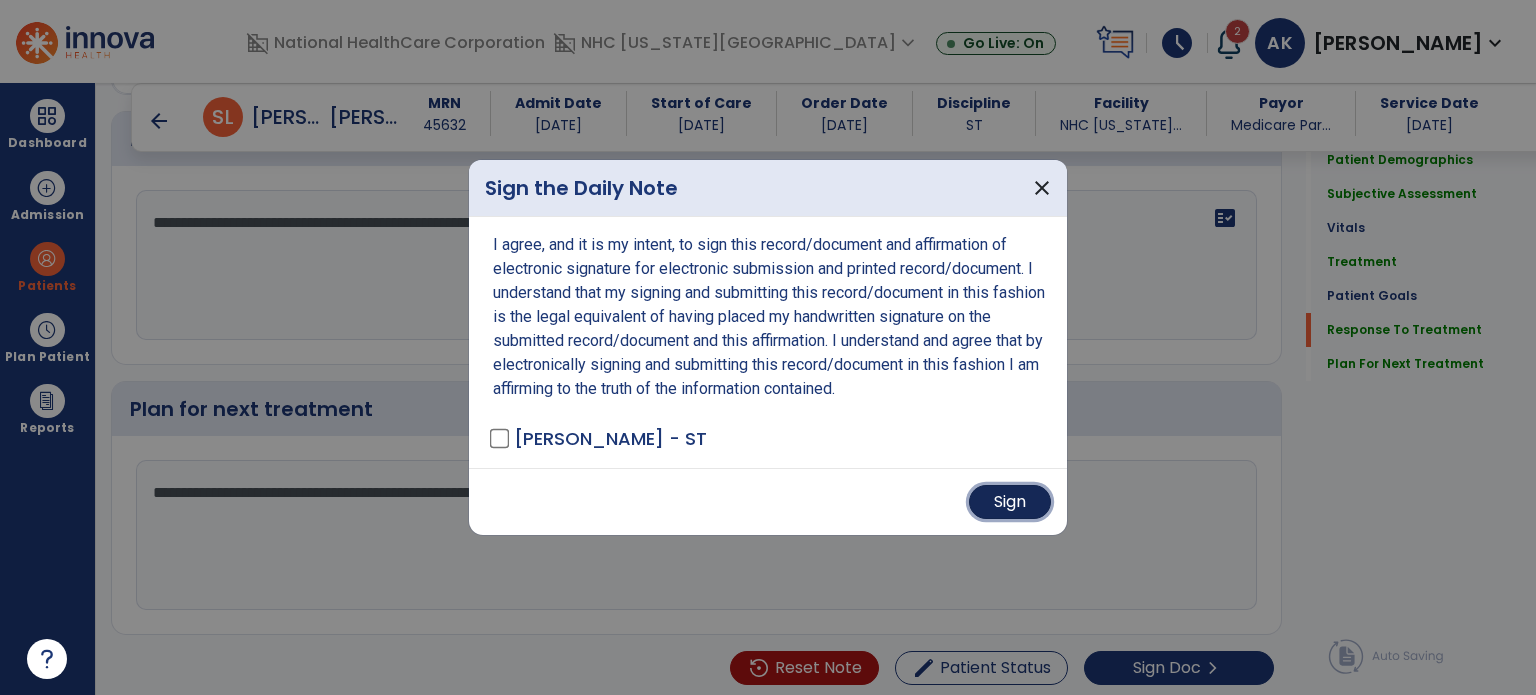 click on "Sign" at bounding box center [1010, 502] 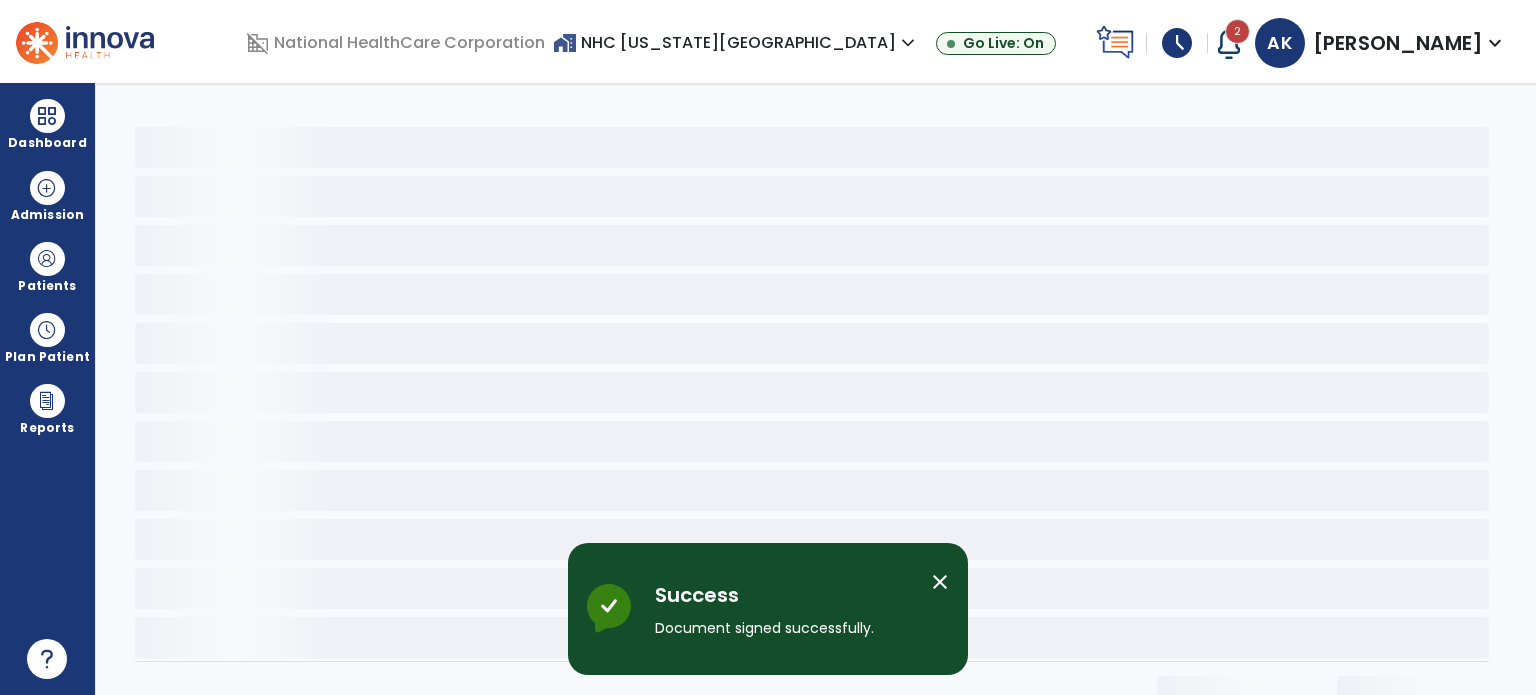 scroll, scrollTop: 0, scrollLeft: 0, axis: both 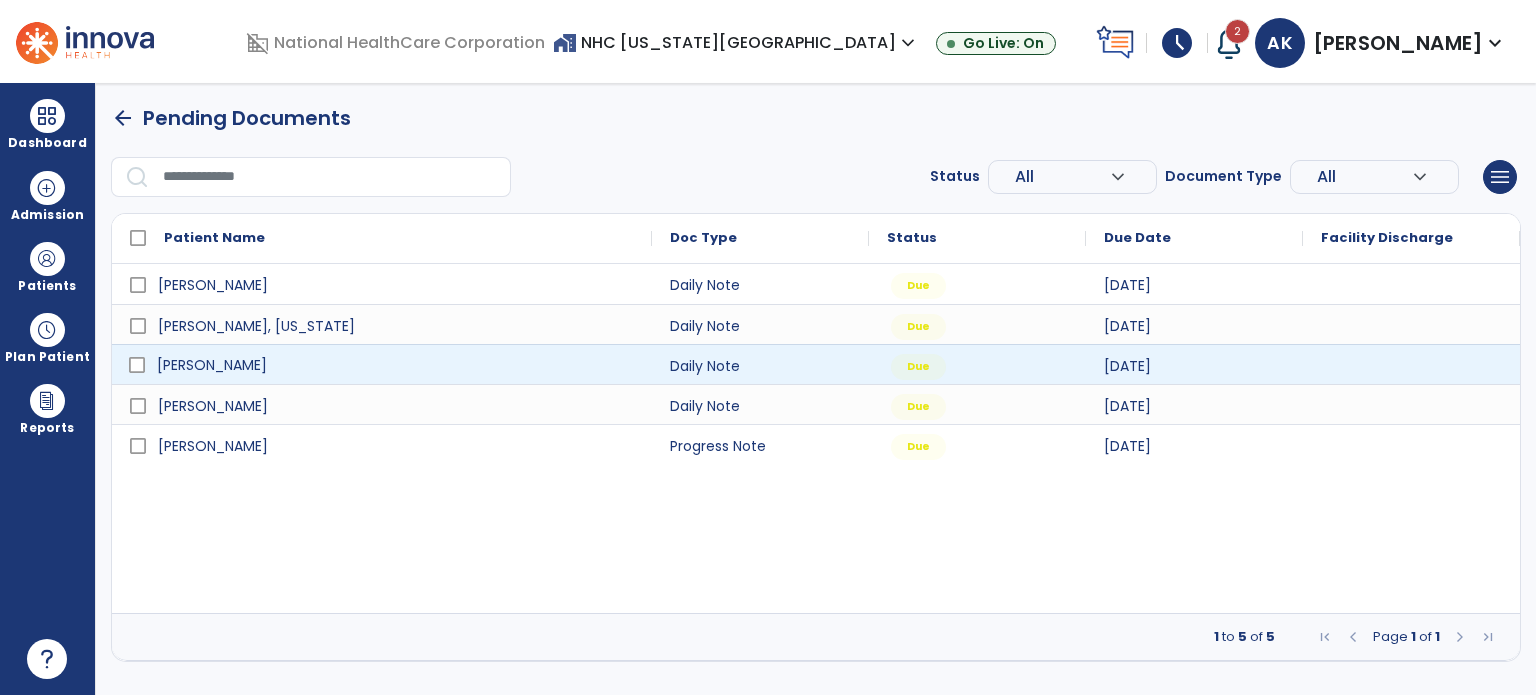 click on "[PERSON_NAME]" at bounding box center [396, 365] 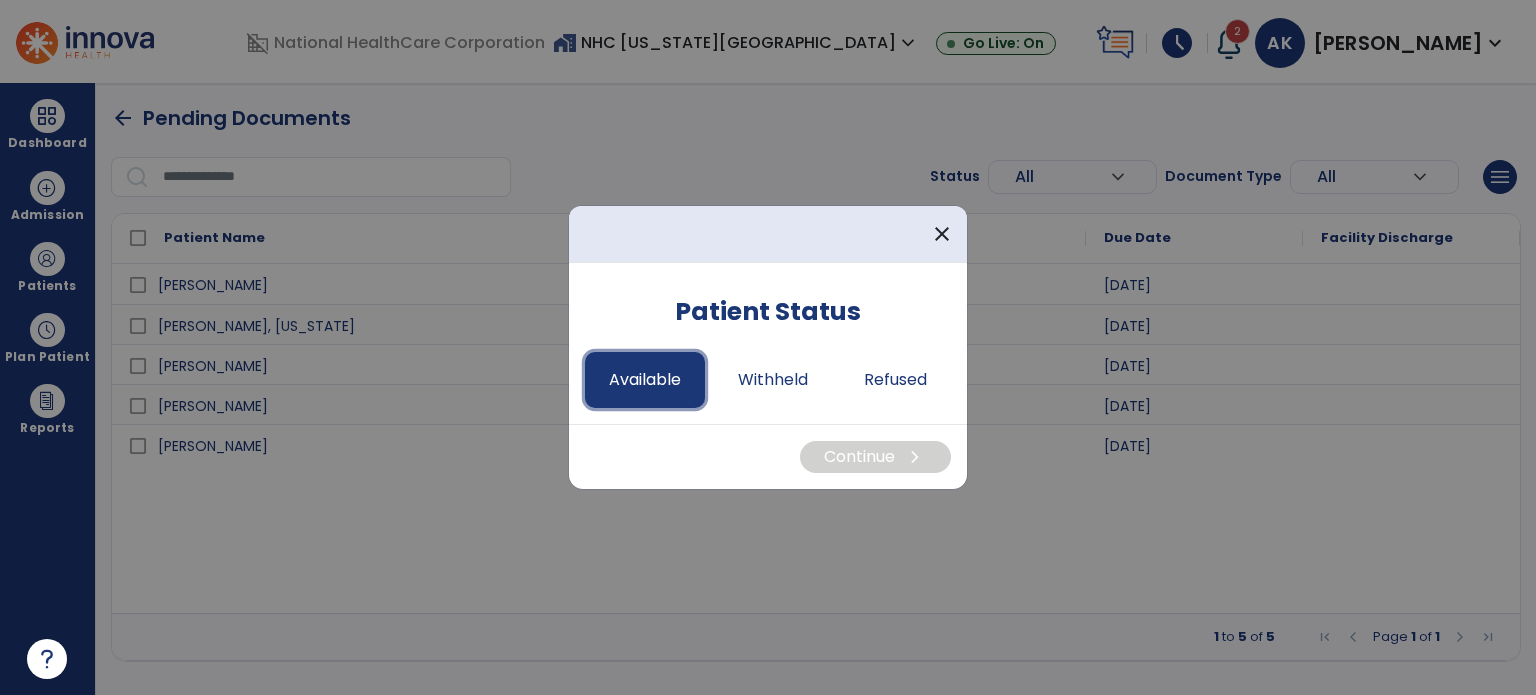 click on "Available" at bounding box center (645, 380) 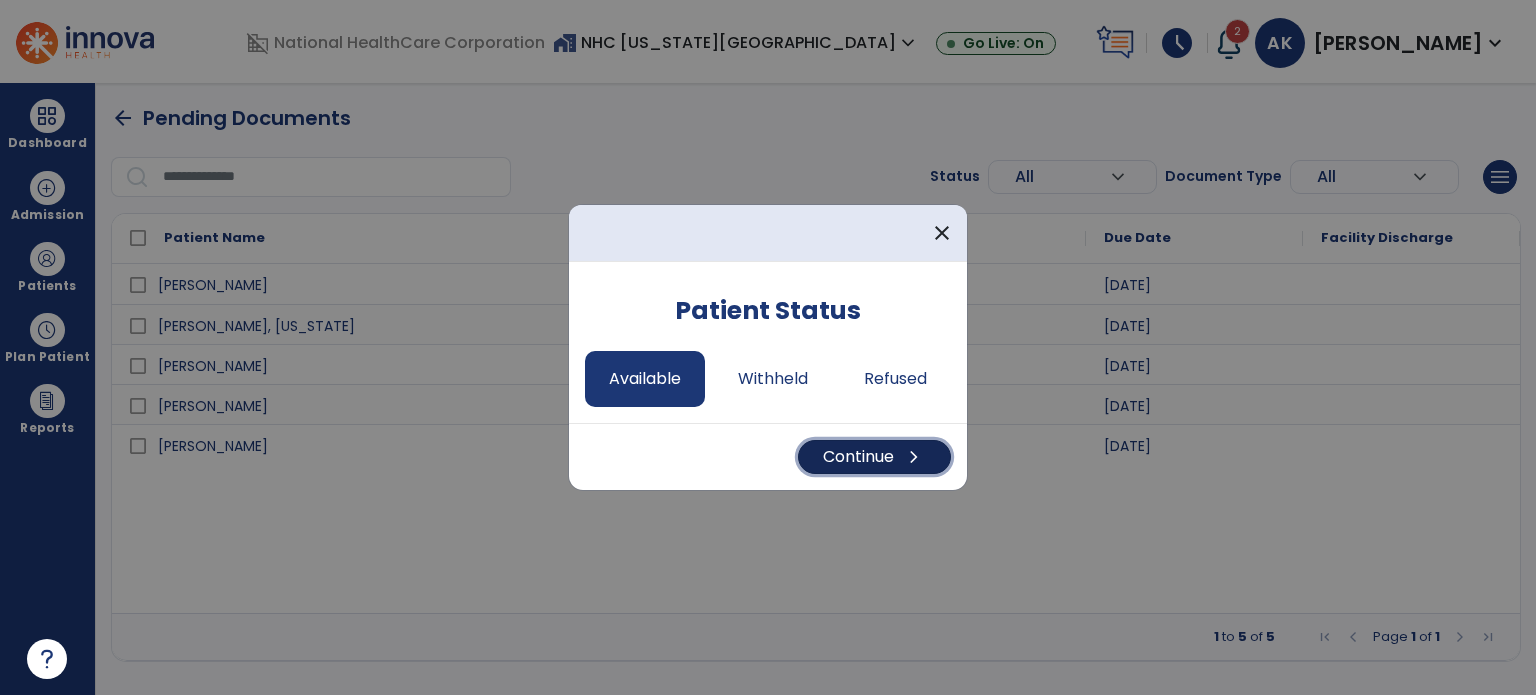 click on "Continue   chevron_right" at bounding box center [874, 457] 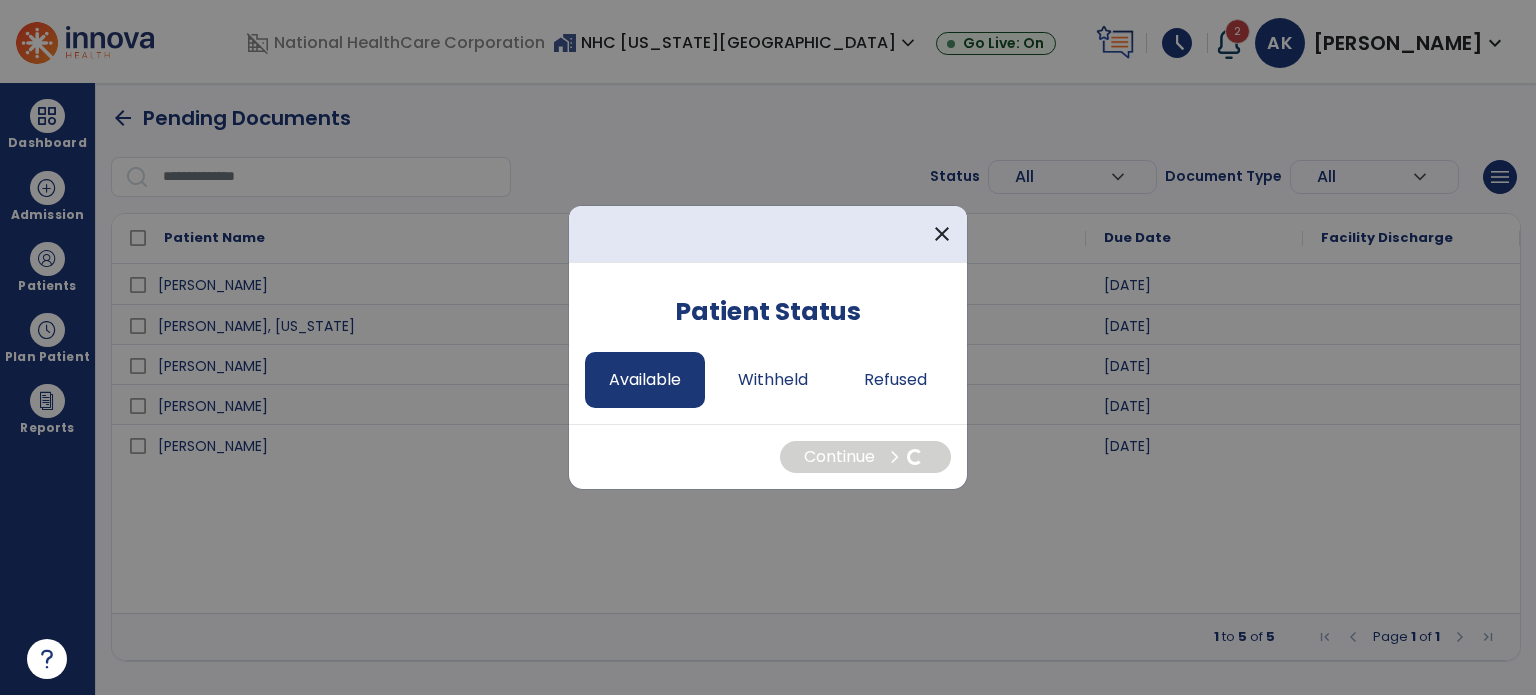 select on "*" 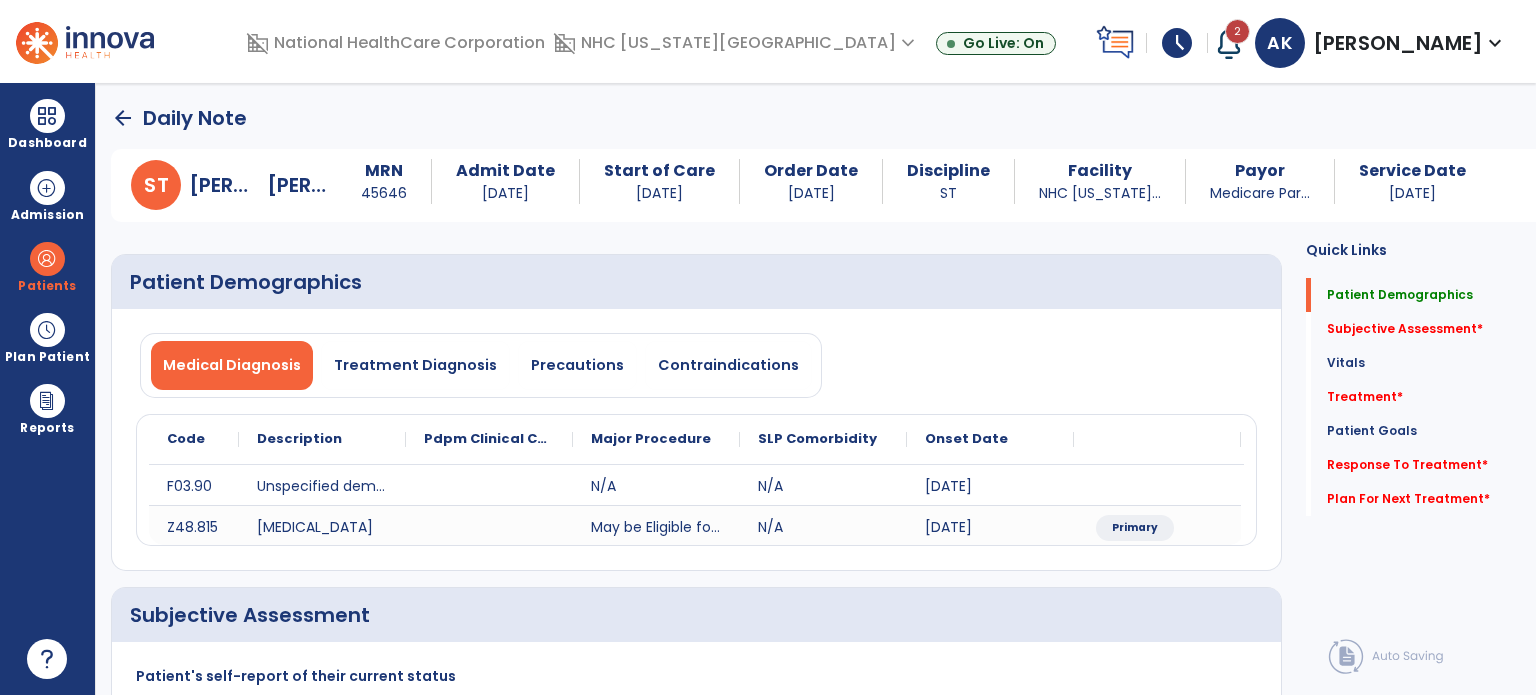 click on "arrow_back" 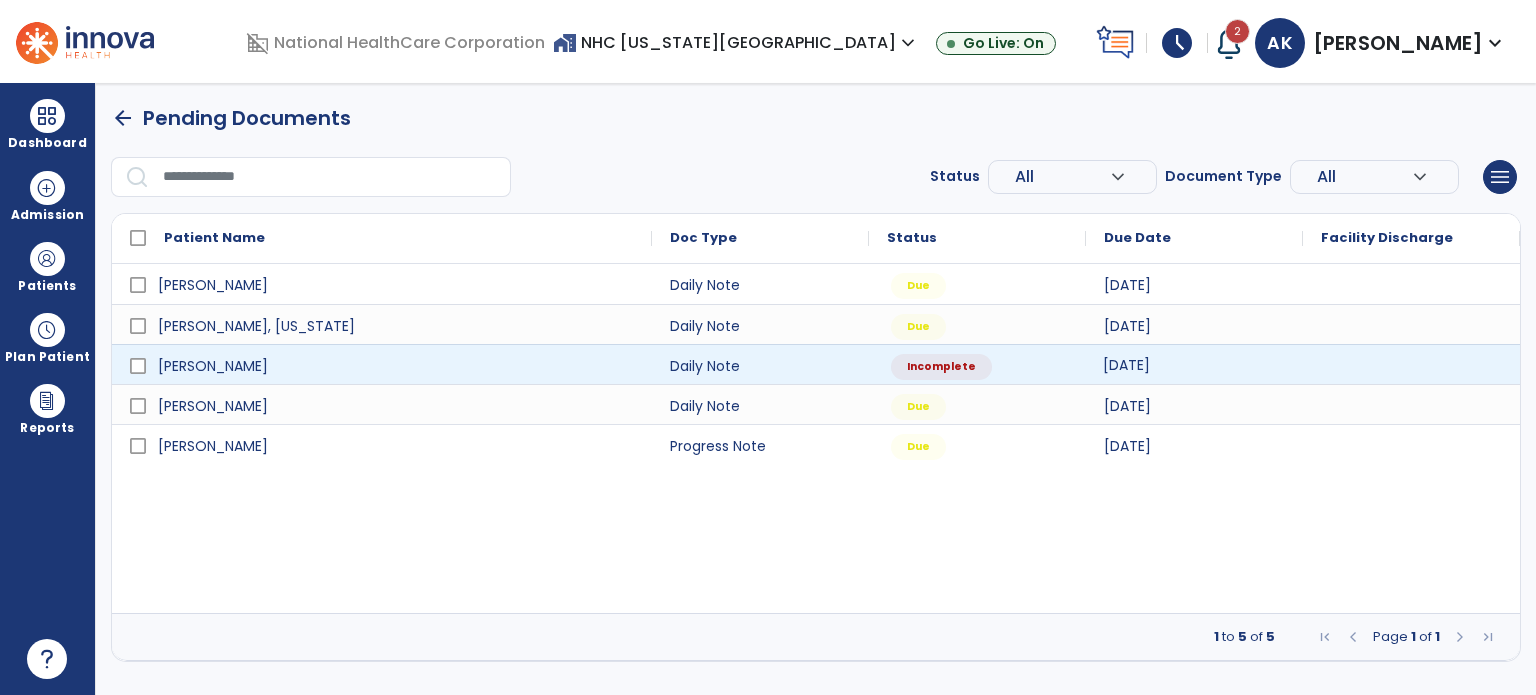click on "[DATE]" at bounding box center (1126, 365) 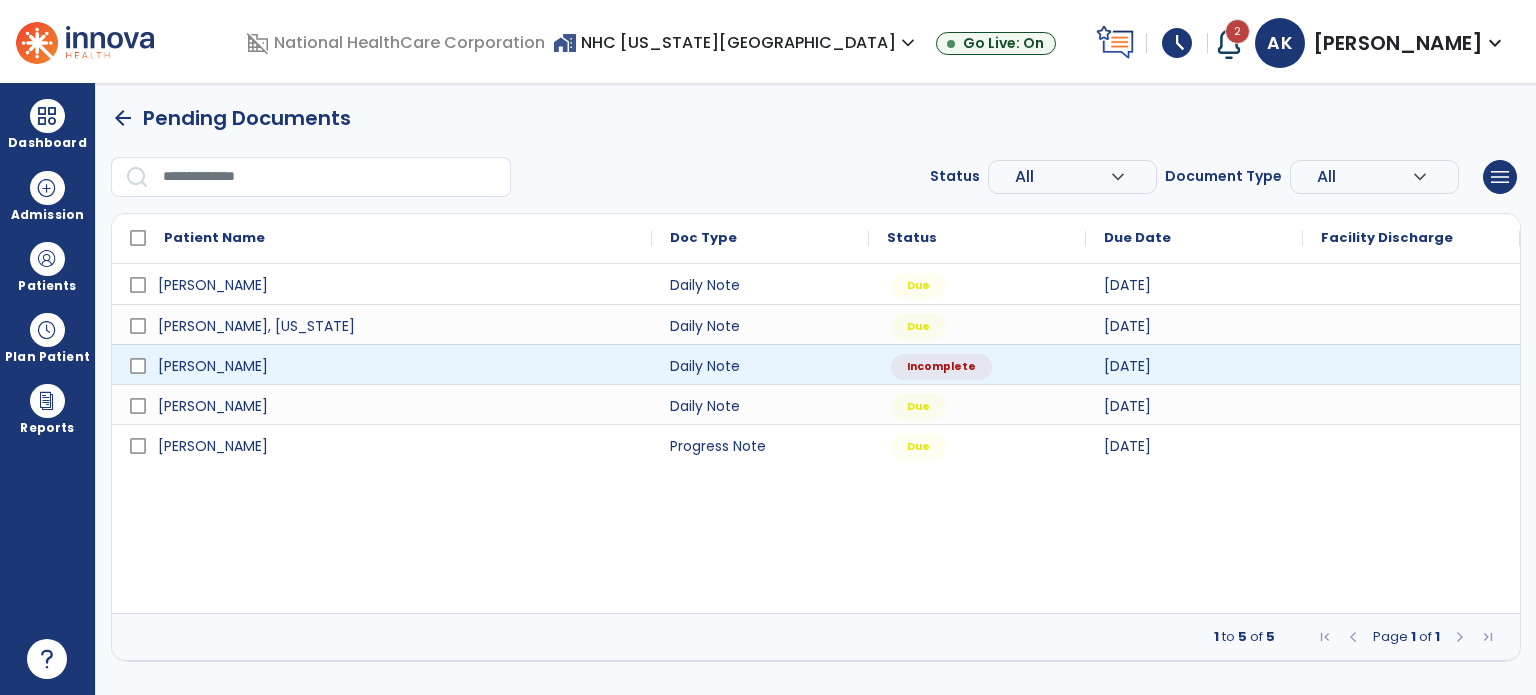 select on "*" 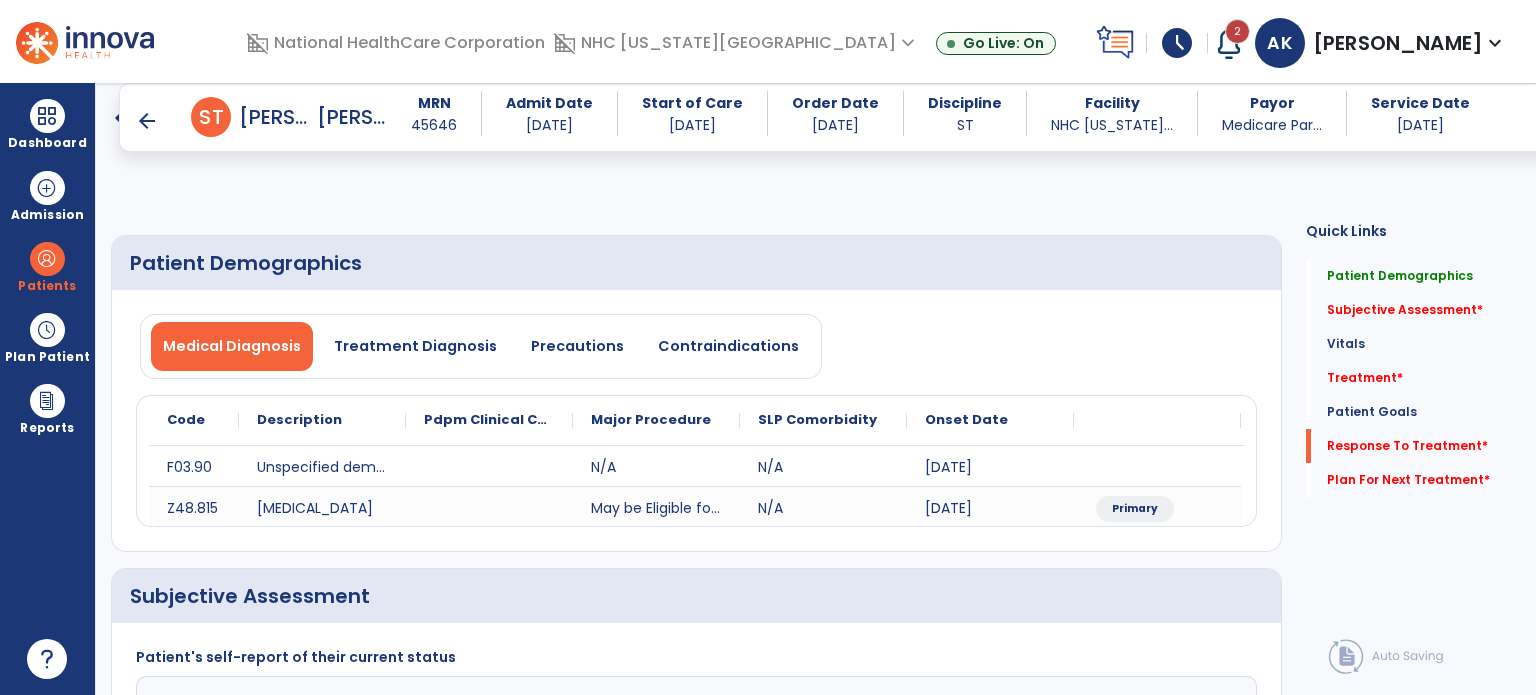 scroll, scrollTop: 2752, scrollLeft: 0, axis: vertical 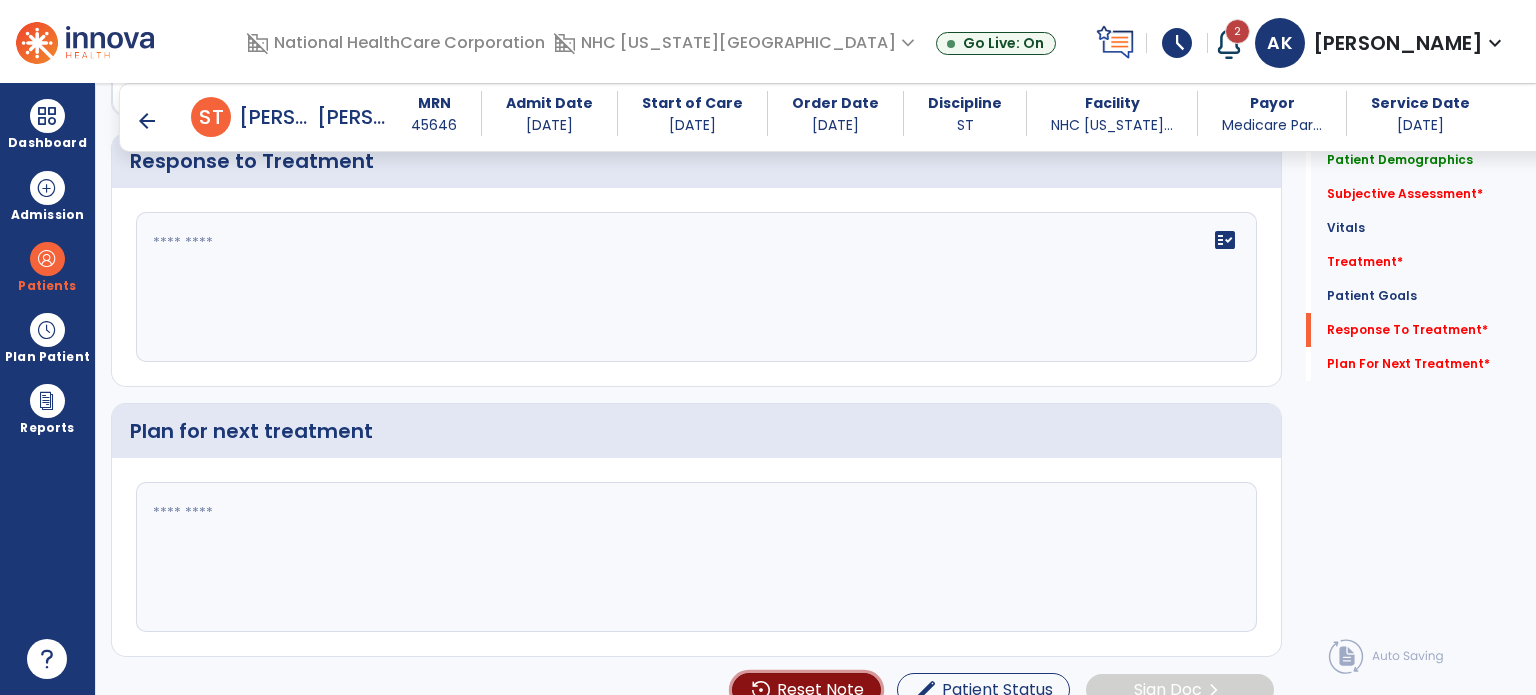 click on "Reset Note" 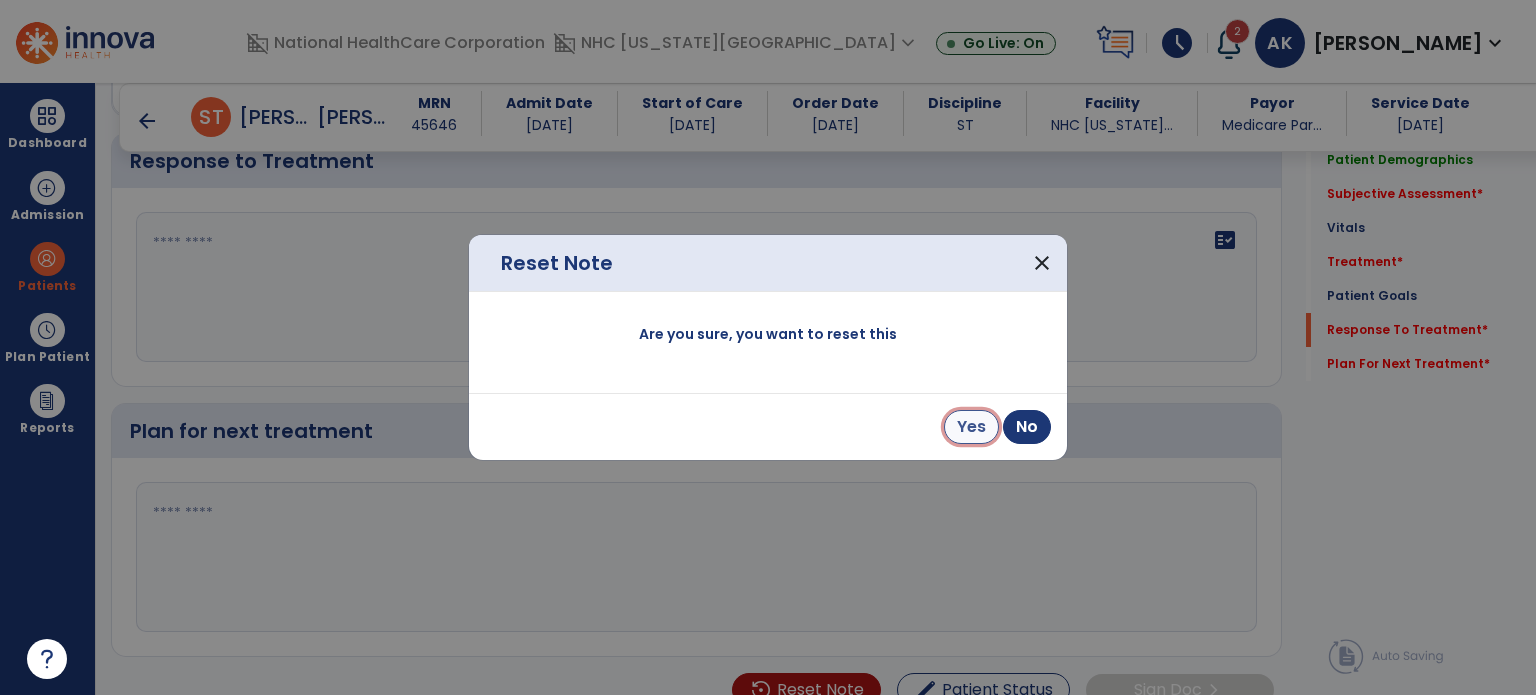 click on "Yes" at bounding box center (971, 427) 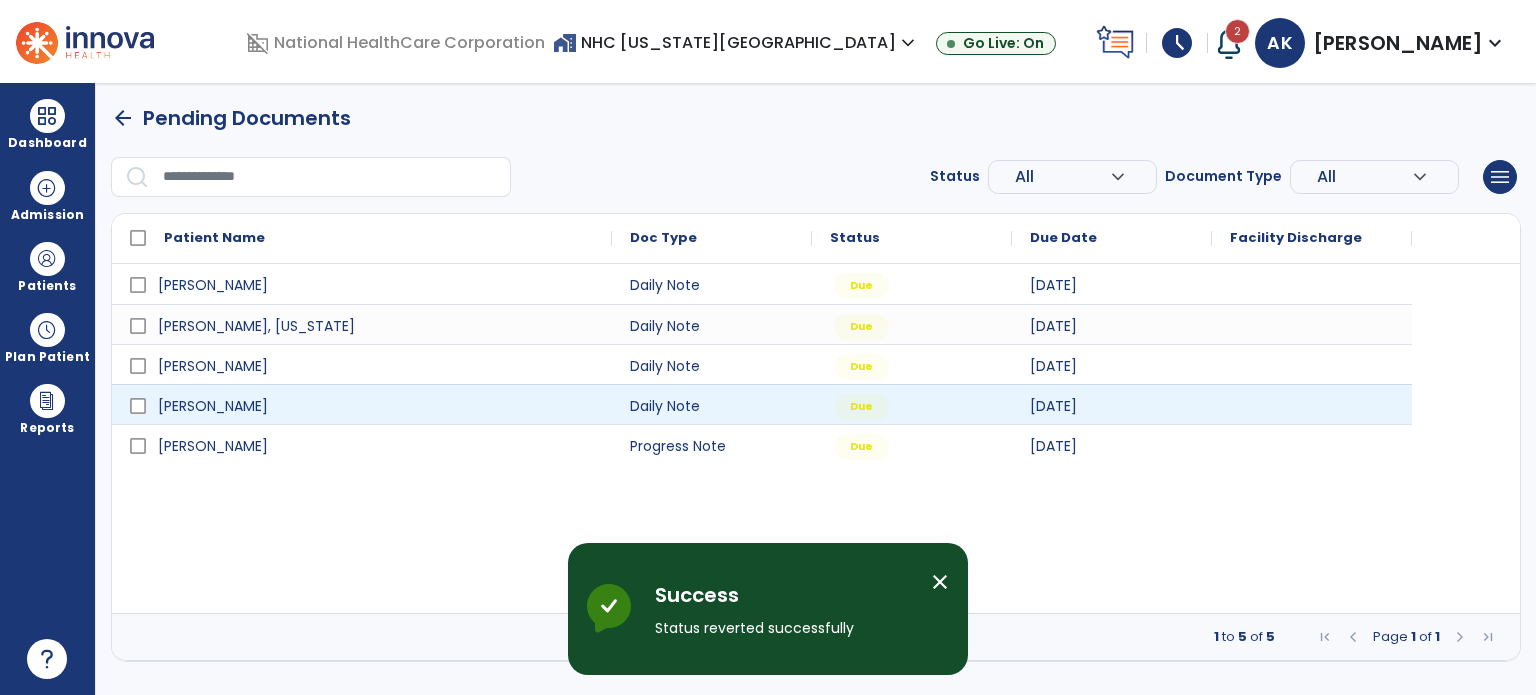 scroll, scrollTop: 0, scrollLeft: 0, axis: both 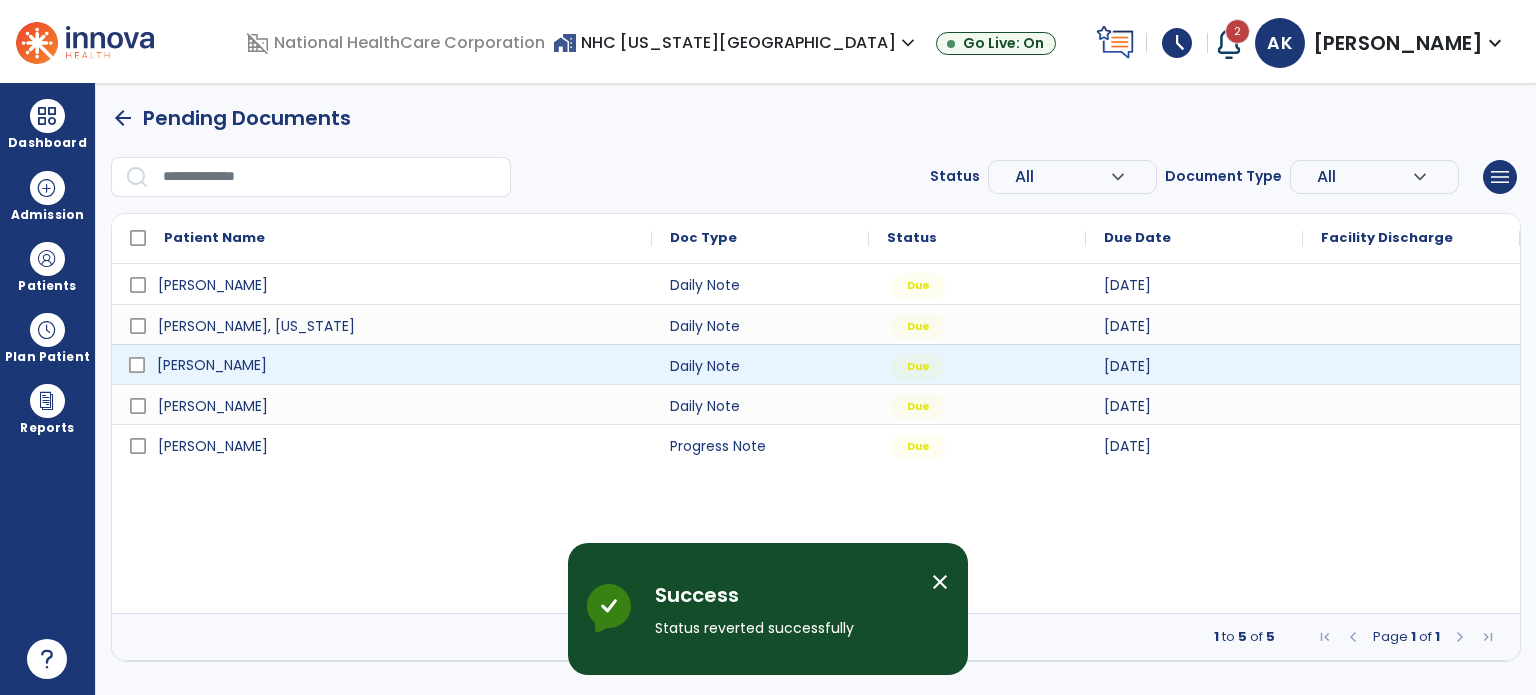 click on "[PERSON_NAME]" at bounding box center [396, 365] 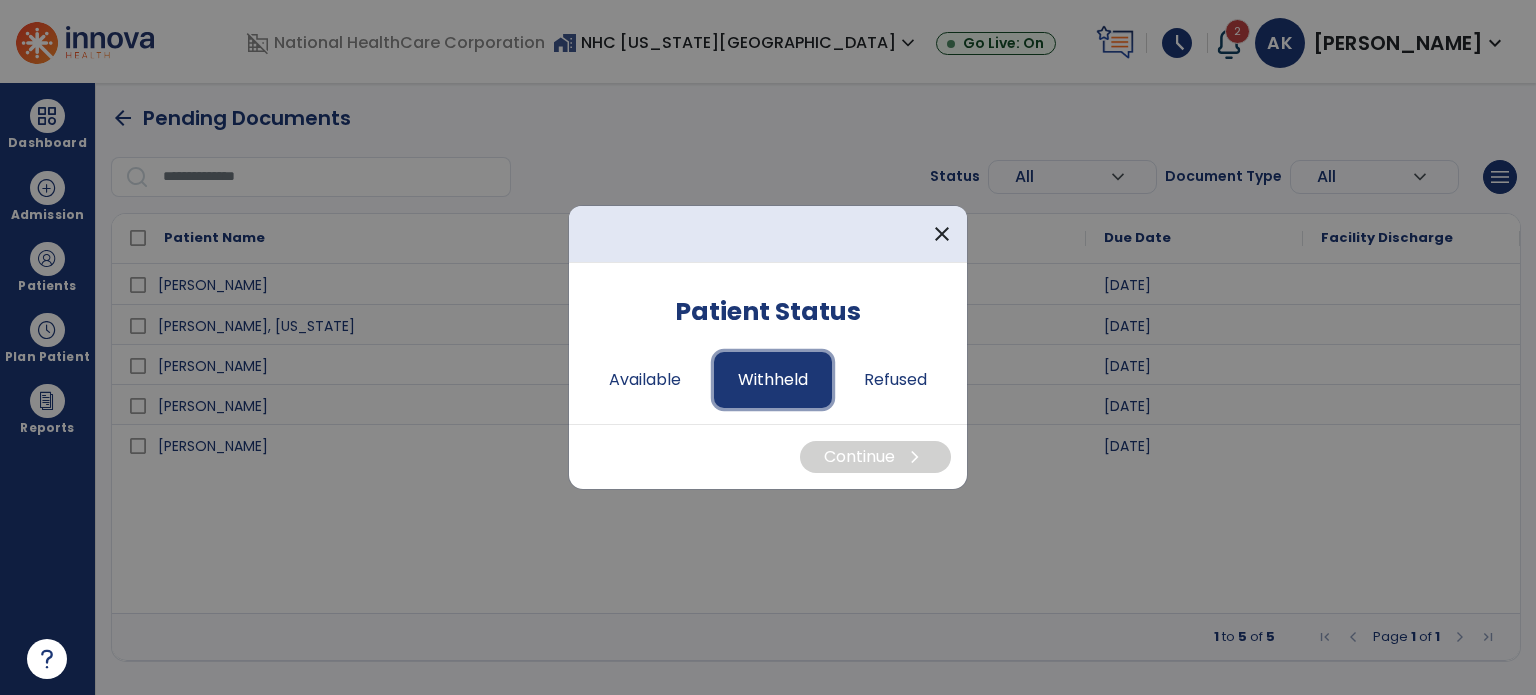 click on "Withheld" at bounding box center (773, 380) 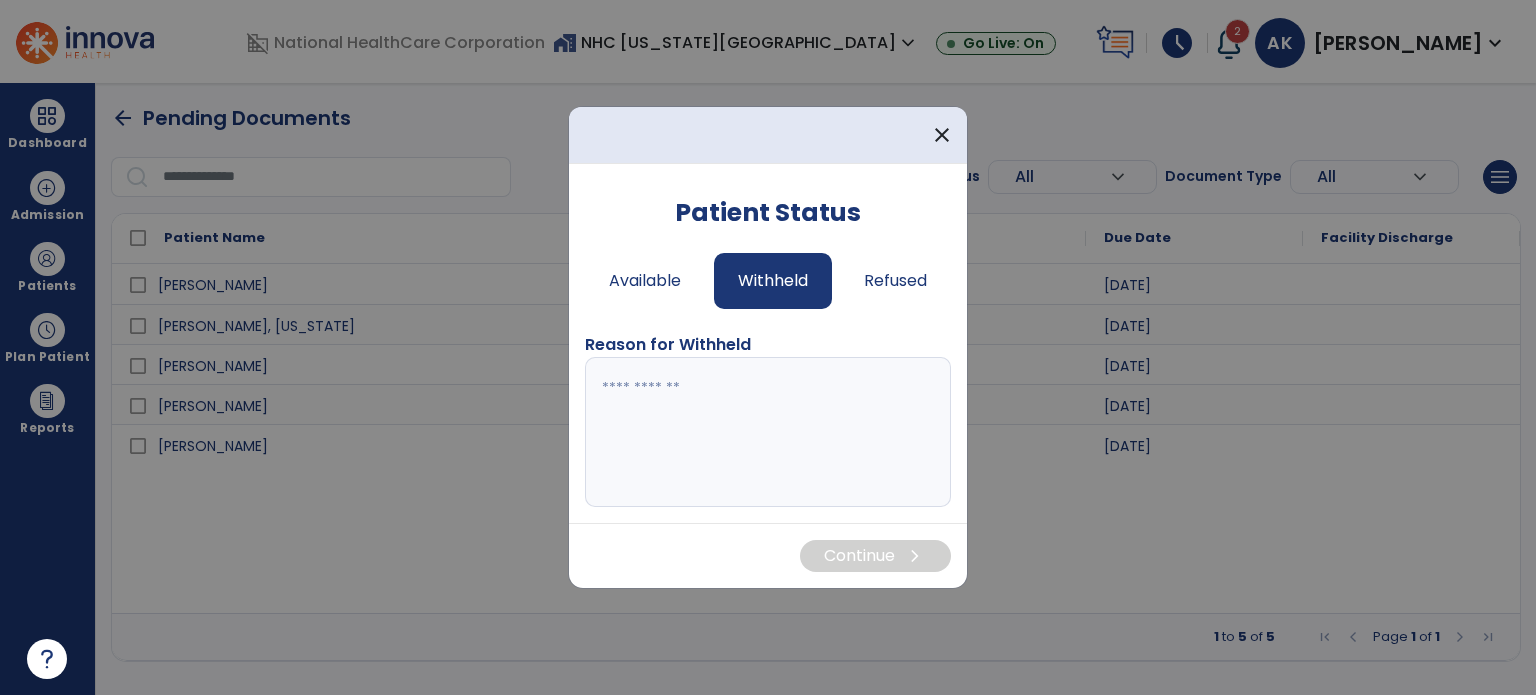 click at bounding box center [768, 432] 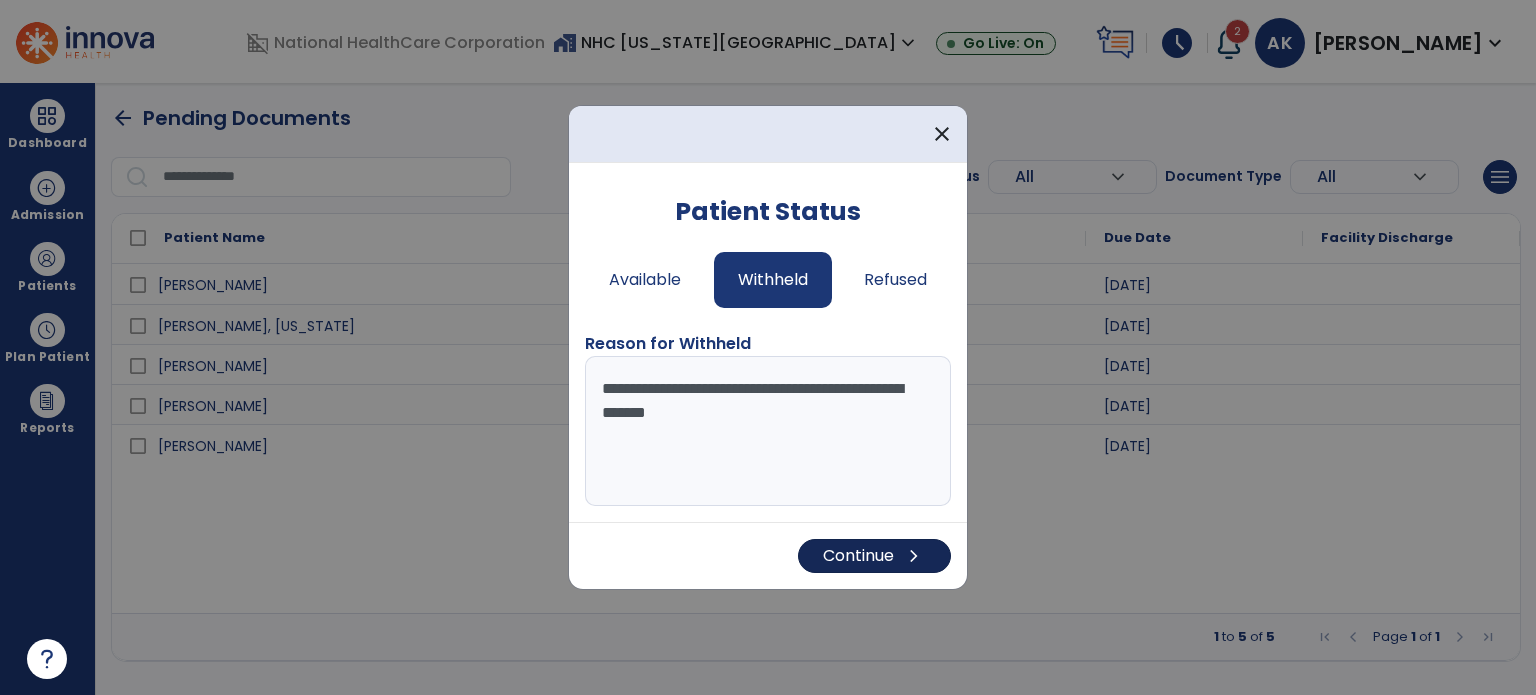 type on "**********" 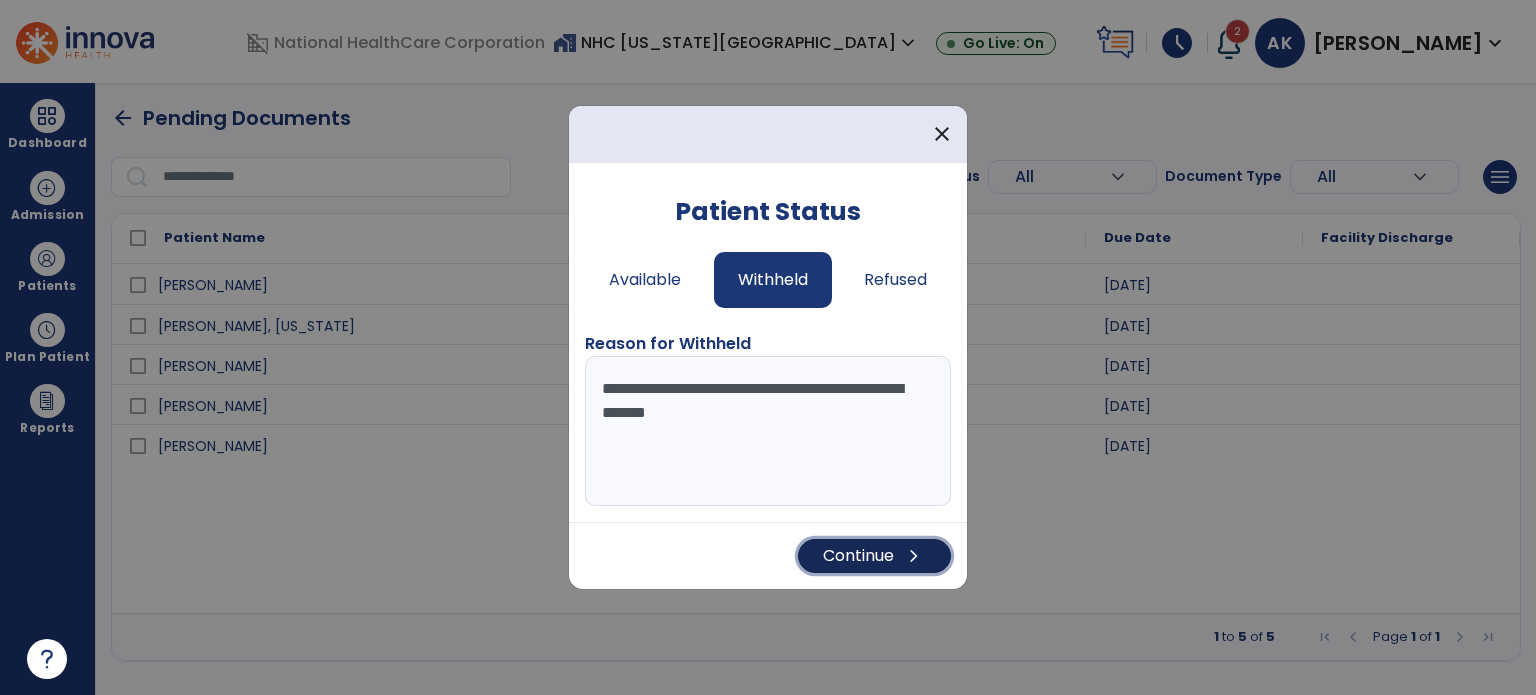 click on "Continue   chevron_right" at bounding box center (874, 556) 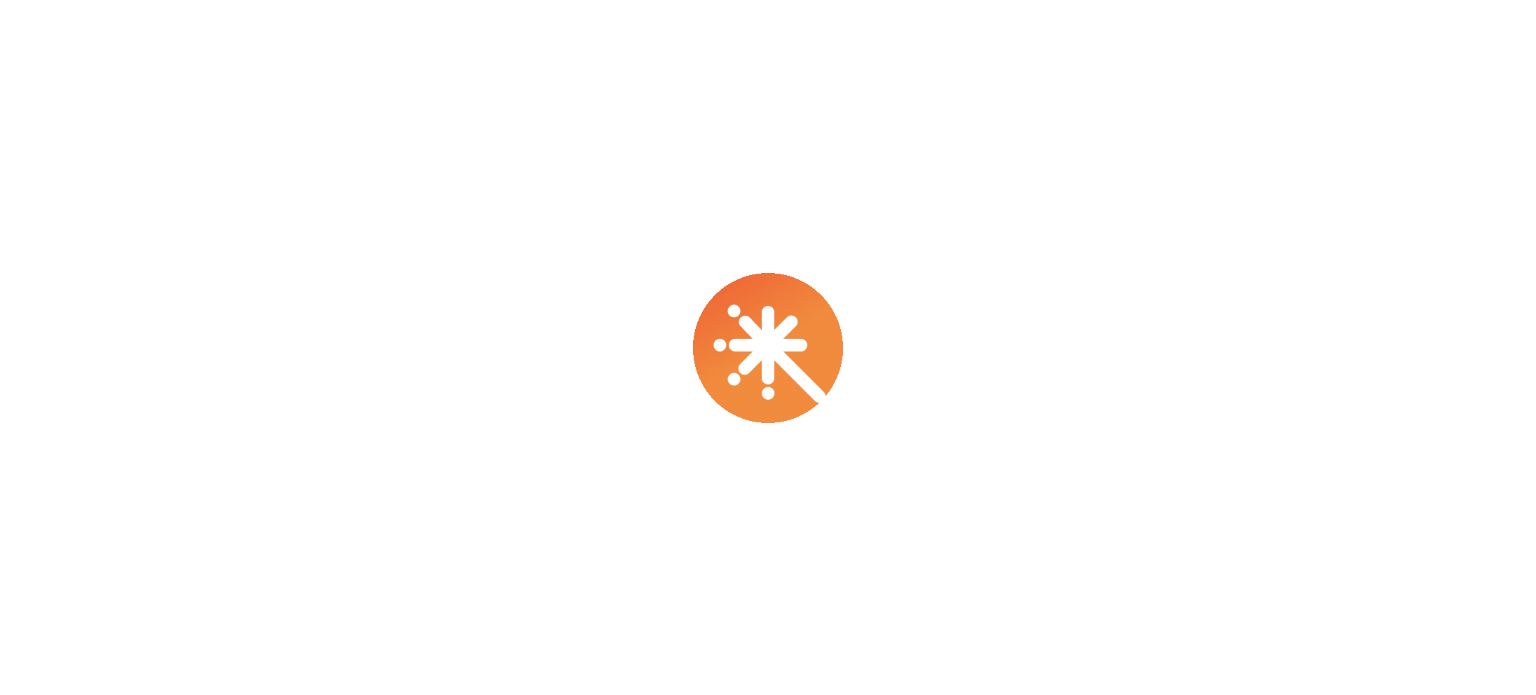 scroll, scrollTop: 0, scrollLeft: 0, axis: both 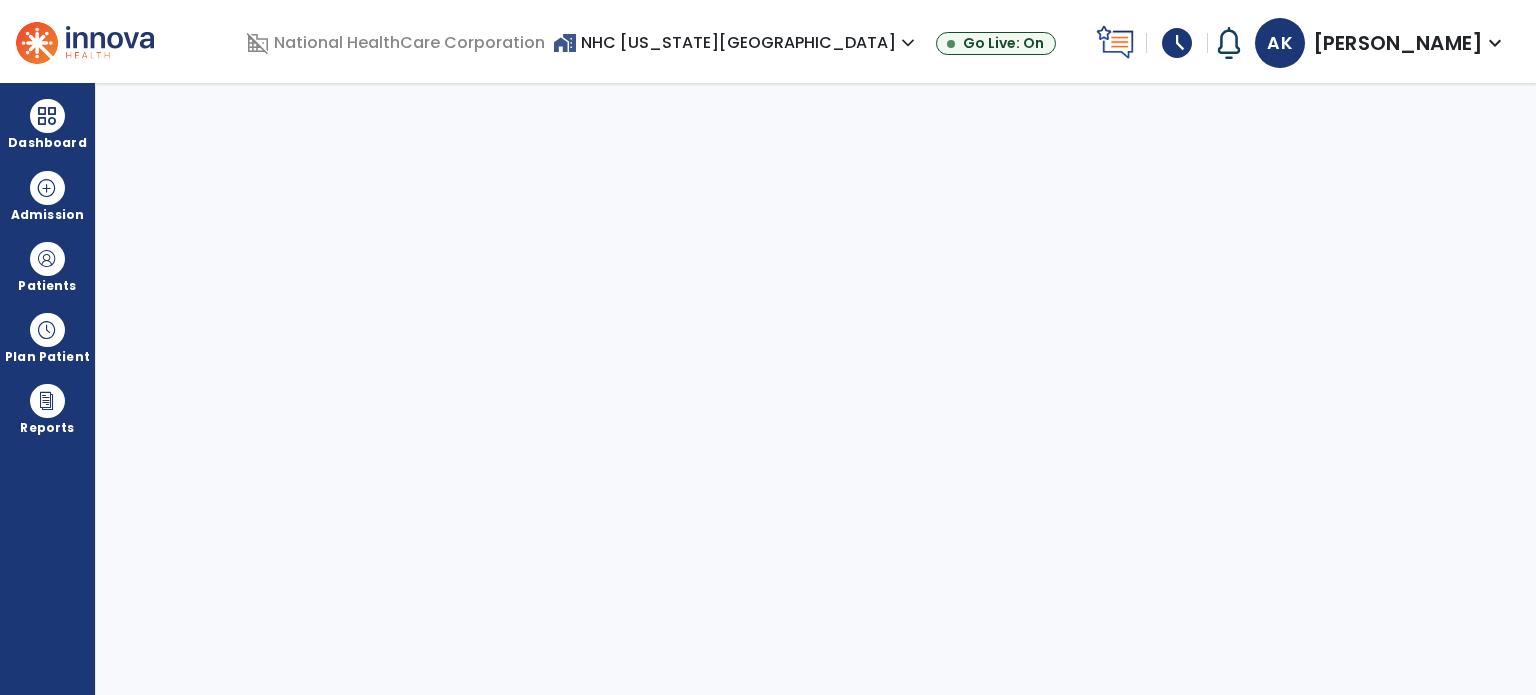 select on "****" 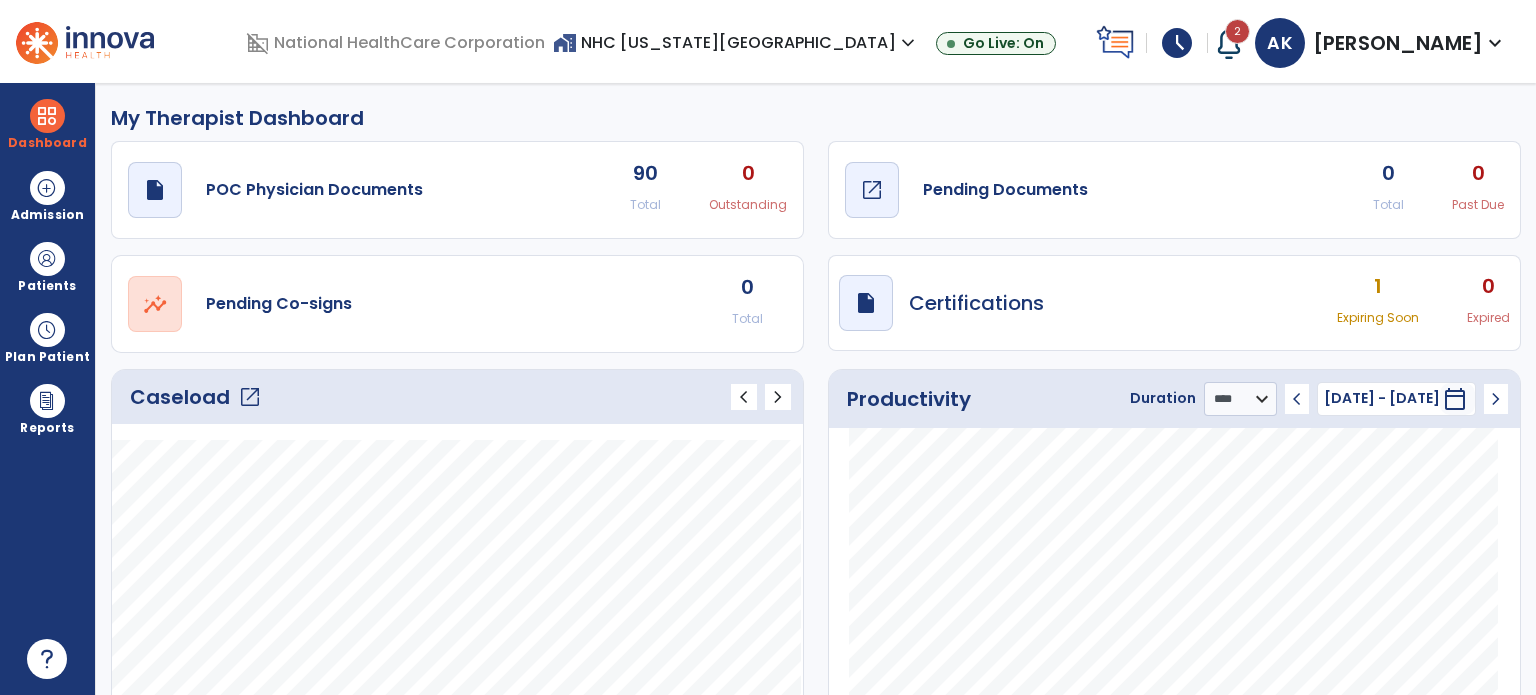click on "open_in_new" 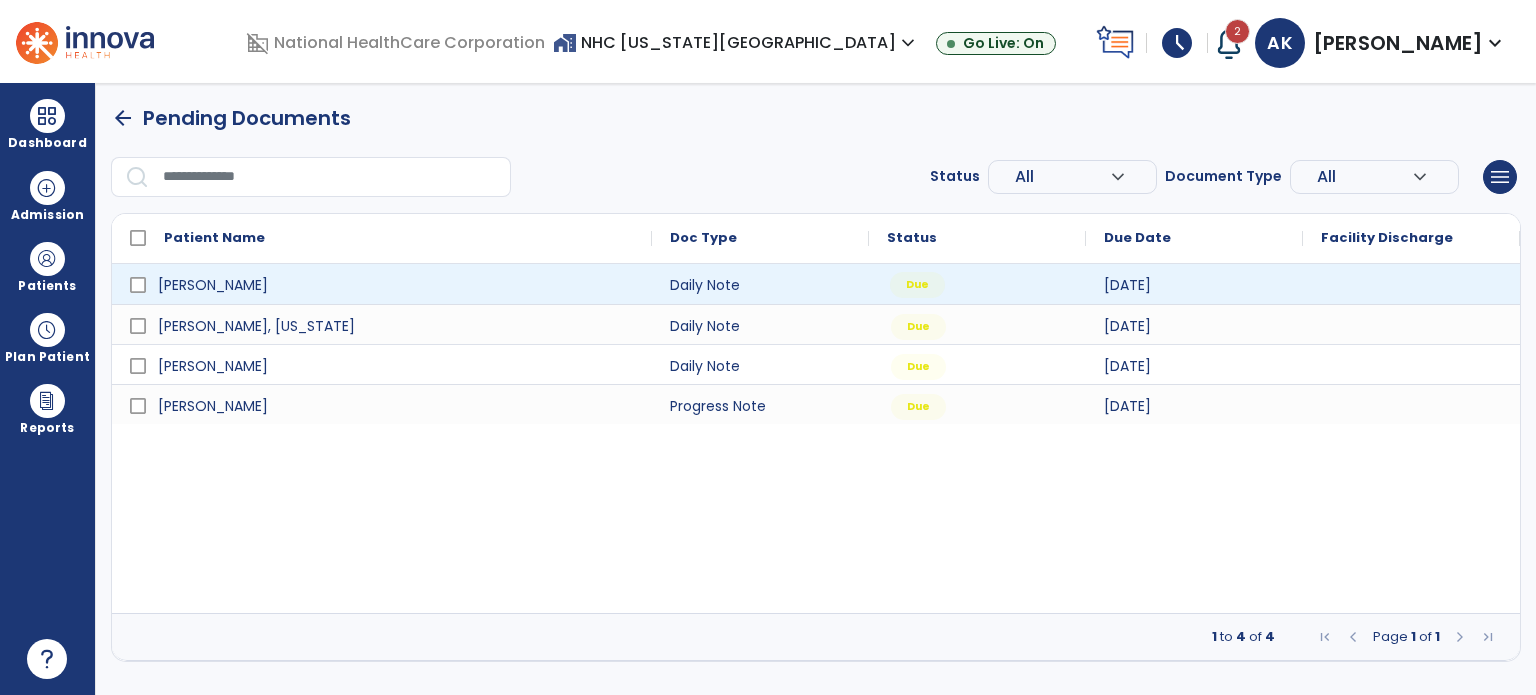 click on "Due" at bounding box center [977, 284] 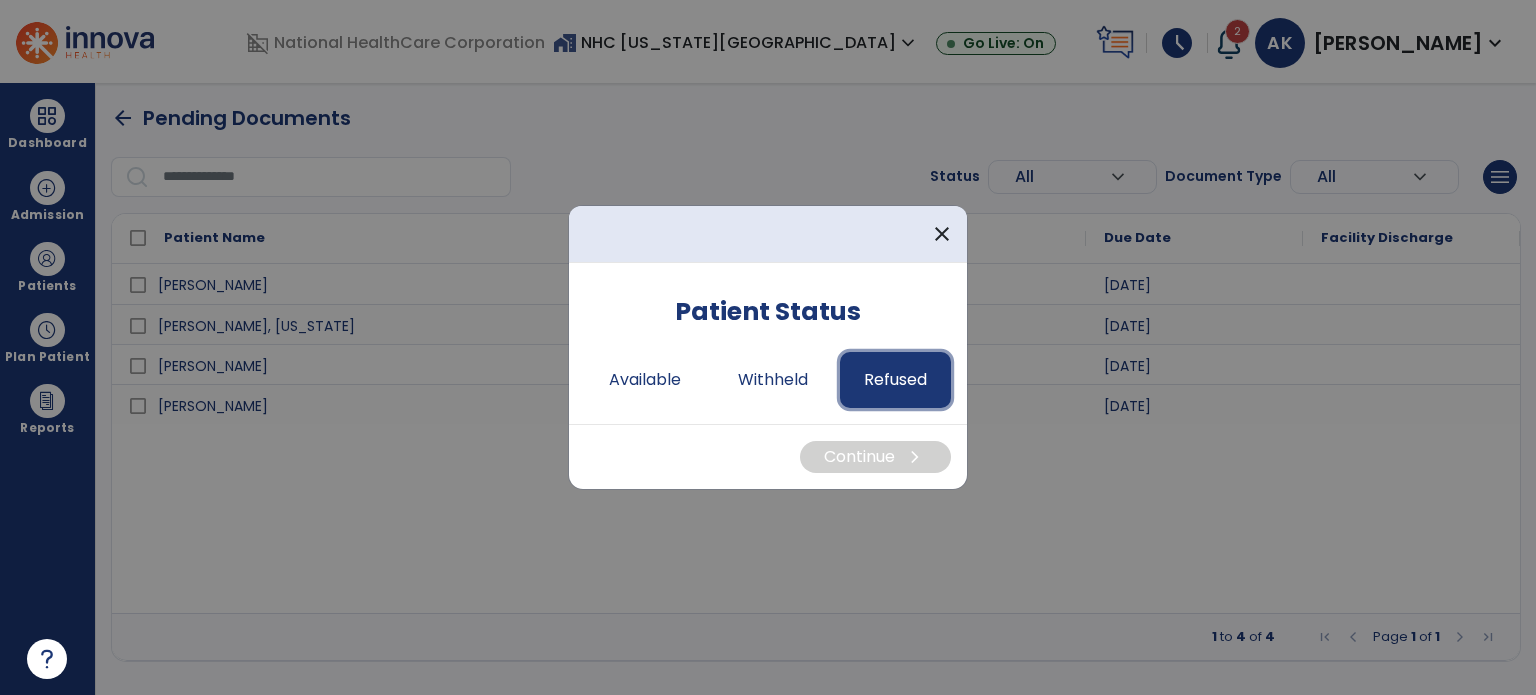 click on "Refused" at bounding box center [895, 380] 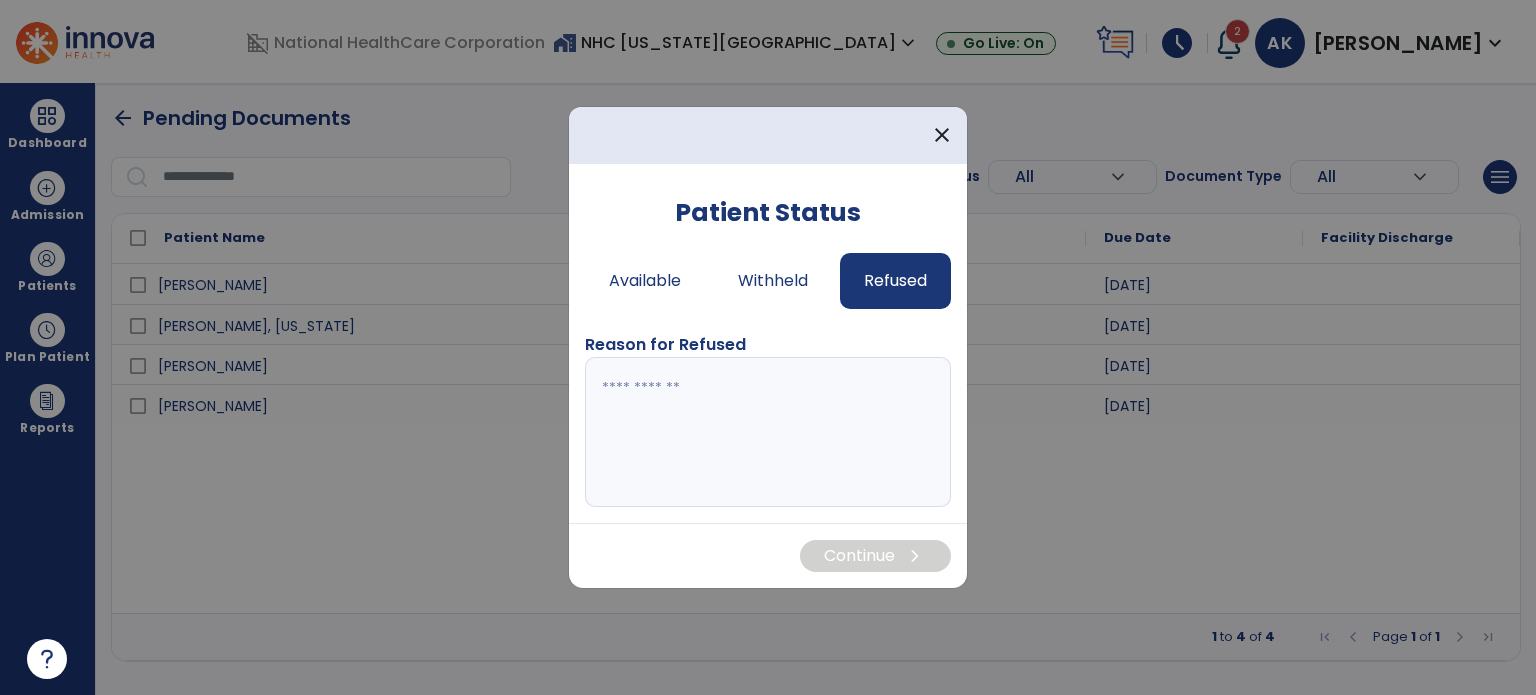 click at bounding box center [768, 432] 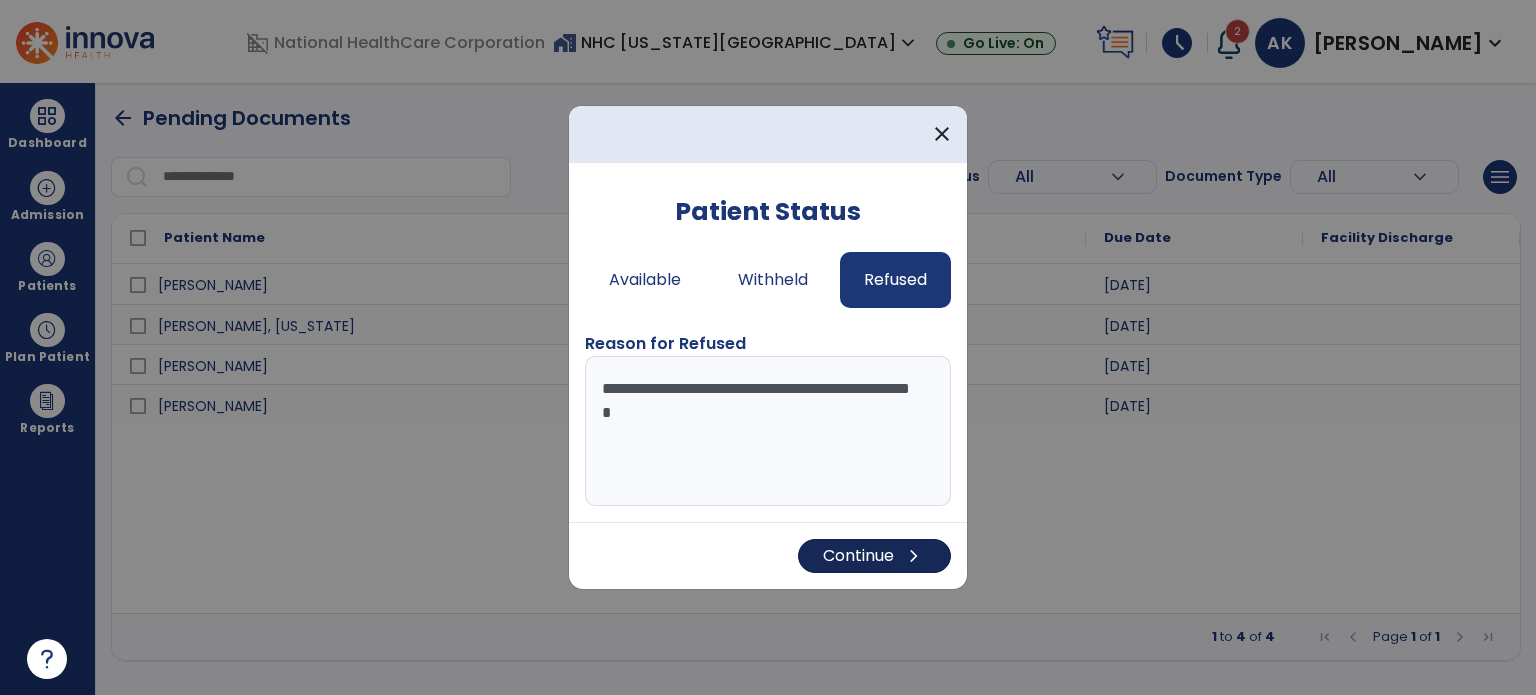 type on "**********" 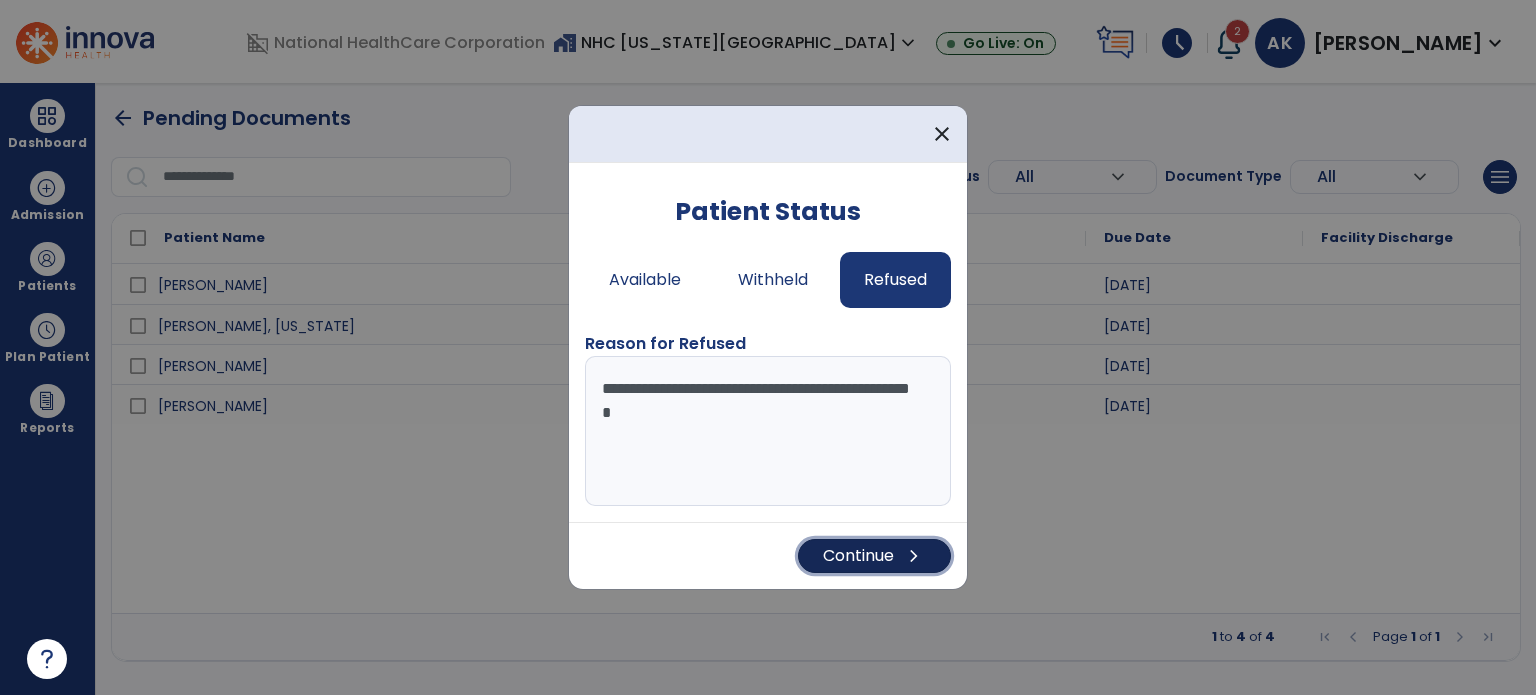 click on "Continue   chevron_right" at bounding box center [874, 556] 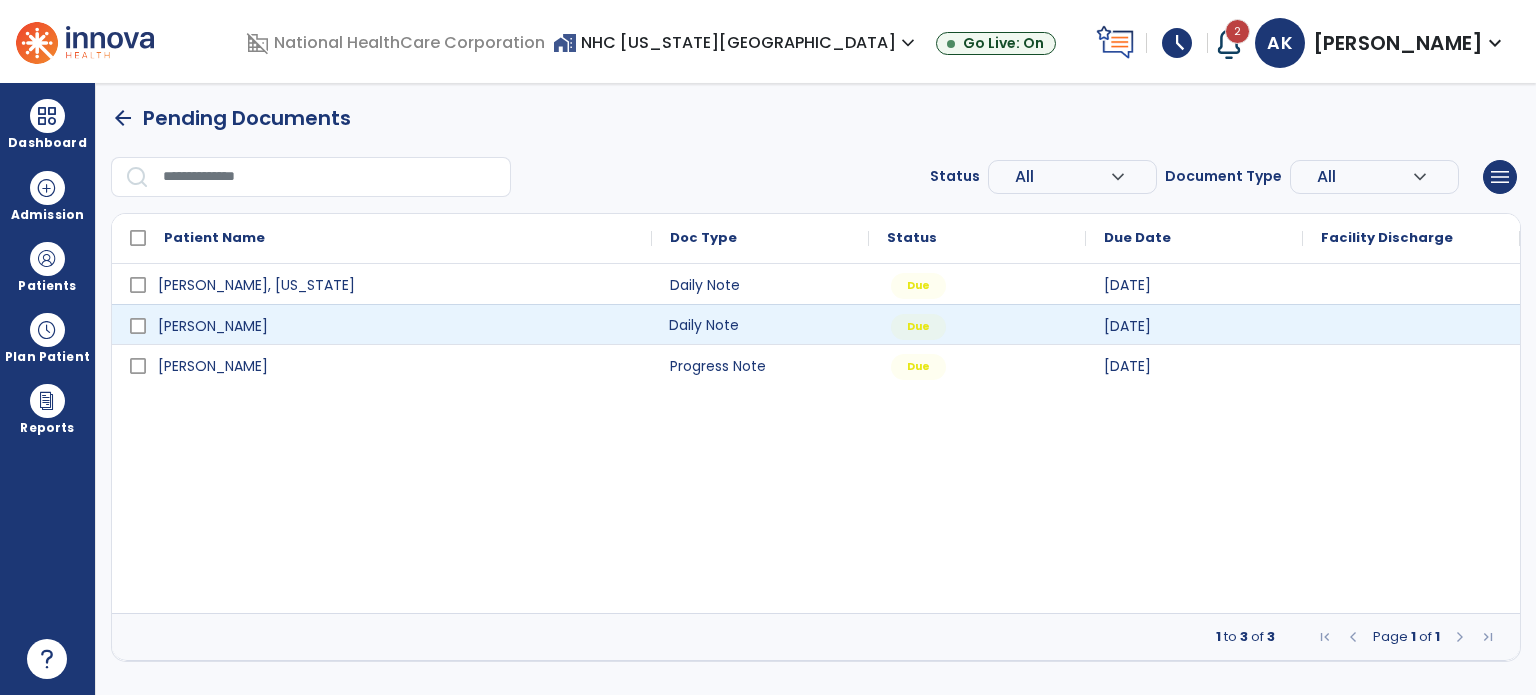 click on "Daily Note" at bounding box center (760, 324) 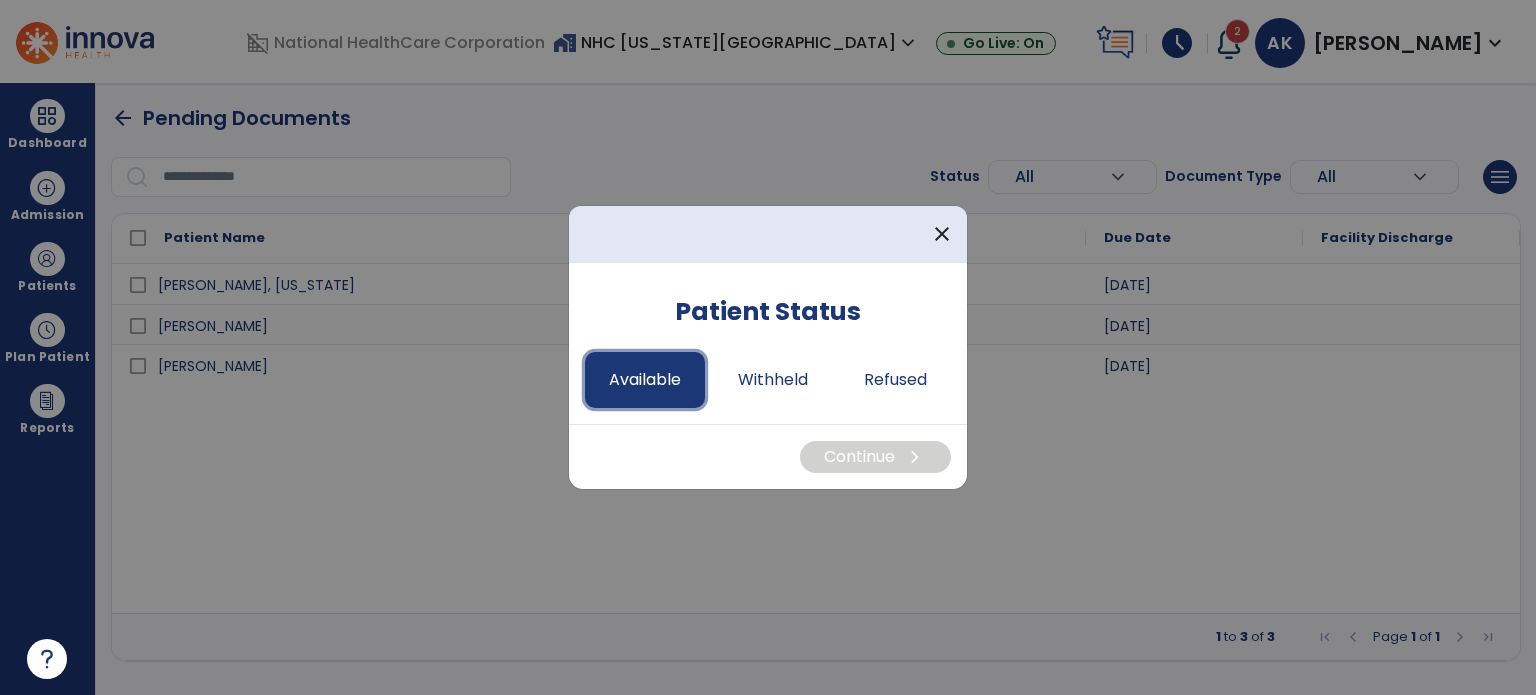 click on "Available" at bounding box center (645, 380) 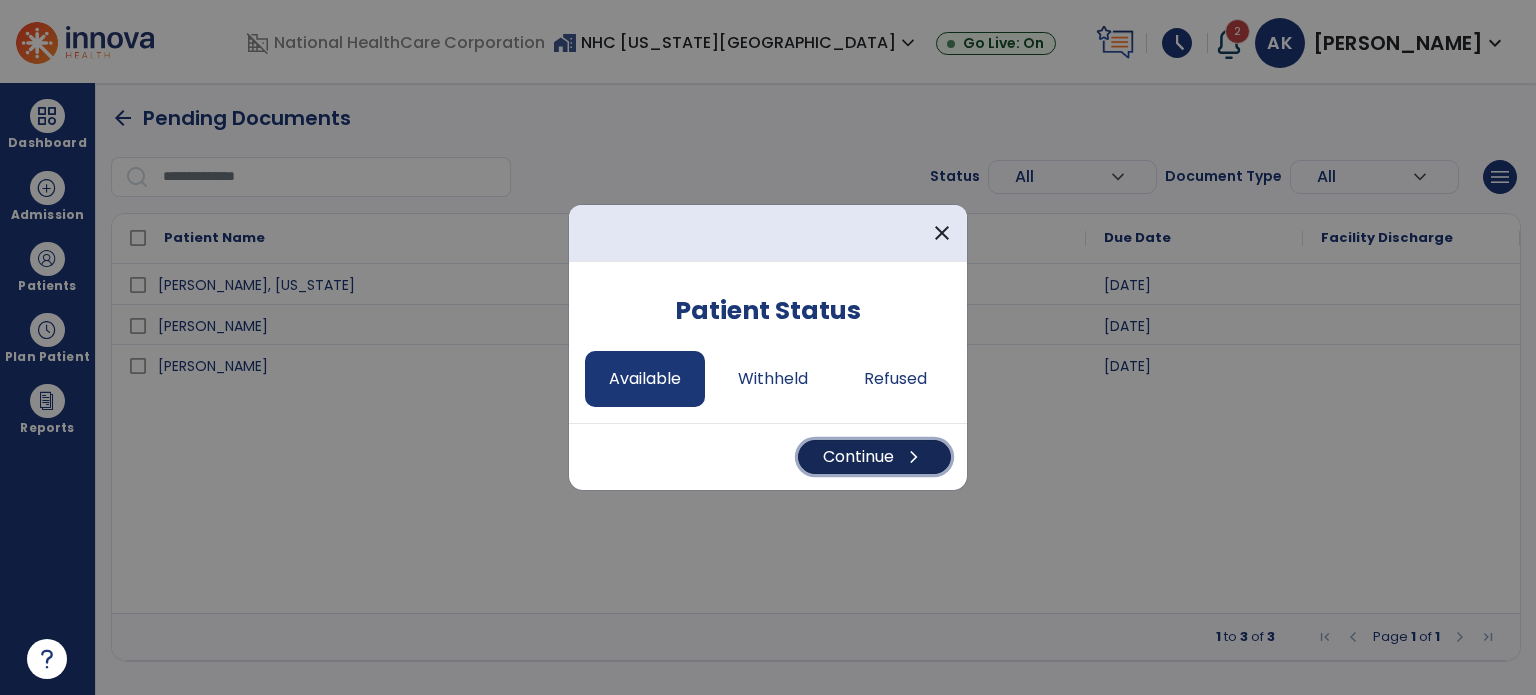 click on "Continue   chevron_right" at bounding box center [874, 457] 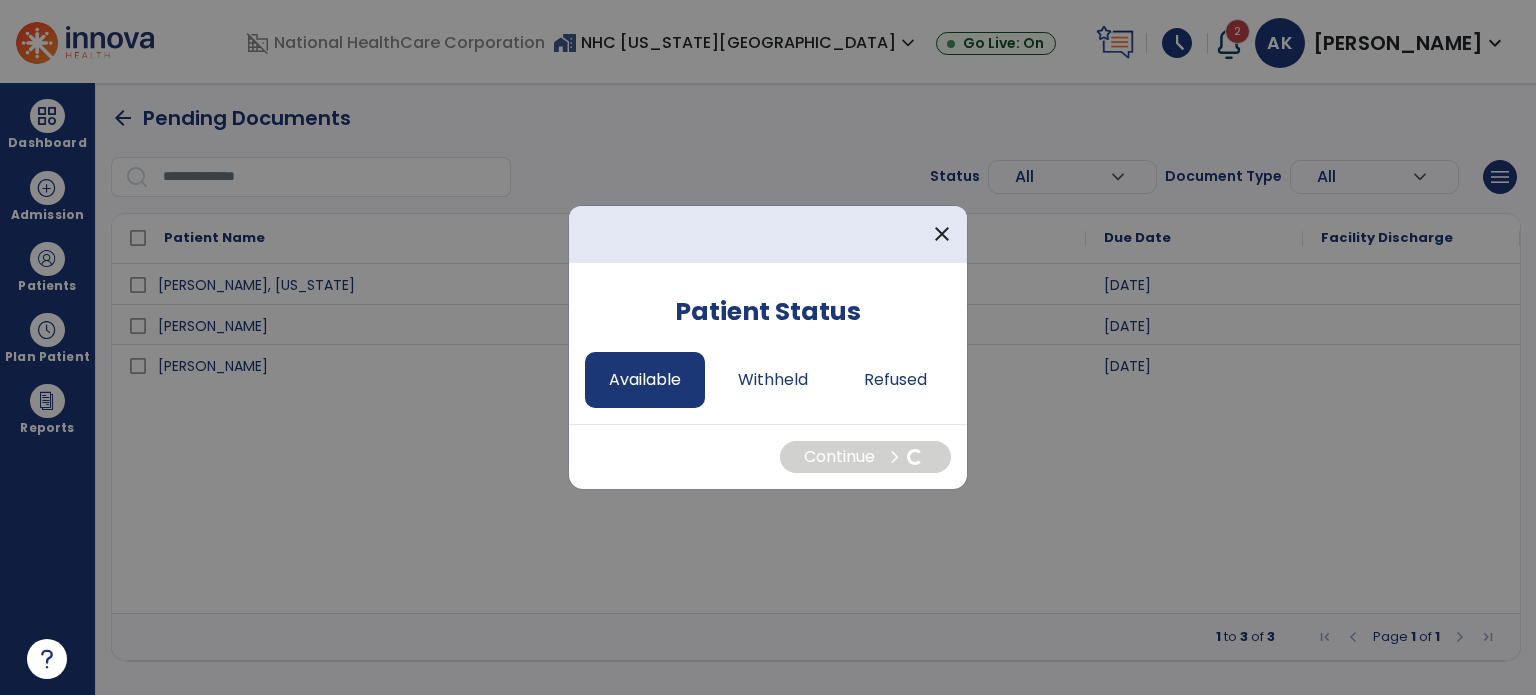 select on "*" 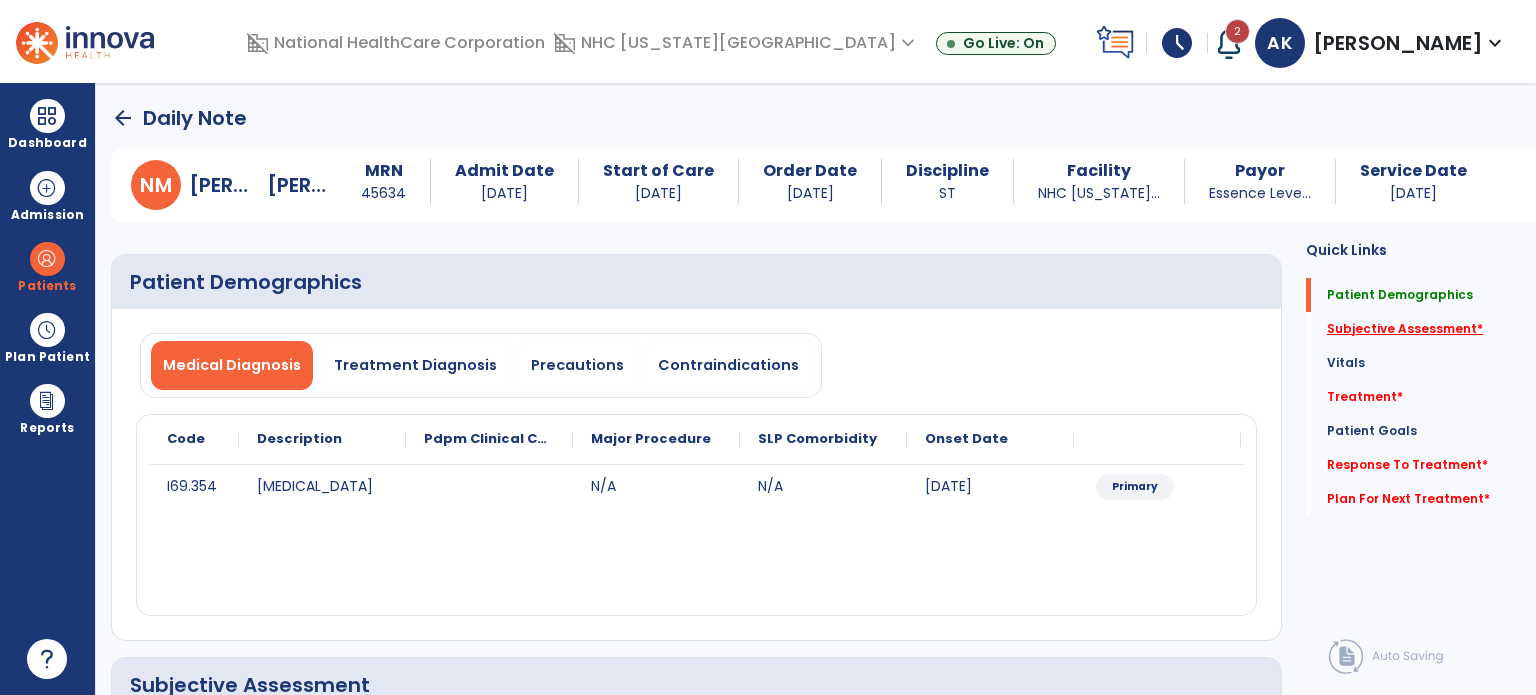 click on "Subjective Assessment   *" 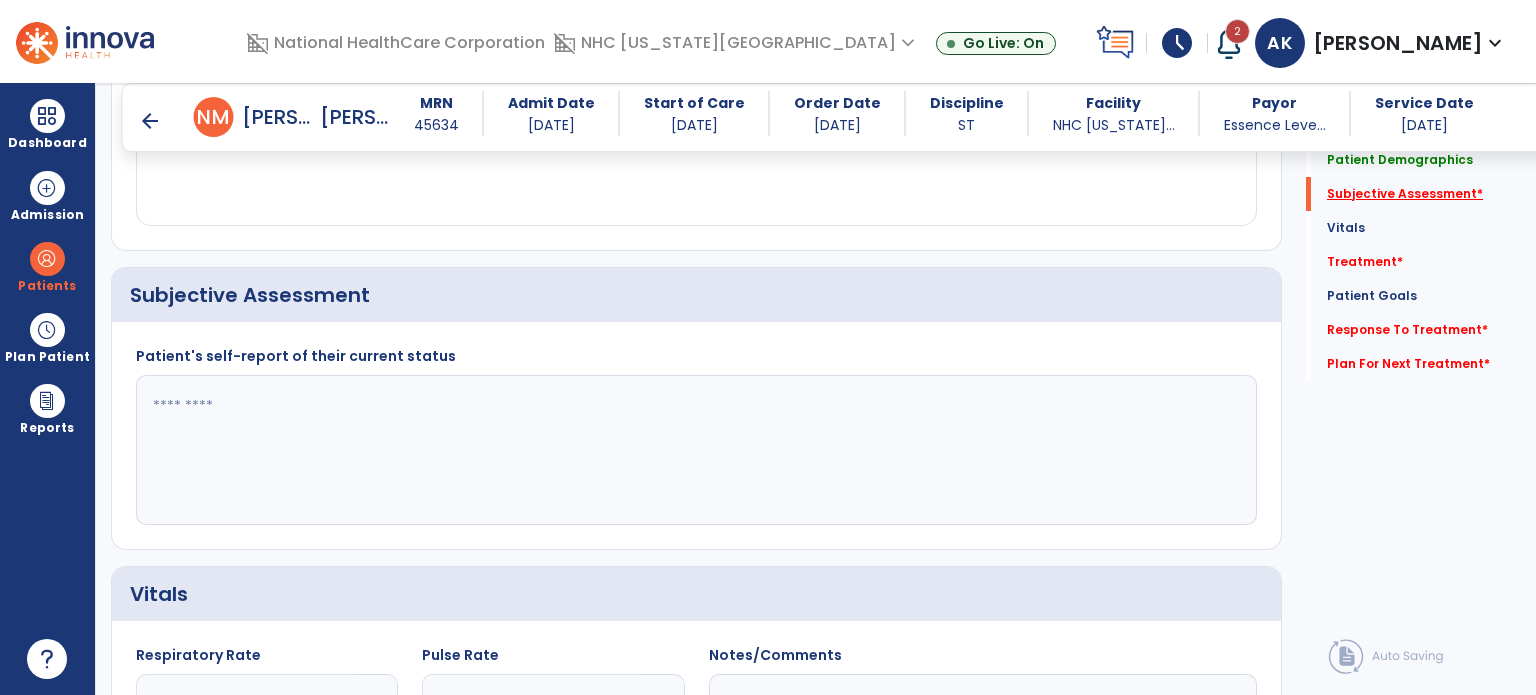 scroll, scrollTop: 408, scrollLeft: 0, axis: vertical 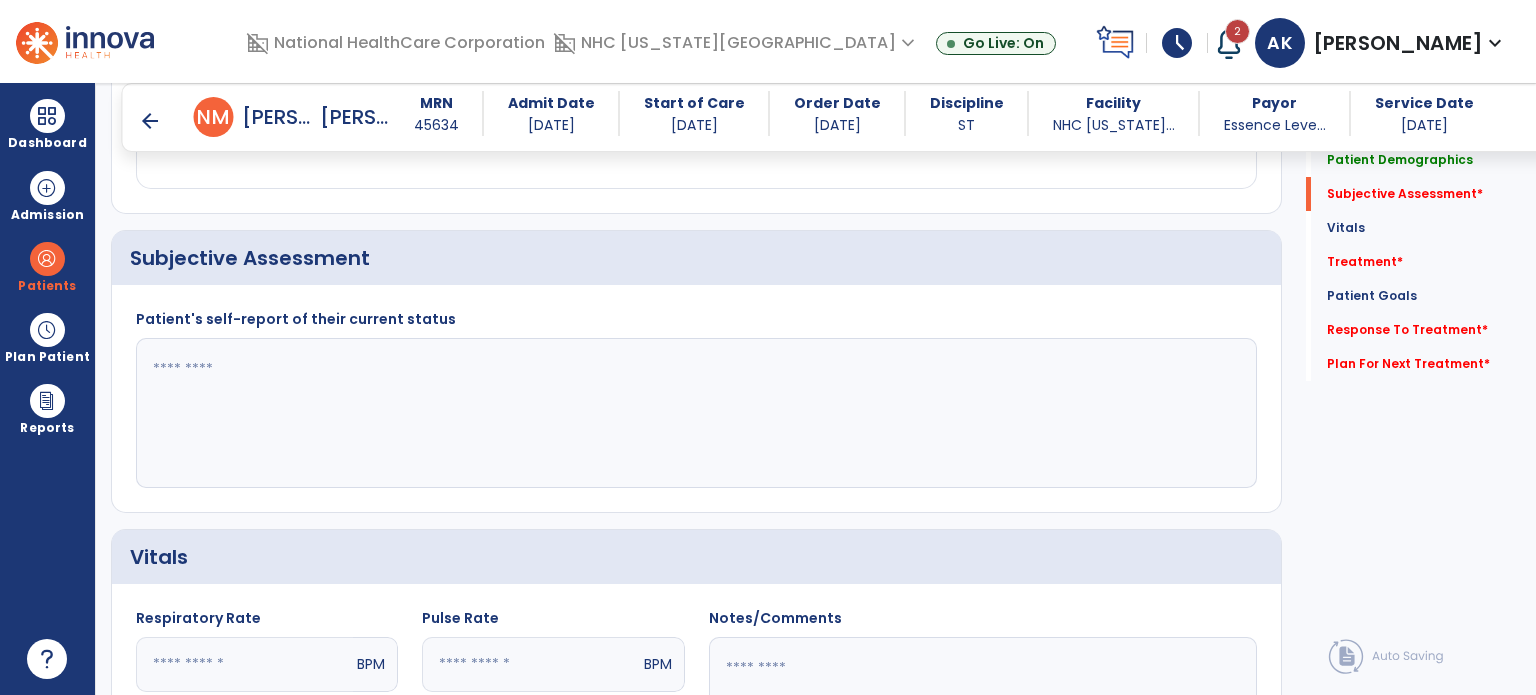 click 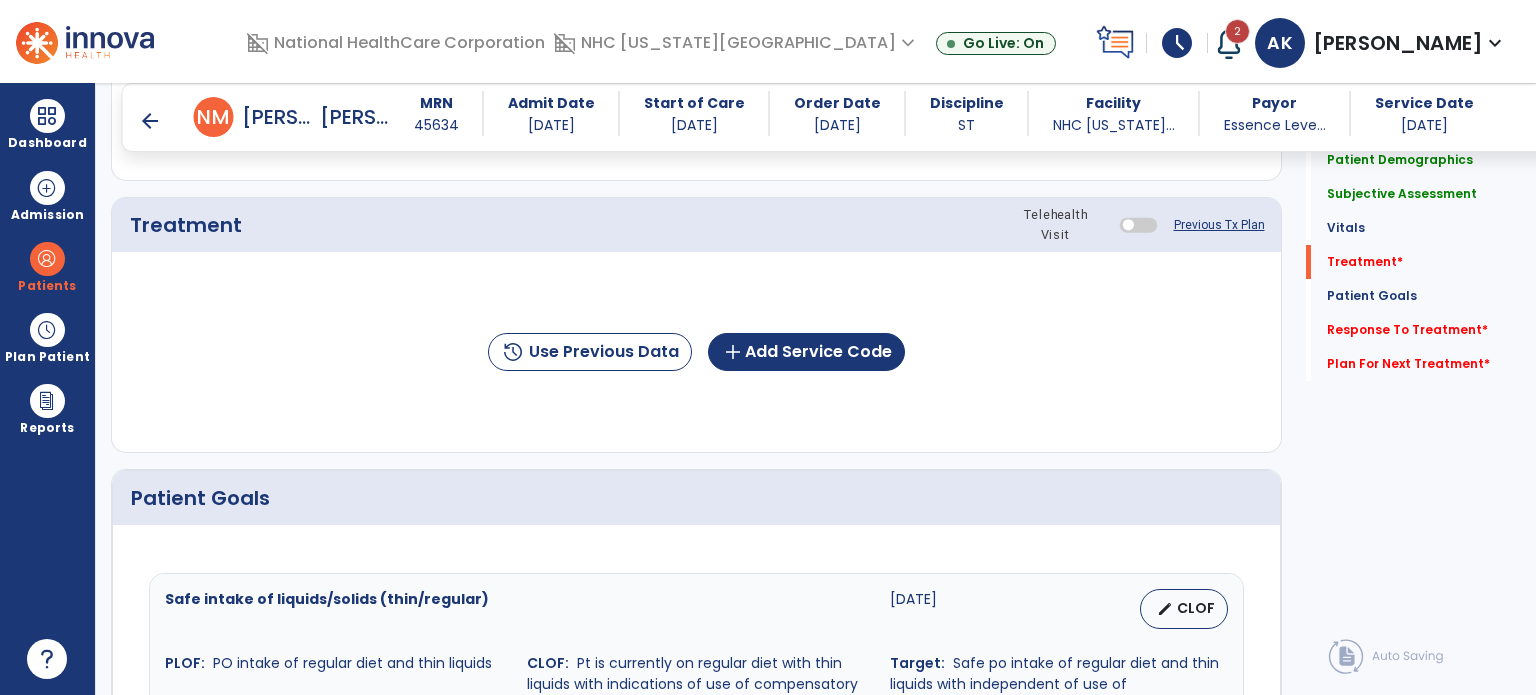scroll, scrollTop: 1236, scrollLeft: 0, axis: vertical 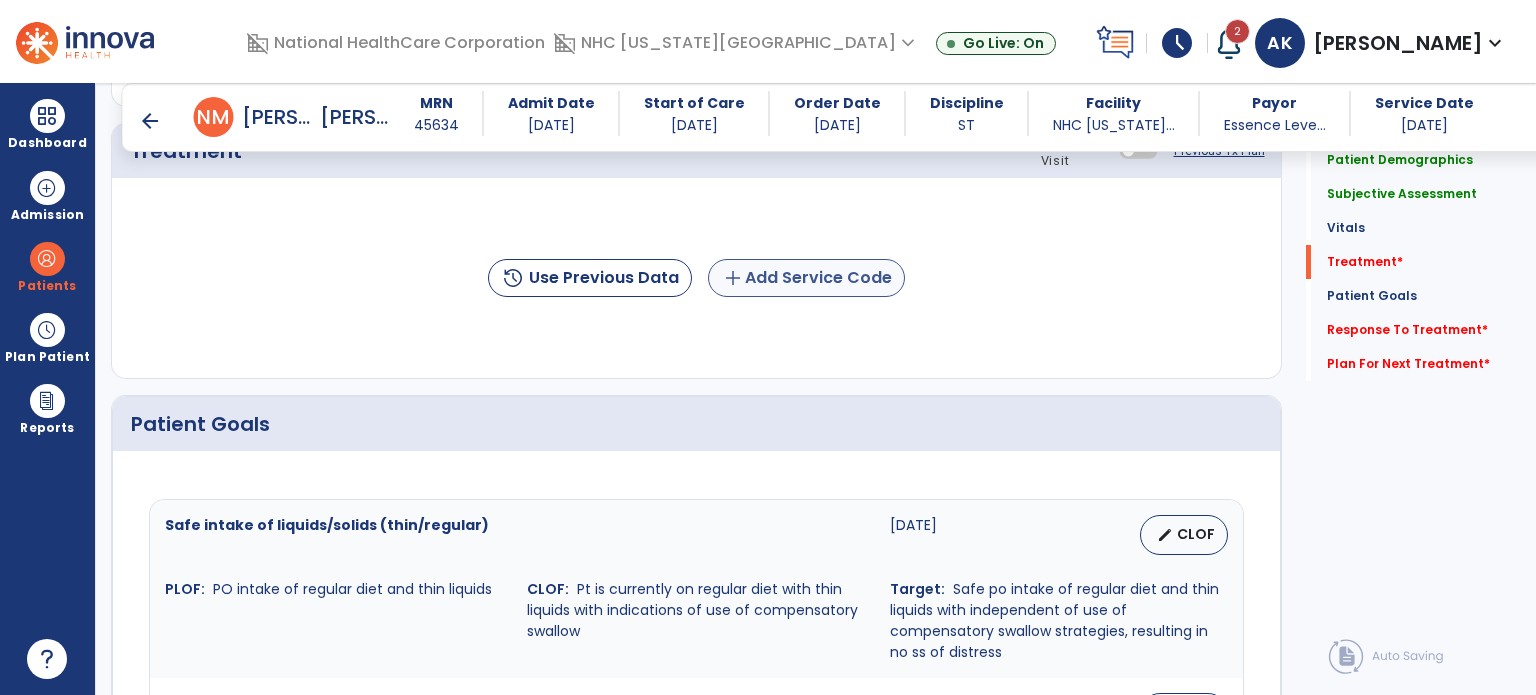 type on "**********" 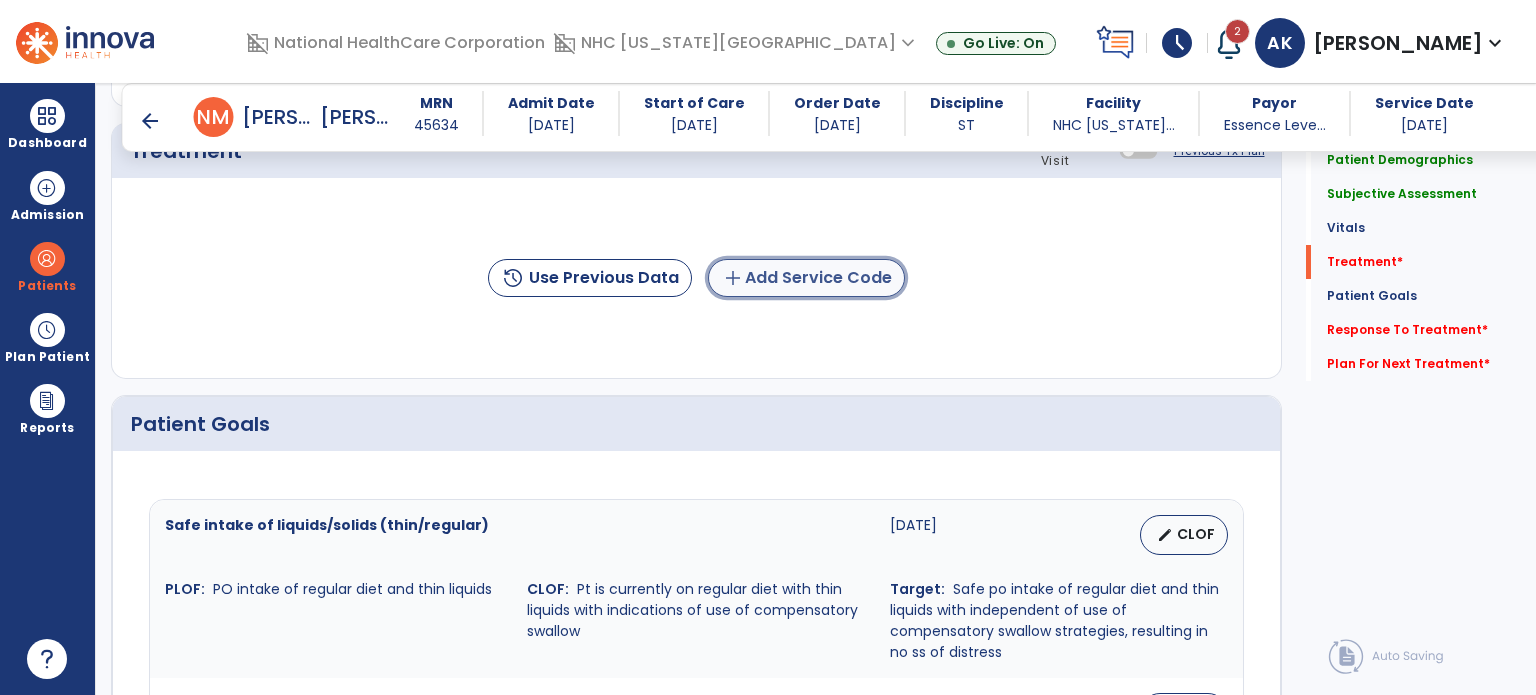 click on "add  Add Service Code" 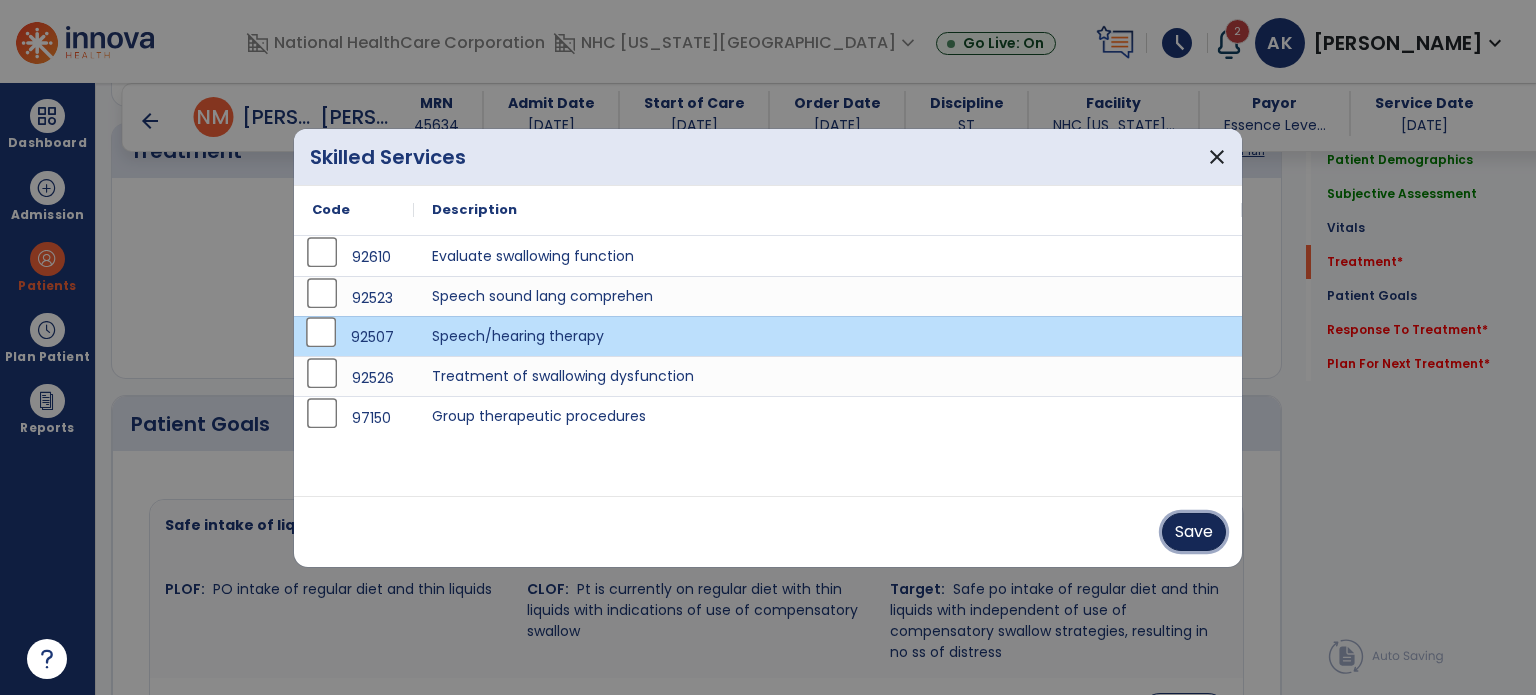 click on "Save" at bounding box center [1194, 532] 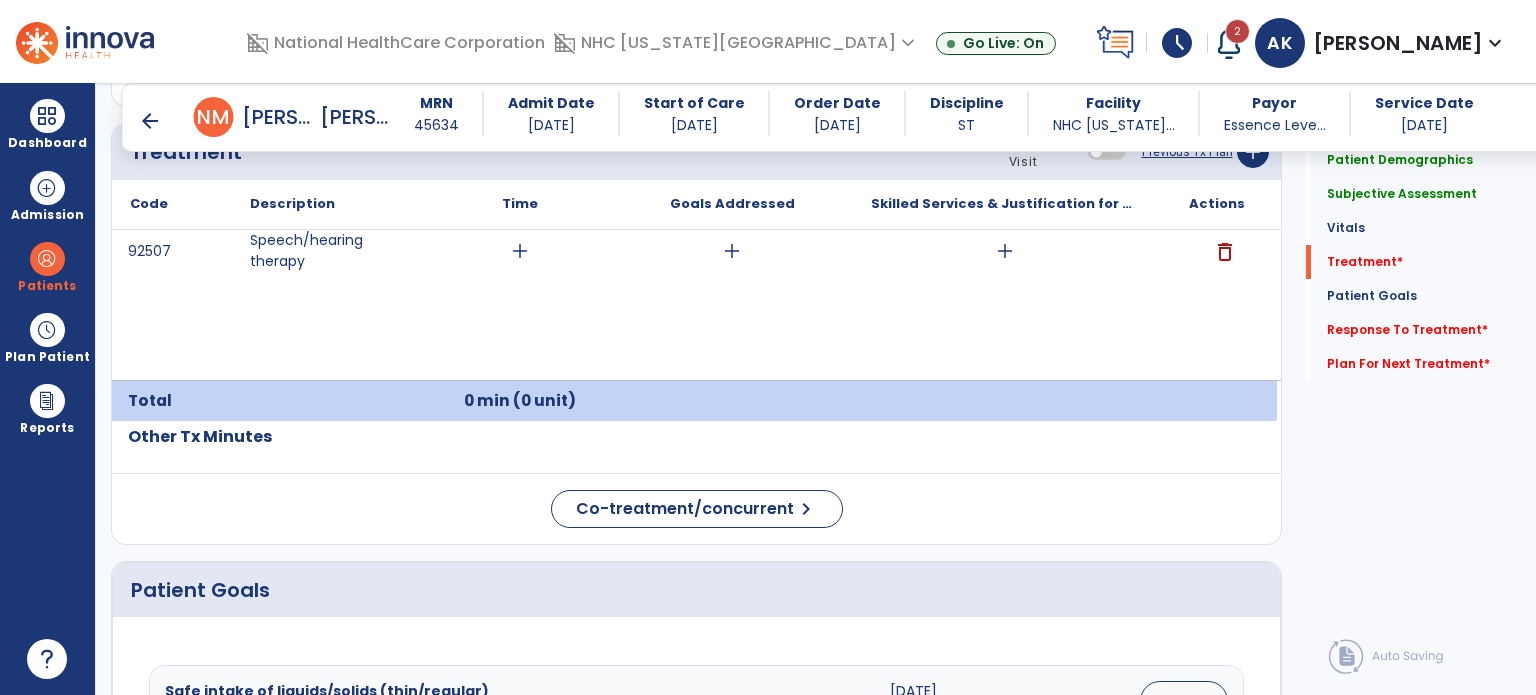 click at bounding box center [1004, 401] 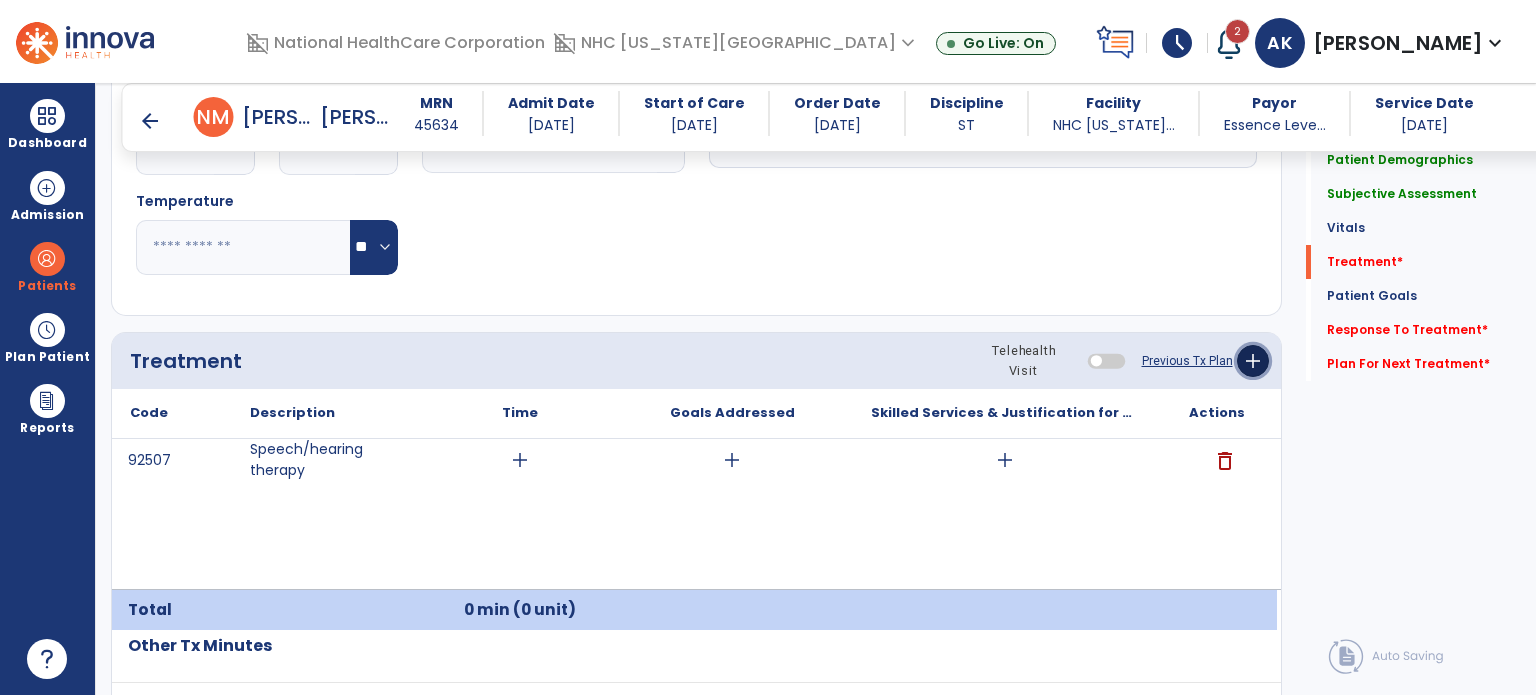 click on "add" 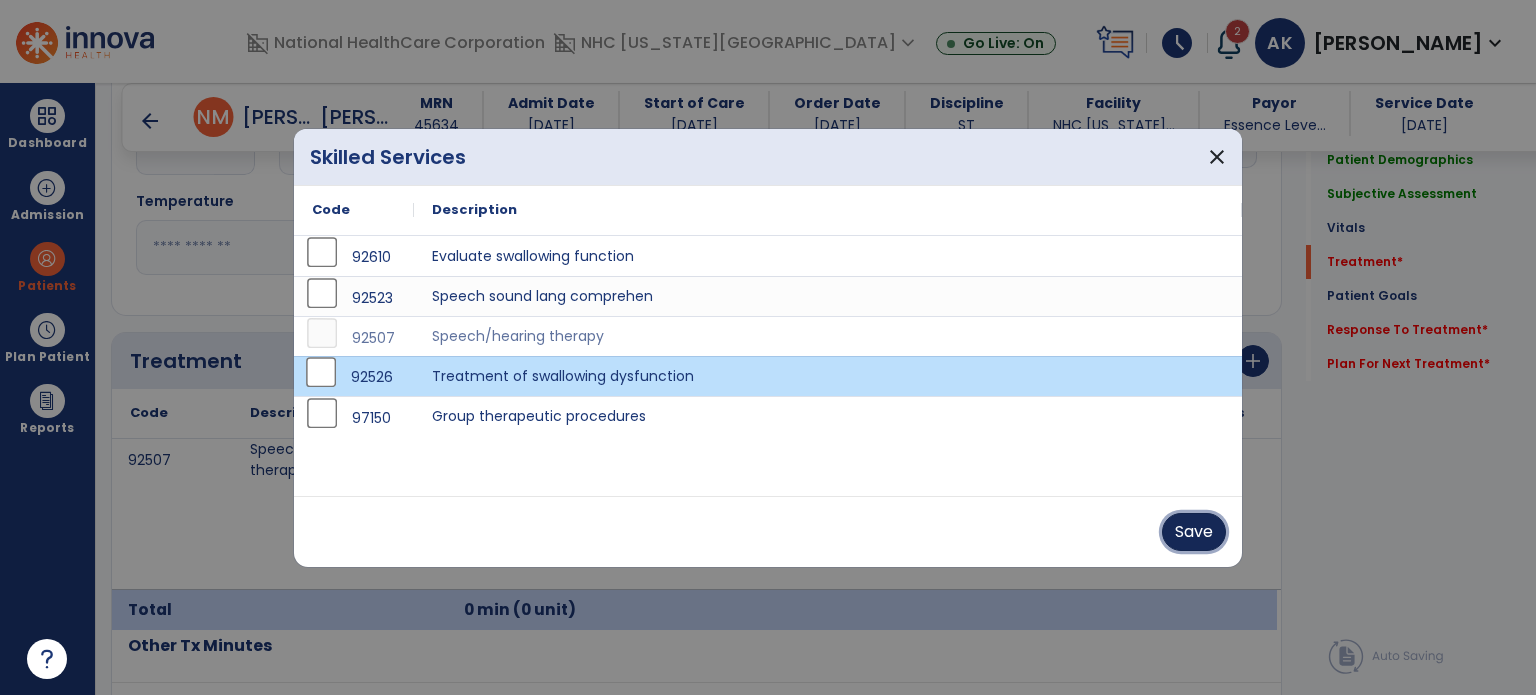 click on "Save" at bounding box center (1194, 532) 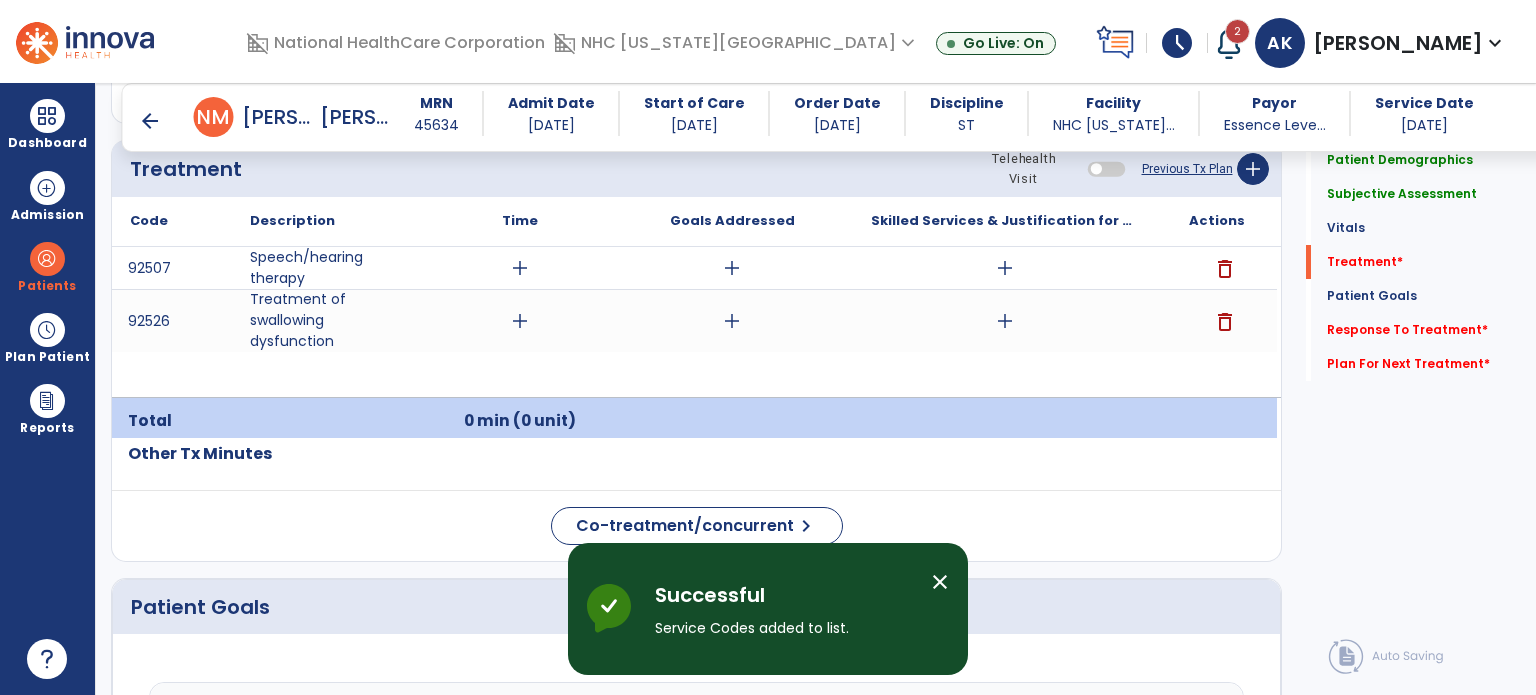 scroll, scrollTop: 1223, scrollLeft: 0, axis: vertical 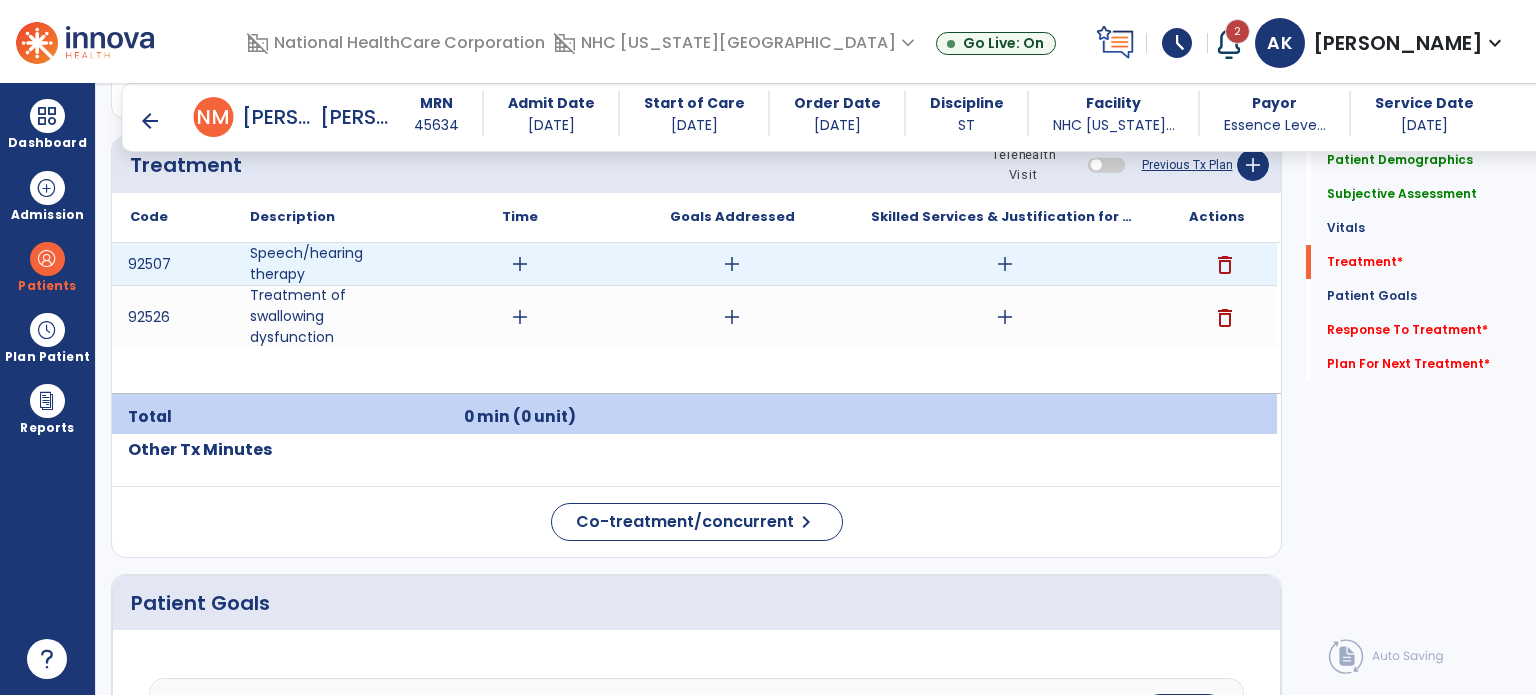 click on "add" at bounding box center [520, 264] 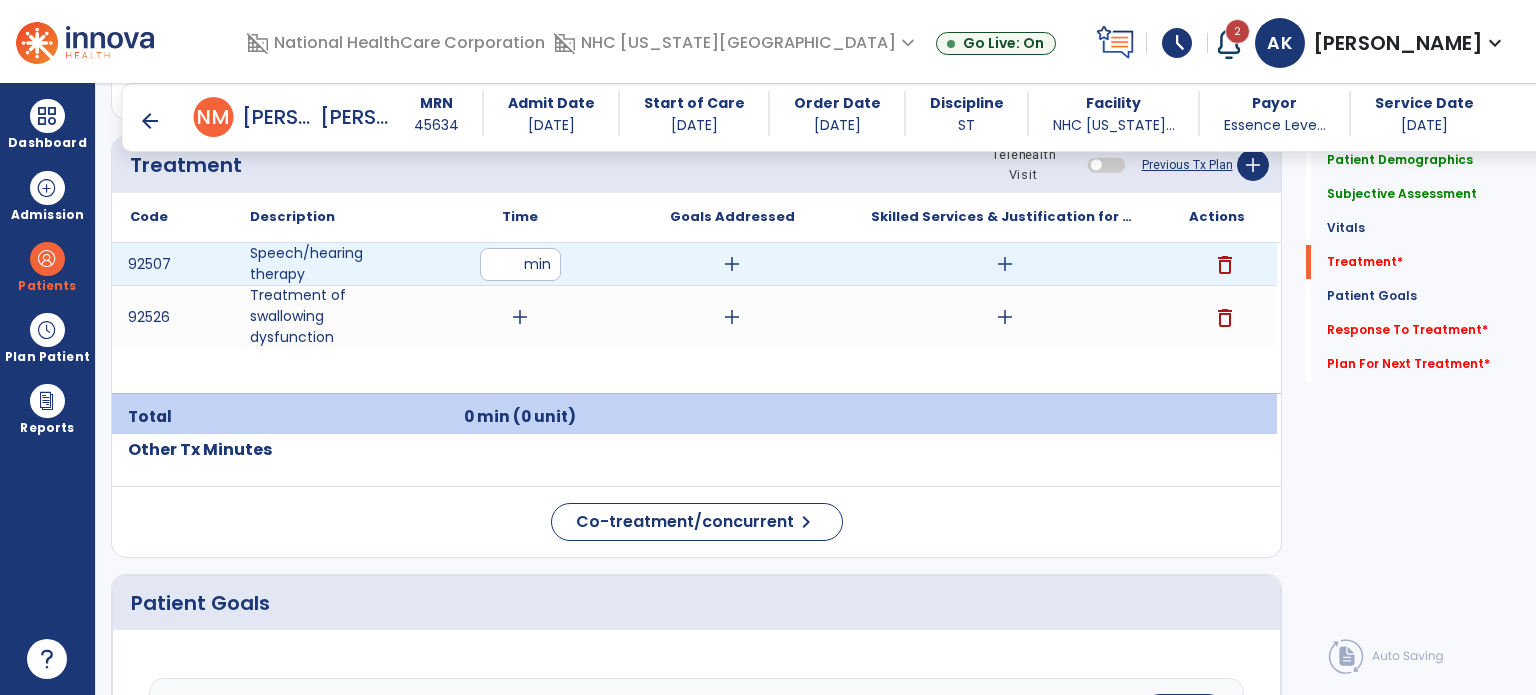 type on "**" 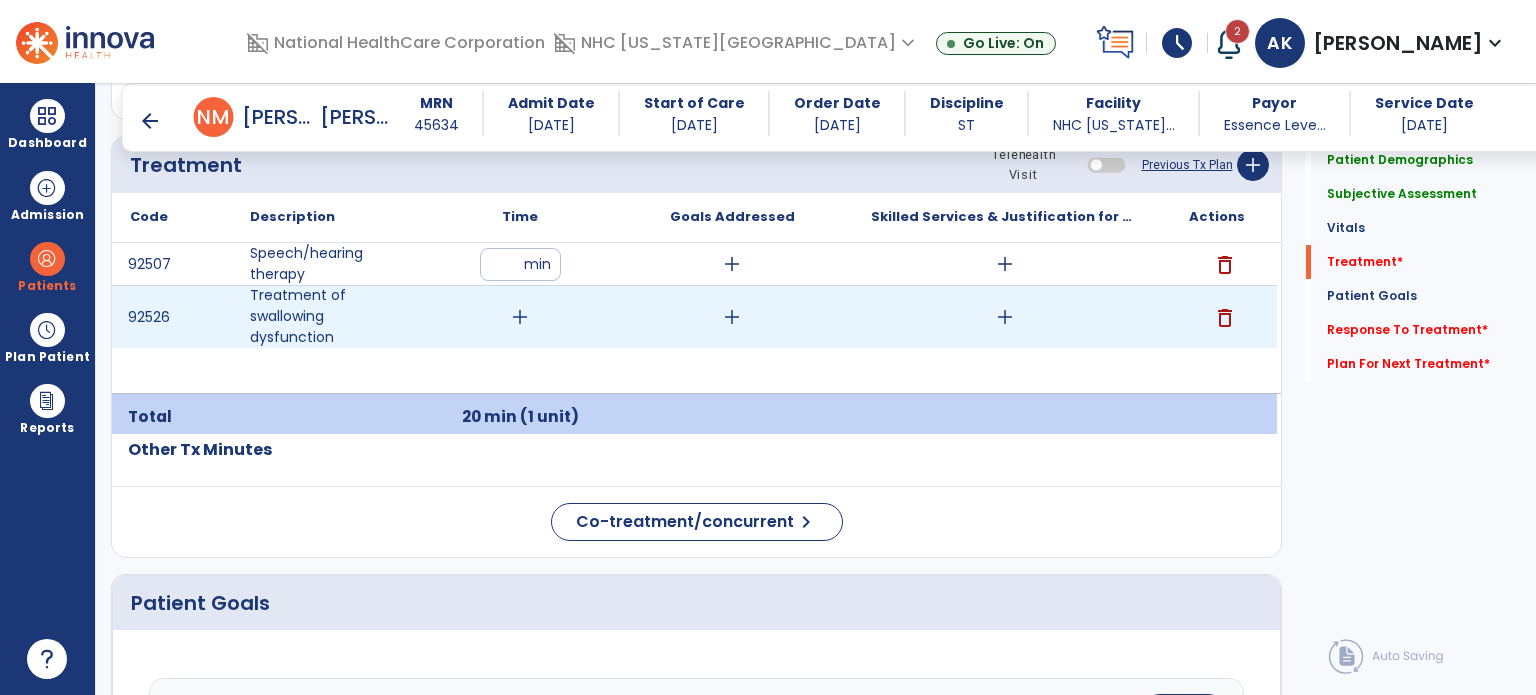 click on "add" at bounding box center (520, 317) 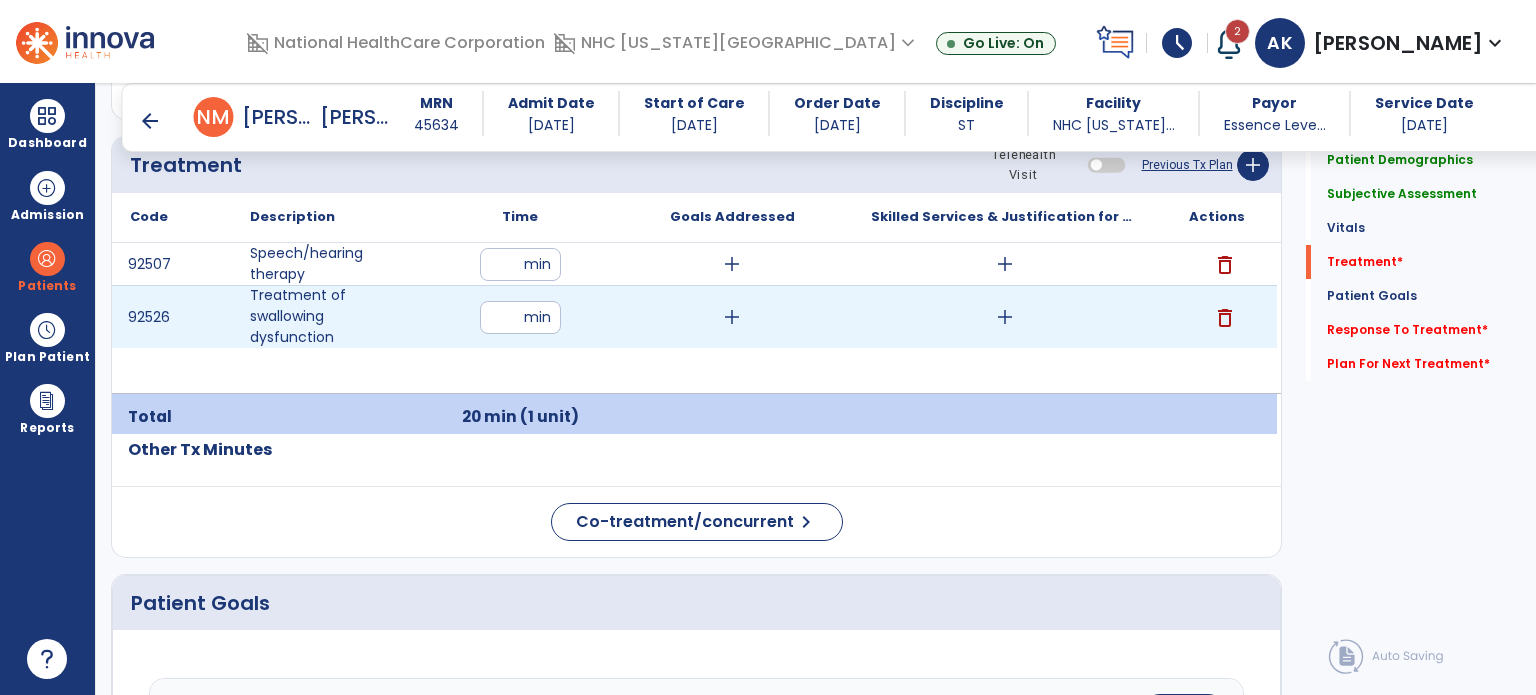 type on "**" 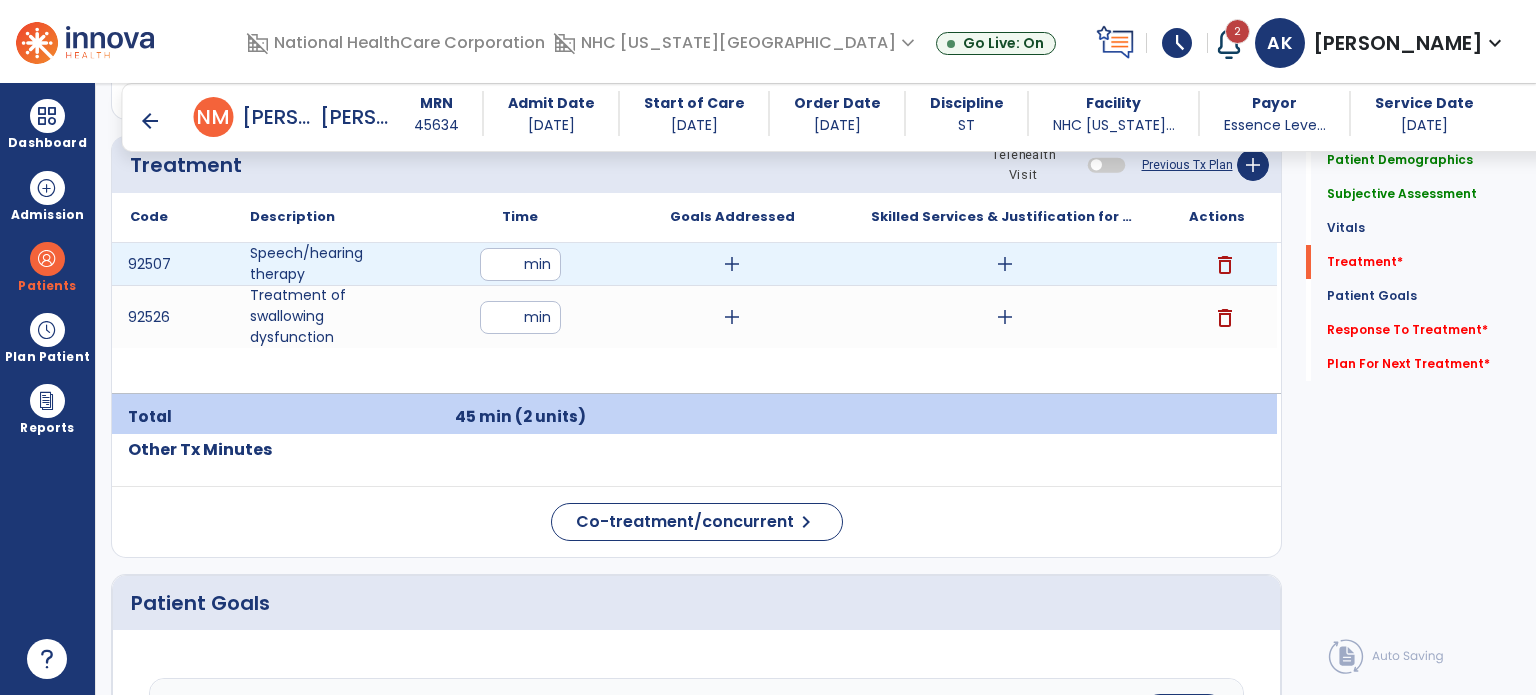 click on "add" at bounding box center [732, 264] 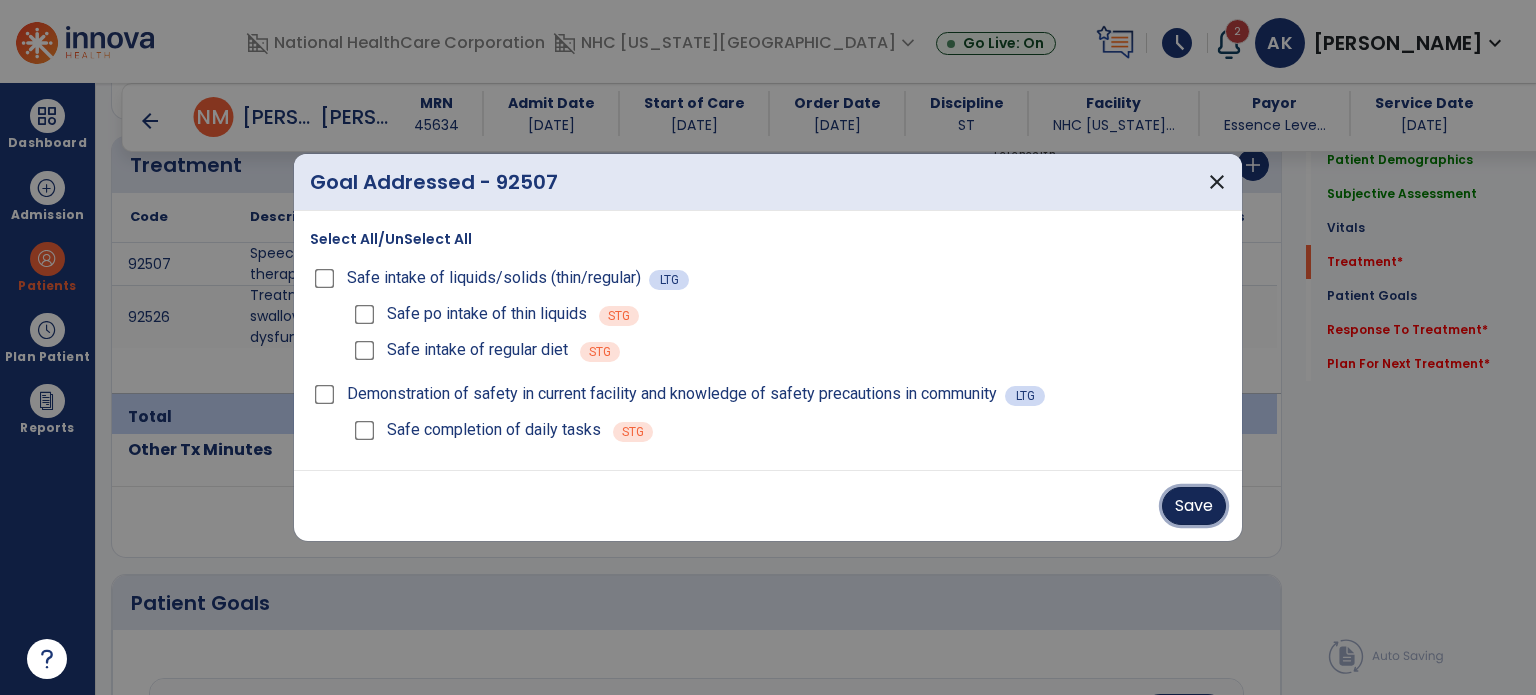 click on "Save" at bounding box center [1194, 506] 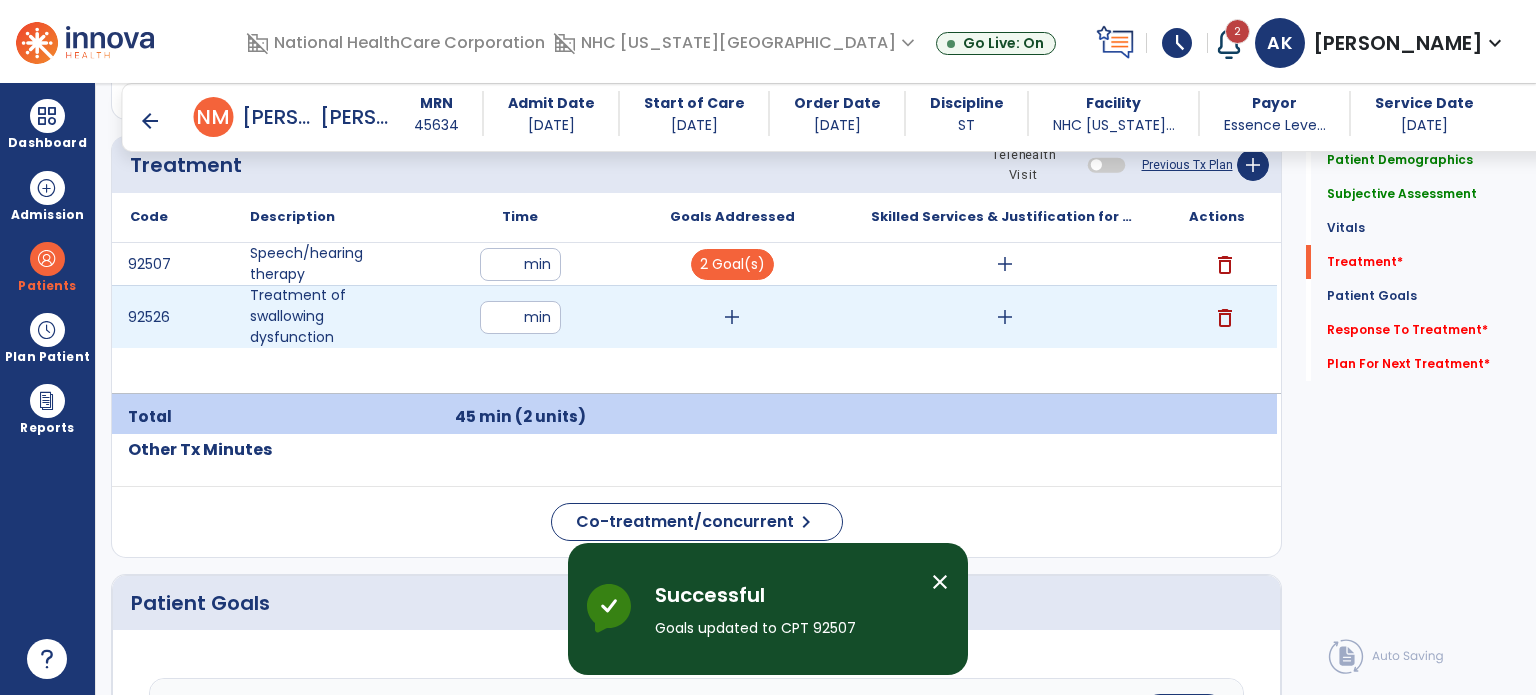 click on "add" at bounding box center [732, 317] 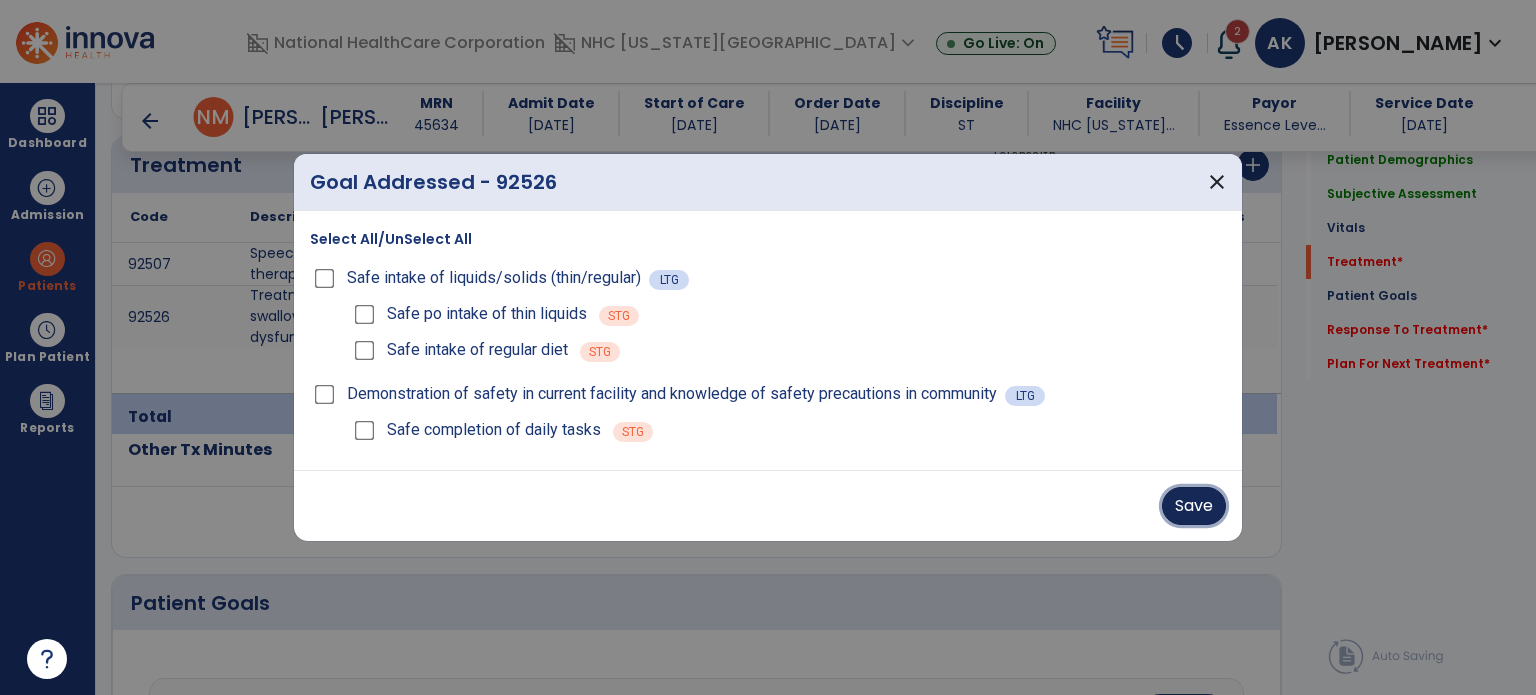 click on "Save" at bounding box center (1194, 506) 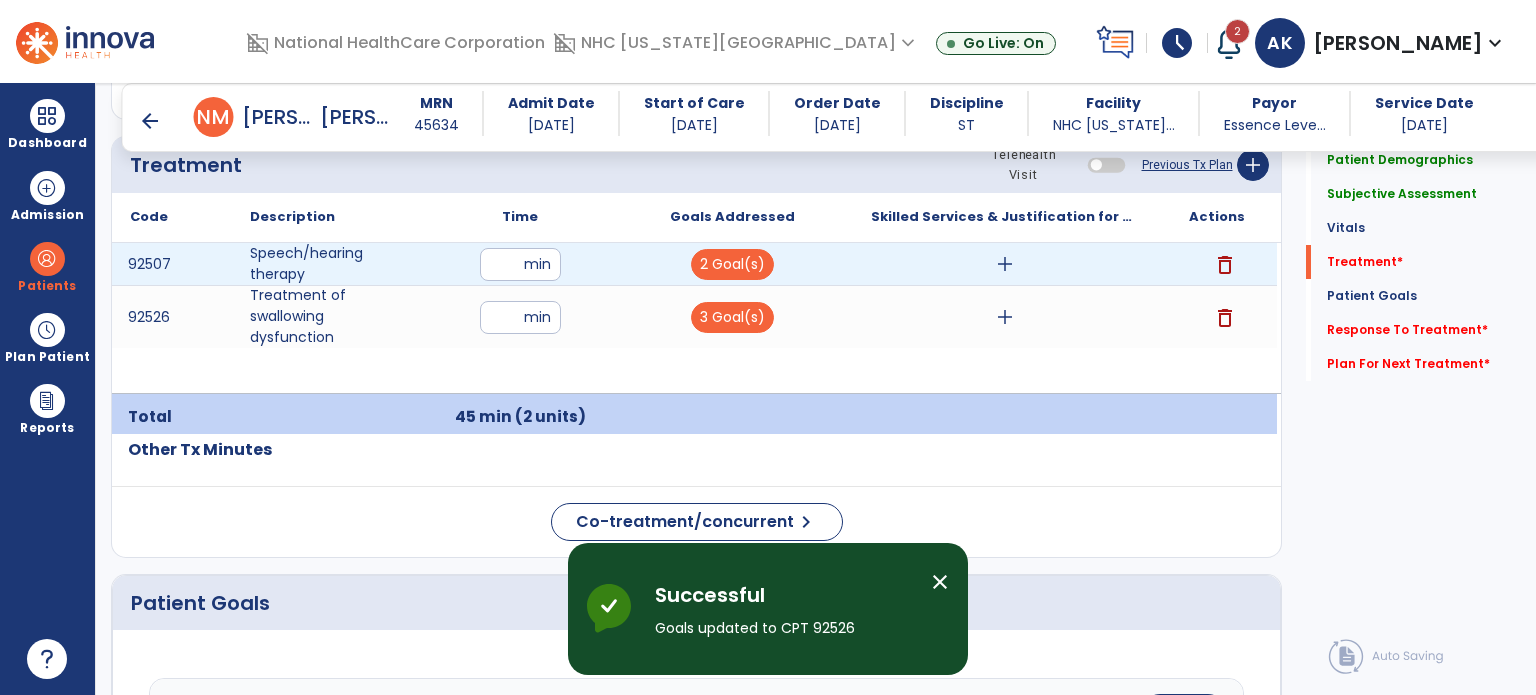 click on "add" at bounding box center [1005, 264] 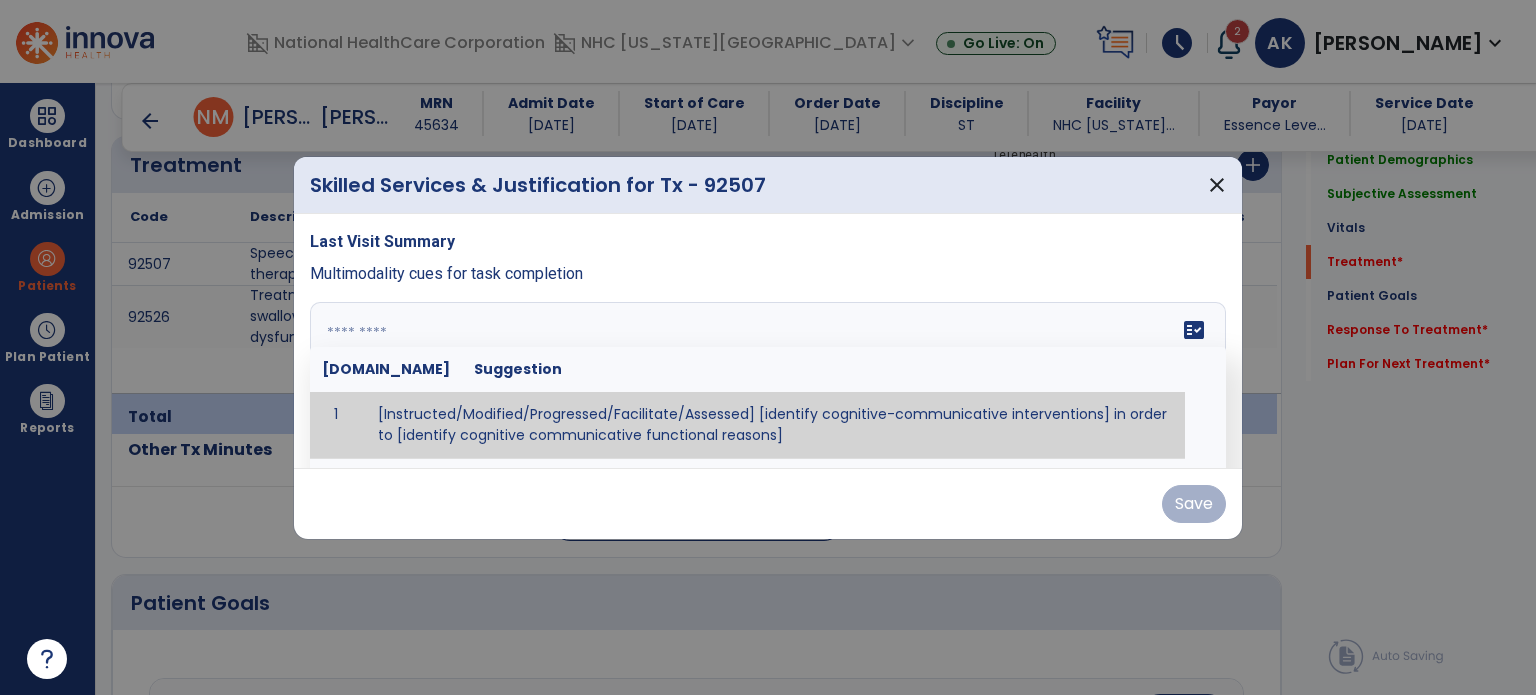 click at bounding box center (766, 377) 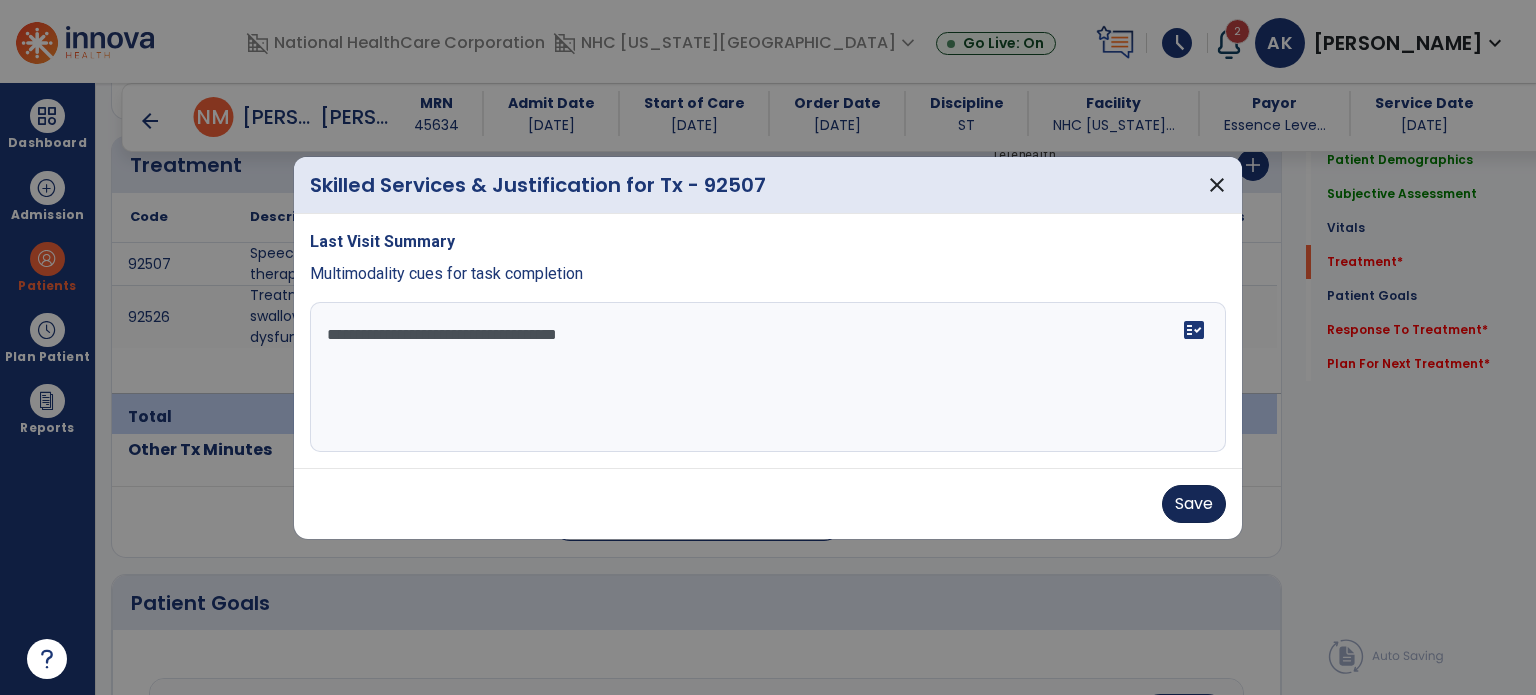 type on "**********" 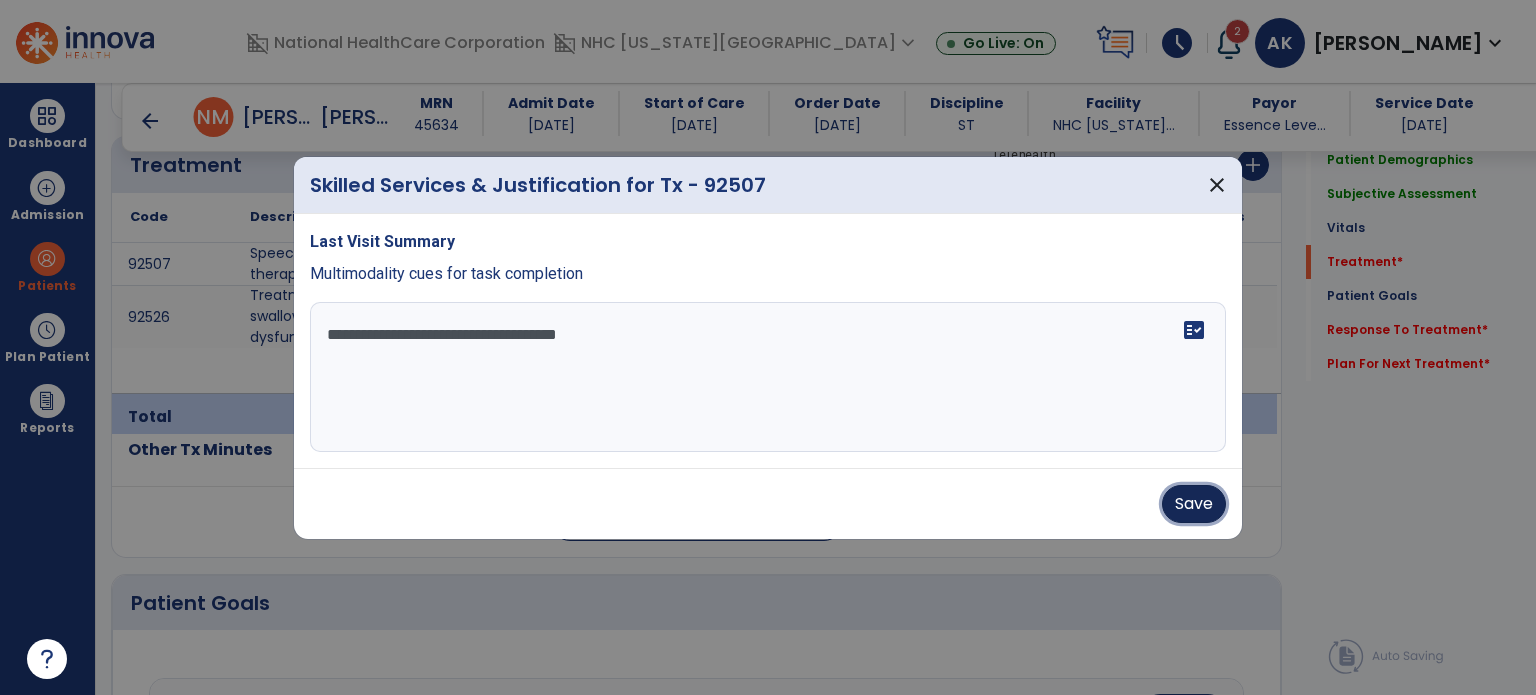 click on "Save" at bounding box center [1194, 504] 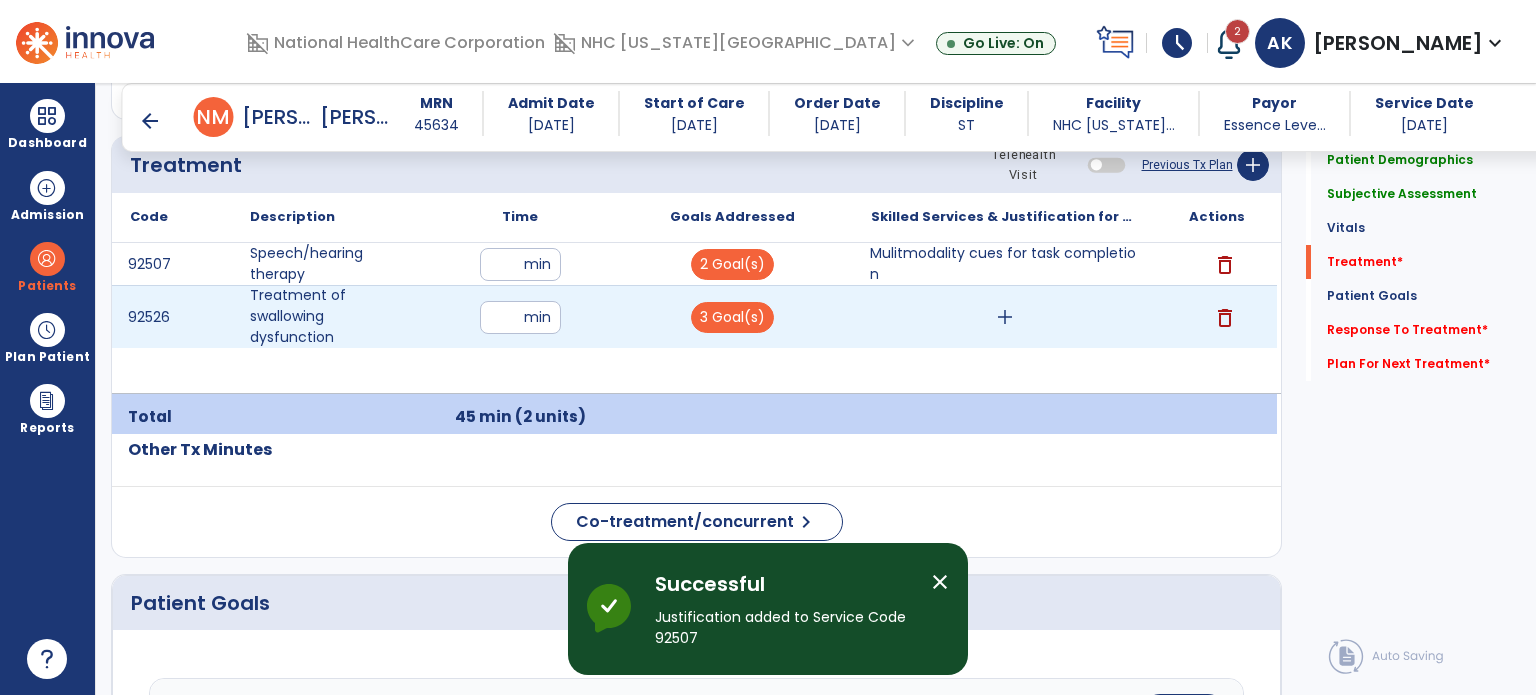 click on "add" at bounding box center (1005, 317) 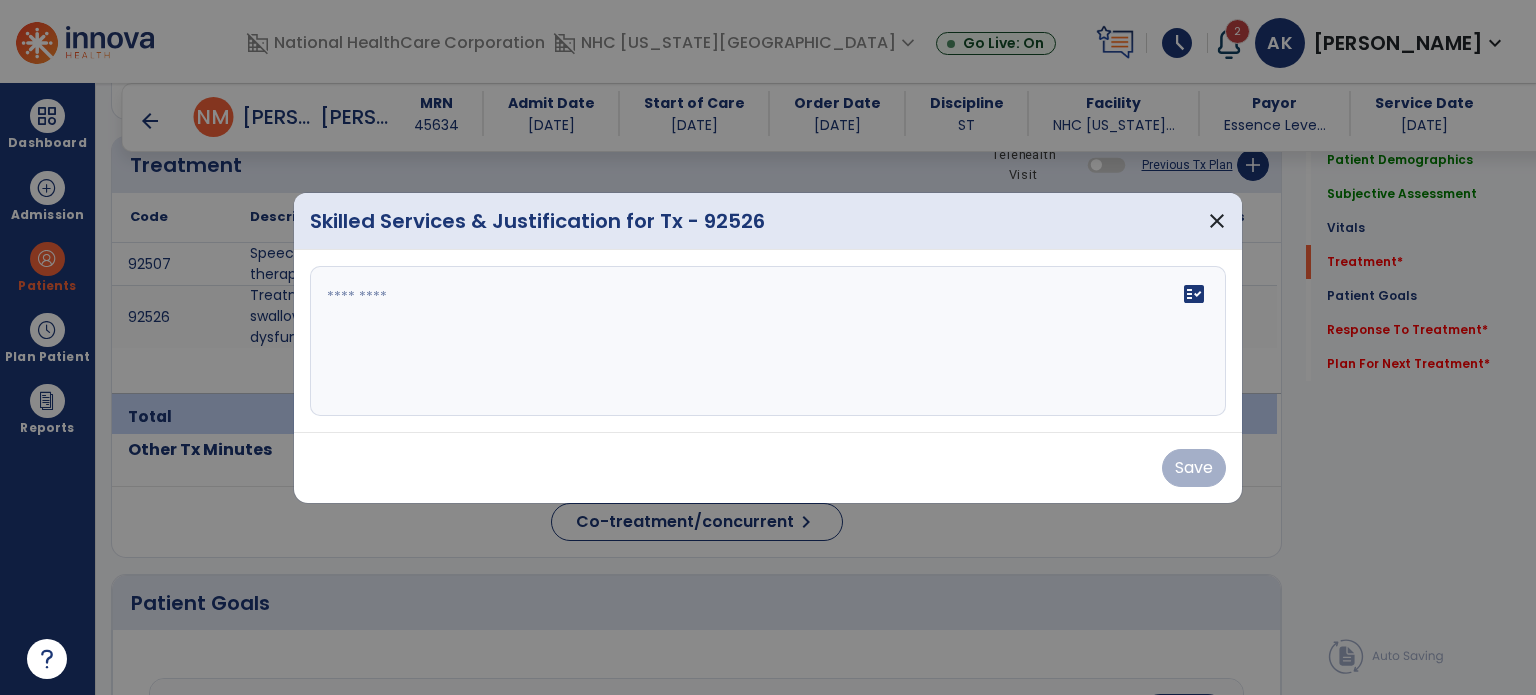 click at bounding box center (768, 341) 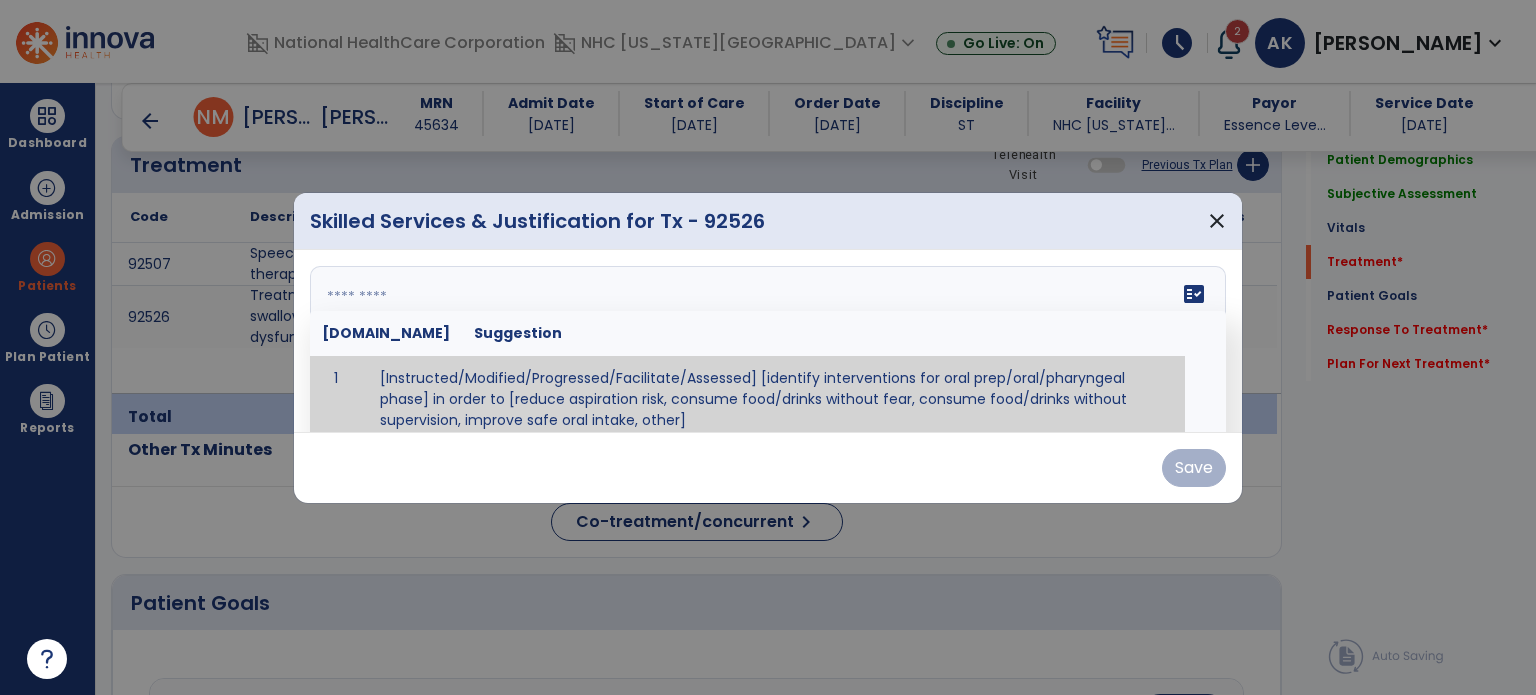 click on "fact_check  Sr.No Suggestion 1 [Instructed/Modified/Progressed/Facilitate/Assessed] [identify interventions for oral prep/oral/pharyngeal phase] in order to [reduce aspiration risk, consume food/drinks without fear, consume food/drinks without supervision, improve safe oral intake, other] 2 [Instructed/Modified/Progressed/Facilitate/Assessed] [identify compensatory methods such as alternating bites/sips, effortful swallow, other] in order to [reduce aspiration risk, consume food/drinks without fear, consume food/drinks without supervision, improve safe oral intake, other] 3 [Instructed/Modified/Progressed/Assessed] trials of [identify IDDSI Food/Drink Level or NDD Solid/Liquid Level] in order to [reduce aspiration risk, consume food/drinks without fear, consume food/drinks without supervision, improve safe oral intake, other] 4 5 Assessed swallow with administration of [identify test]" at bounding box center (768, 341) 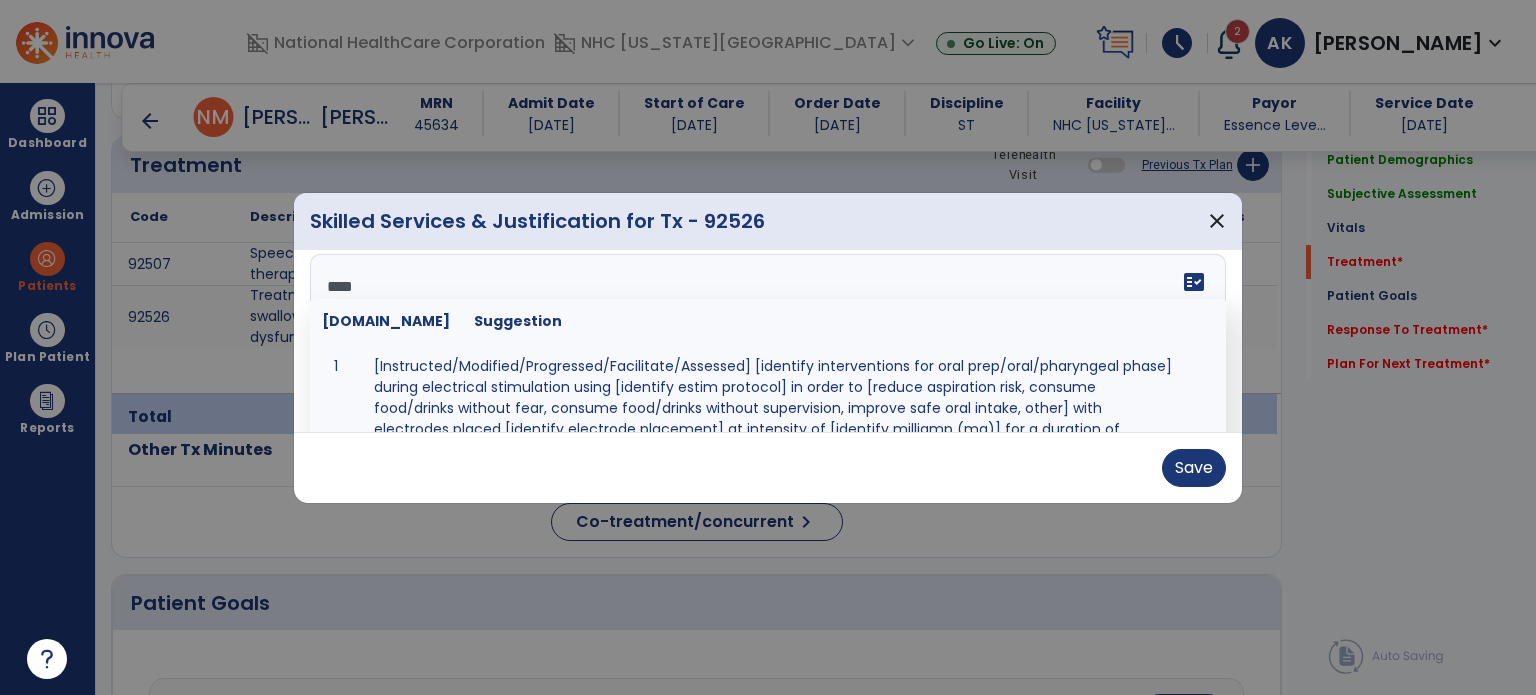 scroll, scrollTop: 0, scrollLeft: 0, axis: both 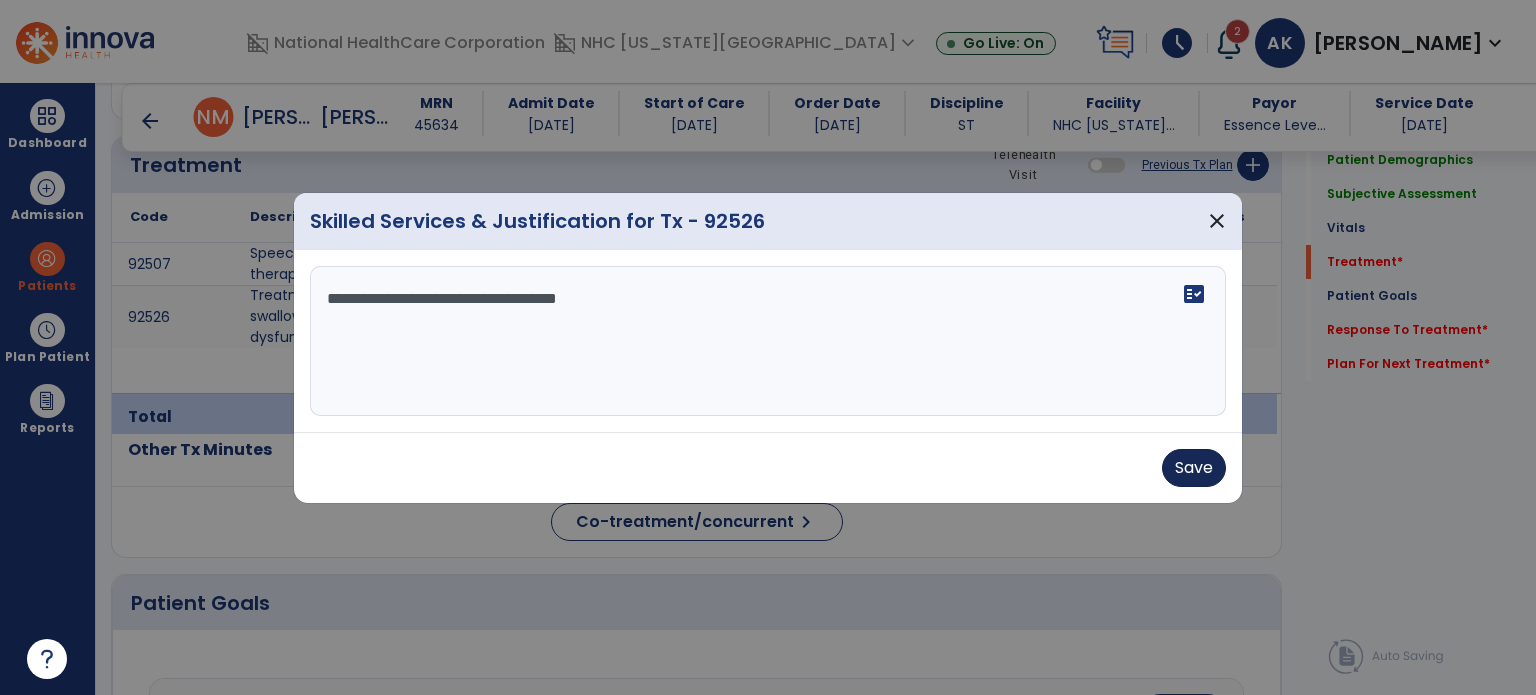 type on "**********" 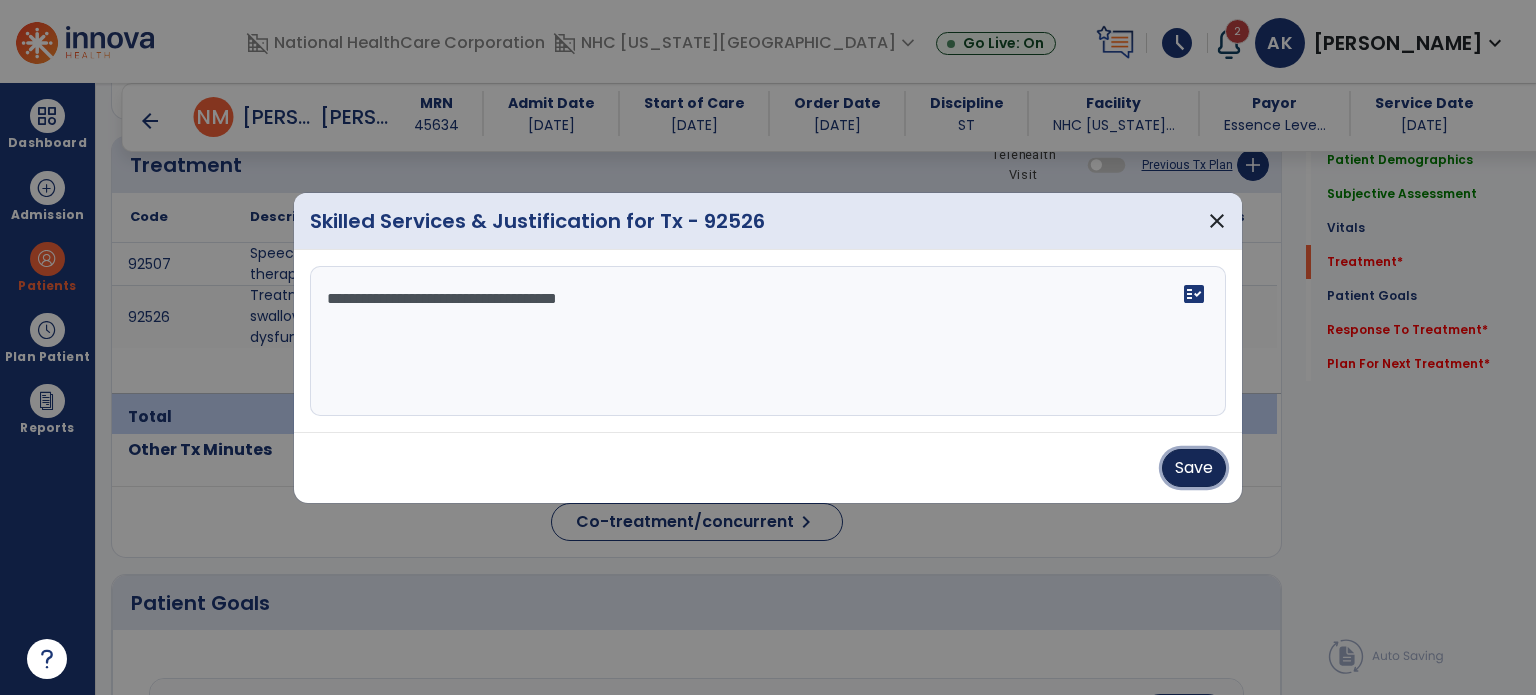 click on "Save" at bounding box center (1194, 468) 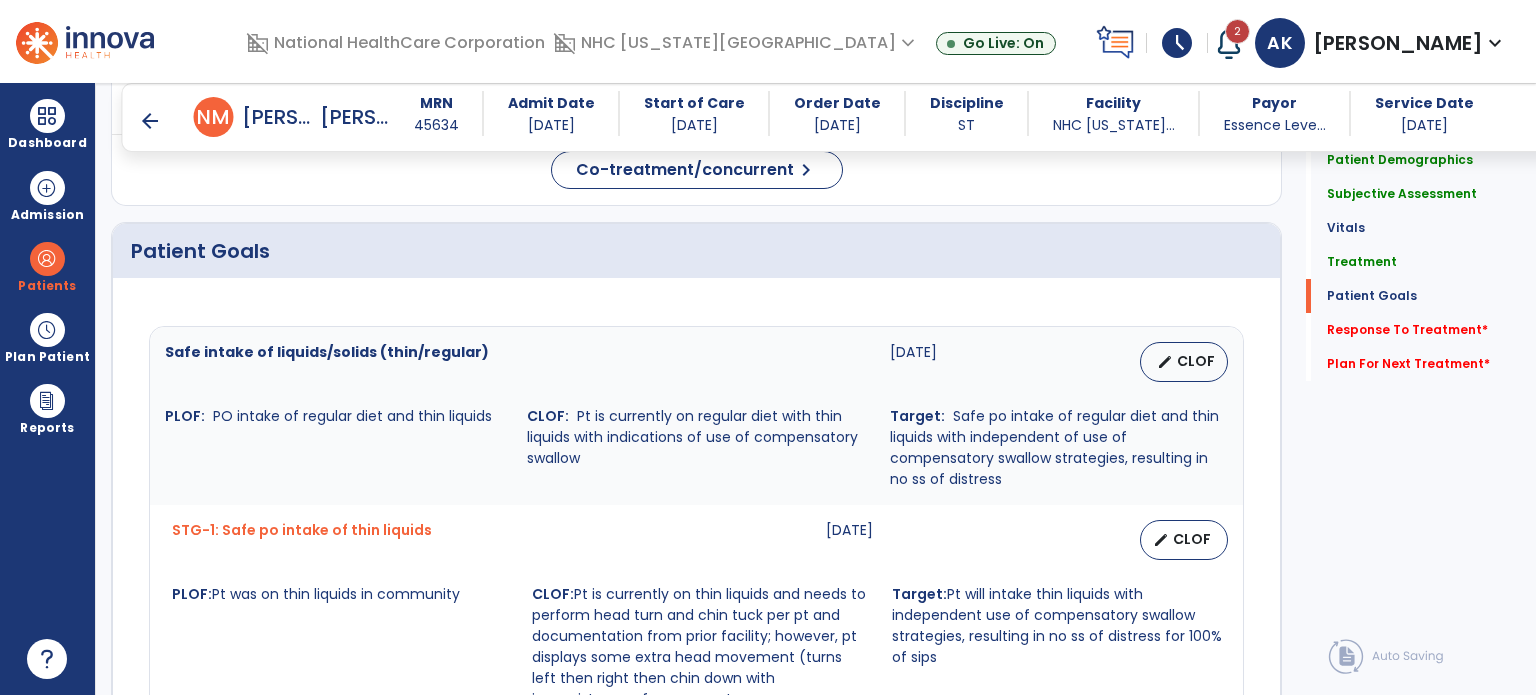 scroll, scrollTop: 1616, scrollLeft: 0, axis: vertical 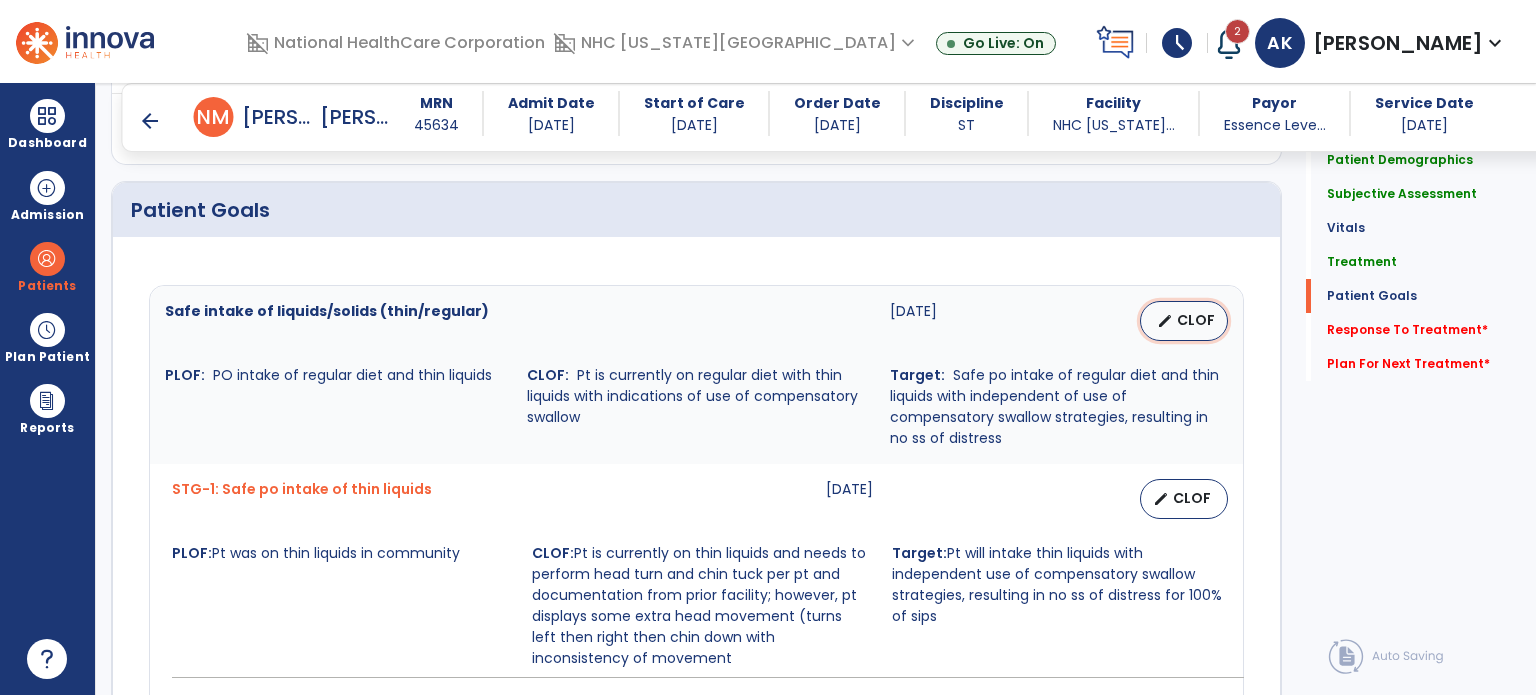 click on "CLOF" at bounding box center [1196, 320] 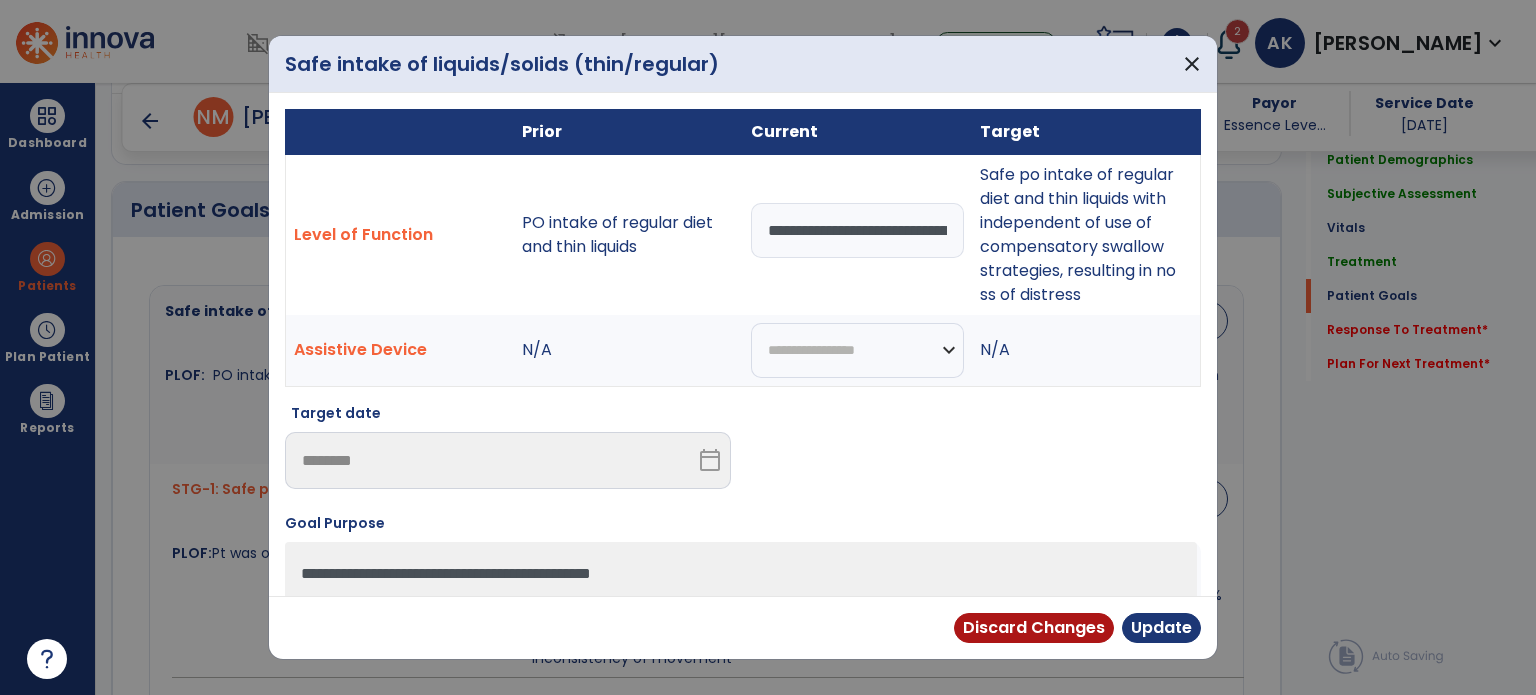 click on "**********" at bounding box center [857, 230] 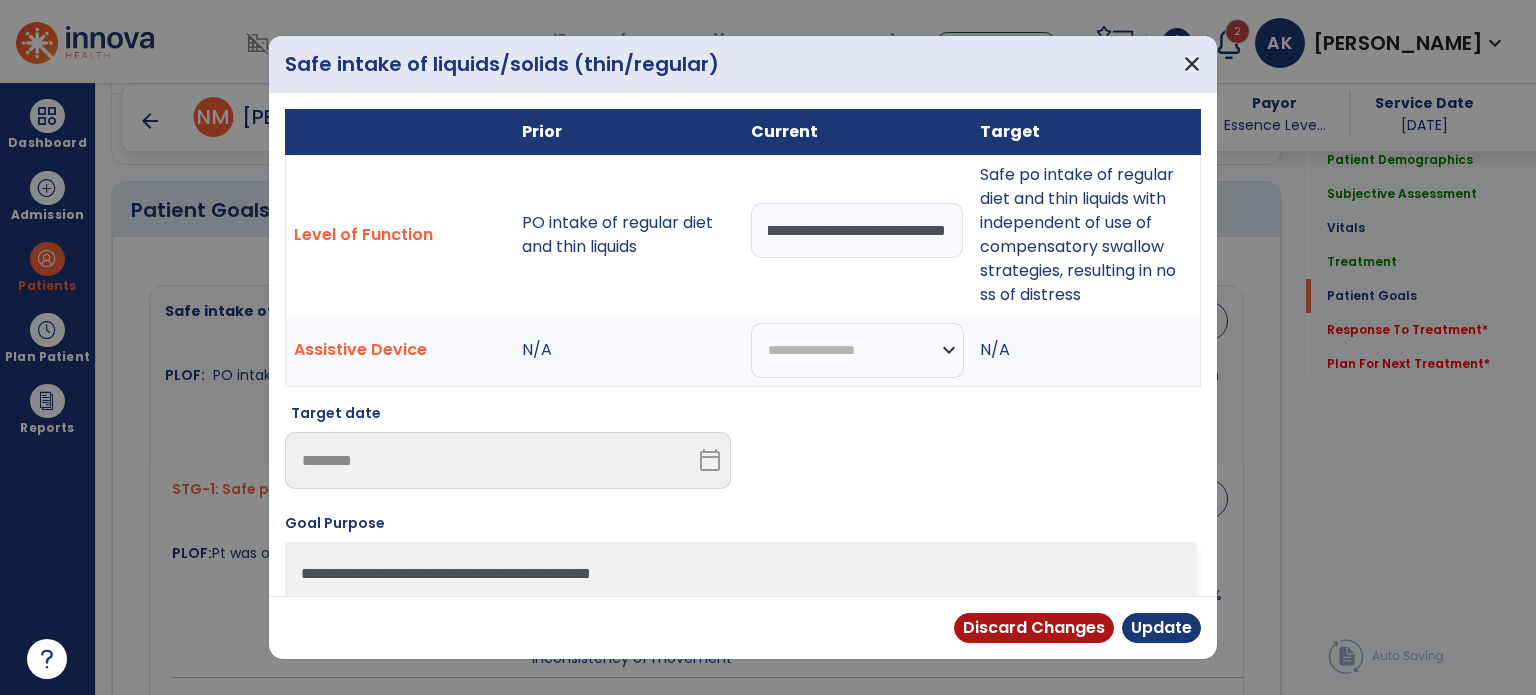 scroll, scrollTop: 0, scrollLeft: 1721, axis: horizontal 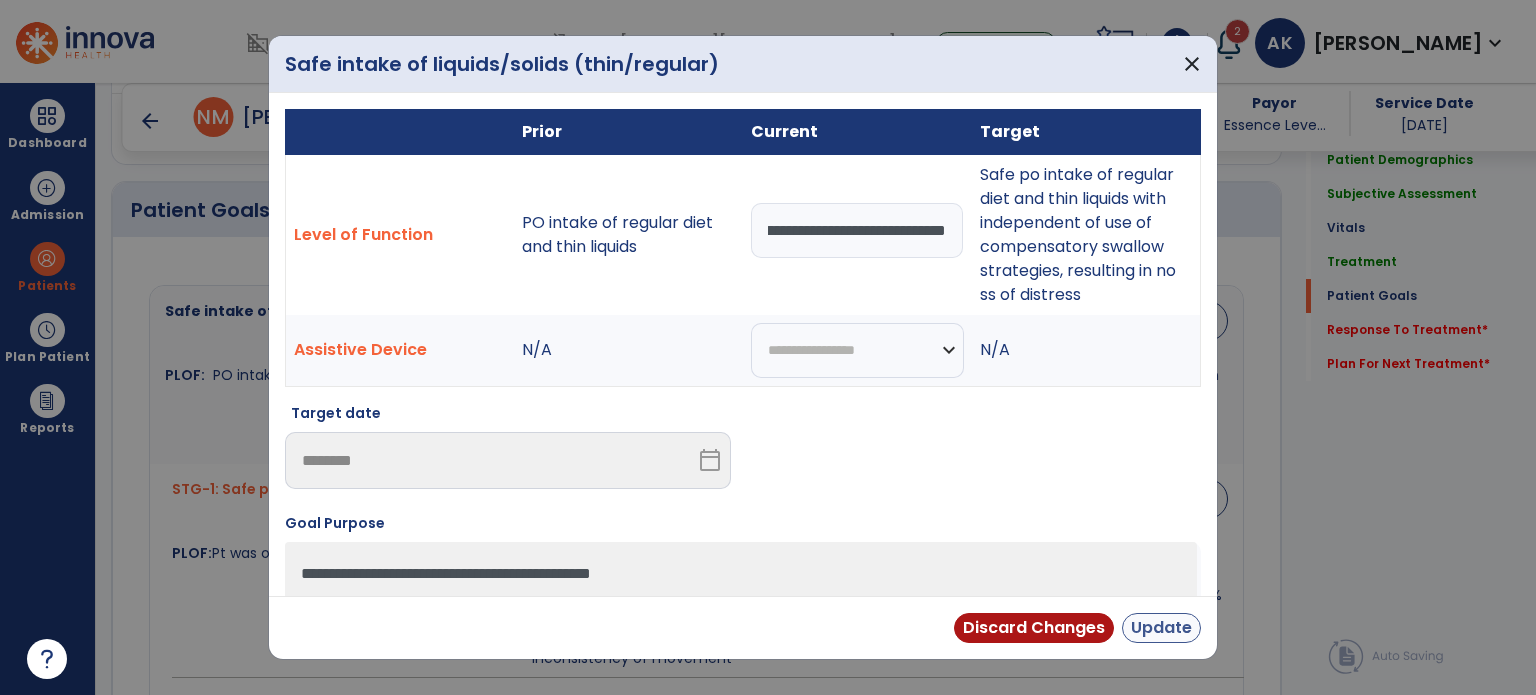type on "**********" 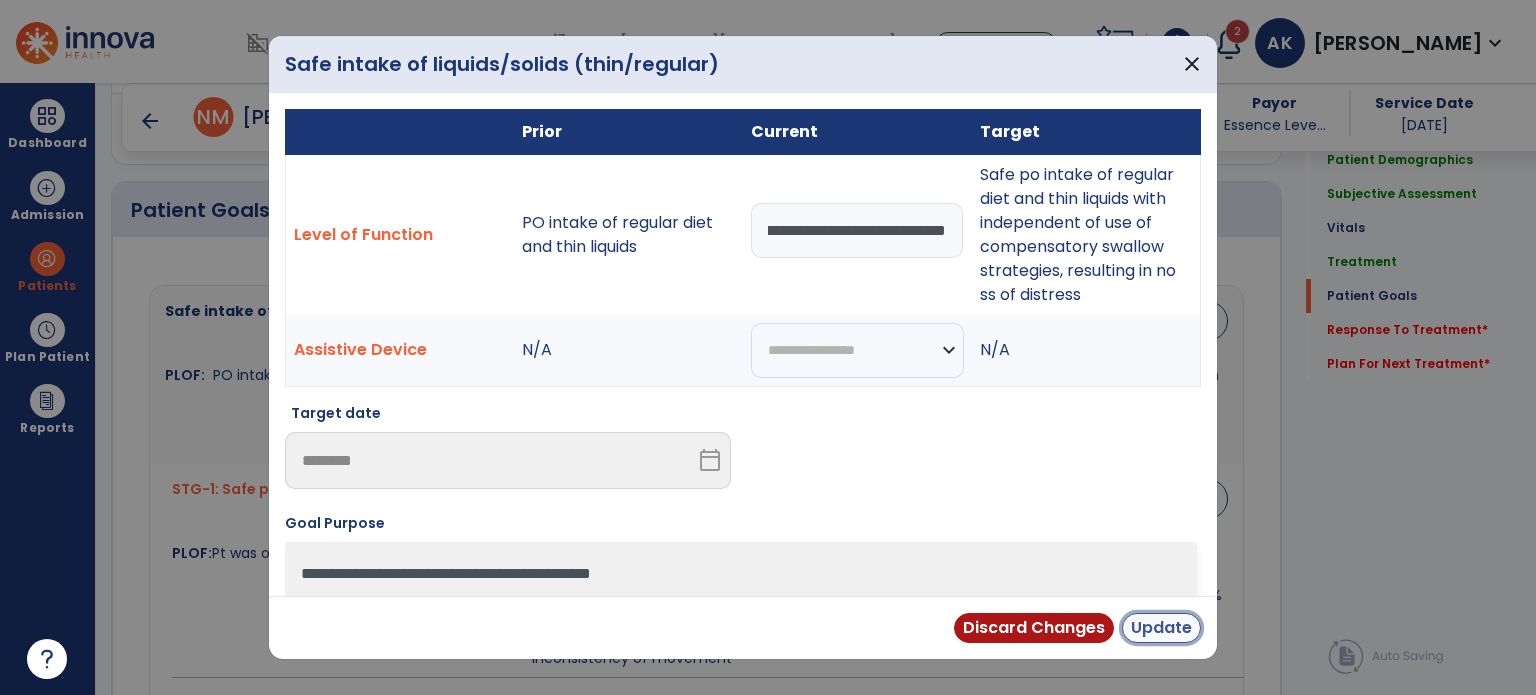 click on "Update" at bounding box center [1161, 628] 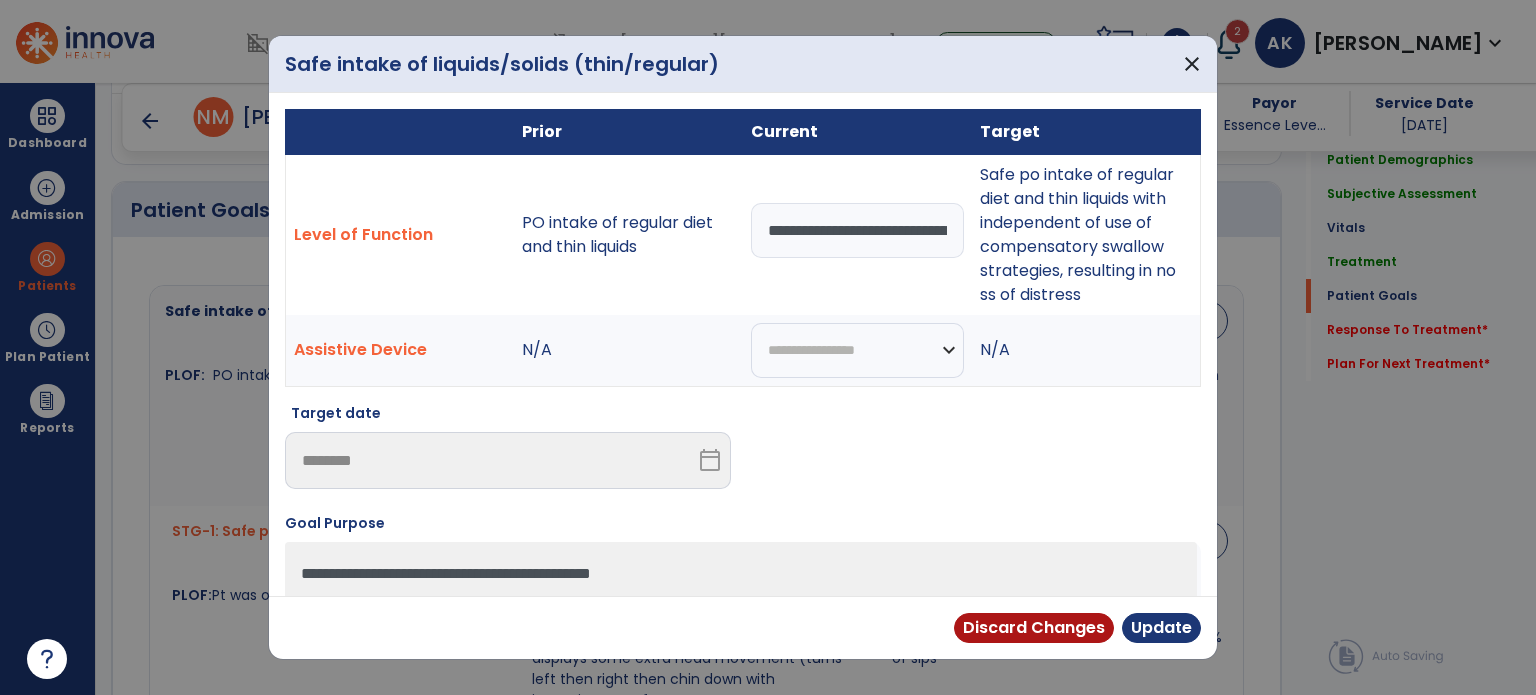 click on "**********" at bounding box center [857, 234] 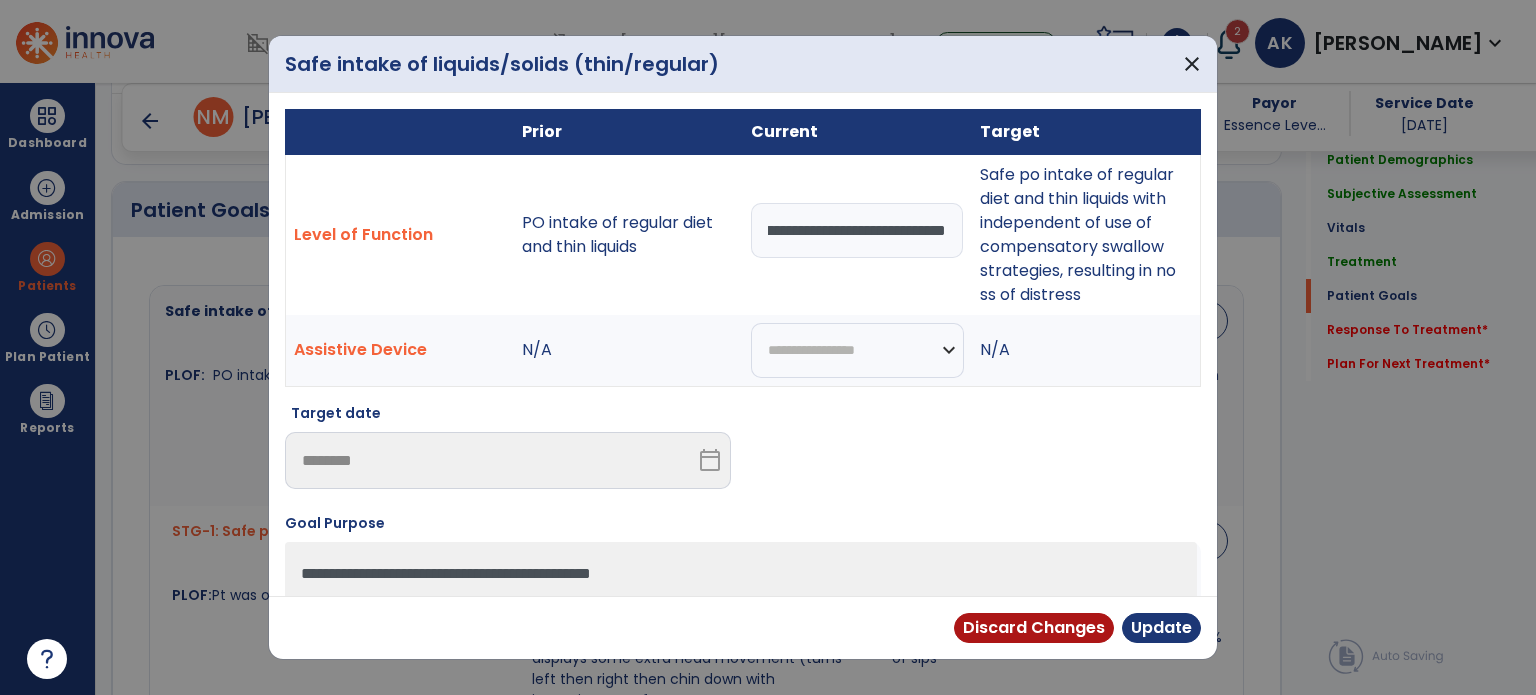 scroll, scrollTop: 0, scrollLeft: 2395, axis: horizontal 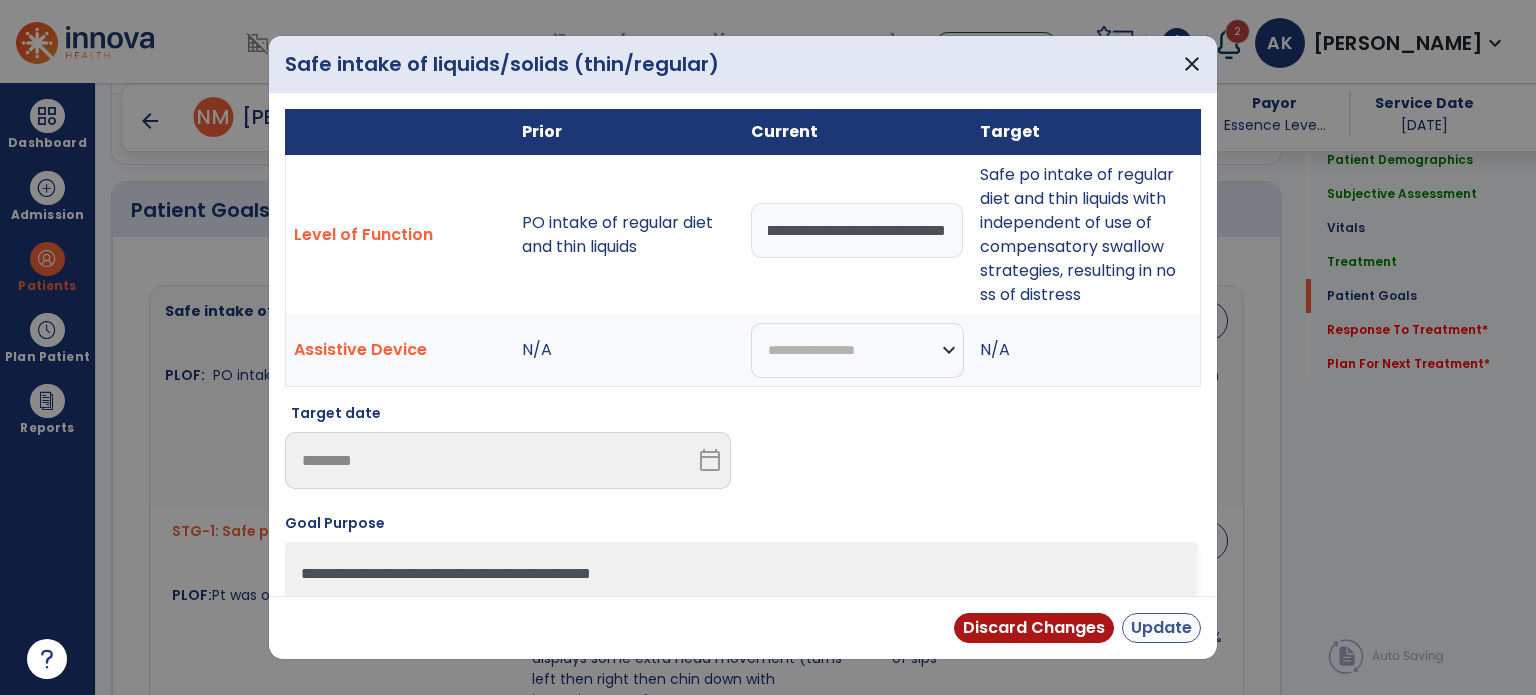 type on "**********" 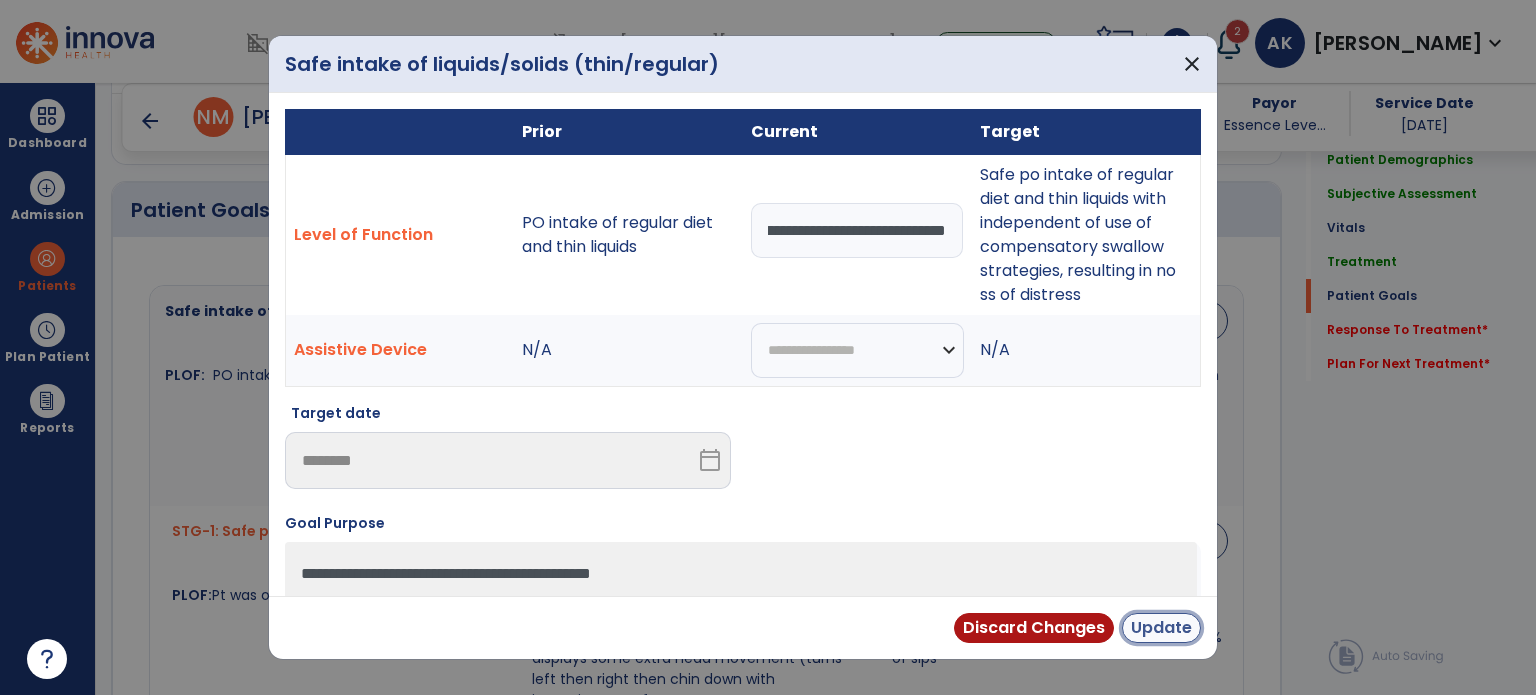 click on "Update" at bounding box center (1161, 628) 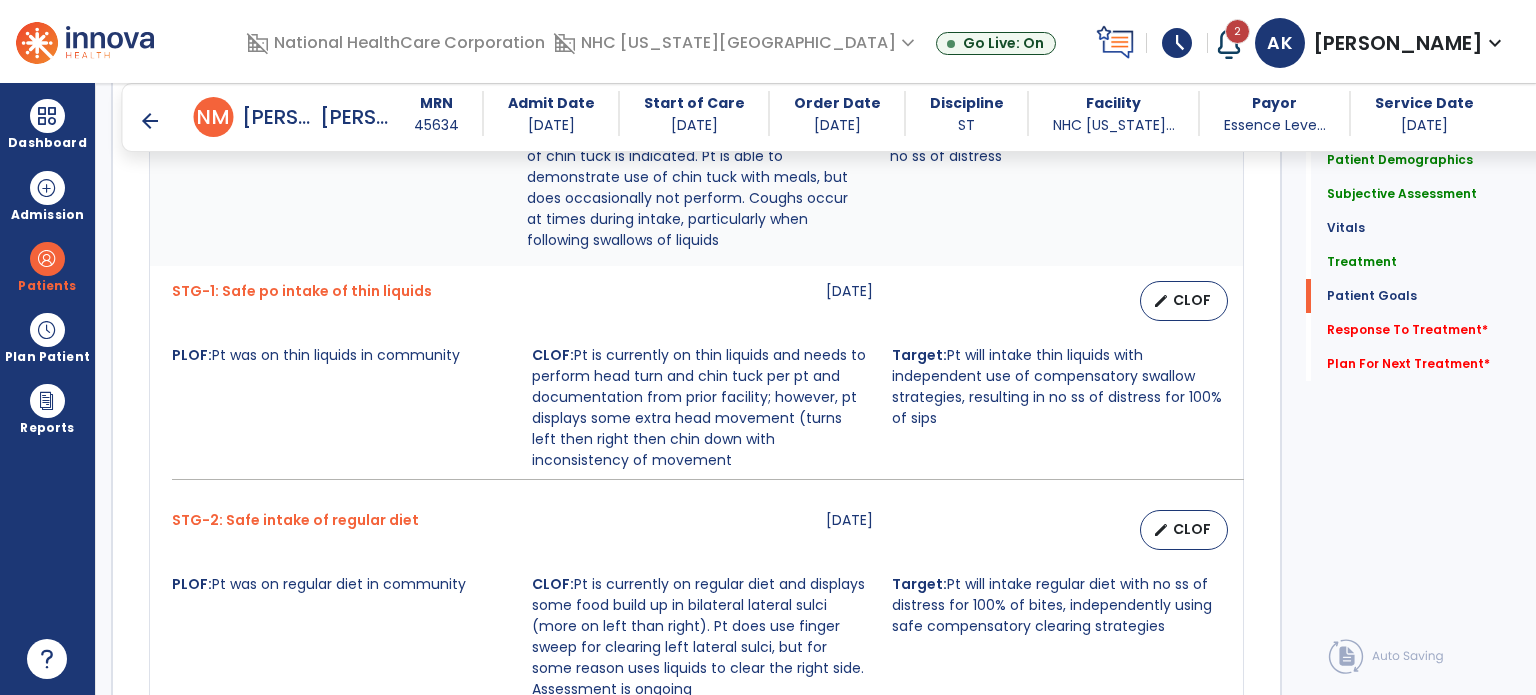 scroll, scrollTop: 1912, scrollLeft: 0, axis: vertical 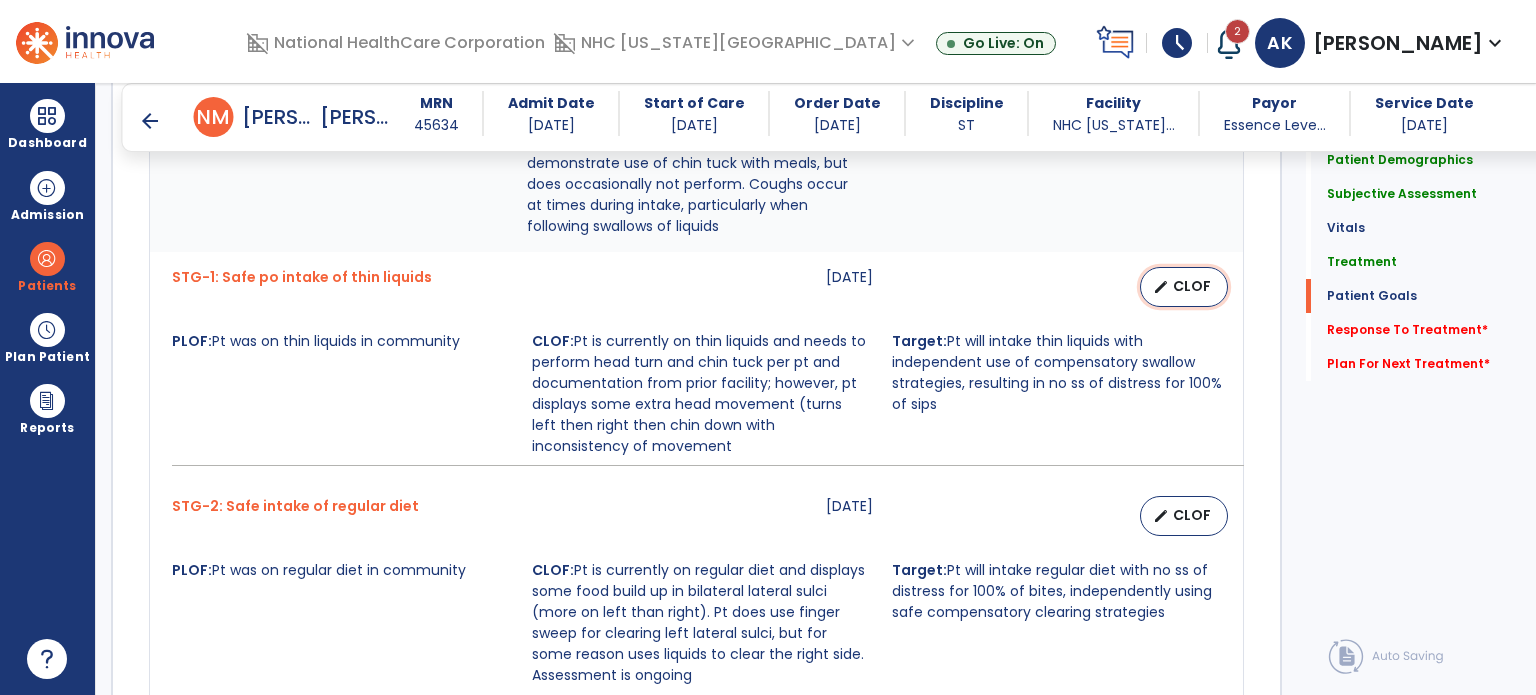 click on "CLOF" at bounding box center (1192, 286) 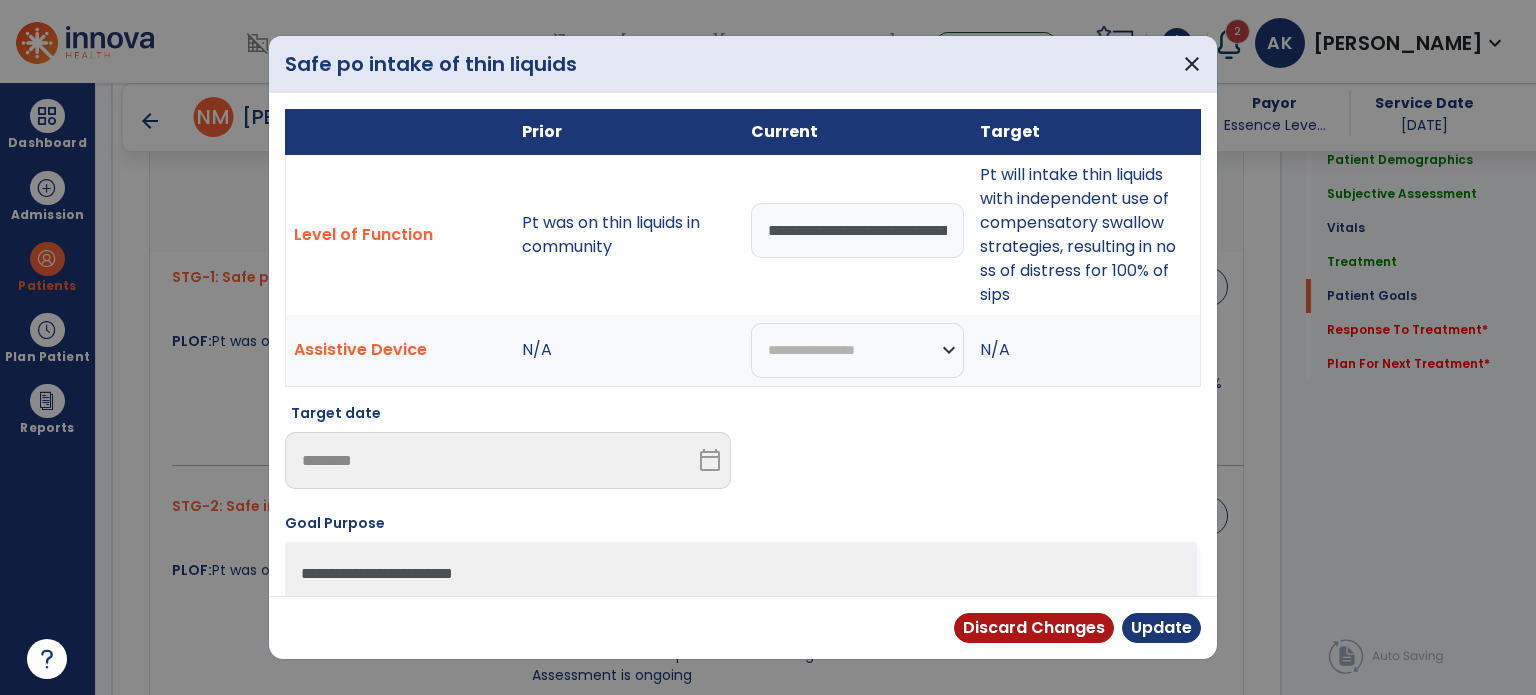 click on "**********" at bounding box center [857, 230] 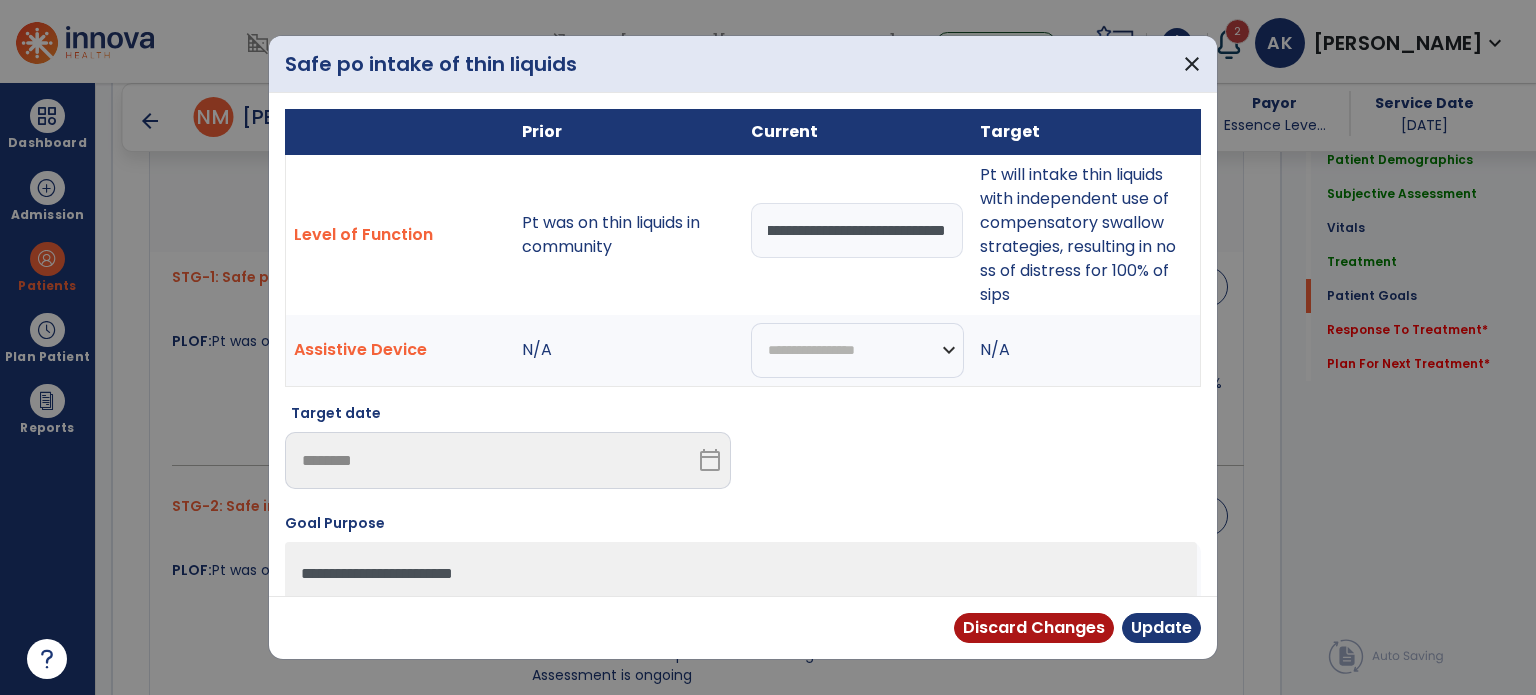 scroll, scrollTop: 0, scrollLeft: 2836, axis: horizontal 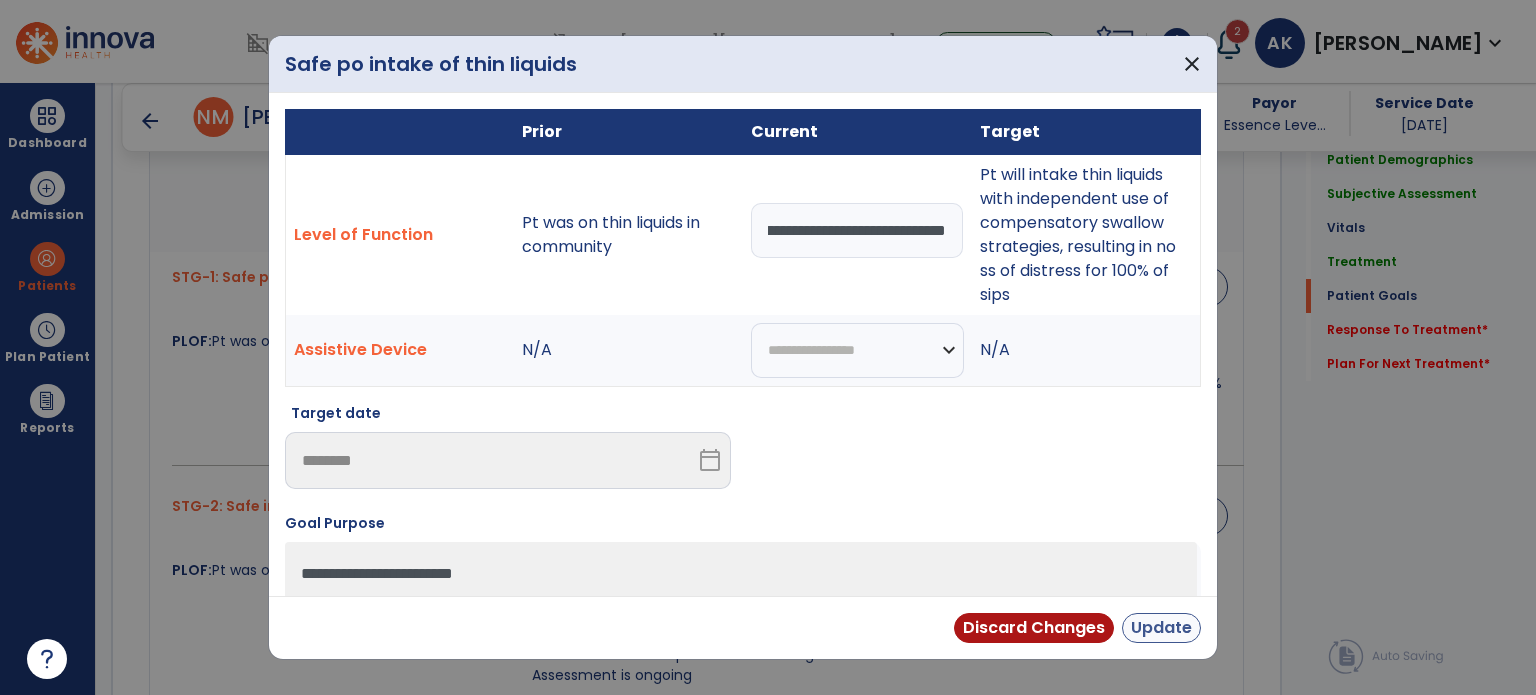 type on "**********" 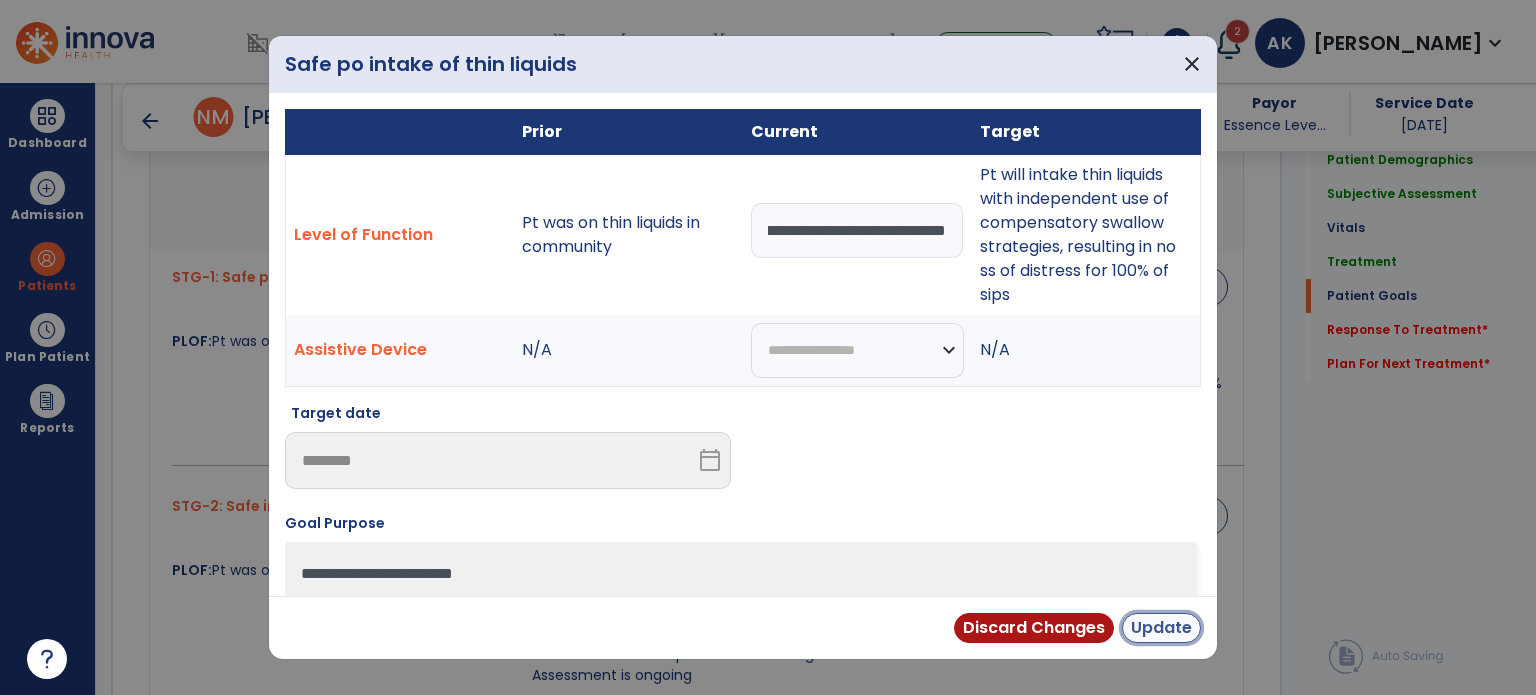 click on "Update" at bounding box center (1161, 628) 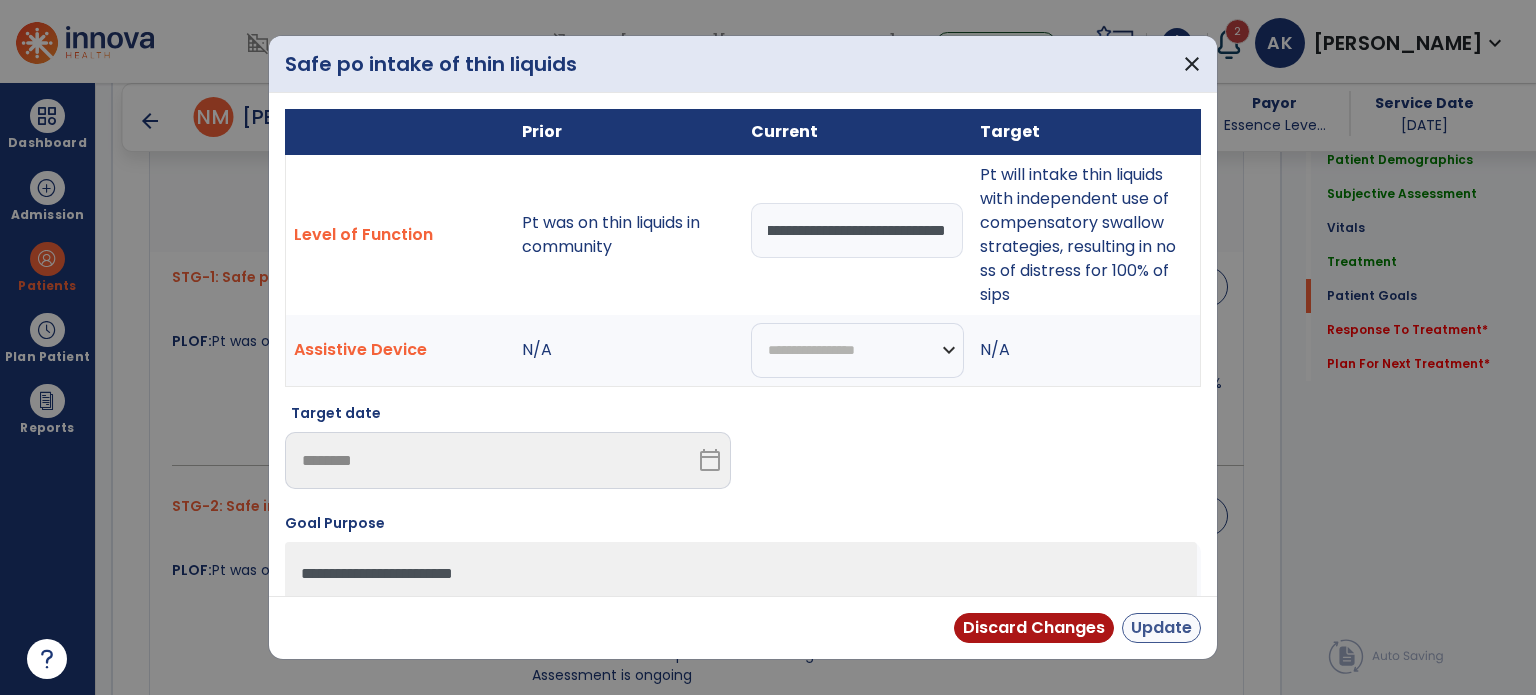 scroll, scrollTop: 0, scrollLeft: 0, axis: both 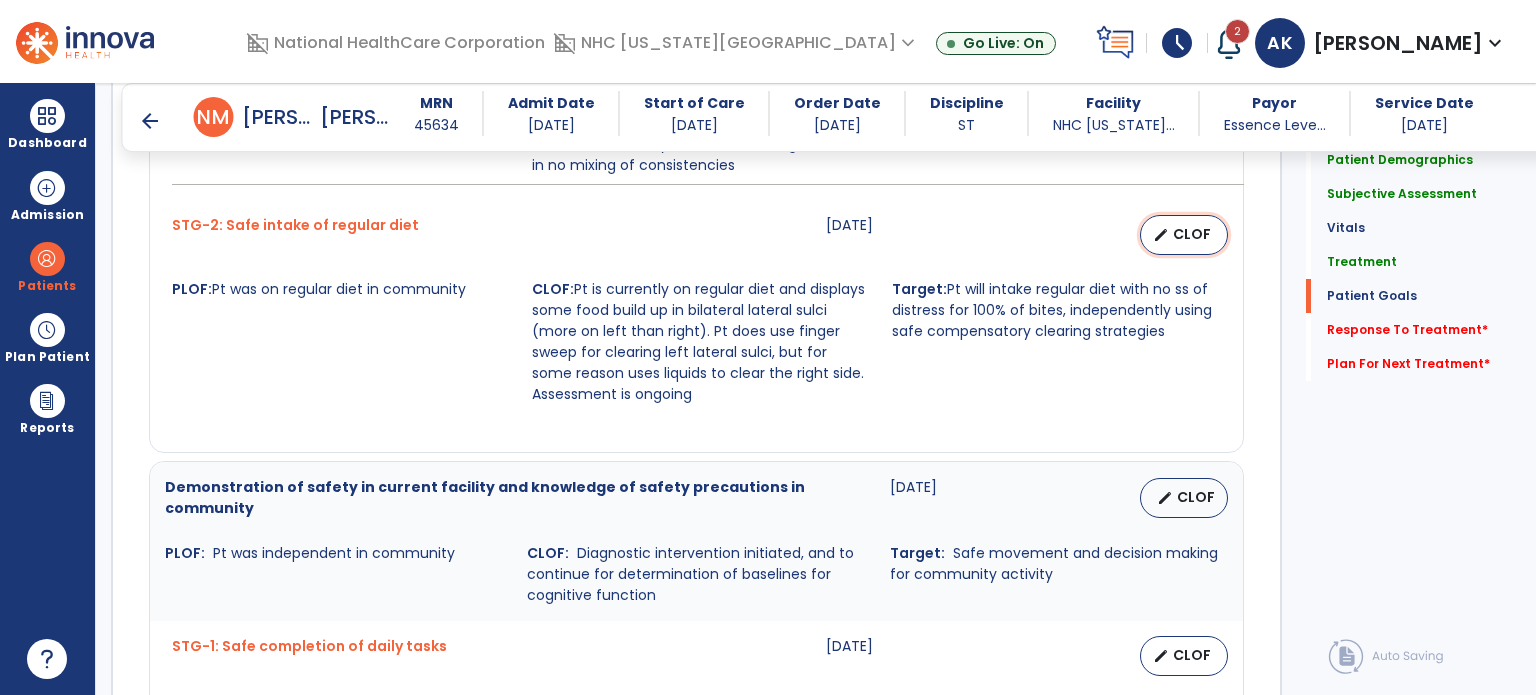 click on "CLOF" at bounding box center (1192, 234) 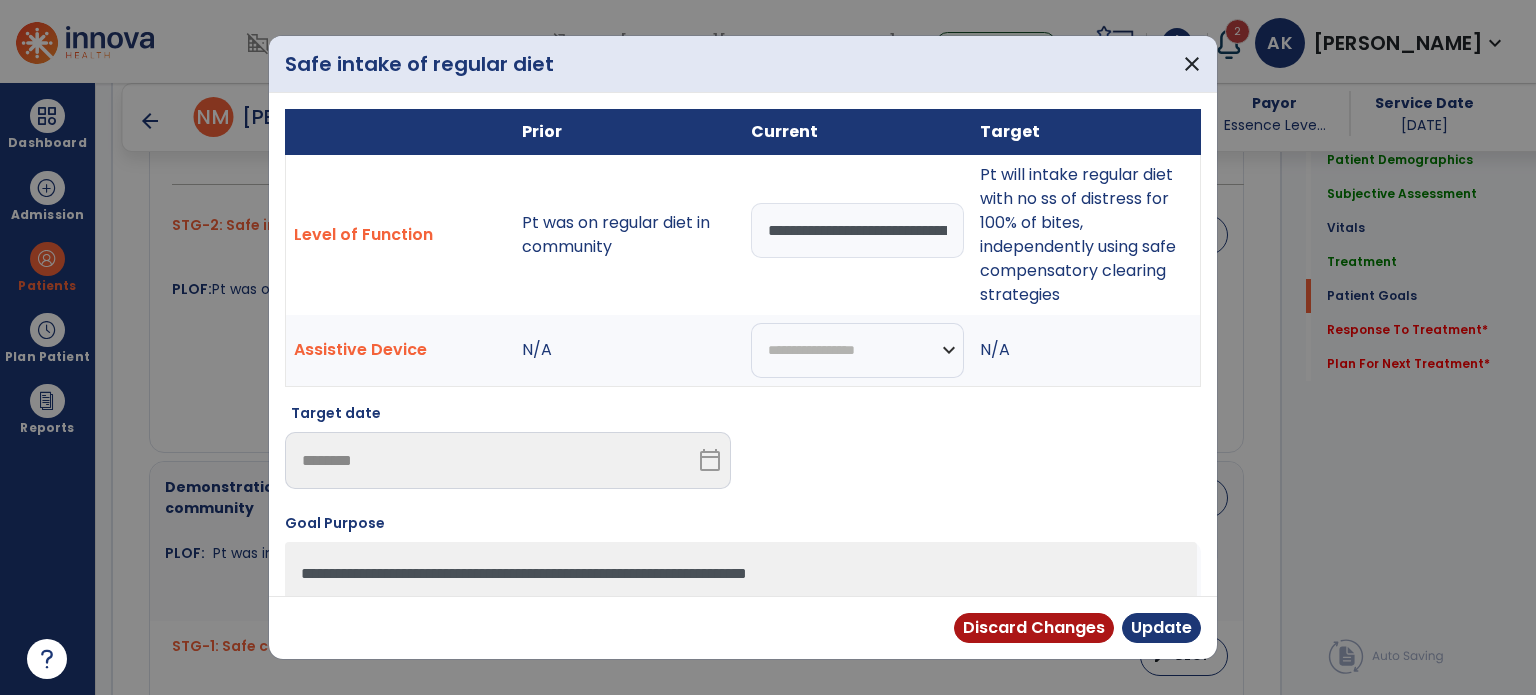 click on "**********" at bounding box center (857, 230) 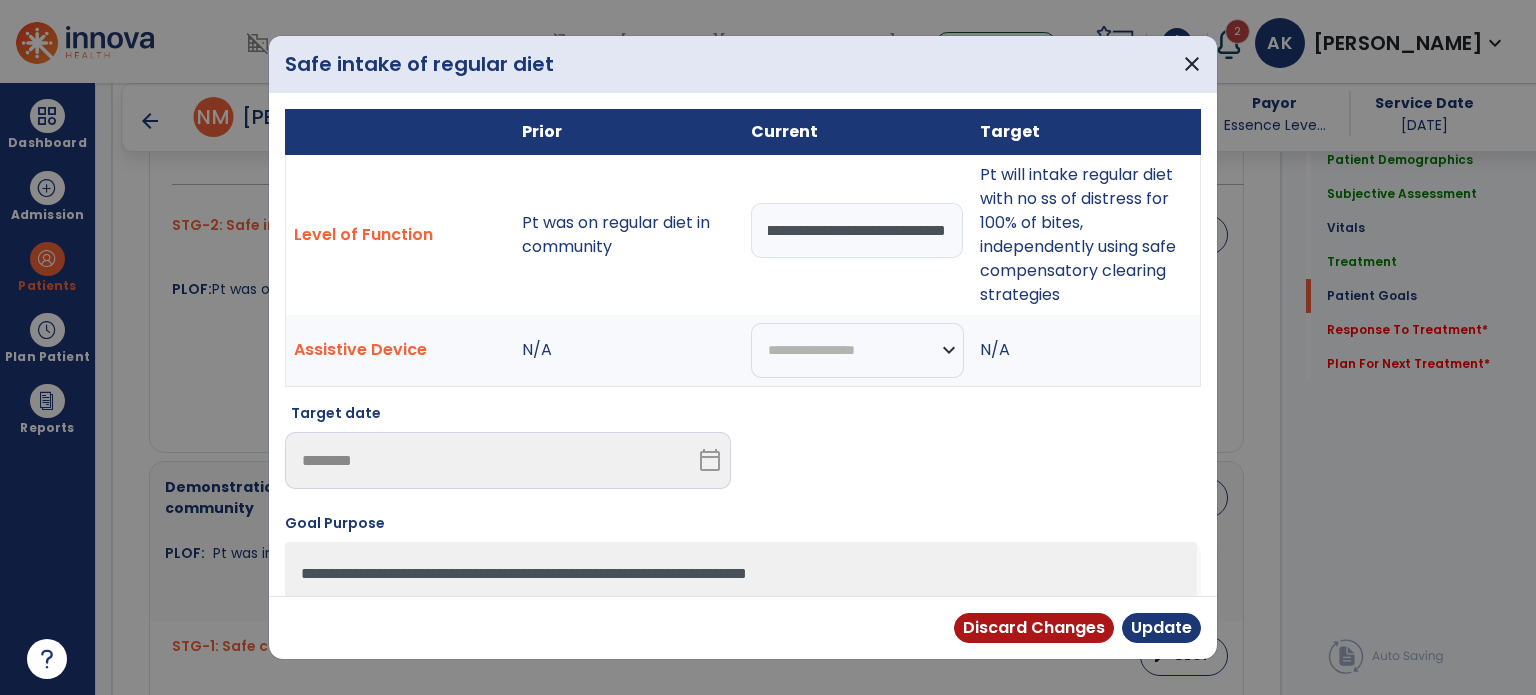 scroll, scrollTop: 0, scrollLeft: 1756, axis: horizontal 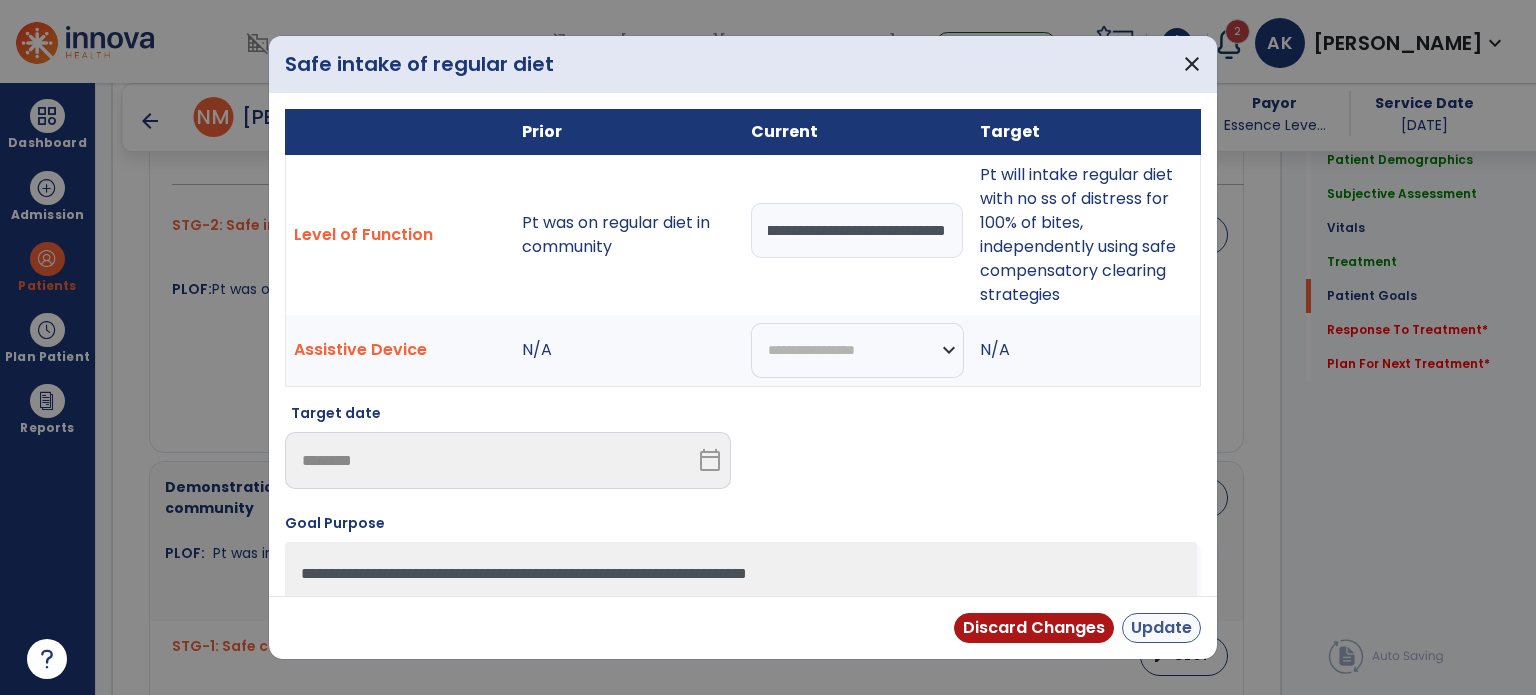 type on "**********" 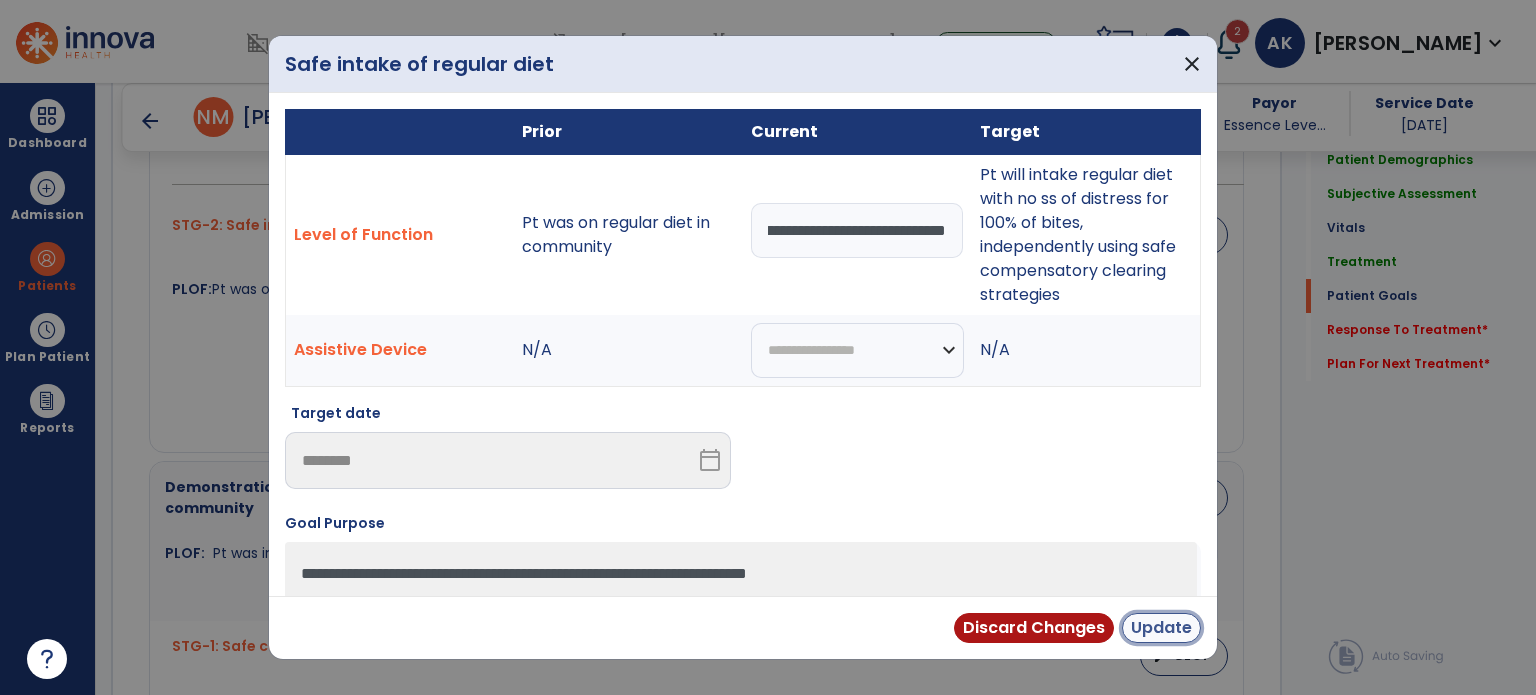 click on "Update" at bounding box center [1161, 628] 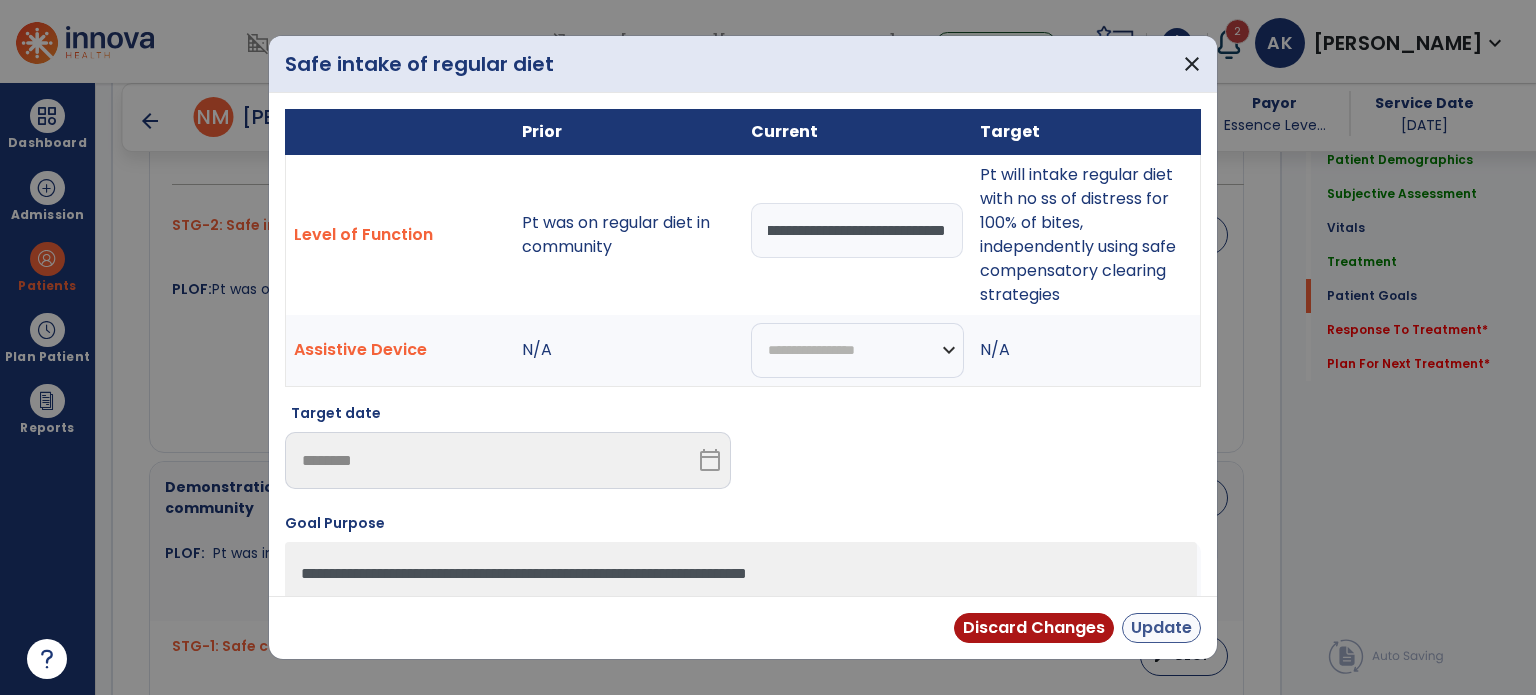 scroll, scrollTop: 0, scrollLeft: 0, axis: both 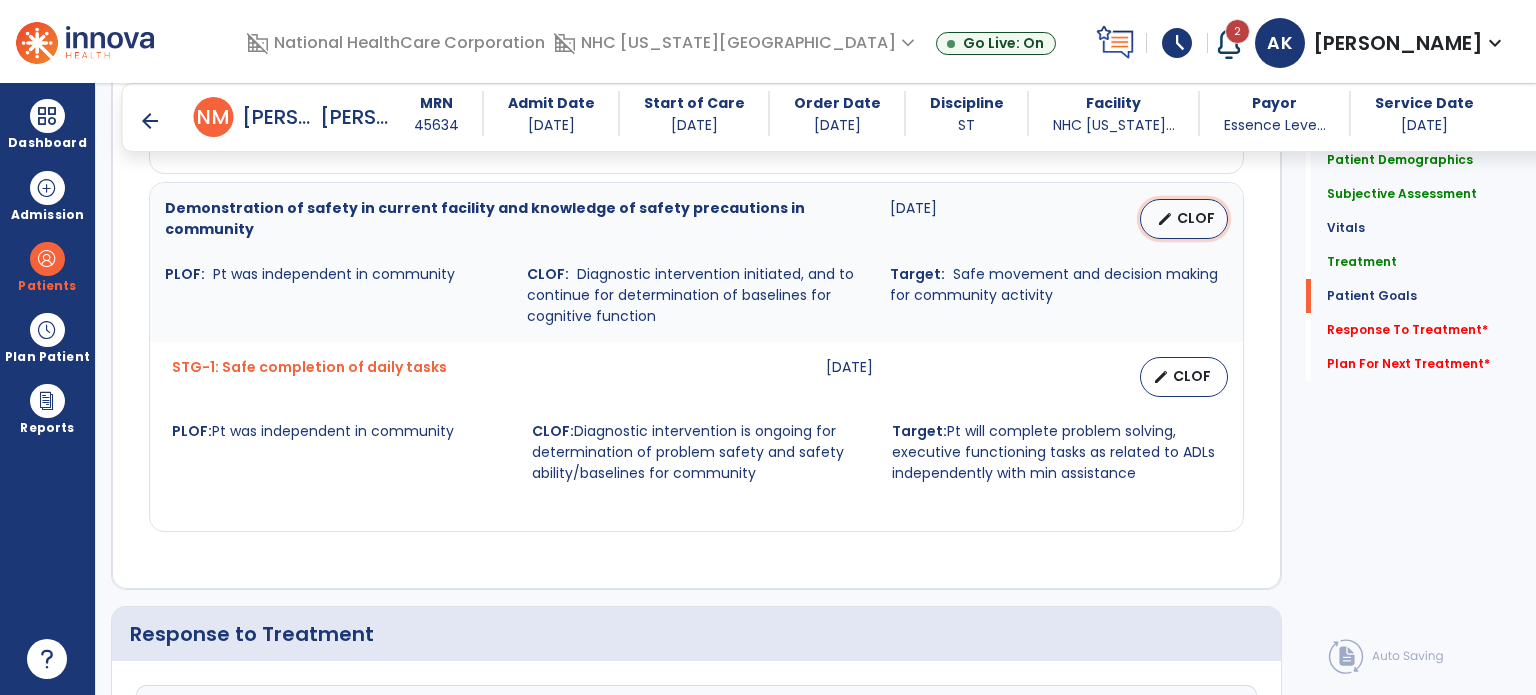 click on "CLOF" at bounding box center [1196, 218] 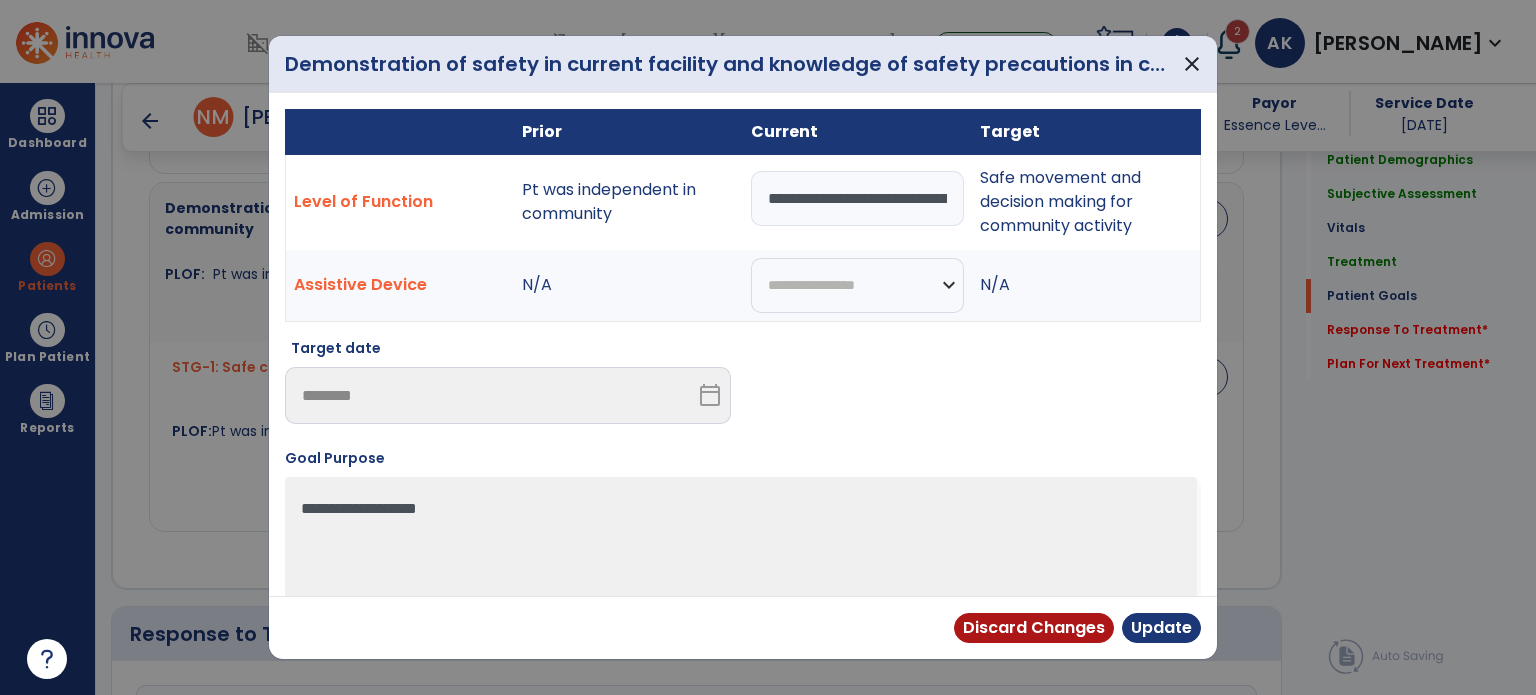 click on "**********" at bounding box center [857, 198] 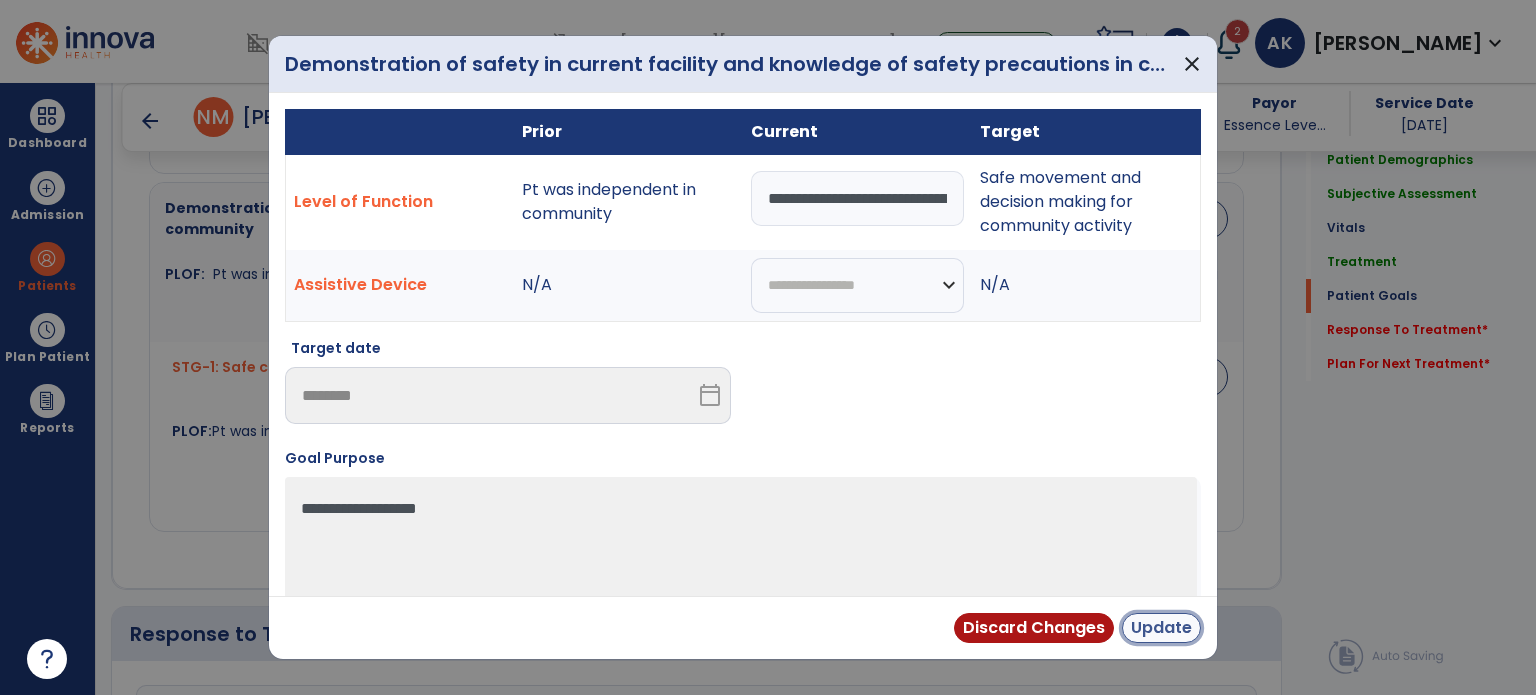 click on "Update" at bounding box center [1161, 628] 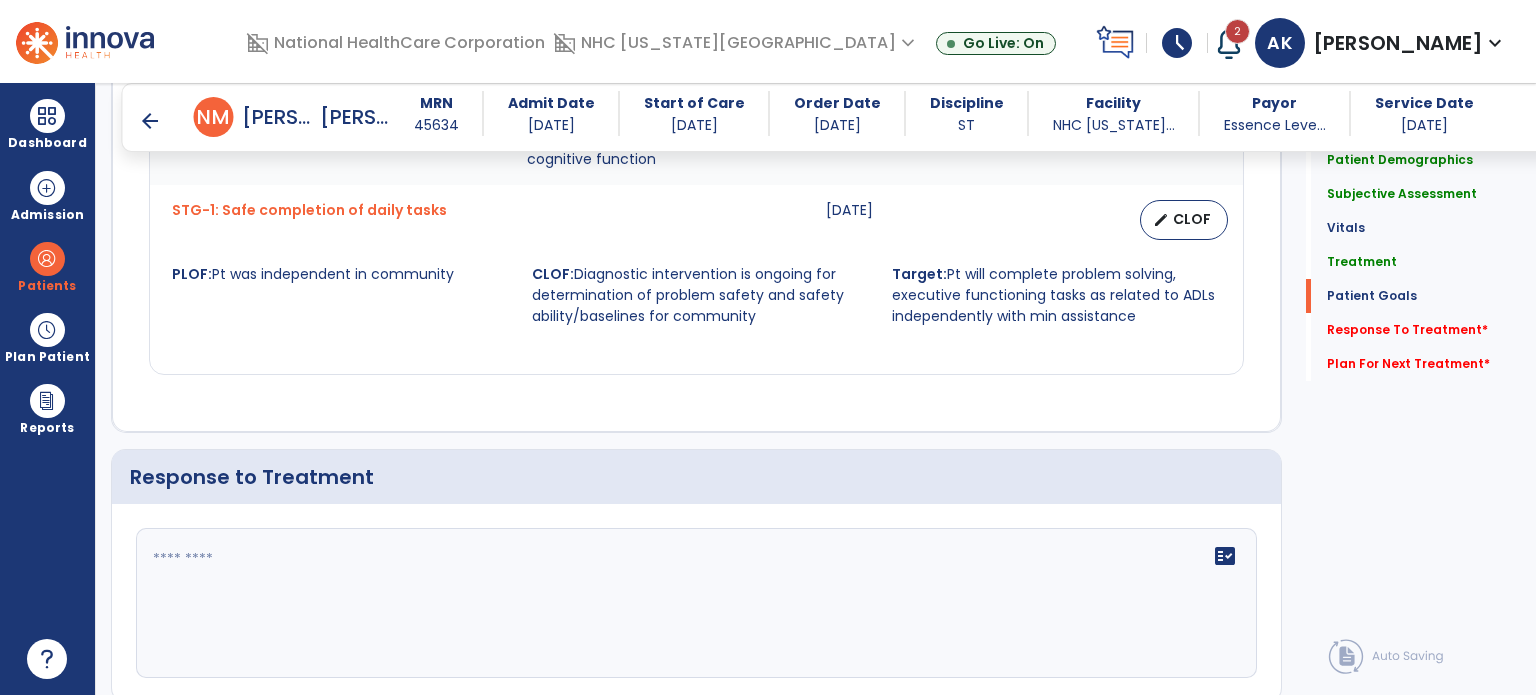 scroll, scrollTop: 2718, scrollLeft: 0, axis: vertical 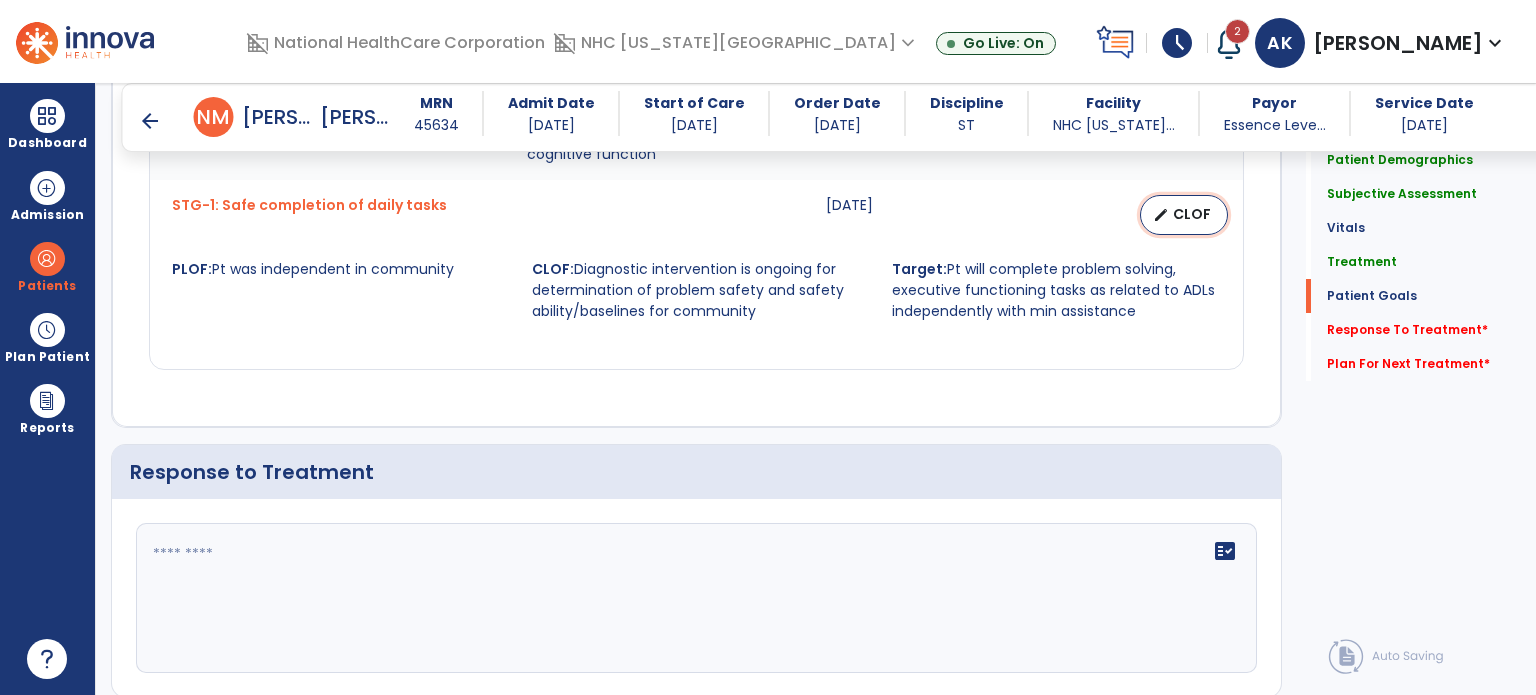 click on "CLOF" at bounding box center [1192, 214] 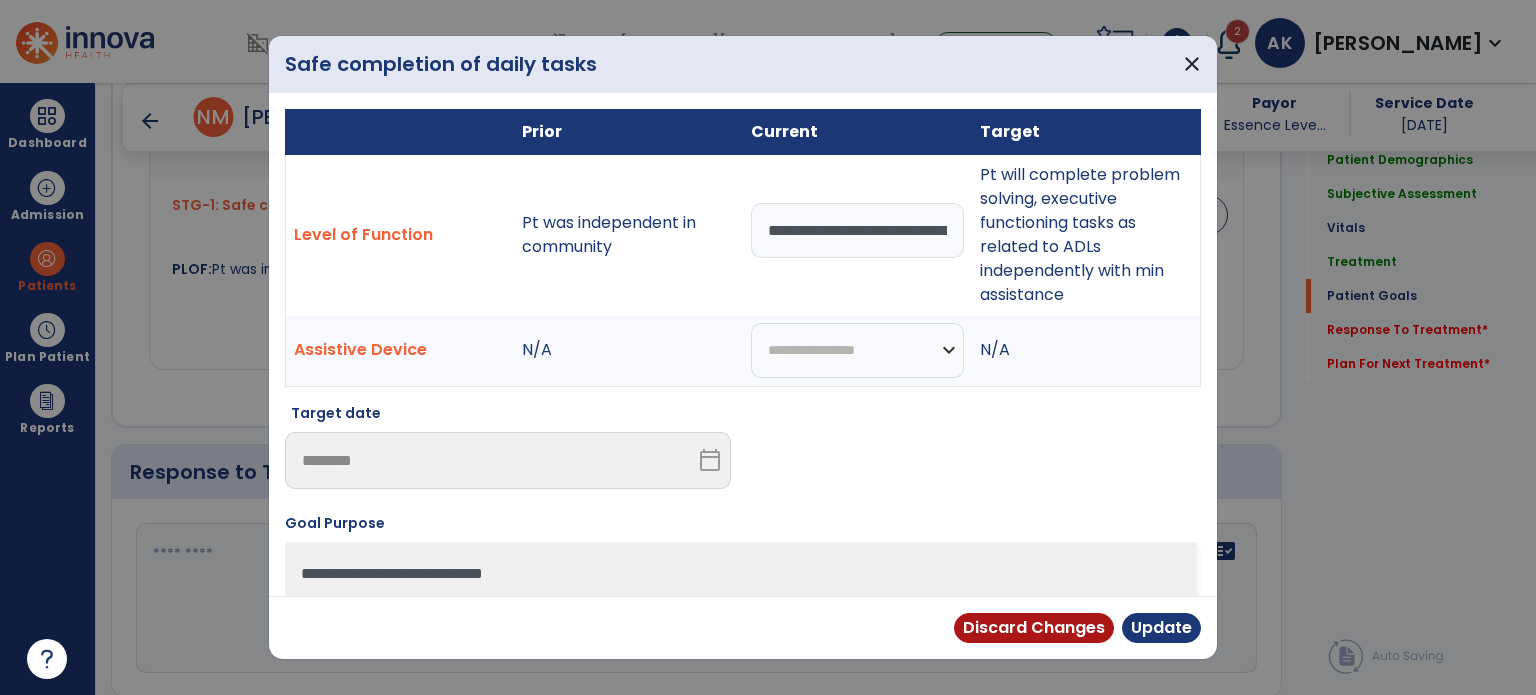 click on "**********" at bounding box center (857, 230) 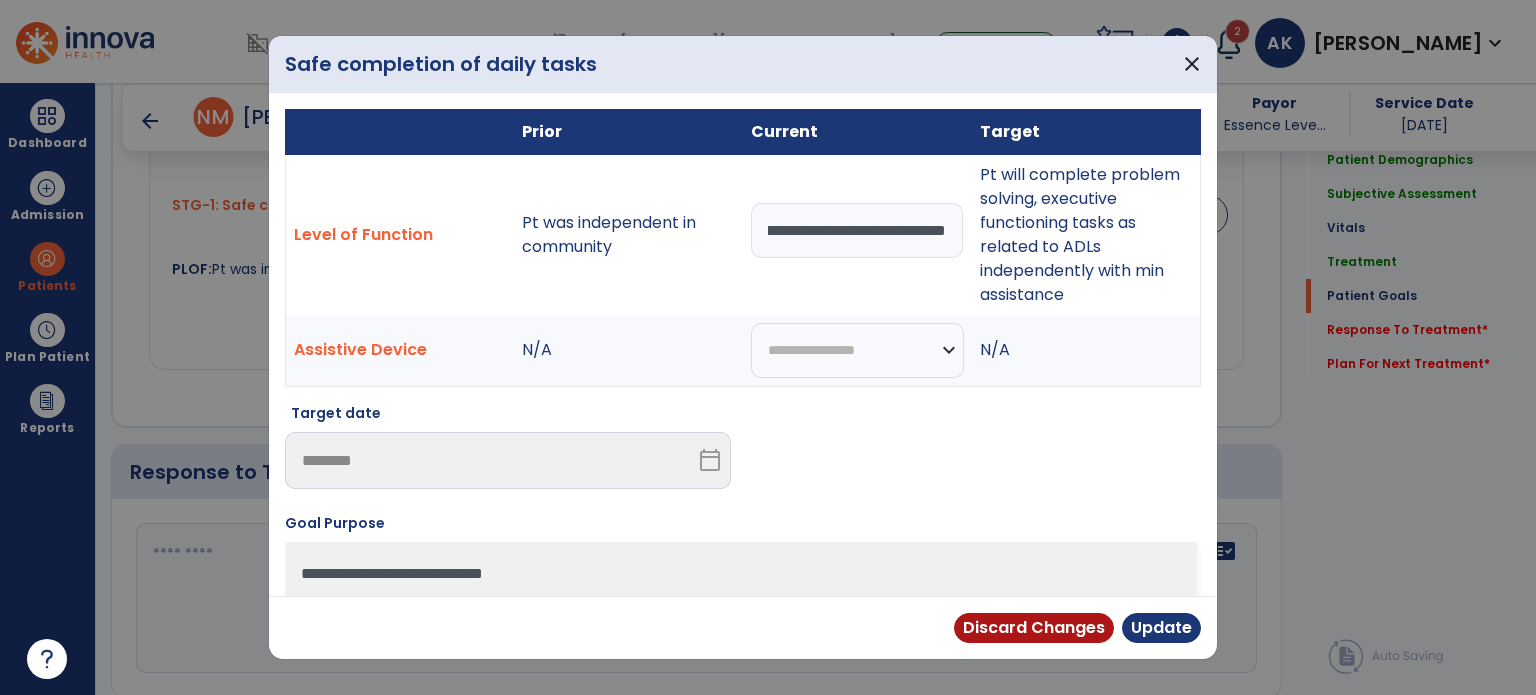 scroll, scrollTop: 0, scrollLeft: 1479, axis: horizontal 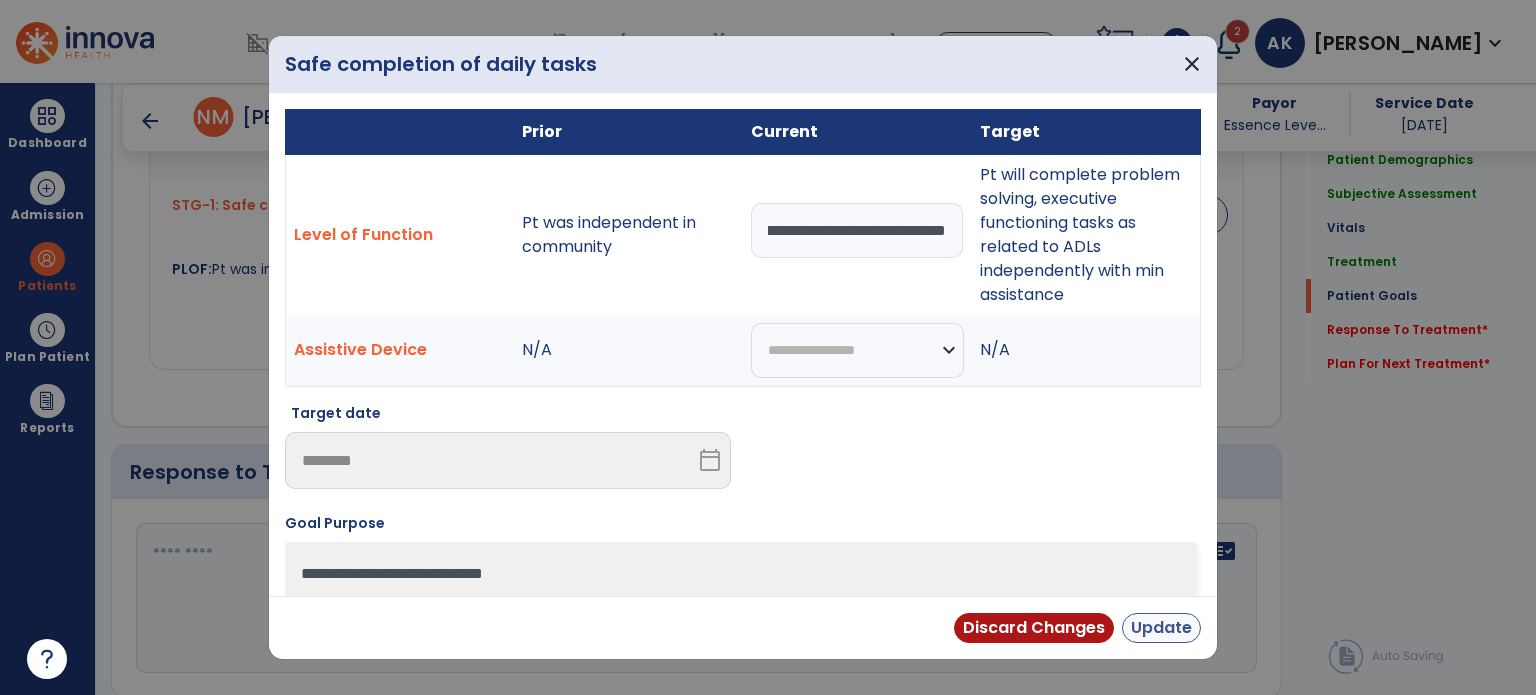 type on "**********" 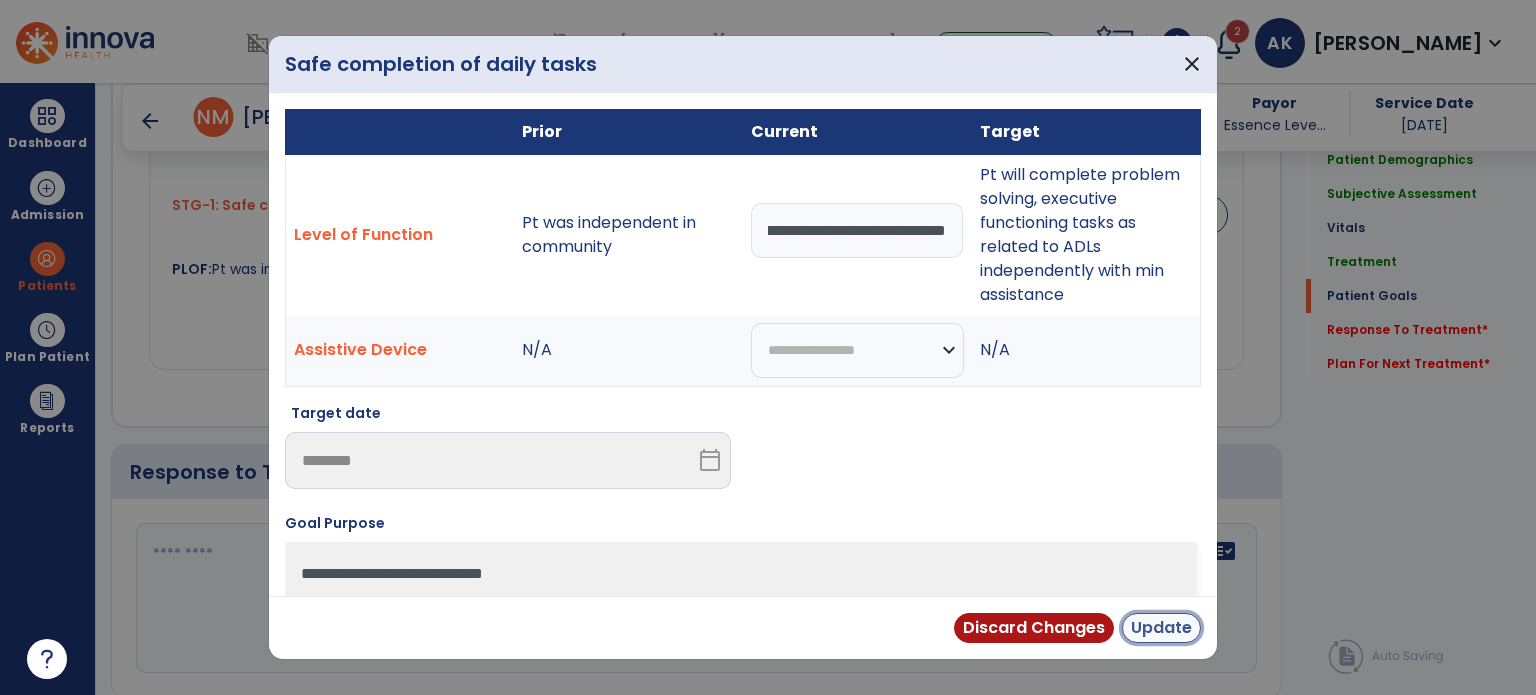 click on "Update" at bounding box center (1161, 628) 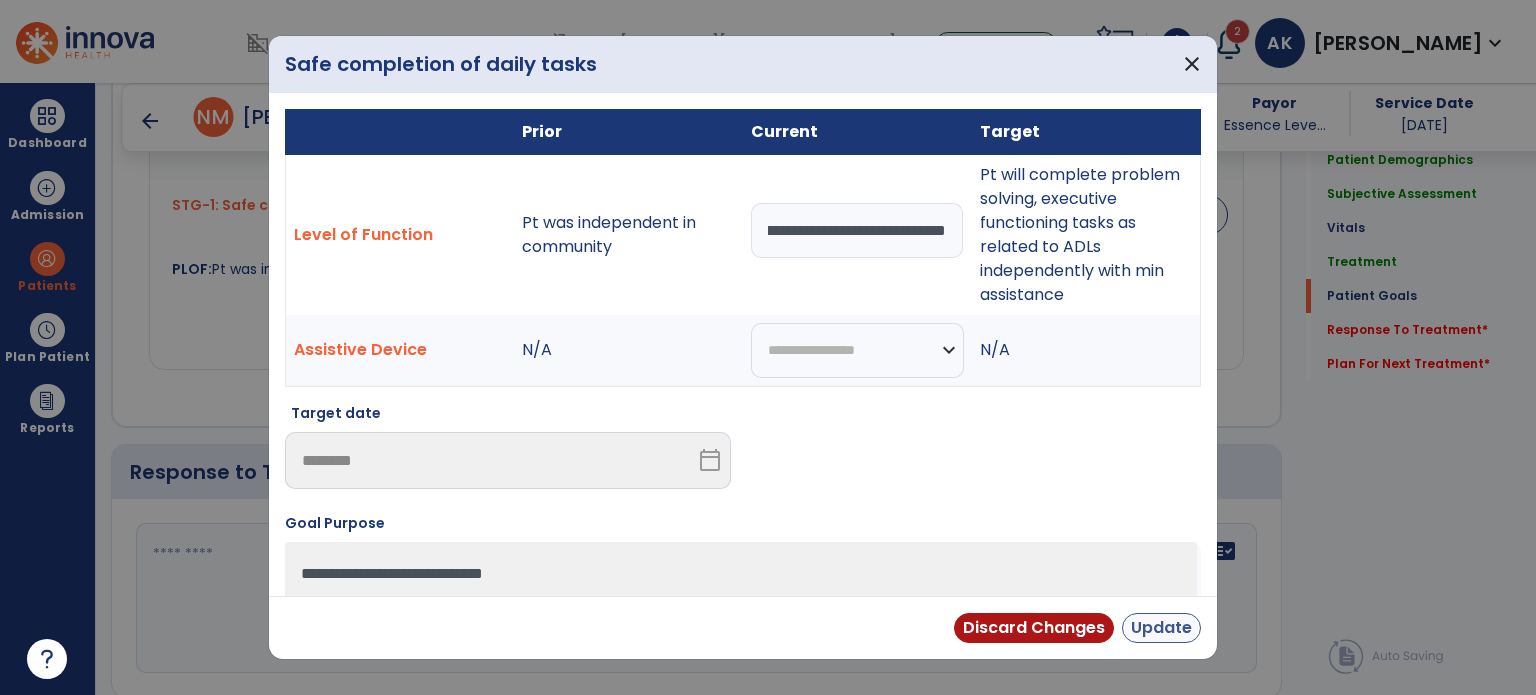 scroll, scrollTop: 0, scrollLeft: 0, axis: both 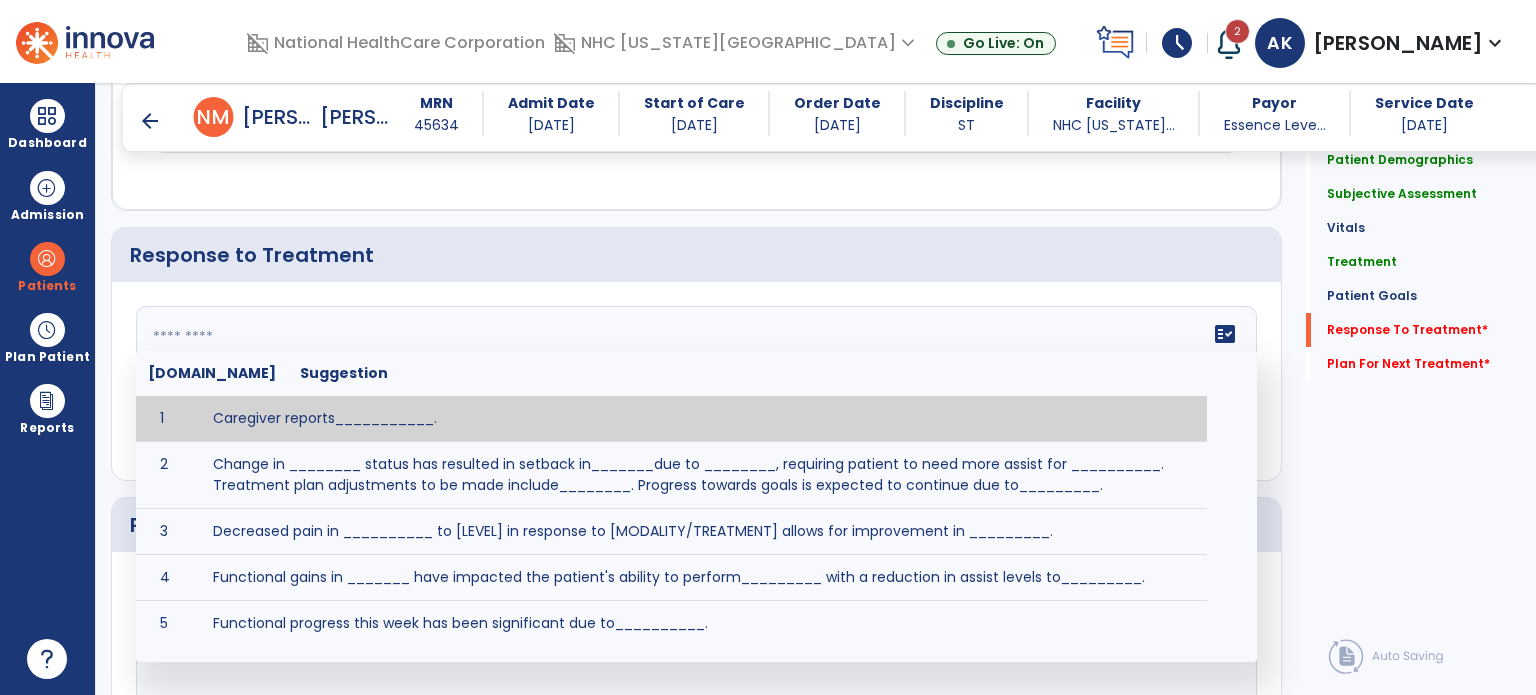 click 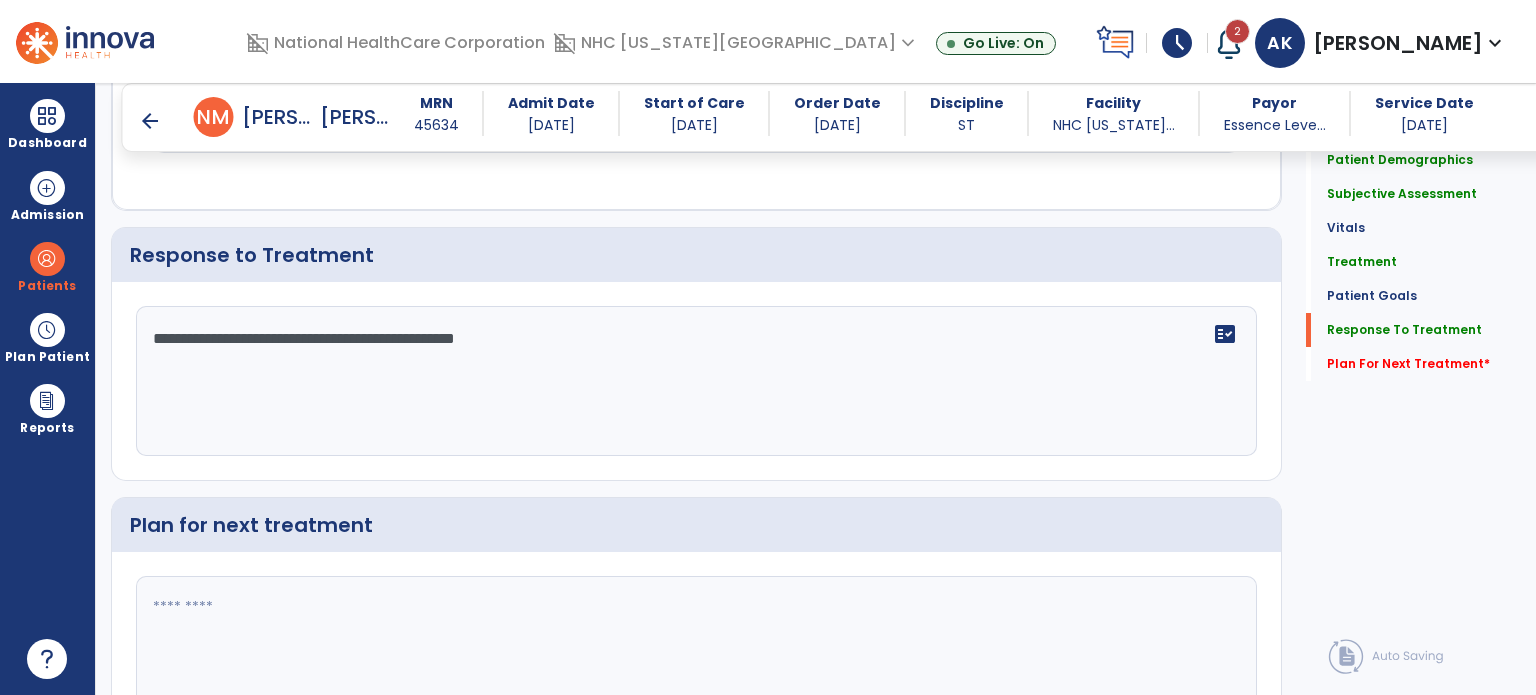 click on "**********" 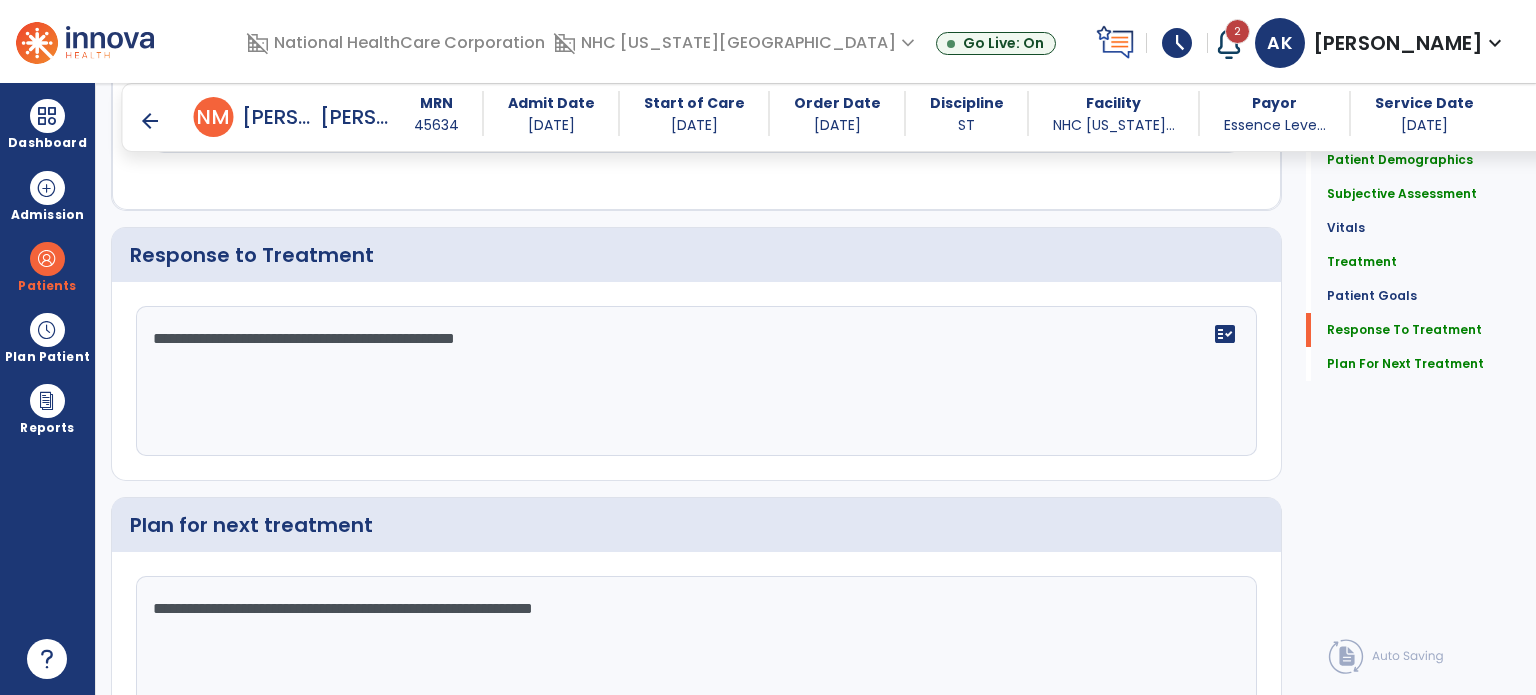 scroll, scrollTop: 3153, scrollLeft: 0, axis: vertical 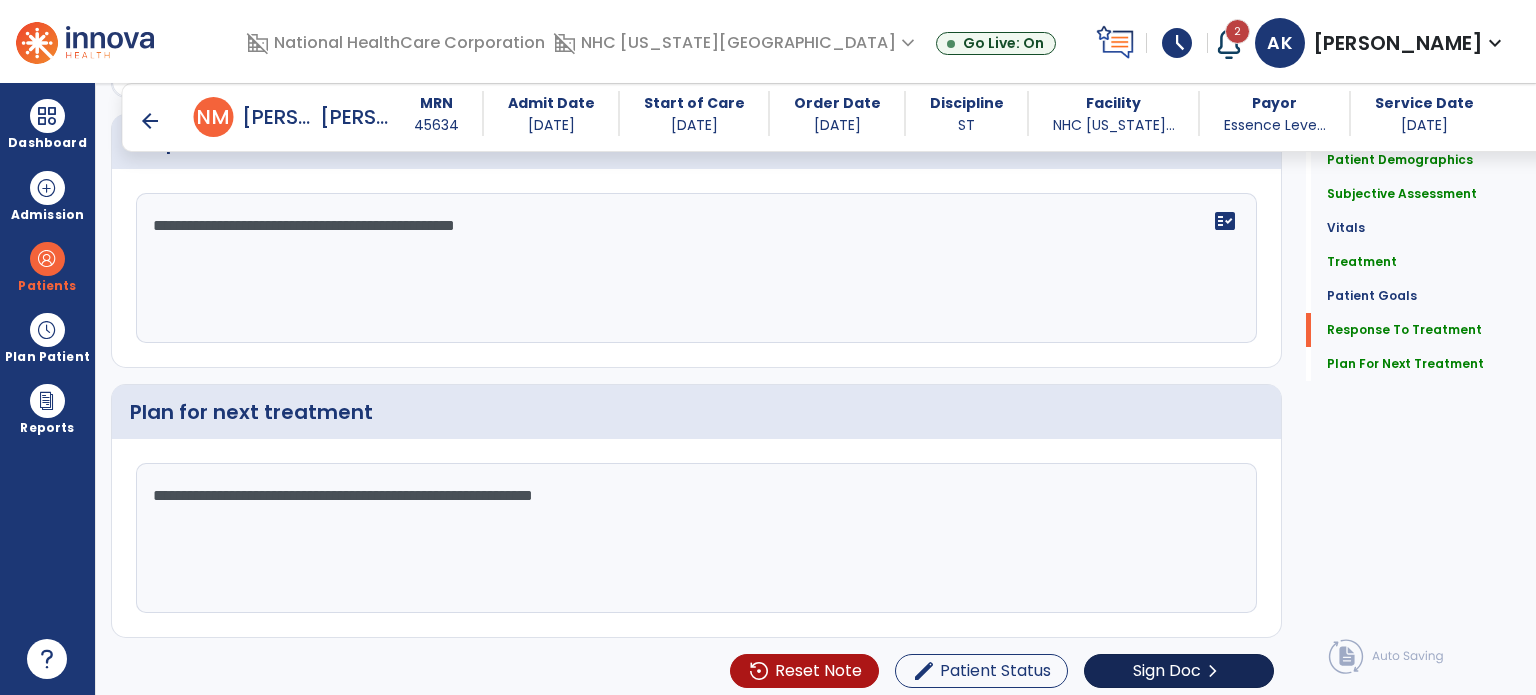type on "**********" 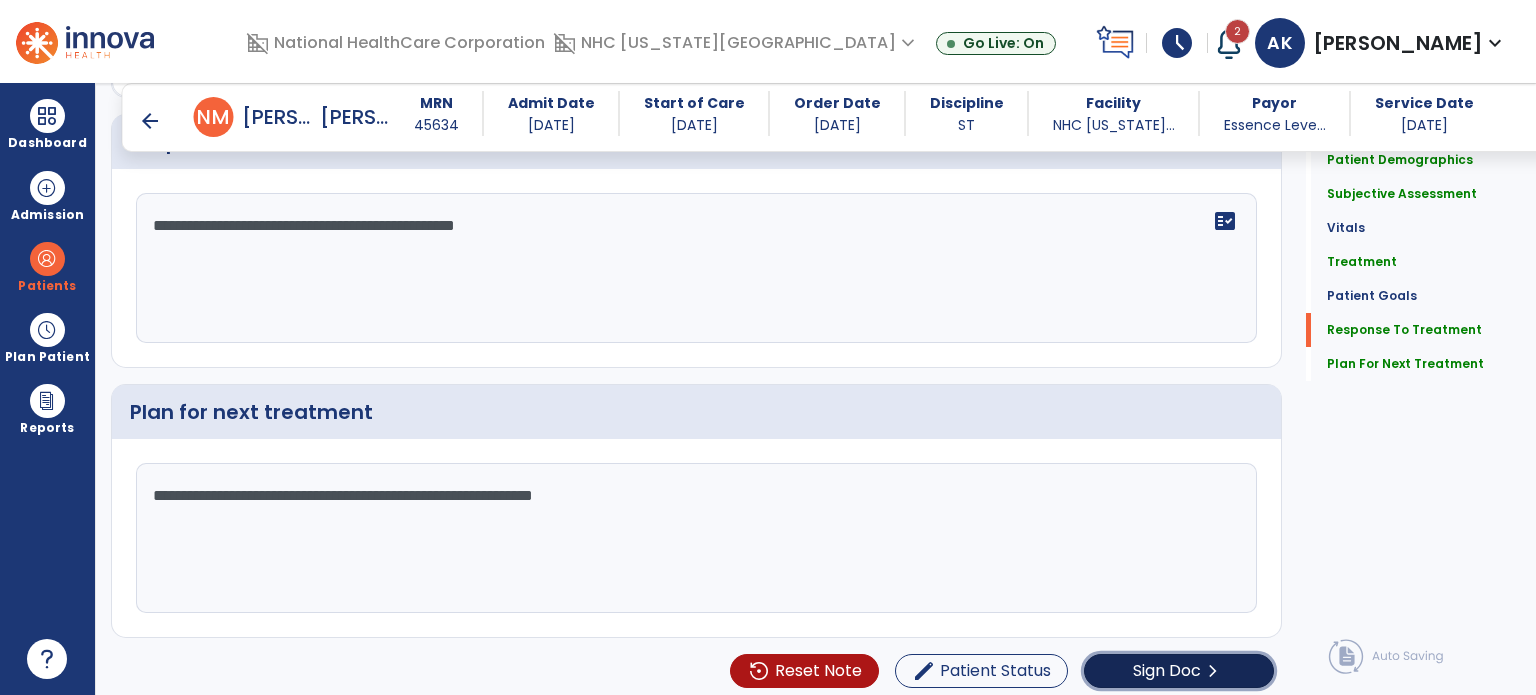 click on "Sign Doc" 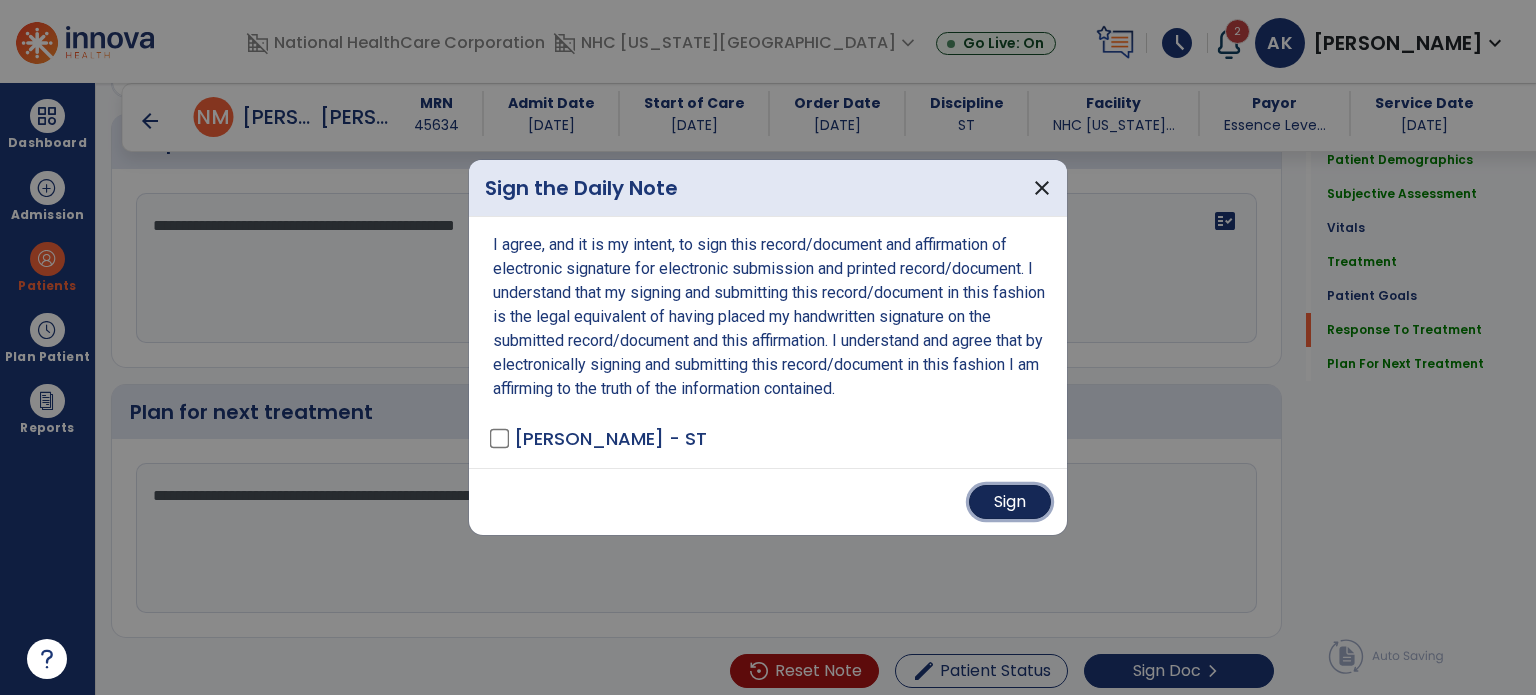 click on "Sign" at bounding box center (1010, 502) 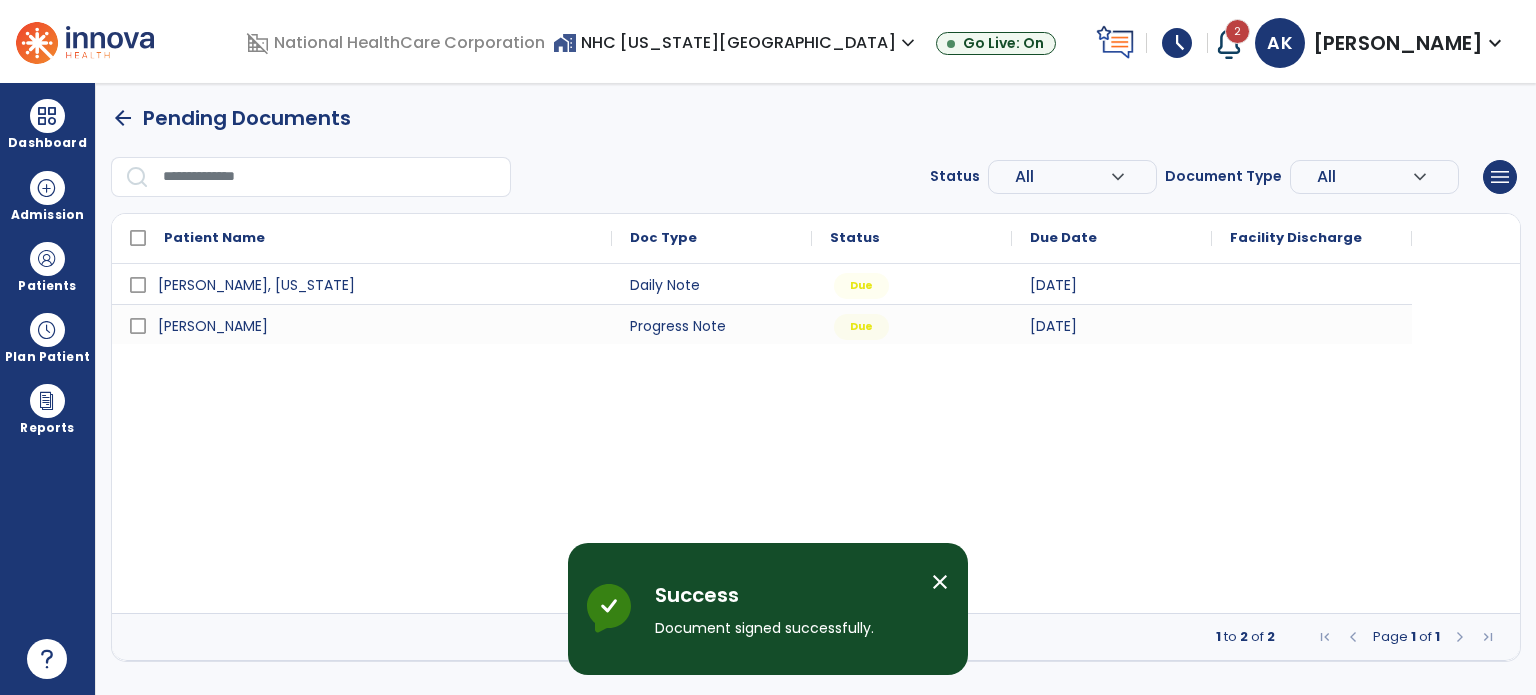 scroll, scrollTop: 0, scrollLeft: 0, axis: both 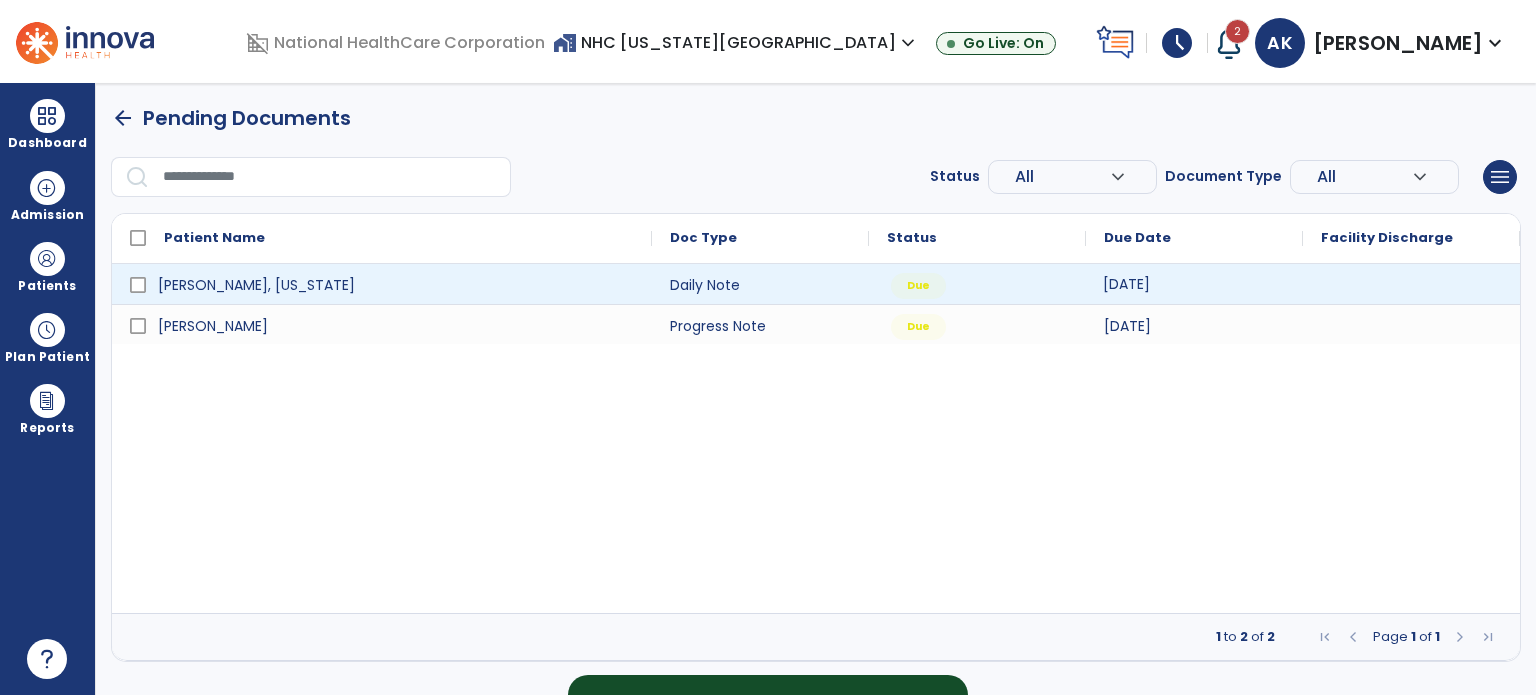 click on "[DATE]" at bounding box center (1194, 284) 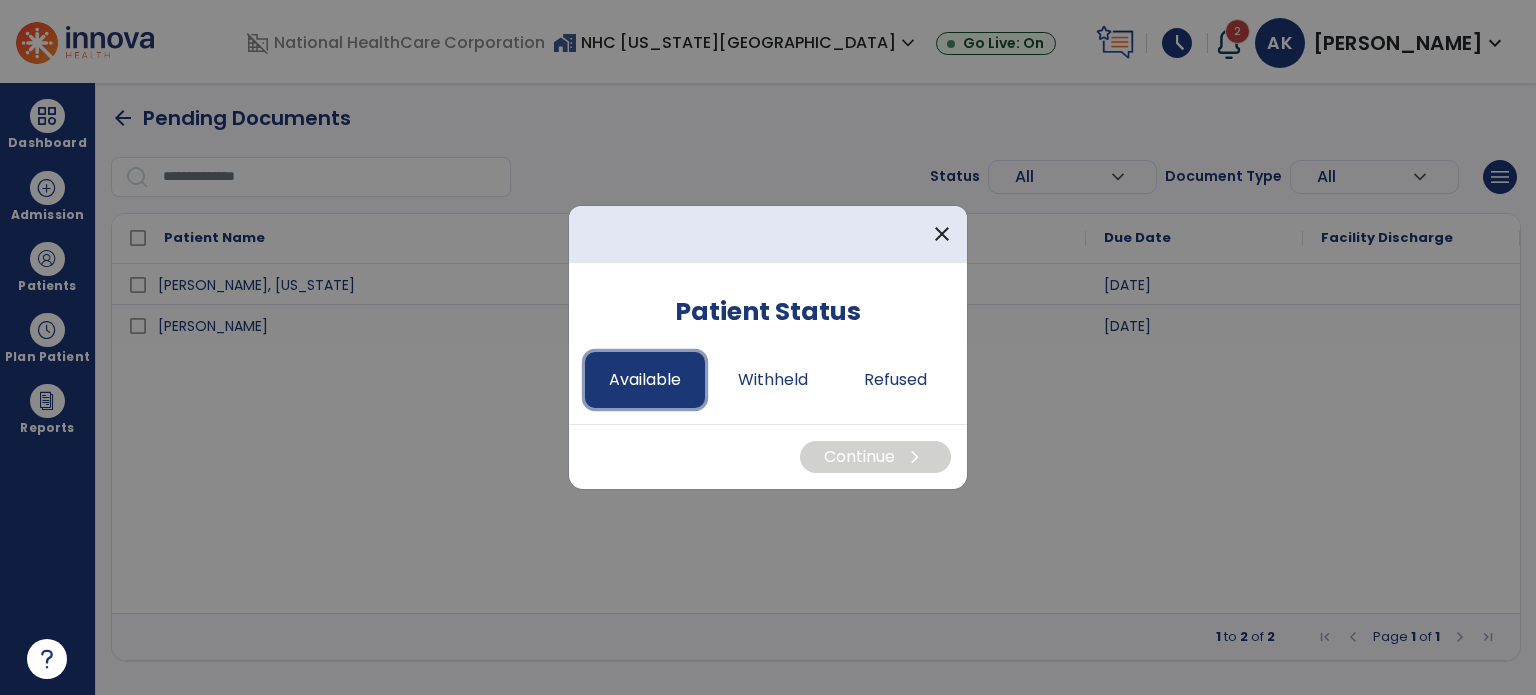 click on "Available" at bounding box center [645, 380] 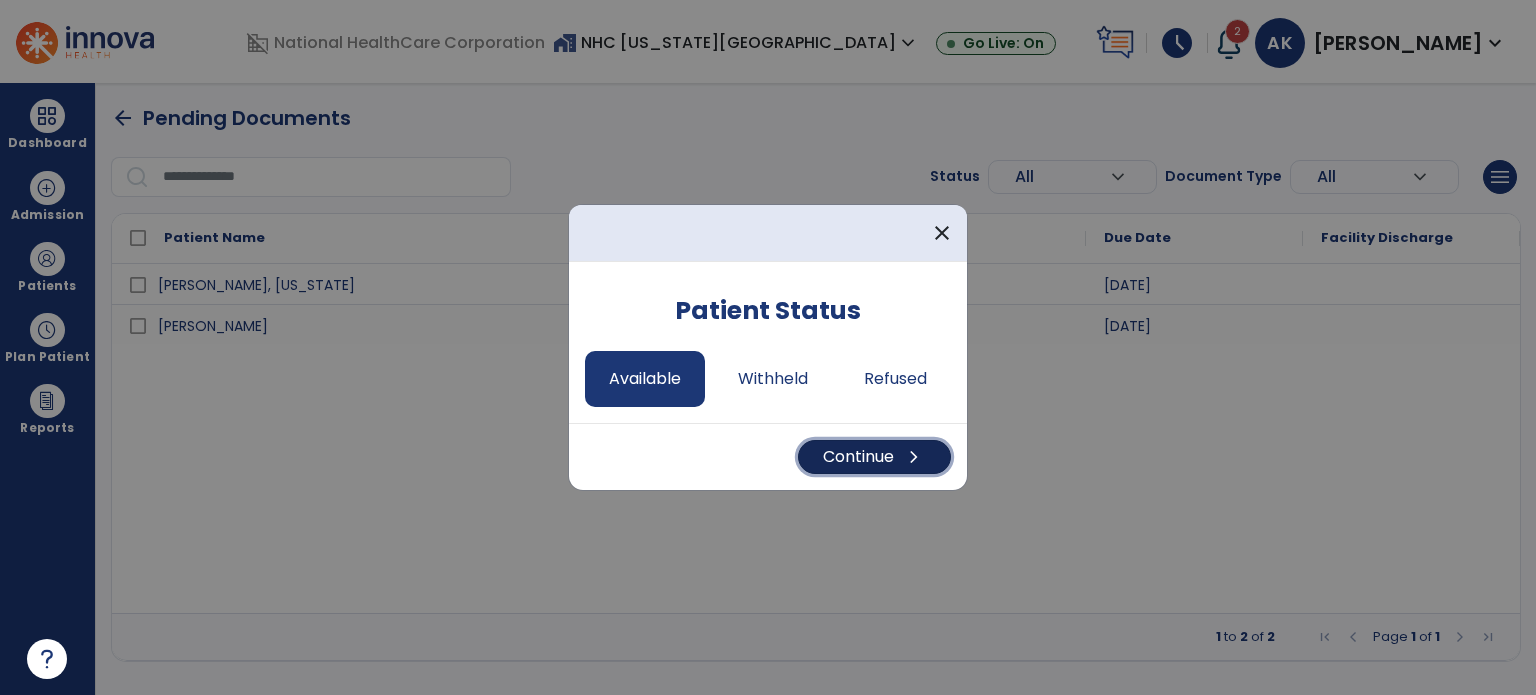 click on "Continue   chevron_right" at bounding box center [874, 457] 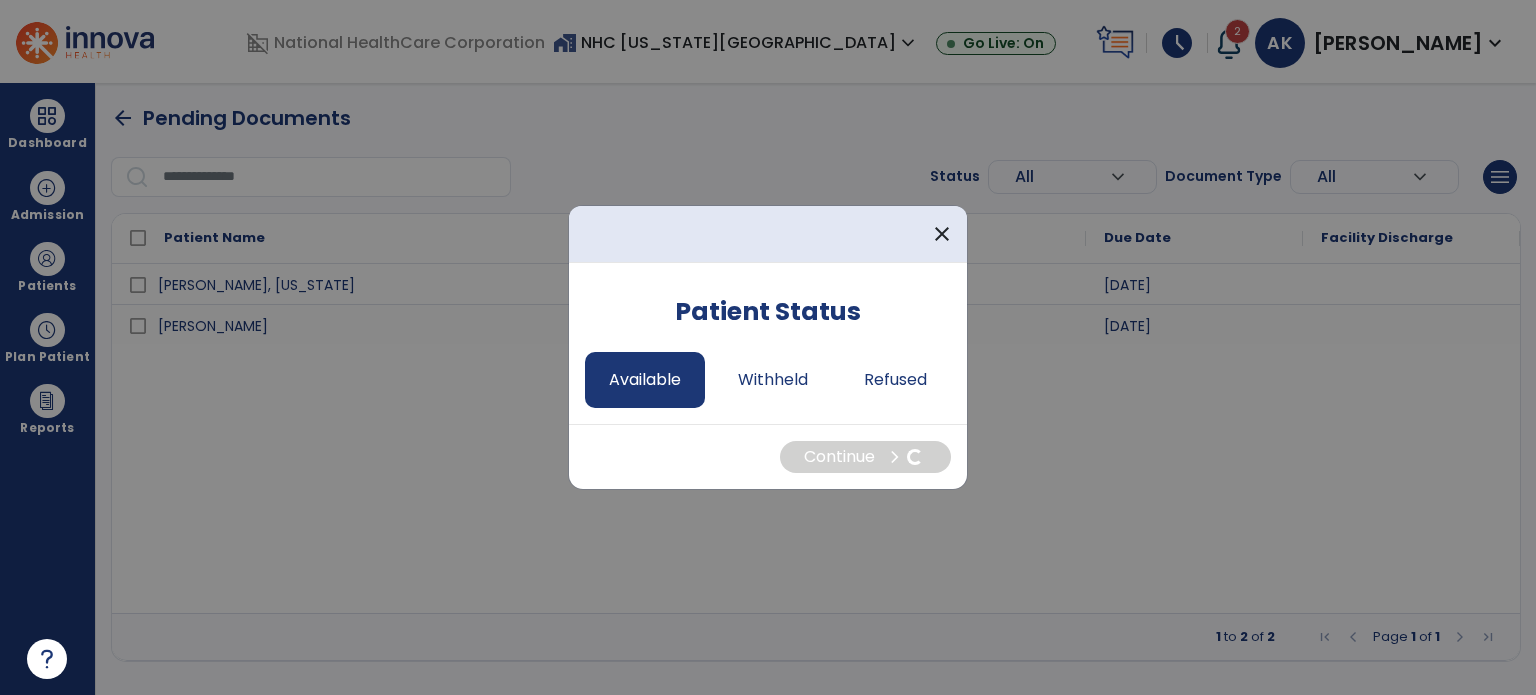 select on "*" 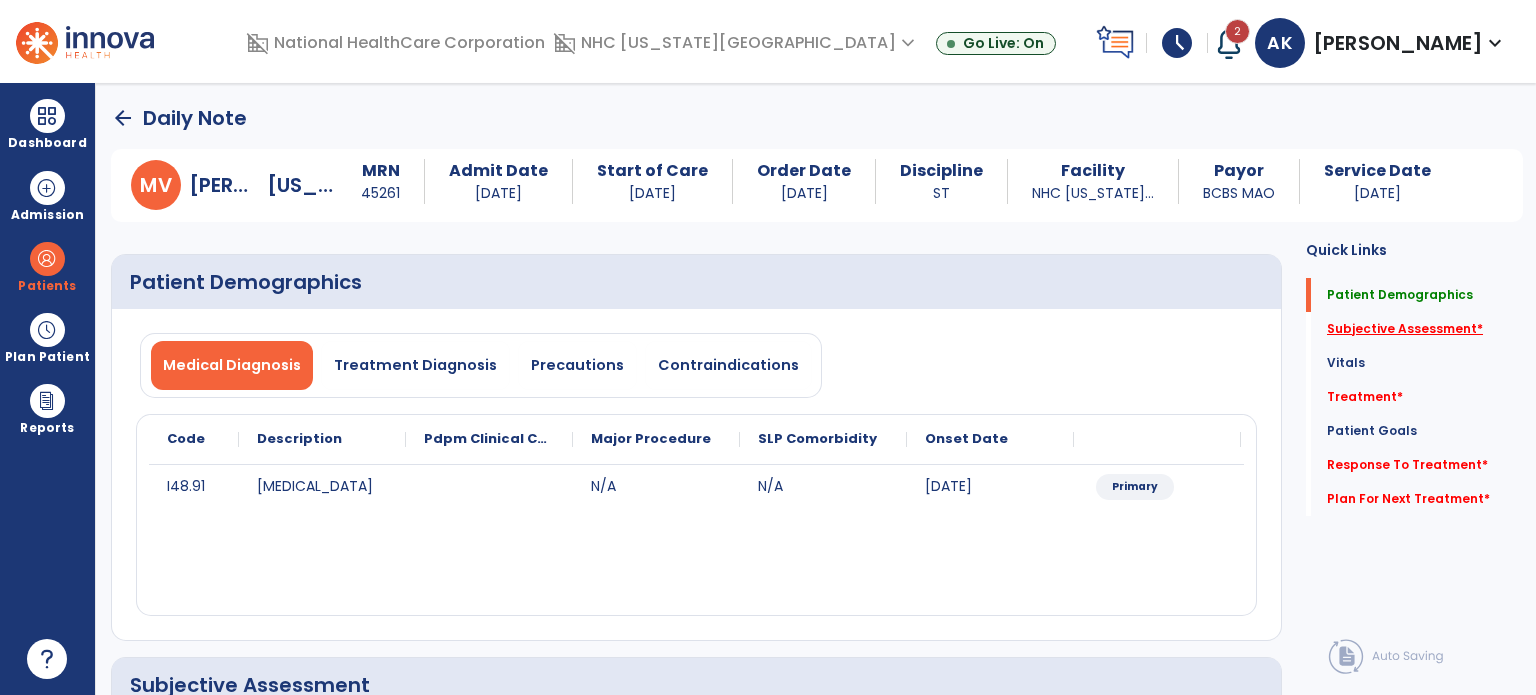 click on "Subjective Assessment   *" 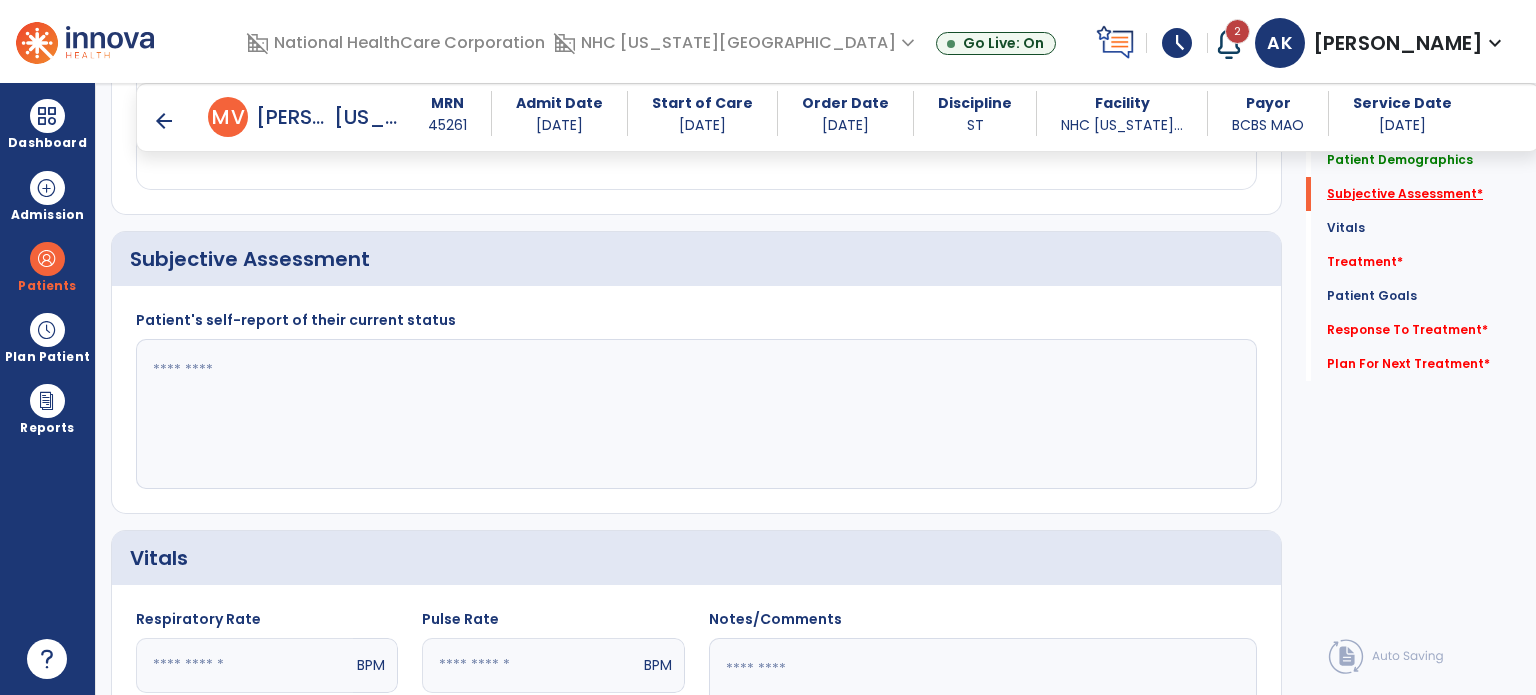 scroll, scrollTop: 408, scrollLeft: 0, axis: vertical 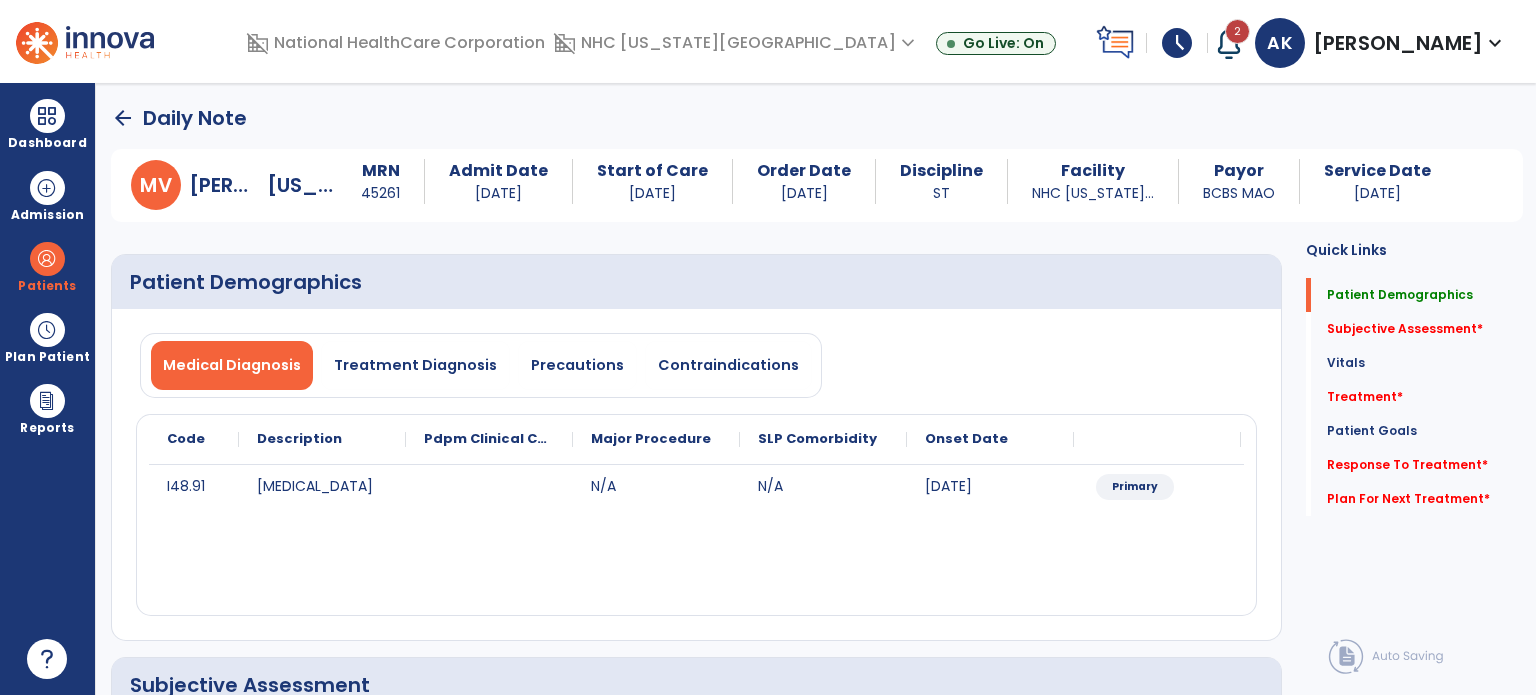 click on "arrow_back" 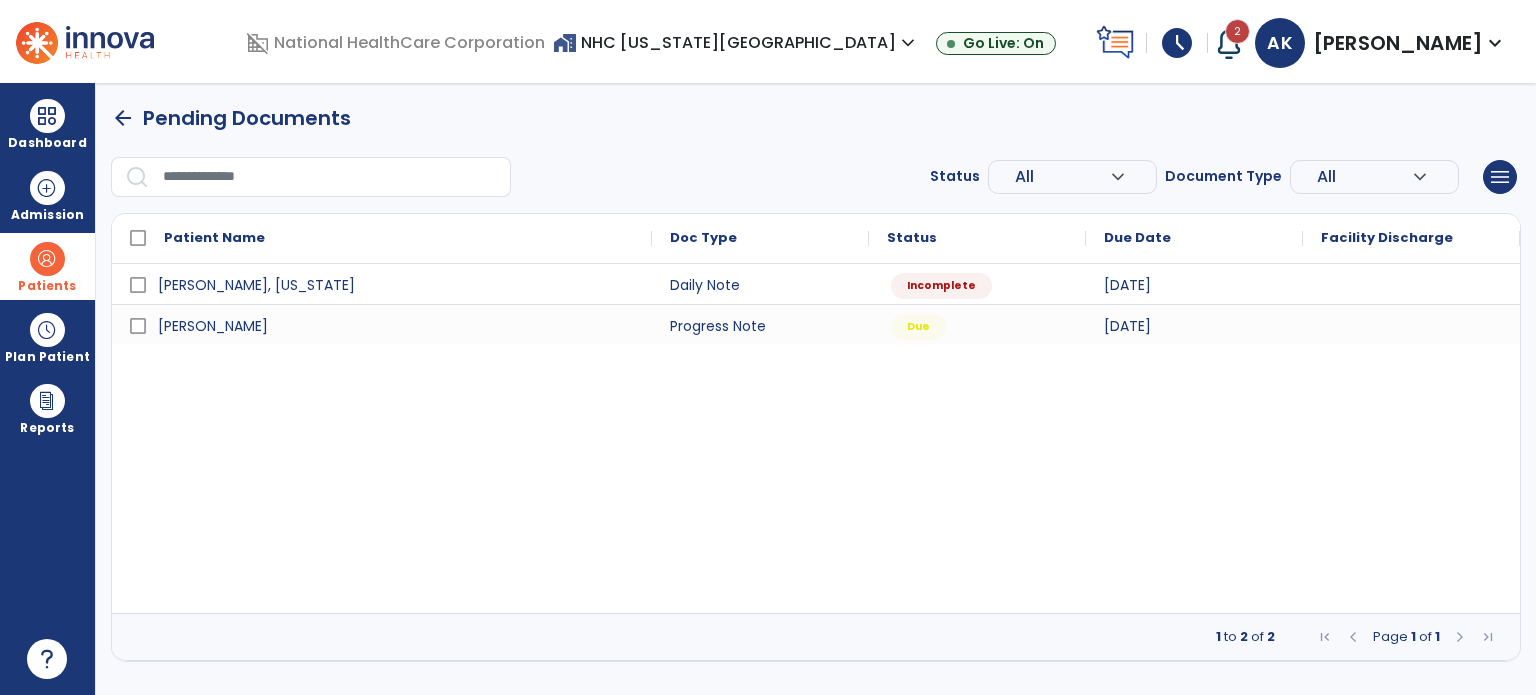 click at bounding box center (47, 259) 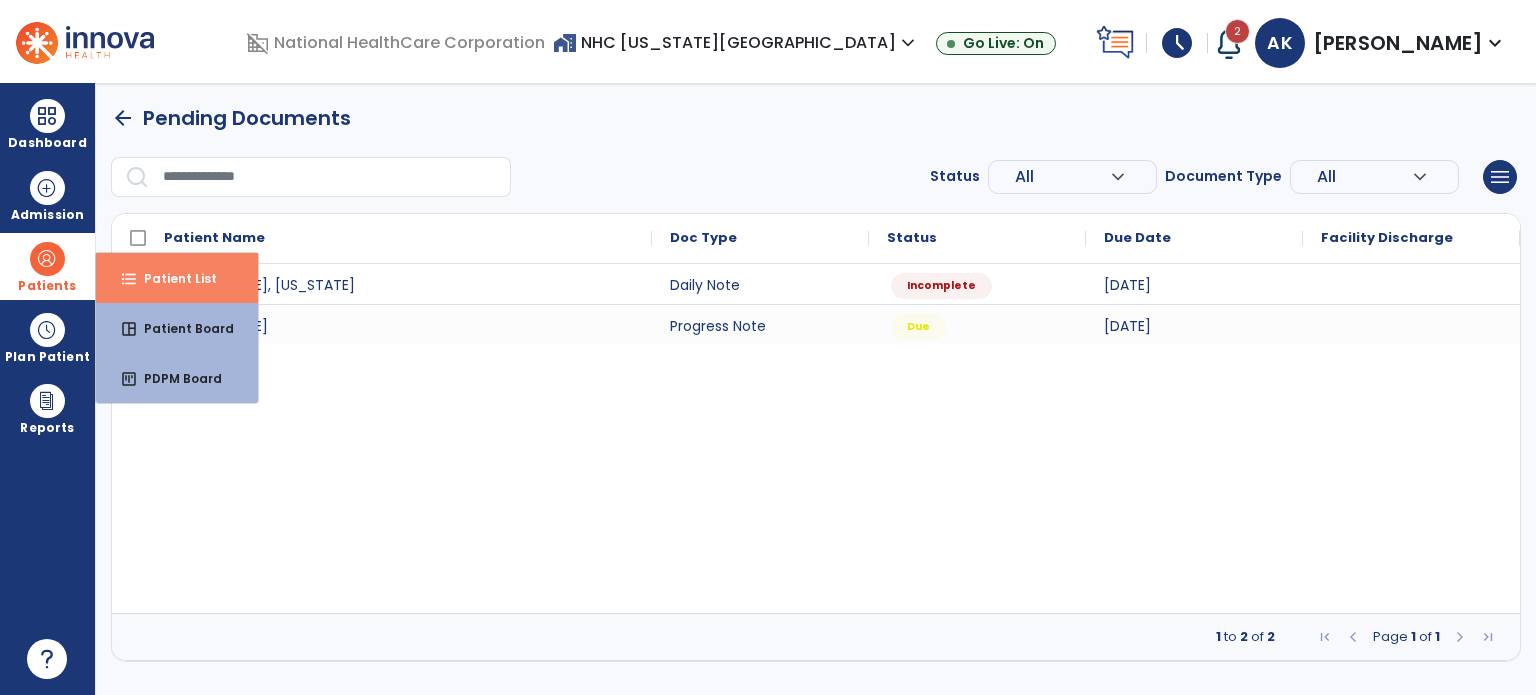 click on "Patient List" at bounding box center (172, 278) 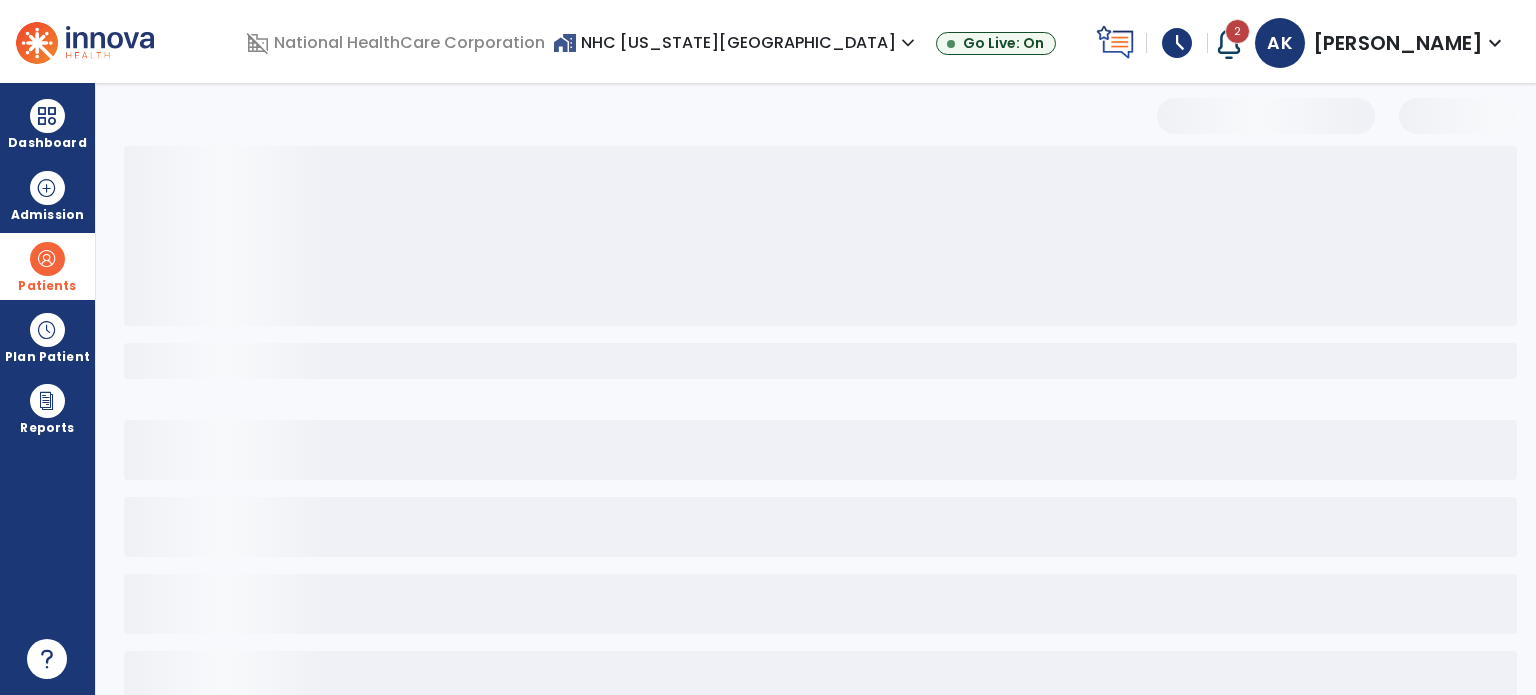 select on "***" 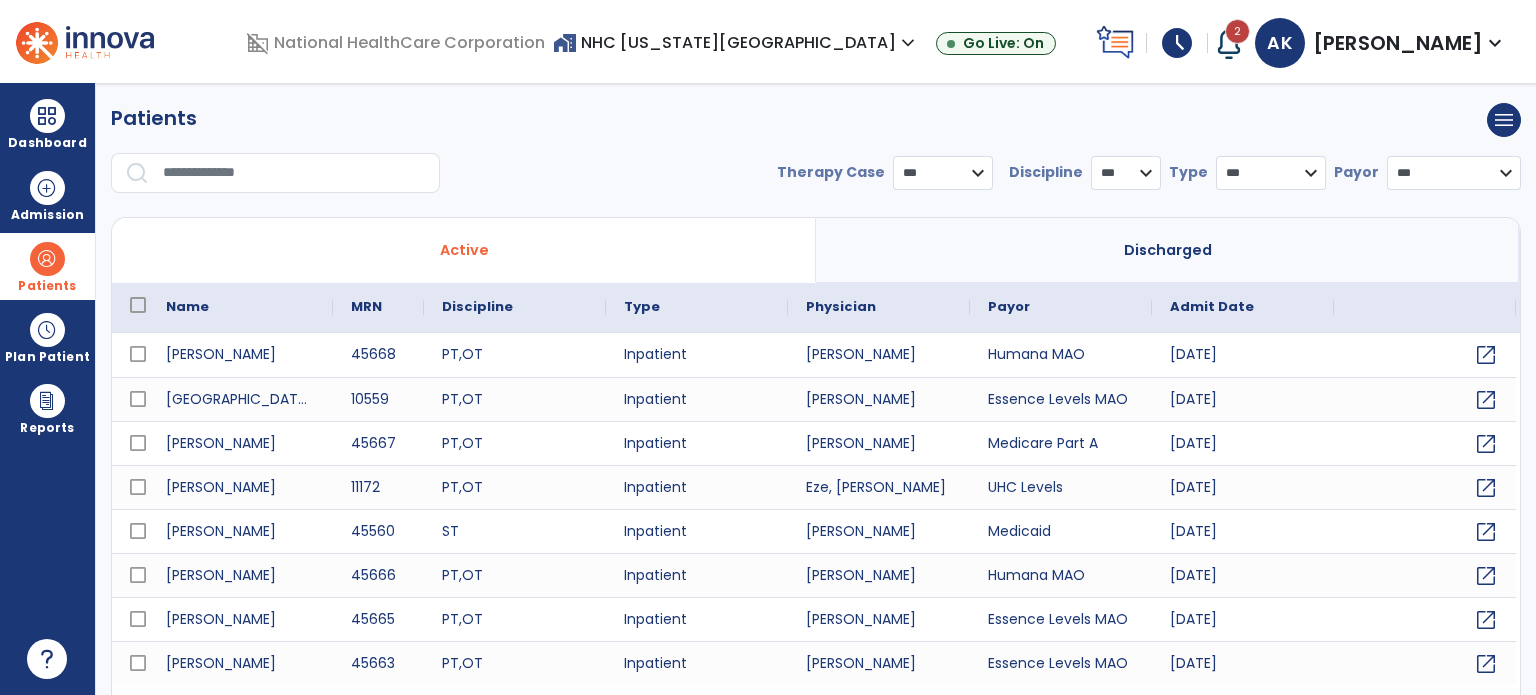 click on "* *** ** ** **" at bounding box center (1126, 173) 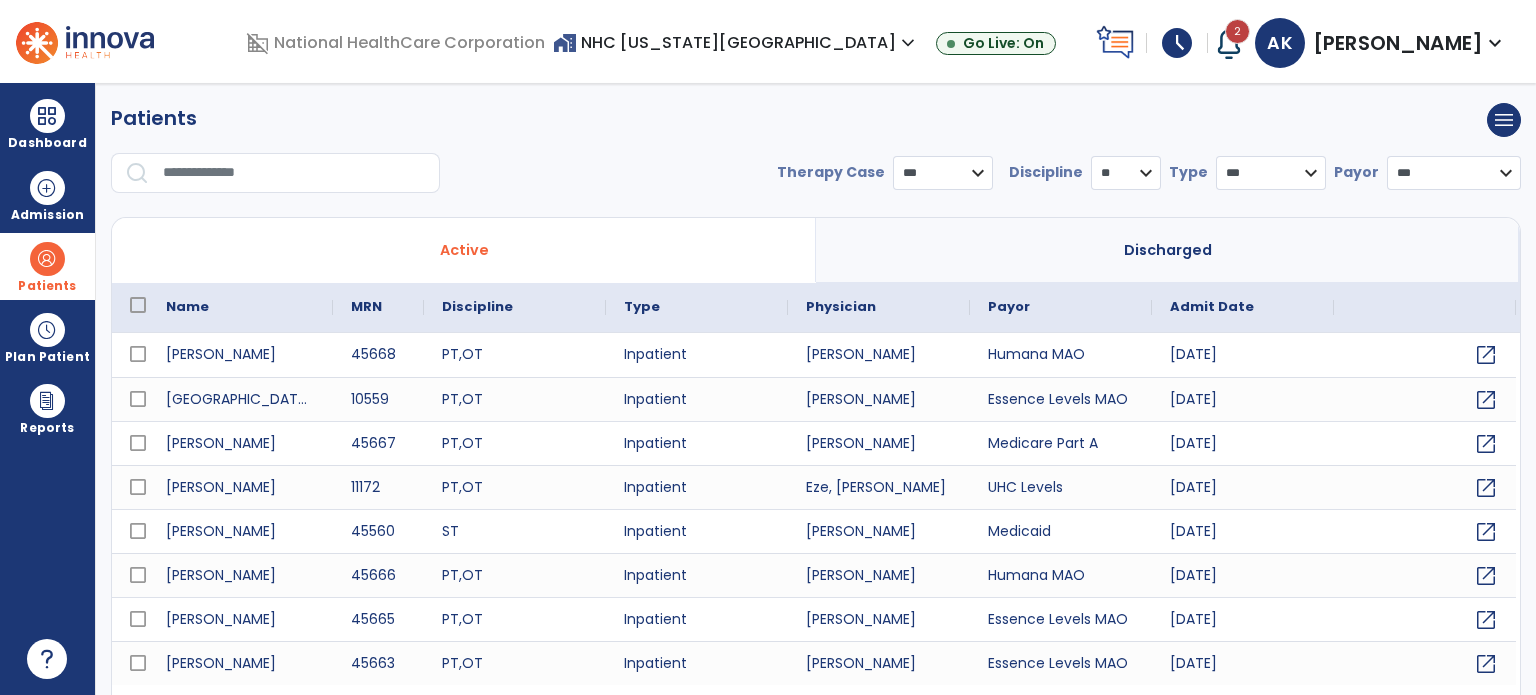 click on "* *** ** ** **" at bounding box center (1126, 173) 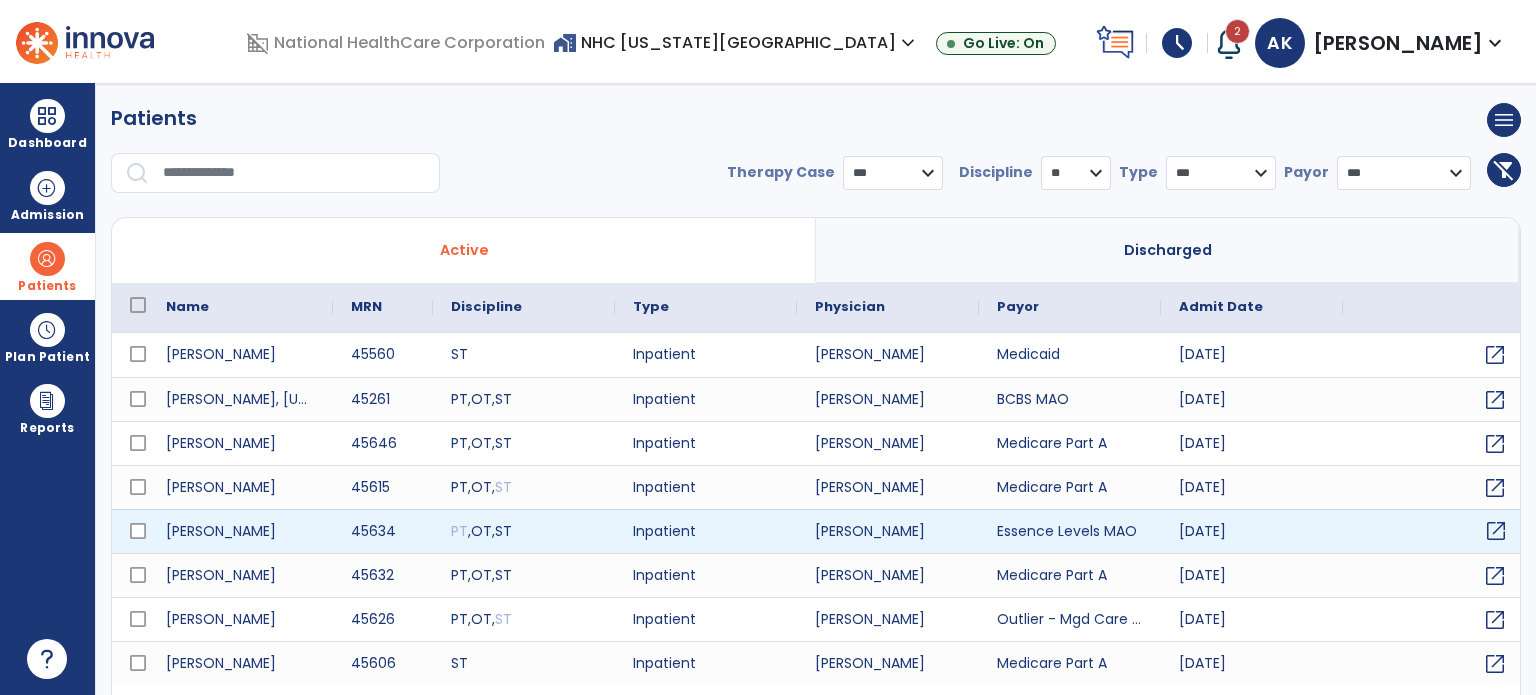 click on "open_in_new" at bounding box center (1496, 531) 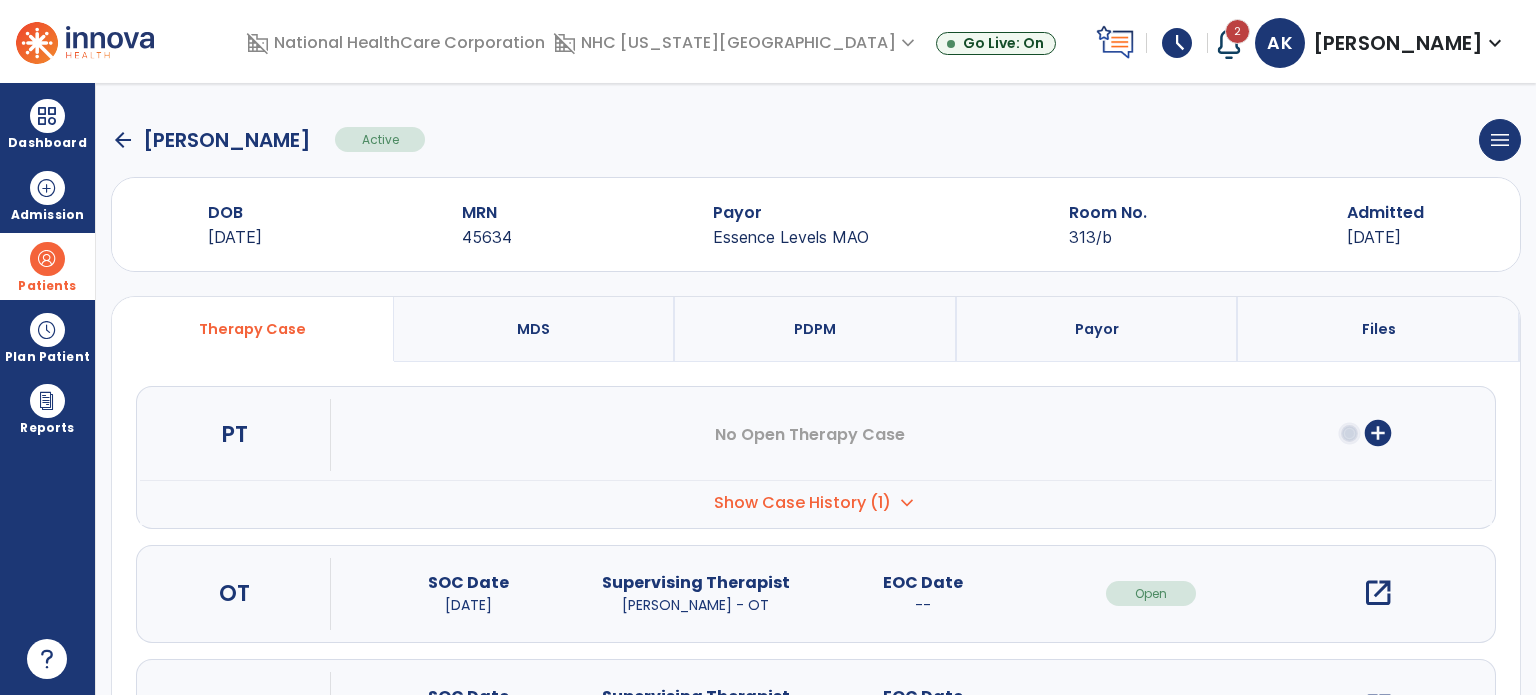 click on "open_in_new" at bounding box center [1378, 593] 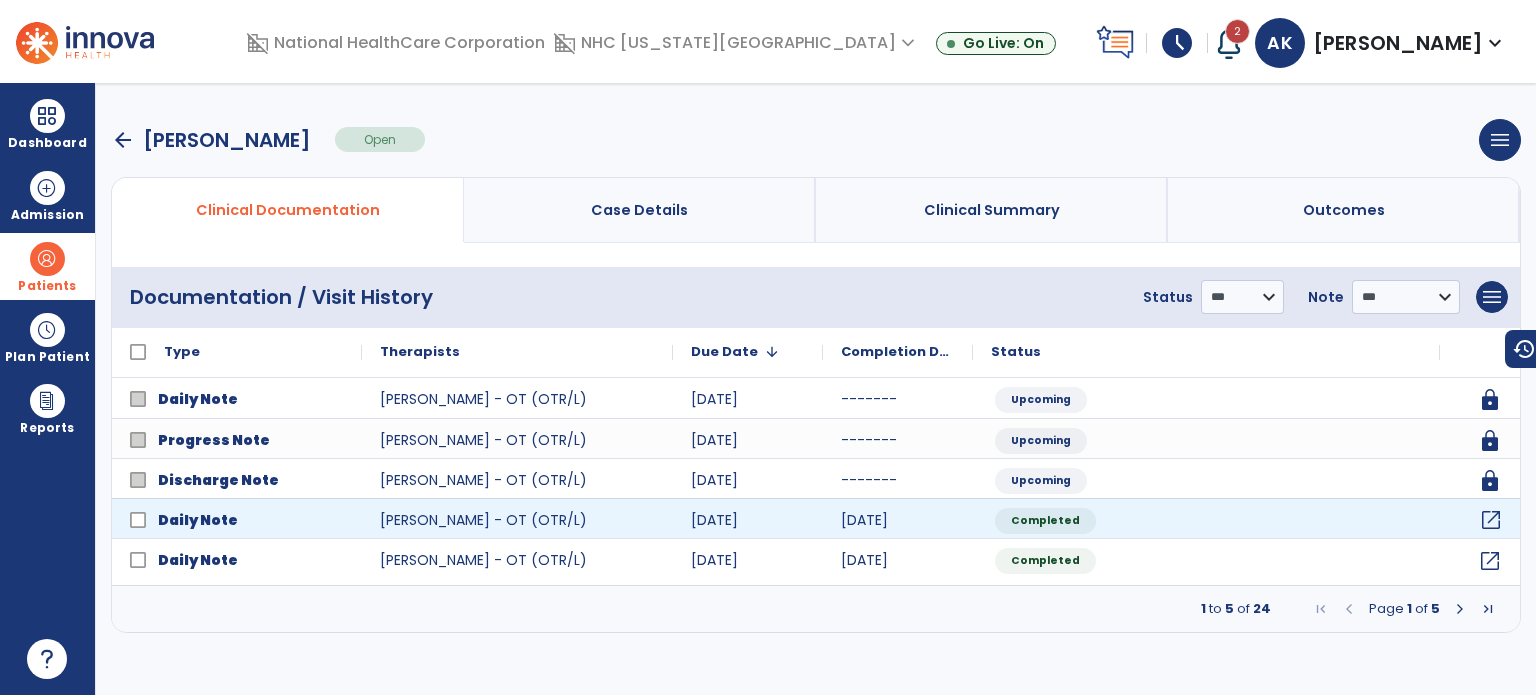 click on "open_in_new" 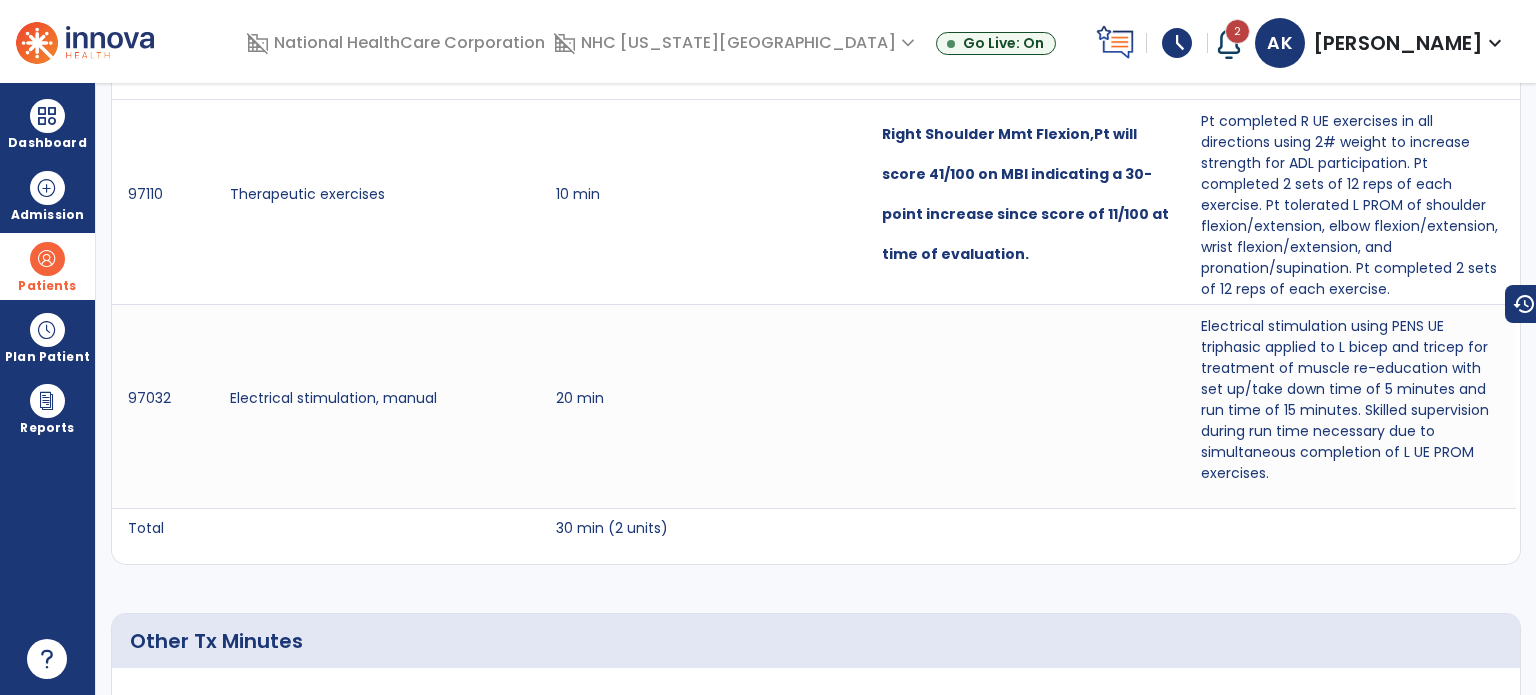 scroll, scrollTop: 0, scrollLeft: 0, axis: both 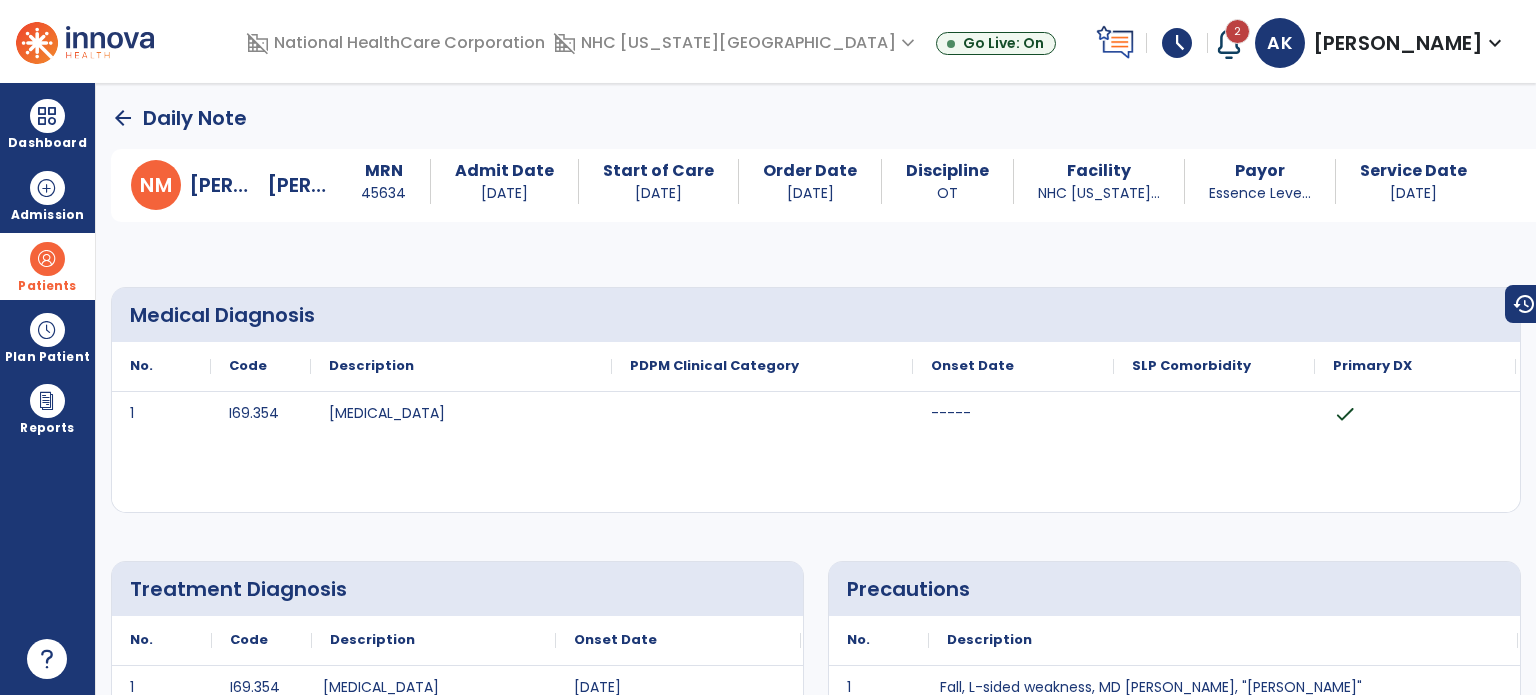 click on "arrow_back" 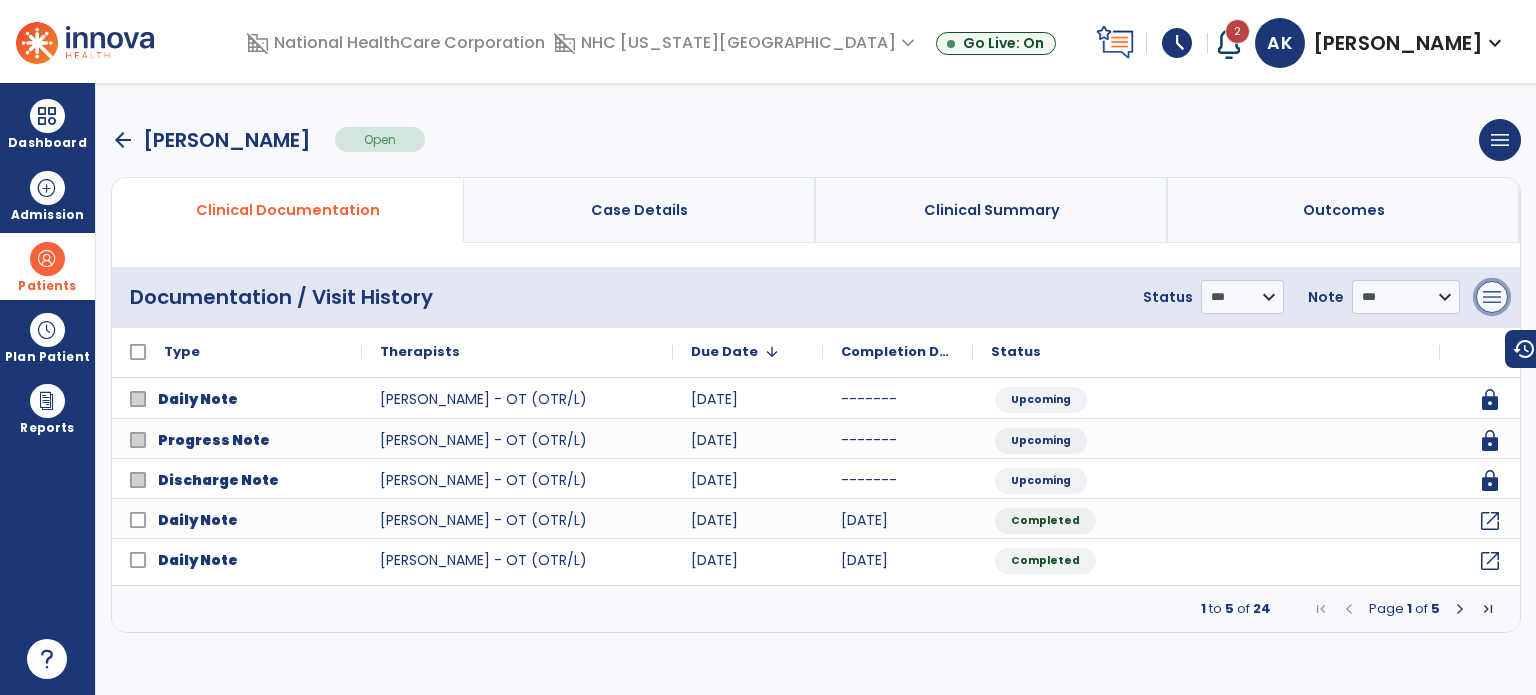 click on "menu" at bounding box center [1492, 297] 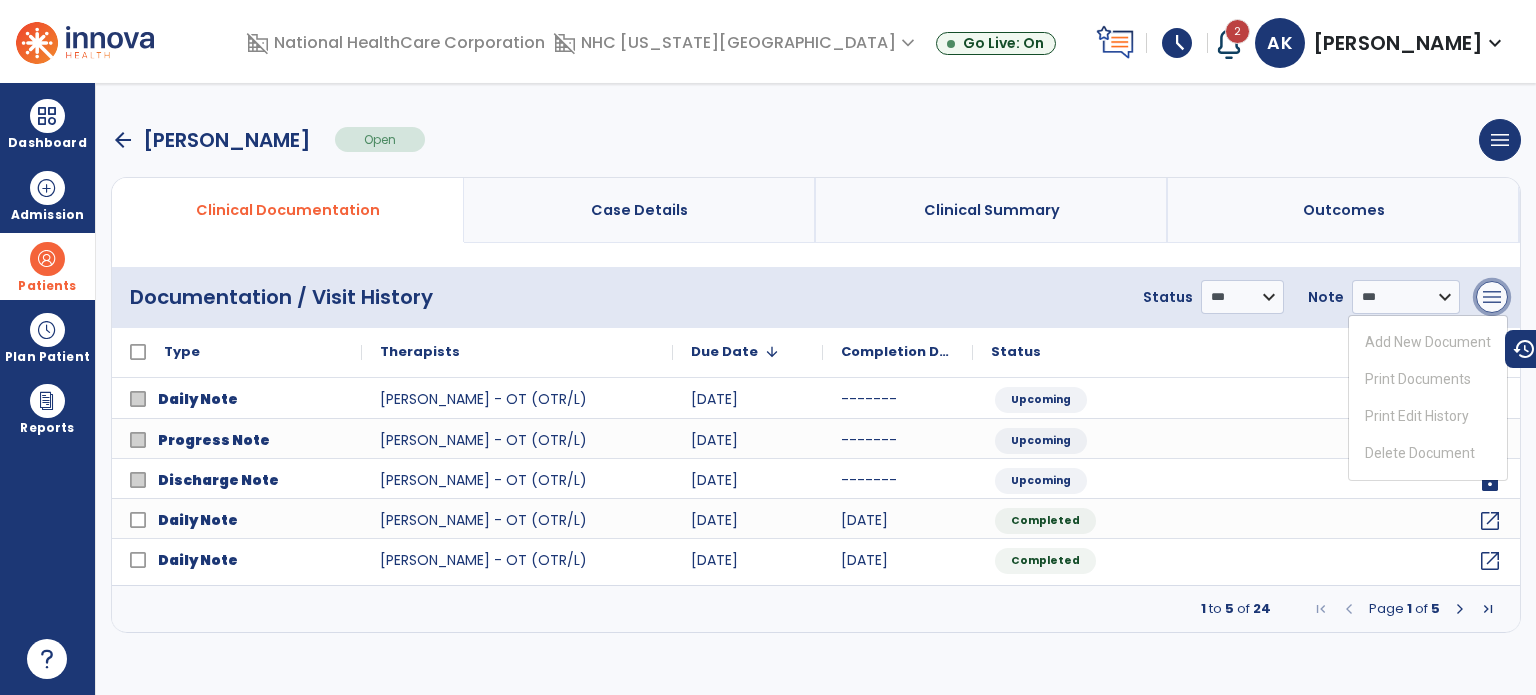 click on "menu" at bounding box center (1492, 297) 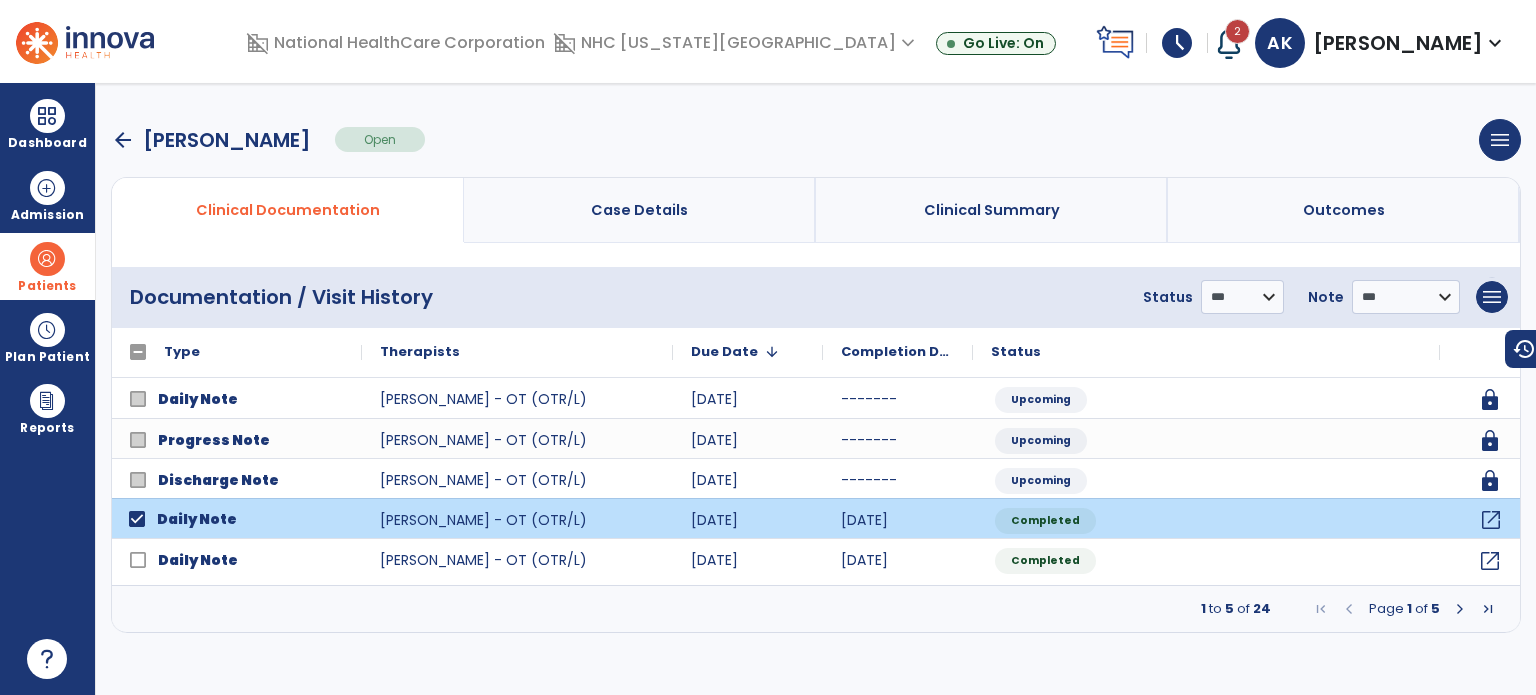 click on "open_in_new" 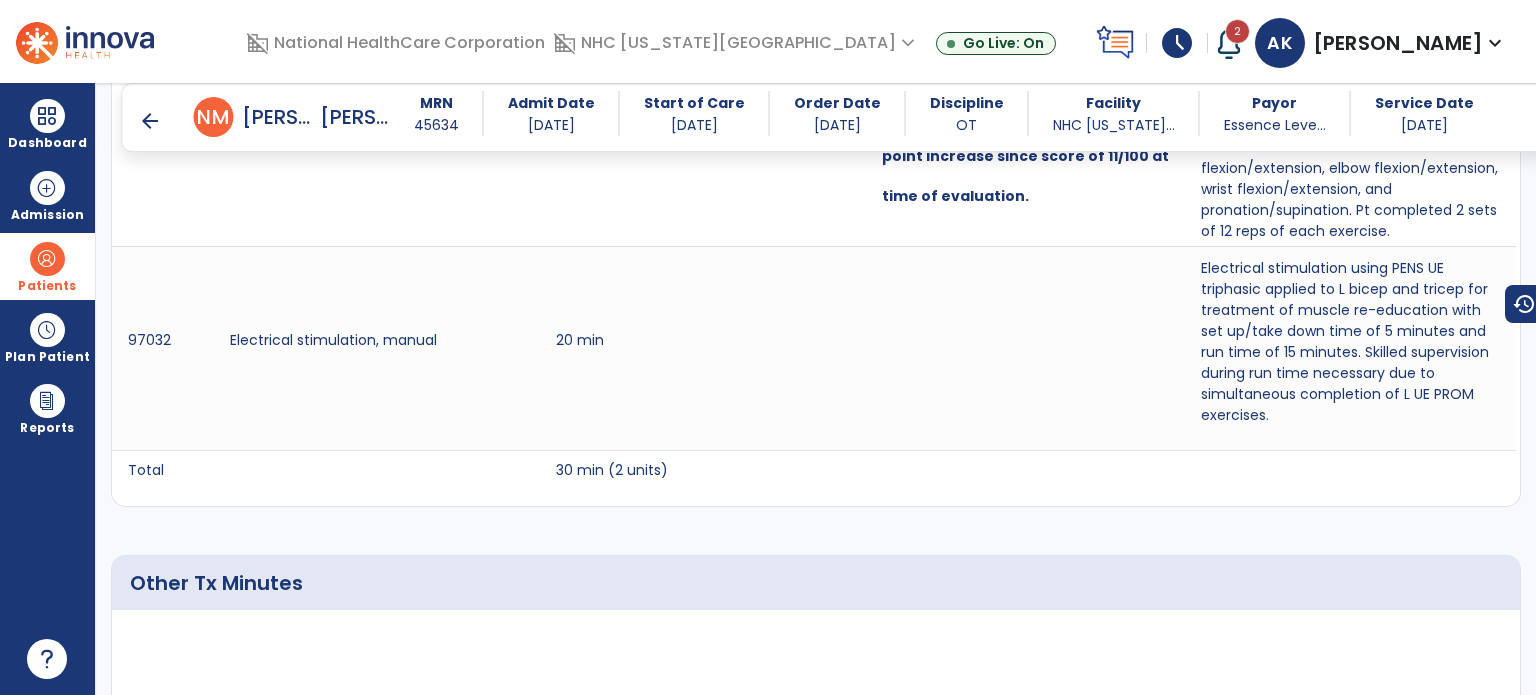 scroll, scrollTop: 0, scrollLeft: 0, axis: both 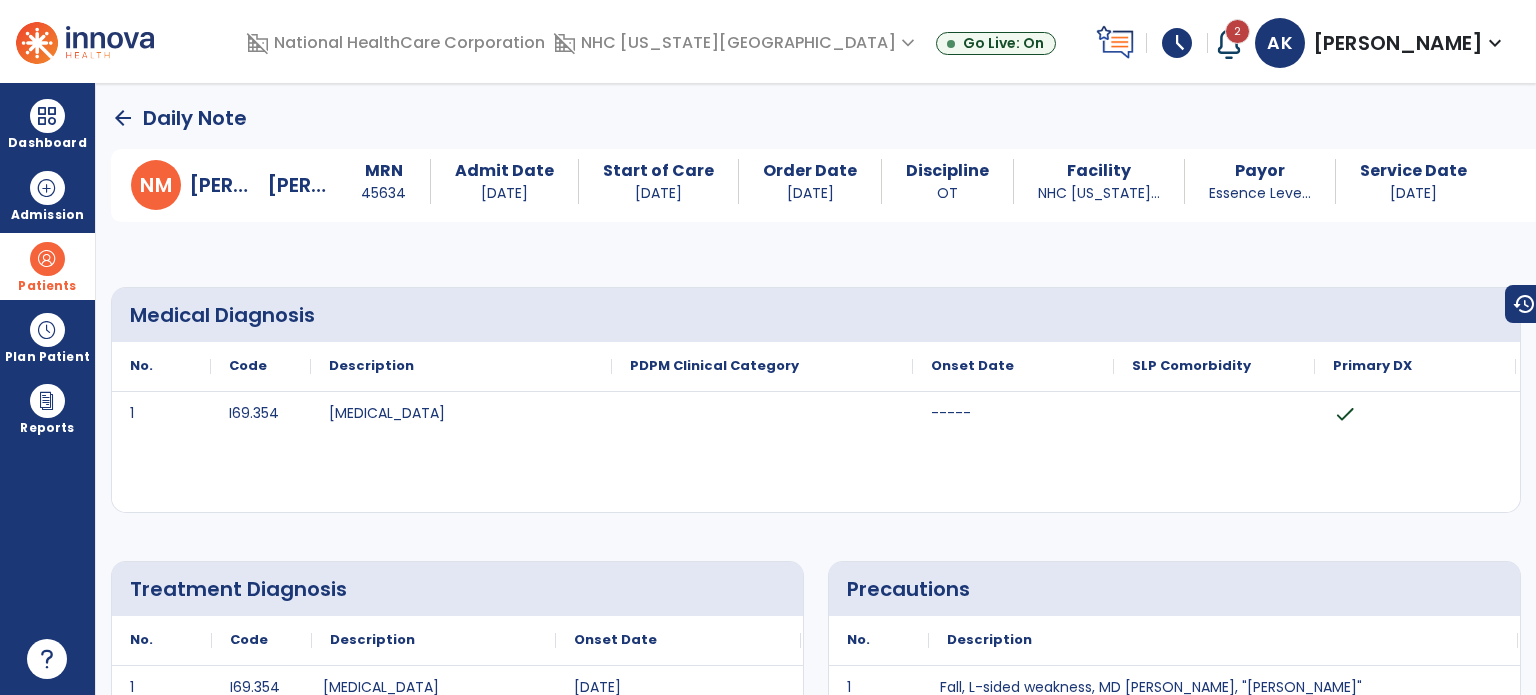 click on "arrow_back" 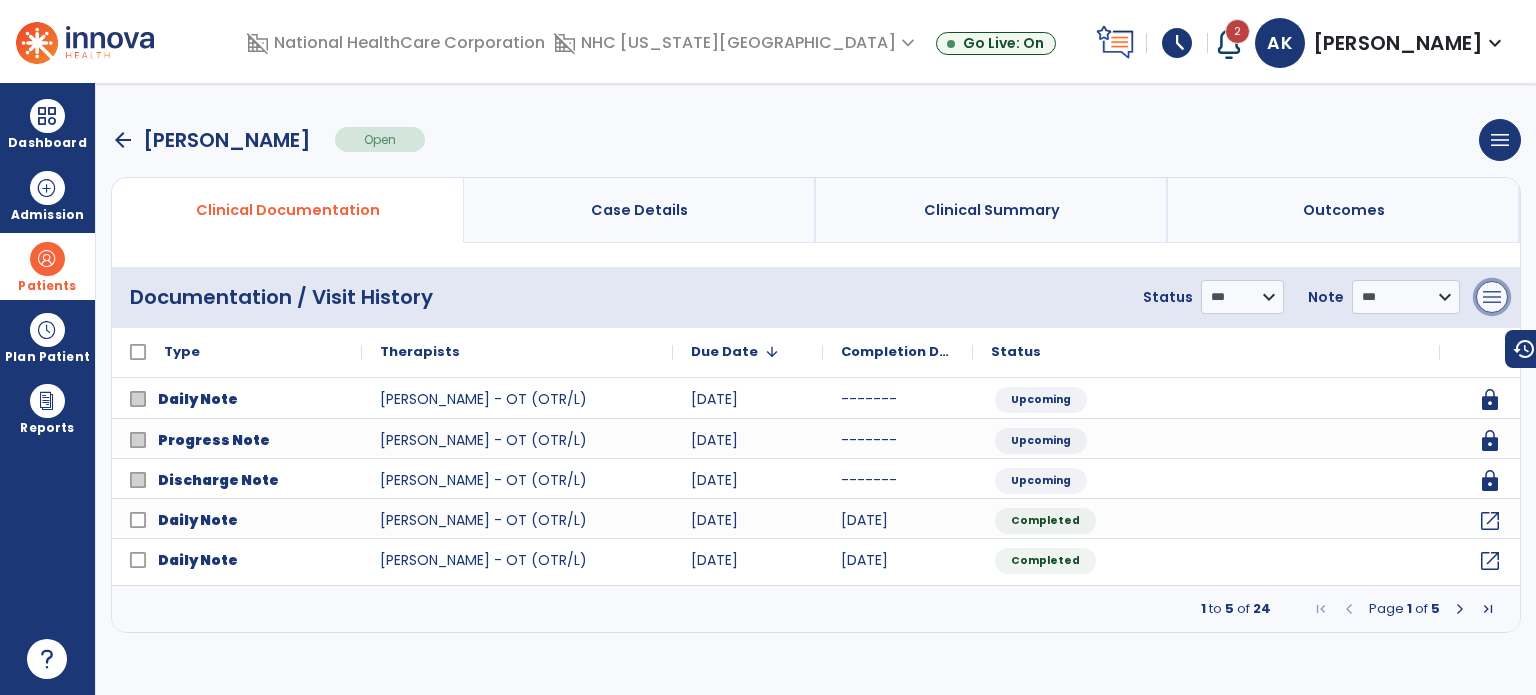 click on "menu" at bounding box center [1492, 297] 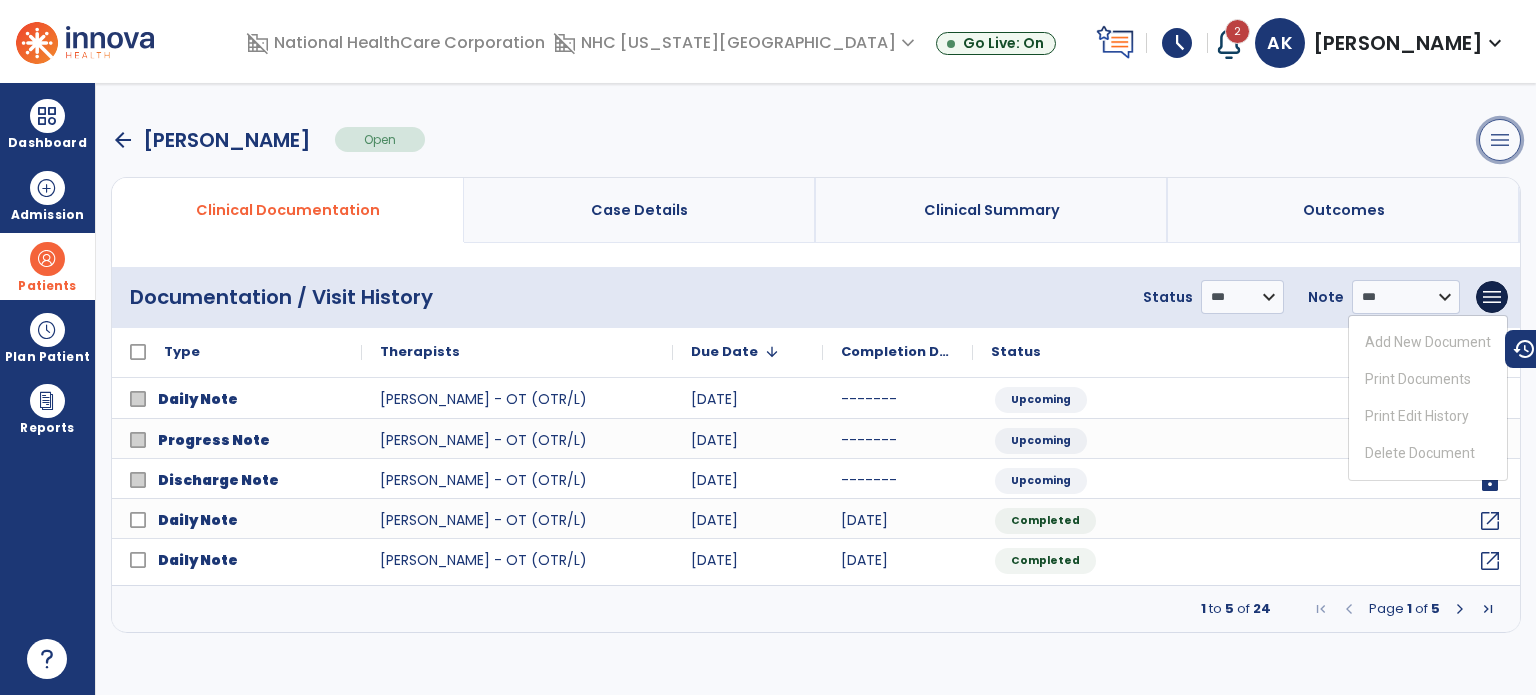 click on "menu" at bounding box center [1500, 140] 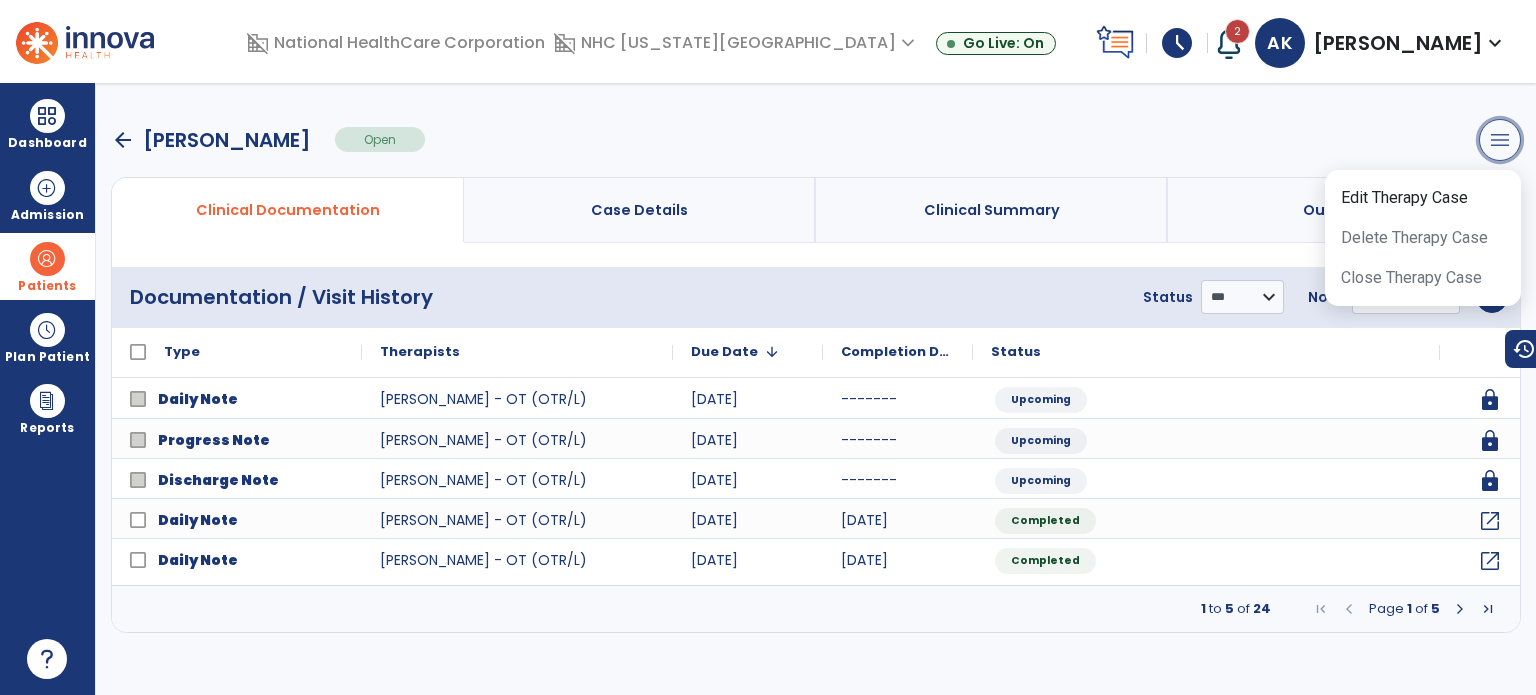 click on "menu" at bounding box center (1500, 140) 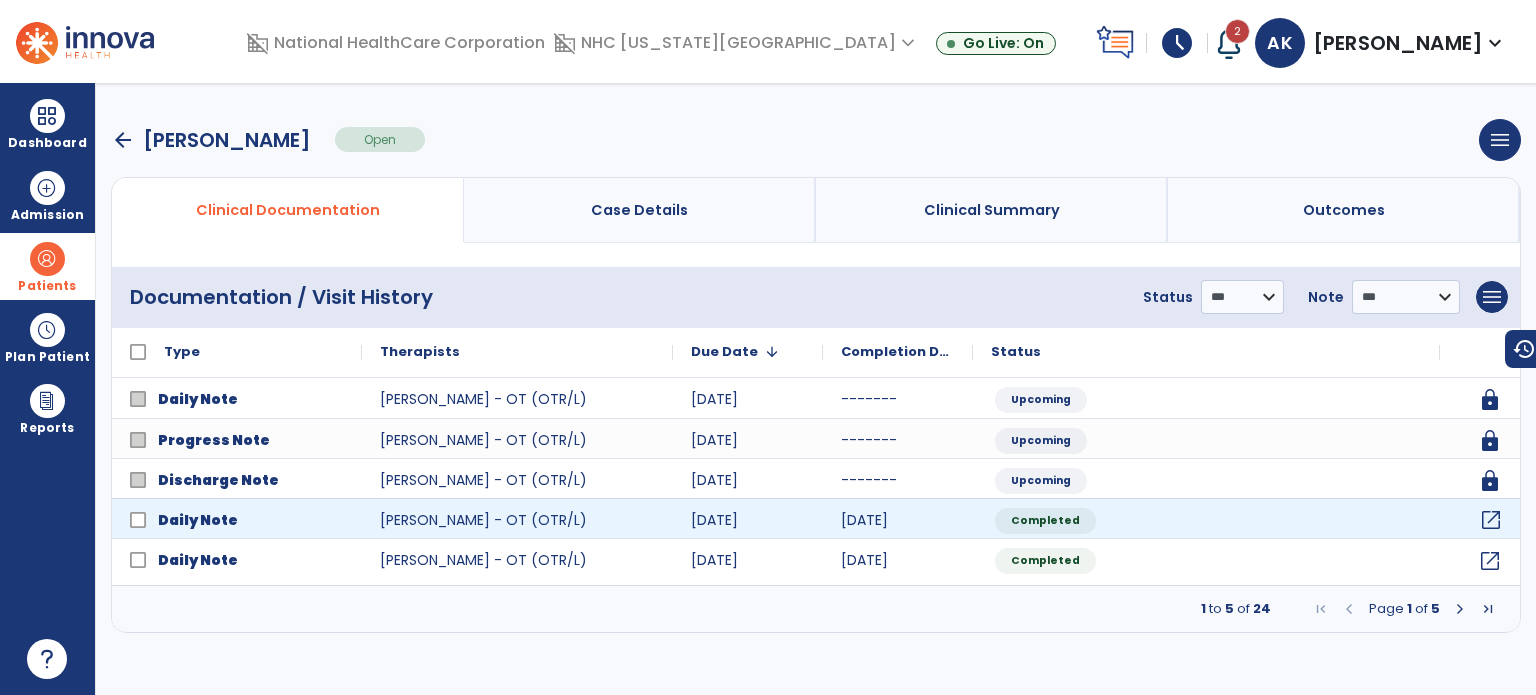 click on "open_in_new" 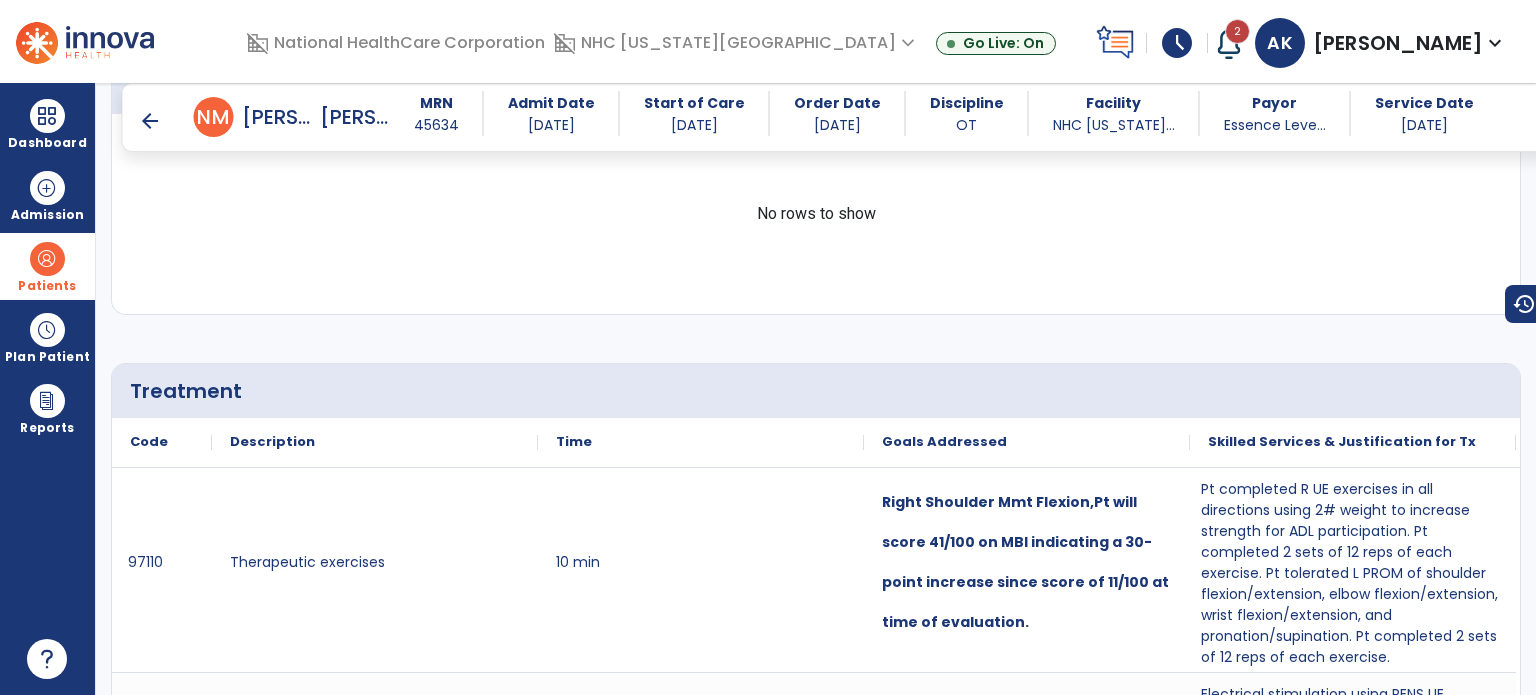 scroll, scrollTop: 0, scrollLeft: 0, axis: both 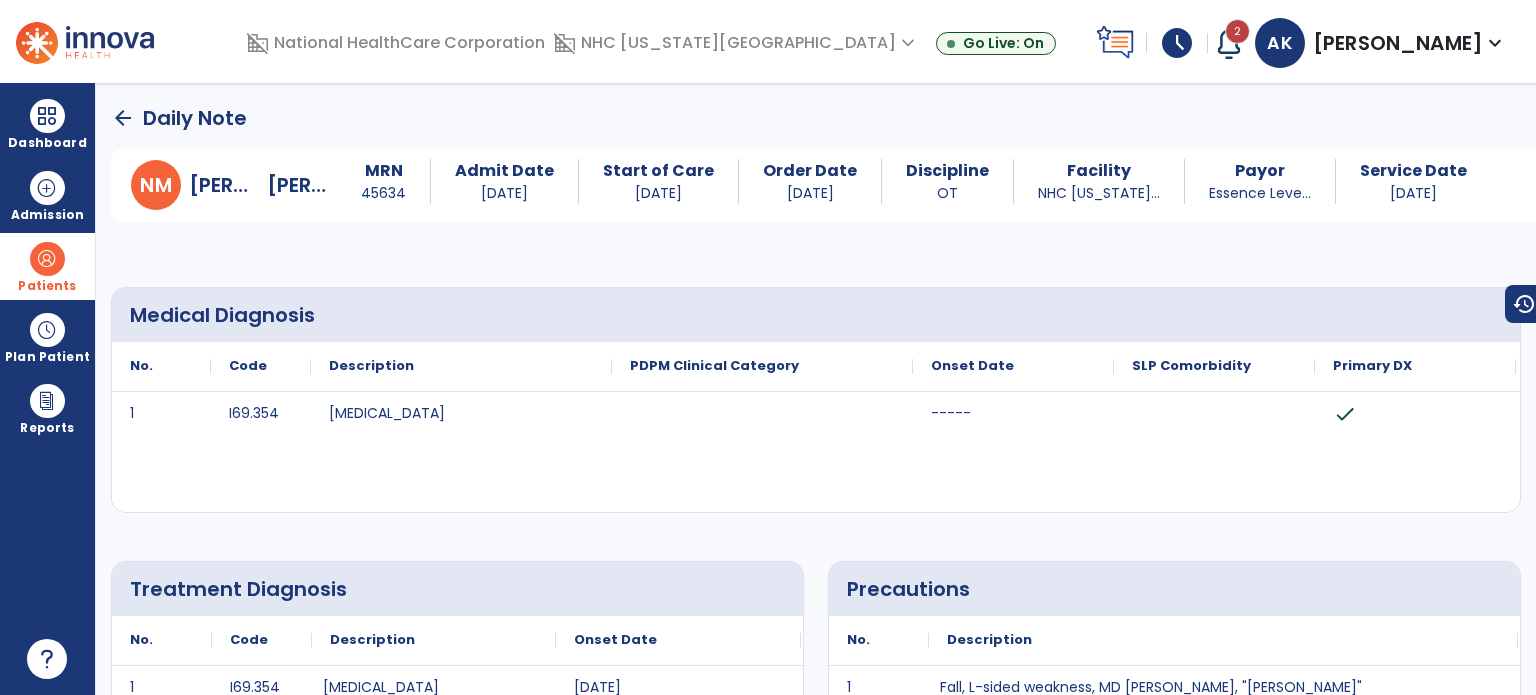 click on "arrow_back" 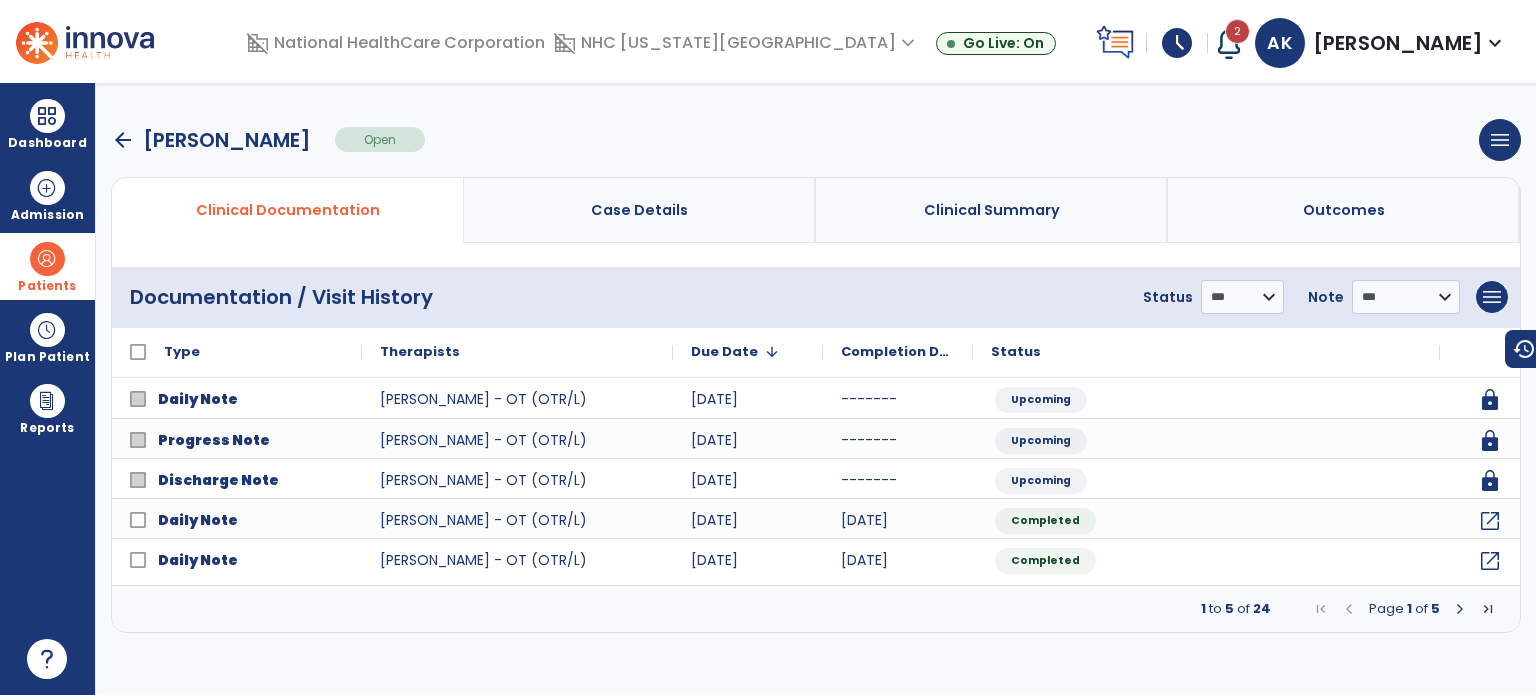 click on "arrow_back" at bounding box center (123, 140) 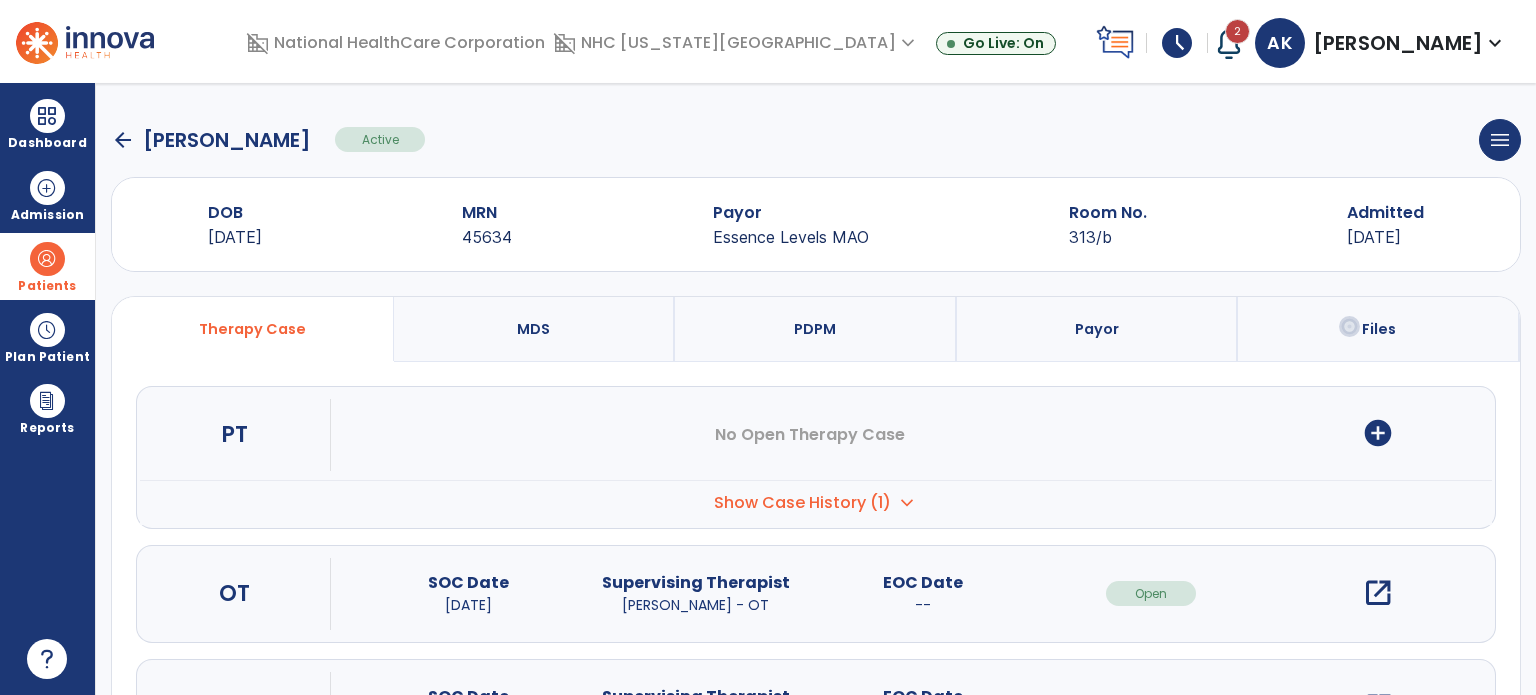 scroll, scrollTop: 107, scrollLeft: 0, axis: vertical 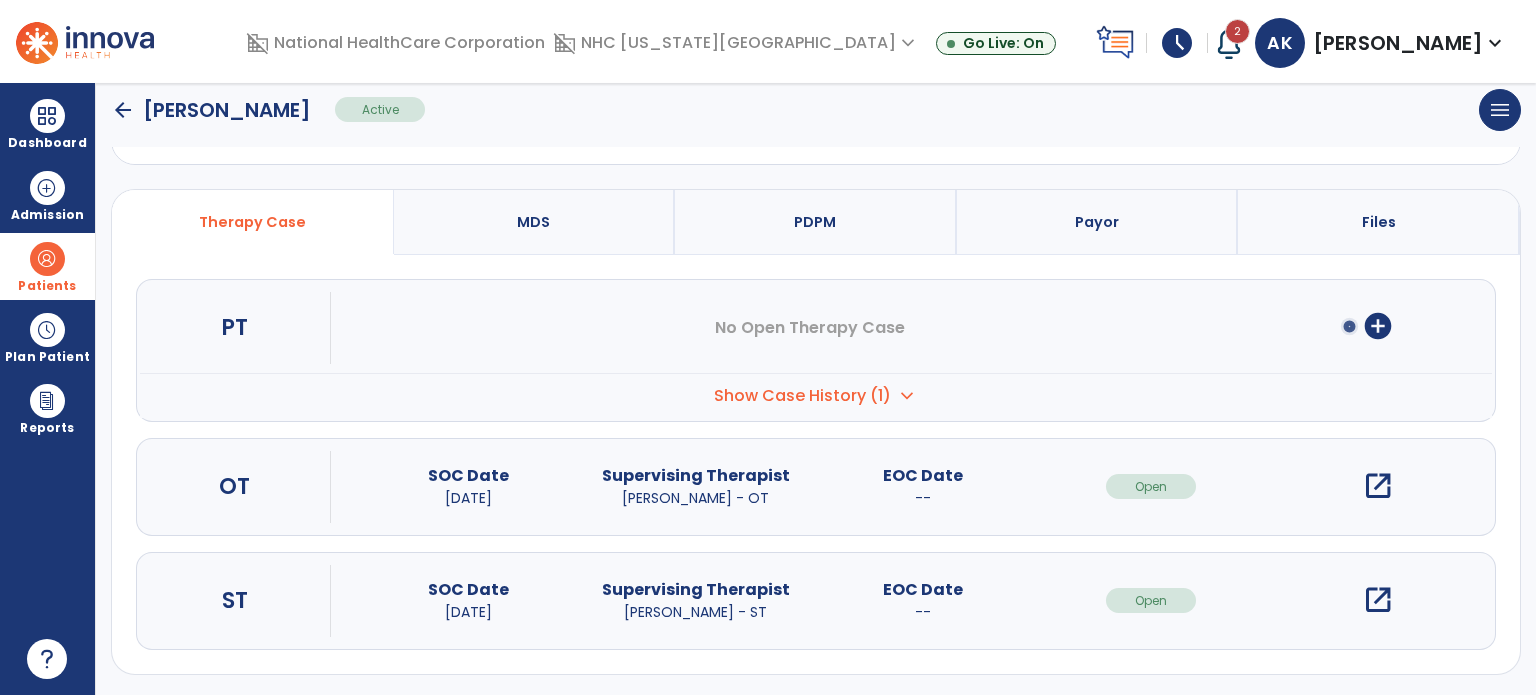 click on "open_in_new" at bounding box center [1378, 600] 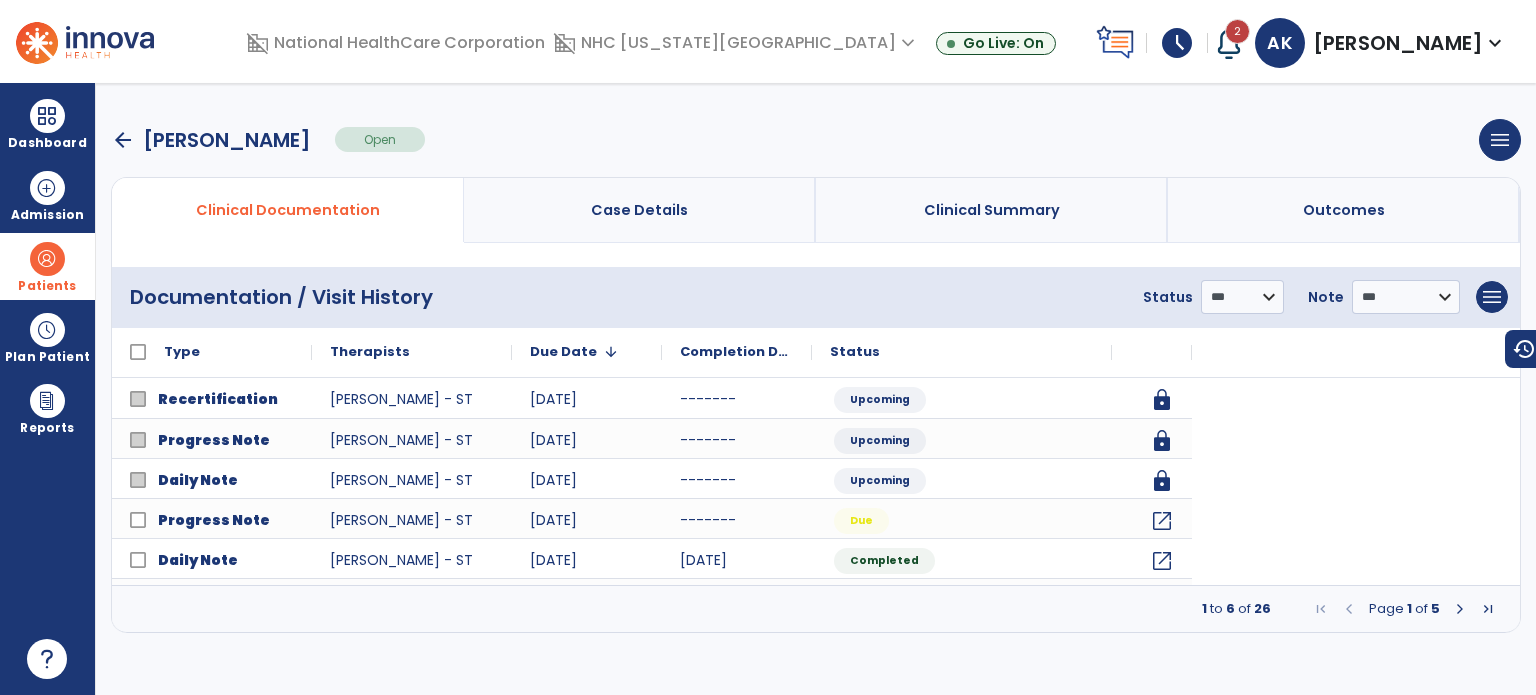 scroll, scrollTop: 0, scrollLeft: 0, axis: both 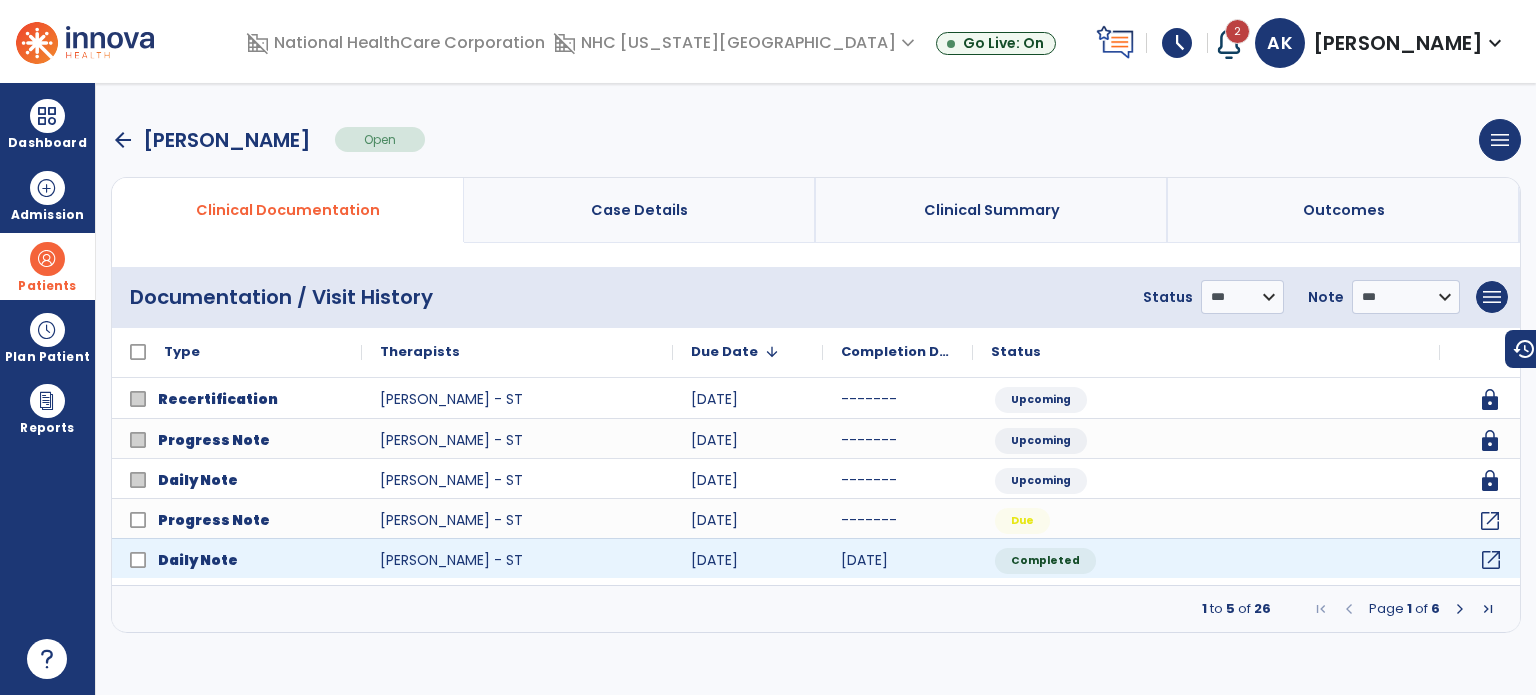 click on "open_in_new" 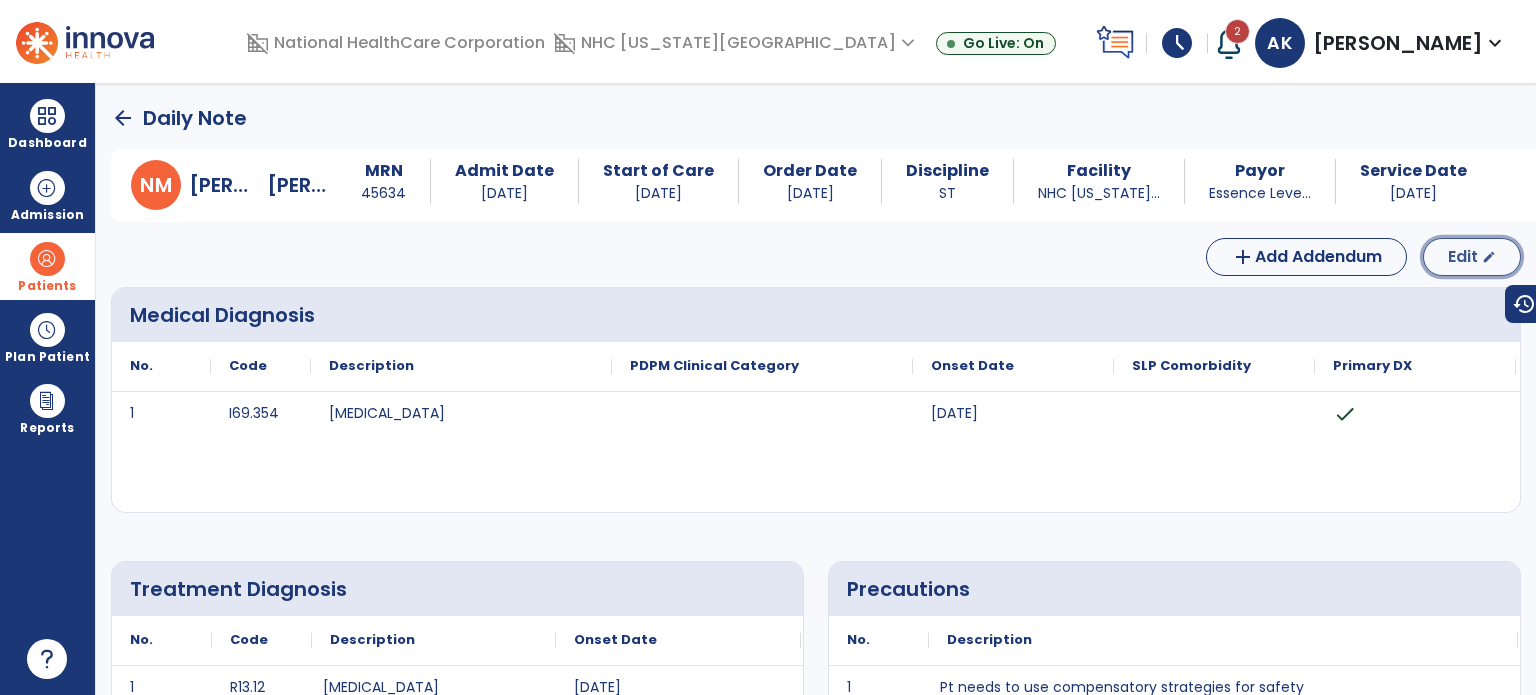 click on "Edit" 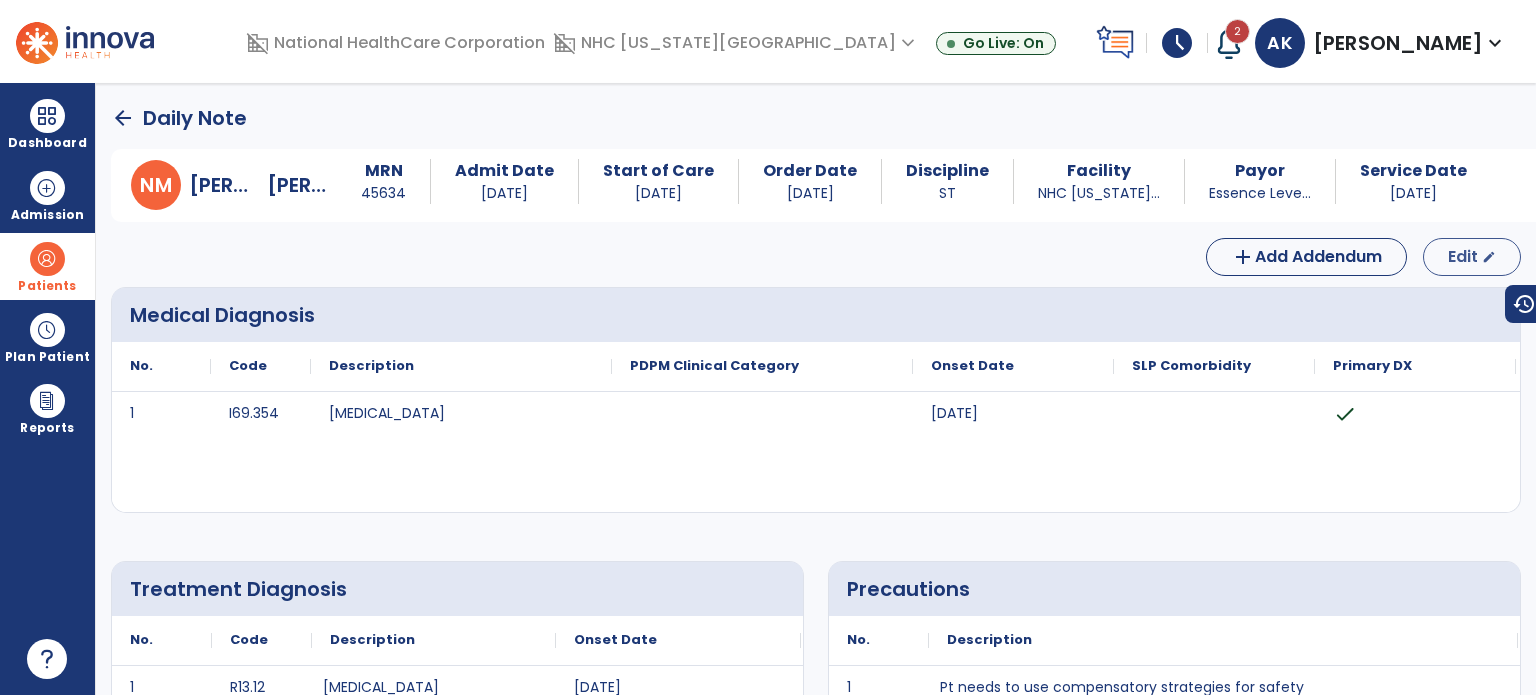 select on "*" 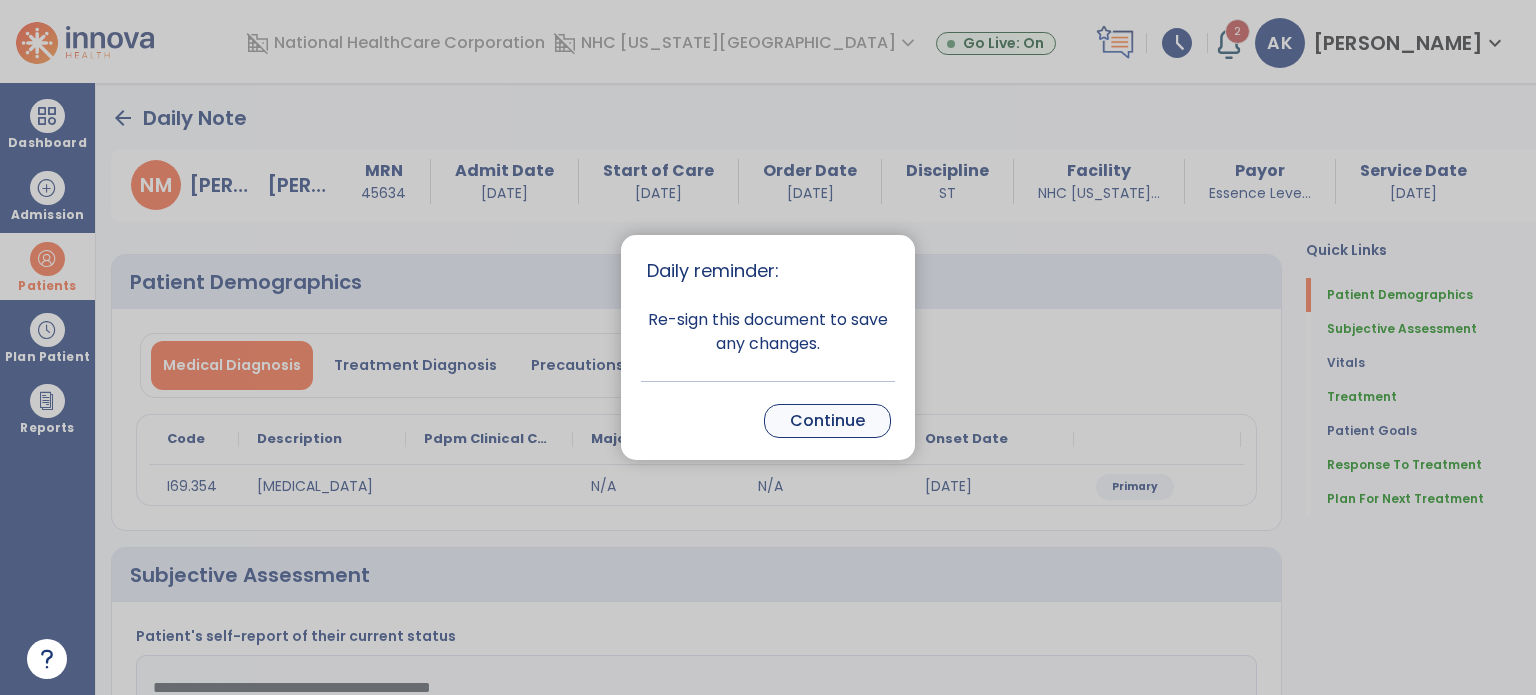 click on "Continue" at bounding box center [827, 421] 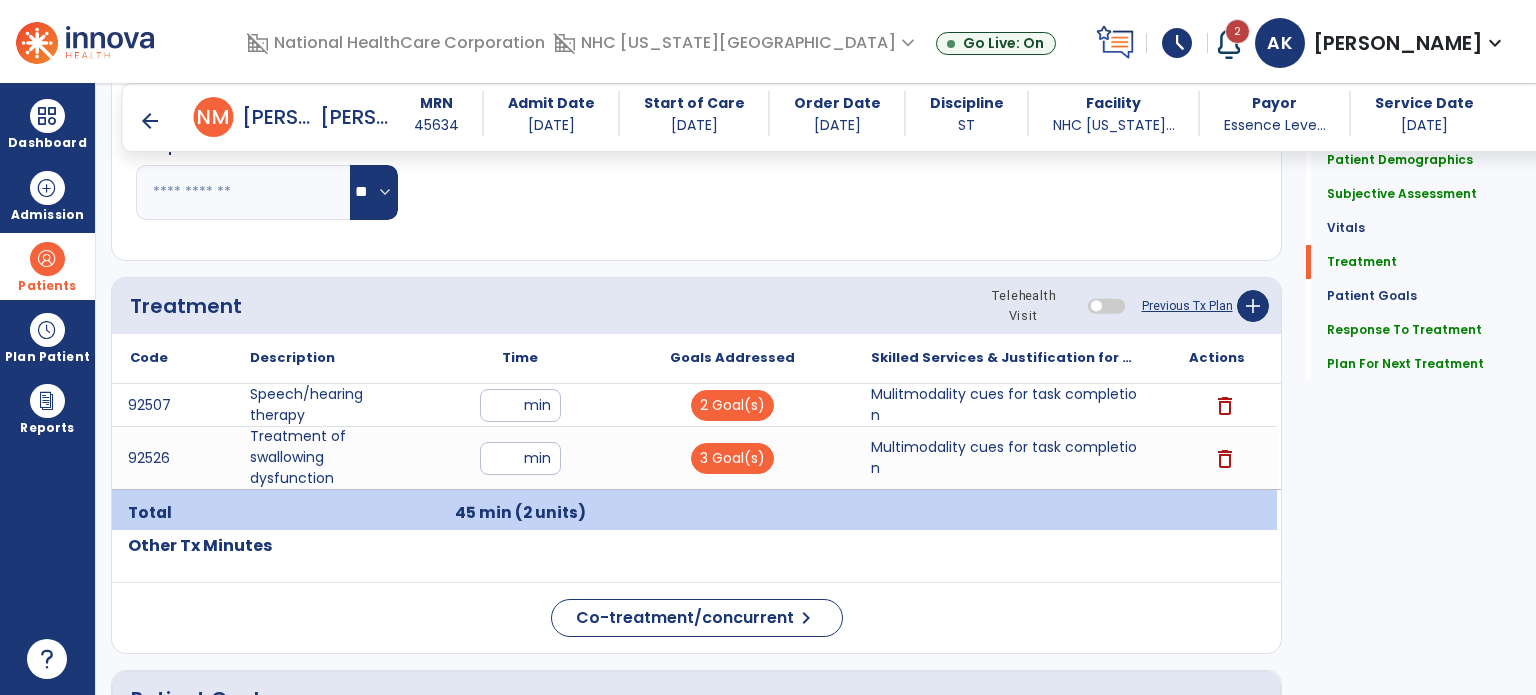 scroll, scrollTop: 977, scrollLeft: 0, axis: vertical 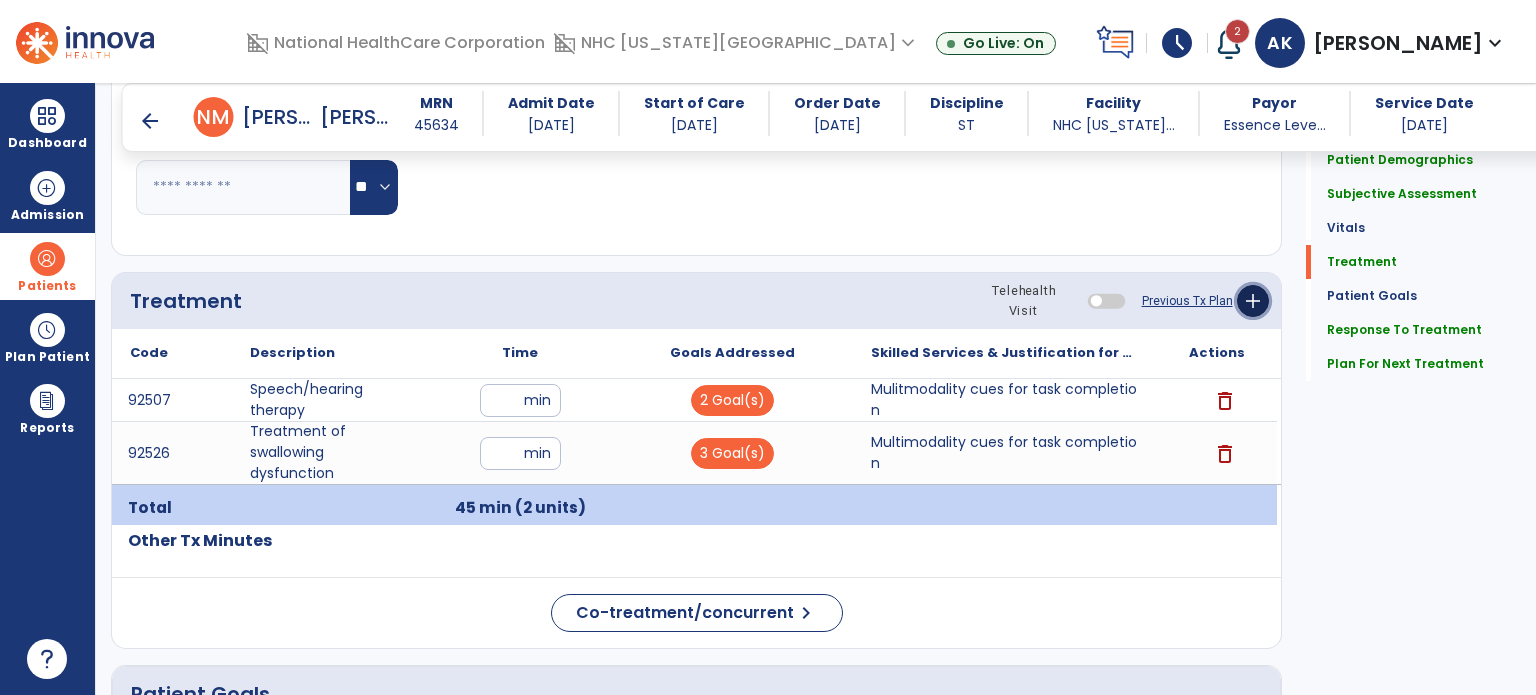 click on "add" 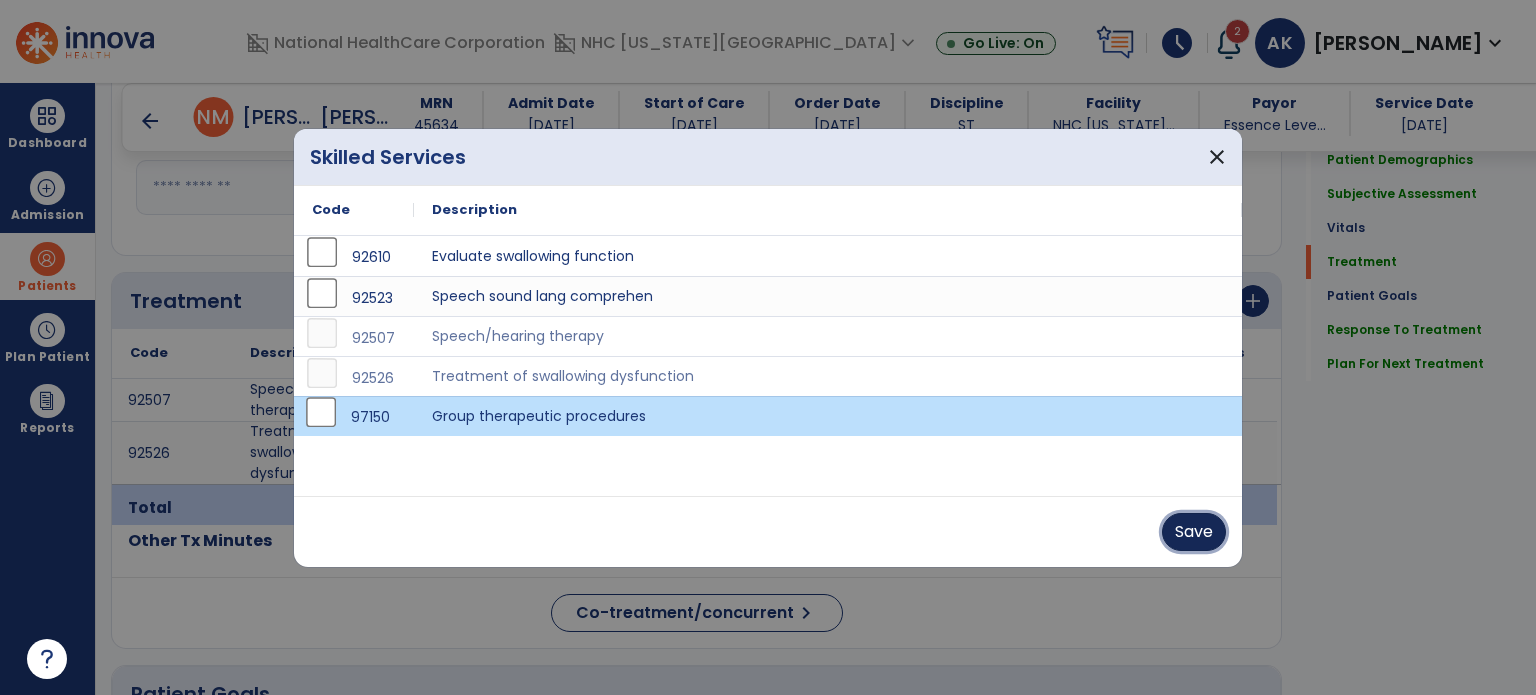 click on "Save" at bounding box center (1194, 532) 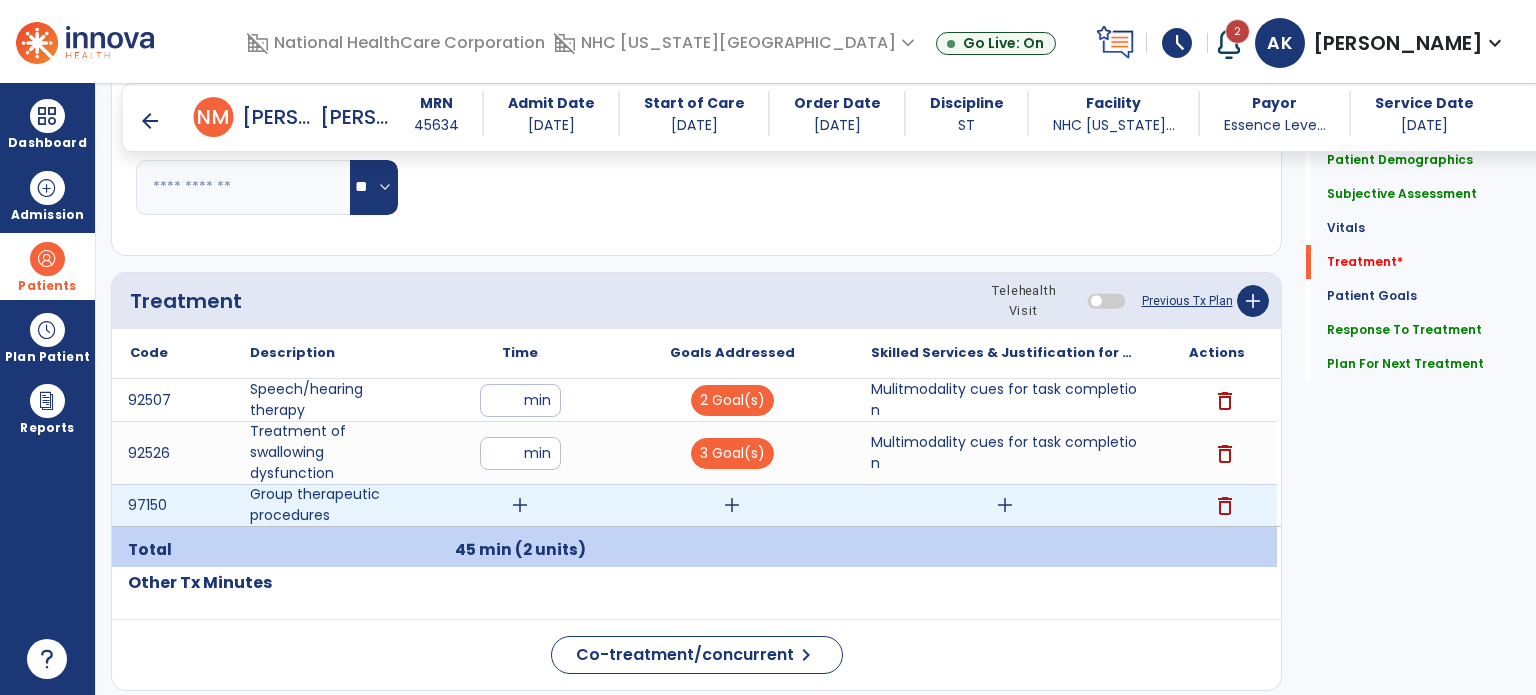 click on "add" at bounding box center [520, 505] 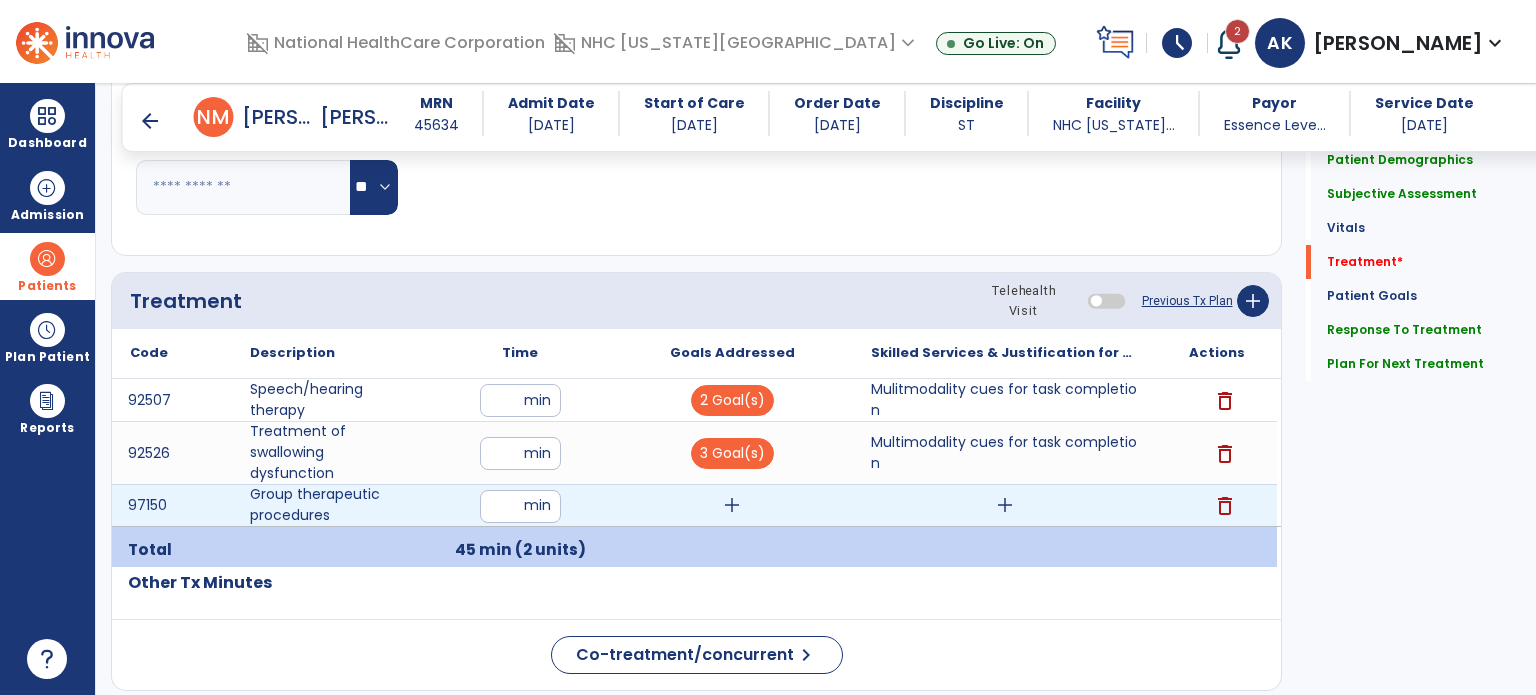 type on "**" 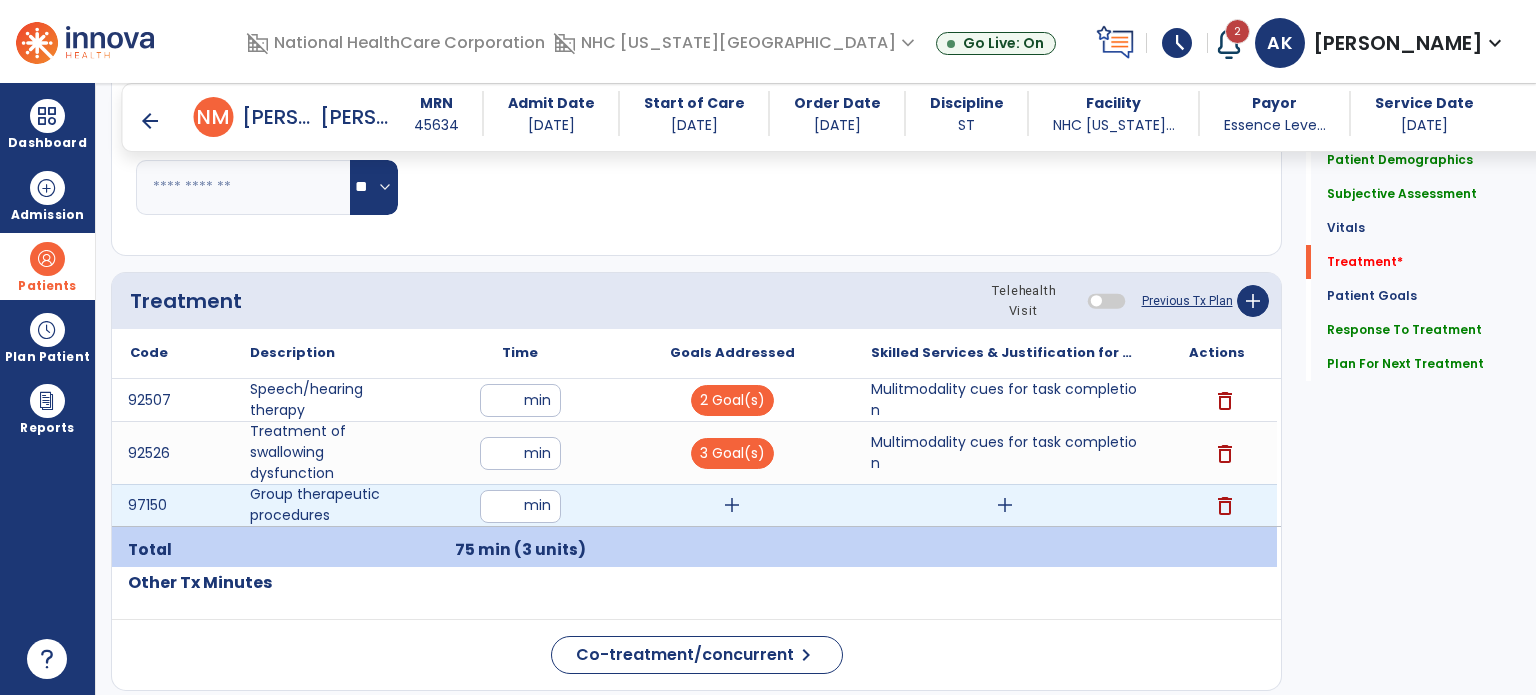click on "add" at bounding box center (732, 505) 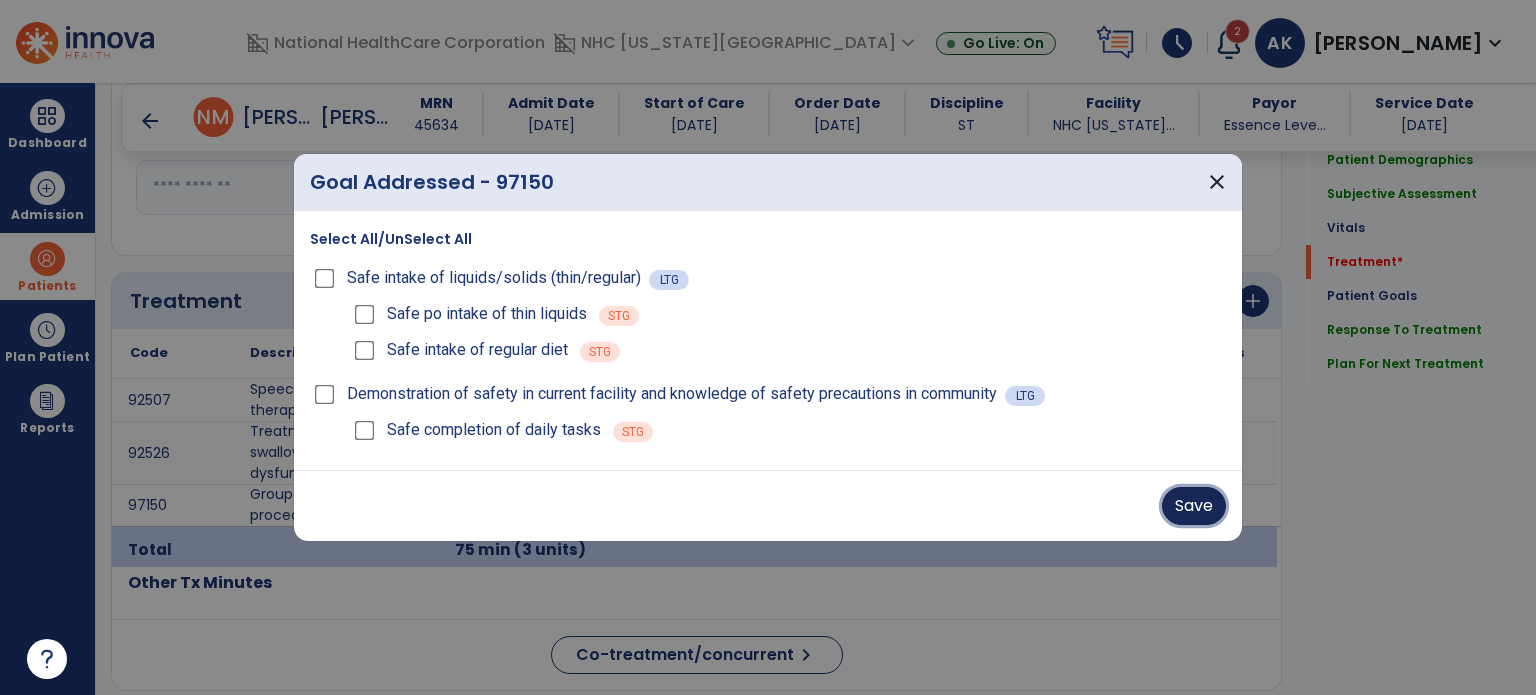 click on "Save" at bounding box center [1194, 506] 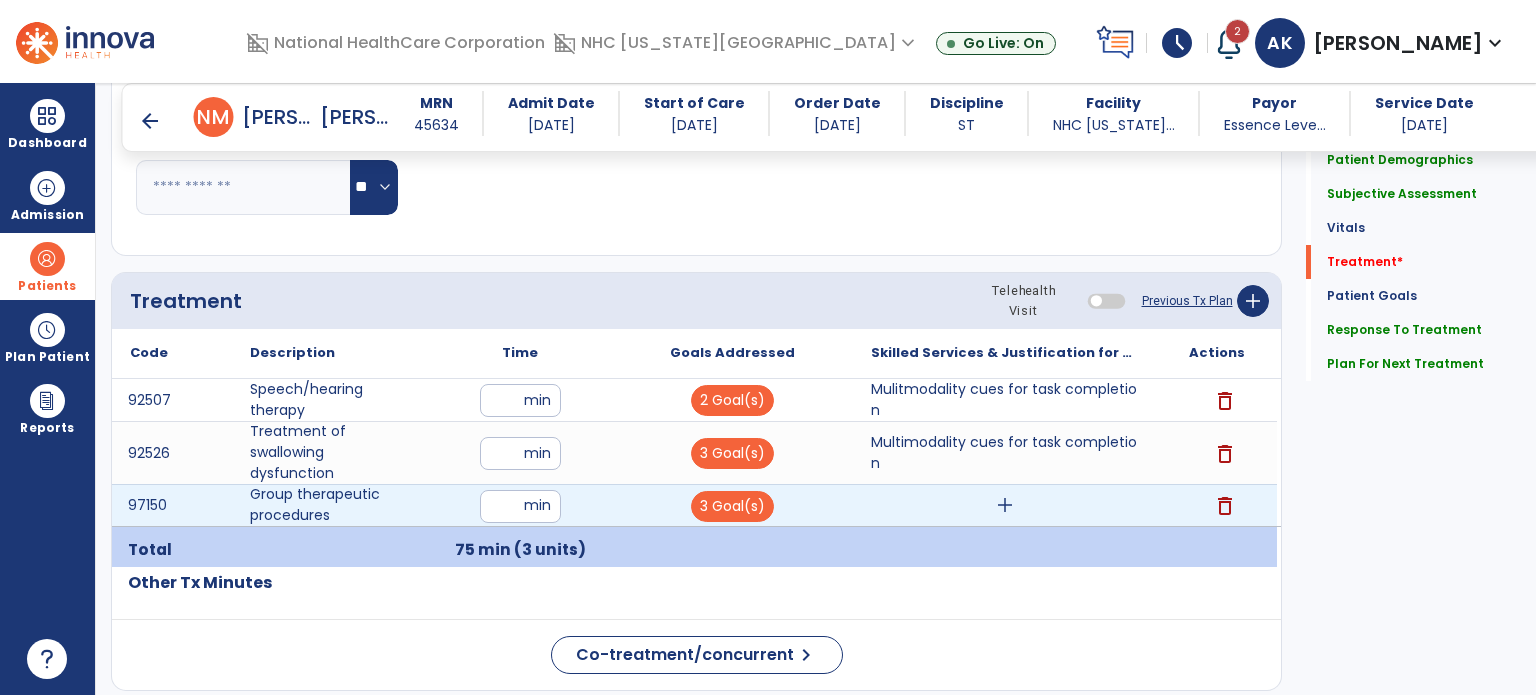 click on "add" at bounding box center [1005, 505] 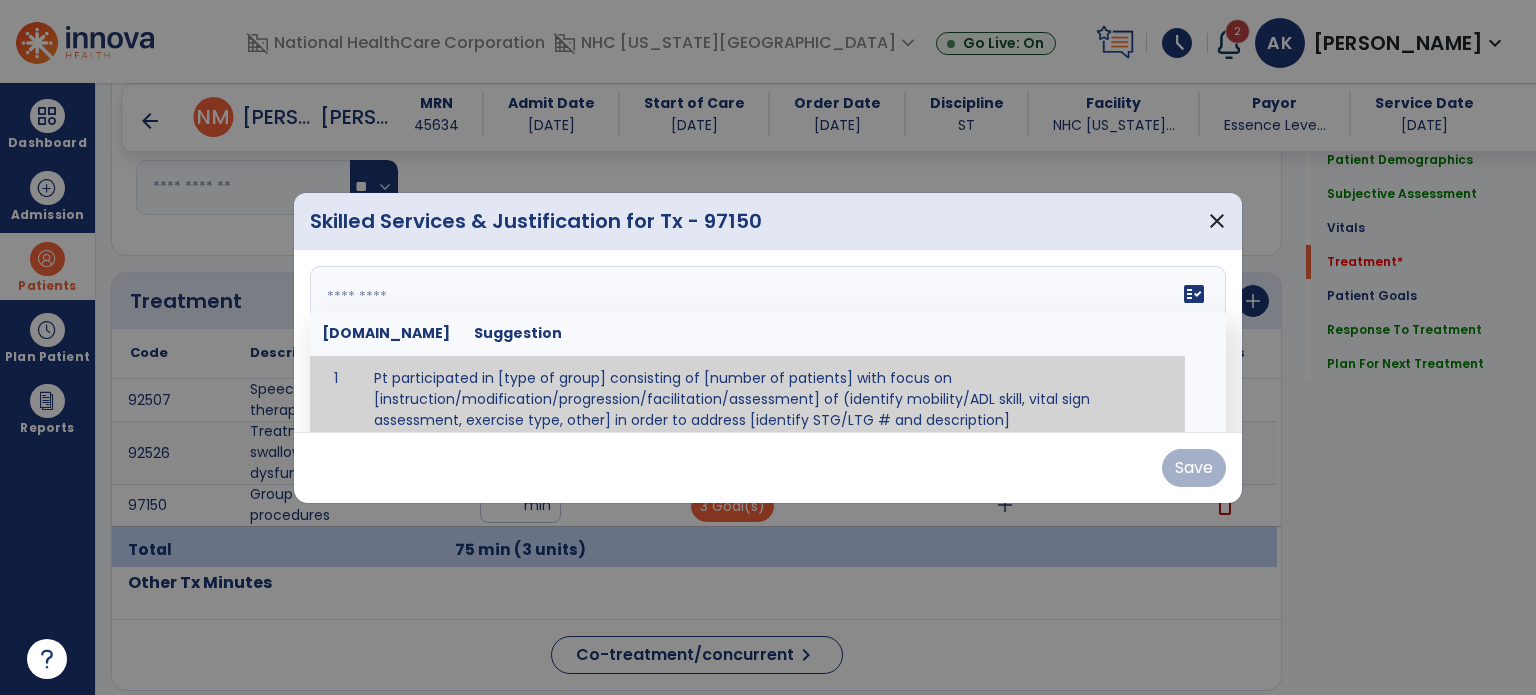 click on "fact_check  [DOMAIN_NAME] Suggestion 1 Pt participated in [type of group] consisting of [number of patients] with focus on [instruction/modification/progression/facilitation/assessment] of (identify mobility/ADL skill, vital sign assessment, exercise type, other] in order to address [identify STG/LTG # and description]" at bounding box center (768, 341) 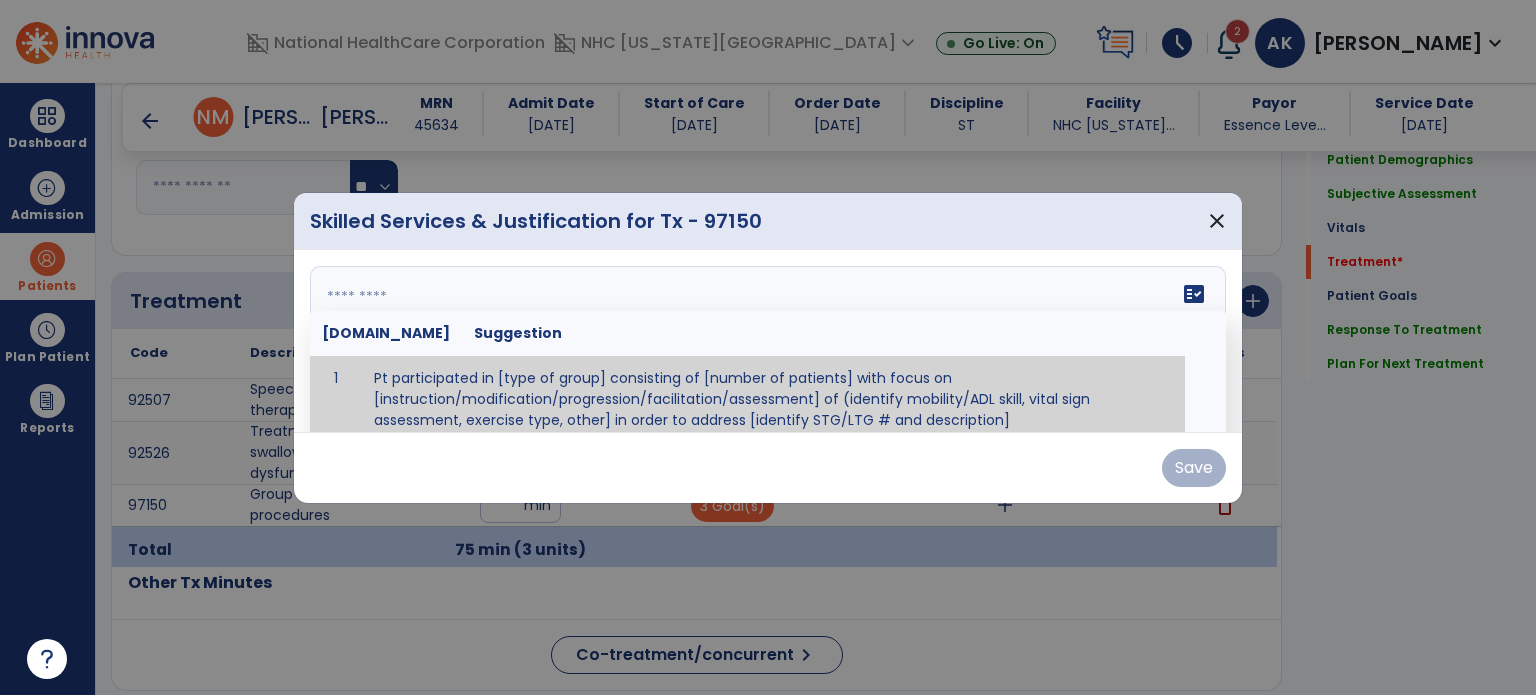 click at bounding box center [766, 341] 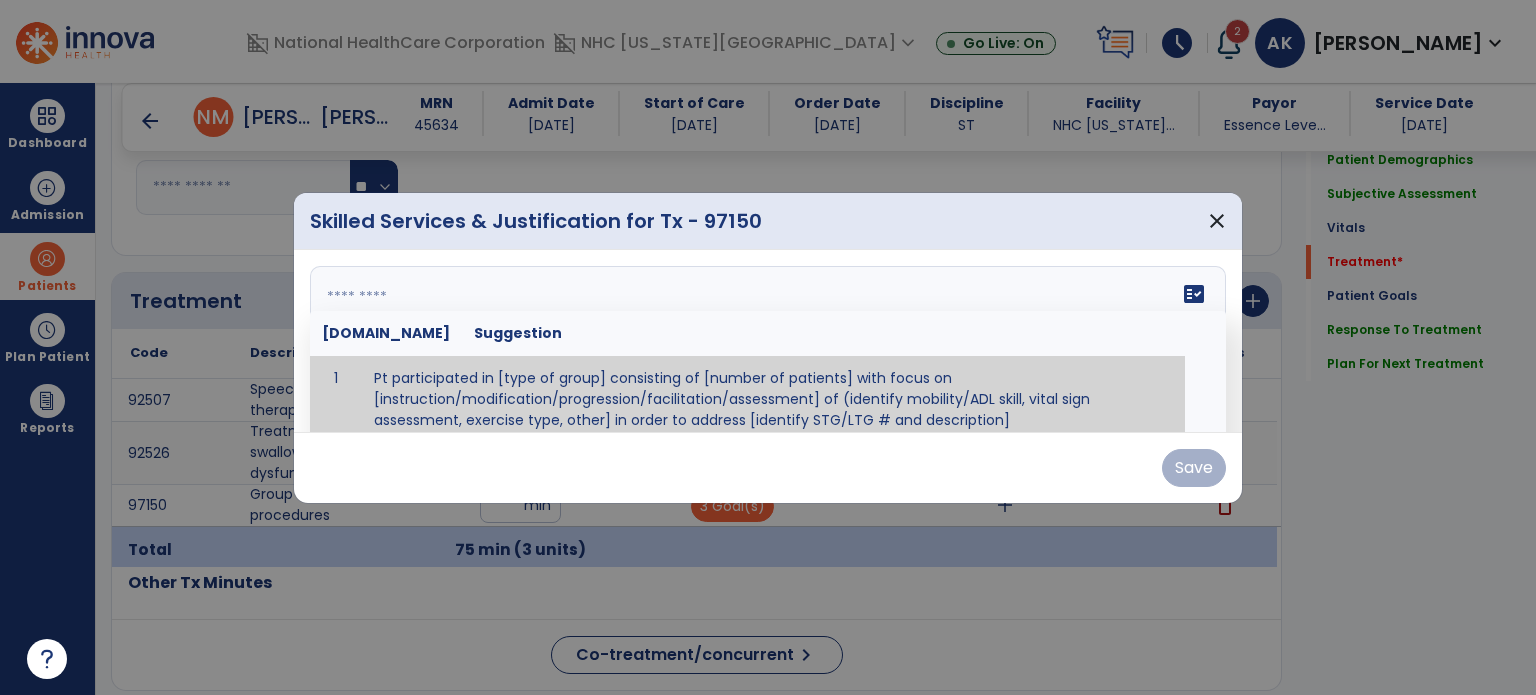 click at bounding box center [766, 341] 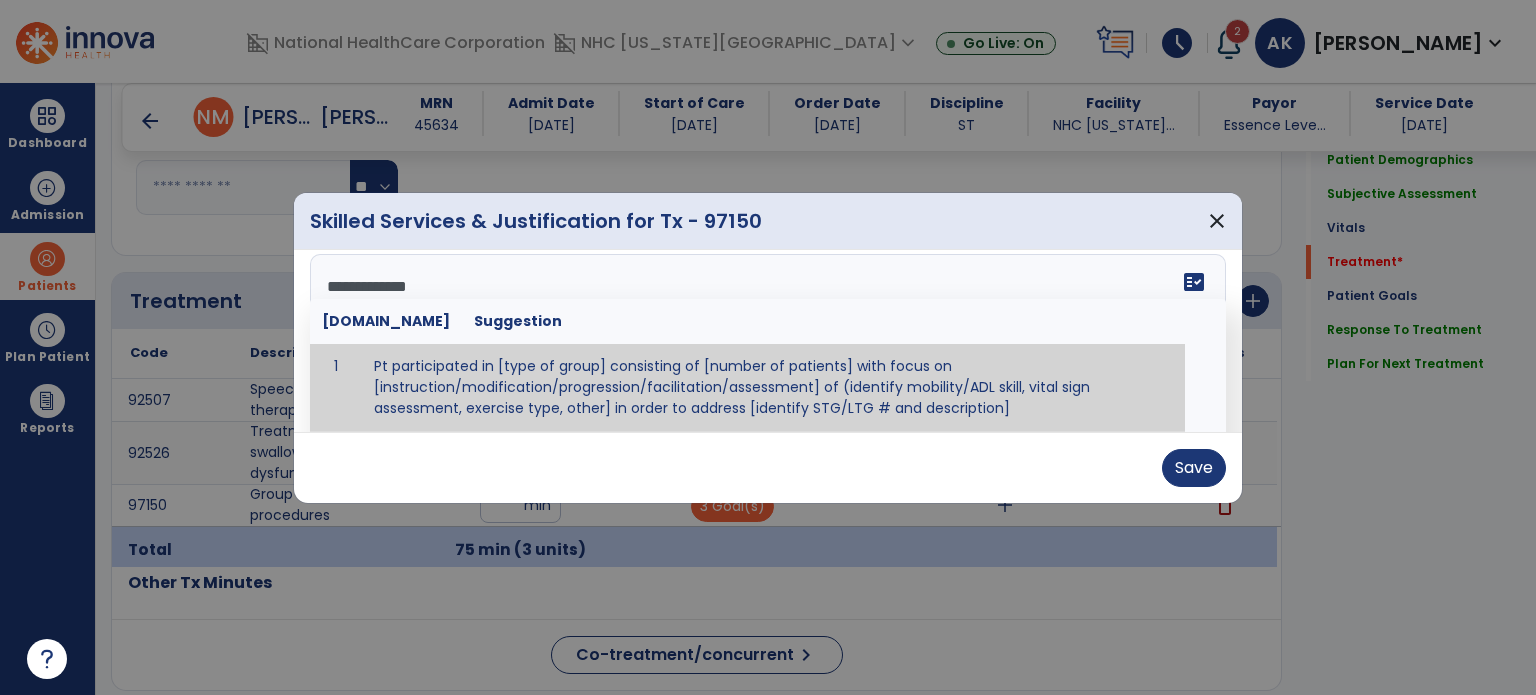 scroll, scrollTop: 0, scrollLeft: 0, axis: both 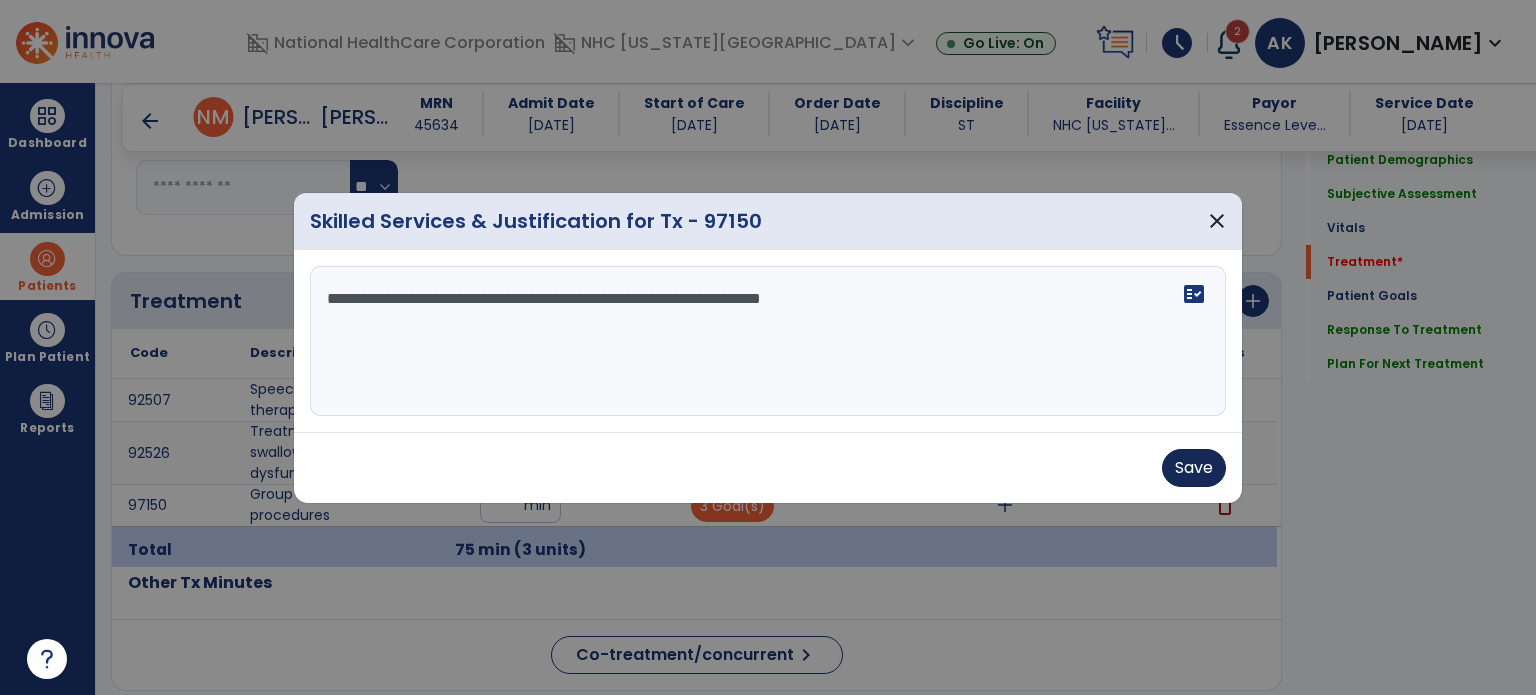 type on "**********" 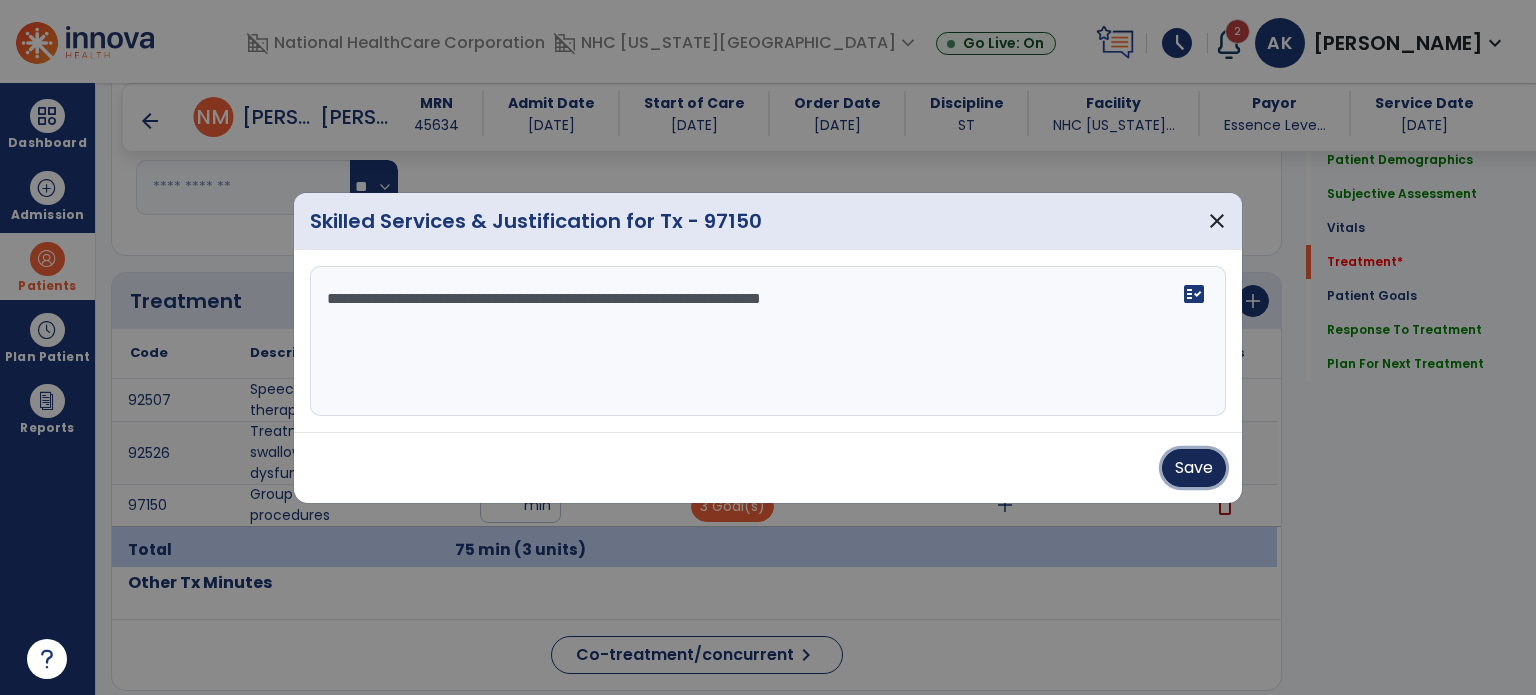 click on "Save" at bounding box center [1194, 468] 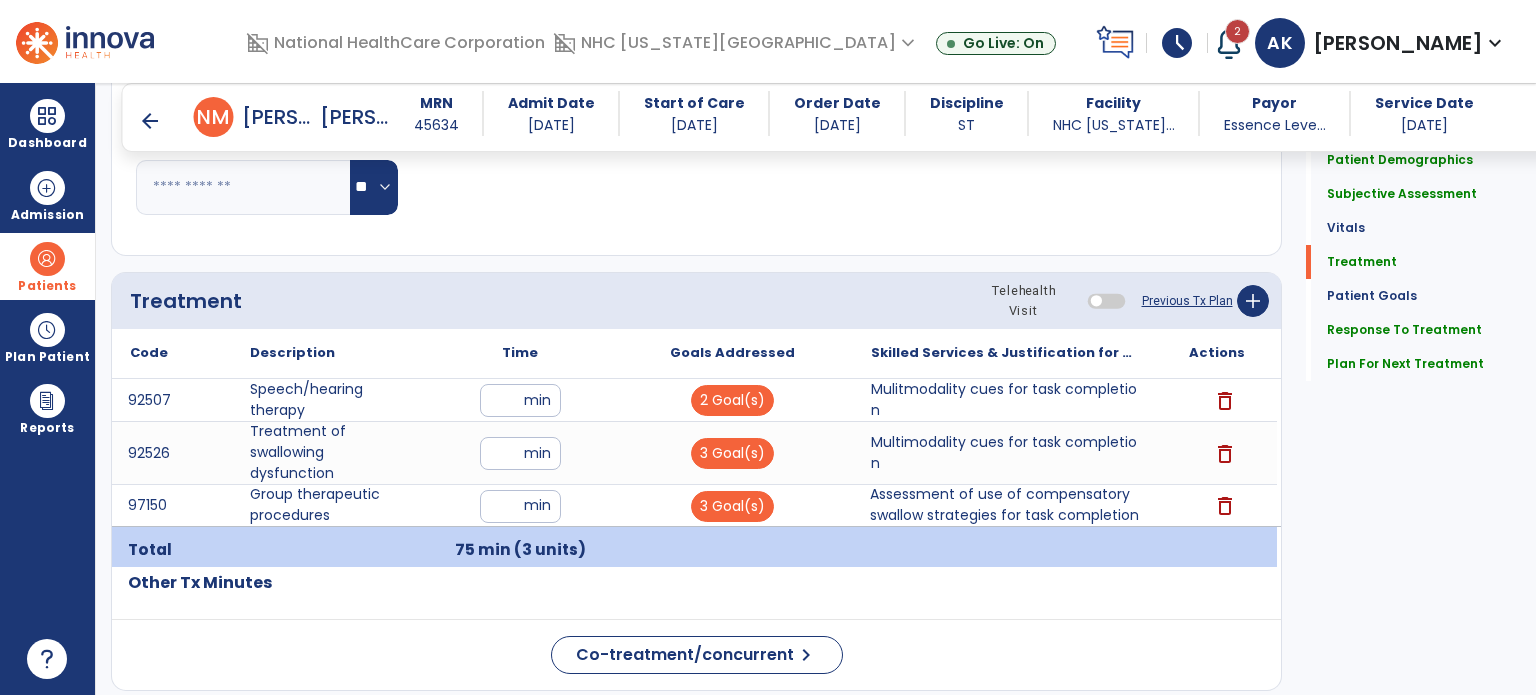click on "arrow_back" at bounding box center [150, 121] 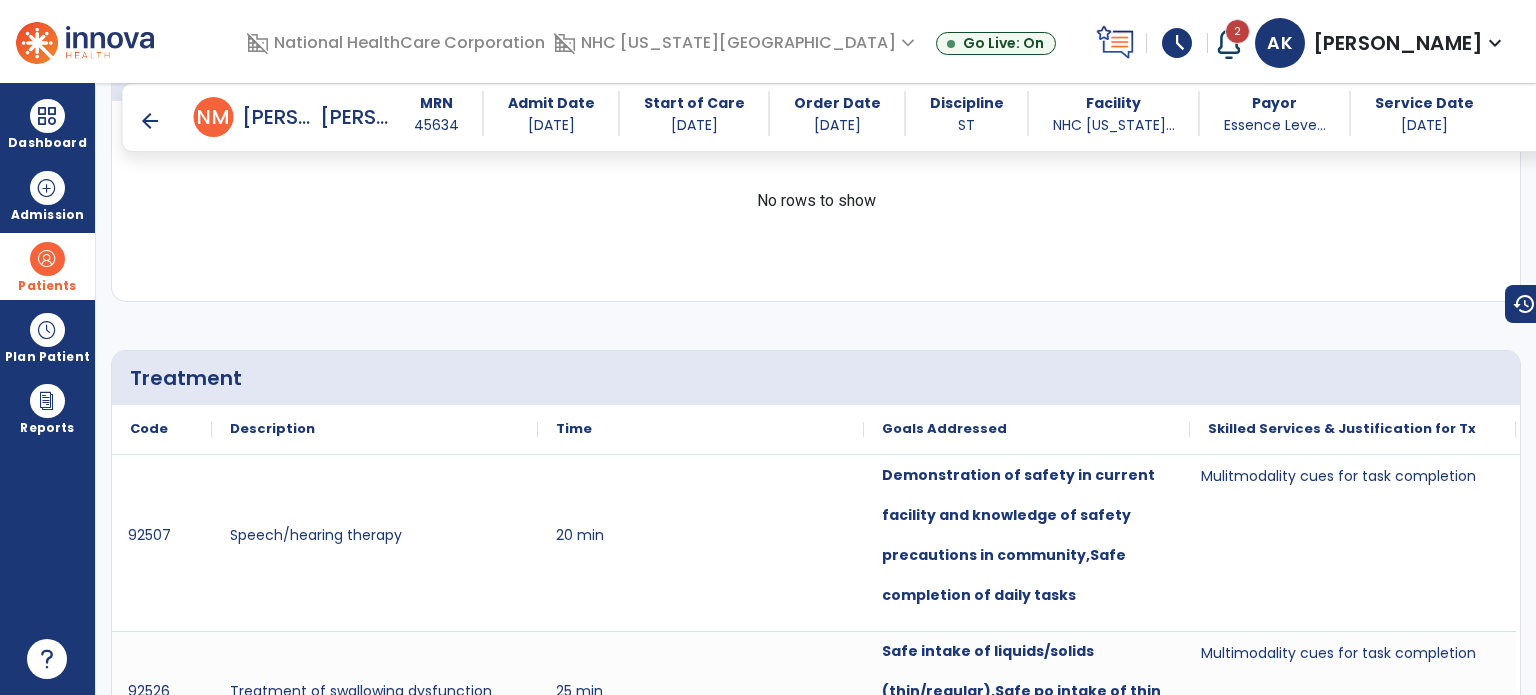 scroll, scrollTop: 976, scrollLeft: 0, axis: vertical 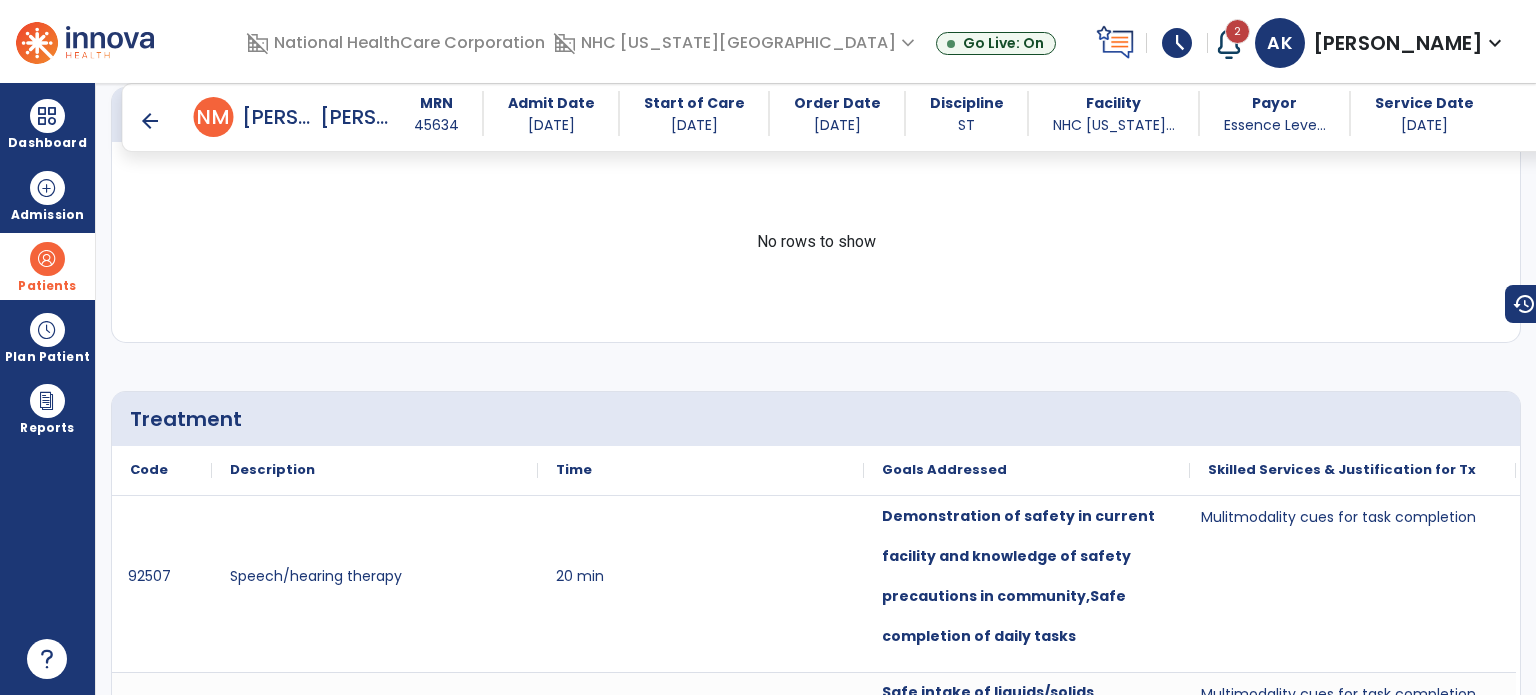 click on "arrow_back" at bounding box center (150, 121) 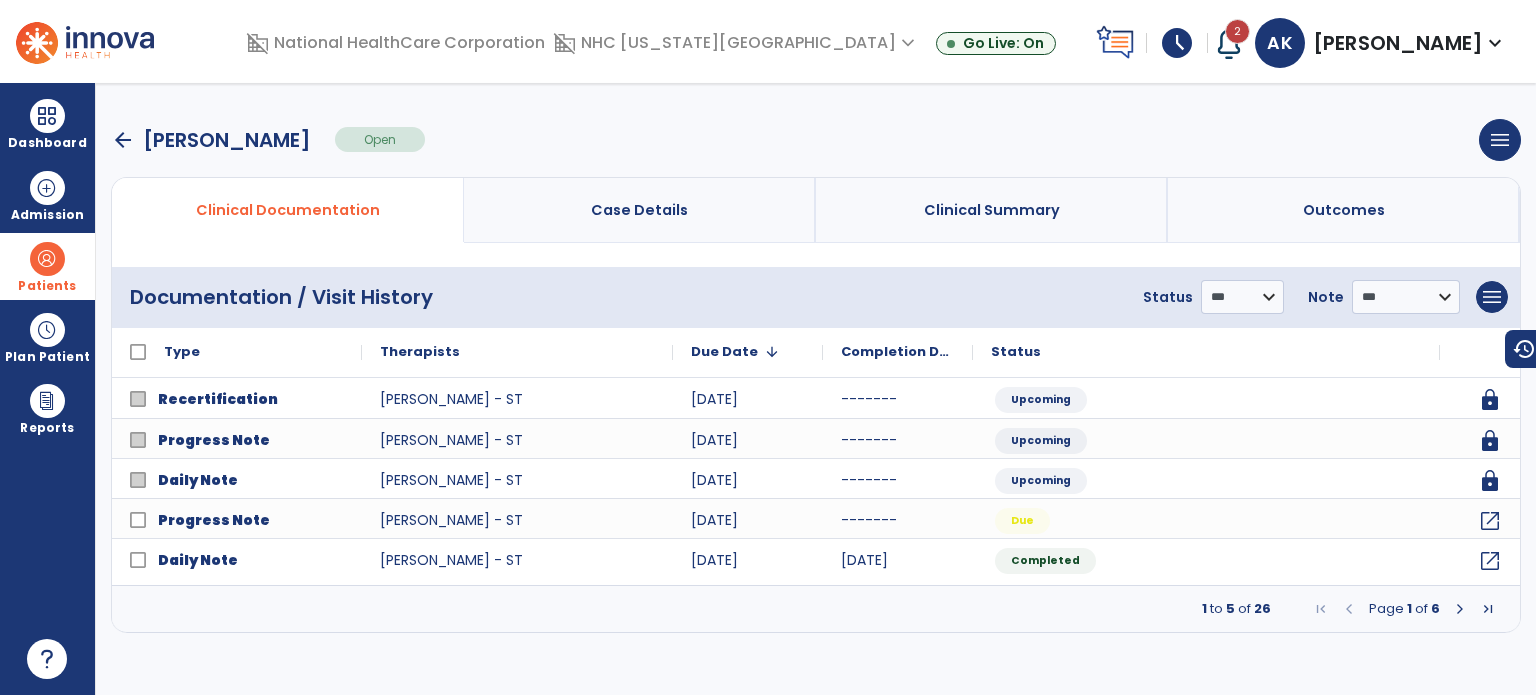 scroll, scrollTop: 0, scrollLeft: 0, axis: both 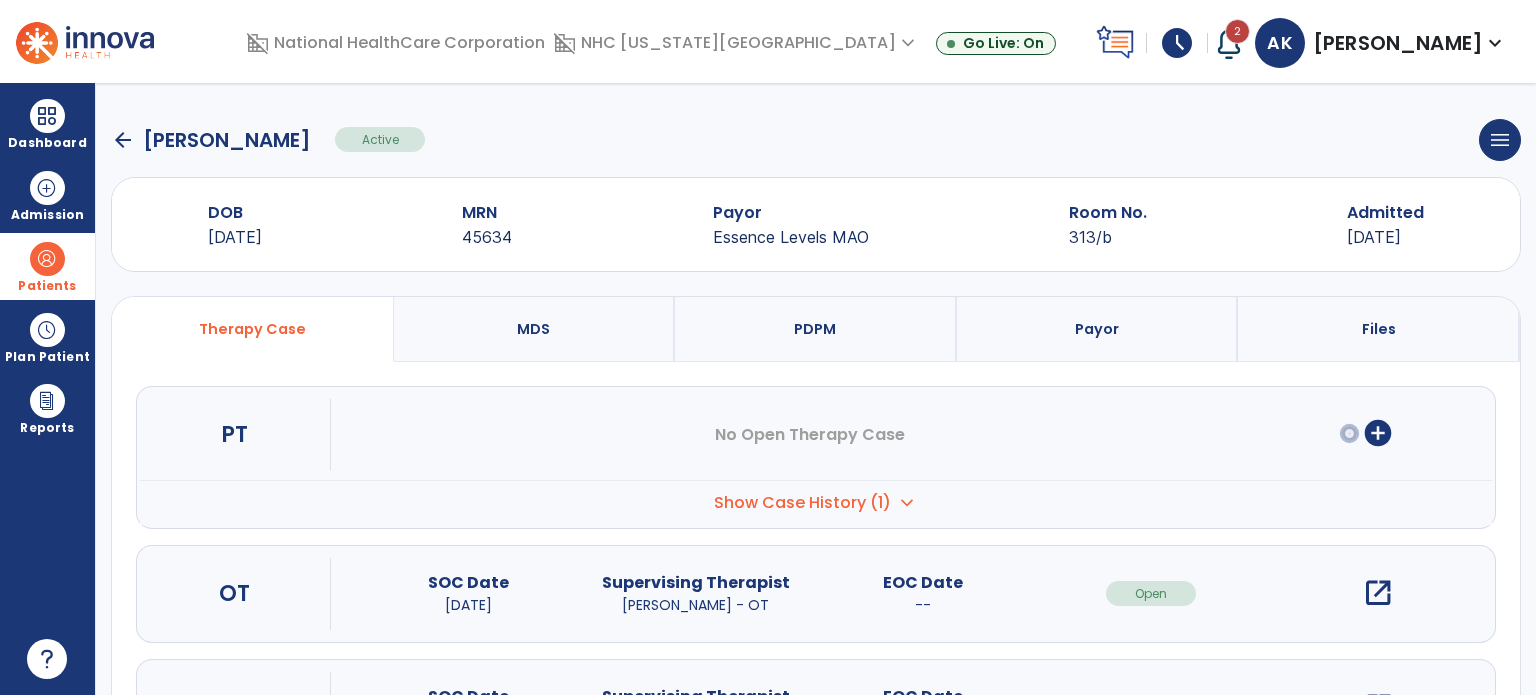 click on "arrow_back" 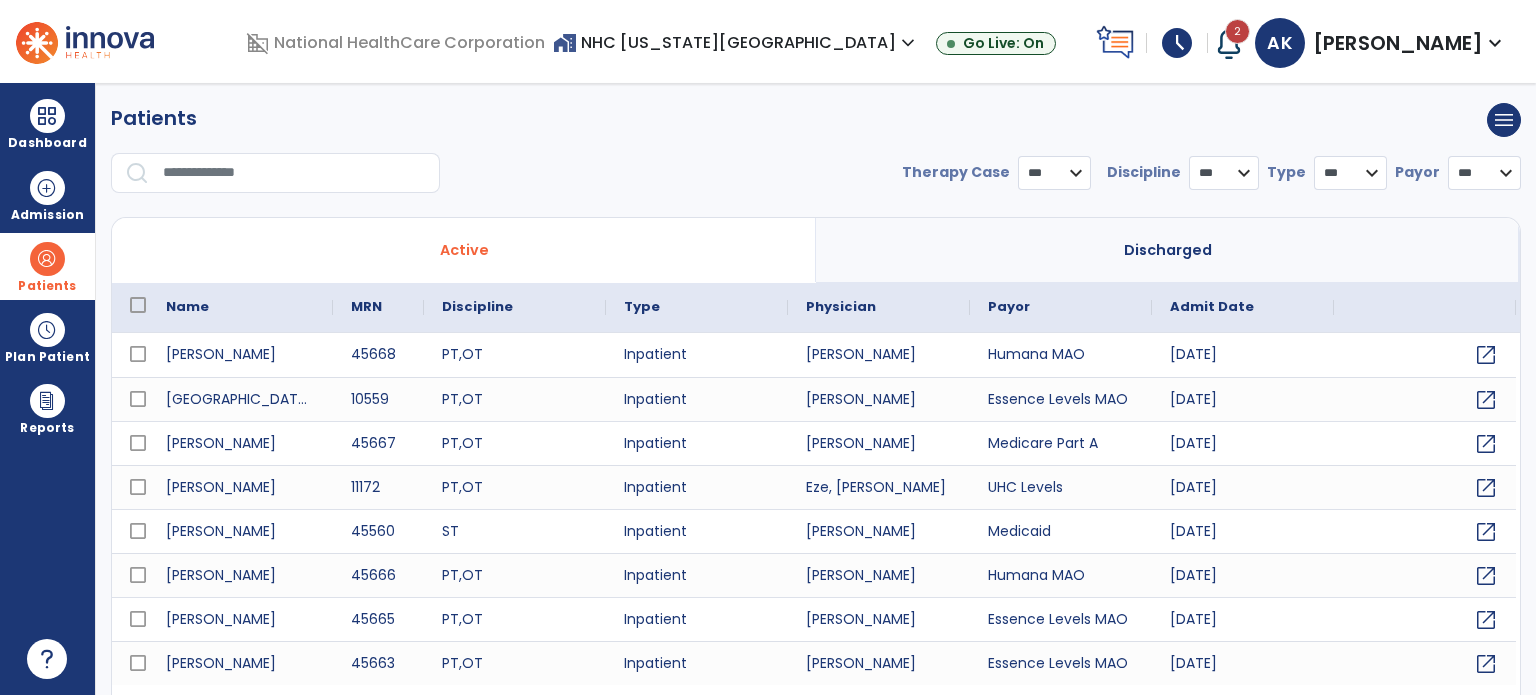 select on "***" 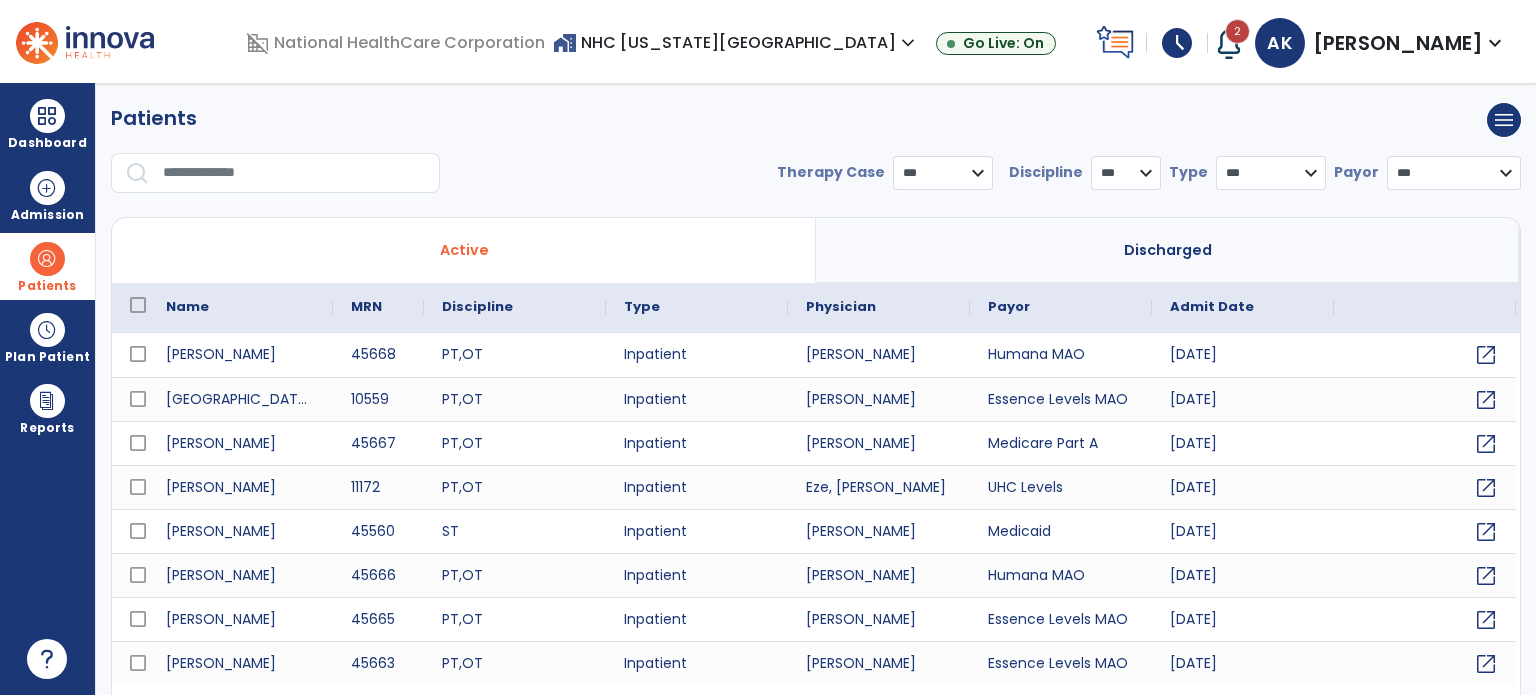 click on "* *** ** ** **" at bounding box center [1126, 173] 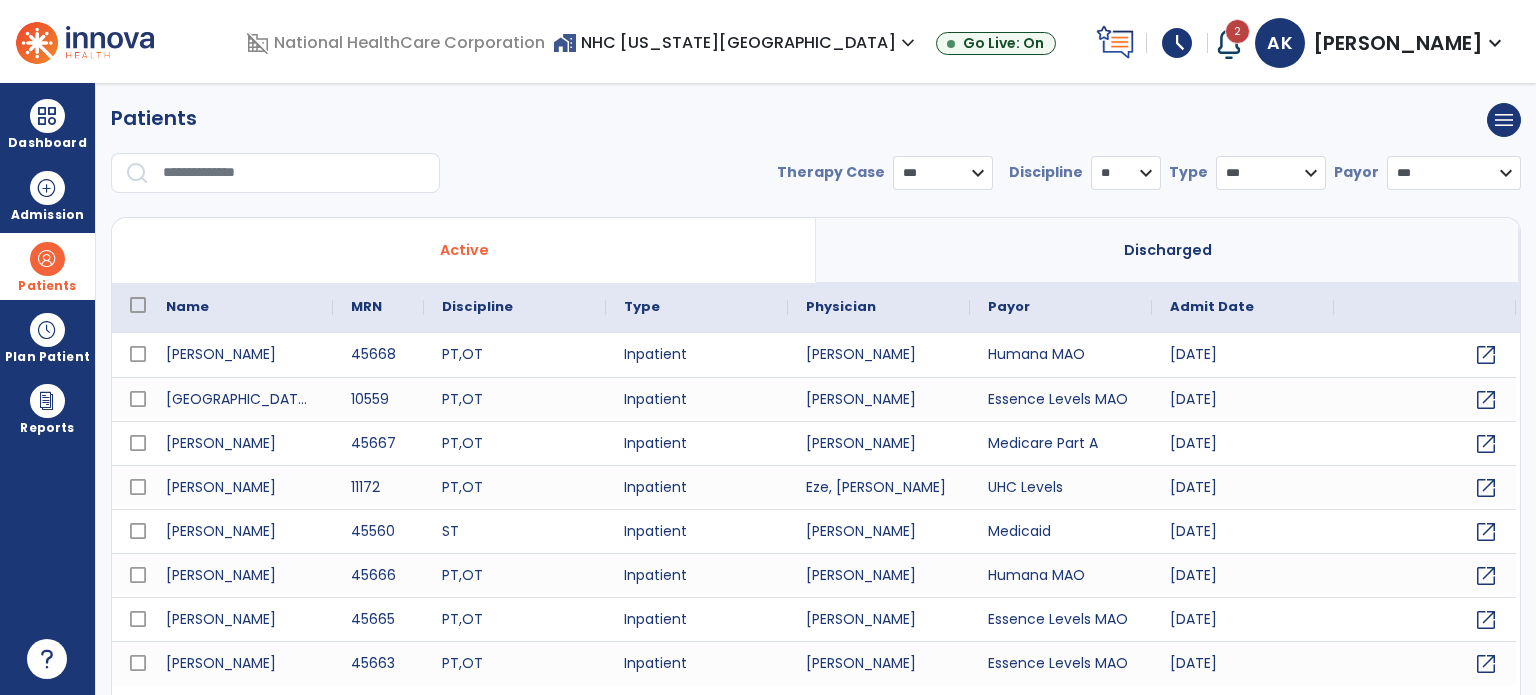 click on "* *** ** ** **" at bounding box center [1126, 173] 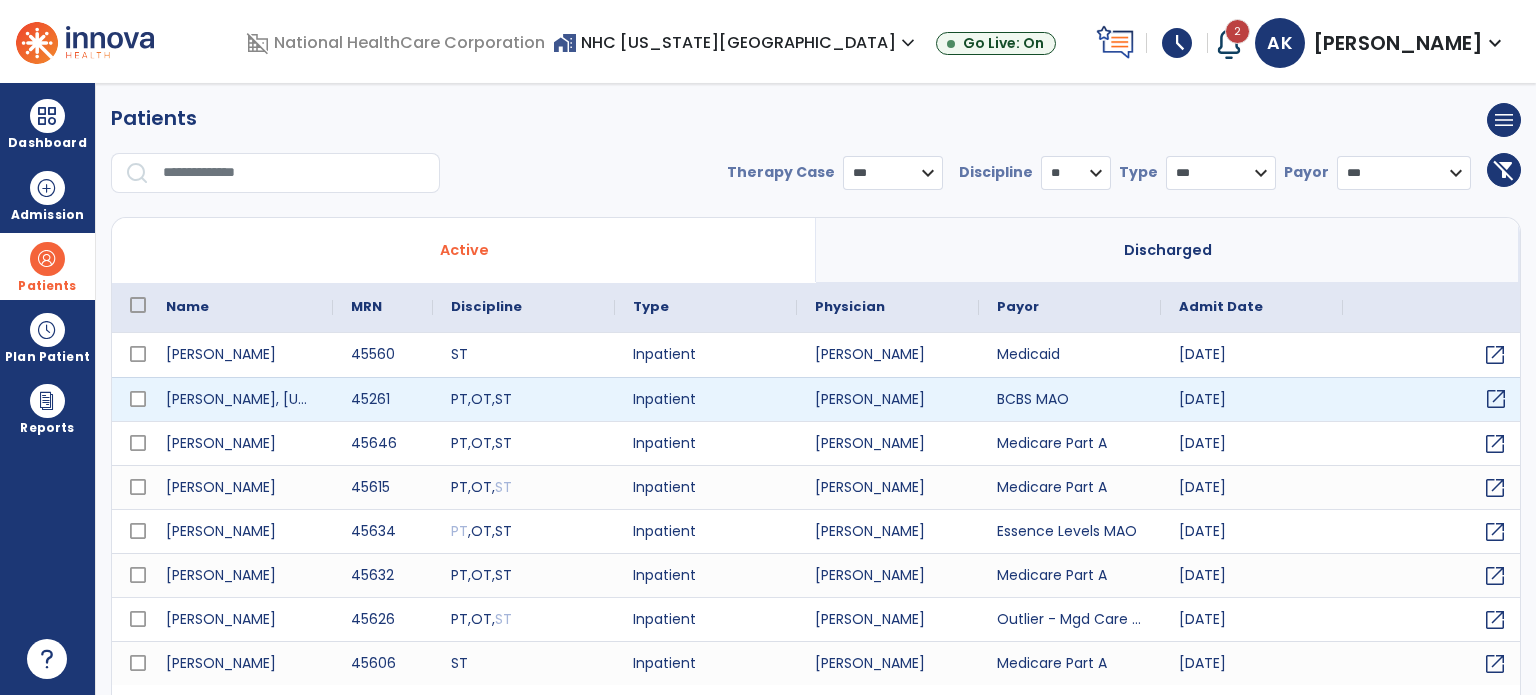 click on "open_in_new" at bounding box center (1496, 399) 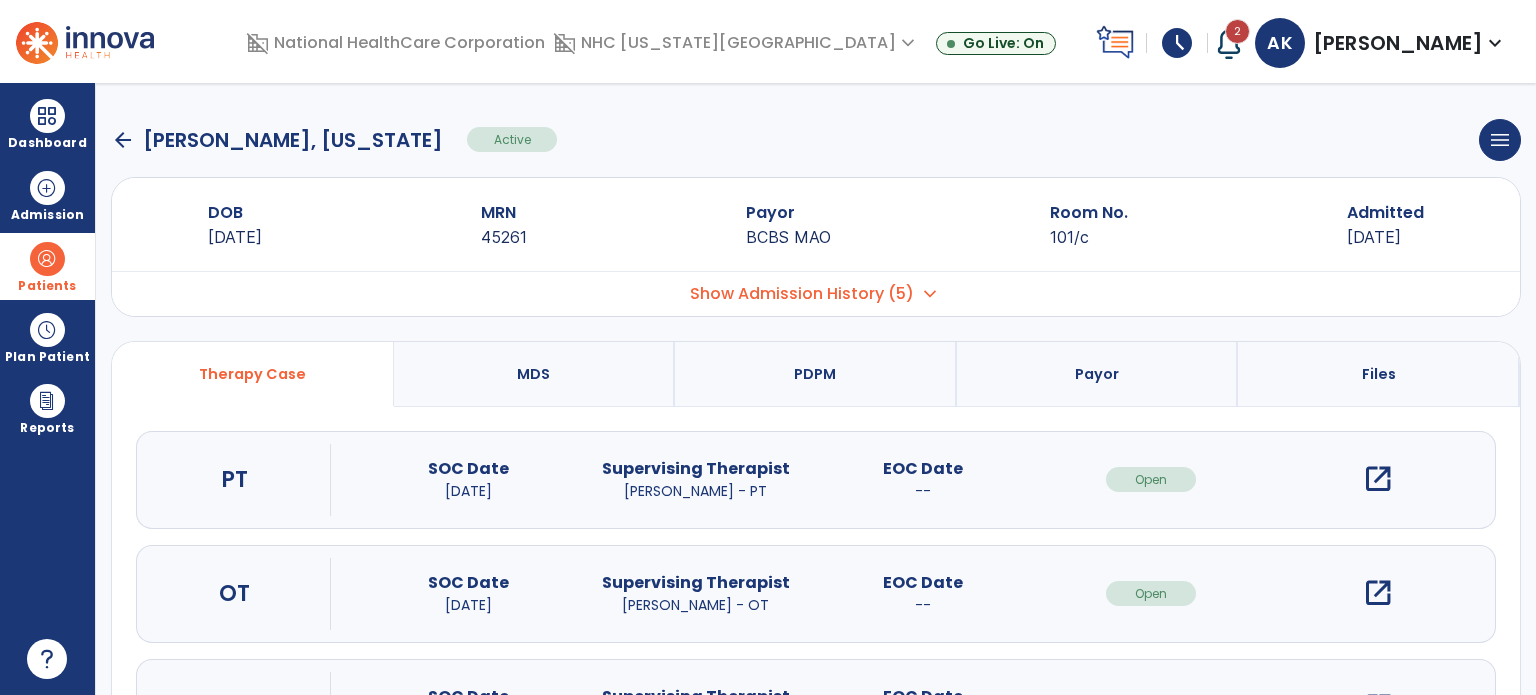 scroll, scrollTop: 107, scrollLeft: 0, axis: vertical 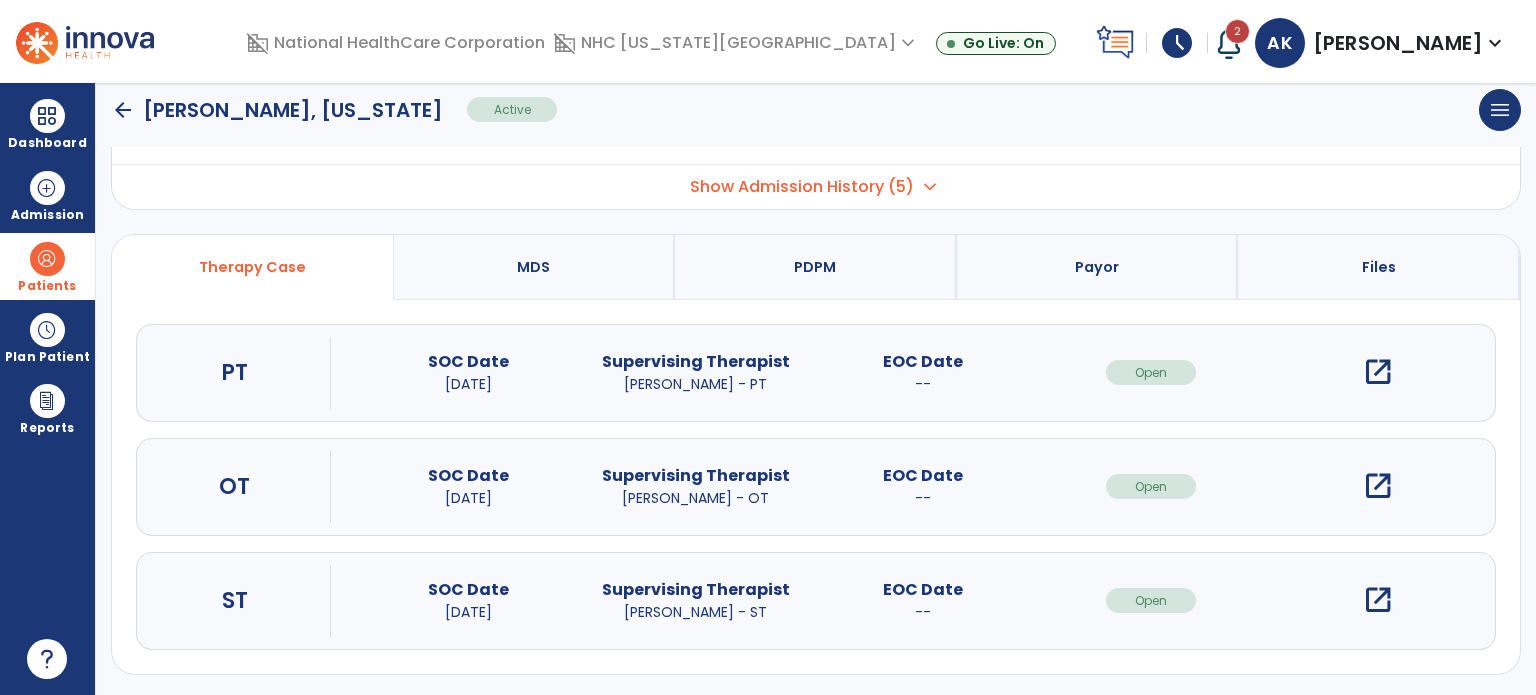 click on "open_in_new" at bounding box center (1378, 600) 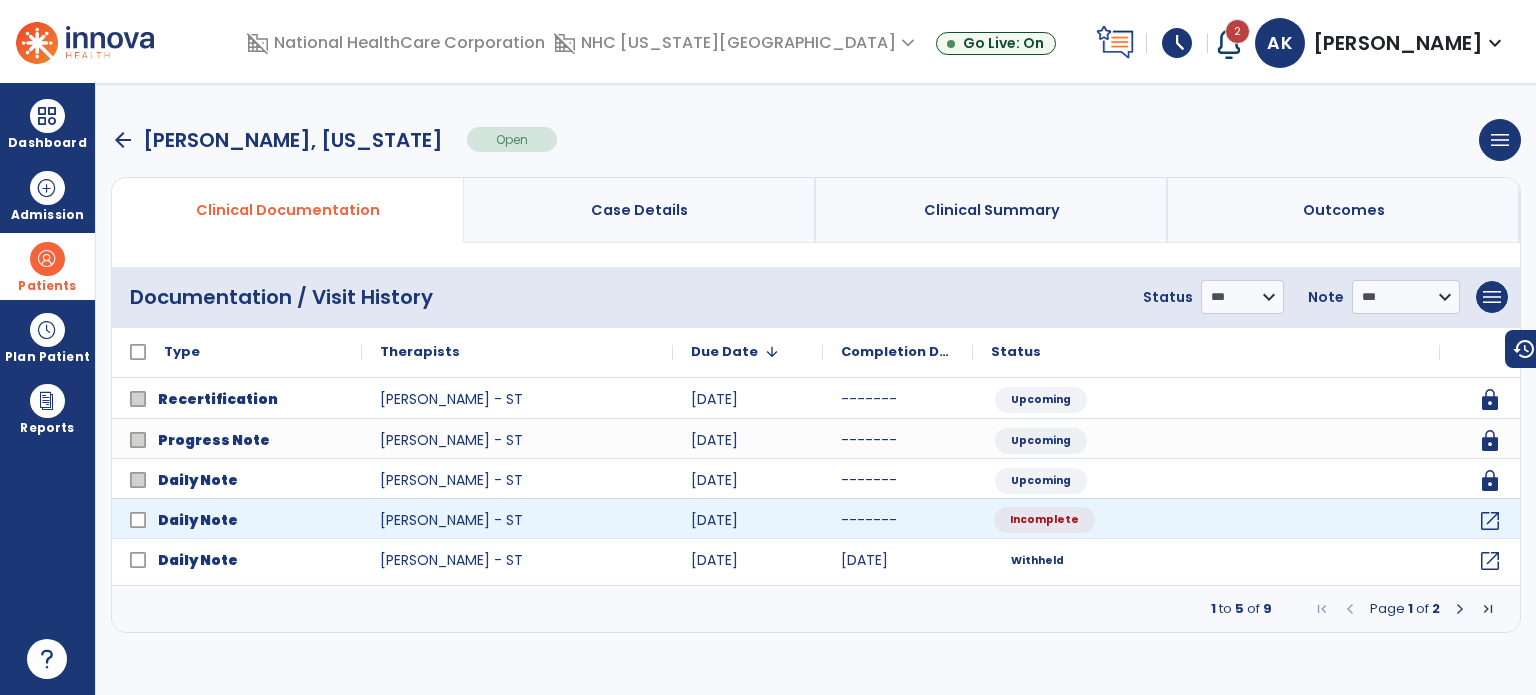 click on "Incomplete" 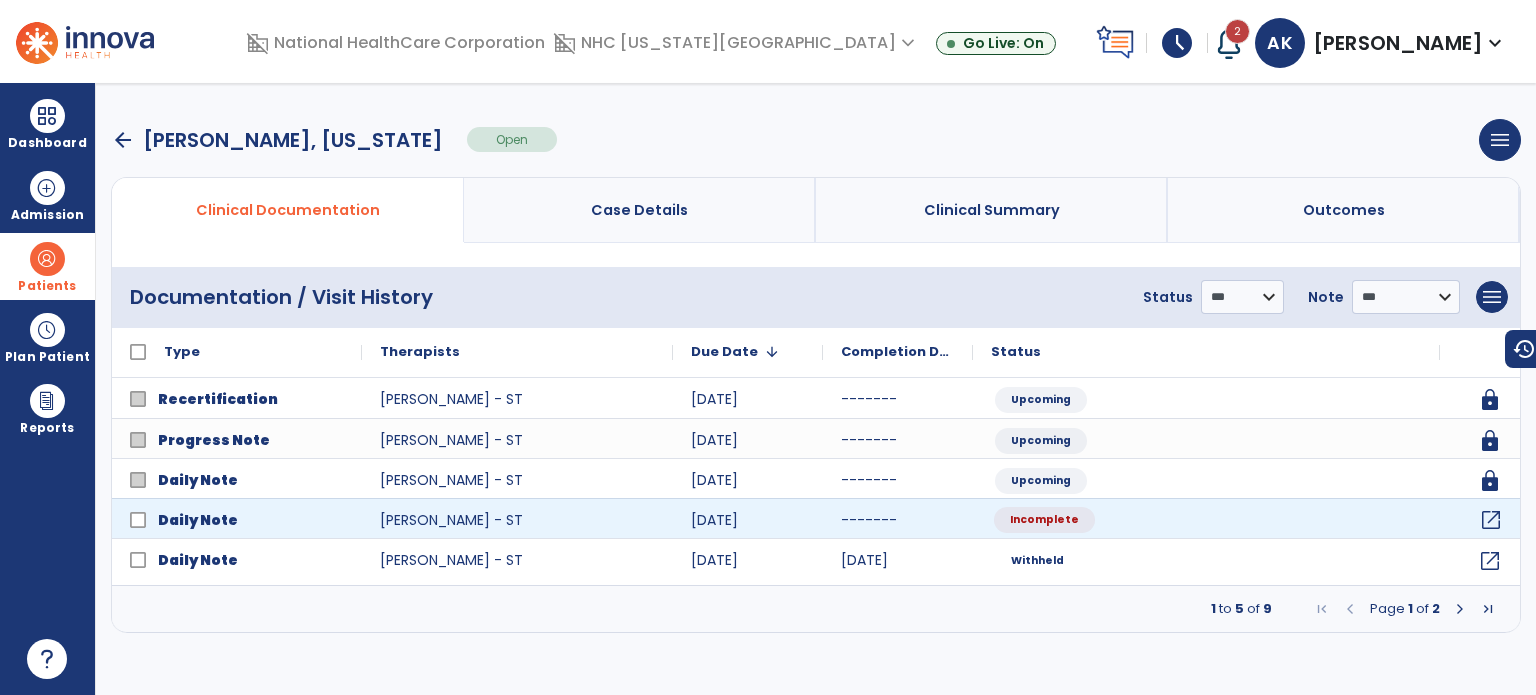 click on "open_in_new" 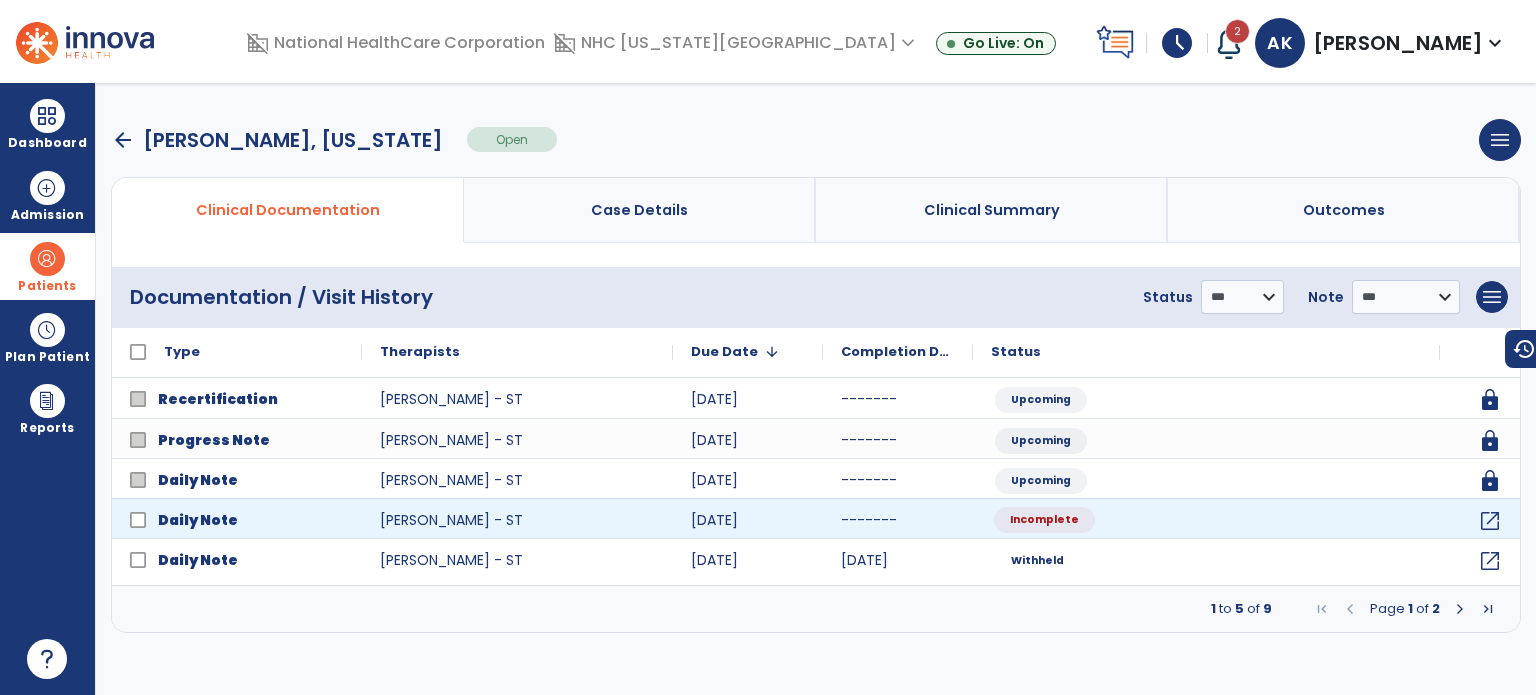 select on "*" 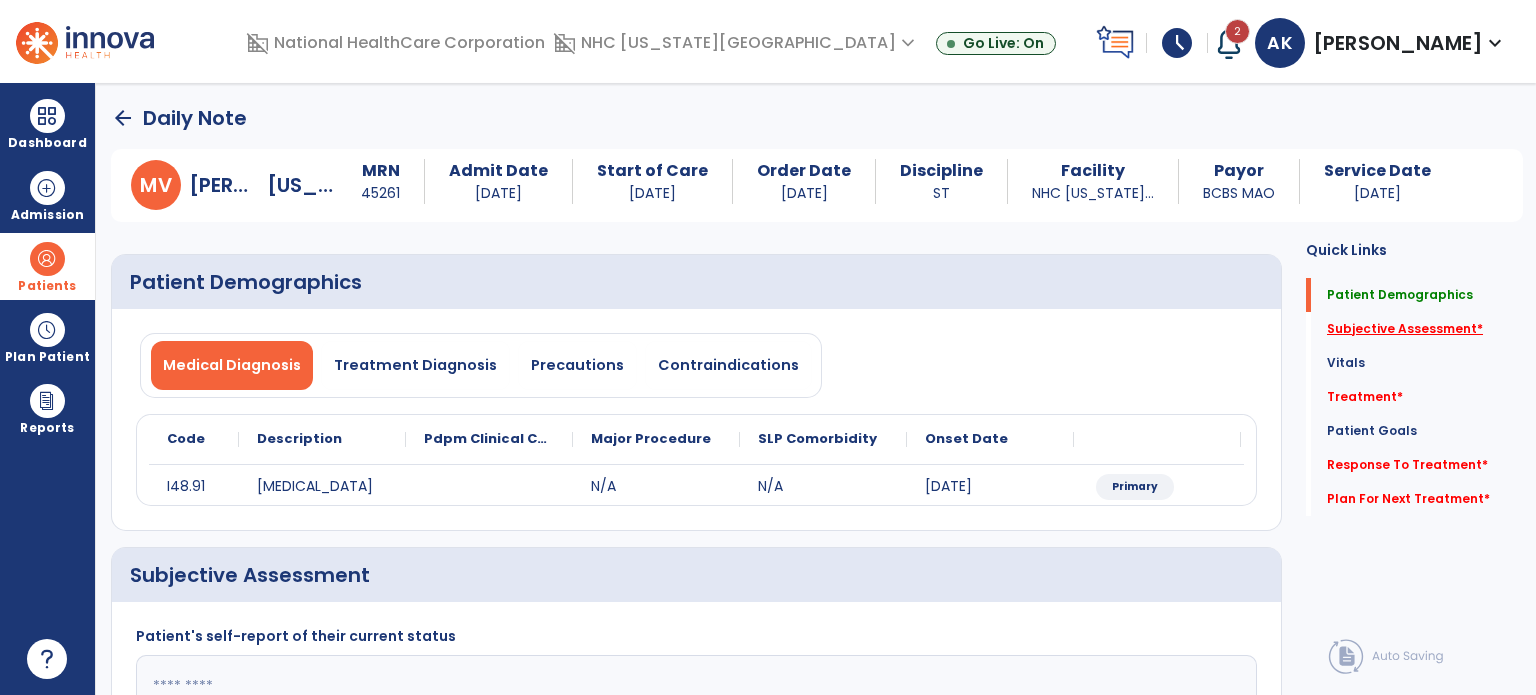 click on "Subjective Assessment   *" 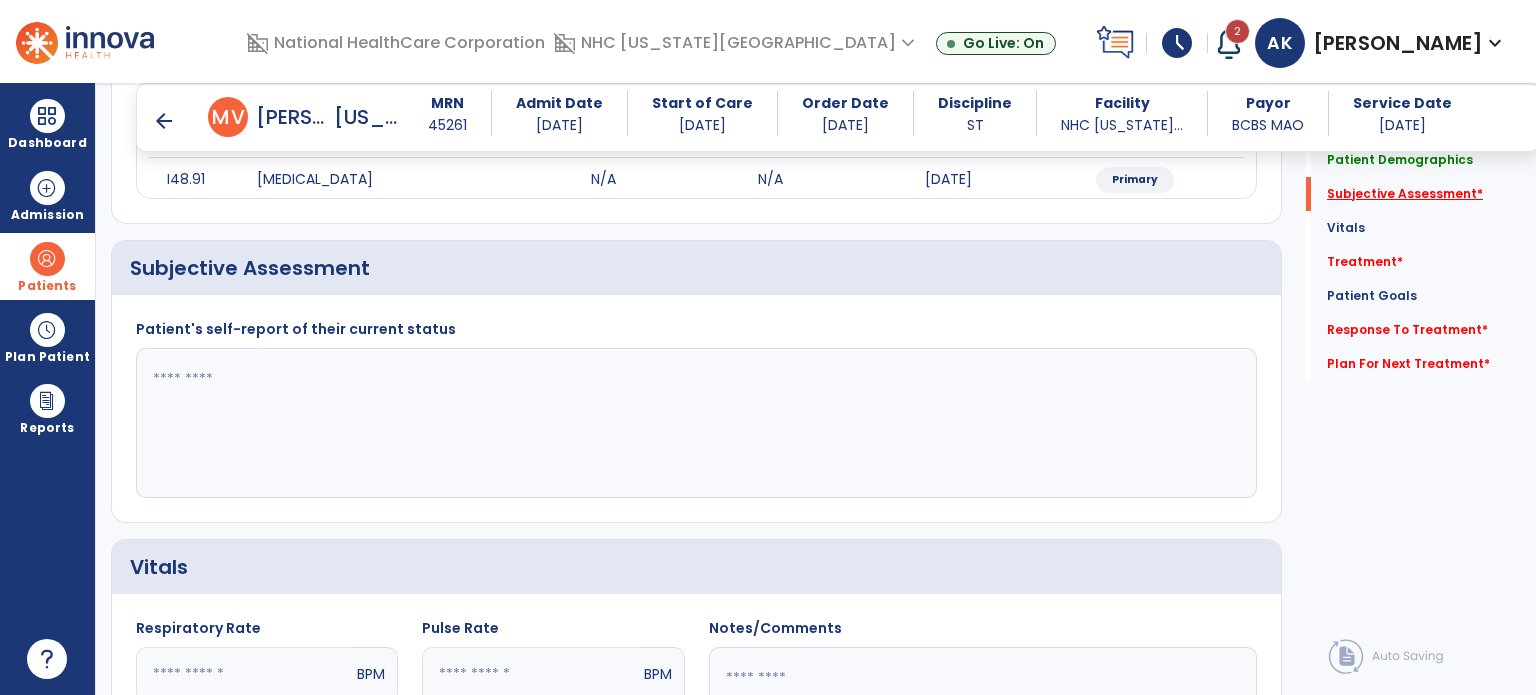 scroll, scrollTop: 298, scrollLeft: 0, axis: vertical 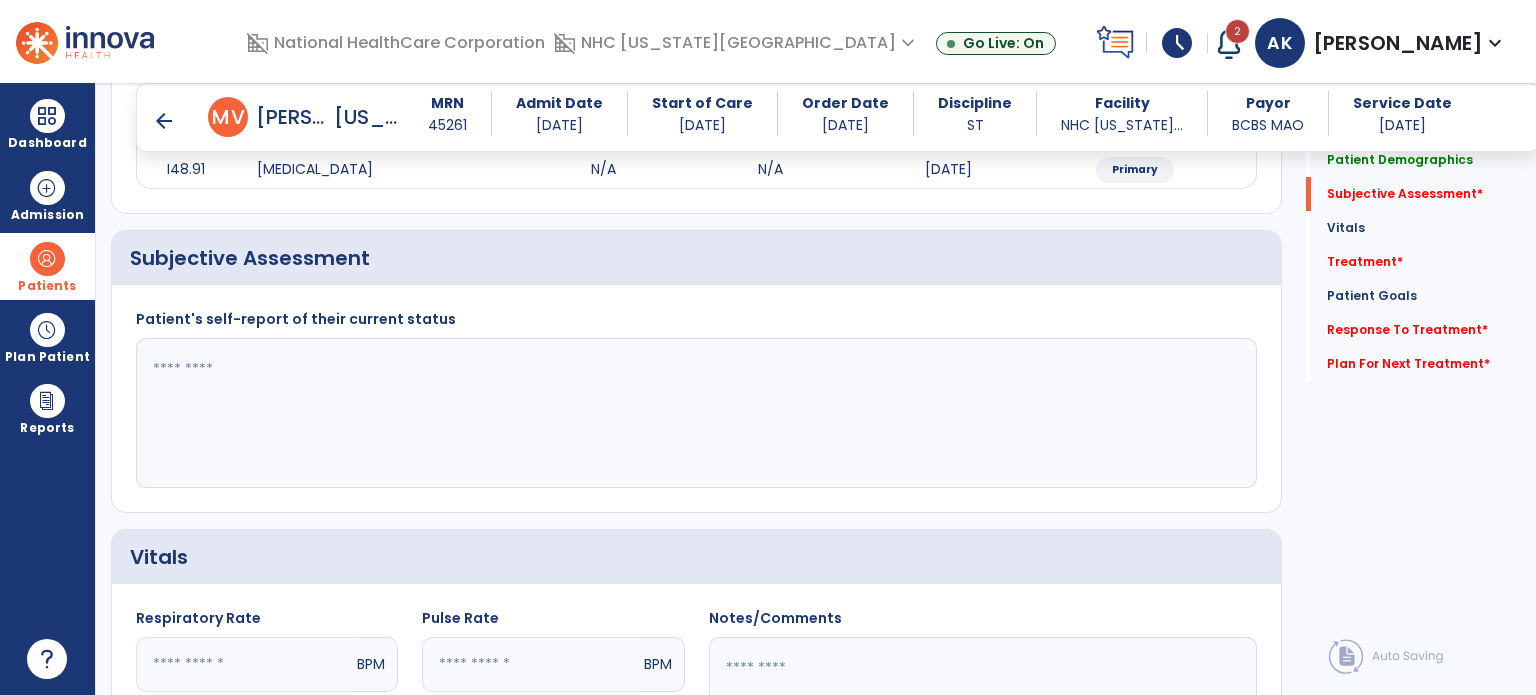 click 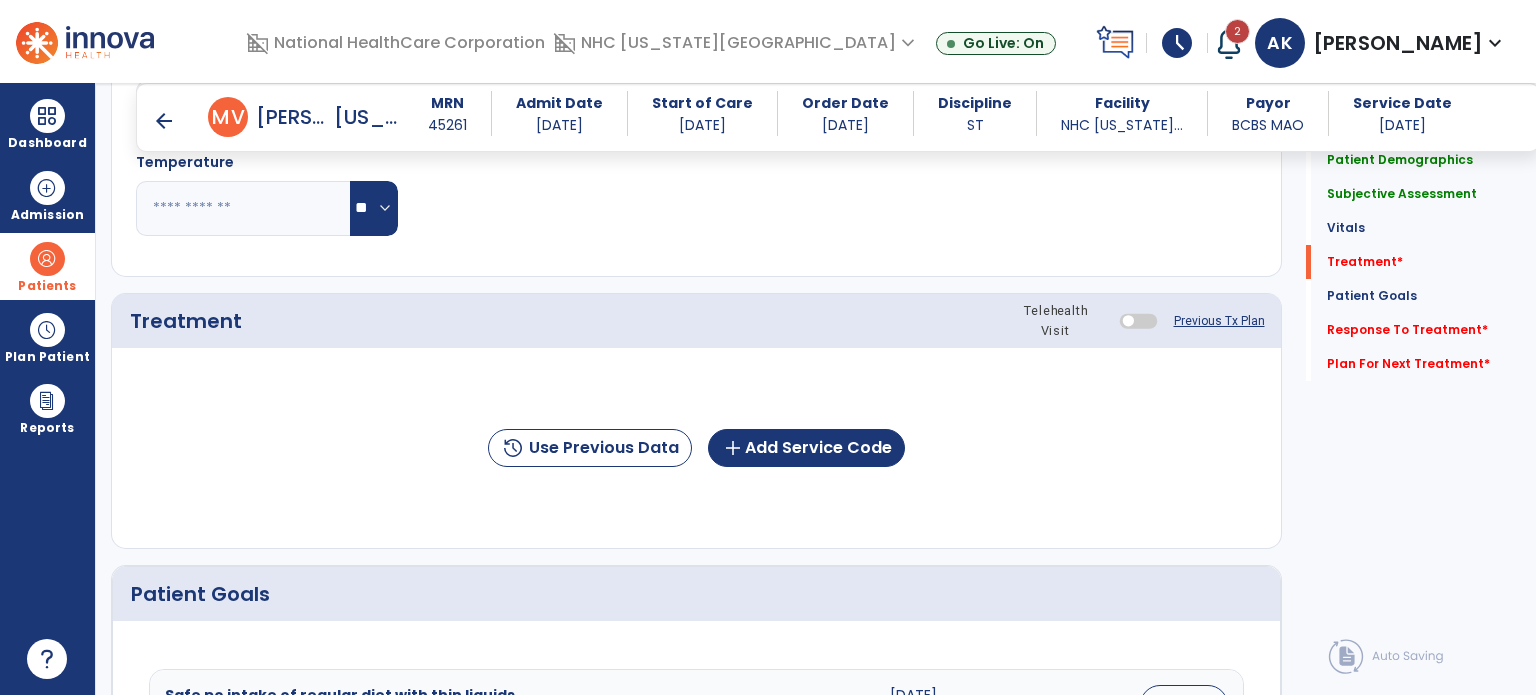 scroll, scrollTop: 963, scrollLeft: 0, axis: vertical 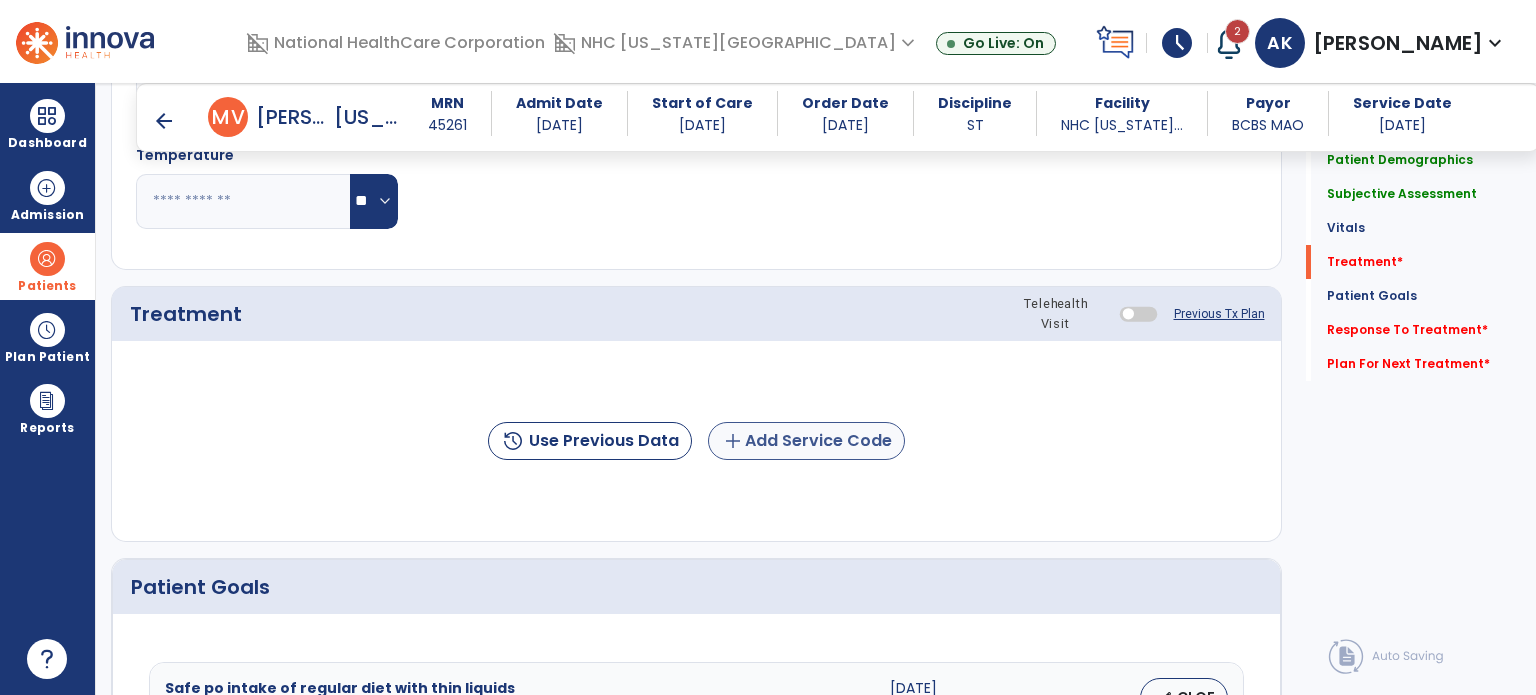 type on "**********" 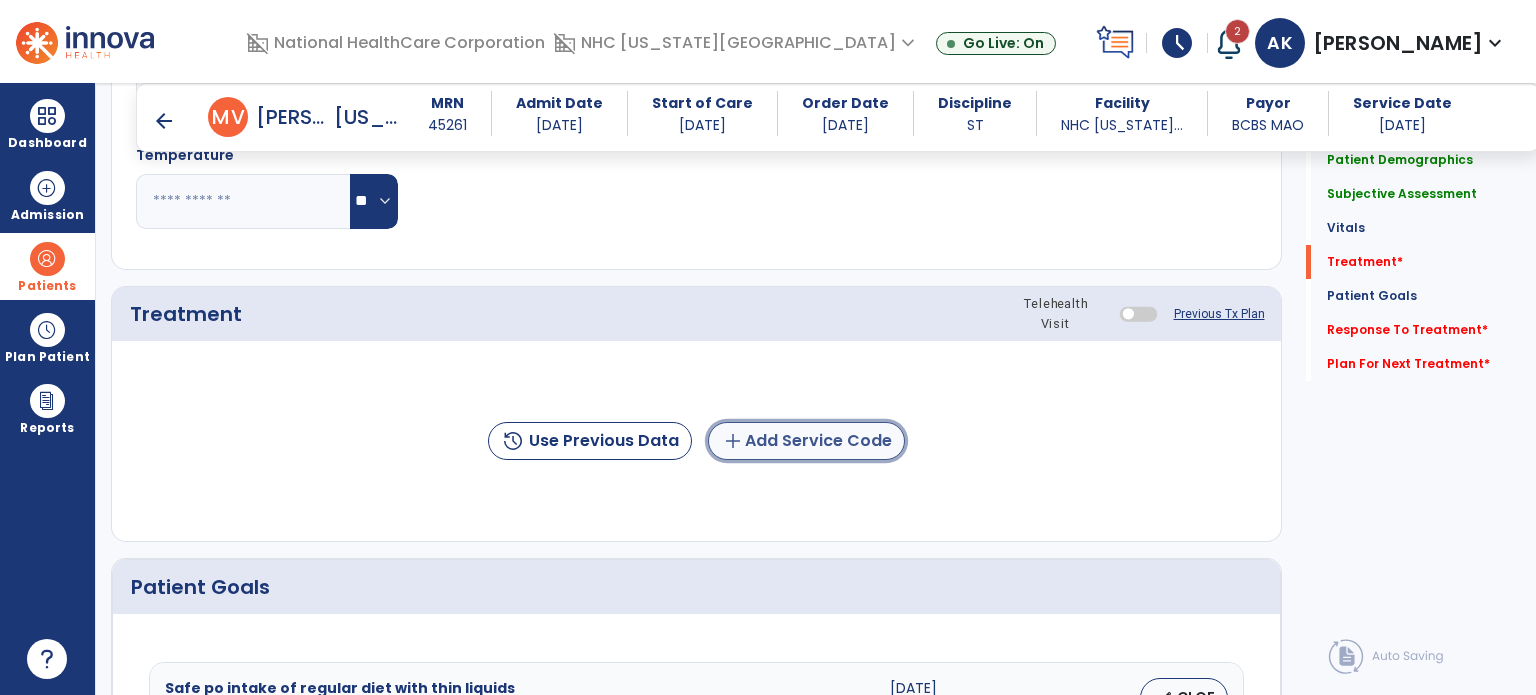 click on "add  Add Service Code" 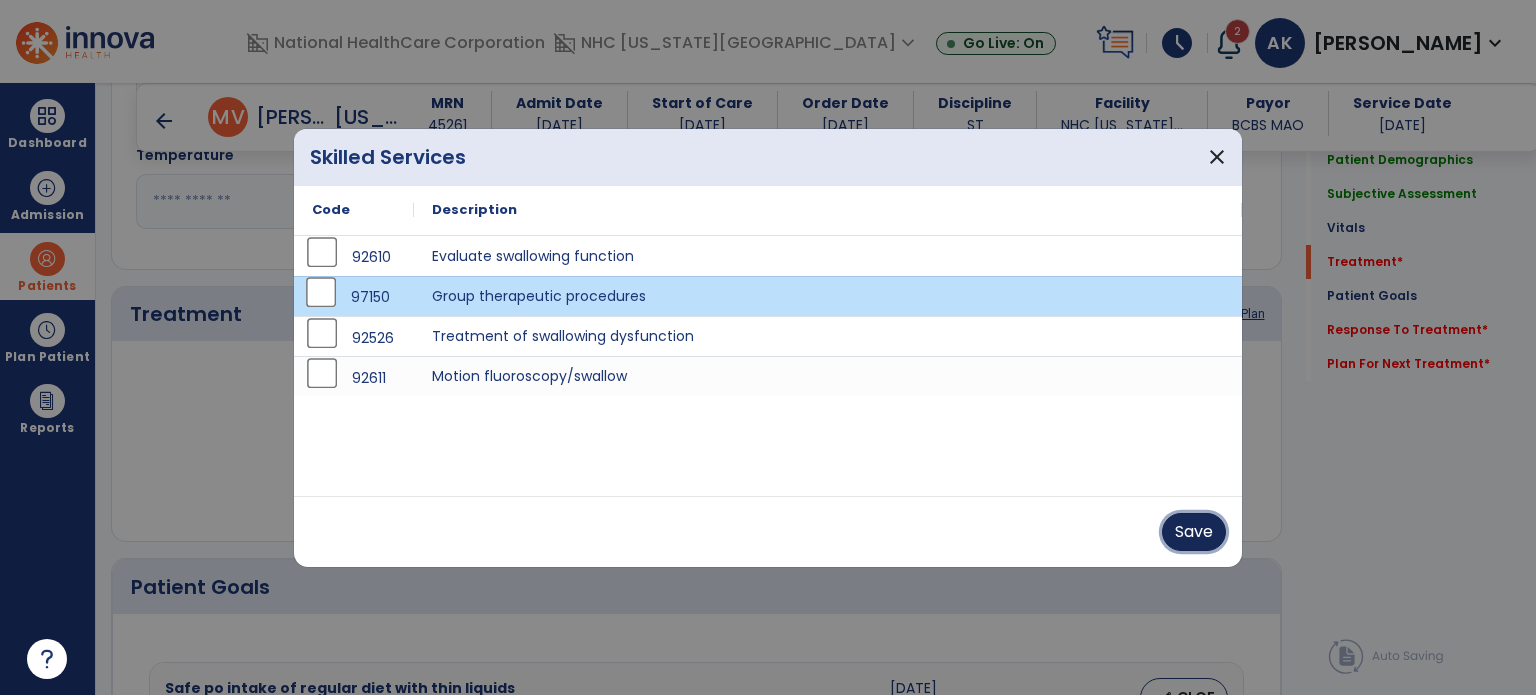 click on "Save" at bounding box center (1194, 532) 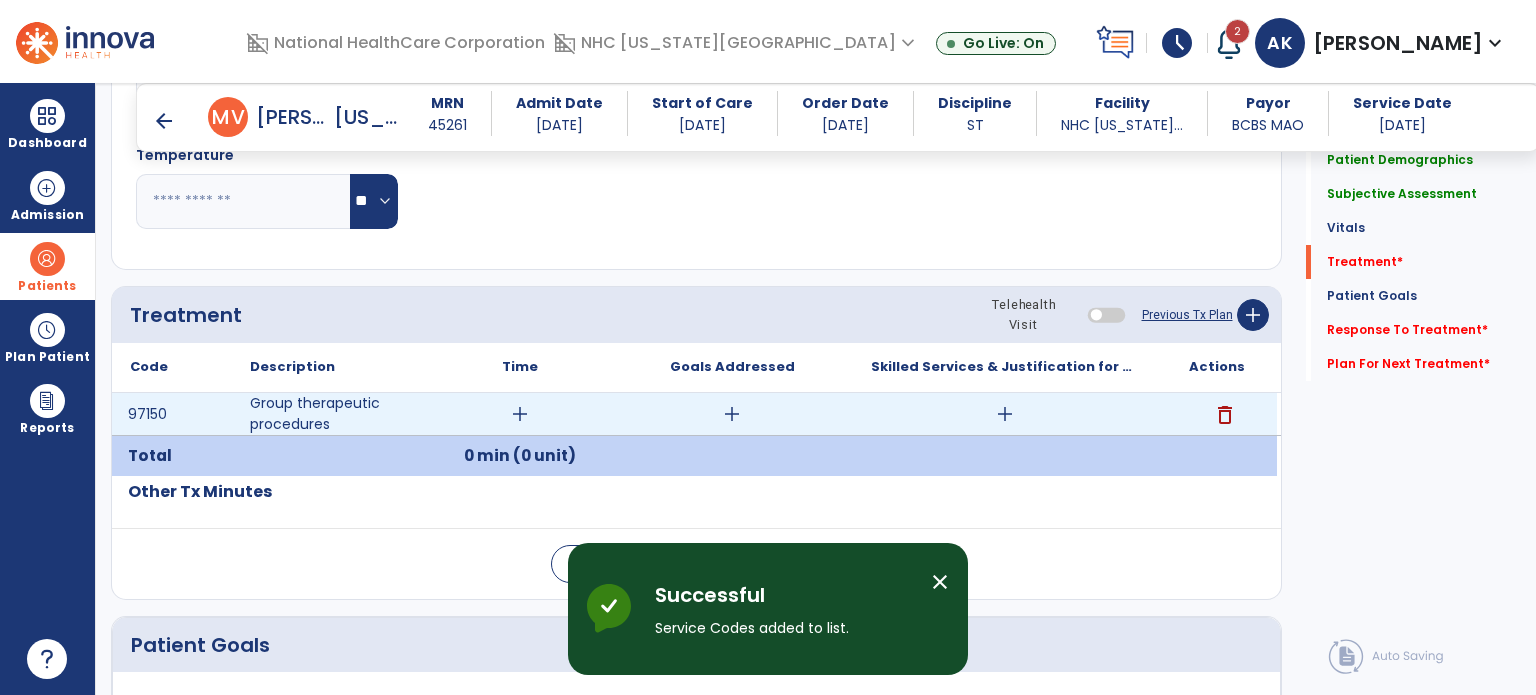 click on "add" at bounding box center (520, 414) 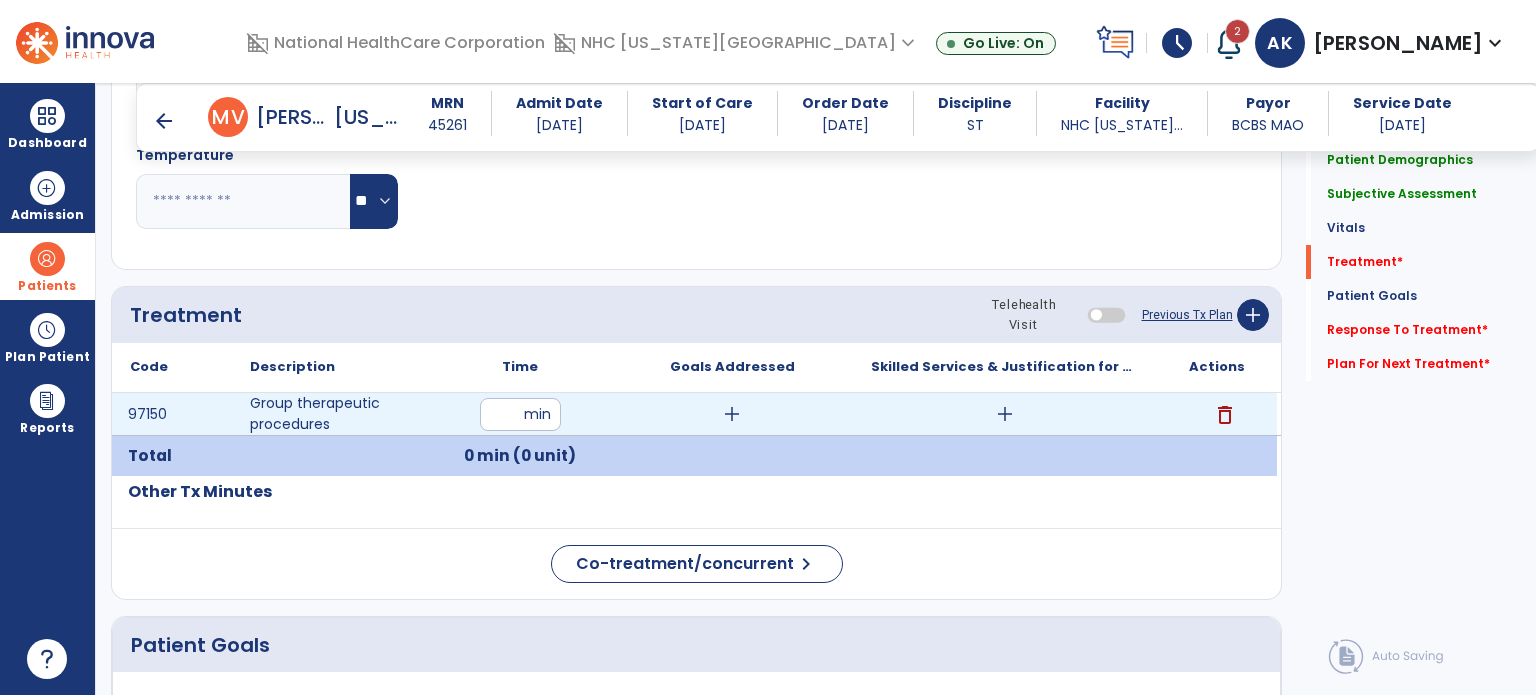type on "**" 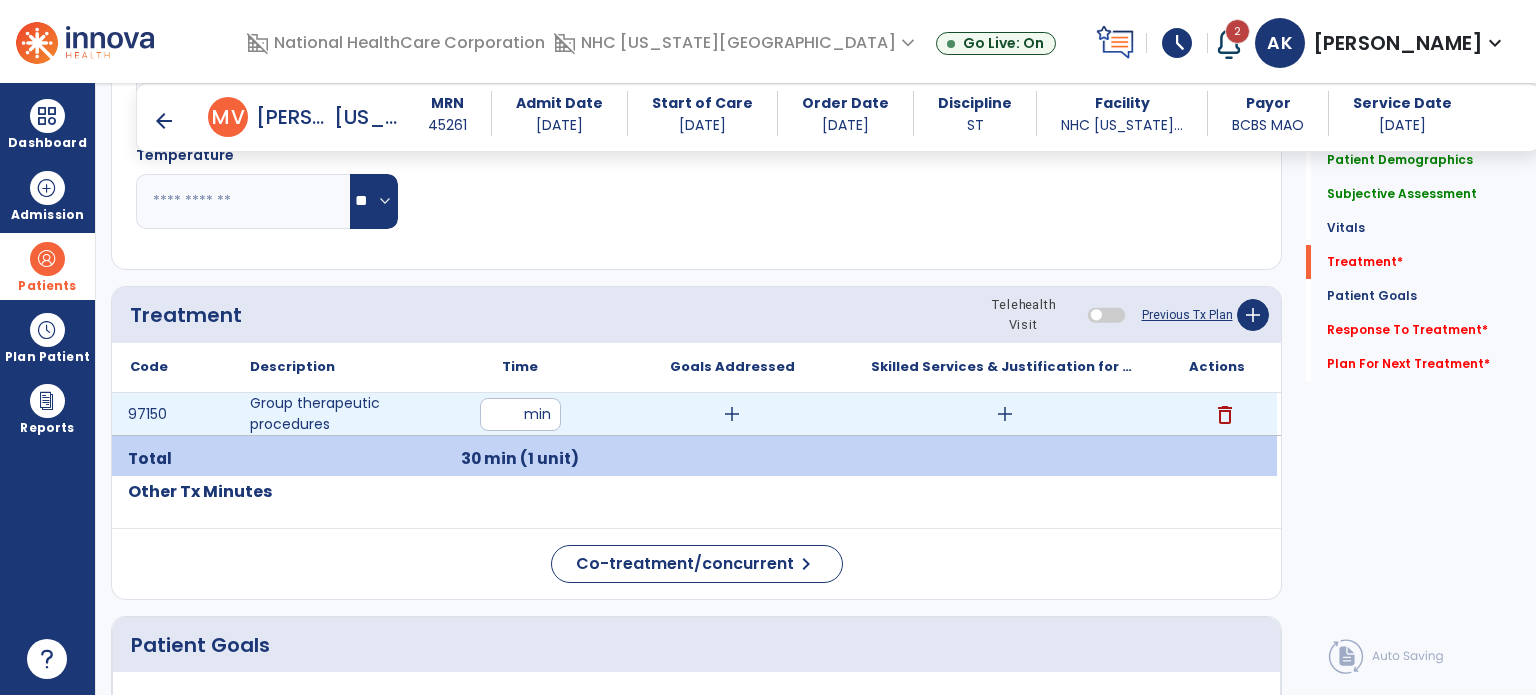 click on "add" at bounding box center [732, 414] 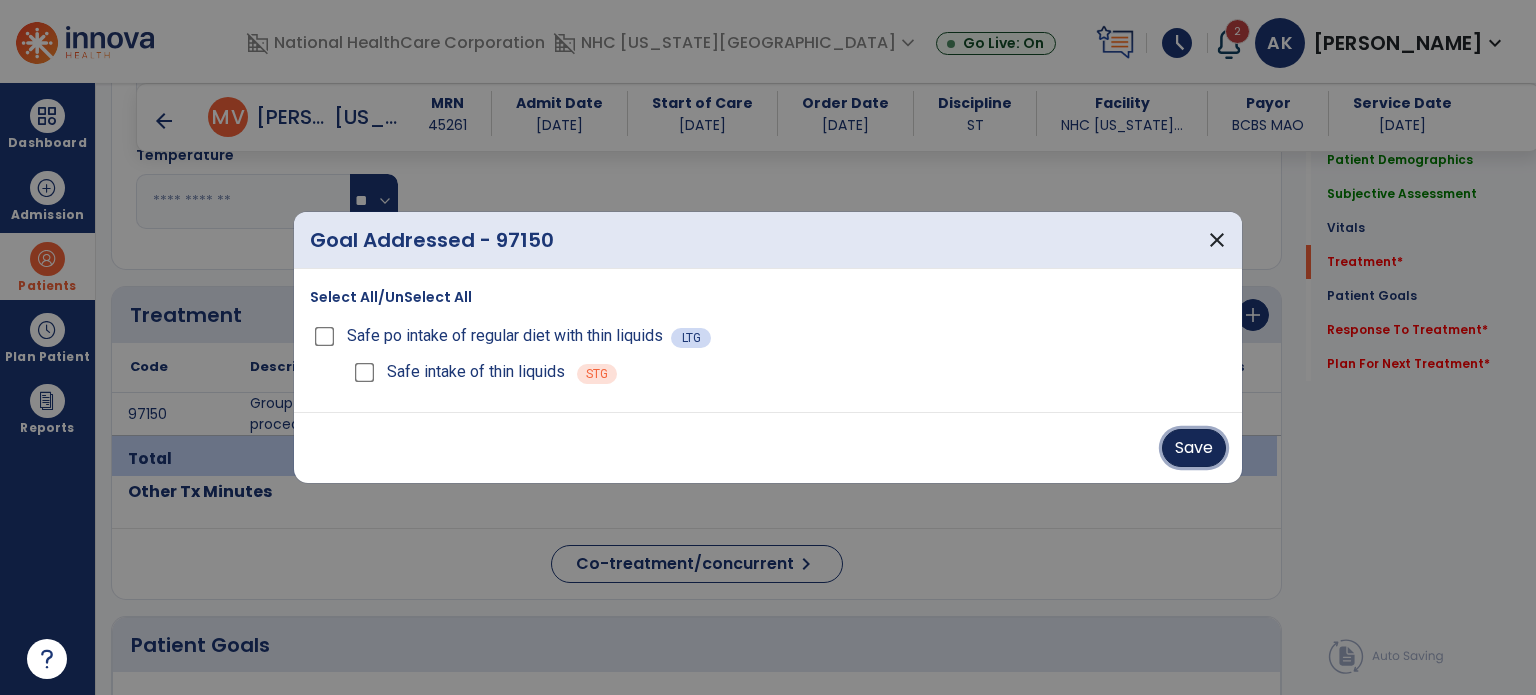 click on "Save" at bounding box center [1194, 448] 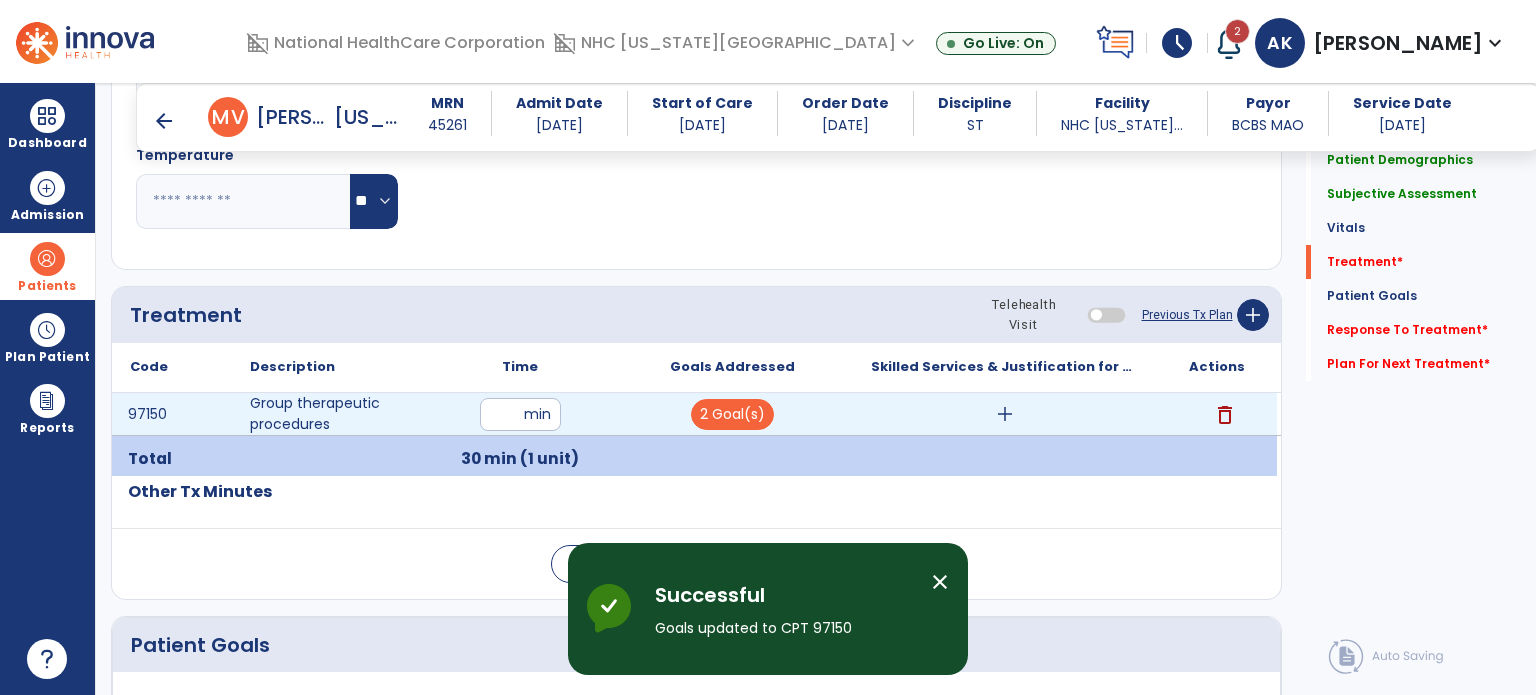 click on "add" at bounding box center [1005, 414] 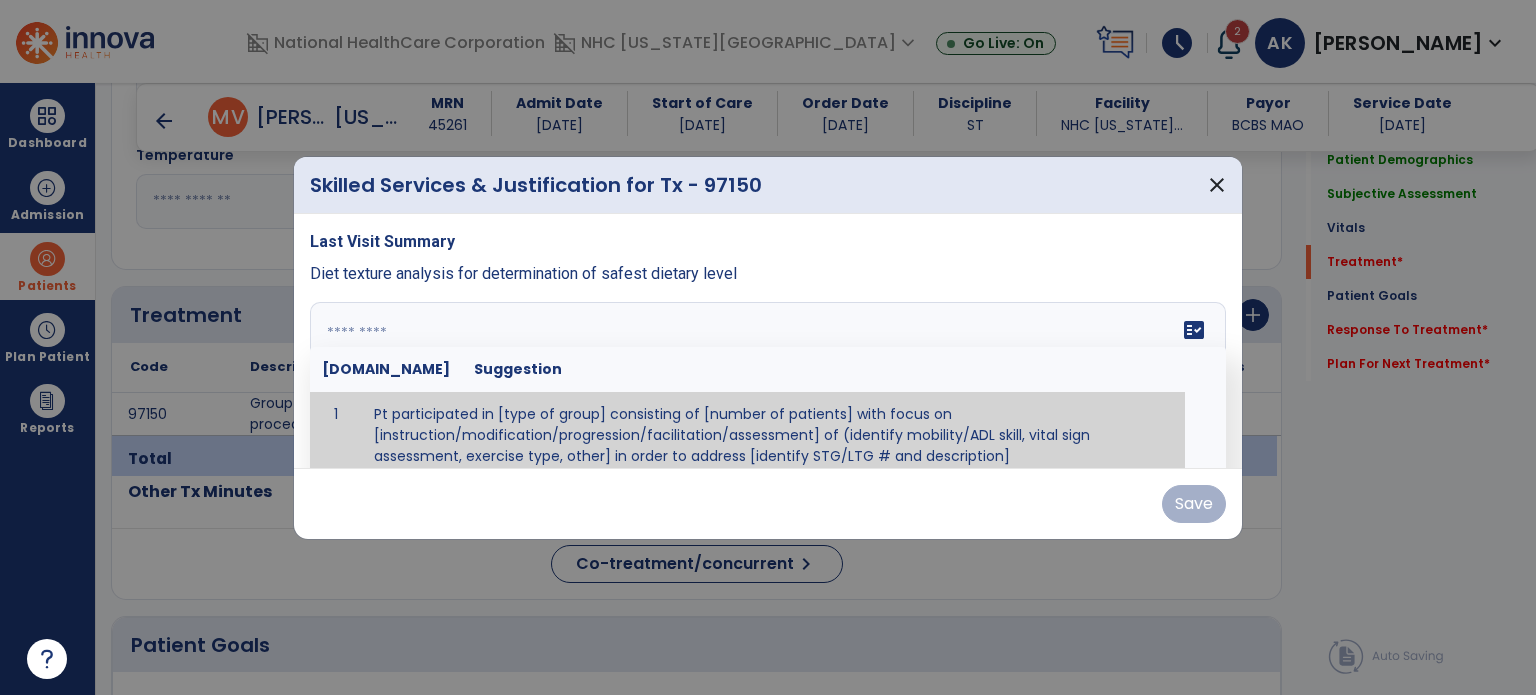 click at bounding box center (768, 377) 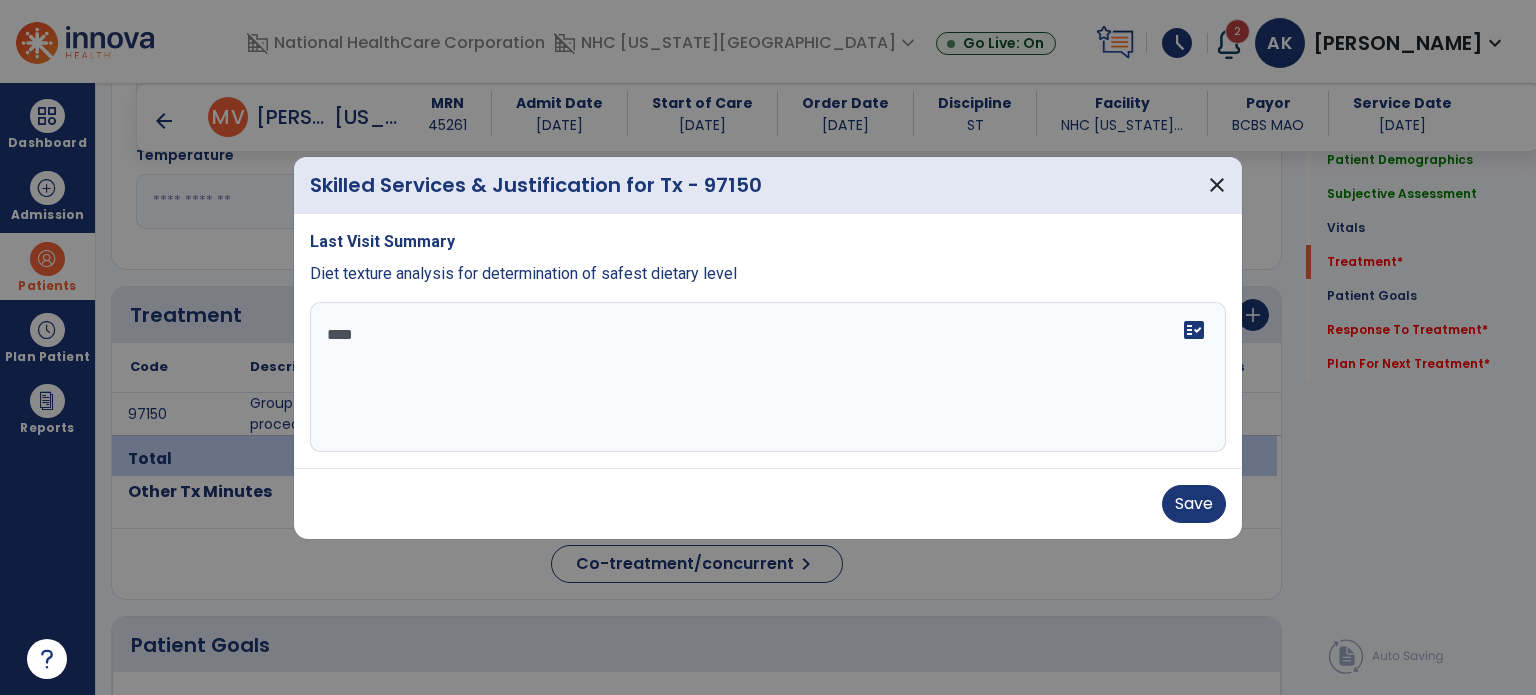 scroll, scrollTop: 0, scrollLeft: 0, axis: both 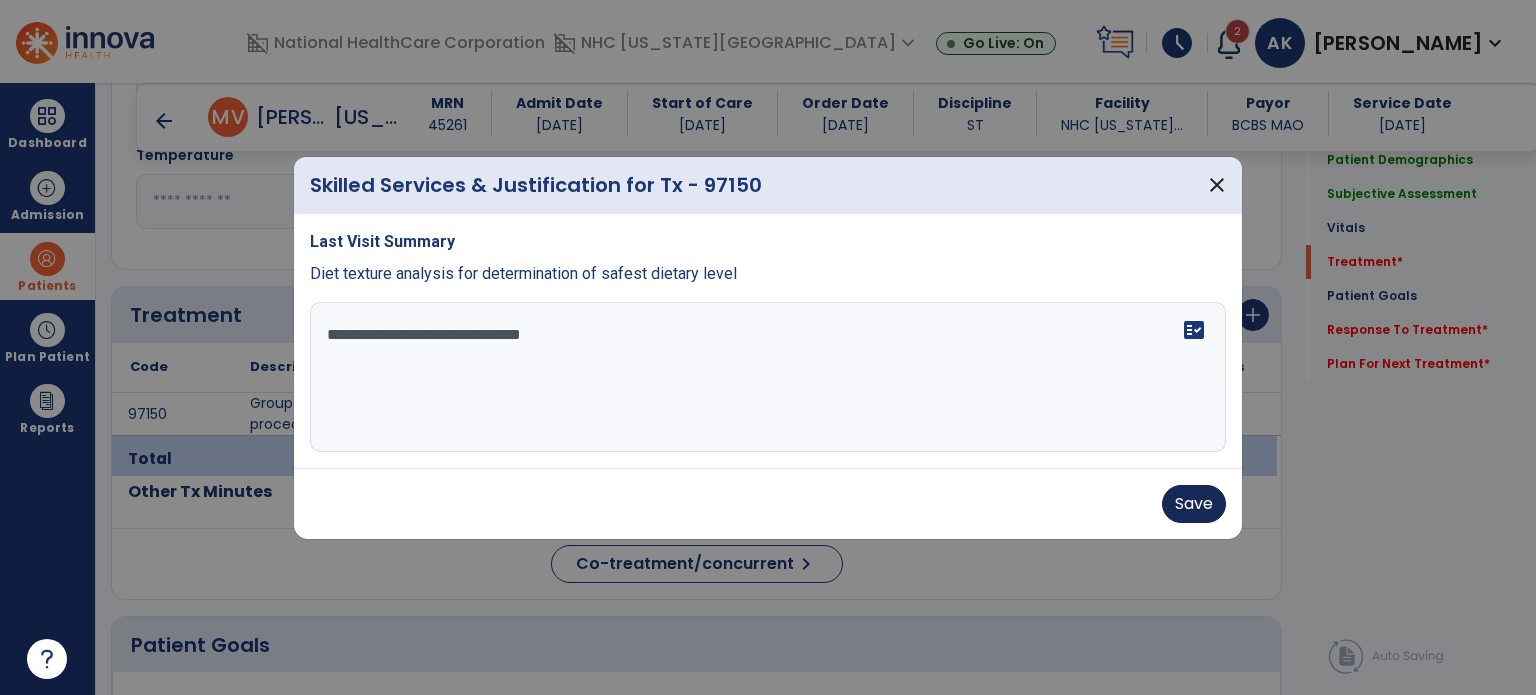 type on "**********" 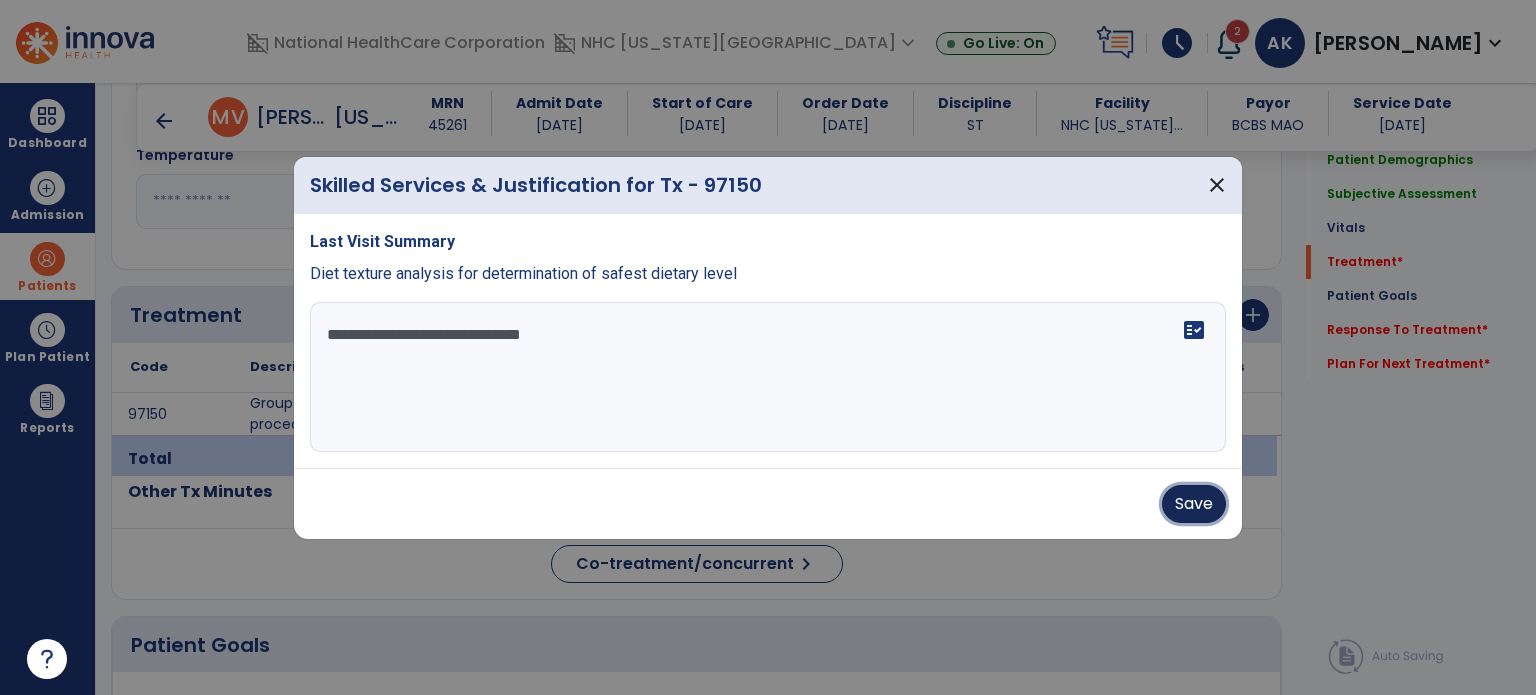 click on "Save" at bounding box center (1194, 504) 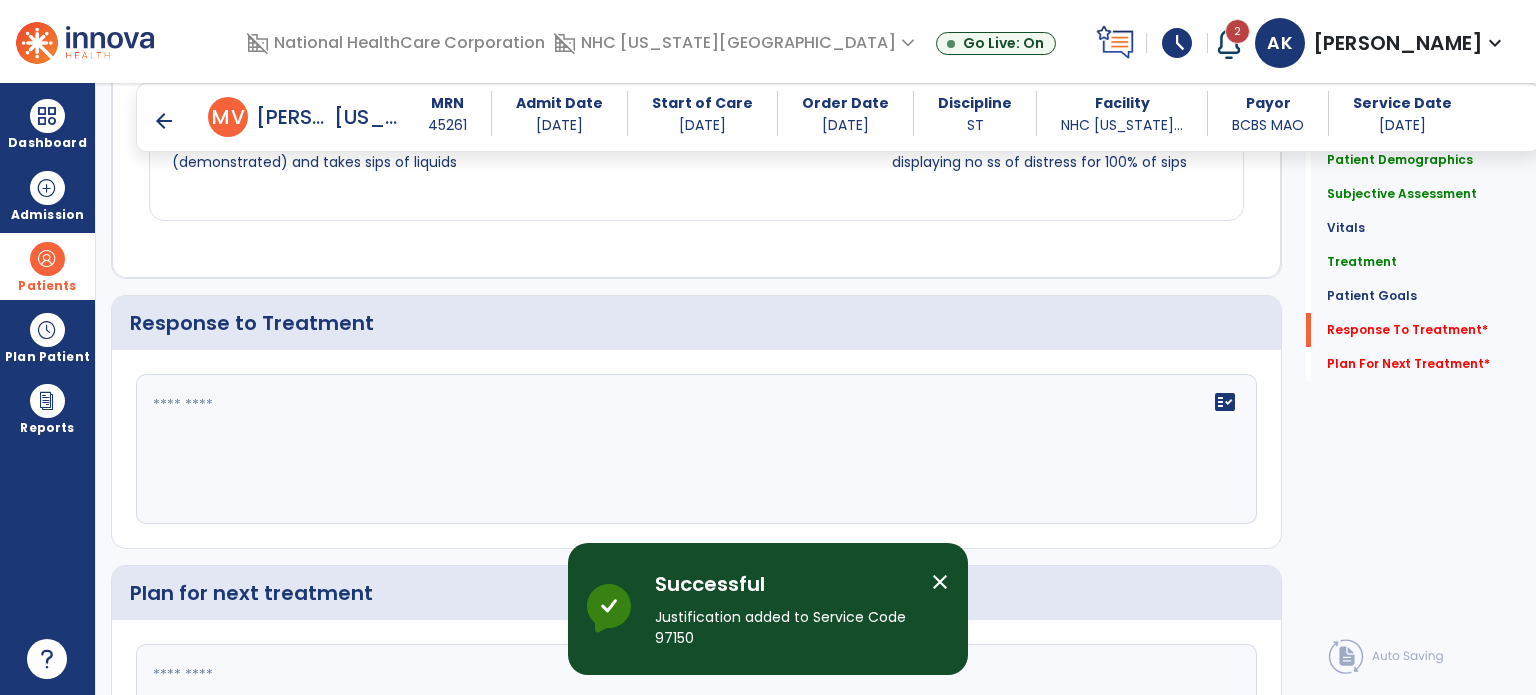 scroll, scrollTop: 1861, scrollLeft: 0, axis: vertical 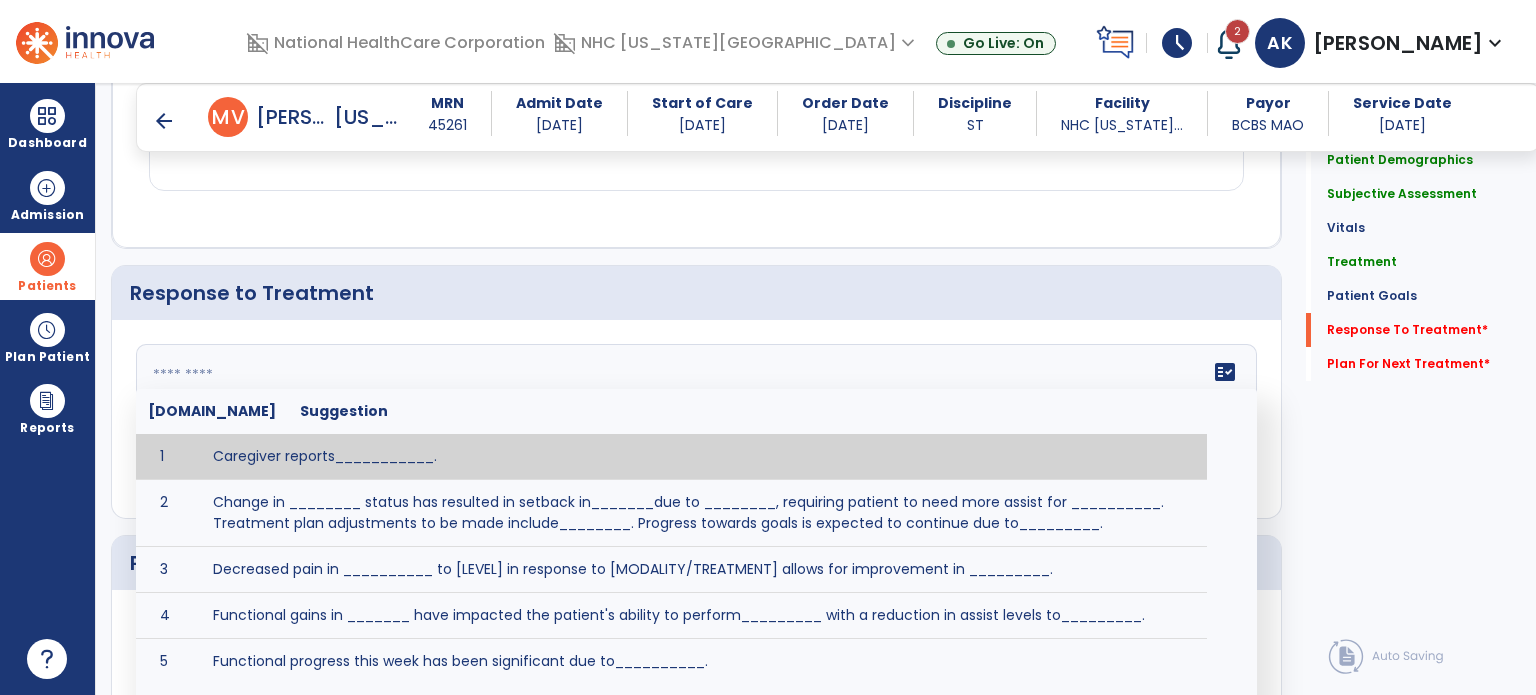 click on "fact_check  [DOMAIN_NAME] Suggestion 1 Caregiver reports___________. 2 Change in ________ status has resulted in setback in_______due to ________, requiring patient to need more assist for __________.   Treatment plan adjustments to be made include________.  Progress towards goals is expected to continue due to_________. 3 Decreased pain in __________ to [LEVEL] in response to [MODALITY/TREATMENT] allows for improvement in _________. 4 Functional gains in _______ have impacted the patient's ability to perform_________ with a reduction in assist levels to_________. 5 Functional progress this week has been significant due to__________. 6 Gains in ________ have improved the patient's ability to perform ______with decreased levels of assist to___________. 7 Improvement in ________allows patient to tolerate higher levels of challenges in_________. 8 Pain in [AREA] has decreased to [LEVEL] in response to [TREATMENT/MODALITY], allowing fore ease in completing__________. 9 10 11 12 13 14 15 16 17 18 19 20 21" 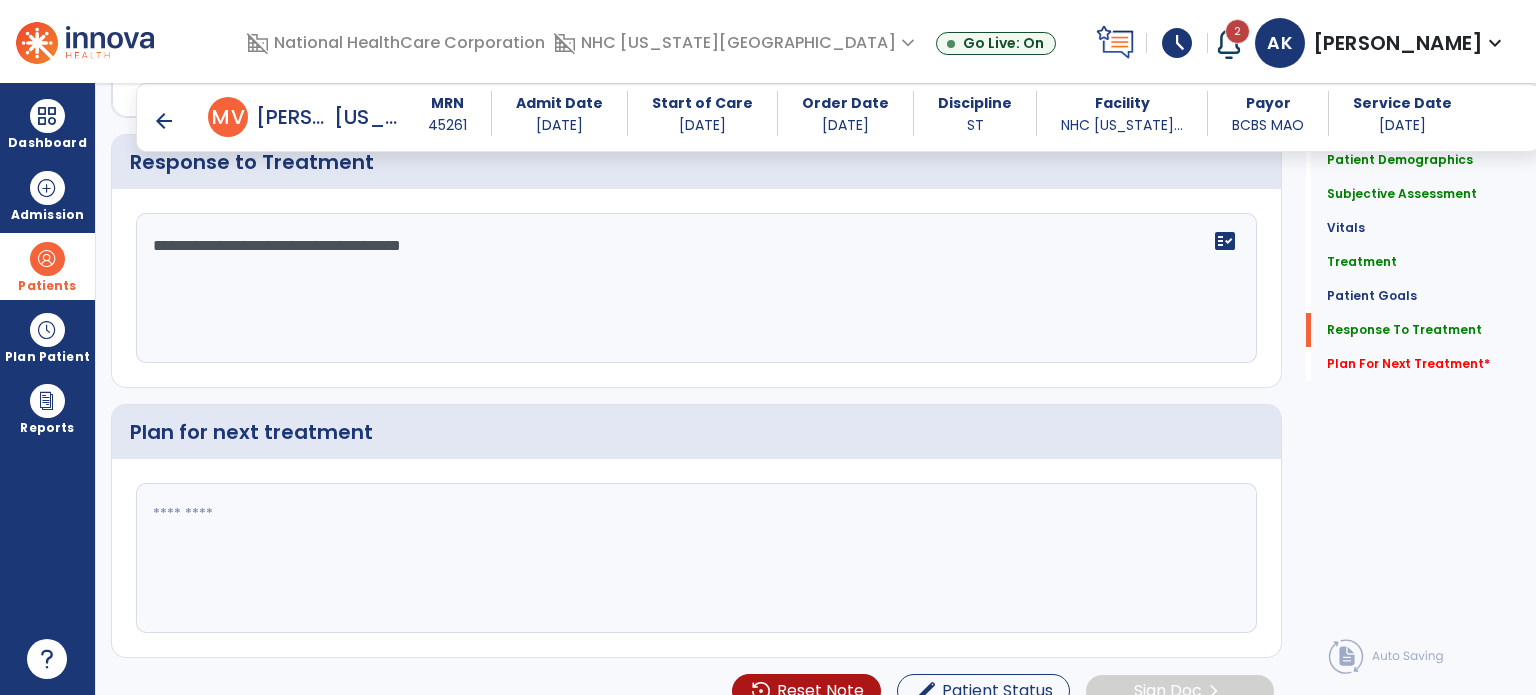 scroll, scrollTop: 1994, scrollLeft: 0, axis: vertical 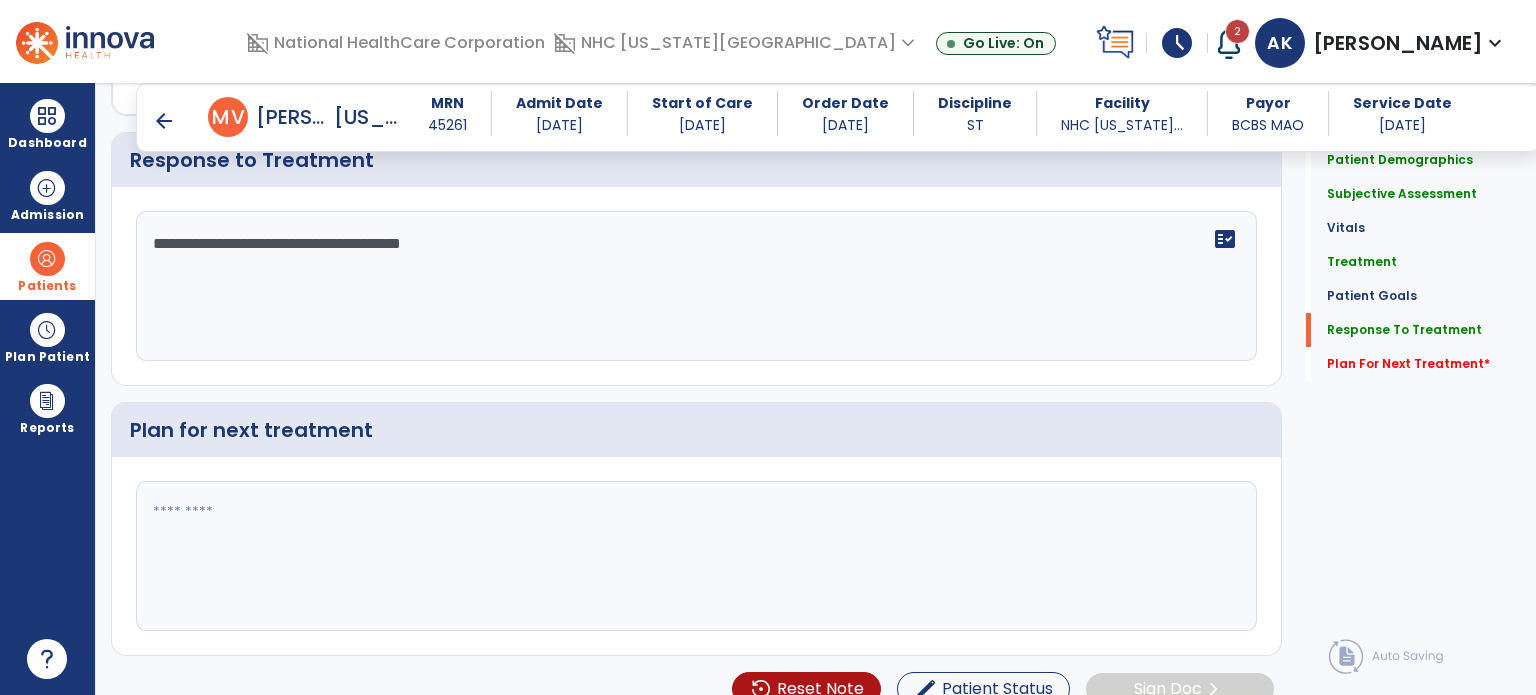 type on "**********" 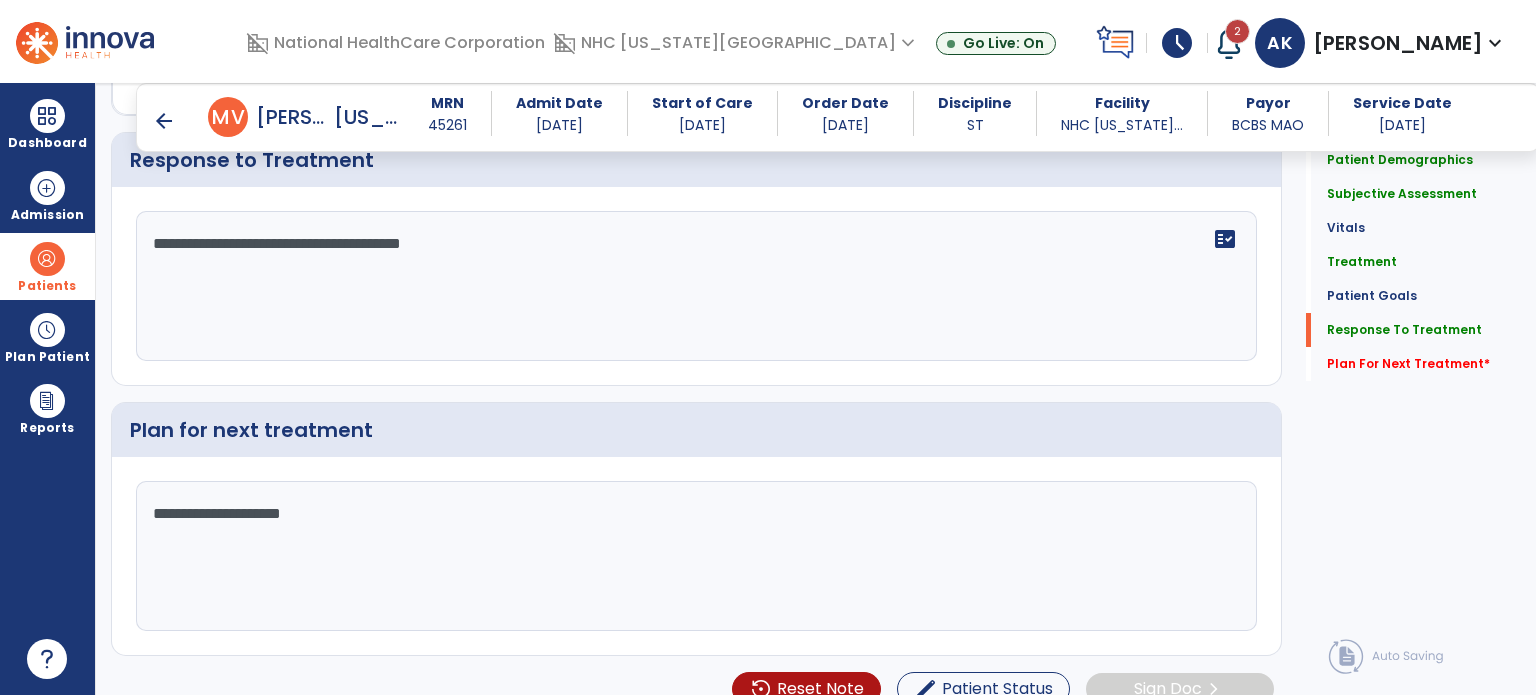type on "**********" 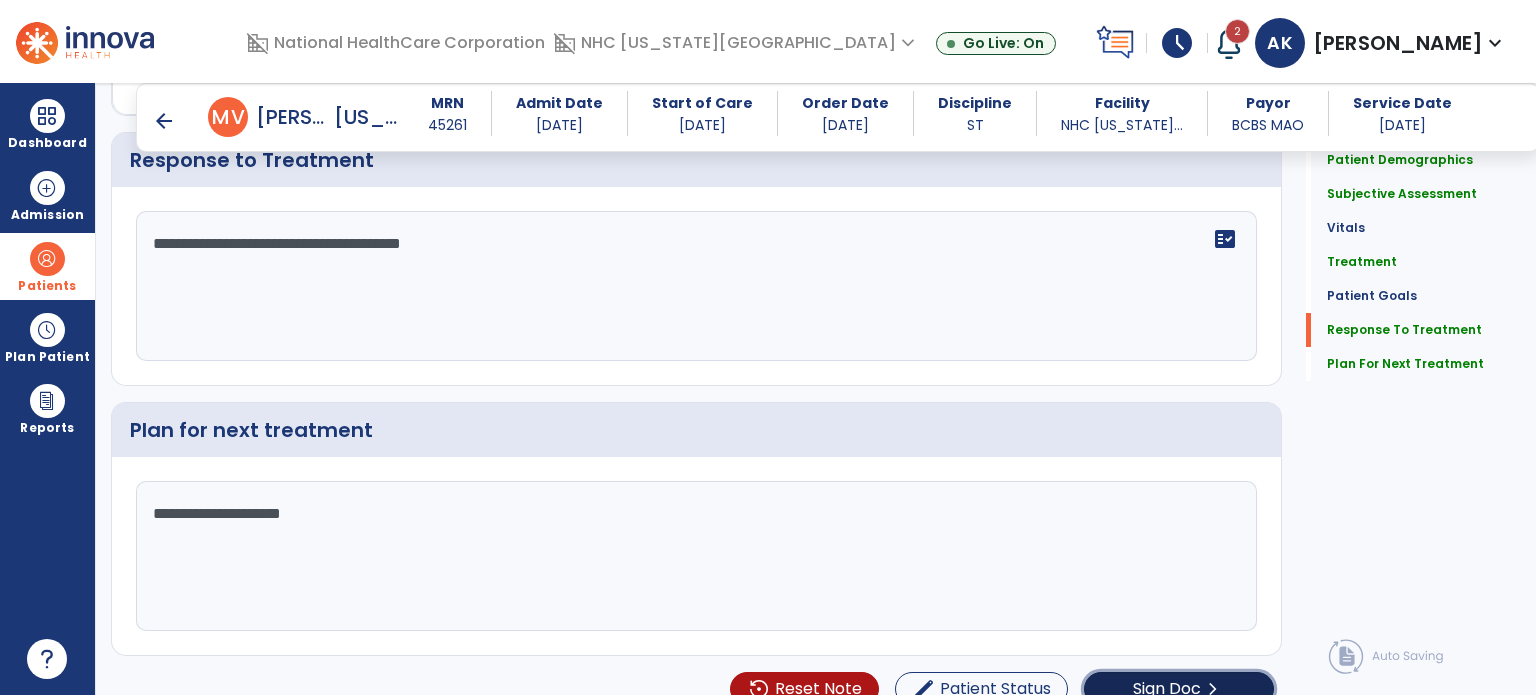 scroll, scrollTop: 1994, scrollLeft: 0, axis: vertical 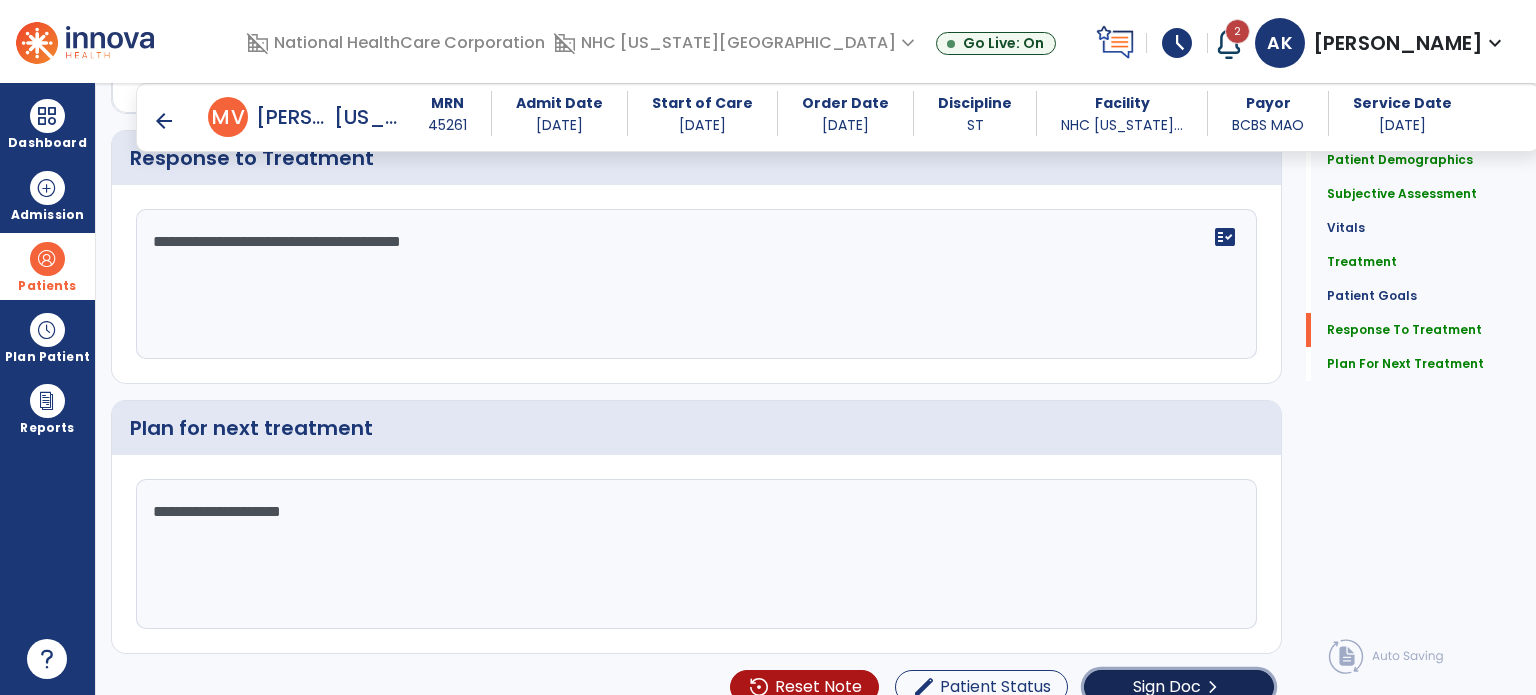 click on "Sign Doc" 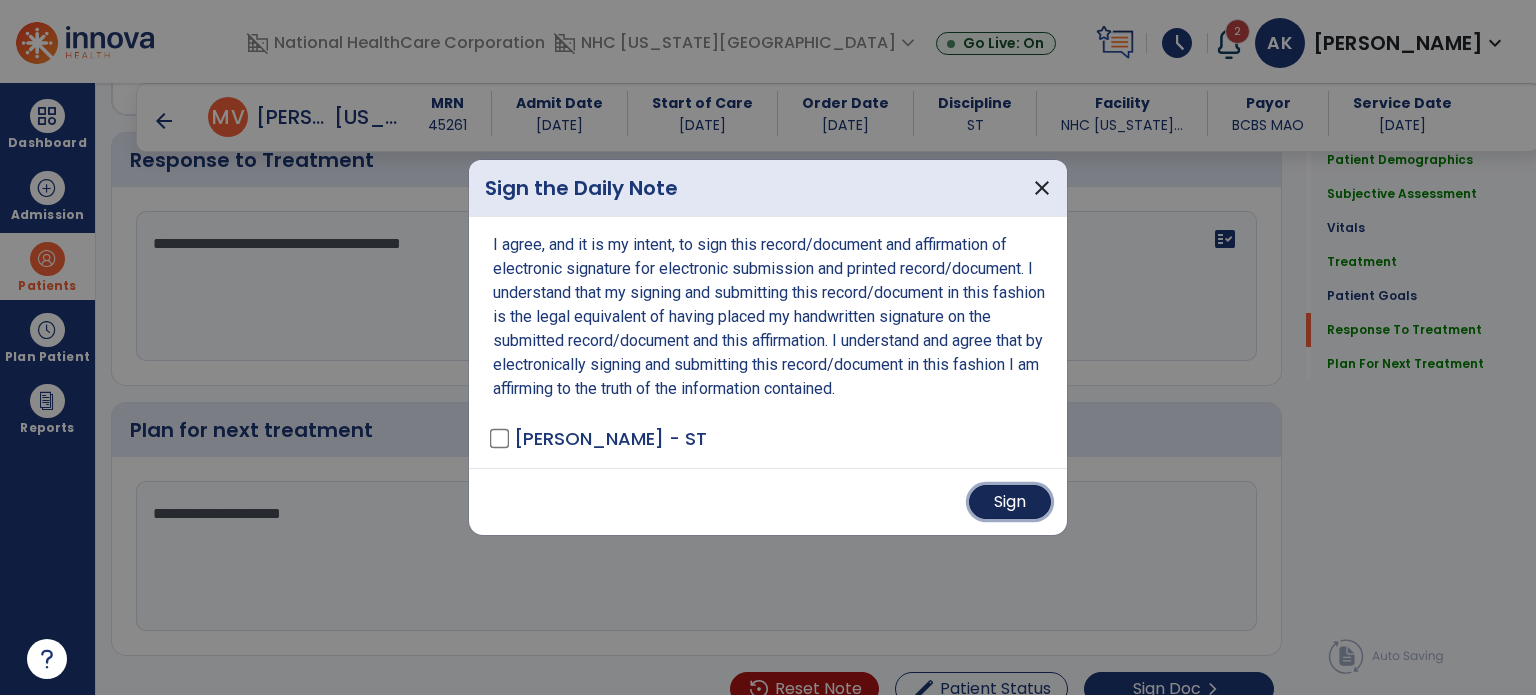 click on "Sign" at bounding box center [1010, 502] 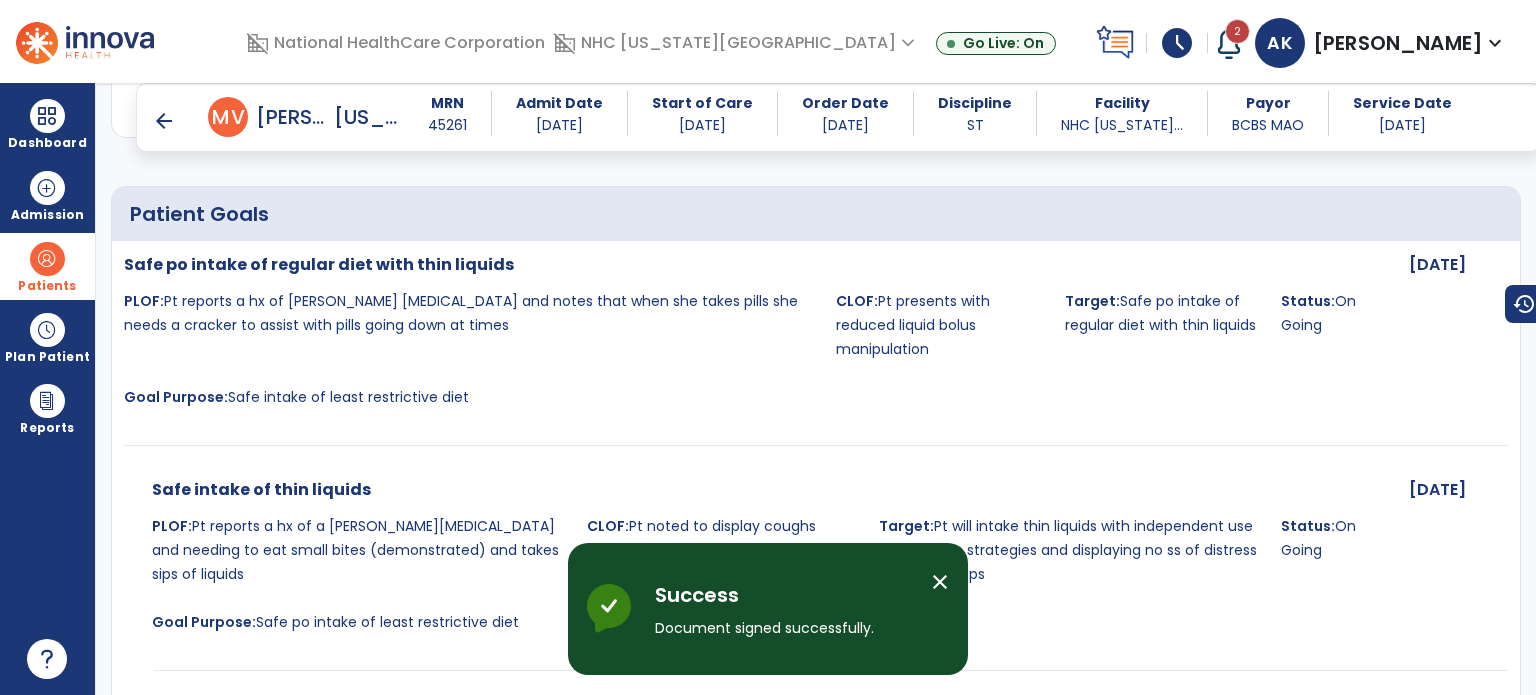 scroll, scrollTop: 1684, scrollLeft: 0, axis: vertical 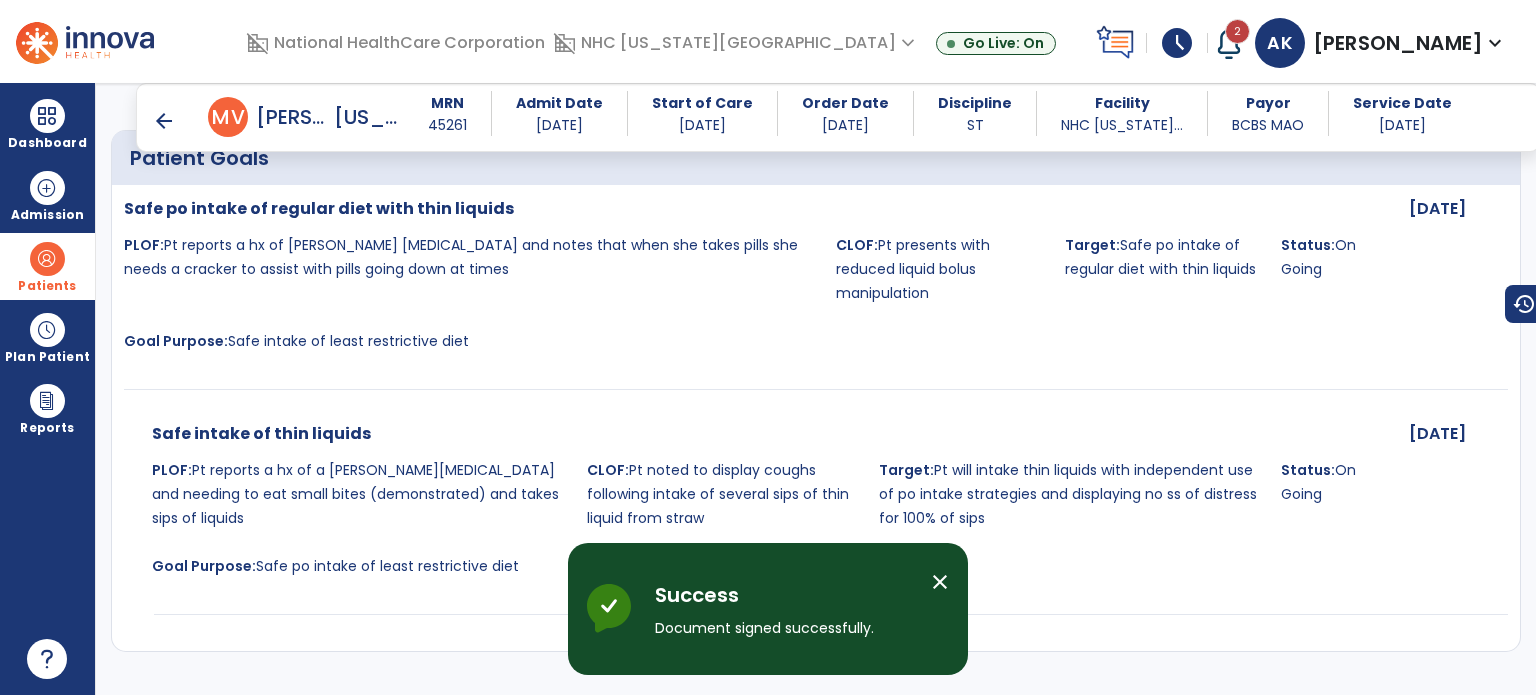 click on "schedule" at bounding box center [1177, 43] 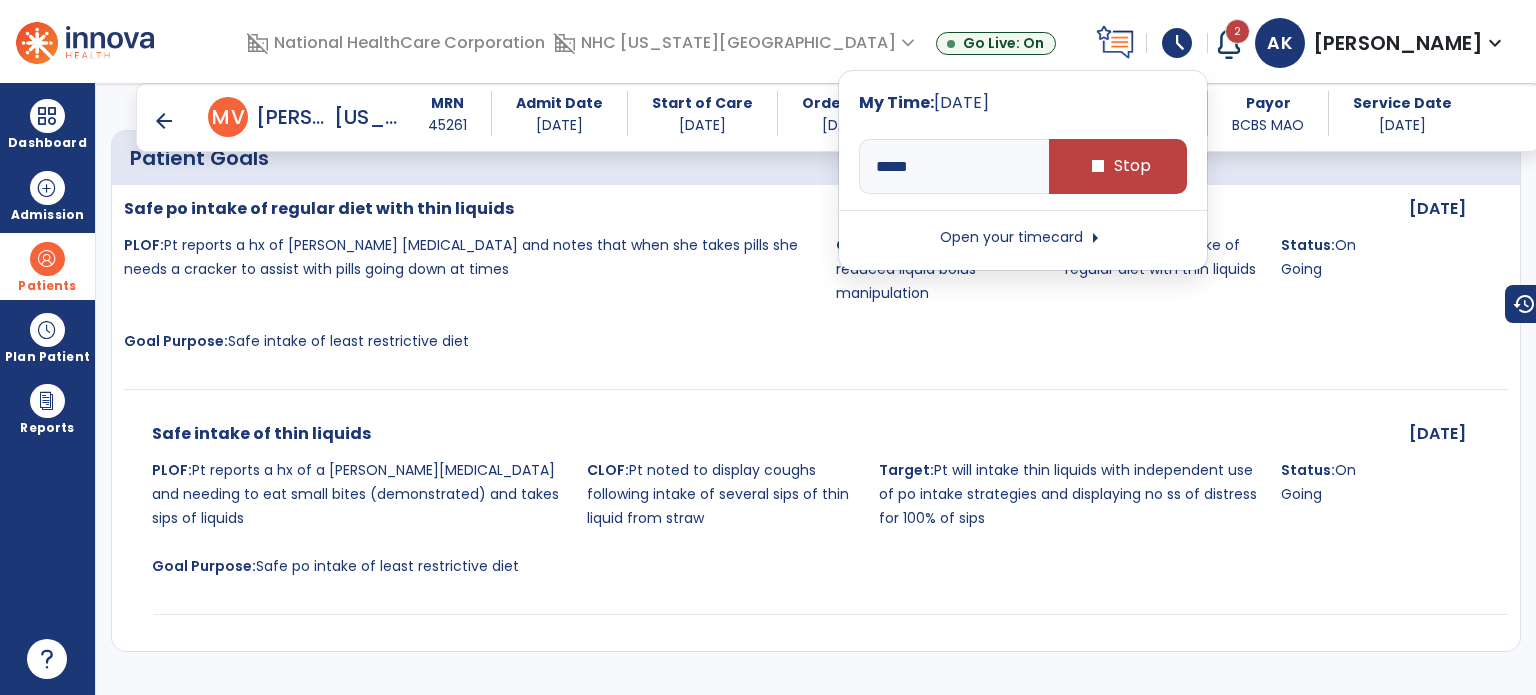 click on "arrow_right" at bounding box center (1095, 238) 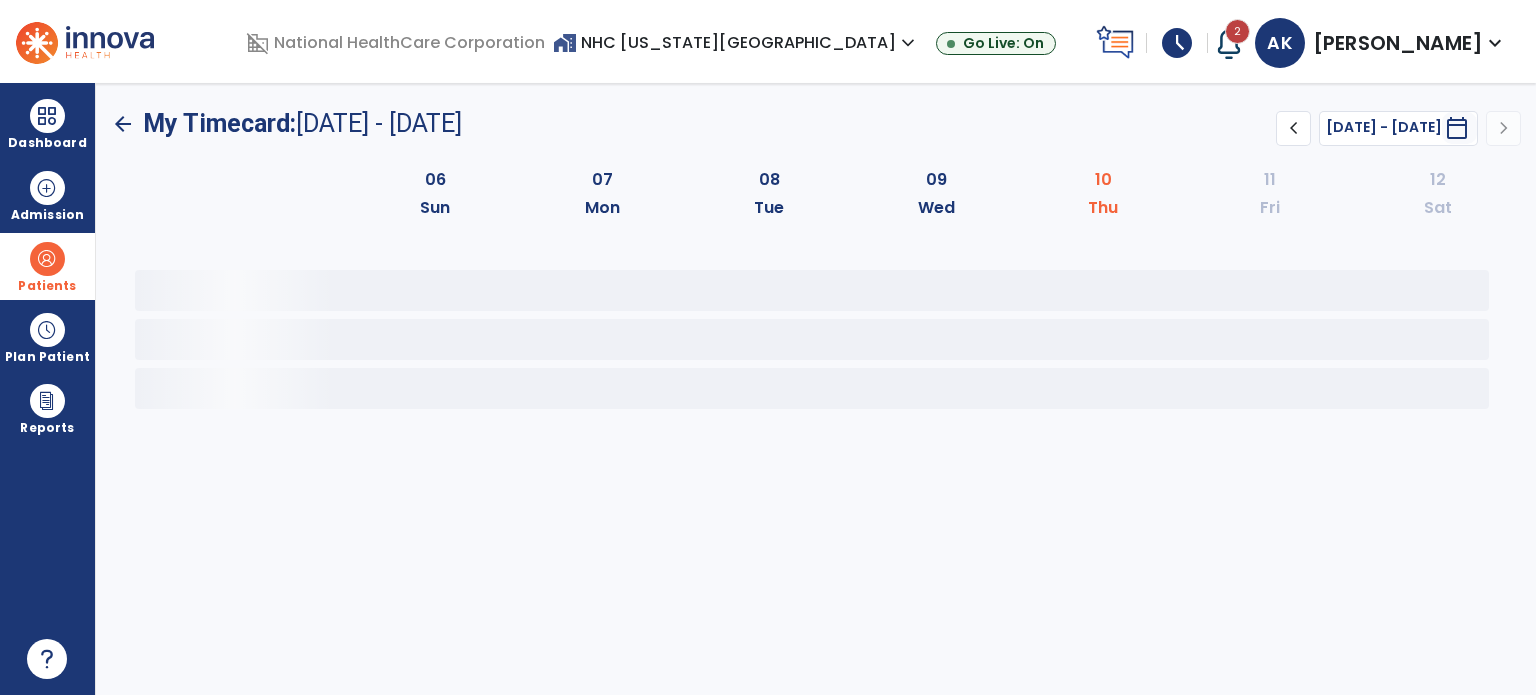 scroll, scrollTop: 0, scrollLeft: 0, axis: both 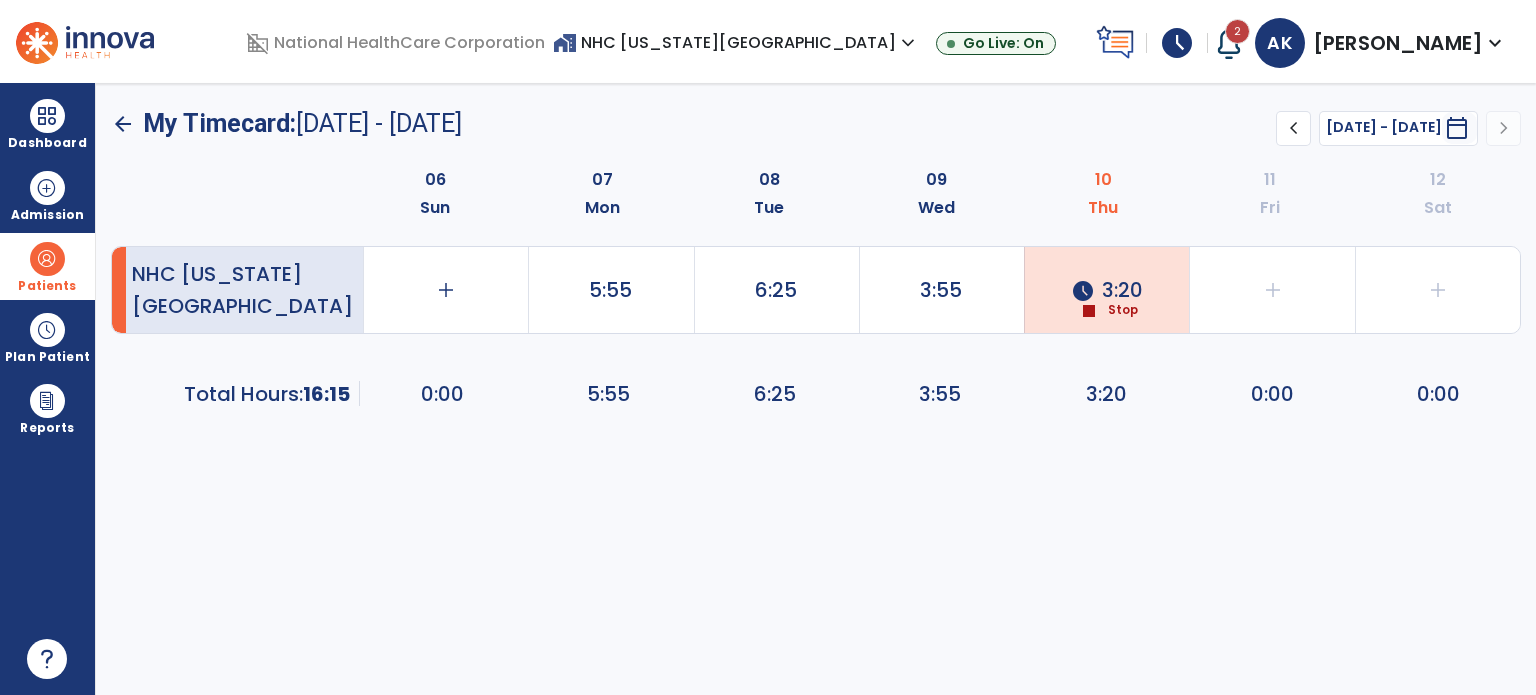 click on "schedule" at bounding box center (1177, 43) 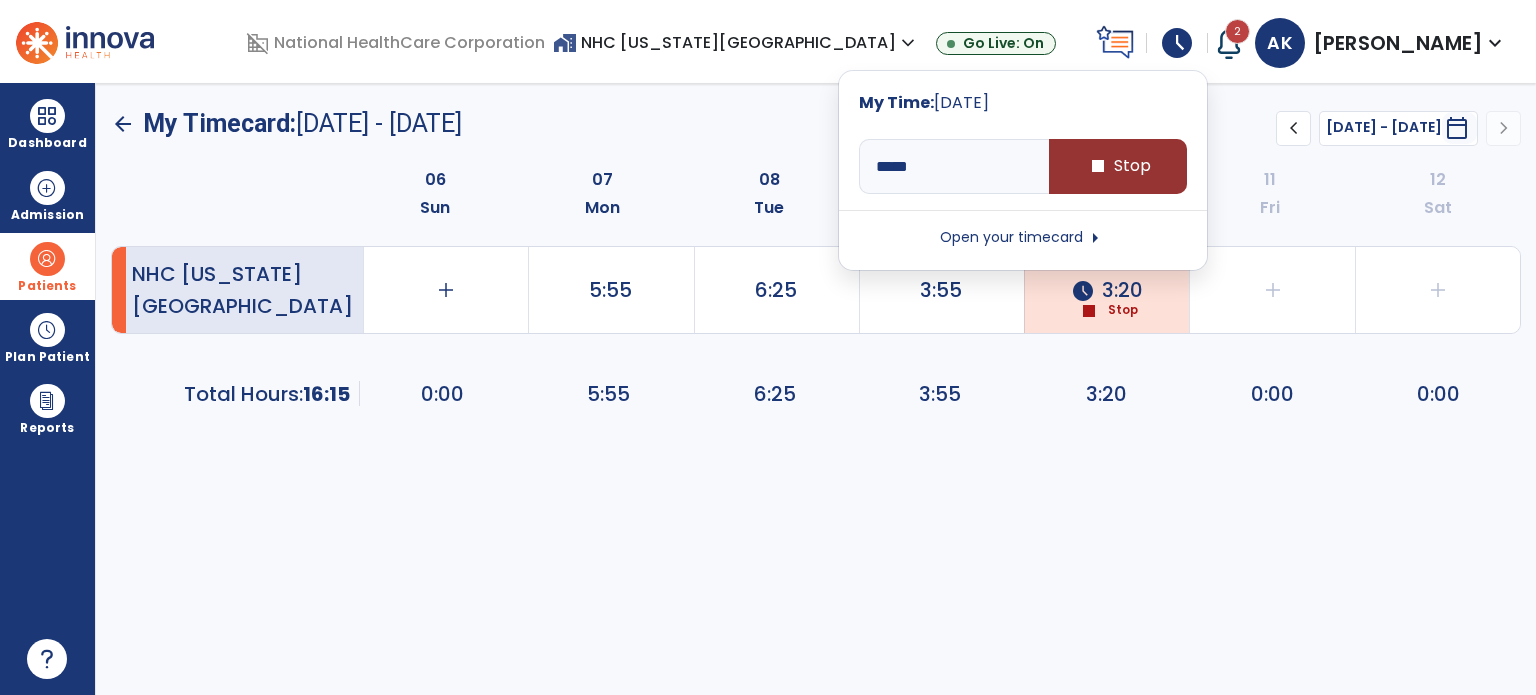 click on "stop" at bounding box center (1098, 166) 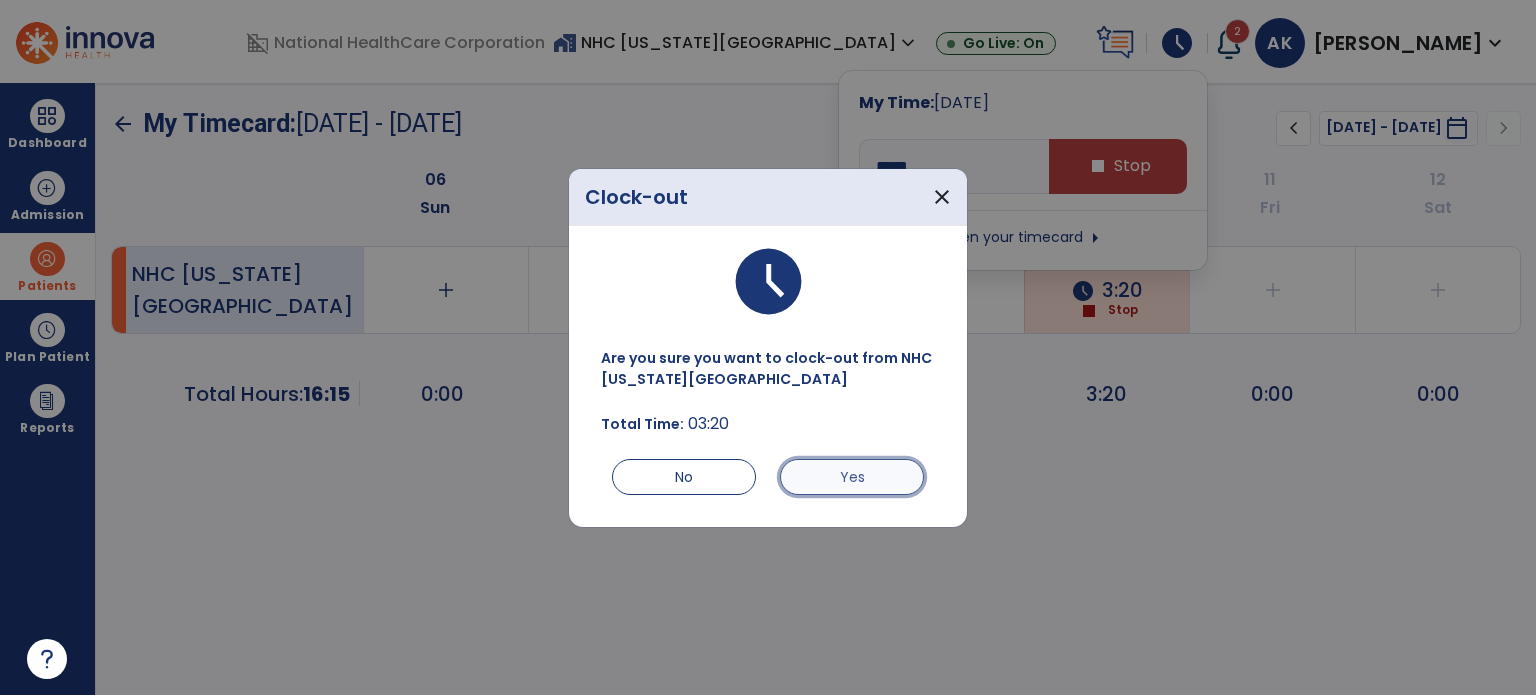 click on "Yes" at bounding box center (852, 477) 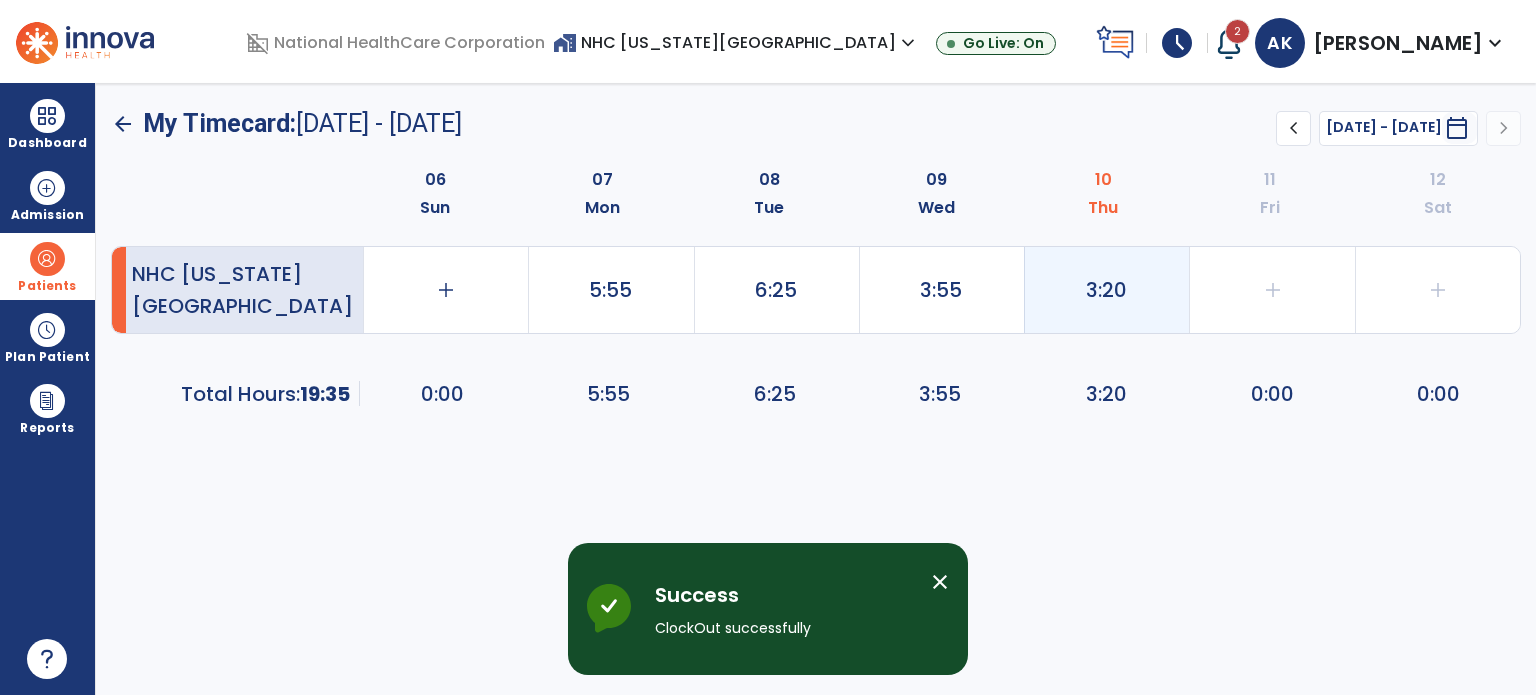 click on "3:20" 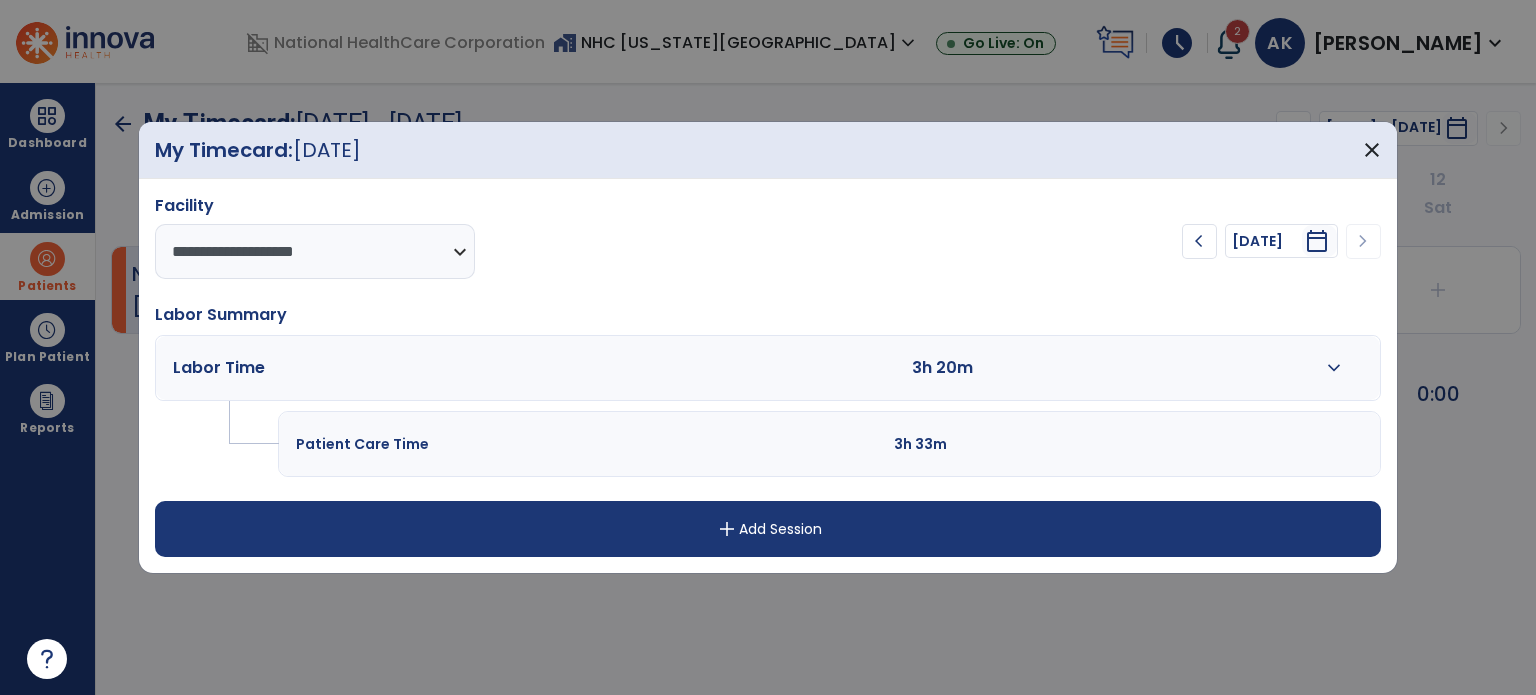click on "expand_more" at bounding box center [1334, 368] 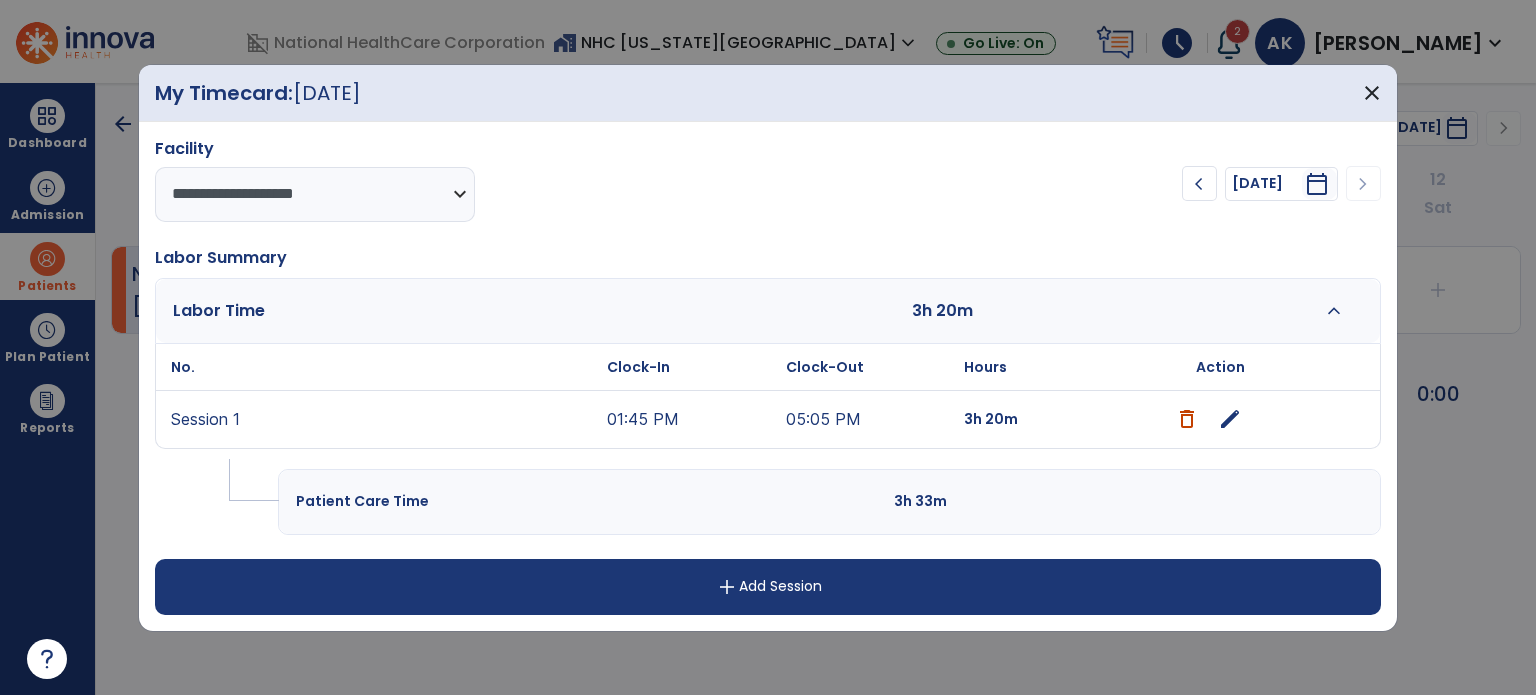 click on "edit" at bounding box center (1230, 419) 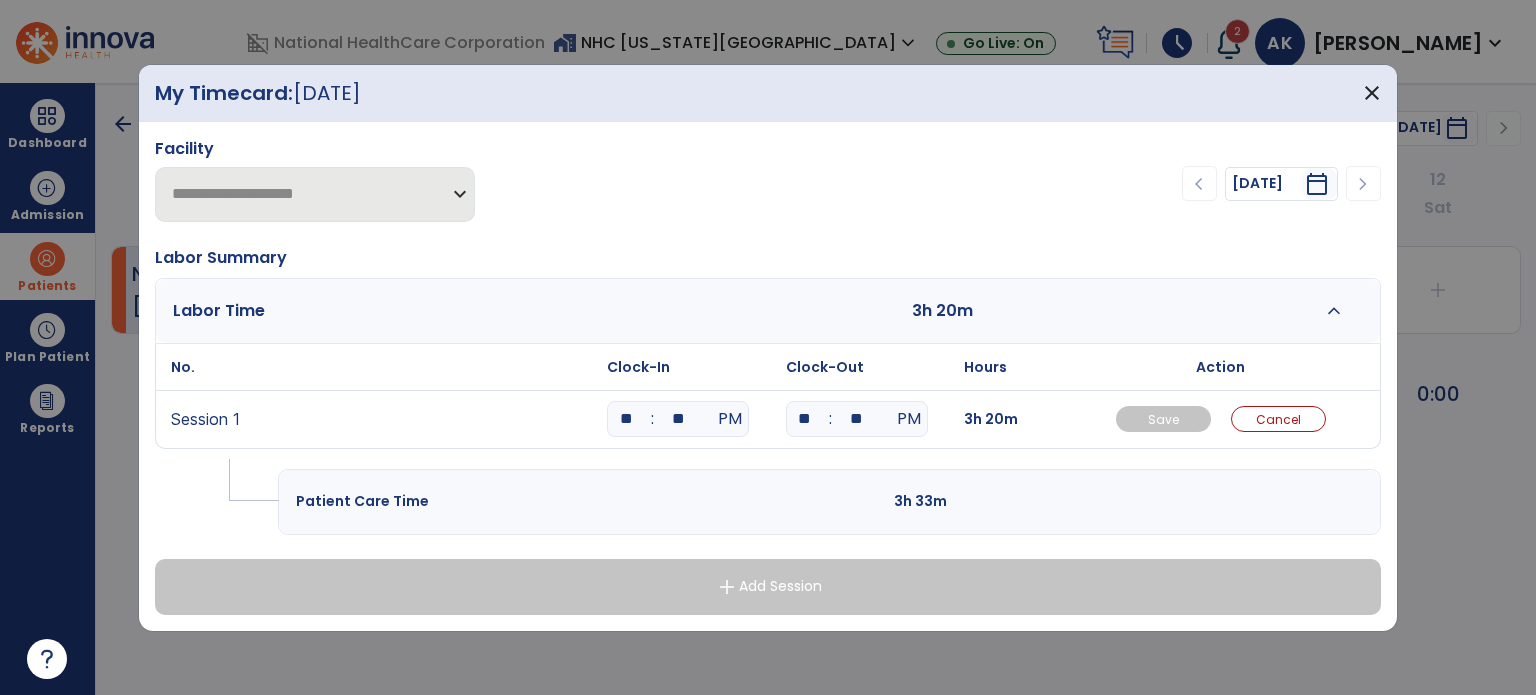 click on "**" at bounding box center [626, 419] 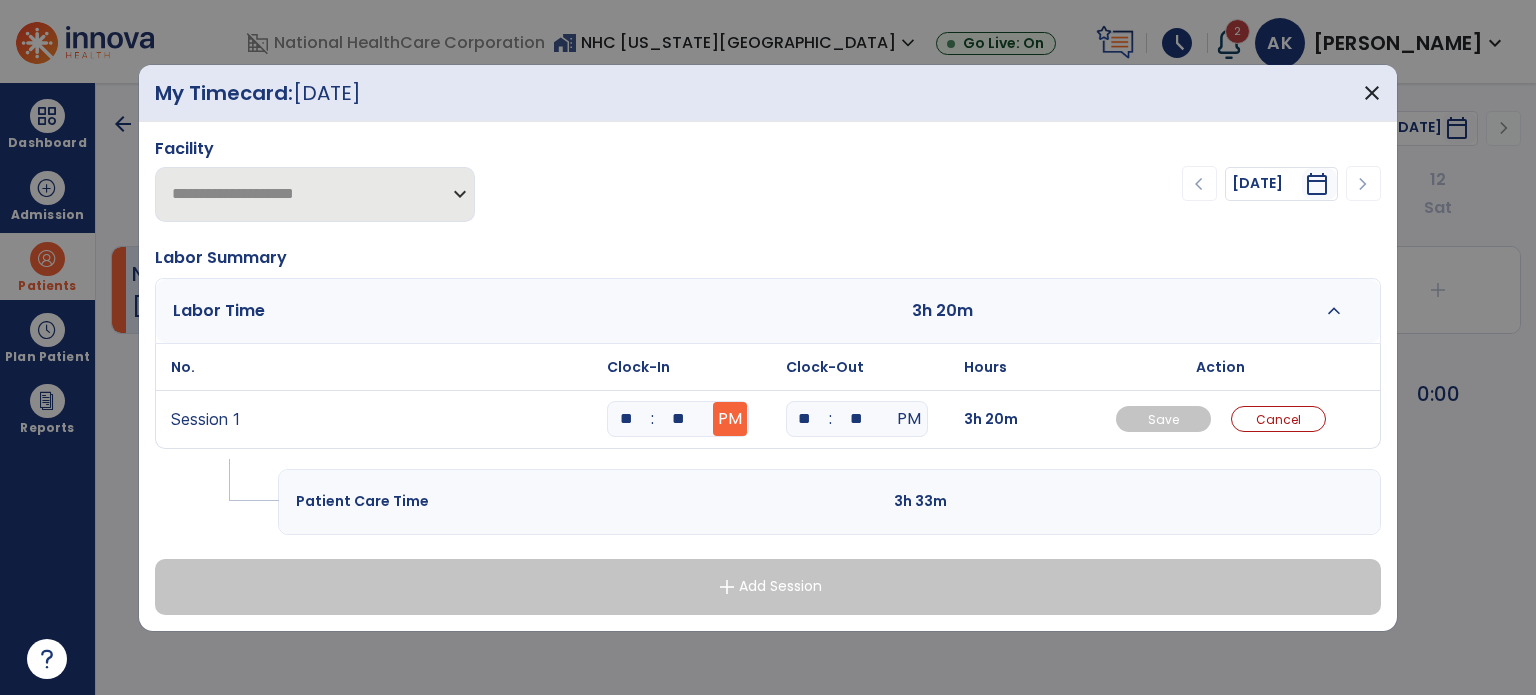 type on "**" 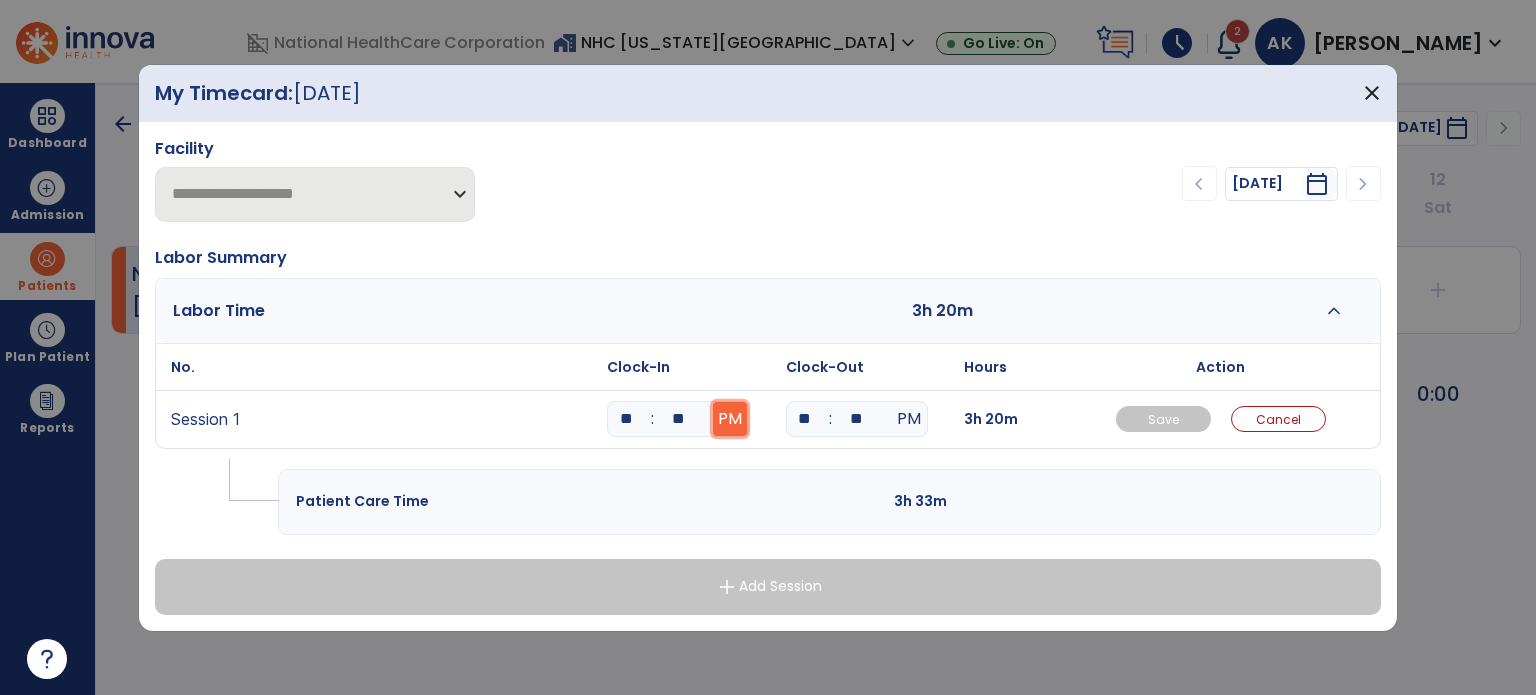 click on "PM" at bounding box center [730, 419] 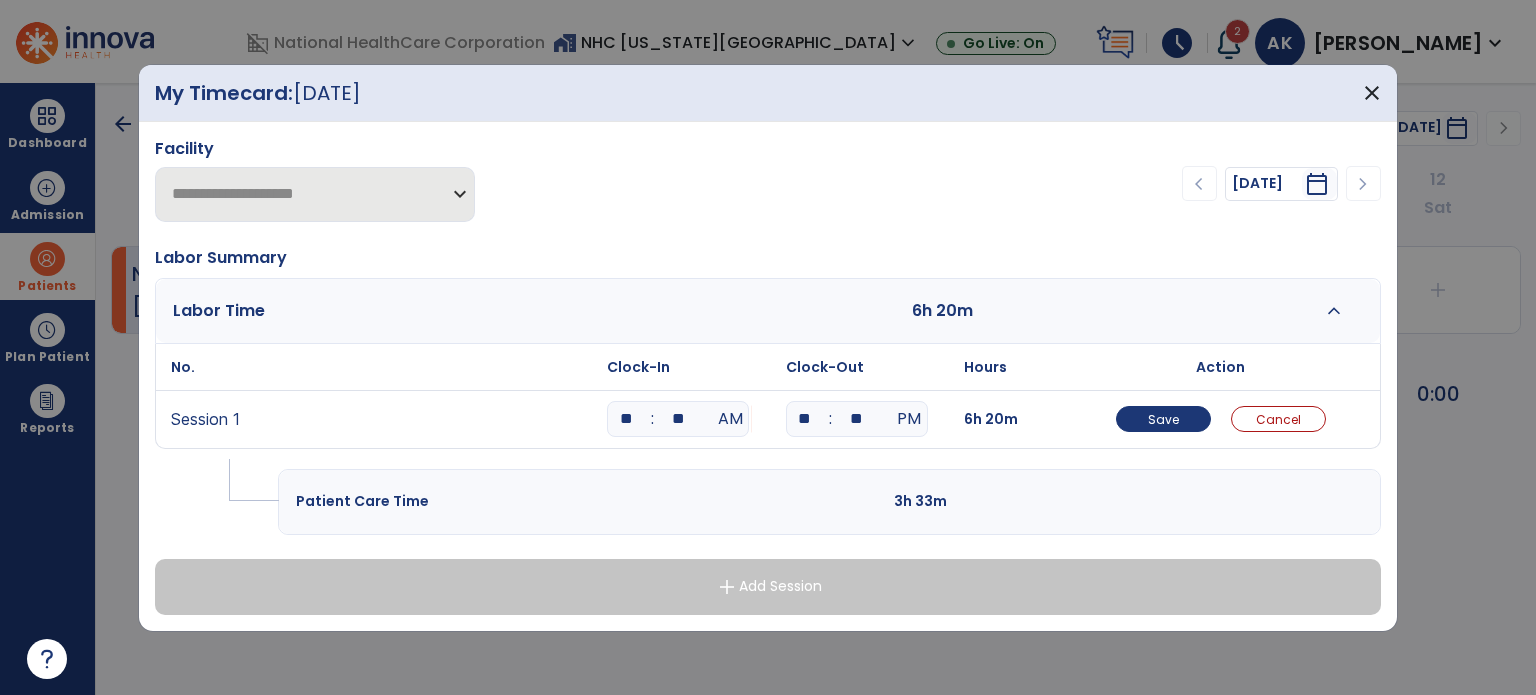 click on "**" at bounding box center [805, 419] 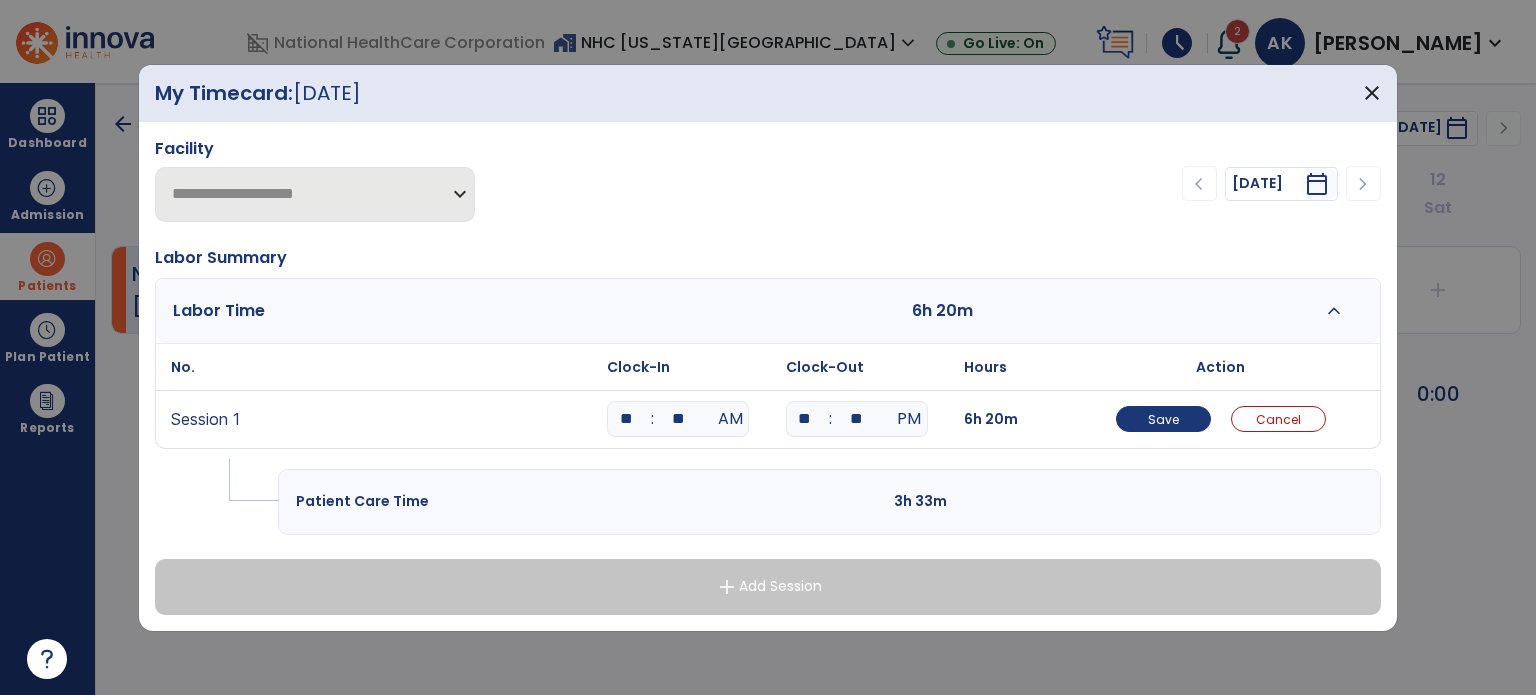 type on "**" 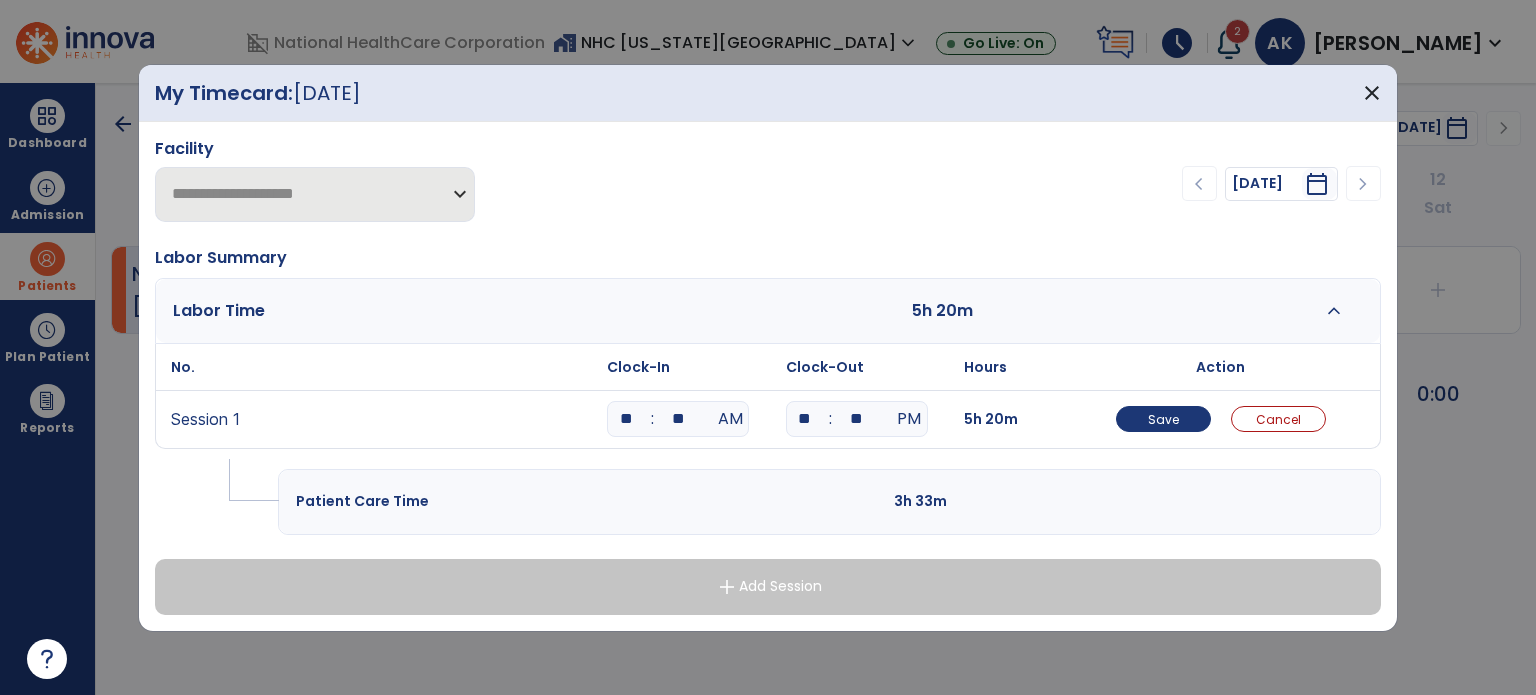type on "*" 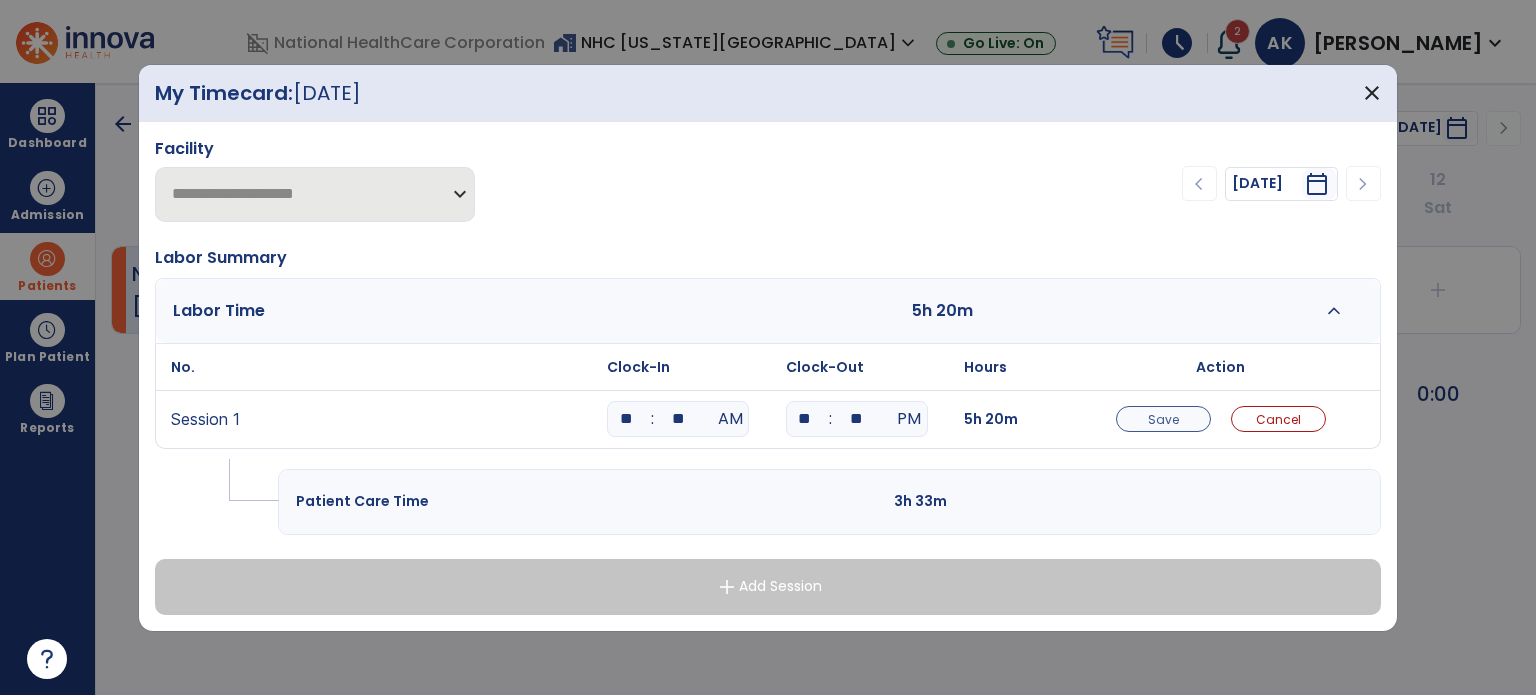 type on "**" 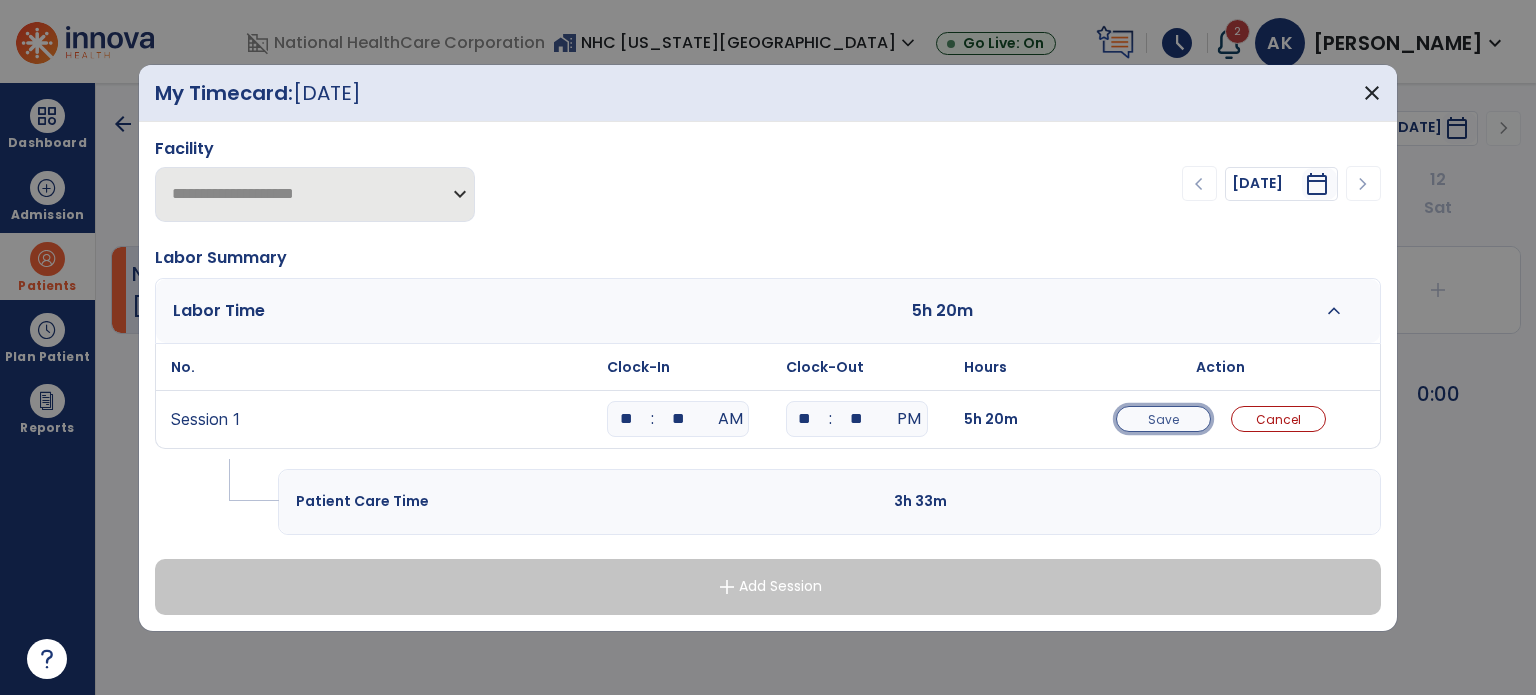 click on "Save" at bounding box center (1163, 419) 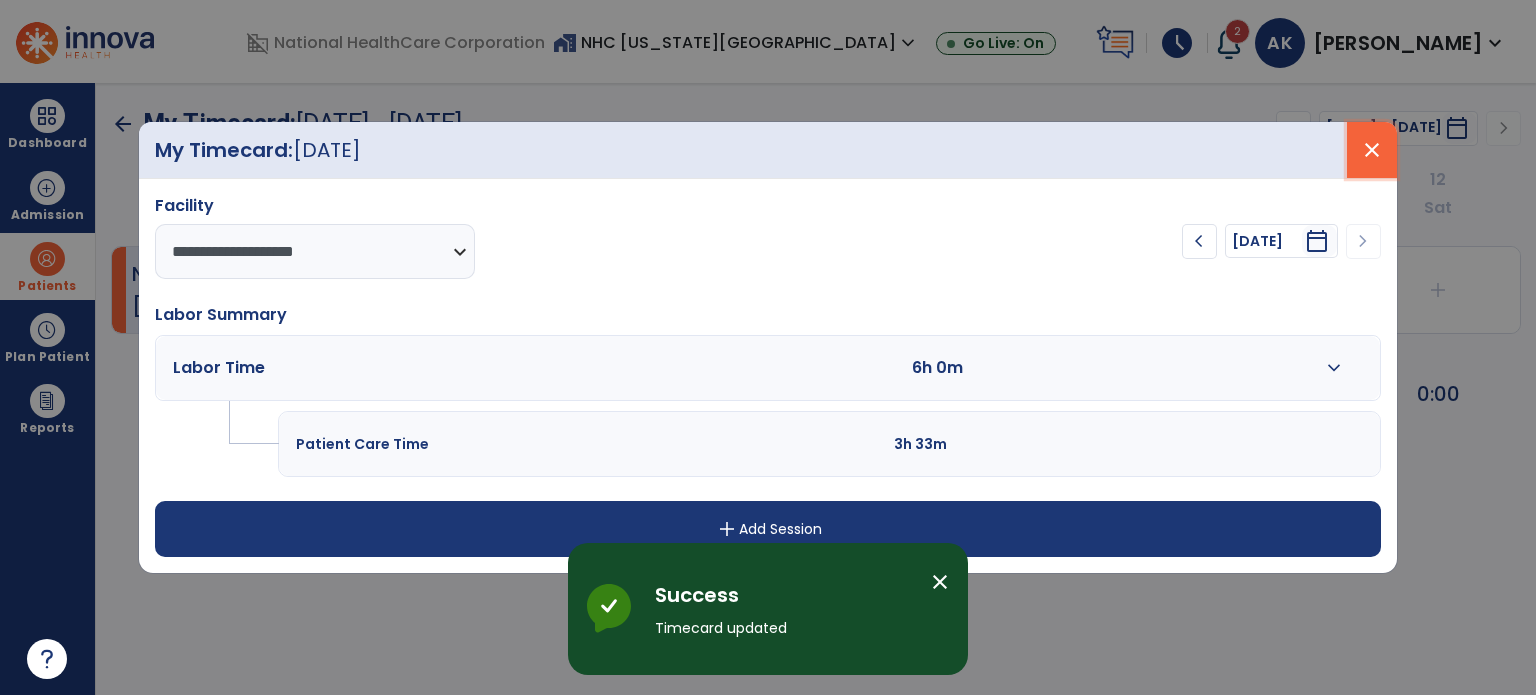 click on "close" at bounding box center (1372, 150) 